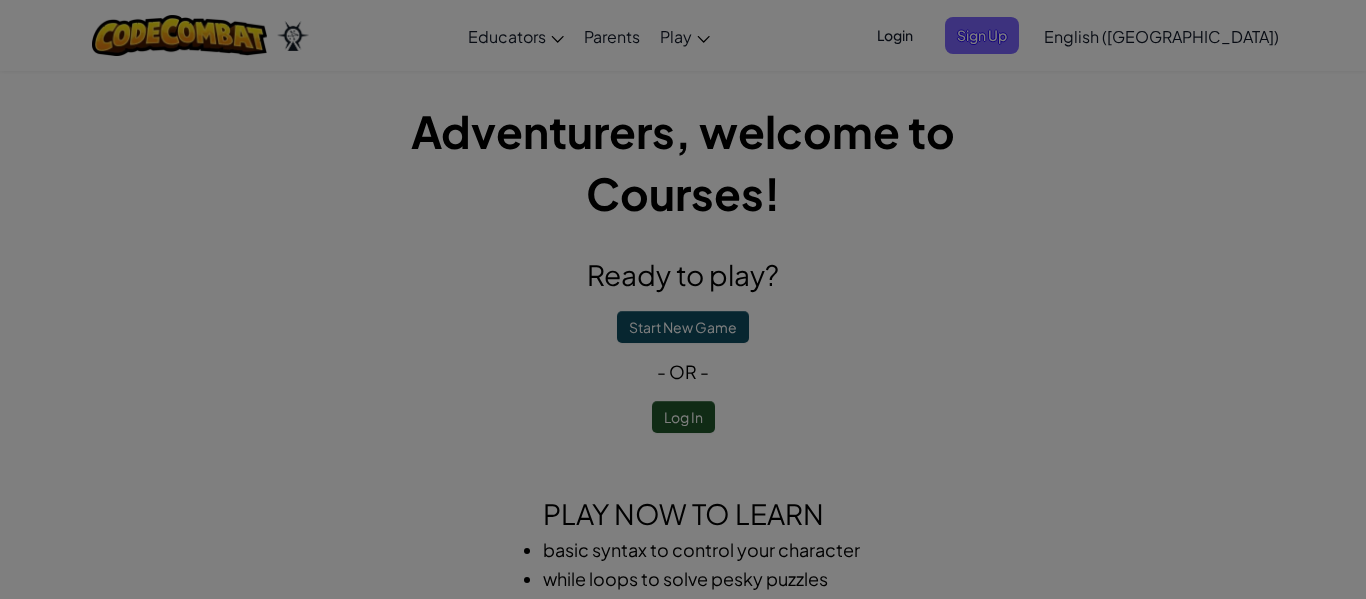 scroll, scrollTop: 0, scrollLeft: 0, axis: both 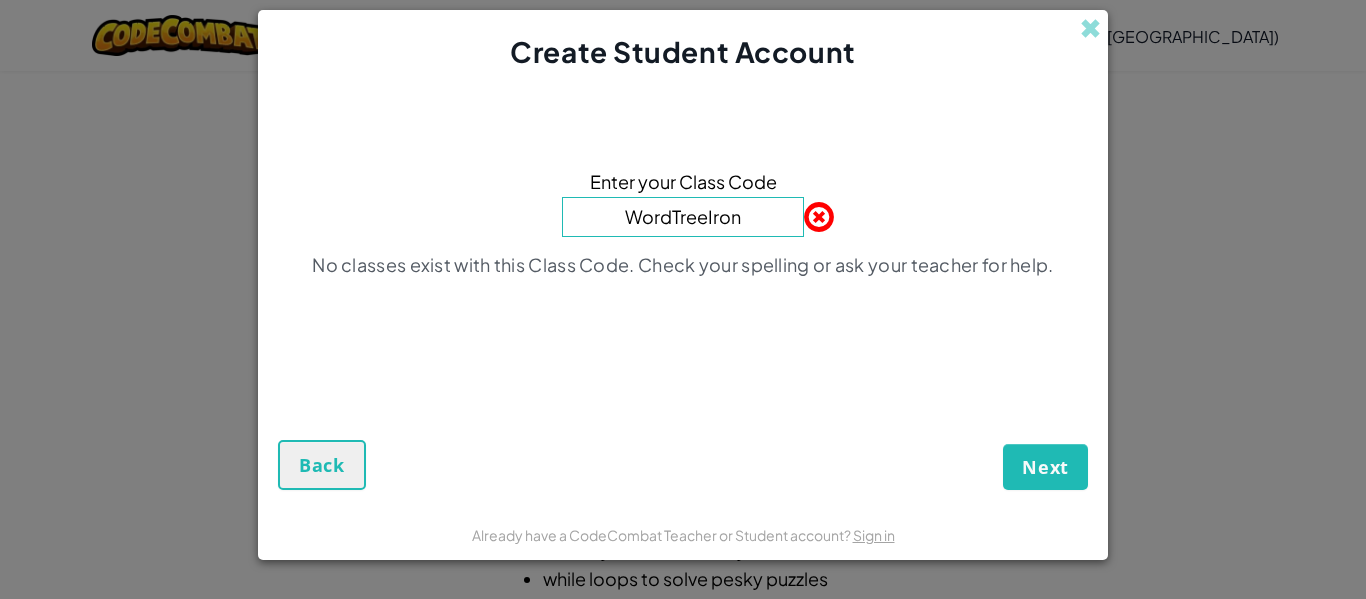 click on "Enter your Class Code WordTreeIron No classes exist with this Class Code. Check your spelling or ask your teacher for help." at bounding box center [683, 228] 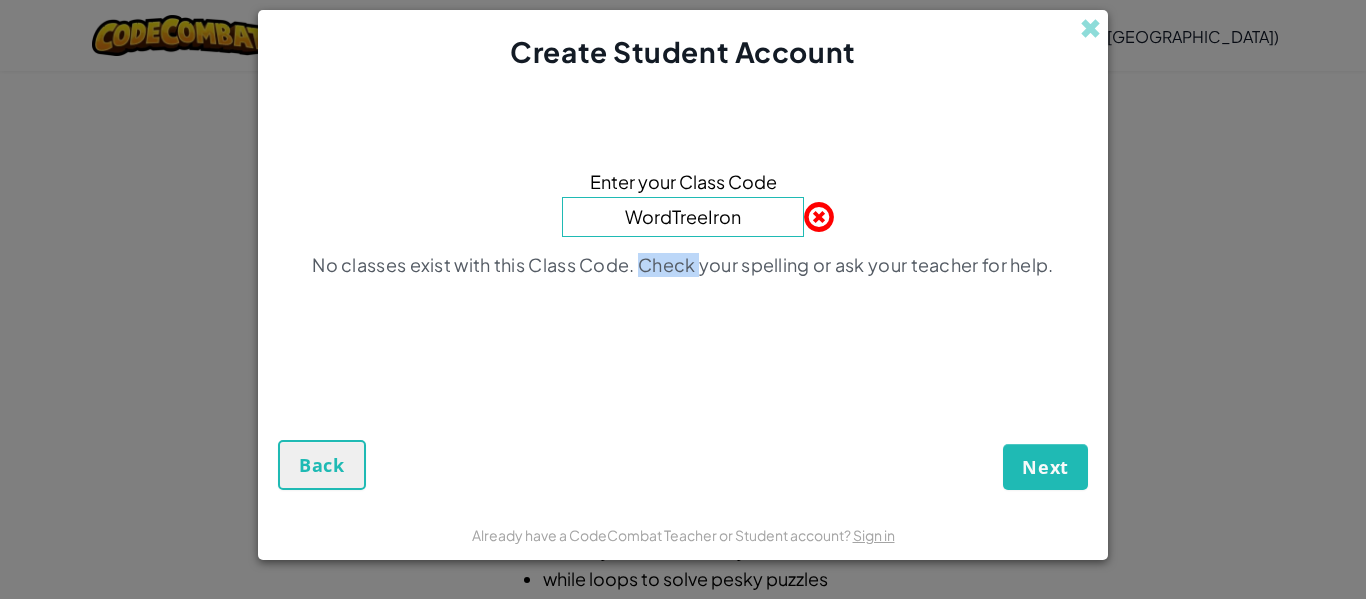 click on "Enter your Class Code WordTreeIron No classes exist with this Class Code. Check your spelling or ask your teacher for help." at bounding box center [683, 228] 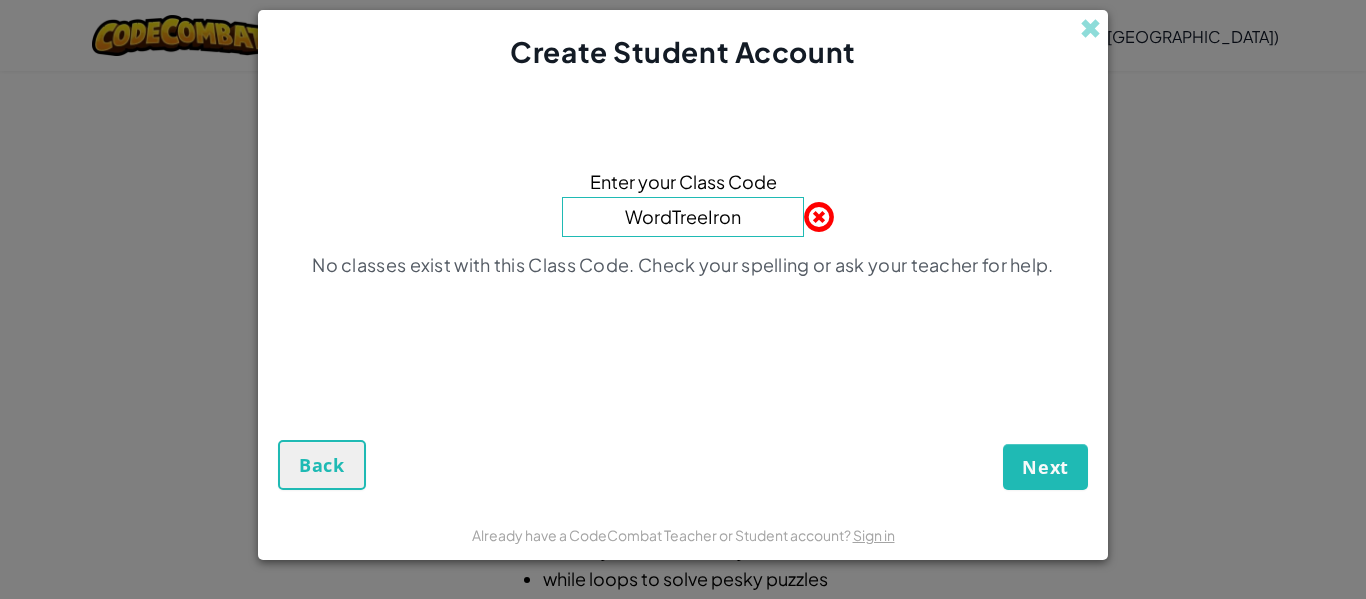 click on "WordTreeIron" at bounding box center [683, 217] 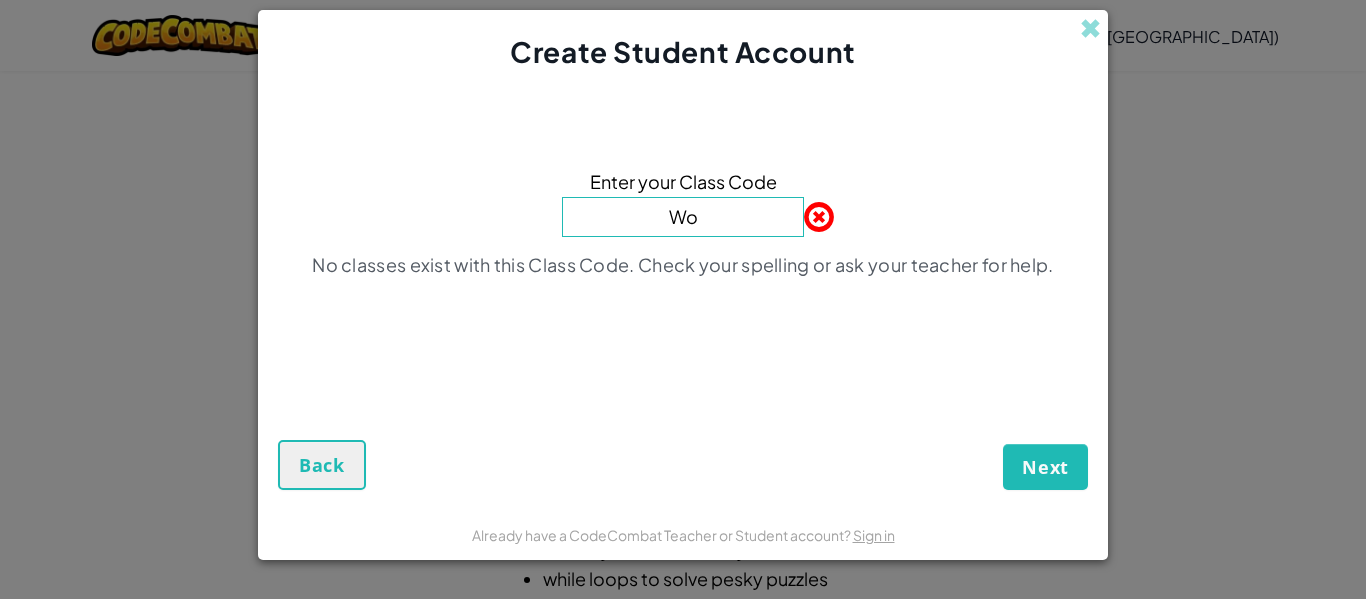 type on "W" 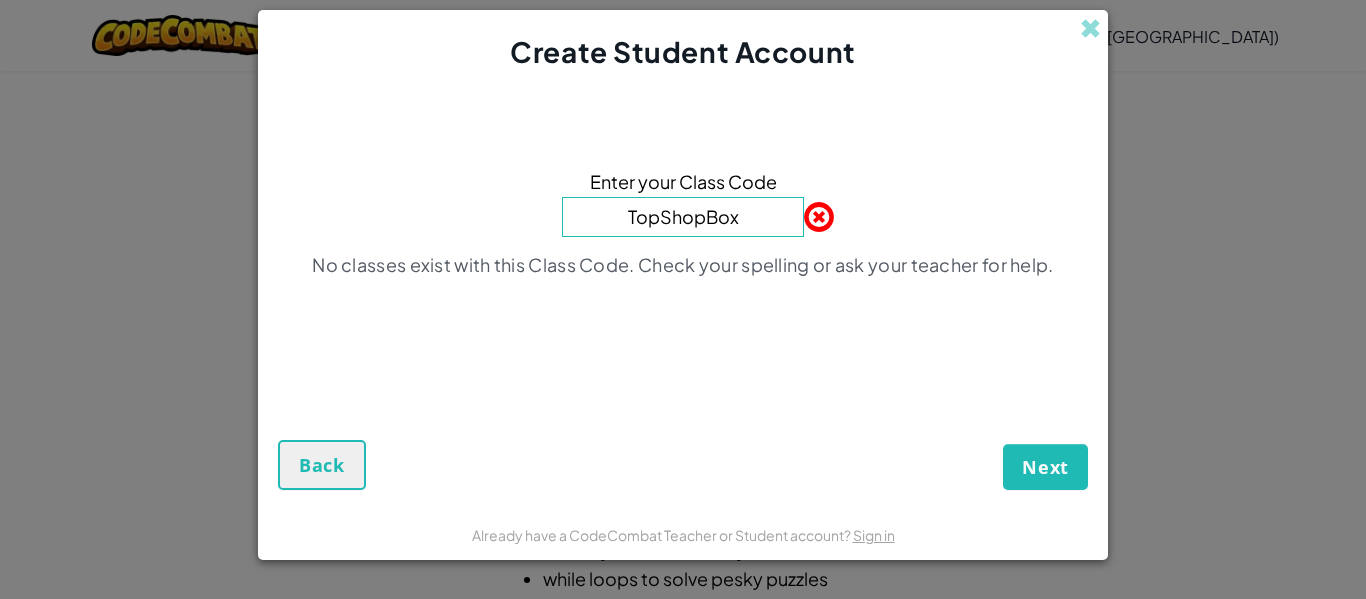 click on "TopShopBox" at bounding box center (683, 217) 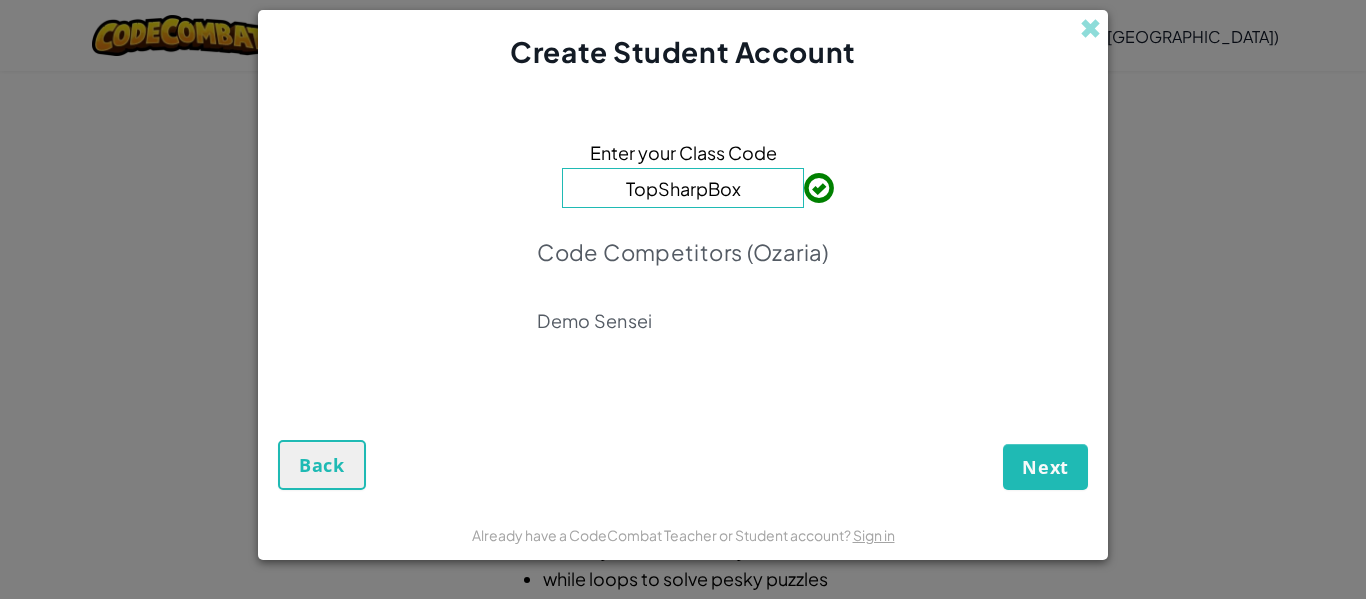 type on "TopSharpBox" 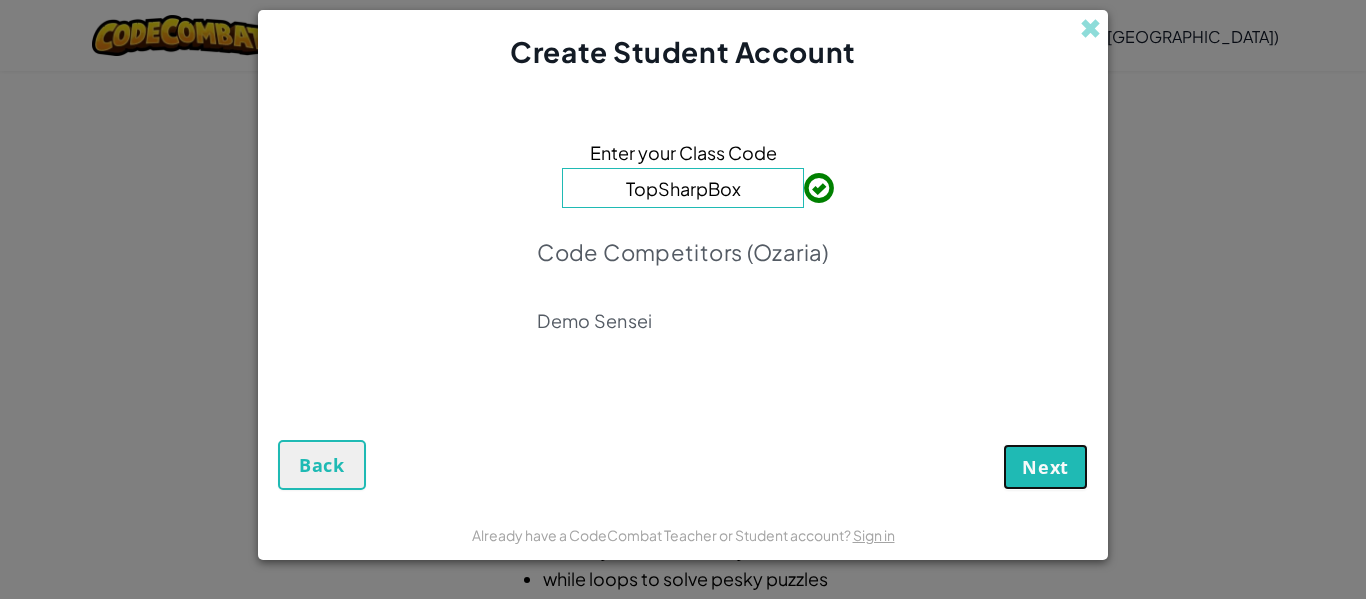 click on "Next" at bounding box center [1045, 467] 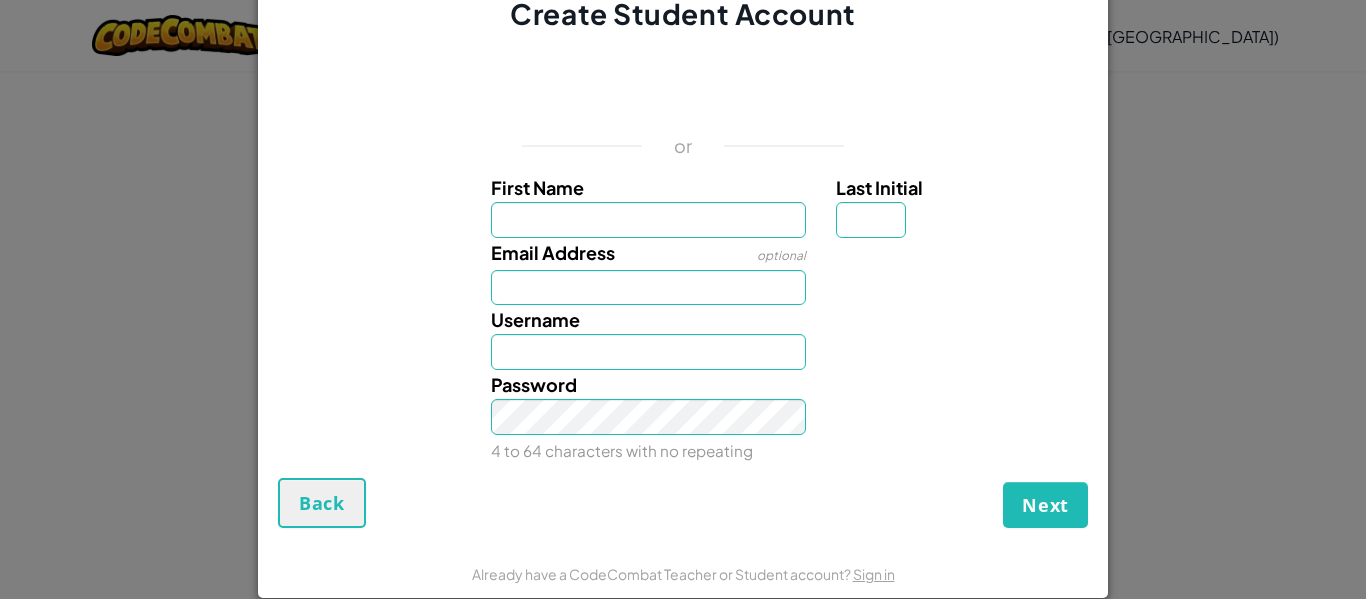 type on "a" 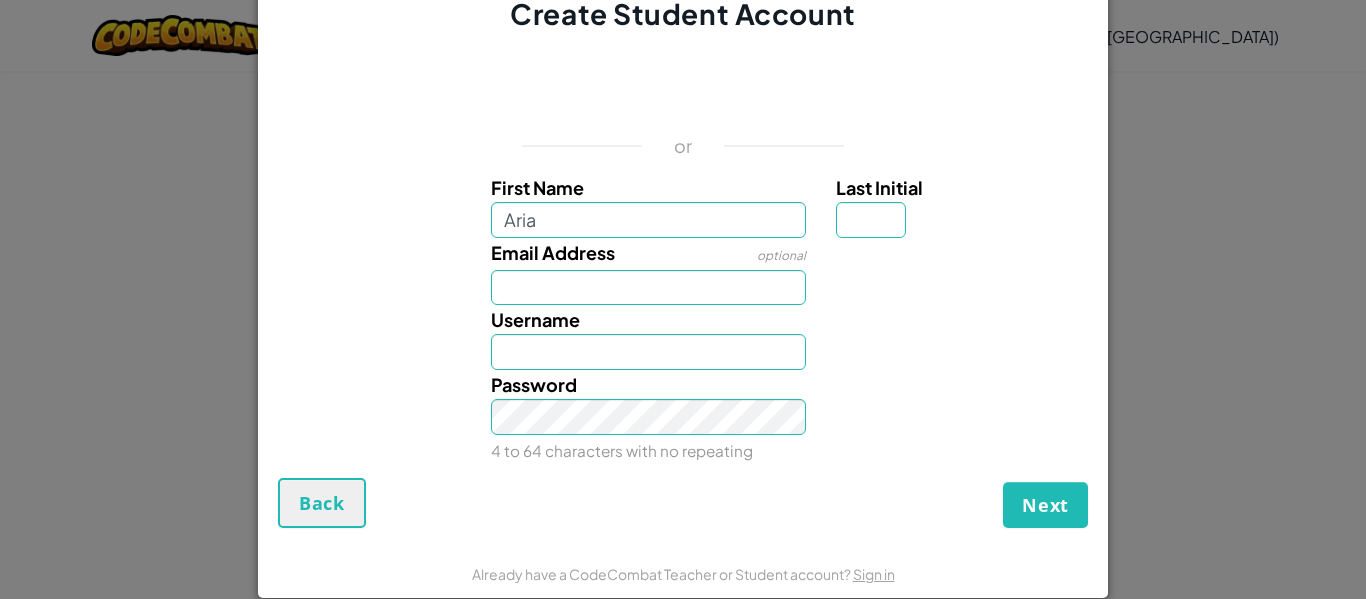 type on "Aria" 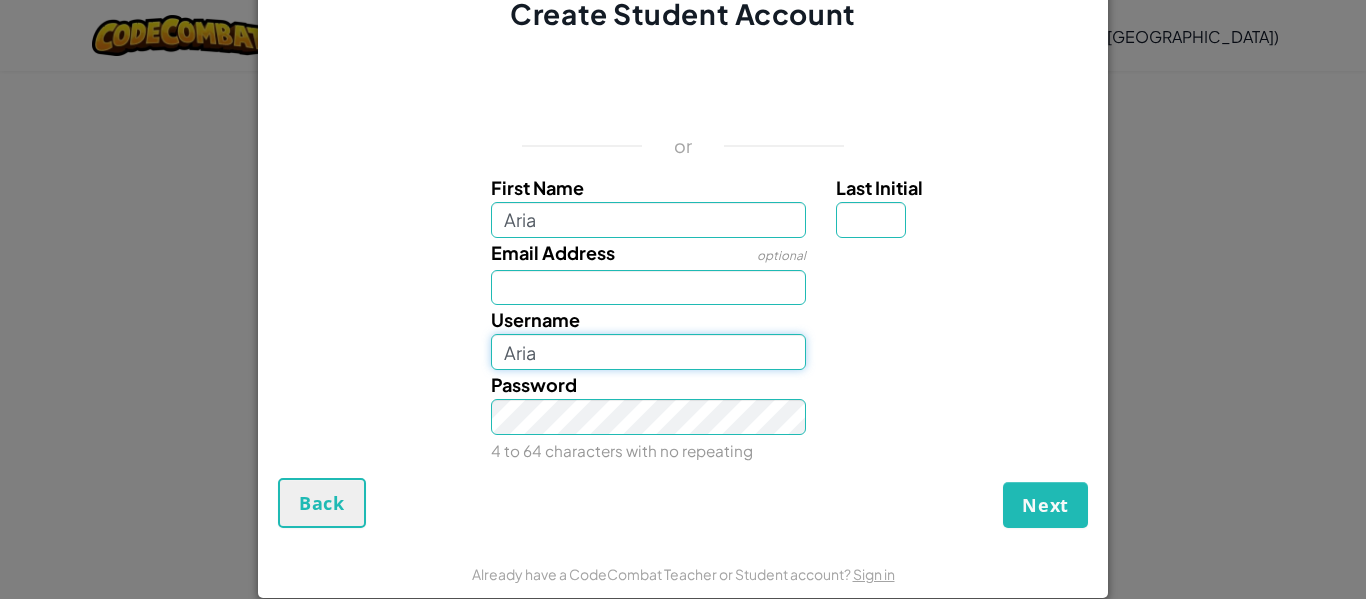 click on "Aria" at bounding box center [649, 352] 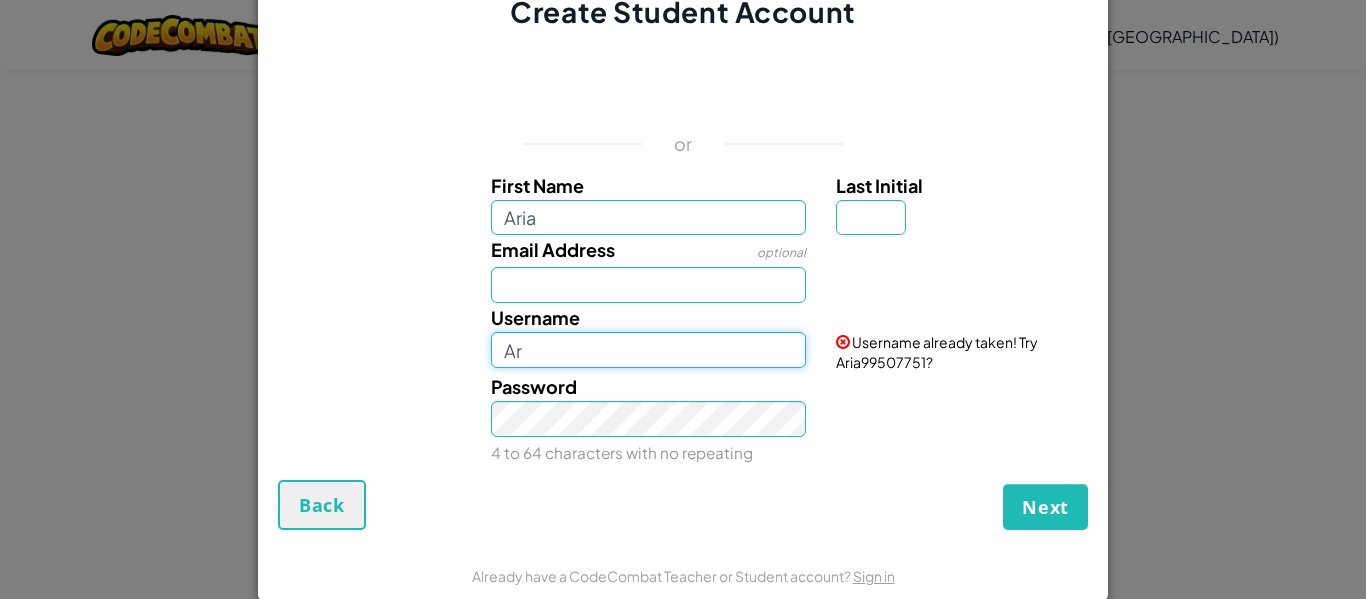 type on "A" 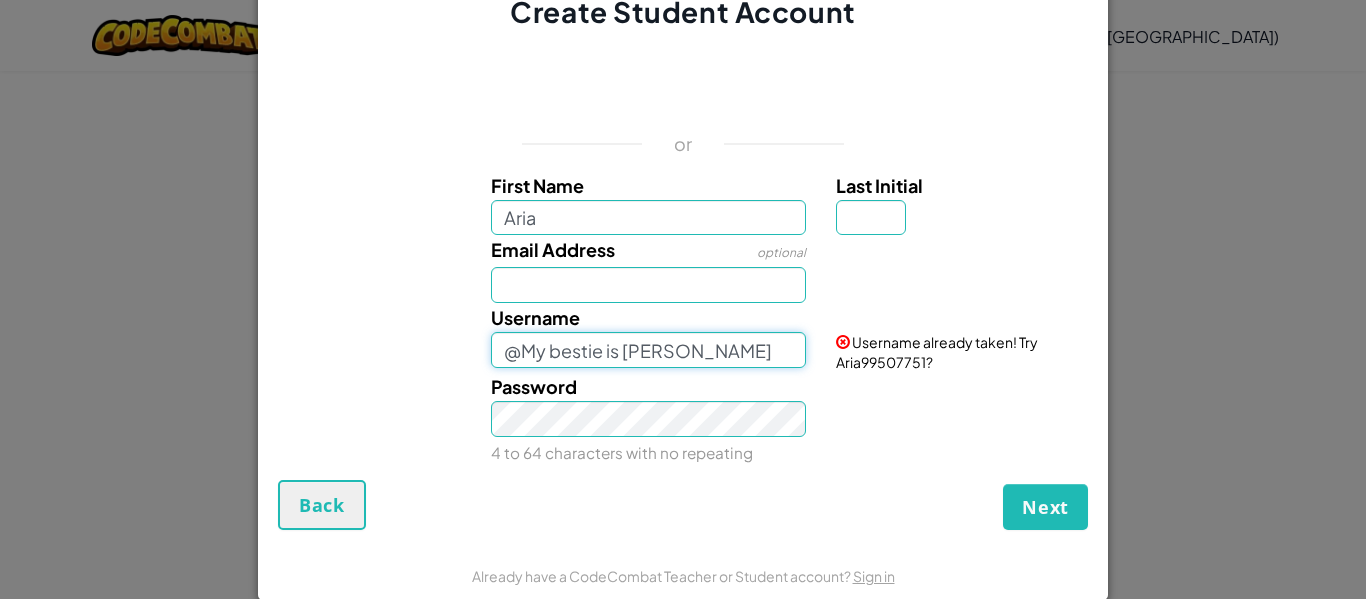 click on "@My bestie is Angelica" at bounding box center [649, 350] 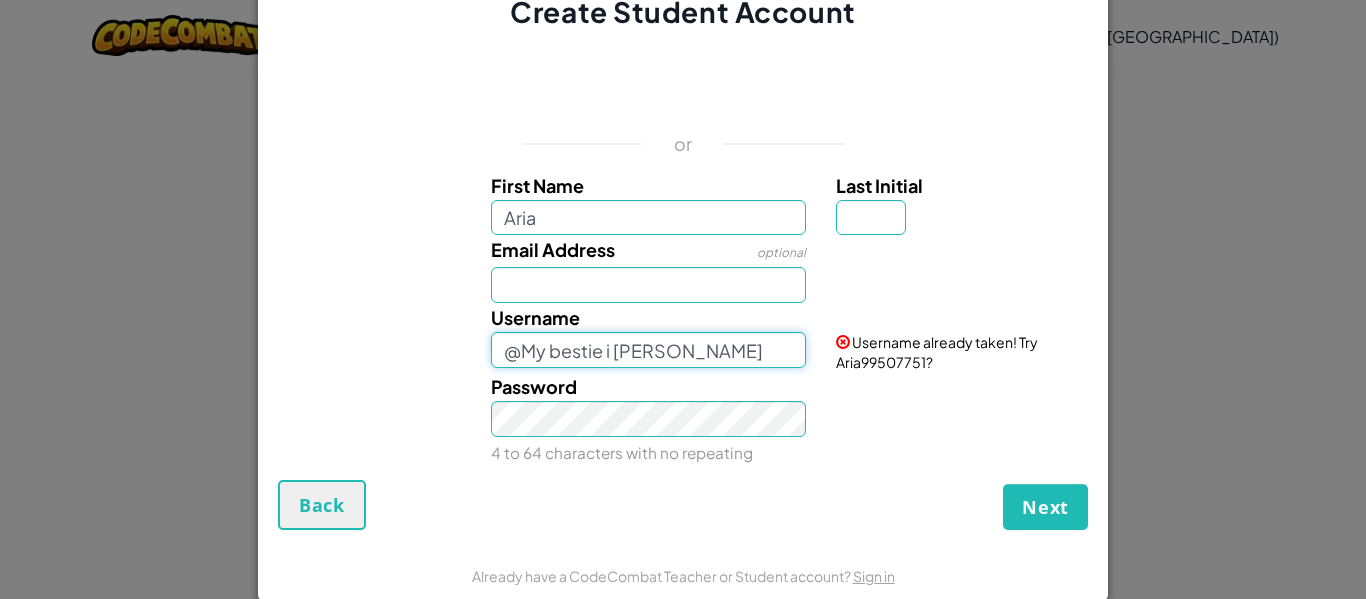 click on "@My bestie i Angelica" at bounding box center [649, 350] 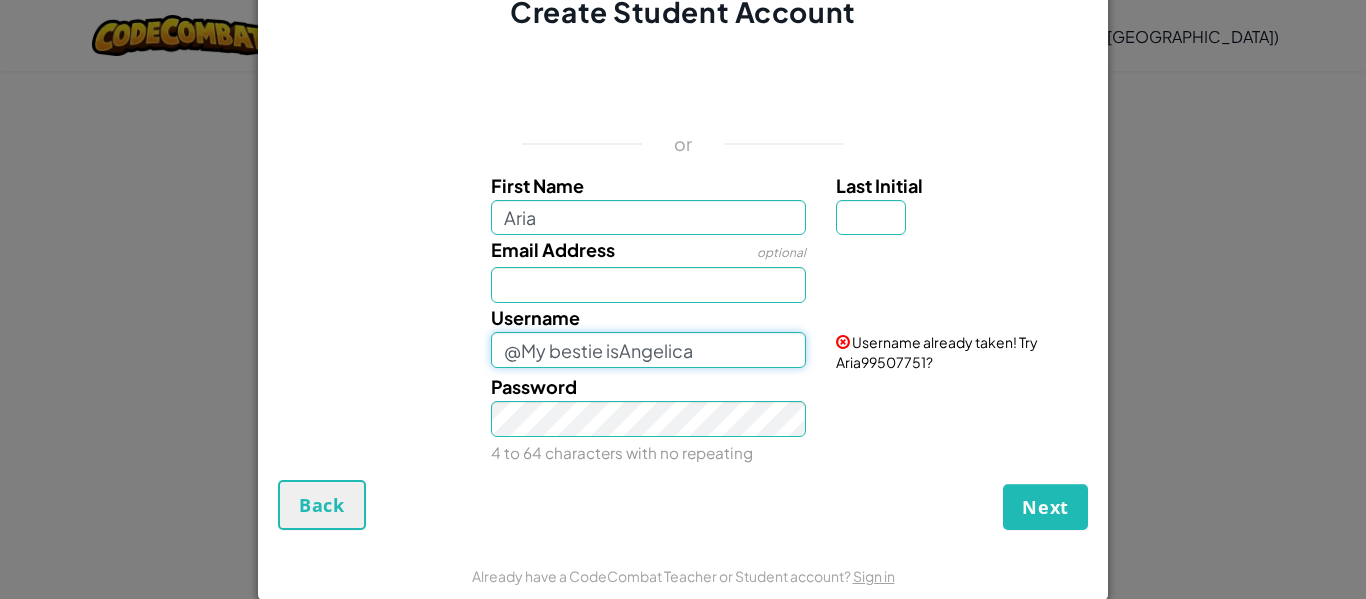 click on "@My bestie isAngelica" at bounding box center (649, 350) 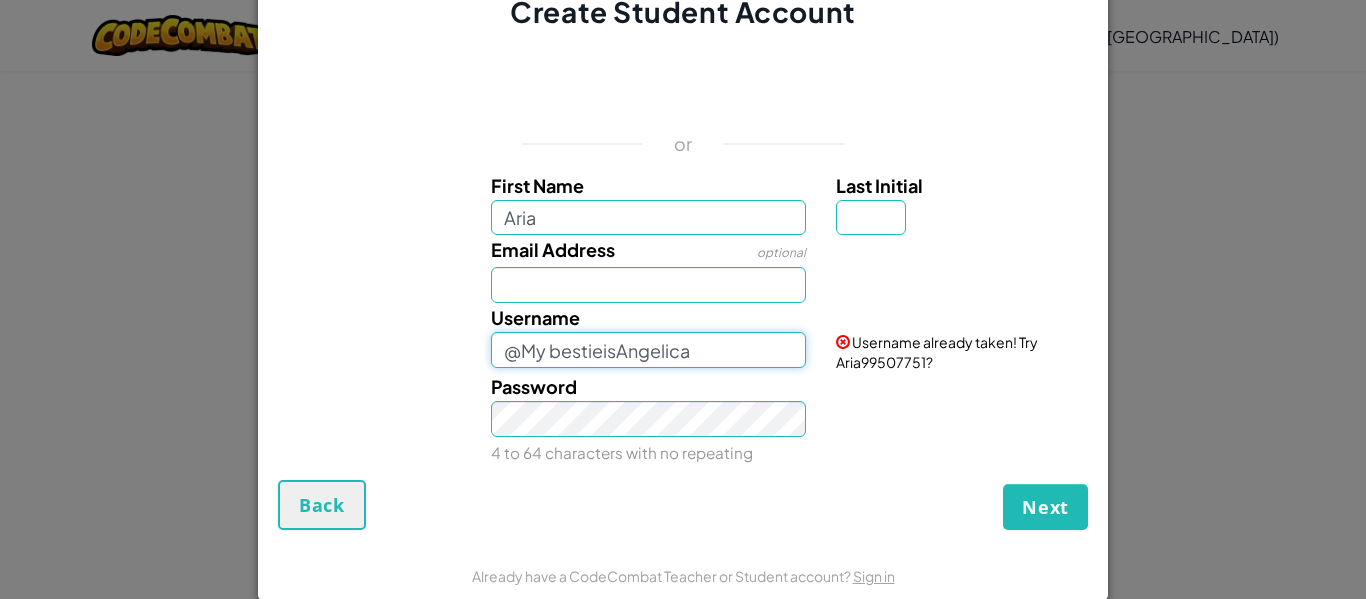click on "@My bestieisAngelica" at bounding box center (649, 350) 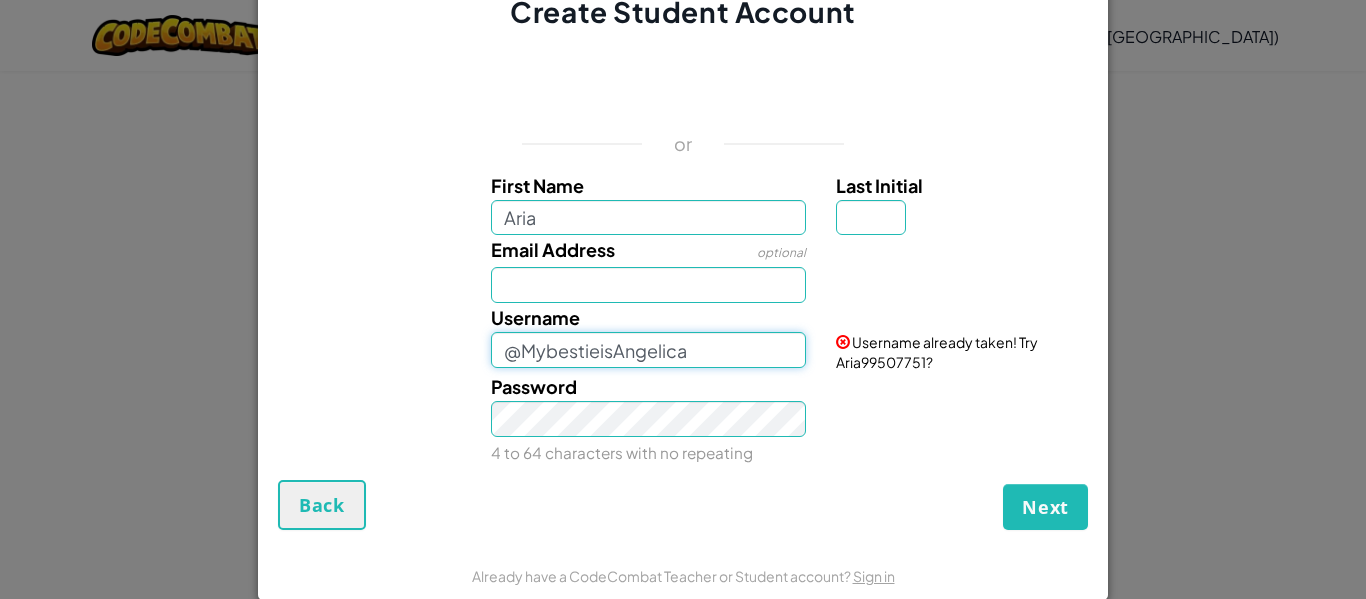 click on "@MybestieisAngelica" at bounding box center (649, 350) 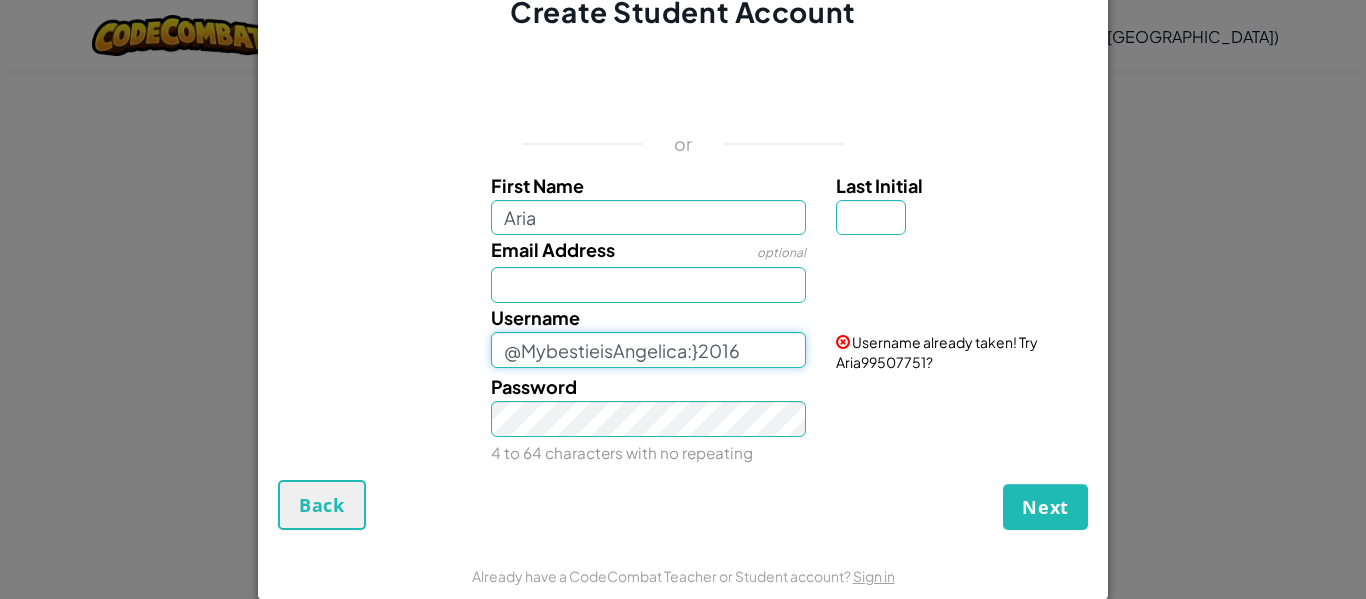 drag, startPoint x: 678, startPoint y: 359, endPoint x: 760, endPoint y: 363, distance: 82.0975 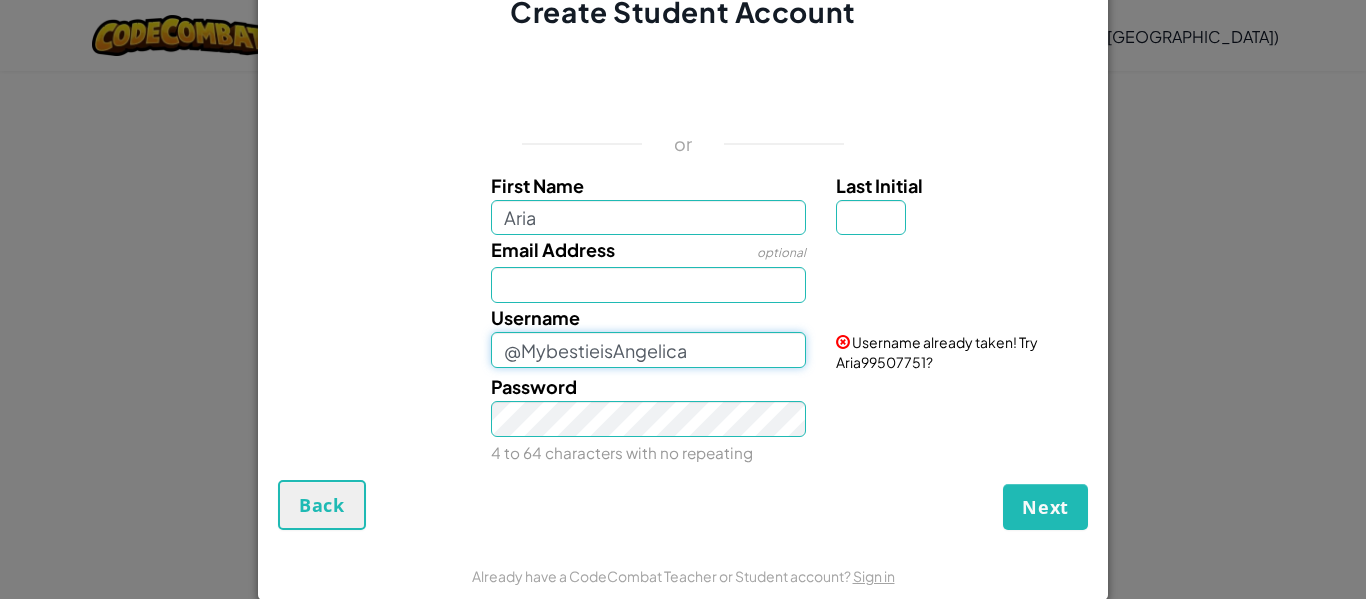 drag, startPoint x: 505, startPoint y: 360, endPoint x: 475, endPoint y: 353, distance: 30.805843 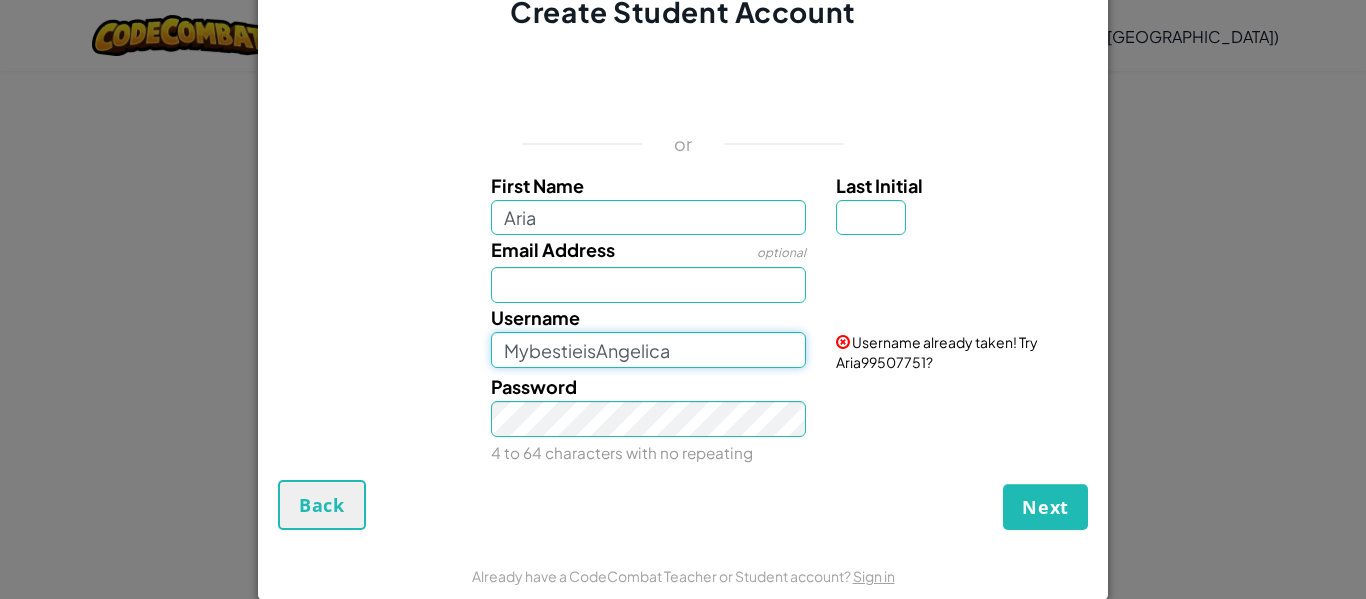 type on "MybestieisAngelica" 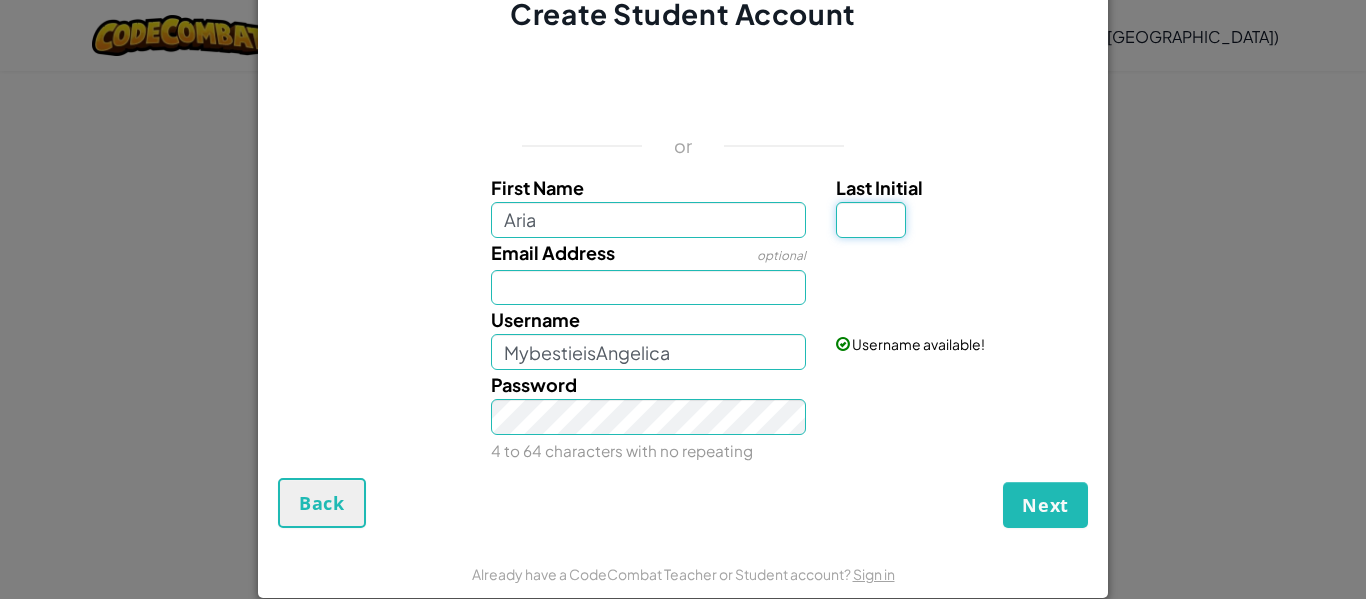 click on "Last Initial" at bounding box center [871, 220] 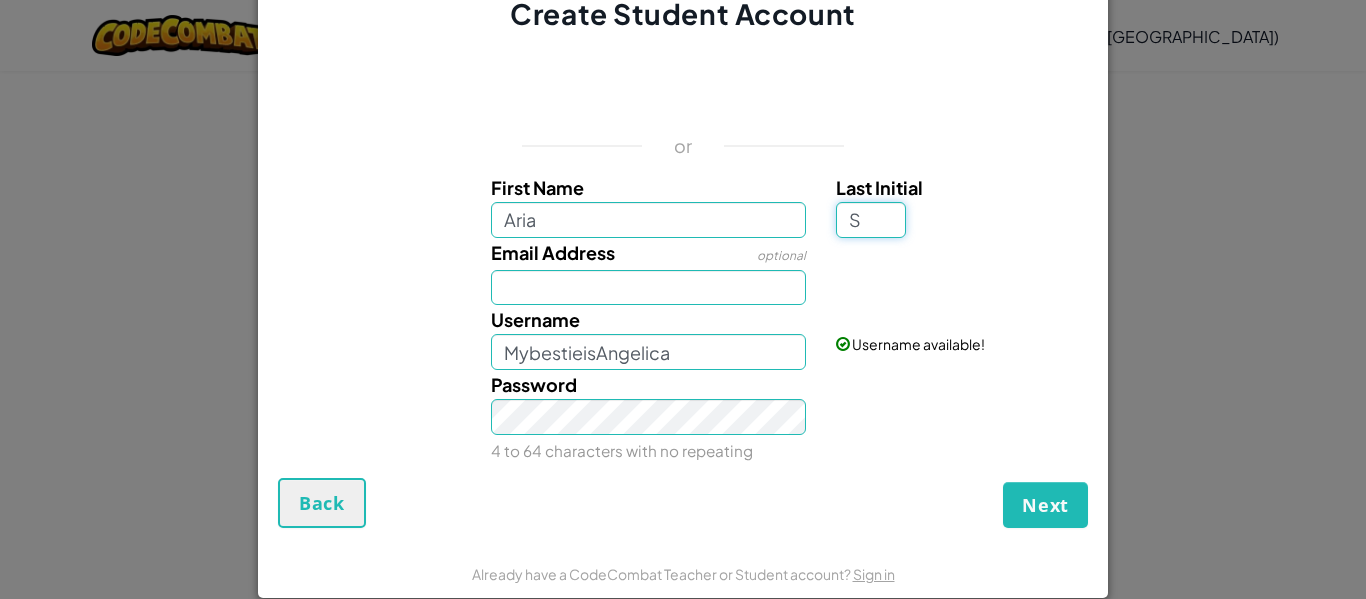 type on "S" 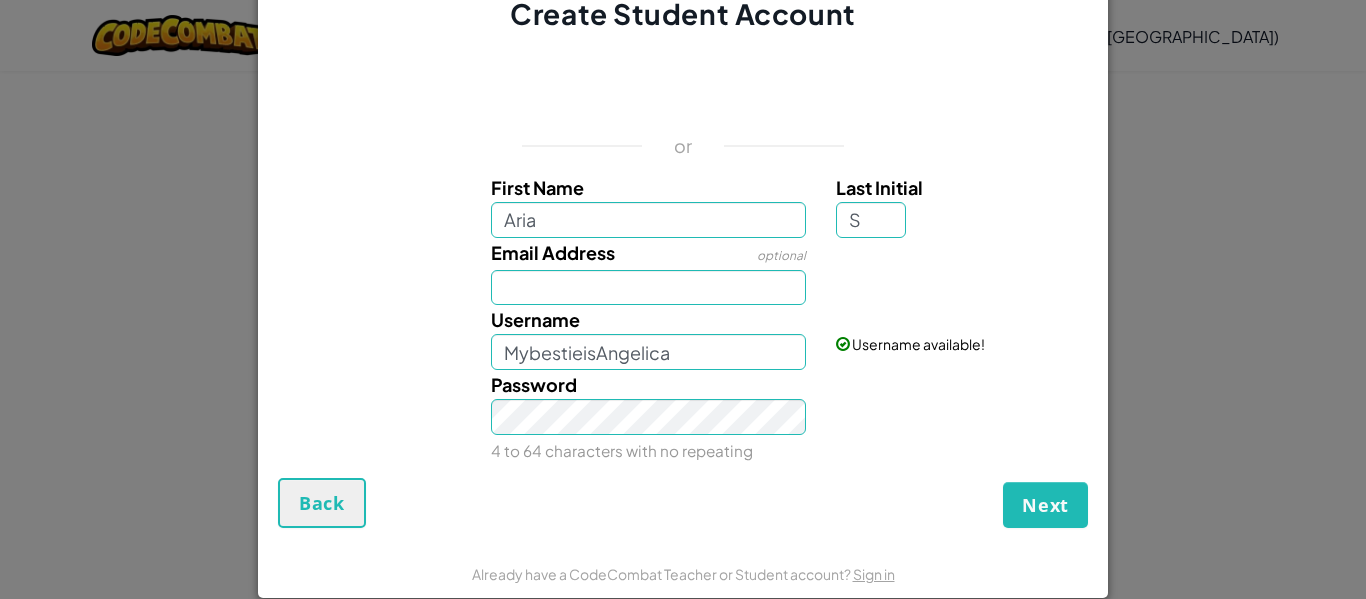 type on "AriaS" 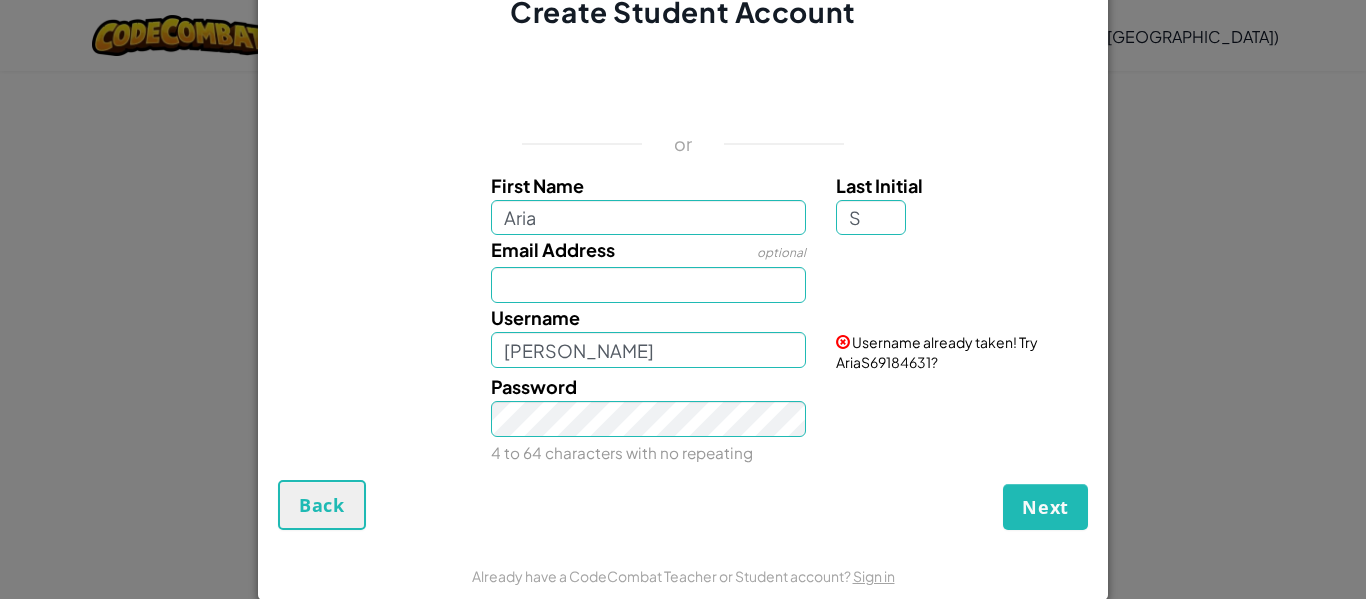 click on "Username AriaS" at bounding box center (649, 335) 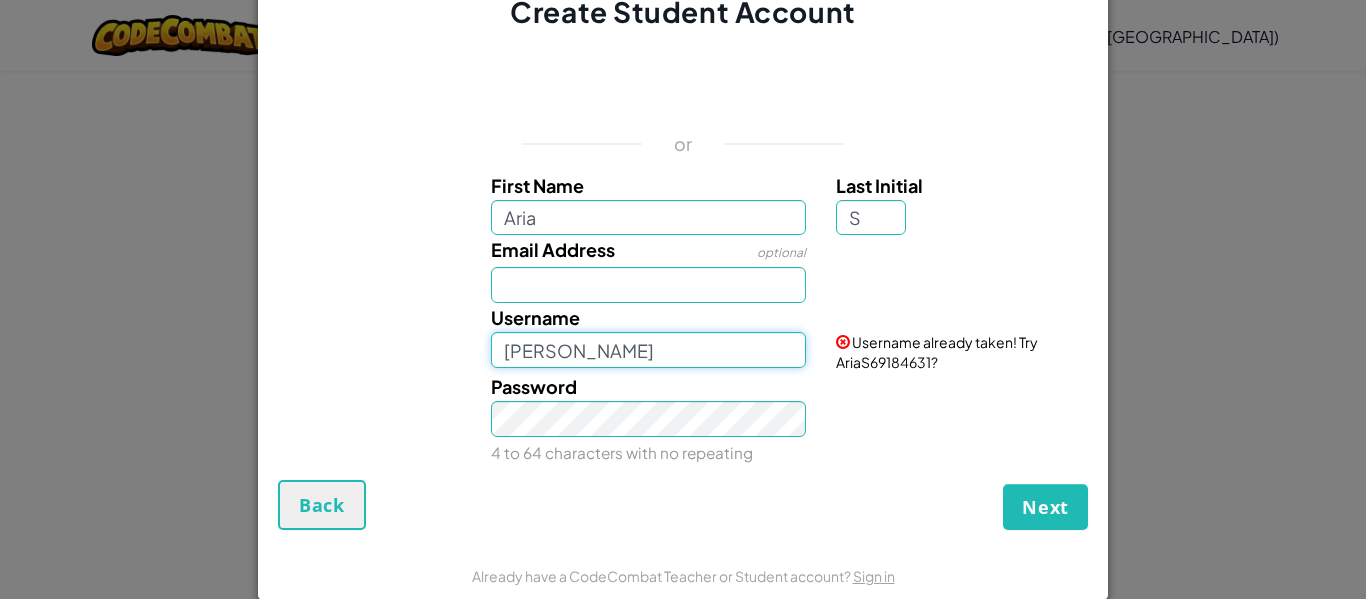 click on "AriaS" at bounding box center (649, 350) 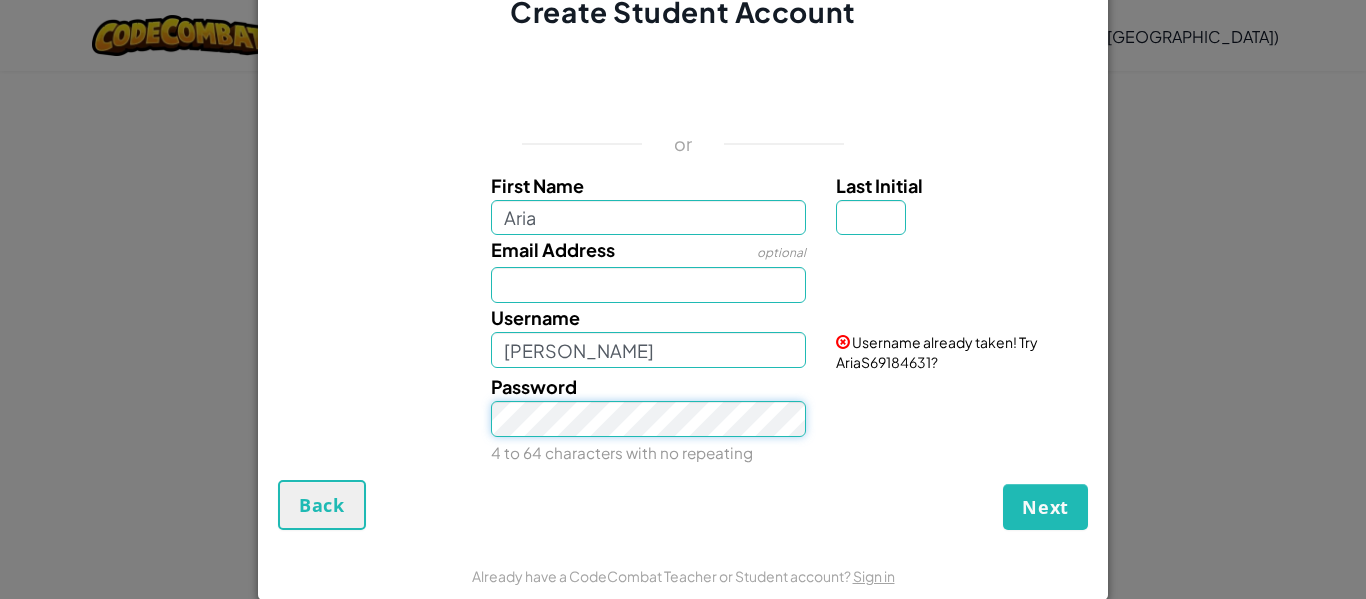 type 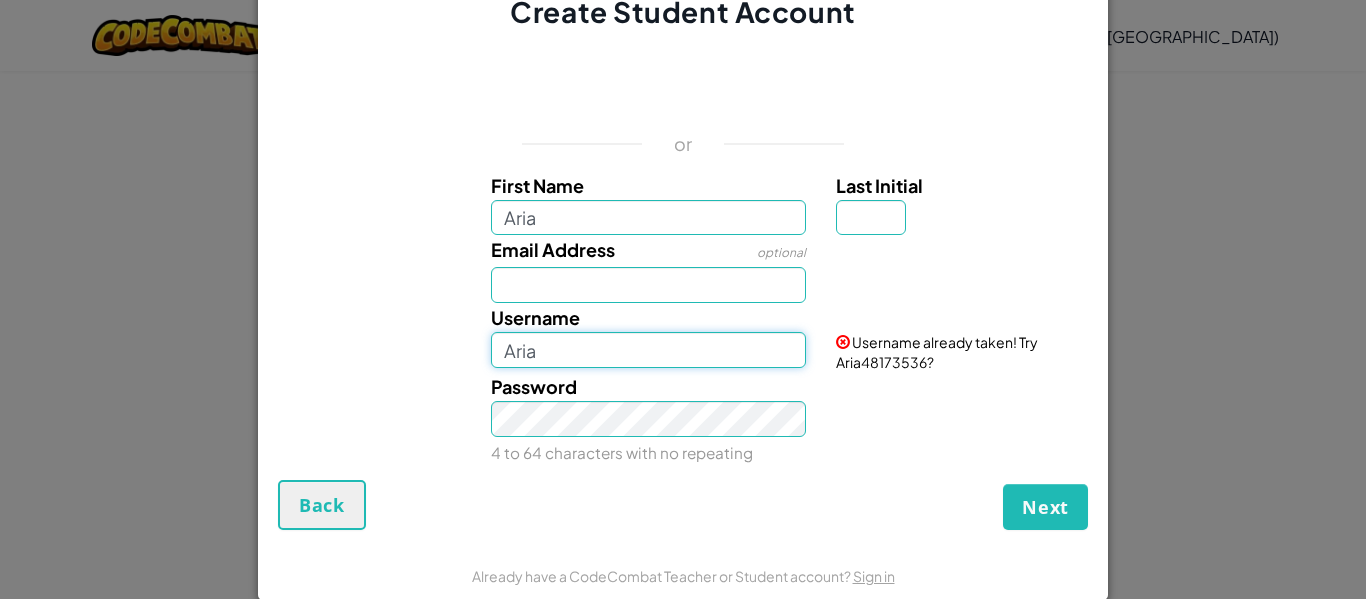 click on "Aria" at bounding box center (649, 350) 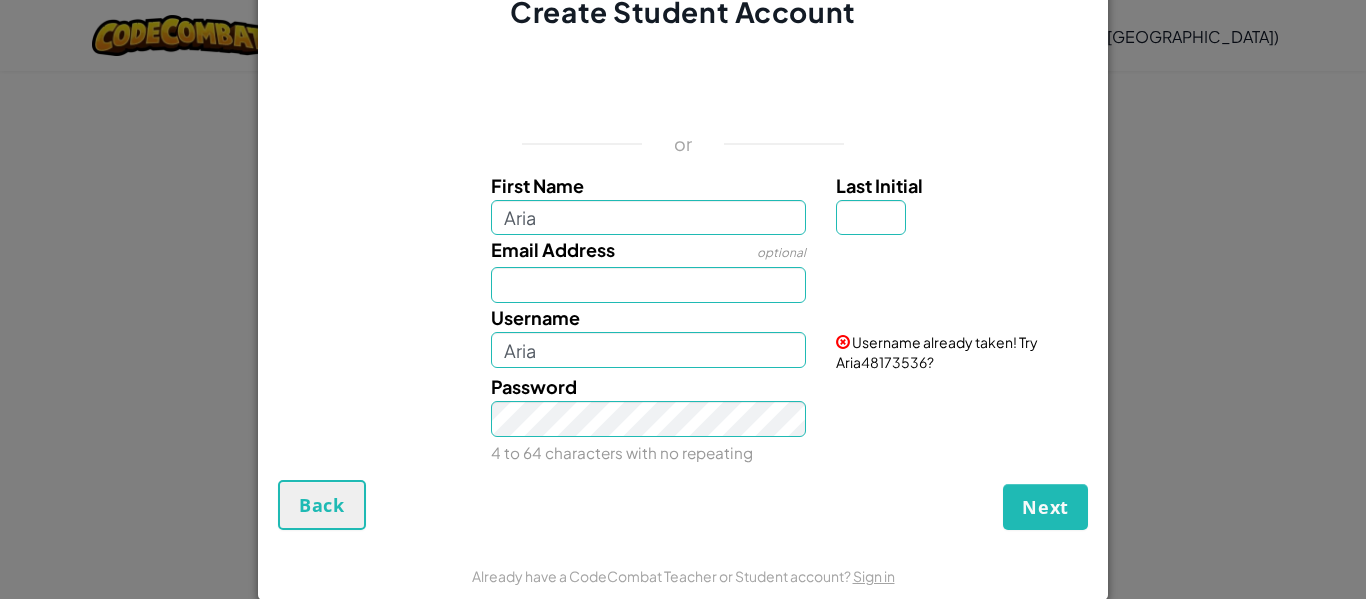 click on "Last Initial" at bounding box center (879, 185) 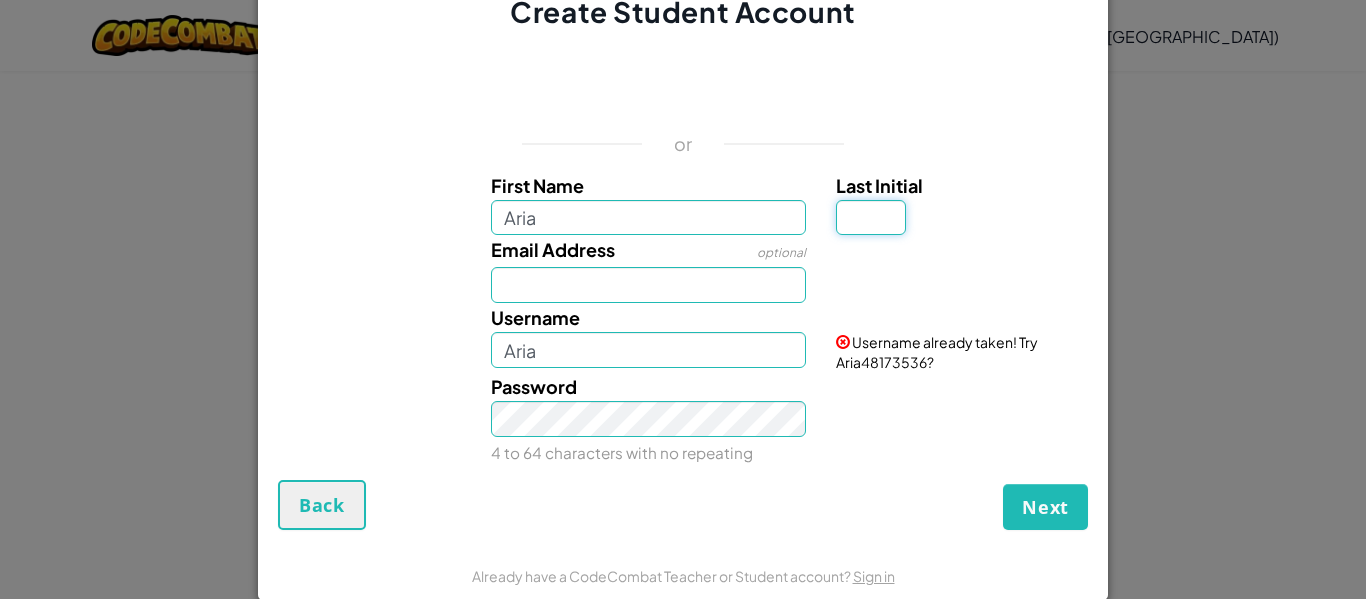 click on "Last Initial" at bounding box center [871, 218] 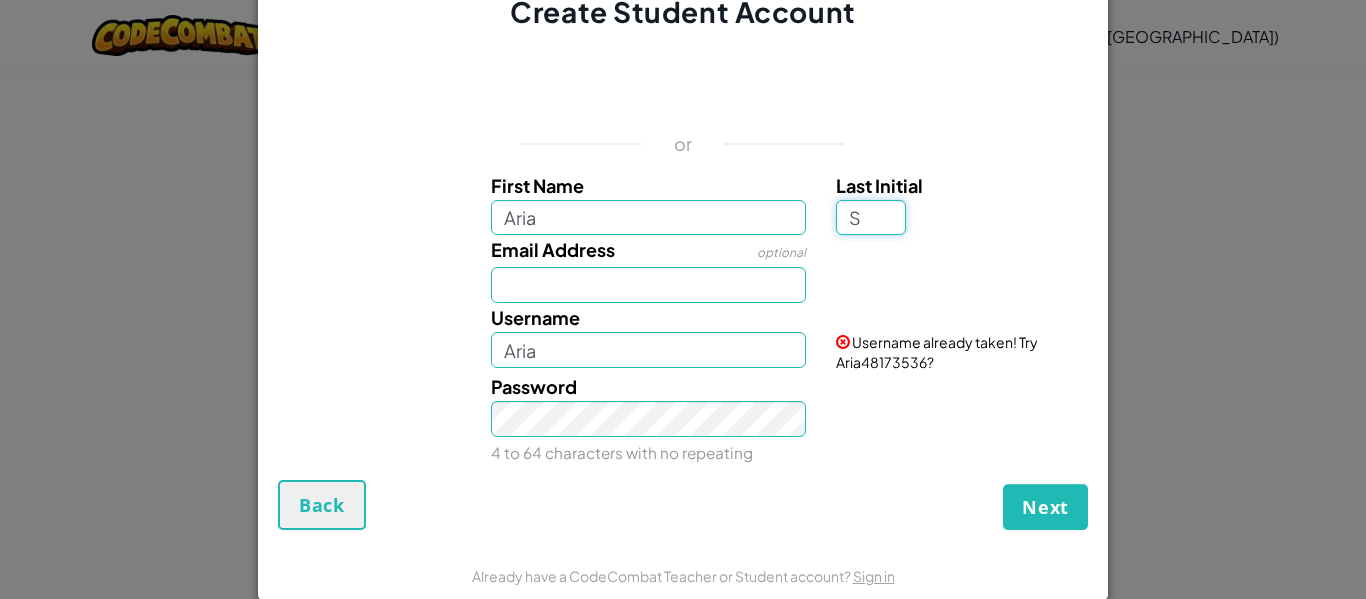 type on "S" 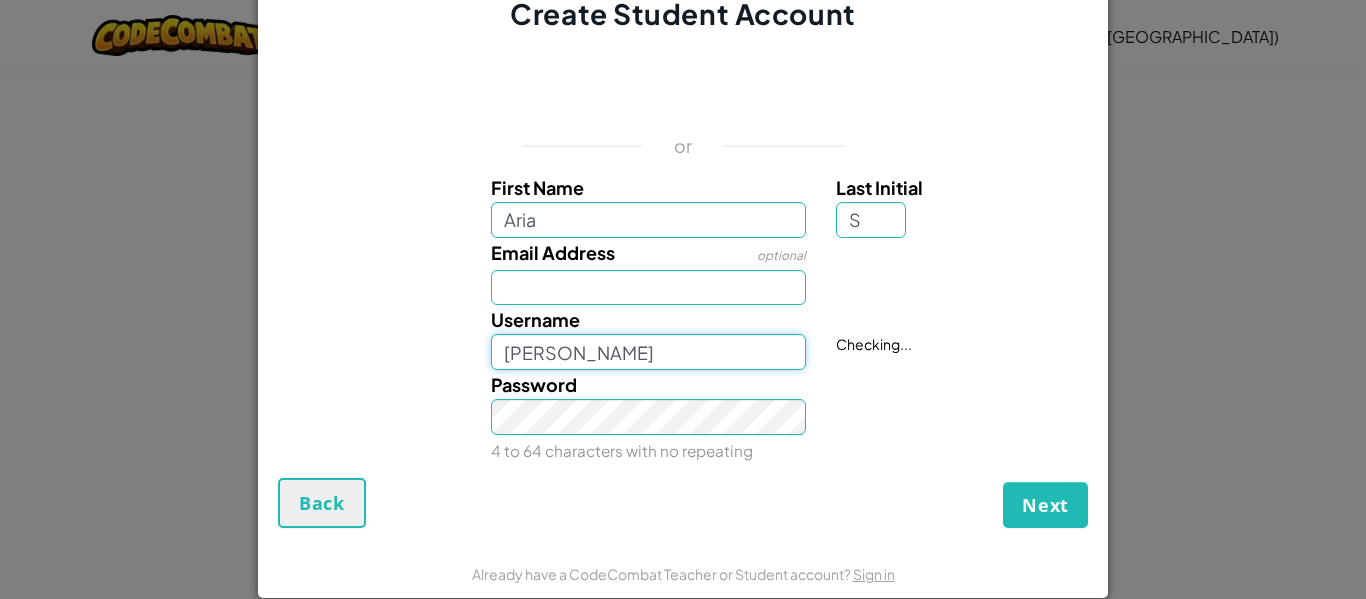 click on "AriaS" at bounding box center [649, 352] 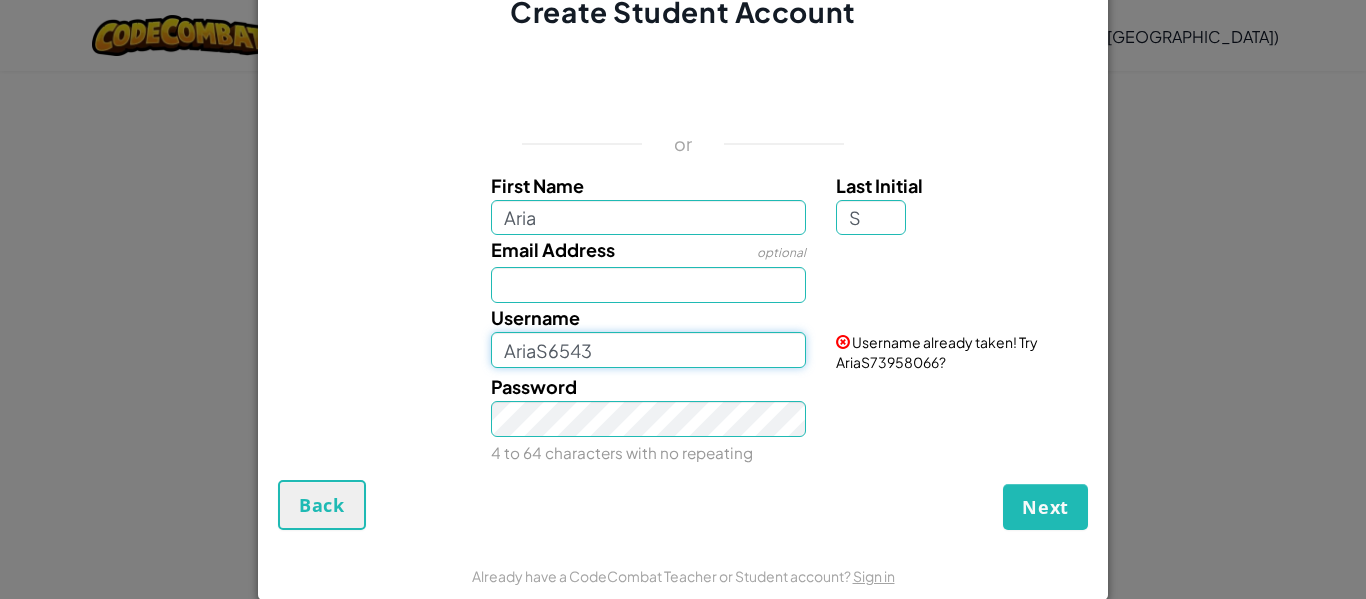 type on "AriaS6543" 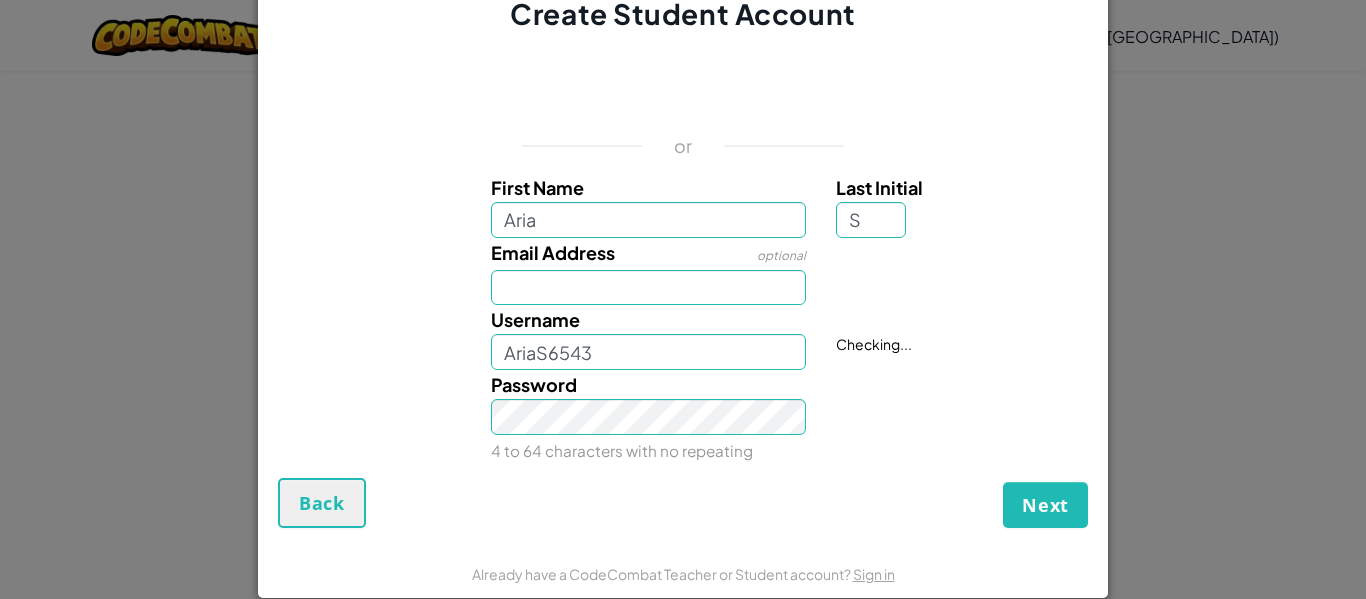 click on "Username AriaS6543 Checking..." at bounding box center [683, 337] 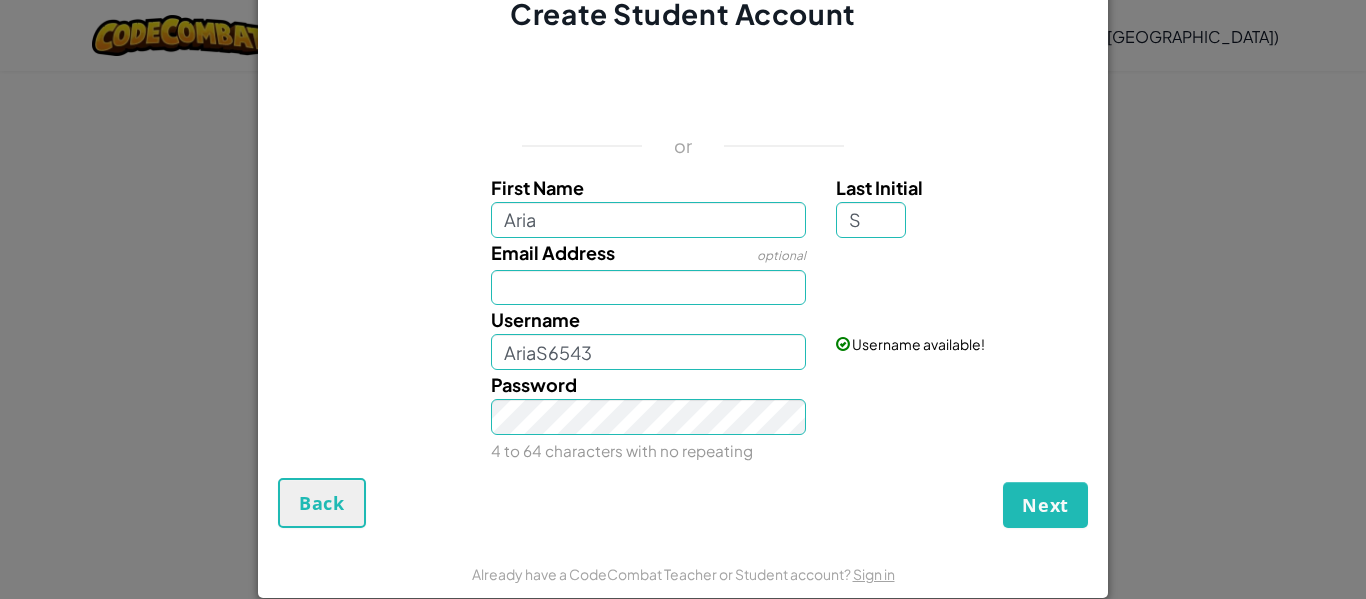 click on "Username AriaS6543" at bounding box center (649, 337) 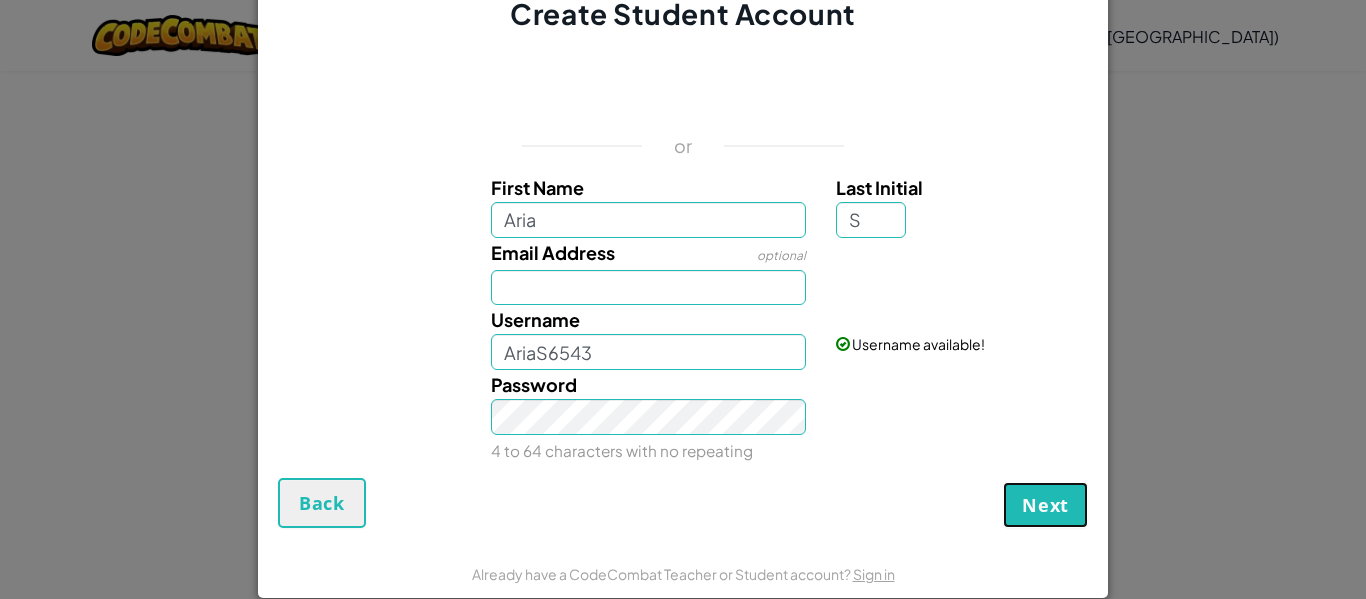 click on "Next" at bounding box center [1045, 505] 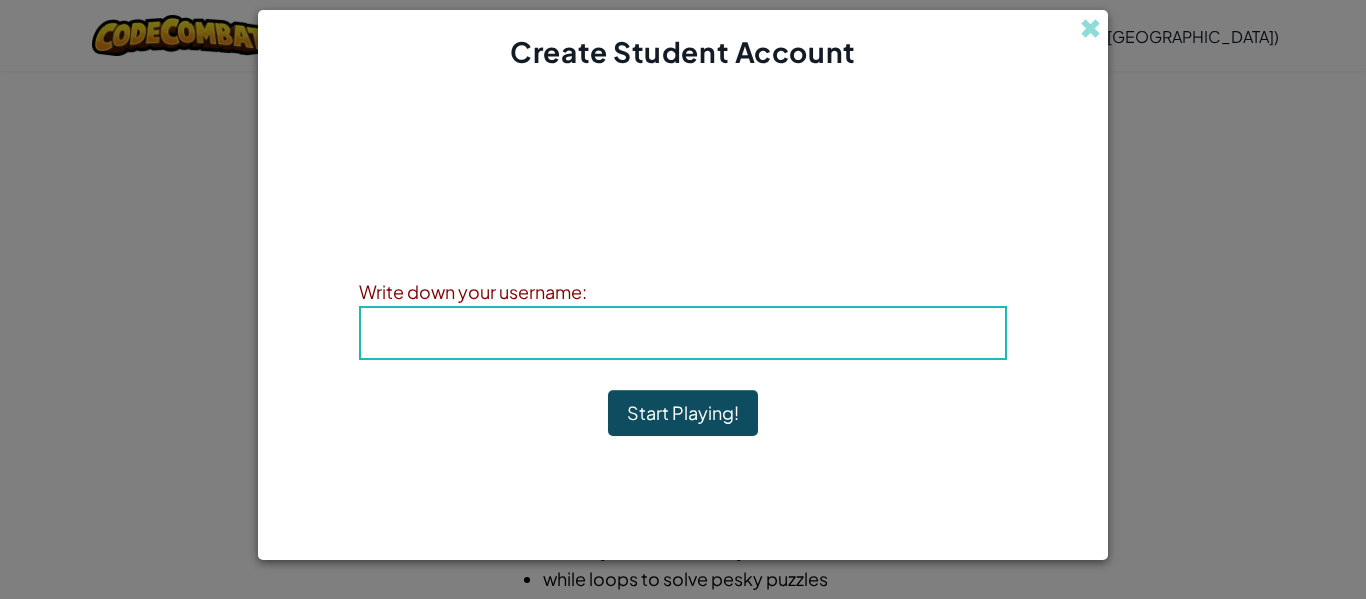 click on "Start Playing!" at bounding box center (683, 413) 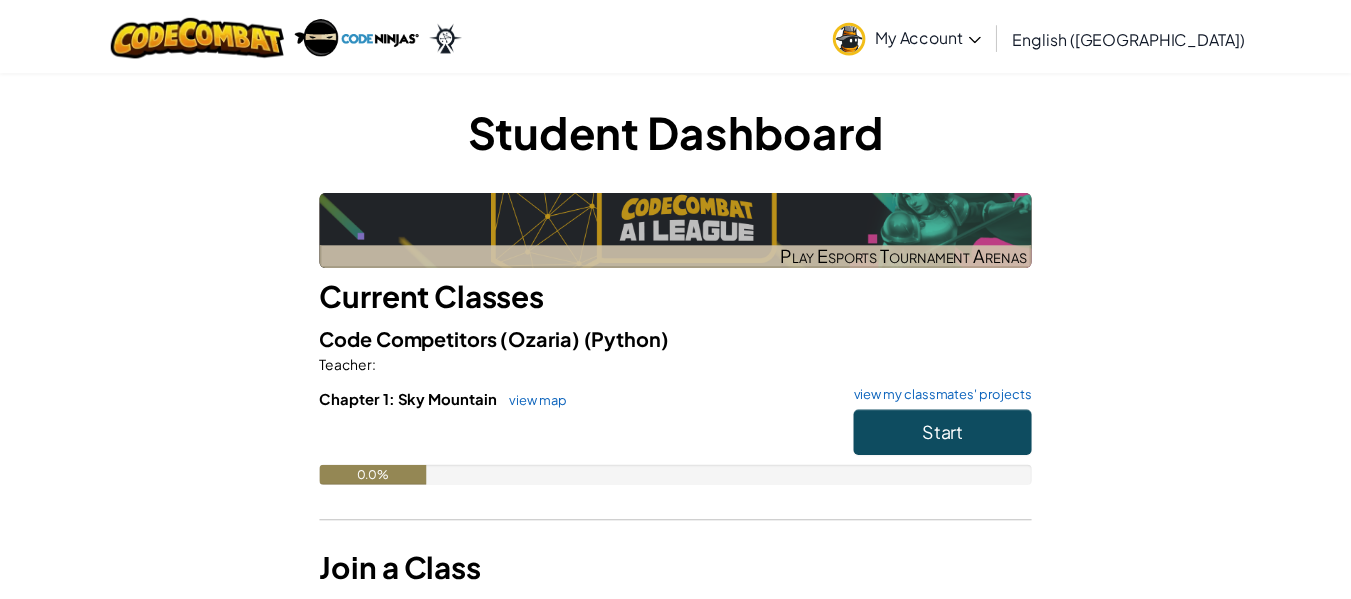 scroll, scrollTop: 0, scrollLeft: 0, axis: both 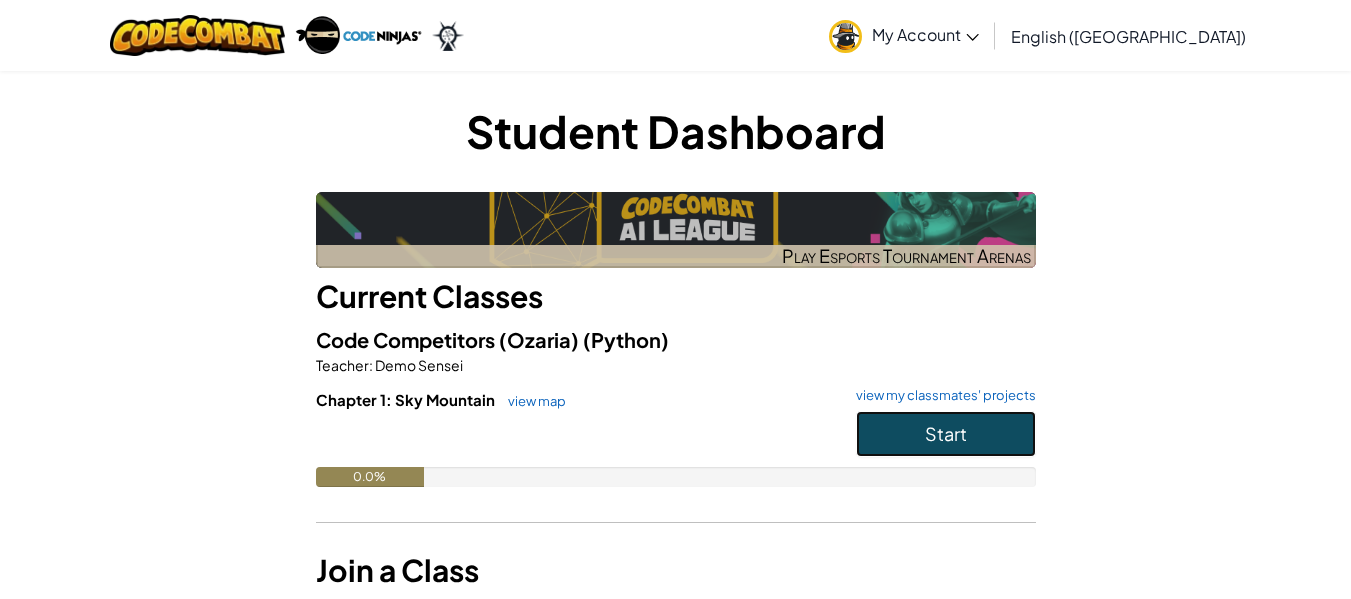 click on "Start" at bounding box center [946, 434] 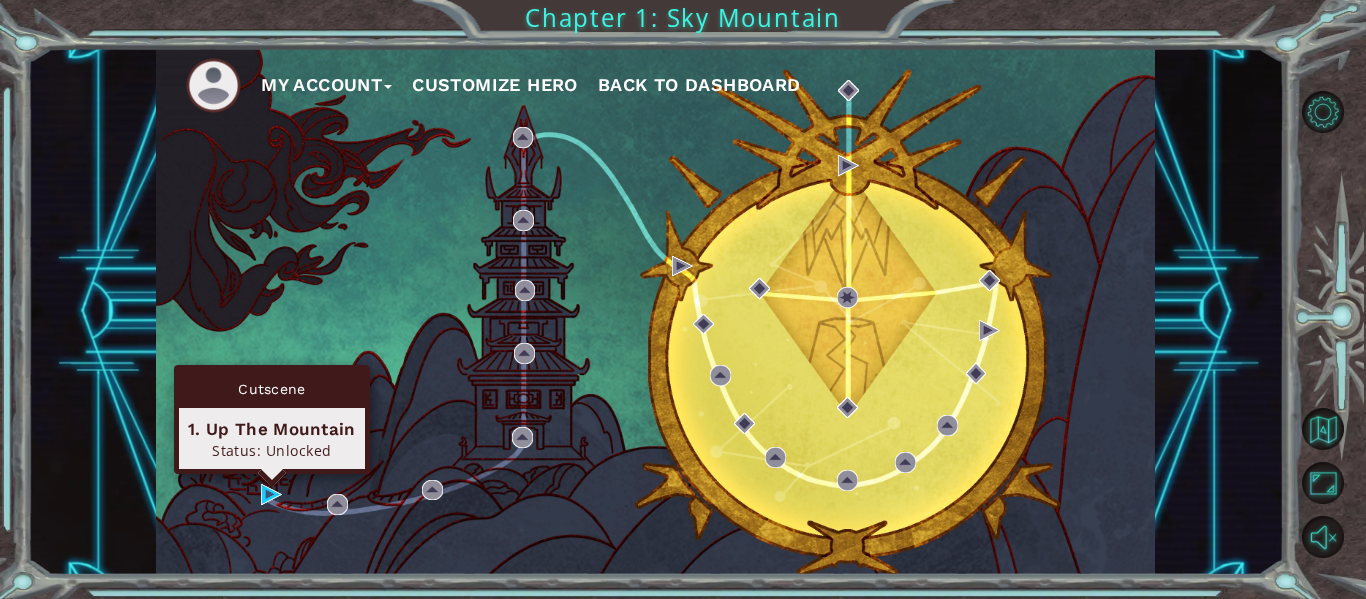 click on "Cutscene
1. Up The Mountain
Status: Unlocked" at bounding box center [272, 419] 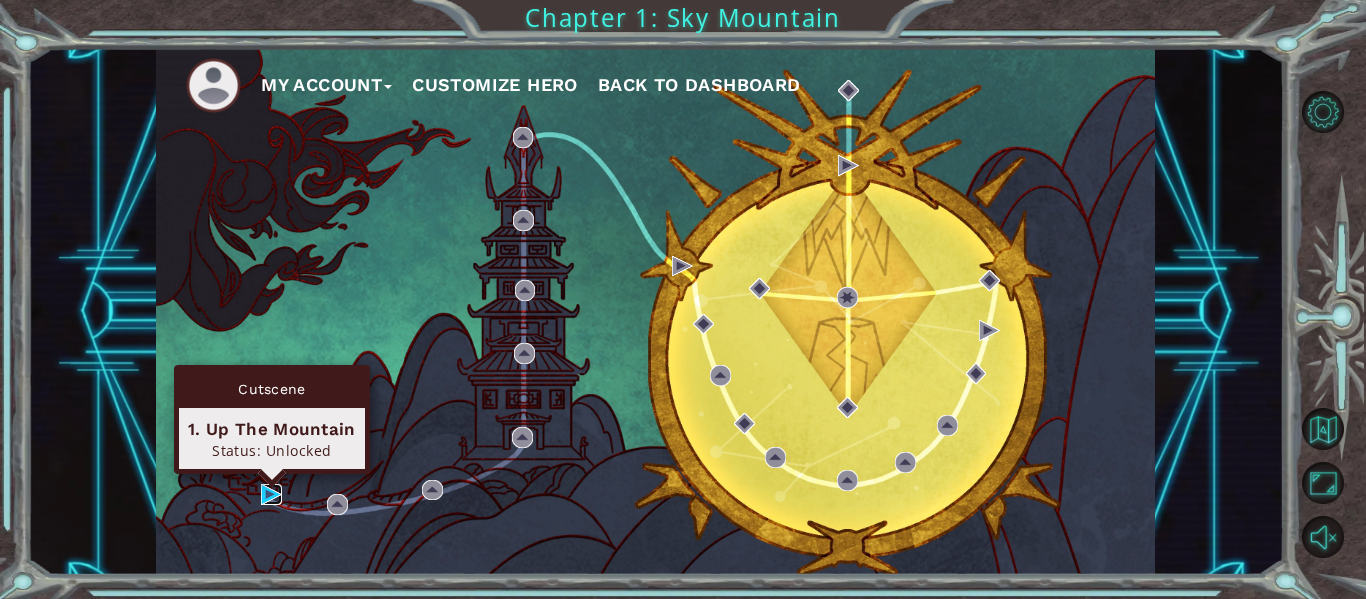 click at bounding box center [271, 494] 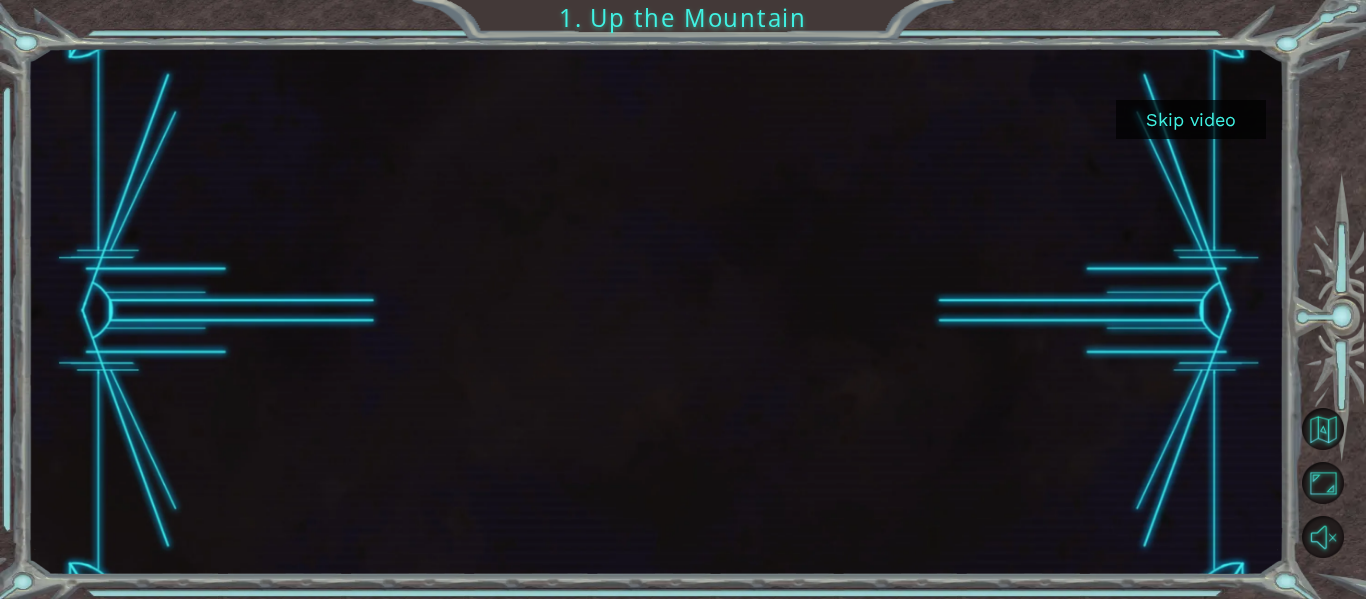 click at bounding box center (655, 311) 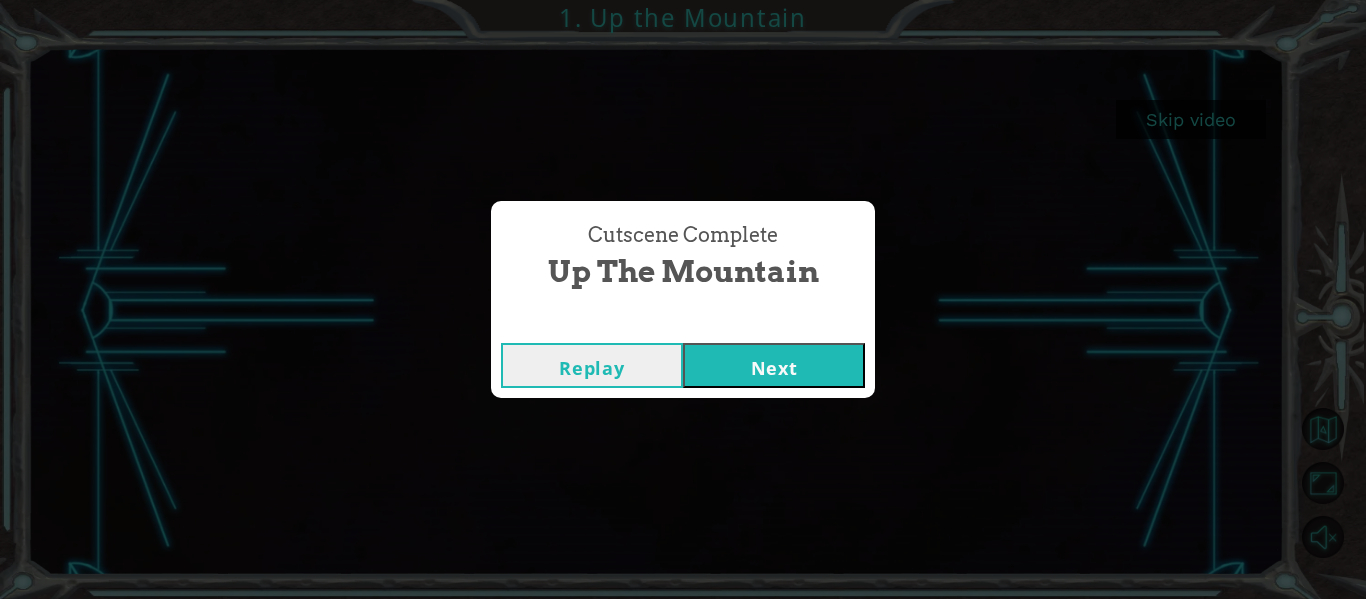 click on "Next" at bounding box center (774, 365) 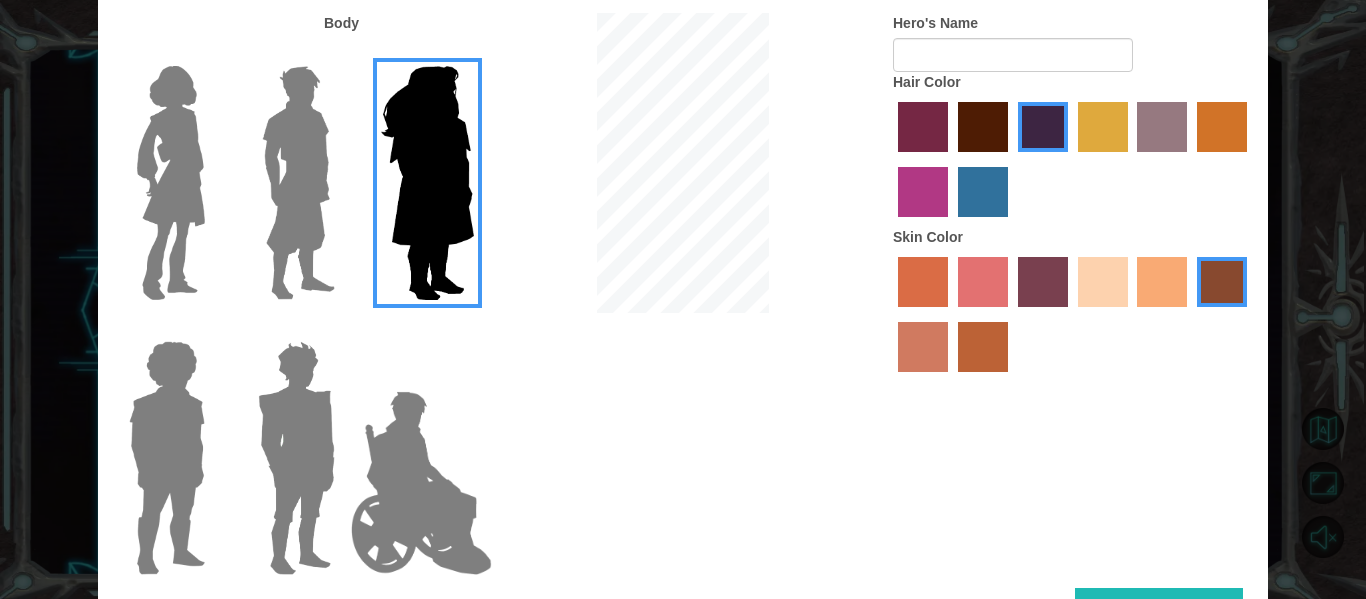 click at bounding box center [171, 183] 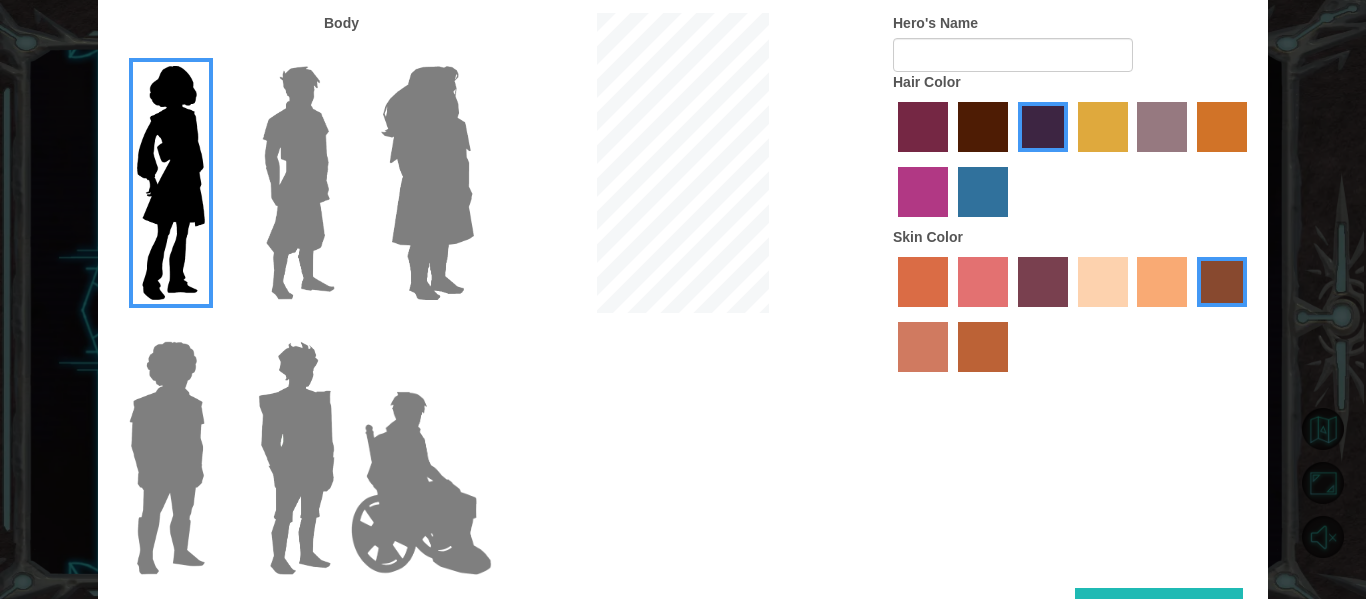 click at bounding box center [1103, 127] 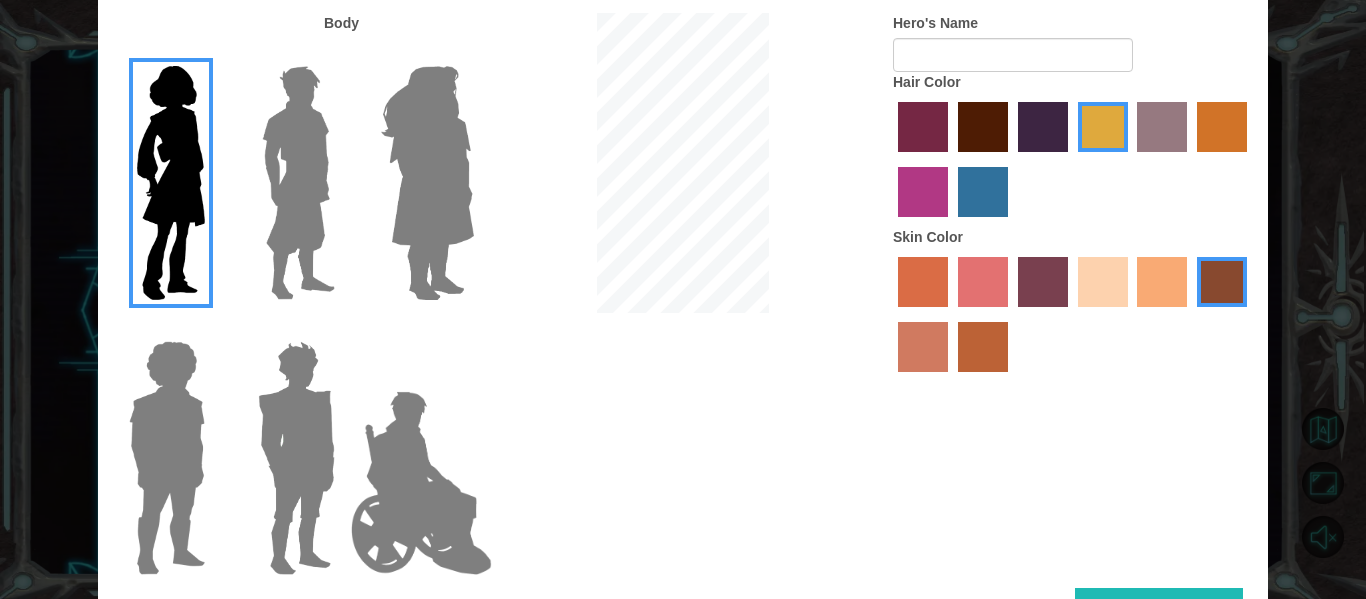 click at bounding box center [923, 127] 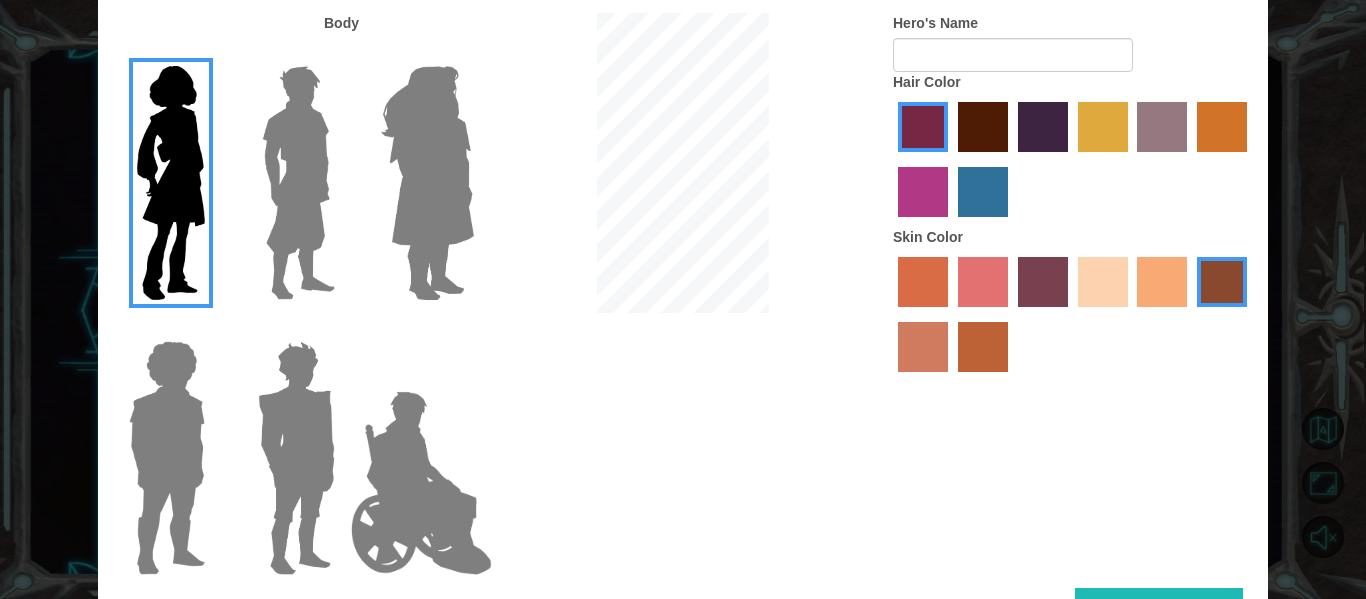 drag, startPoint x: 1151, startPoint y: 281, endPoint x: 1166, endPoint y: 279, distance: 15.132746 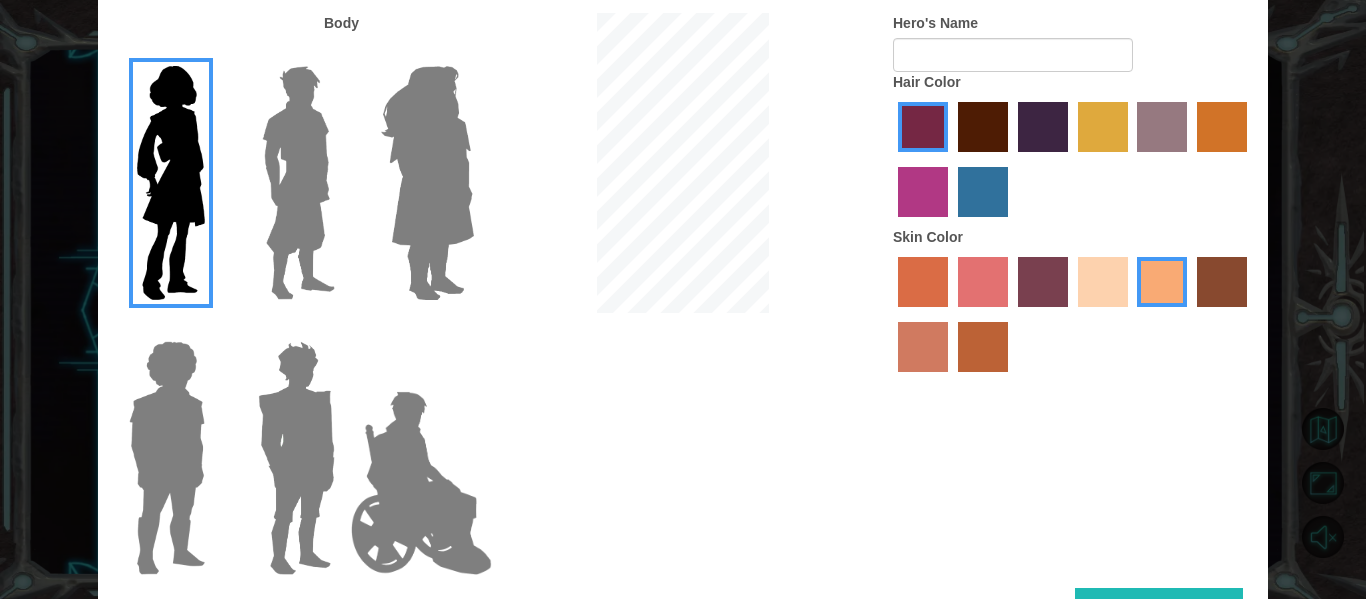 click at bounding box center (923, 282) 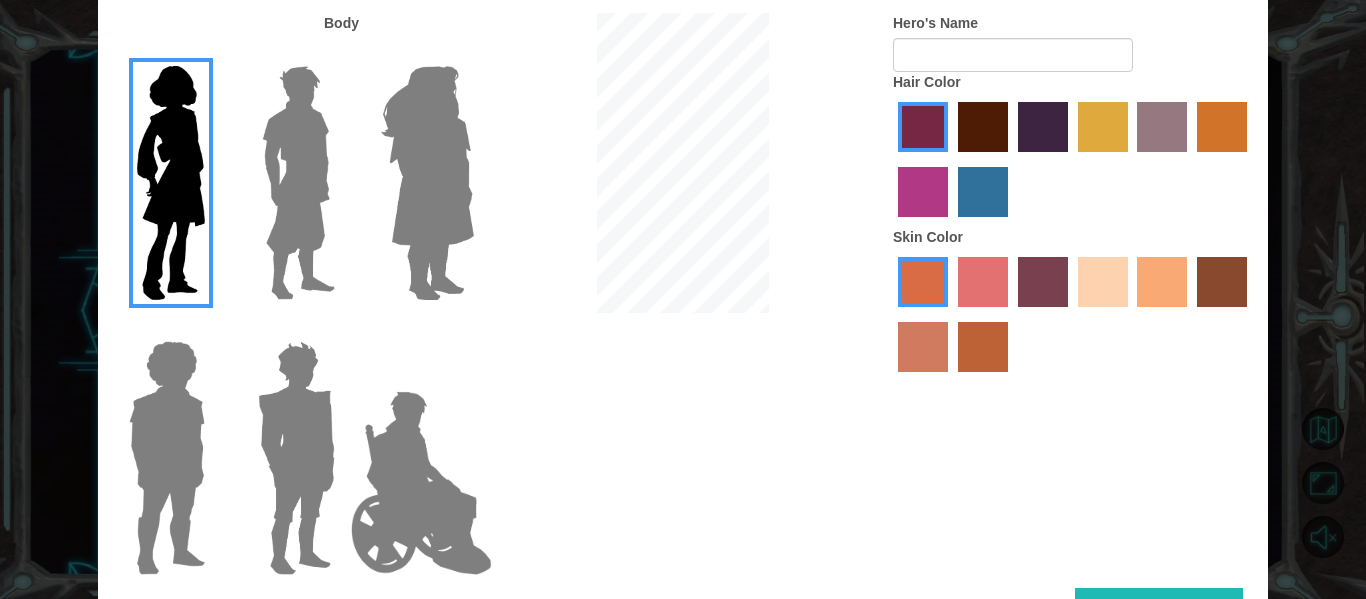 click at bounding box center [923, 347] 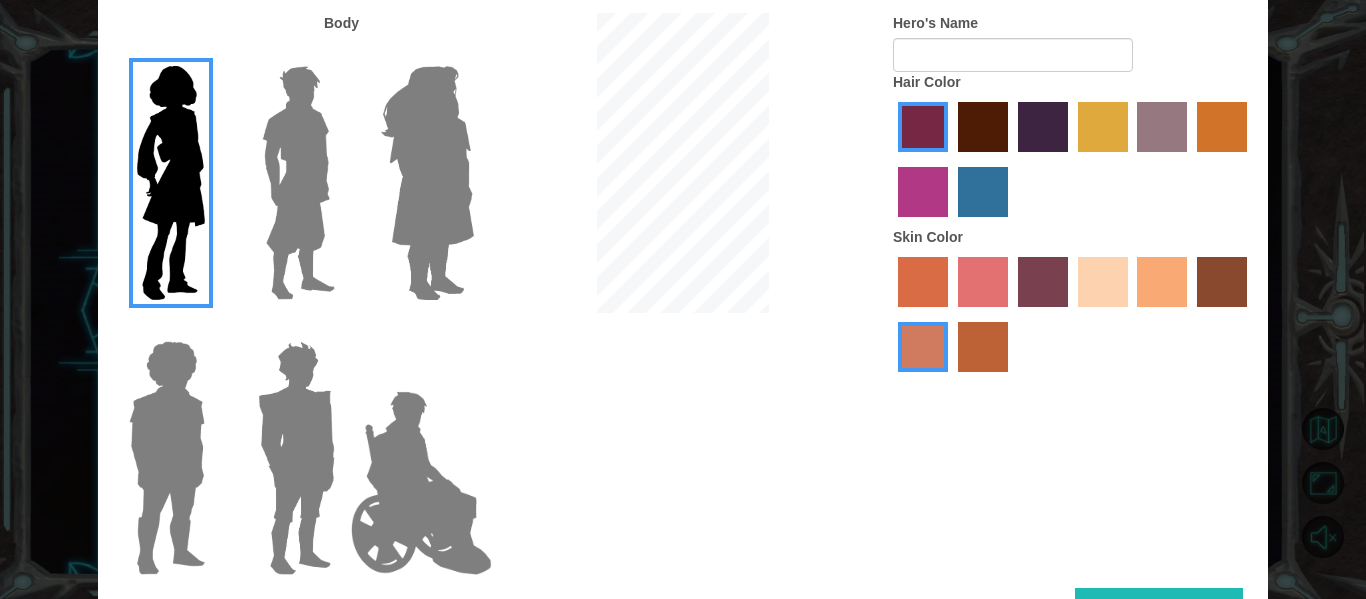click at bounding box center (983, 347) 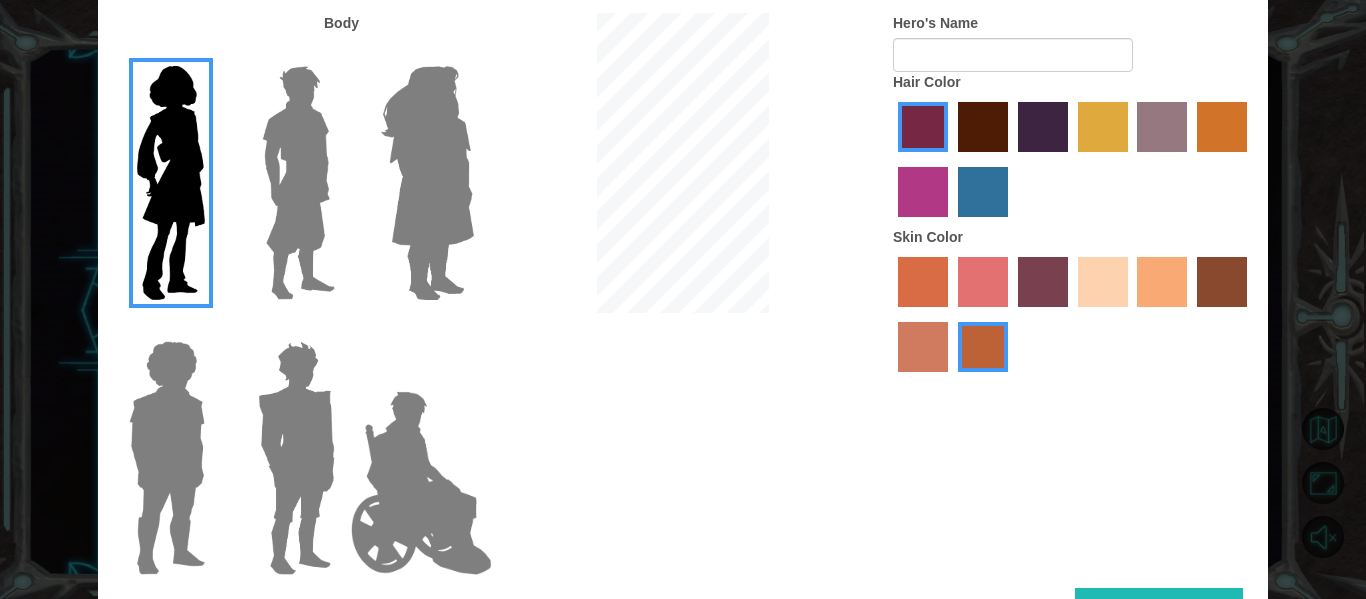 drag, startPoint x: 921, startPoint y: 267, endPoint x: 919, endPoint y: 293, distance: 26.076809 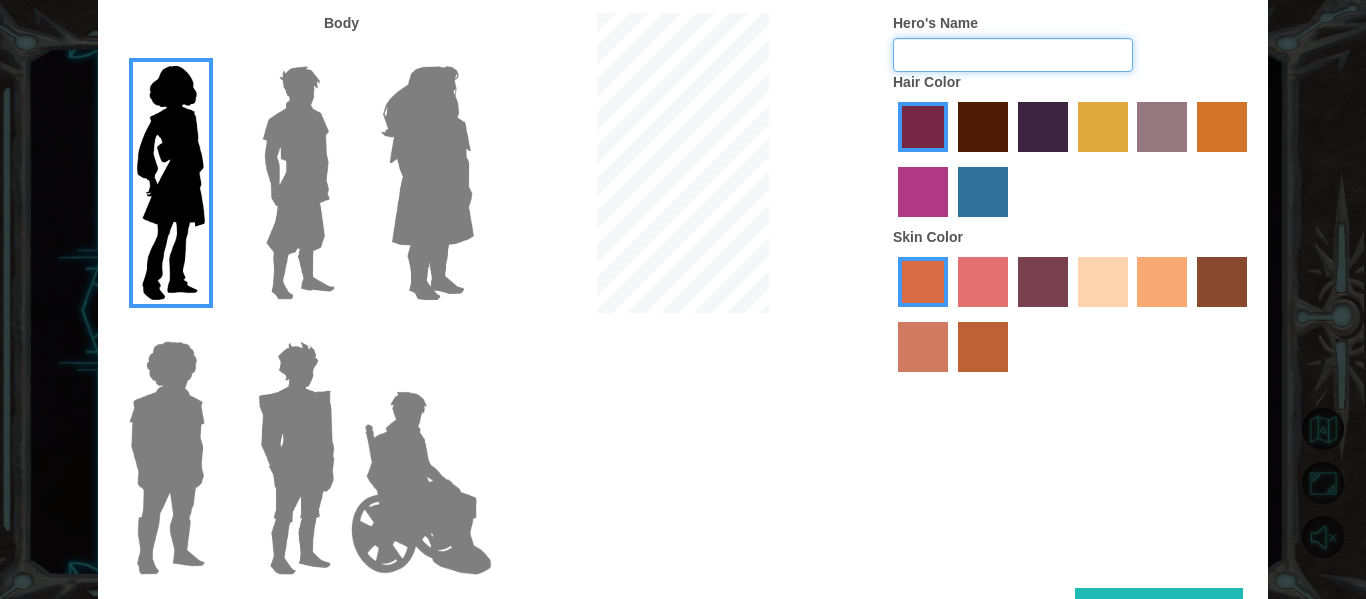 click on "Hero's Name" at bounding box center (1013, 55) 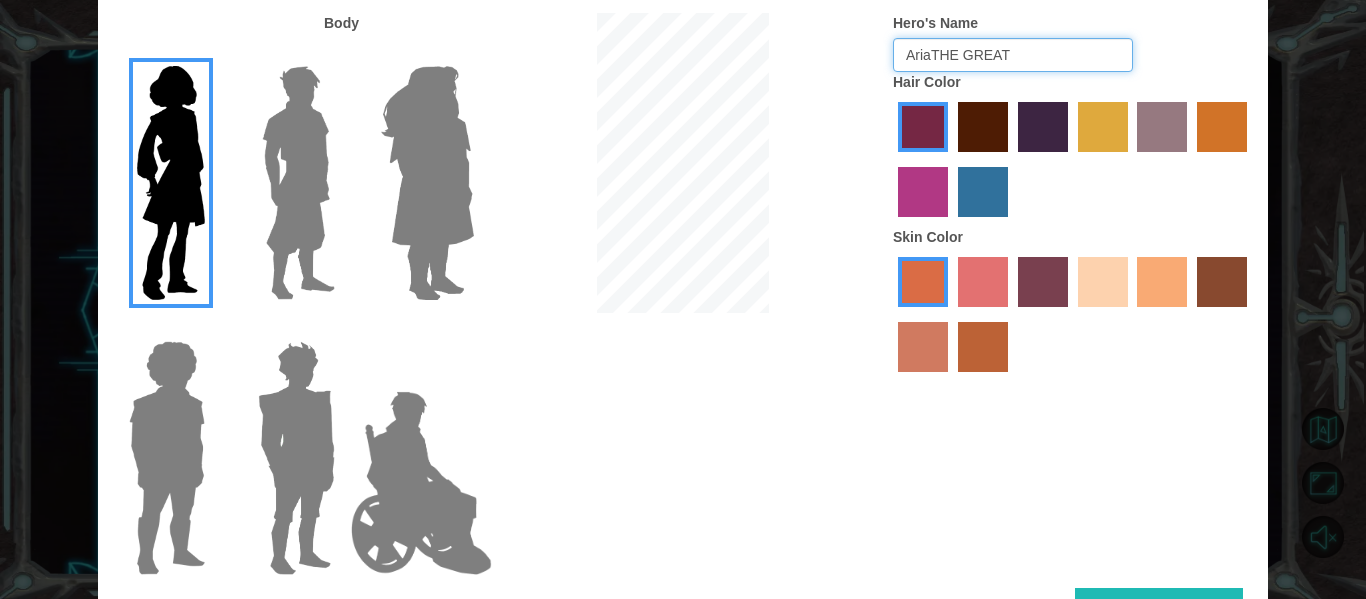 click on "AriaTHE GREAT" at bounding box center (1013, 55) 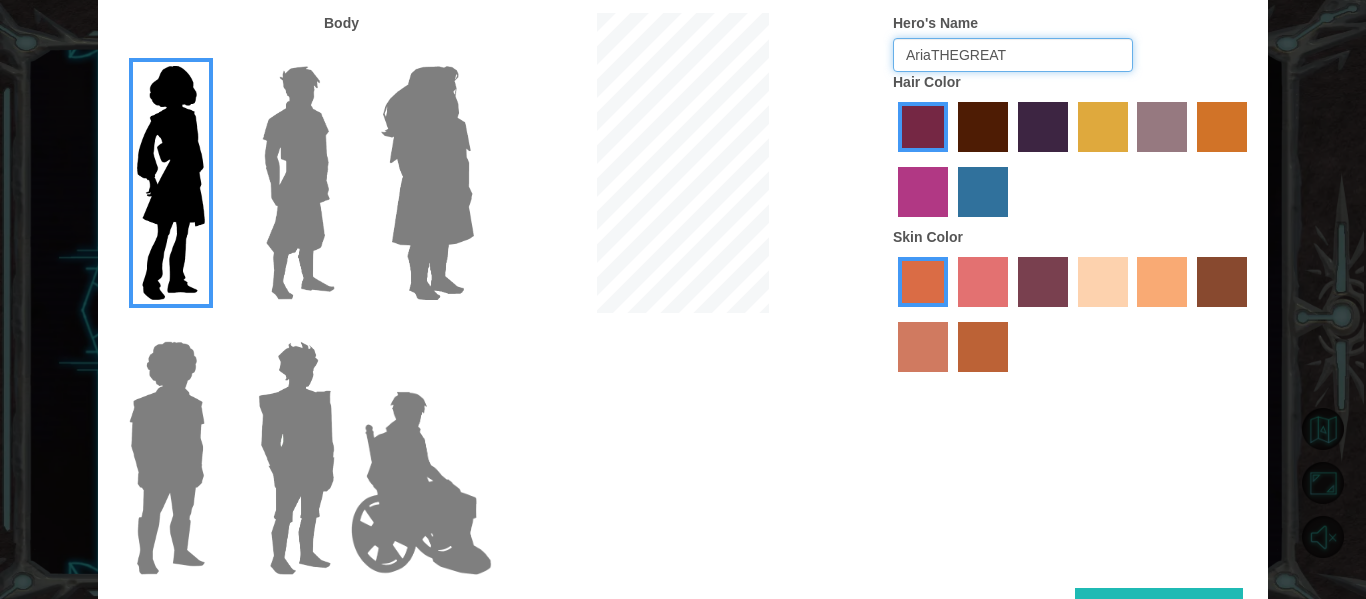 type on "AriaTHEGREAT" 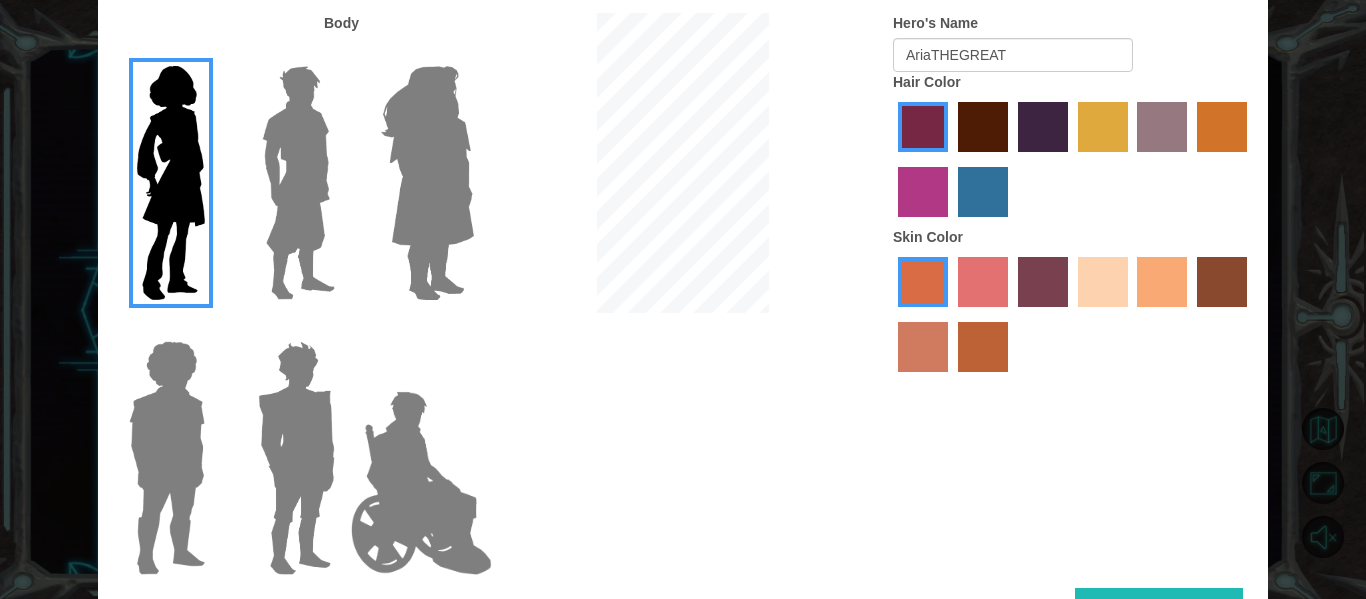 click at bounding box center (427, 183) 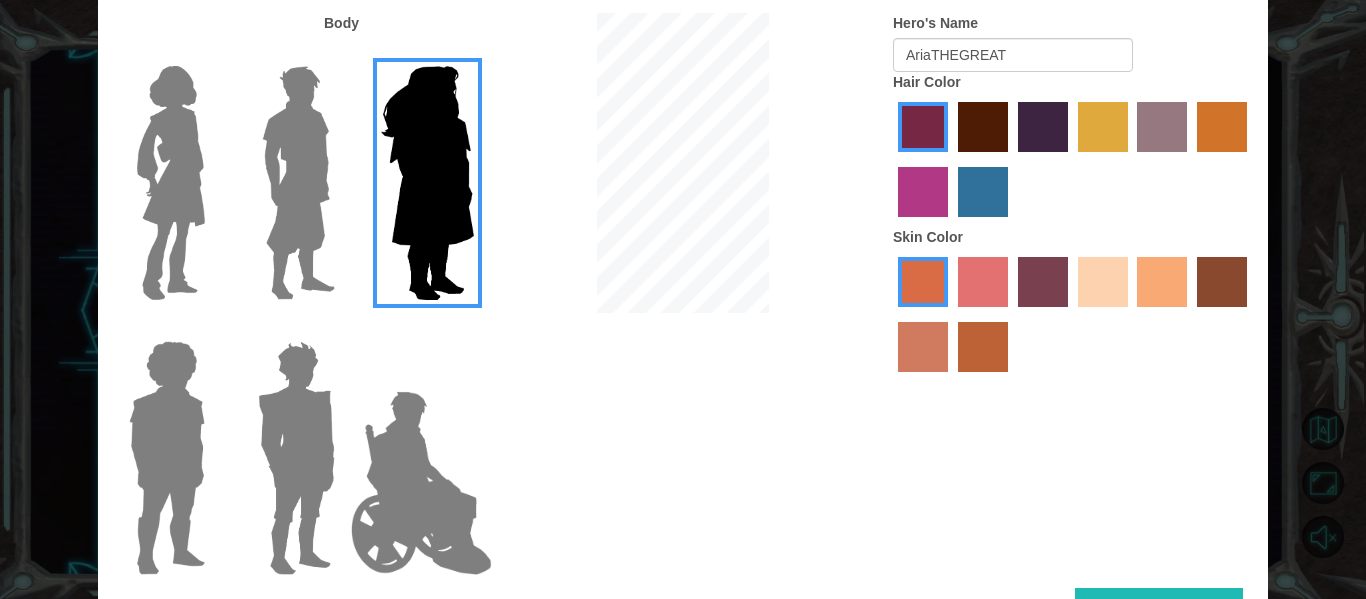 click at bounding box center [983, 347] 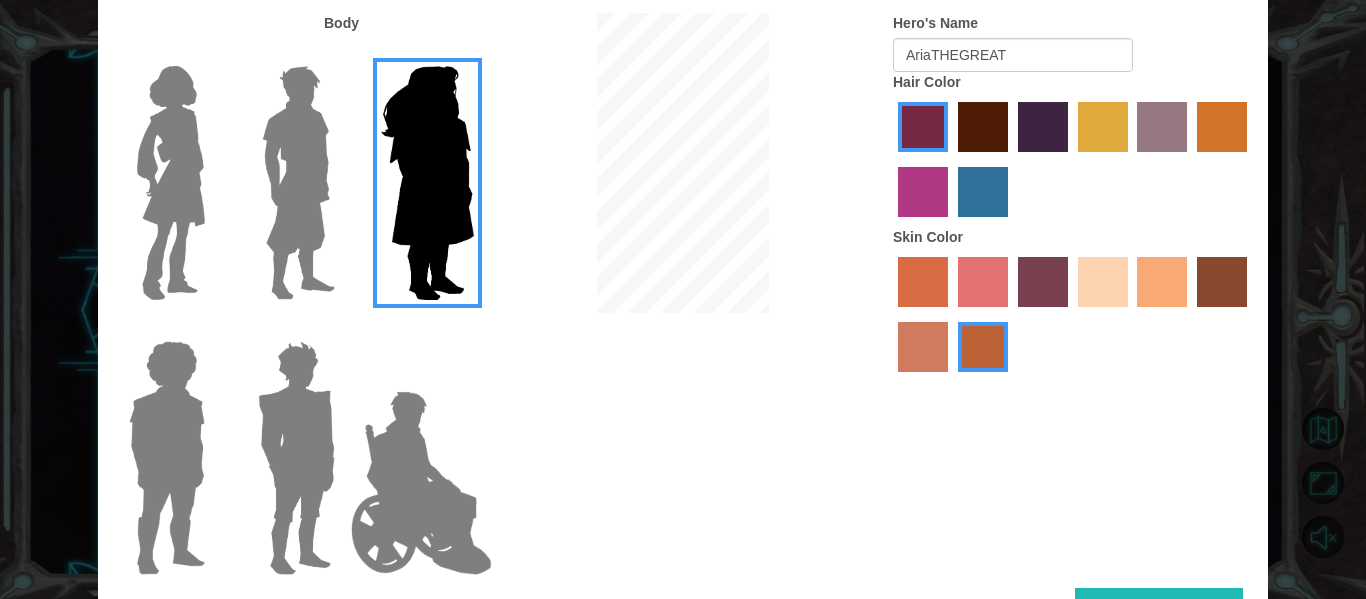 click at bounding box center (1162, 282) 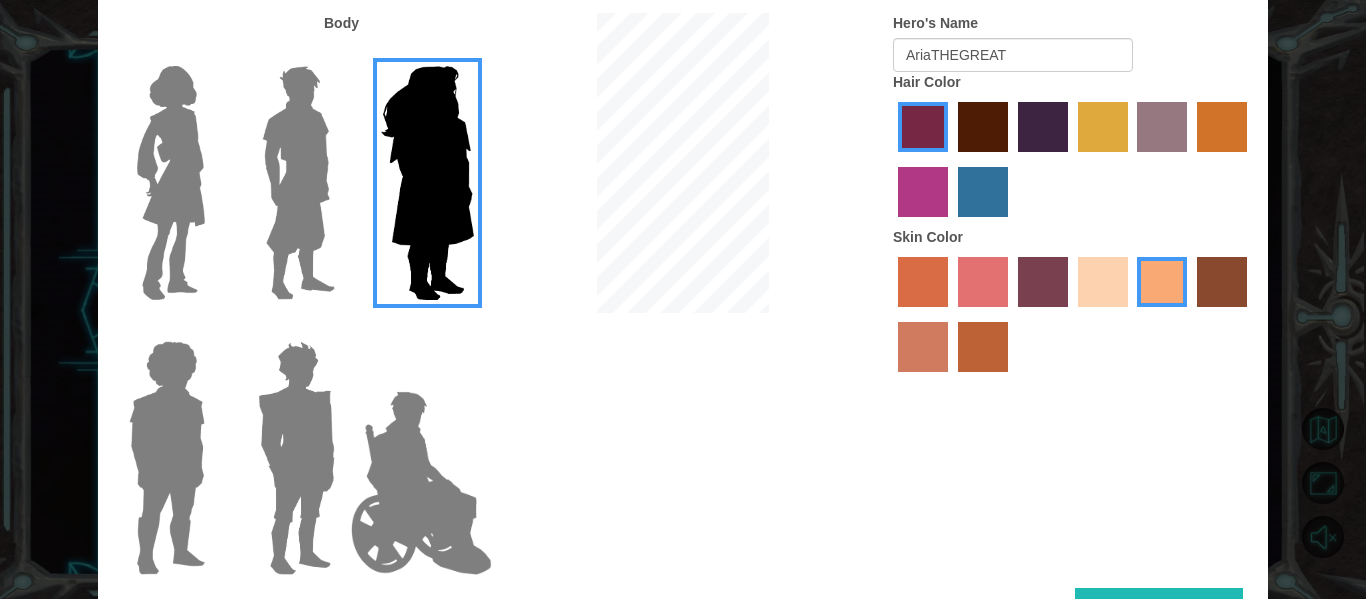 click at bounding box center (171, 183) 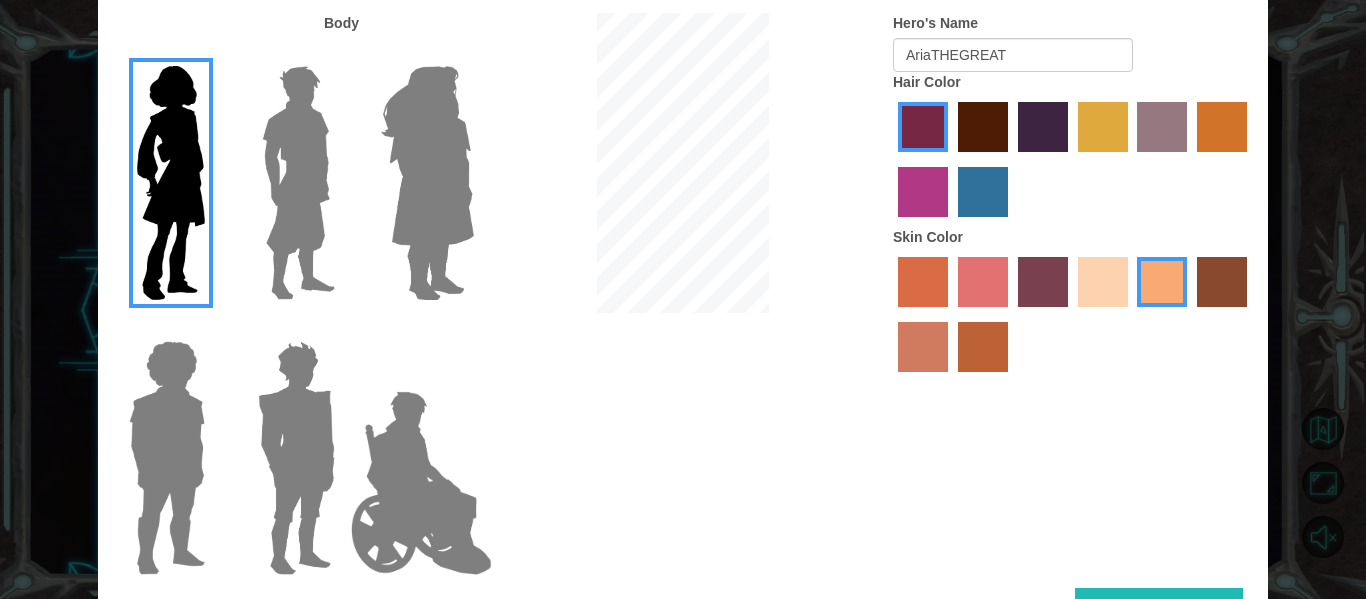 click at bounding box center [923, 282] 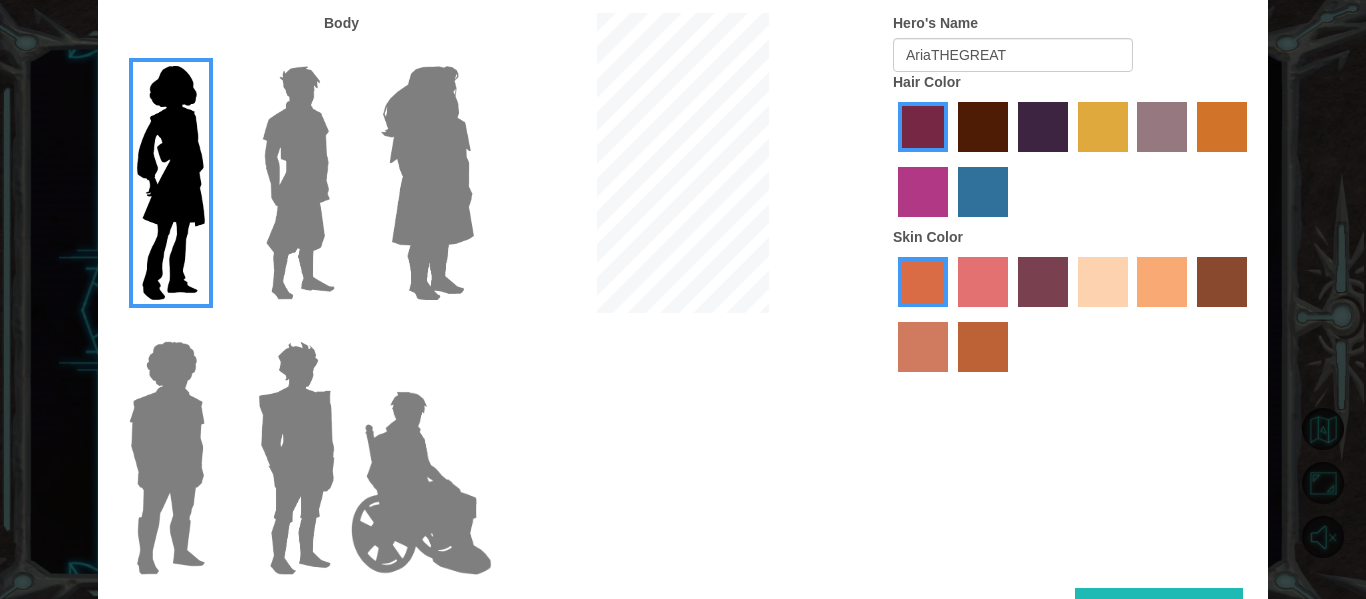 click at bounding box center [1162, 282] 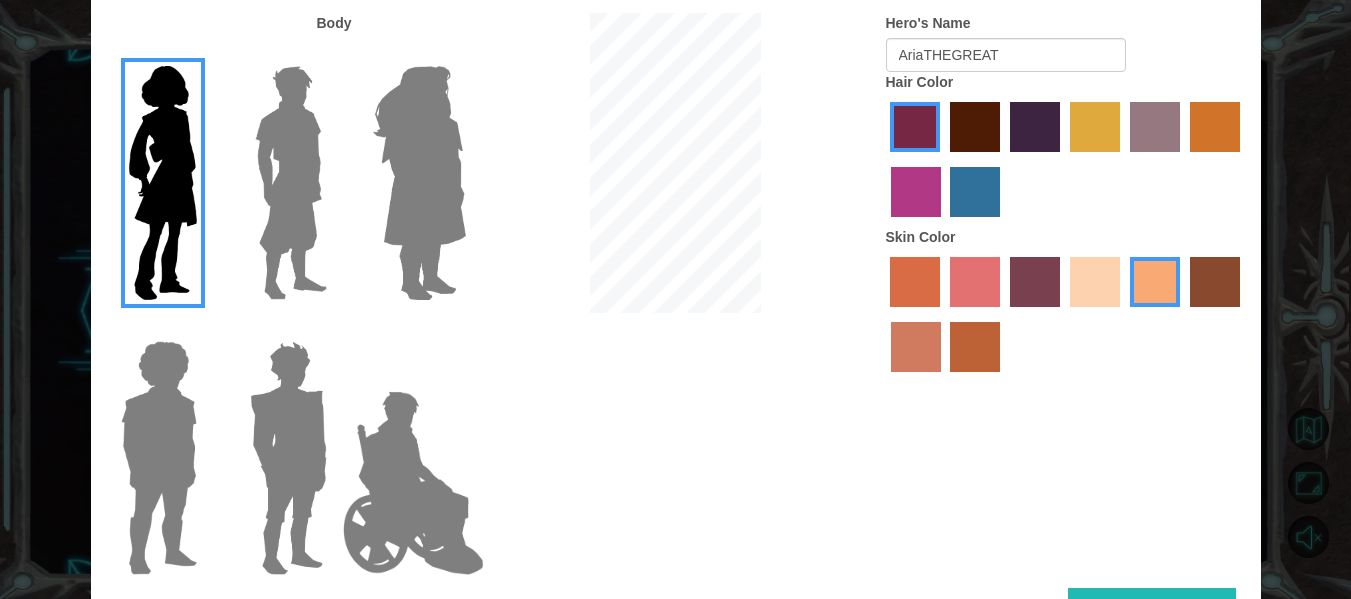 click on "Done" at bounding box center (1152, 610) 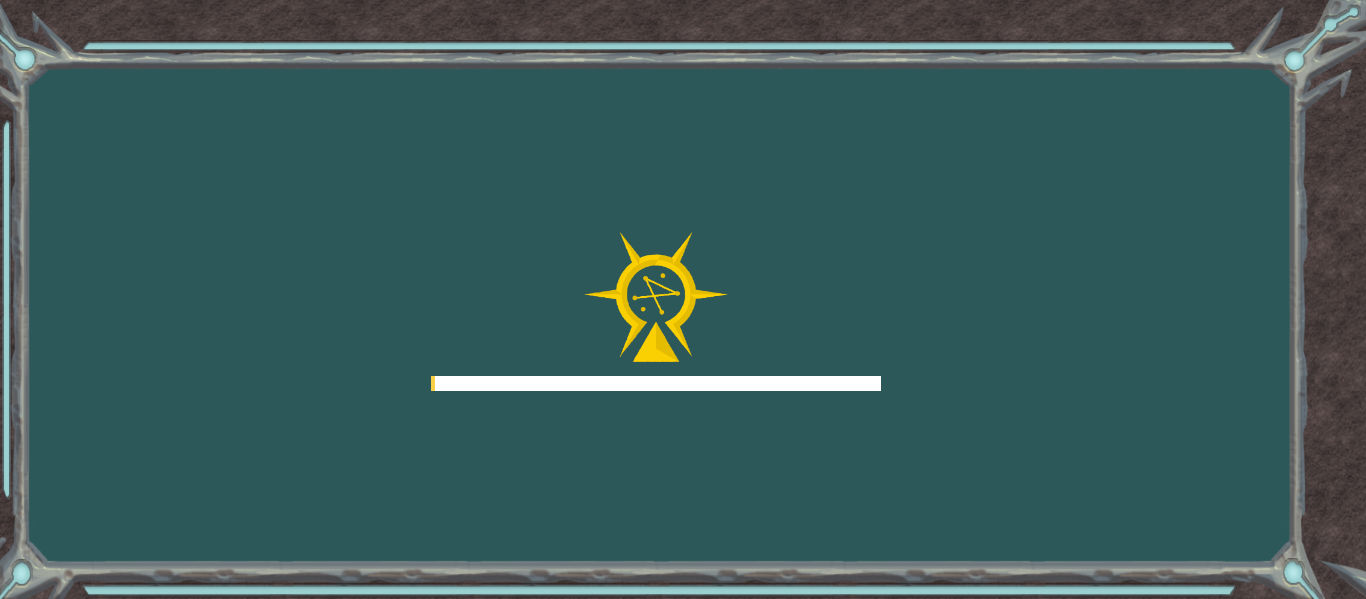 click on "Goals Error loading from server. Try refreshing the page. You'll need to join a course to play this level. Back to Classes Ask your teacher to assign you a license so you can continue to play [PERSON_NAME]! Back to Classes This level is locked. Back to Classes" at bounding box center (683, 299) 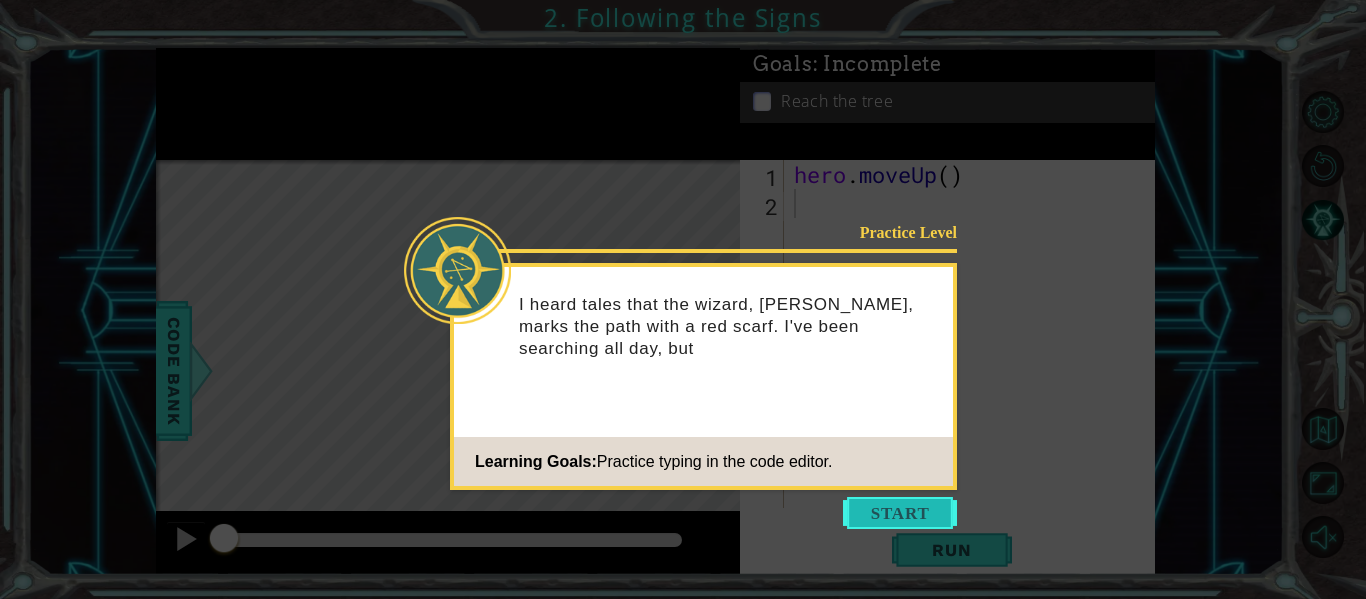 click at bounding box center [900, 513] 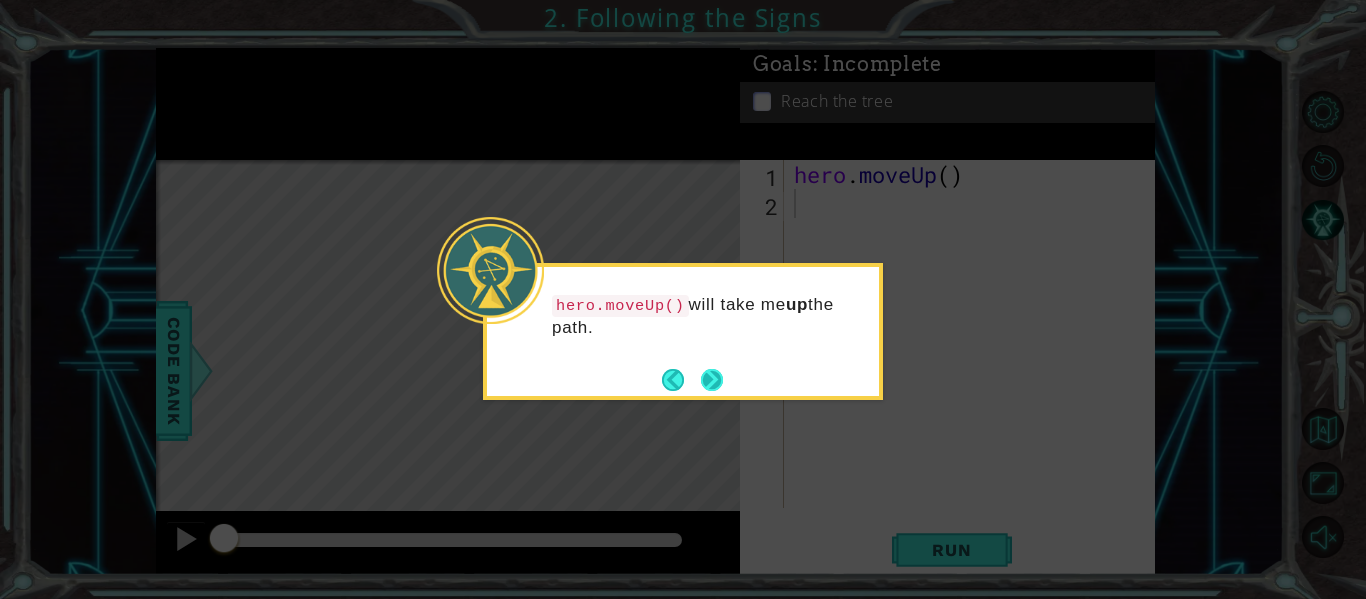 click at bounding box center [712, 380] 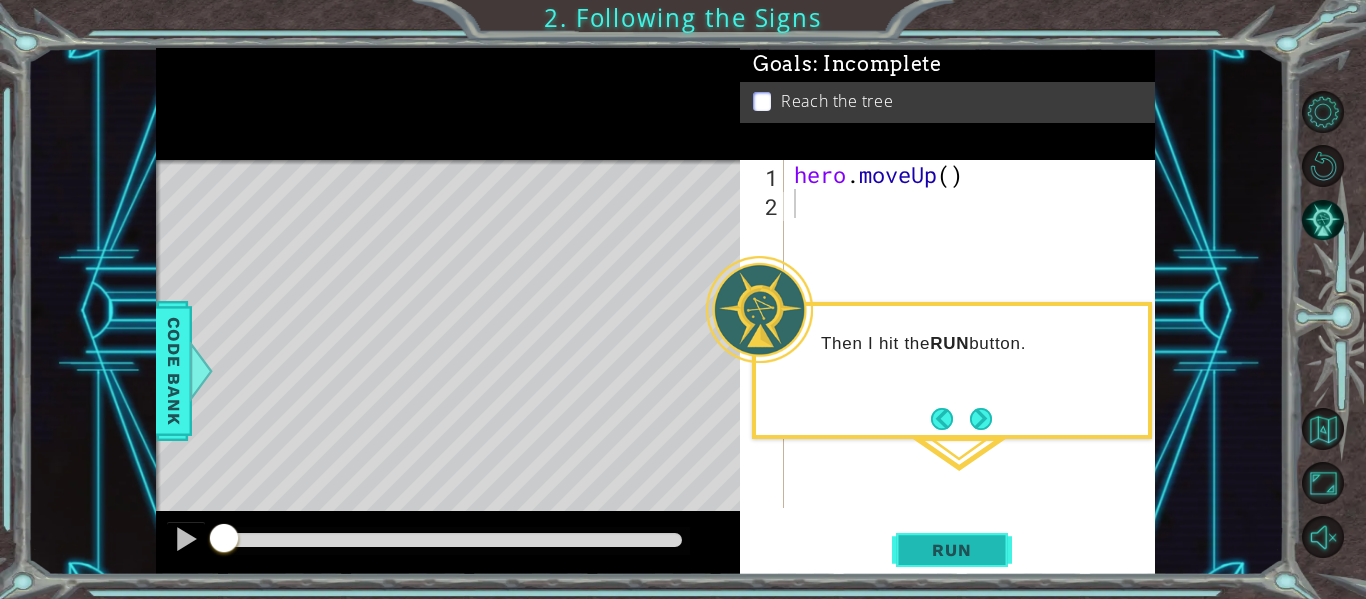 click on "Run" at bounding box center [951, 550] 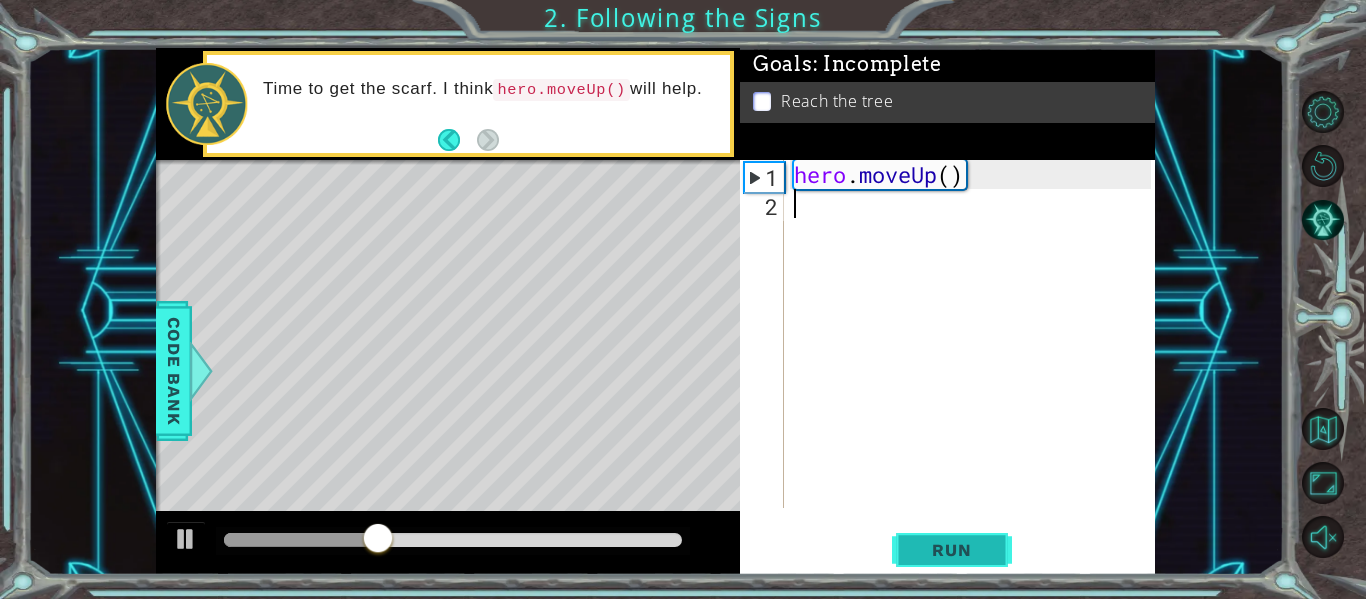 click on "Run" at bounding box center [951, 550] 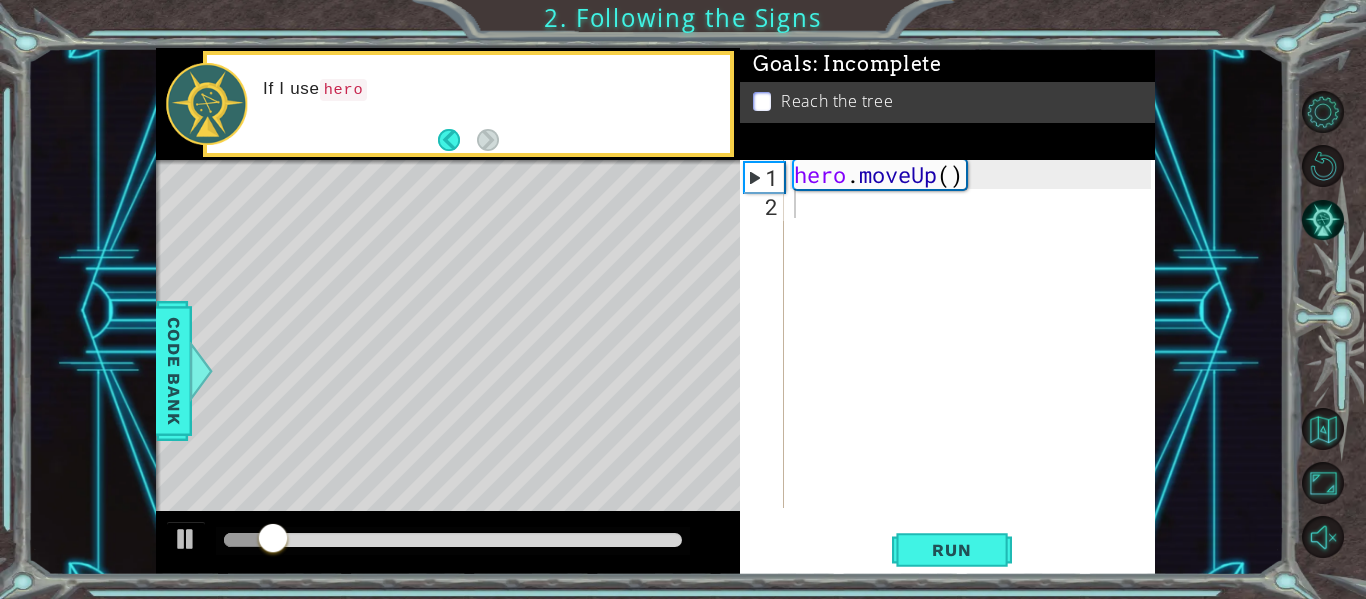 click on "1 2 hero . moveUp ( )     הההההההההההההההההההההההההההההההההההההההההההההההההההההההההההההההההההההההההההההההההההההההההההההההההההההההההההההההההההההההההההההההההההההההההההההההההההההההההההההההההההההההההההההההההההההההההההההההההההההההההההההההההההההההההההההההההההההההההההההההההההההההההההההההה XXXXXXXXXXXXXXXXXXXXXXXXXXXXXXXXXXXXXXXXXXXXXXXXXXXXXXXXXXXXXXXXXXXXXXXXXXXXXXXXXXXXXXXXXXXXXXXXXXXXXXXXXXXXXXXXXXXXXXXXXXXXXXXXXXXXXXXXXXXXXXXXXXXXXXXXXXXXXXXXXXXXXXXXXXXXXXXXXXXXXXXXXXXXXXXXXXXXXXXXXXXXXXXXXXXXXXXXXXXXXXXXXXXXXXXXXXXXXXXXXXXXXXXXXXXXXXXX Code Saved Run Statement   /  Call   /" at bounding box center [947, 367] 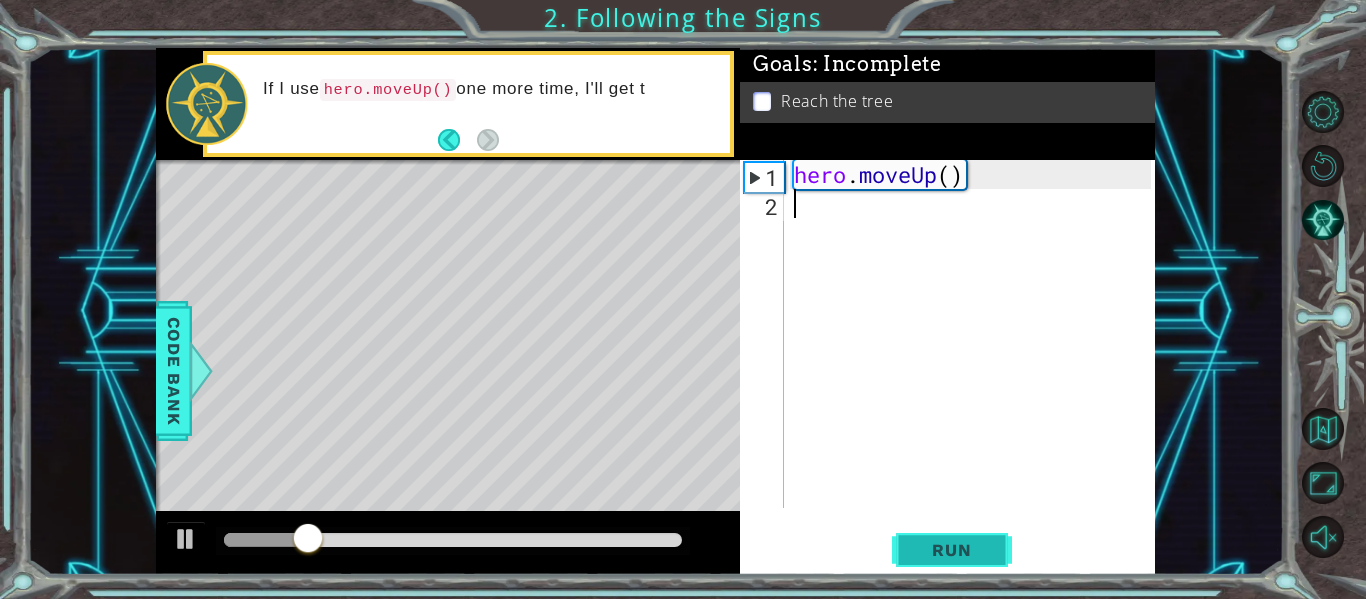 click on "Run" at bounding box center [952, 550] 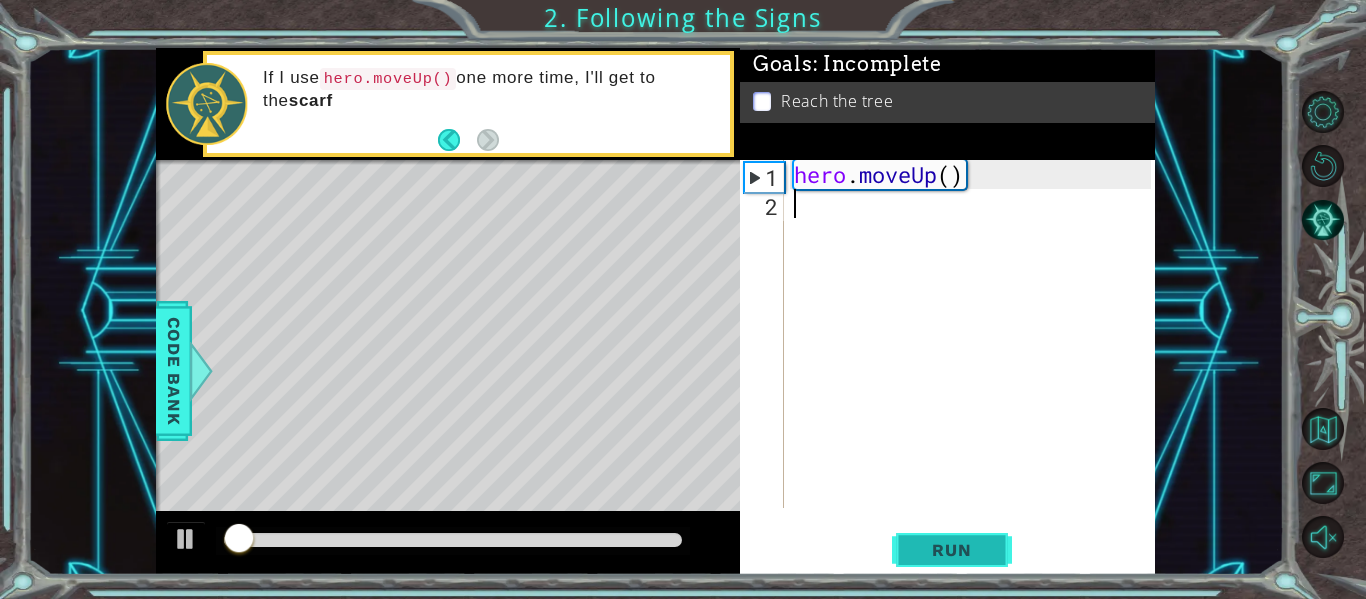 click on "Run" at bounding box center [952, 550] 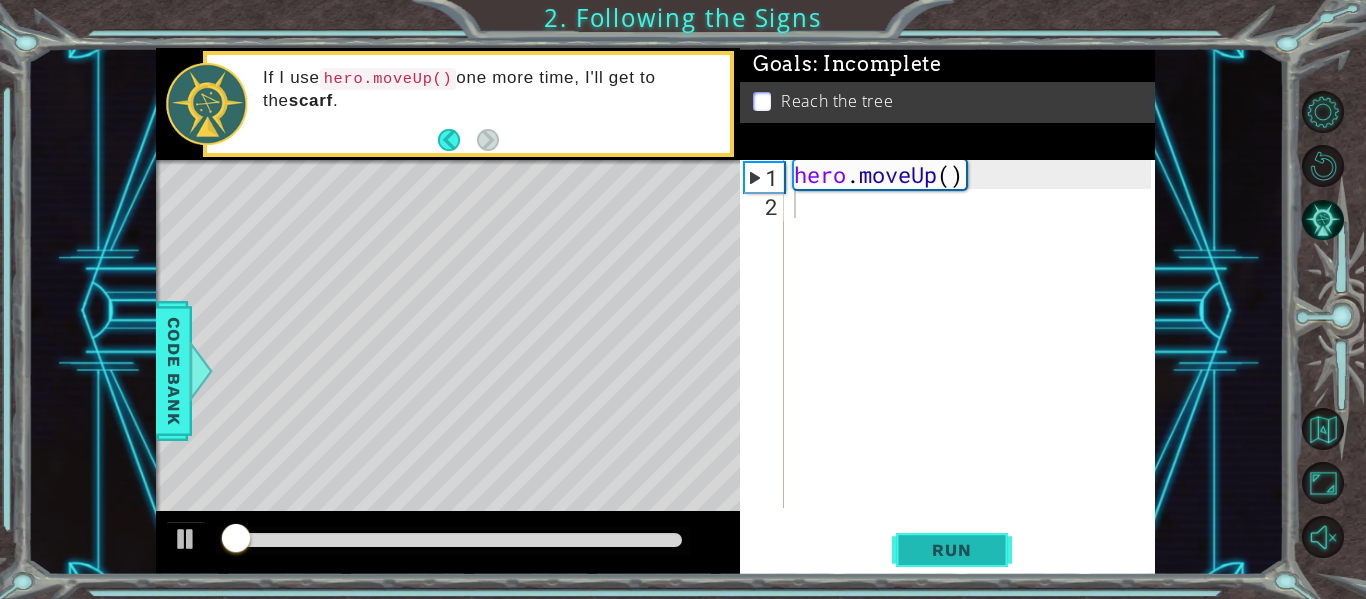 click on "Run" at bounding box center [952, 550] 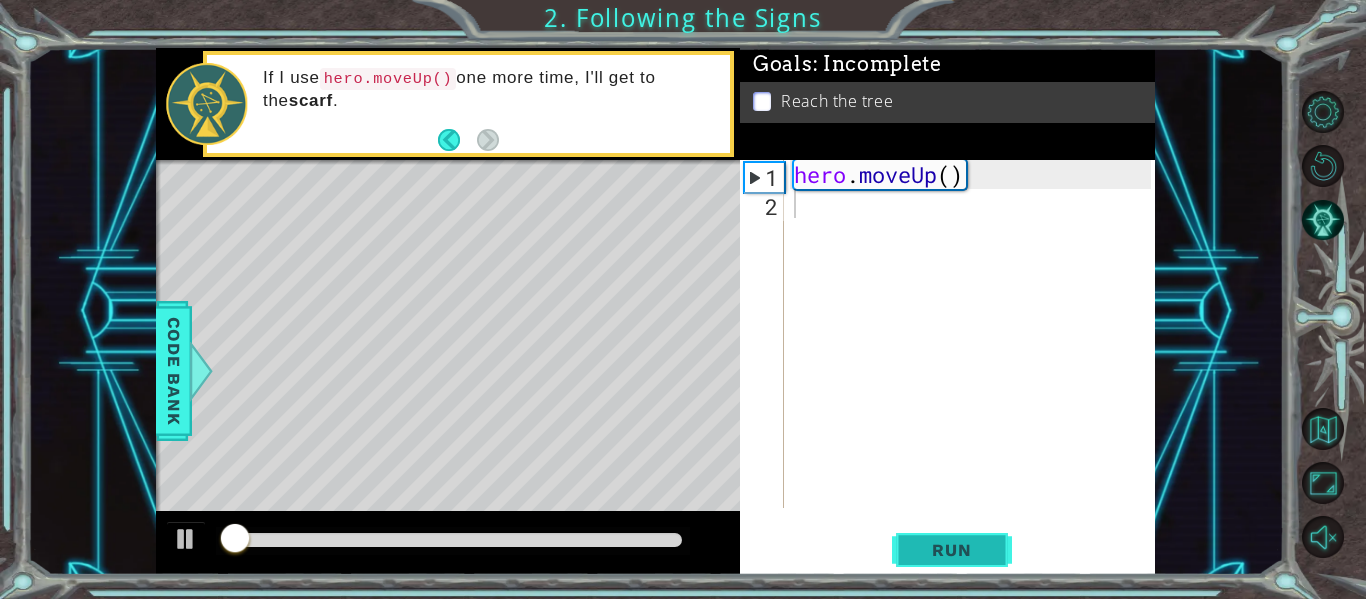 click on "Run" at bounding box center (952, 550) 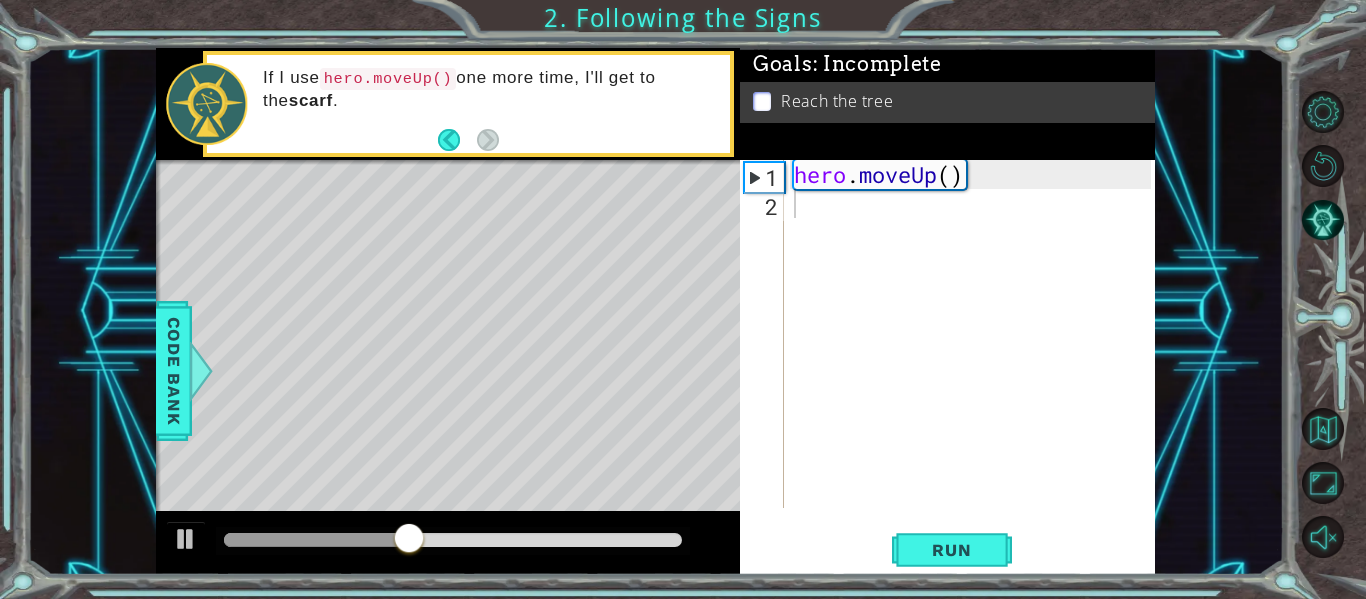 click at bounding box center [618, 454] 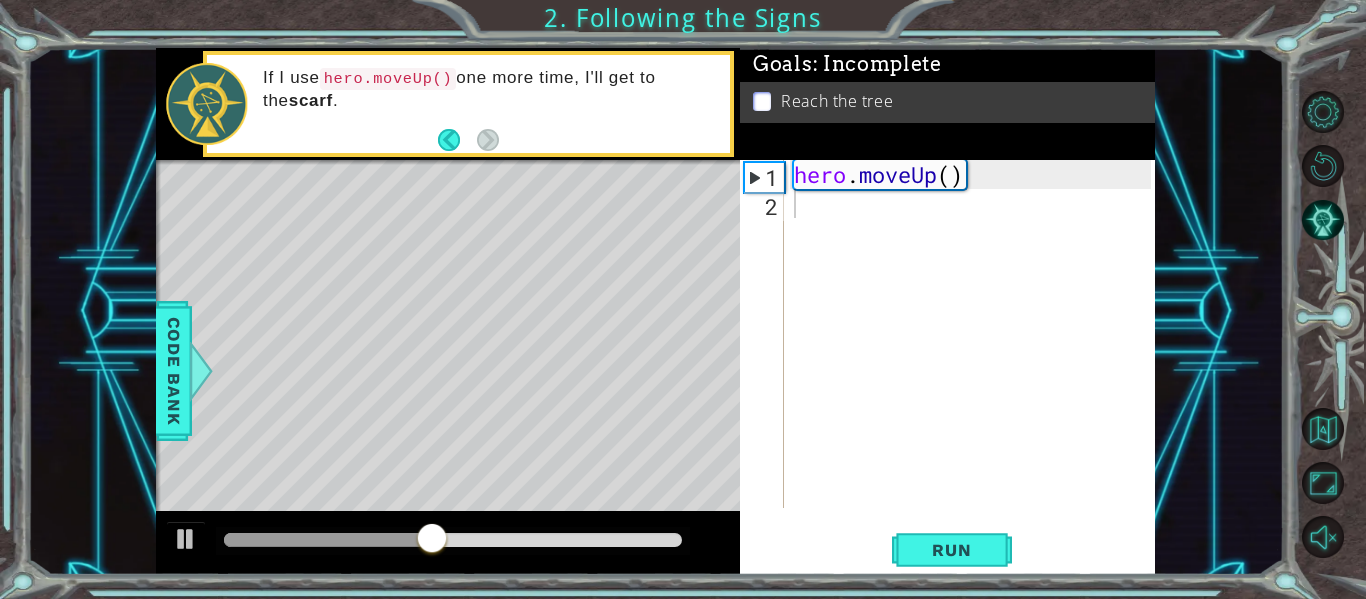 click at bounding box center [618, 454] 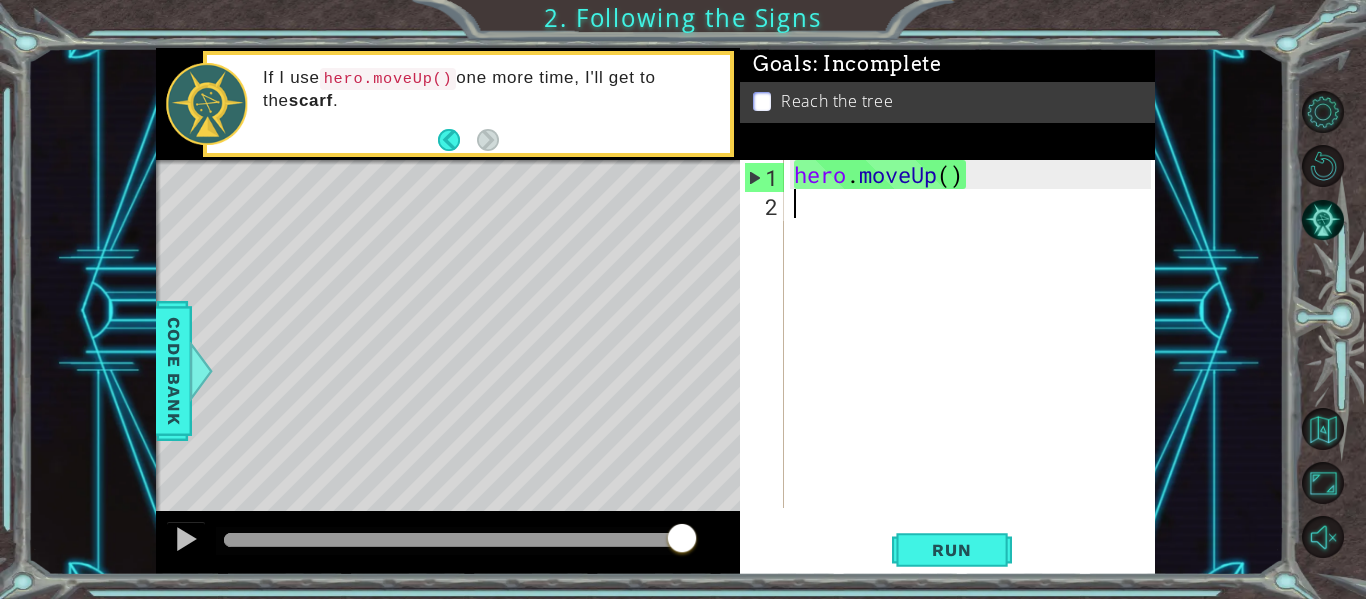 click on "hero . moveUp ( )" at bounding box center [975, 363] 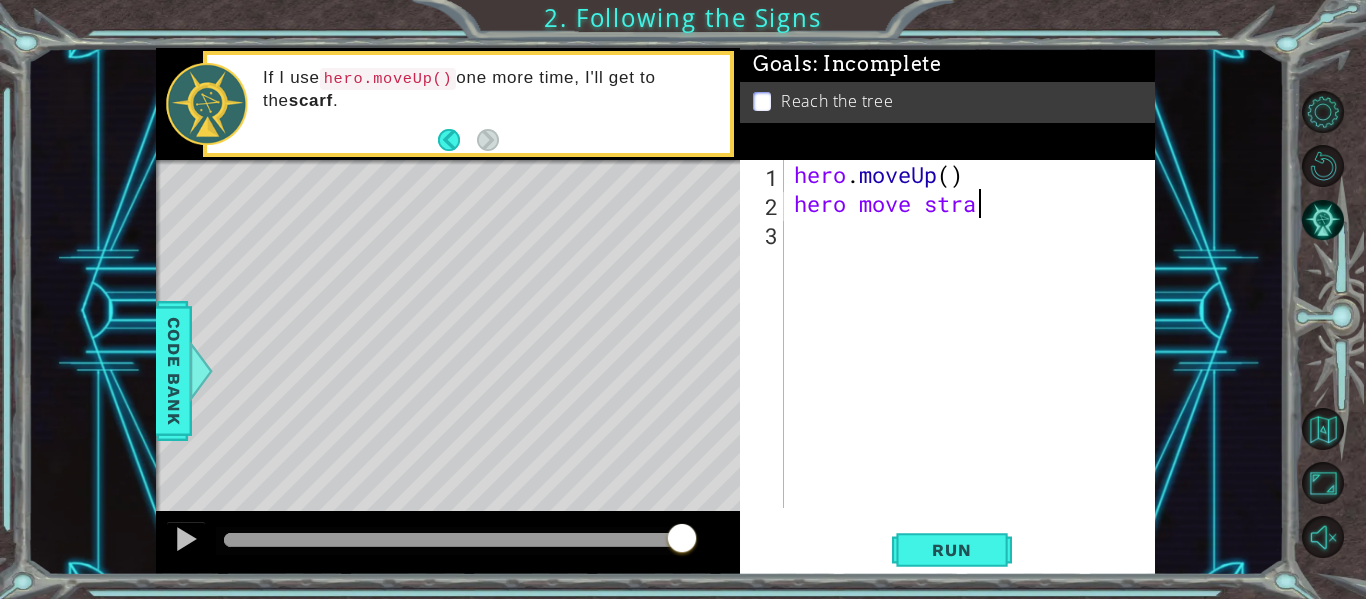 scroll, scrollTop: 0, scrollLeft: 8, axis: horizontal 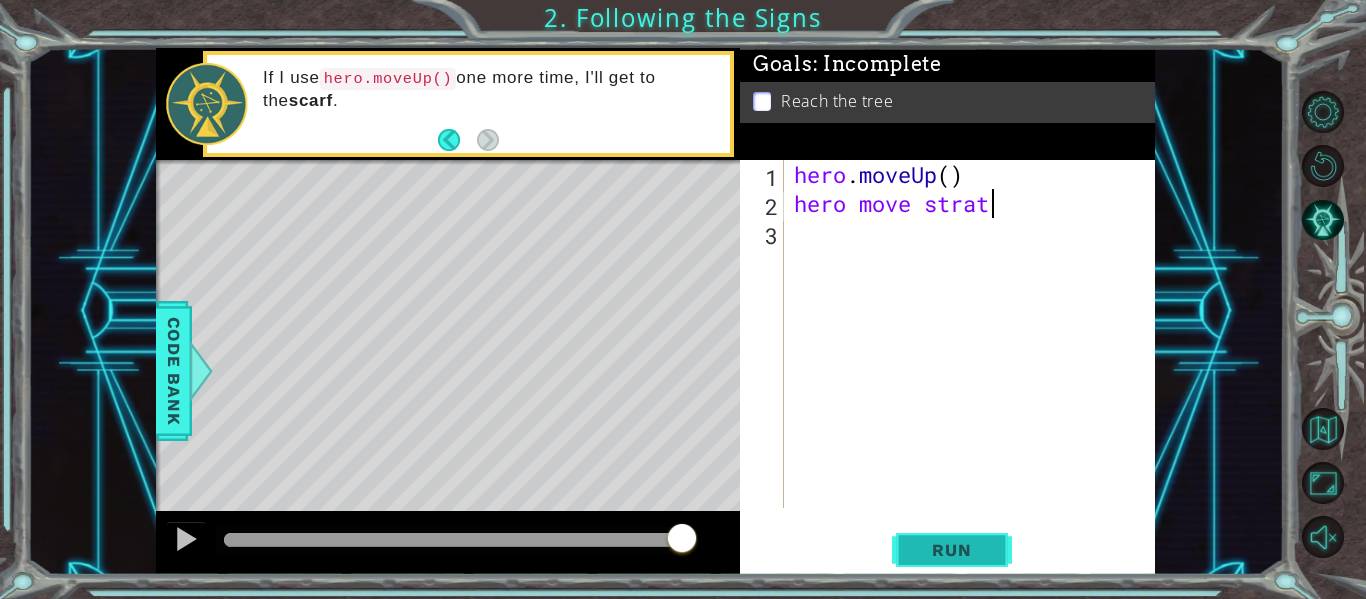 click on "Run" at bounding box center (951, 550) 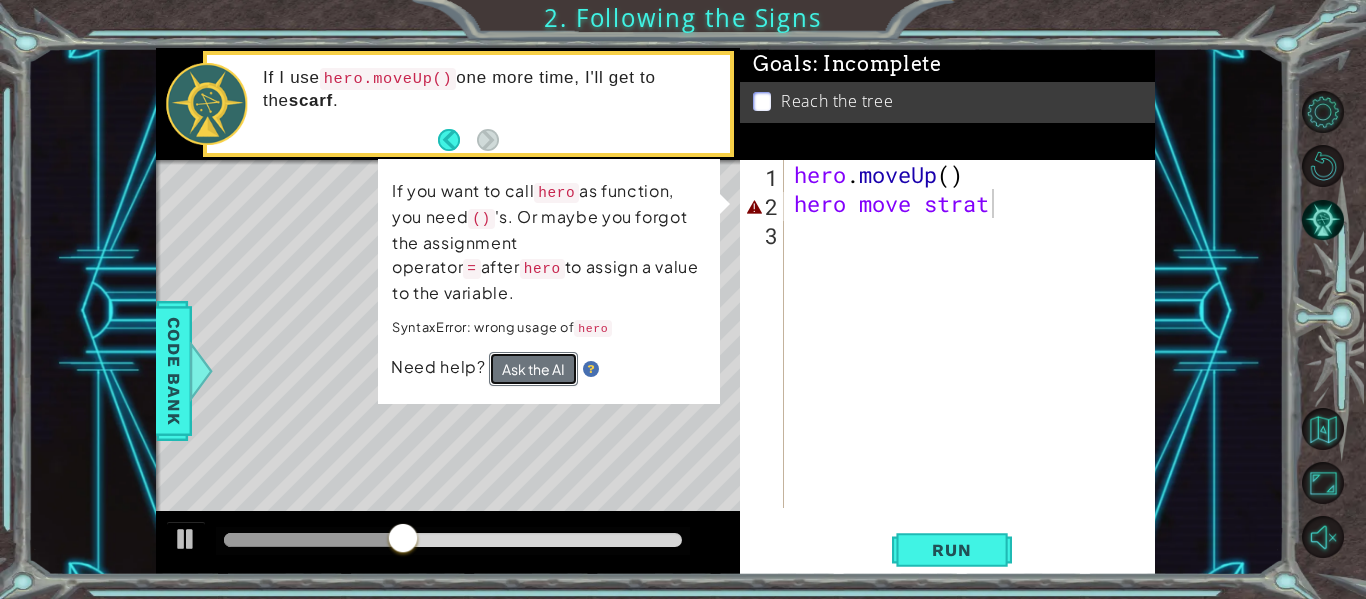 click on "Ask the AI" at bounding box center (533, 369) 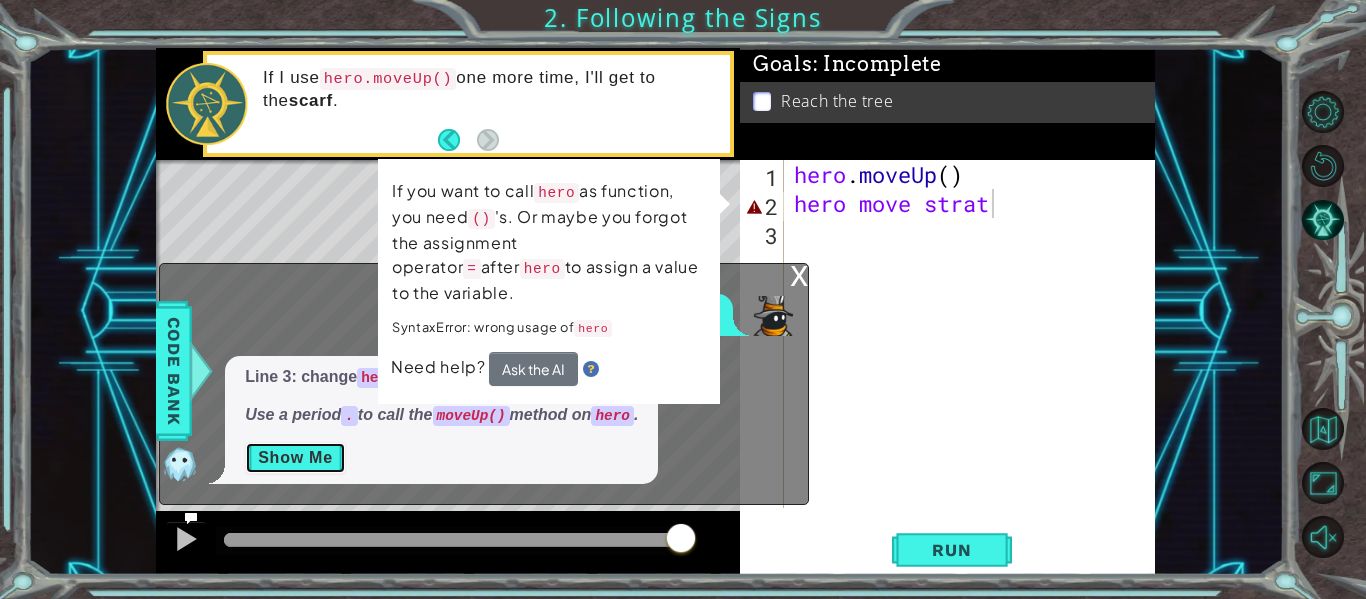click on "Show Me" at bounding box center [295, 458] 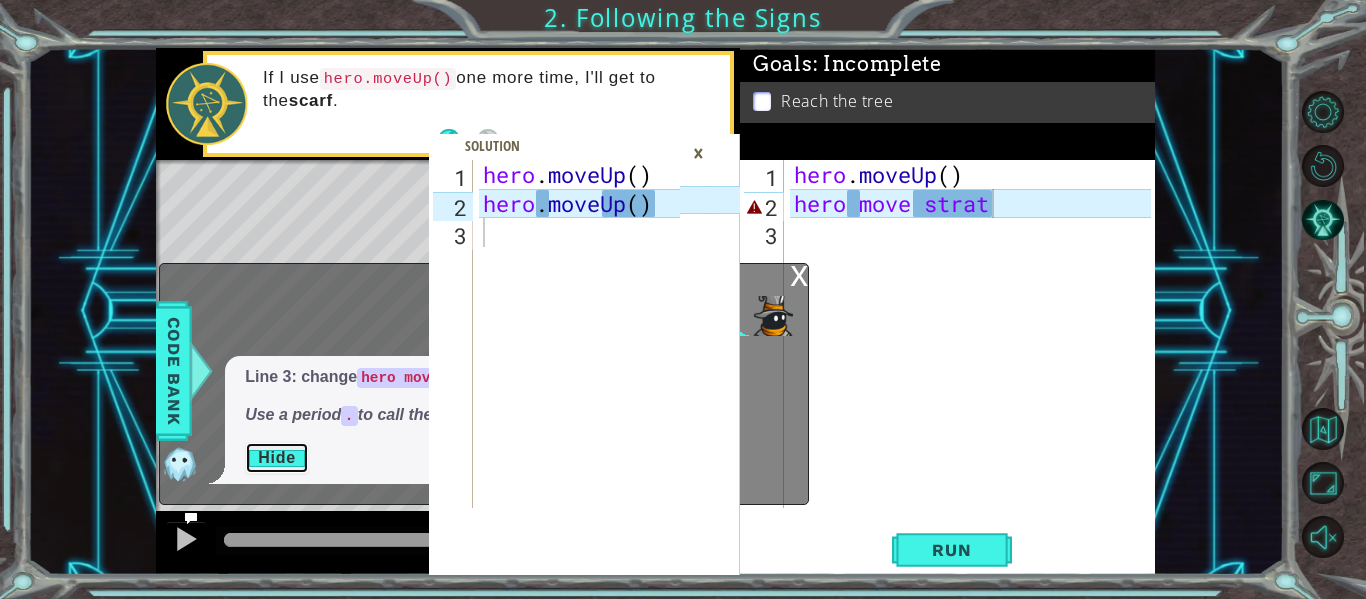 click on "Hide" at bounding box center [277, 458] 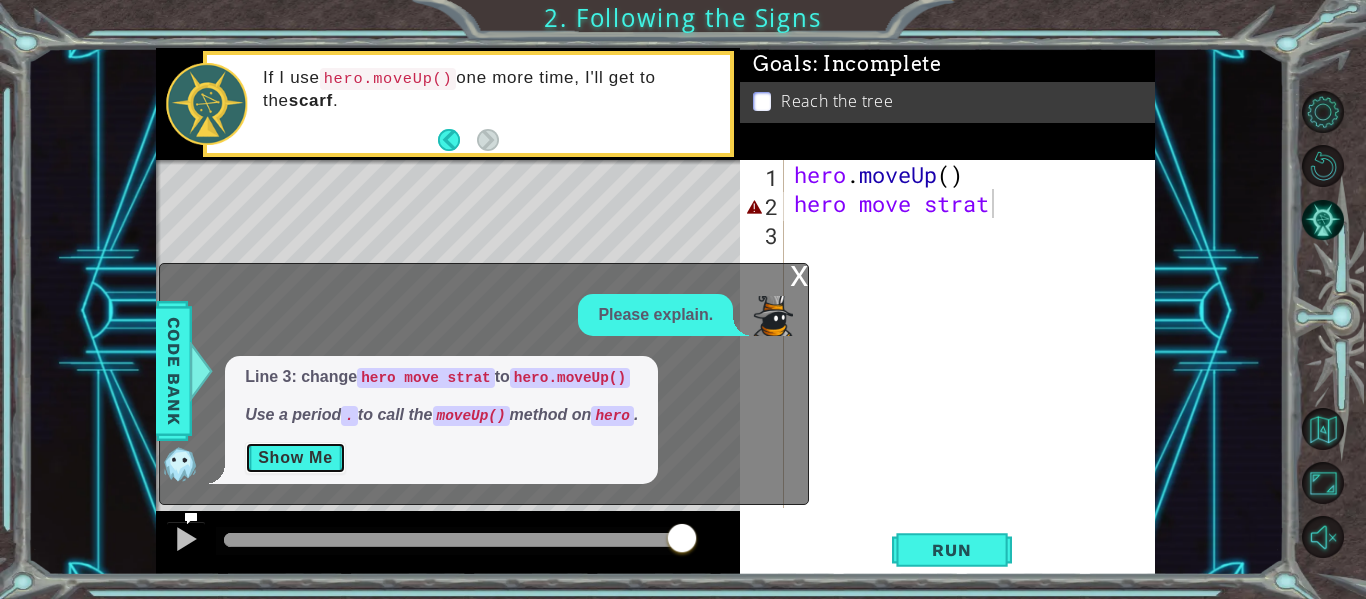 drag, startPoint x: 279, startPoint y: 447, endPoint x: 285, endPoint y: 457, distance: 11.661903 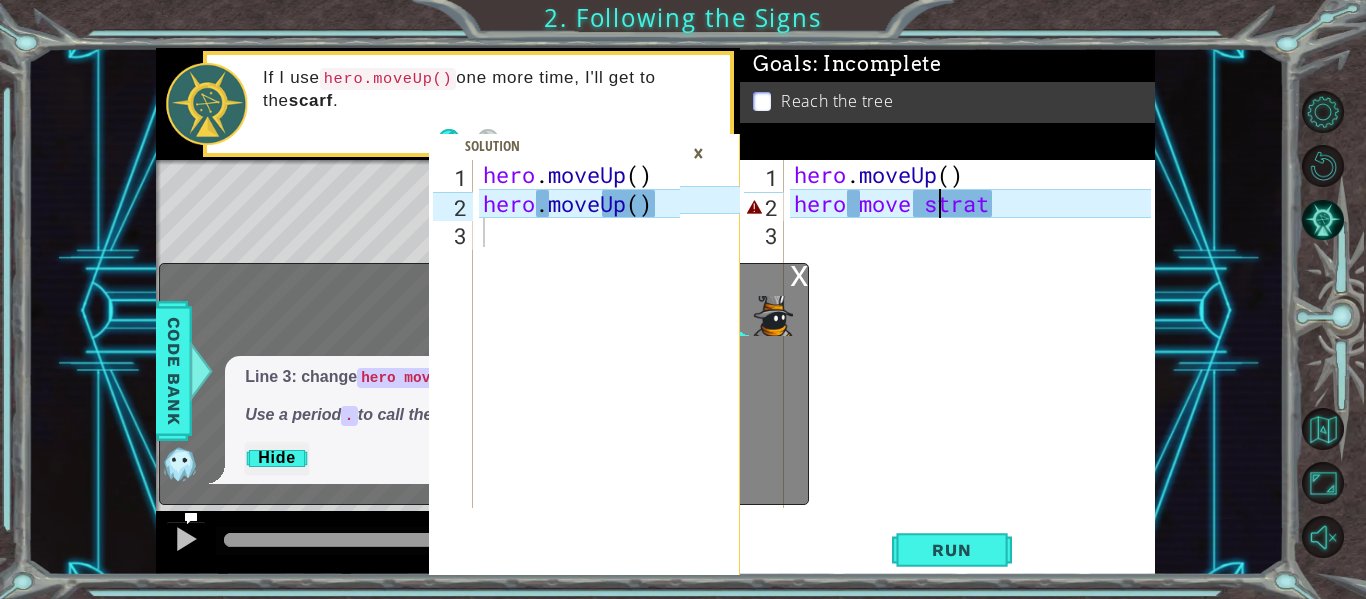 click on "hero . moveUp ( ) hero   move   strat" at bounding box center (975, 363) 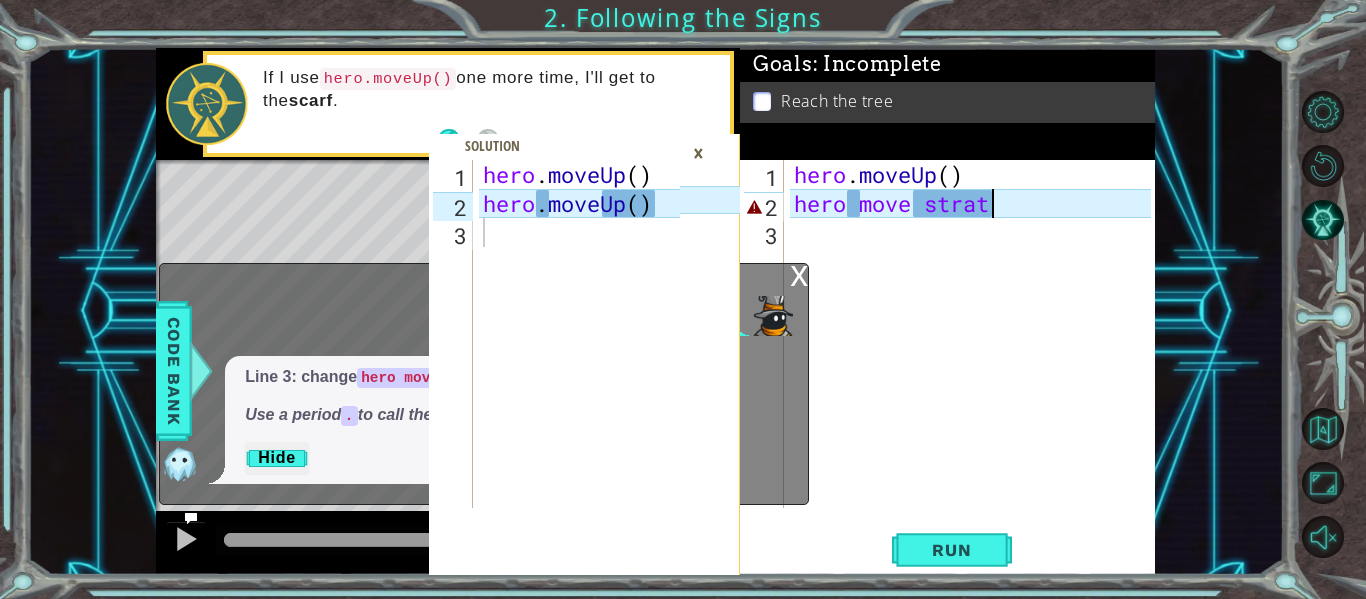 click on "hero . moveUp ( ) hero   move   strat" at bounding box center [975, 363] 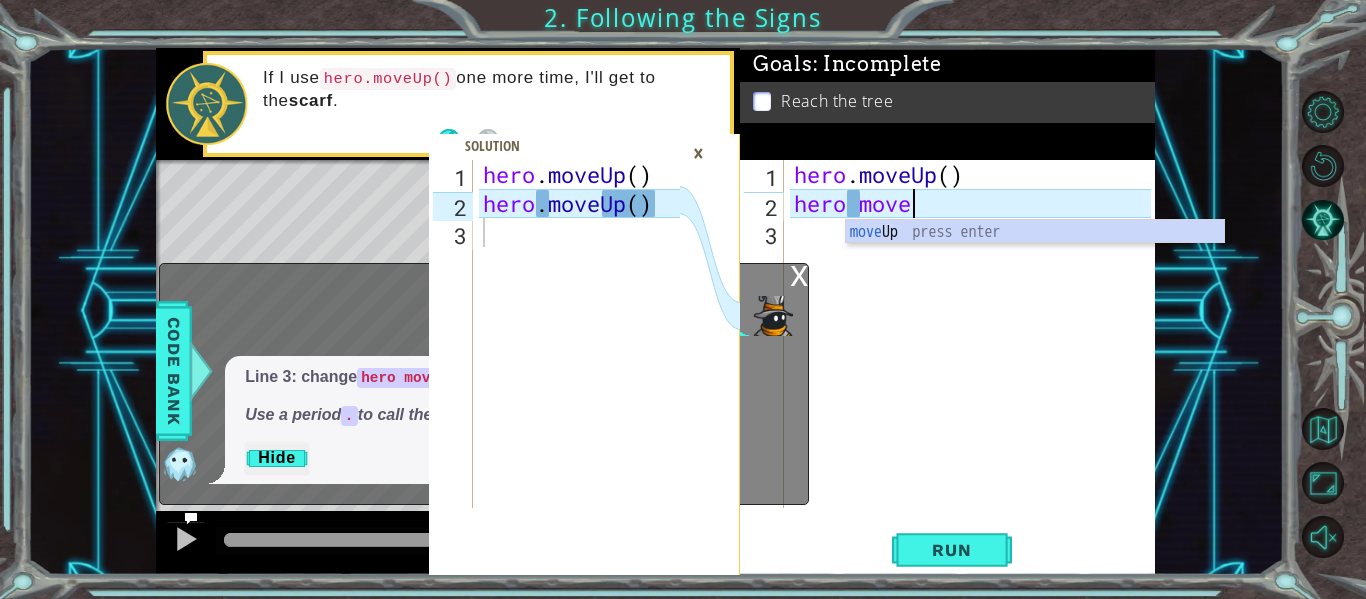 scroll, scrollTop: 0, scrollLeft: 0, axis: both 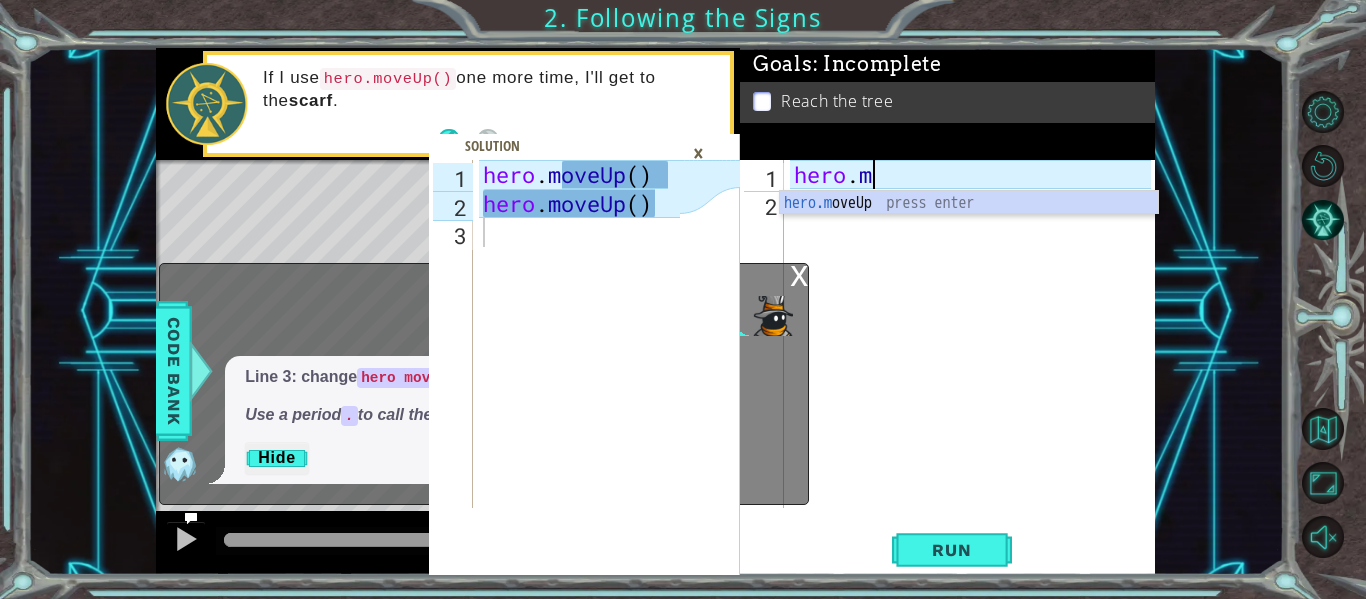 type on "hero." 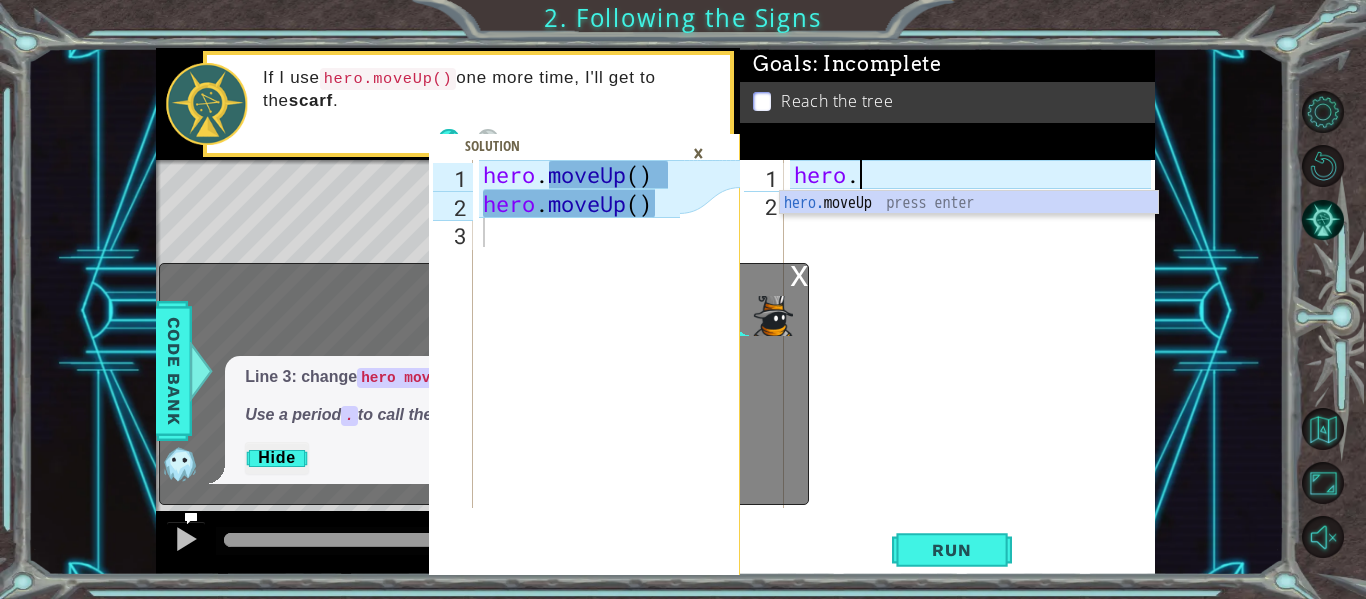 type on "hero.moveUp()" 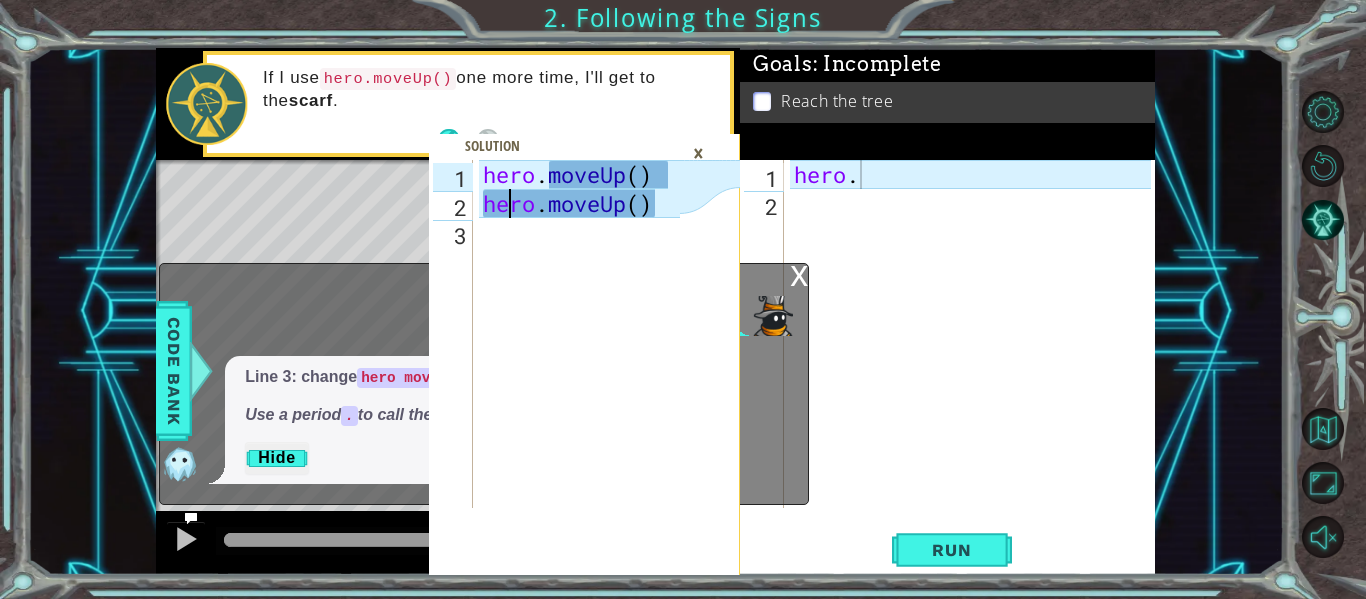 click on "hero . moveUp ( ) hero . moveUp ( )" at bounding box center [584, 363] 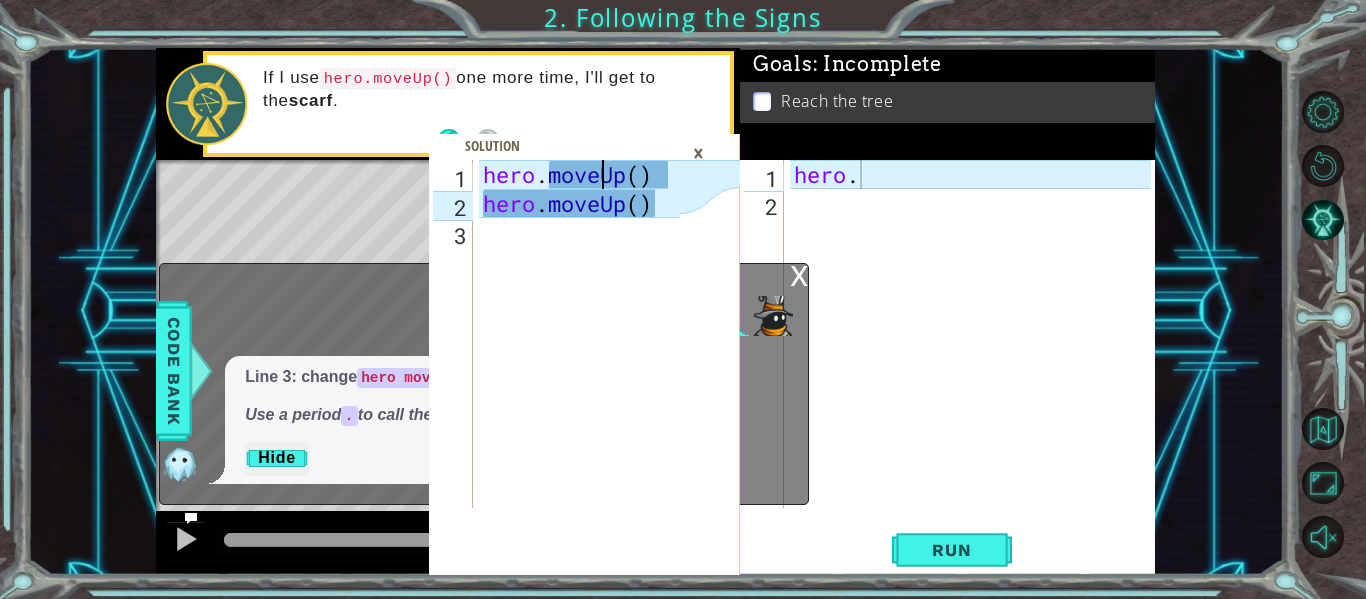 click on "hero . moveUp ( ) hero . moveUp ( )" at bounding box center (584, 363) 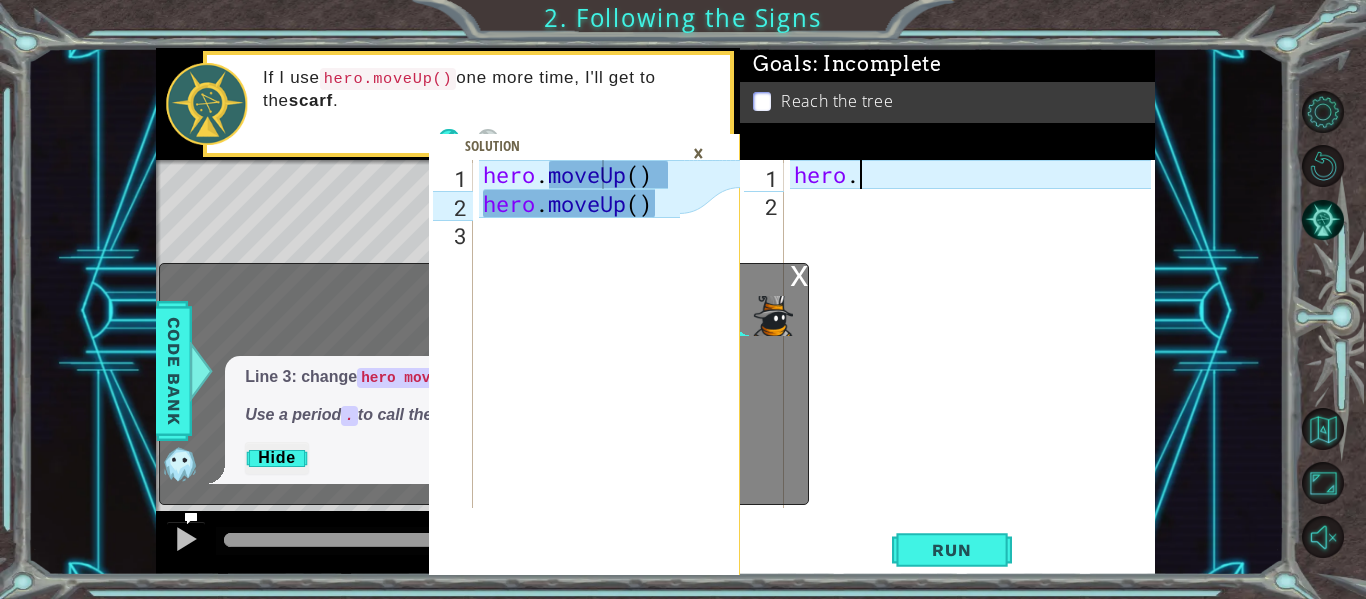 click on "hero ." at bounding box center [975, 363] 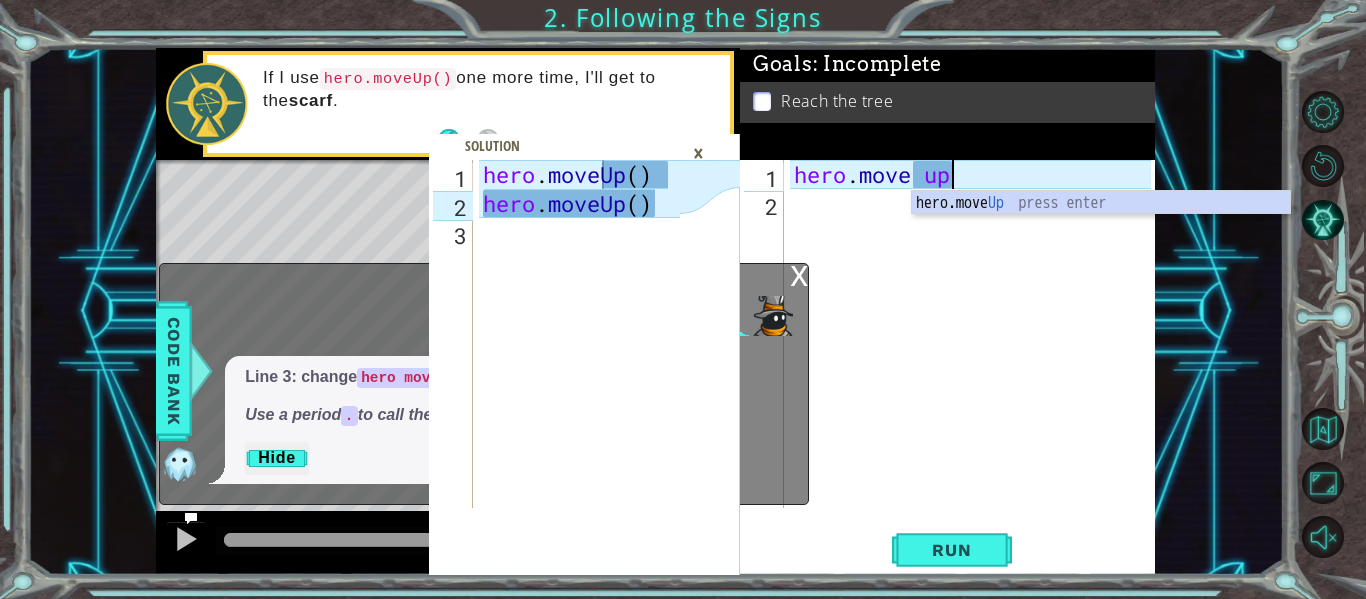 scroll, scrollTop: 0, scrollLeft: 7, axis: horizontal 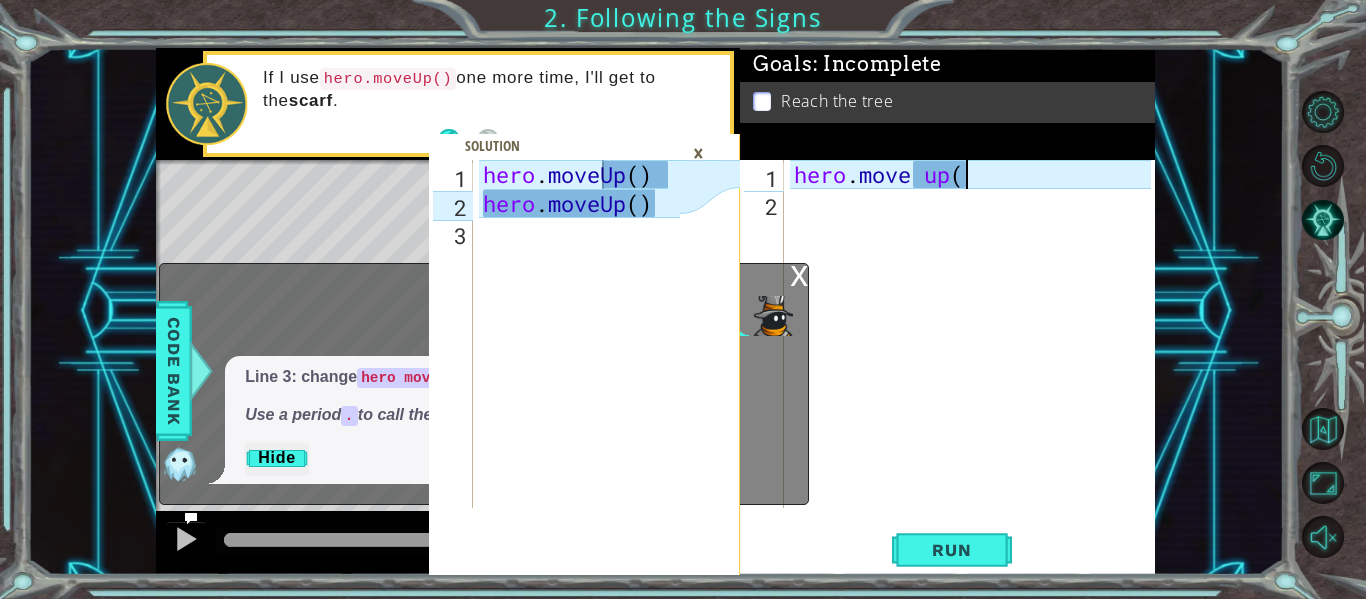 type on "hero.move up()" 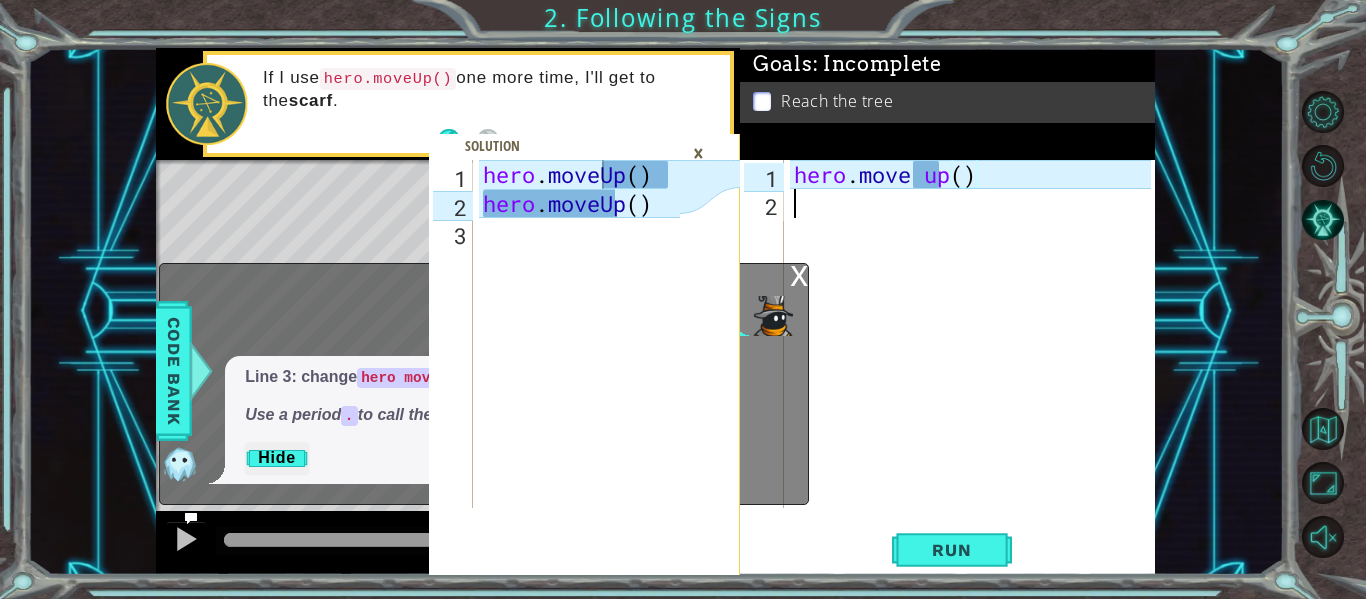 click on "2" at bounding box center (764, 206) 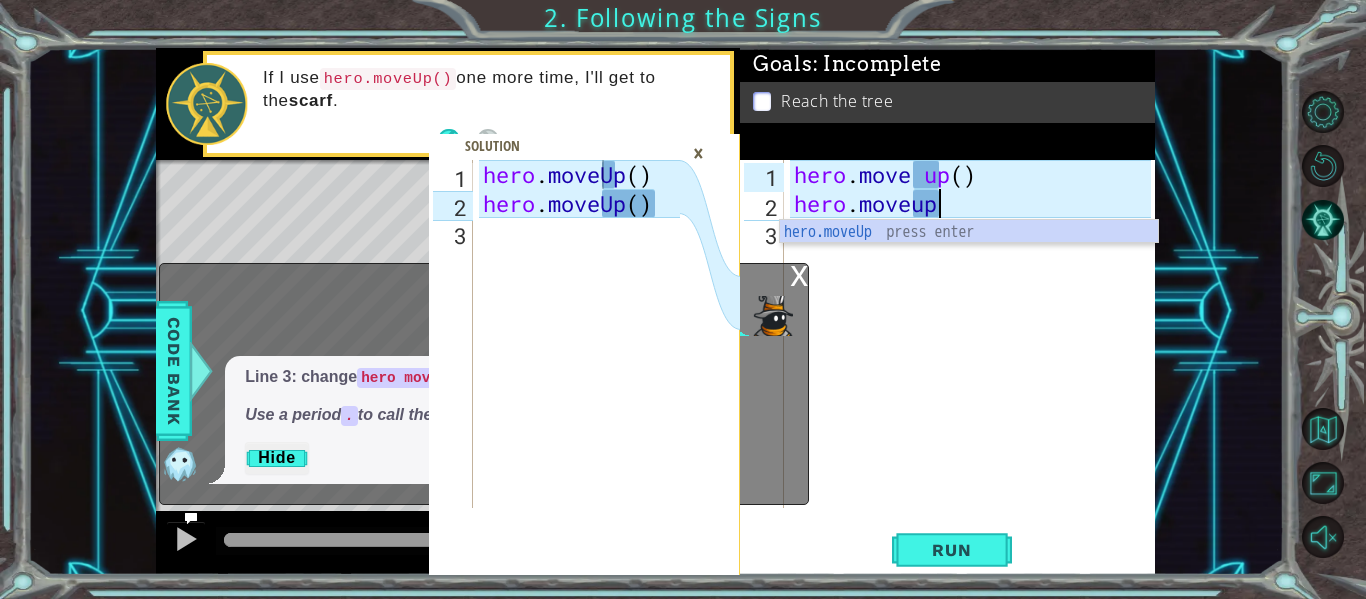 scroll, scrollTop: 0, scrollLeft: 6, axis: horizontal 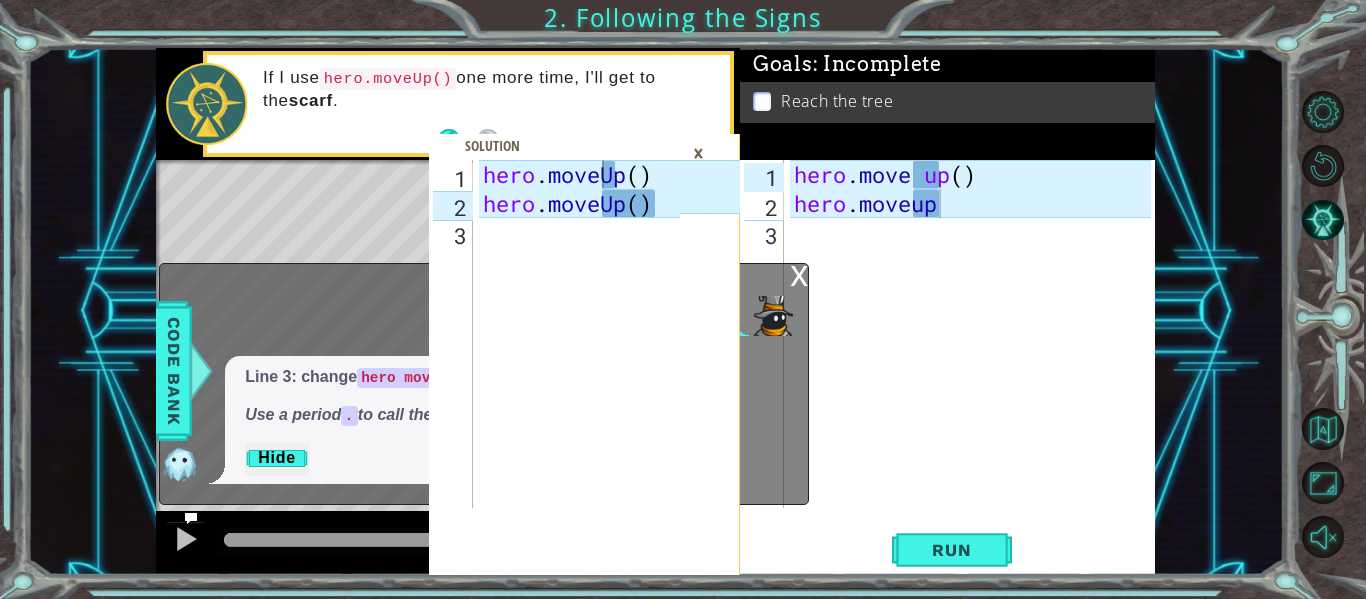 click on "x" at bounding box center [799, 274] 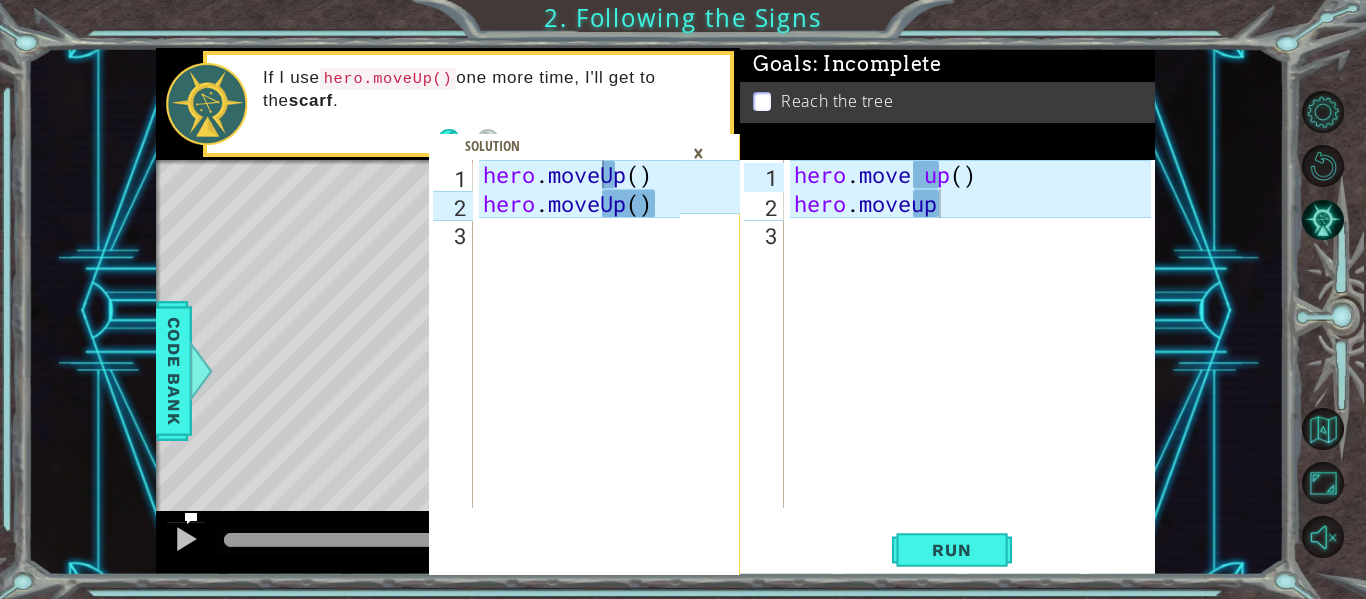 click on "×" at bounding box center (698, 153) 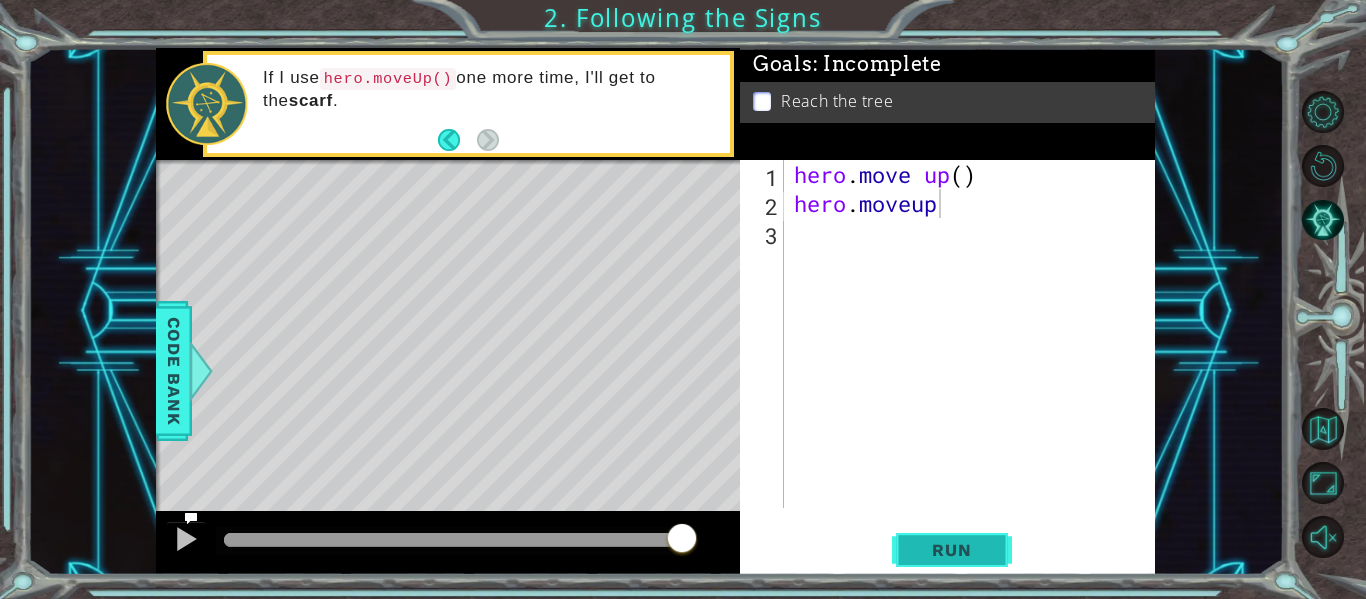 click on "Run" at bounding box center (951, 550) 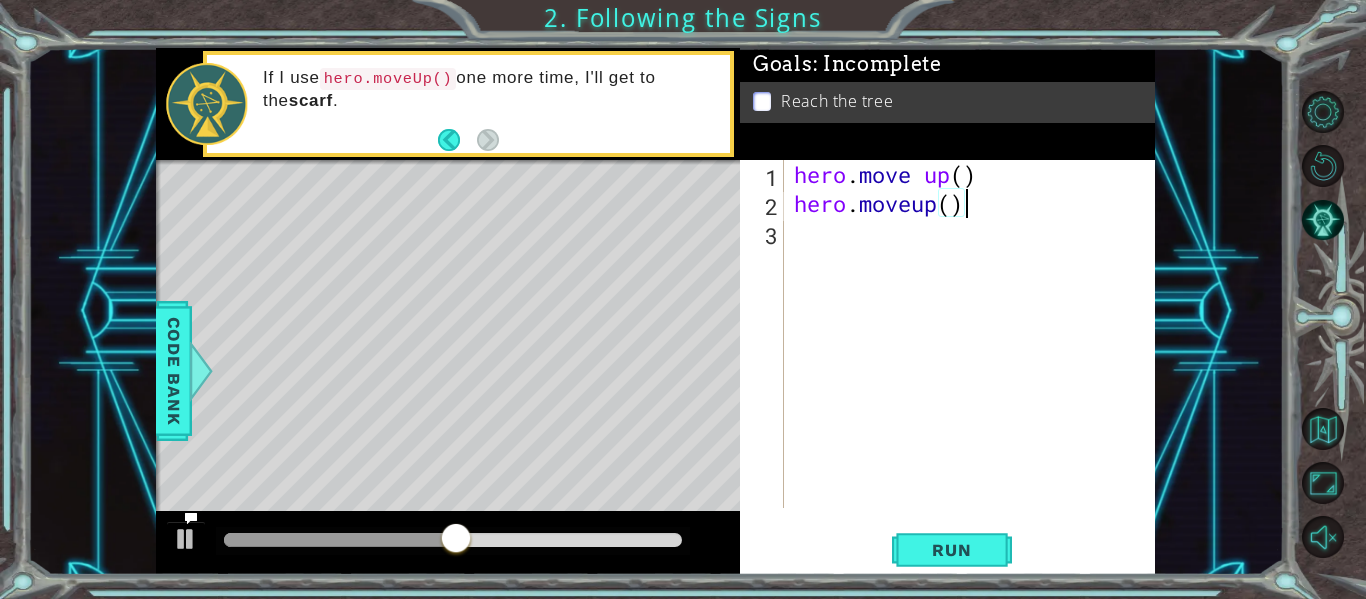scroll, scrollTop: 0, scrollLeft: 7, axis: horizontal 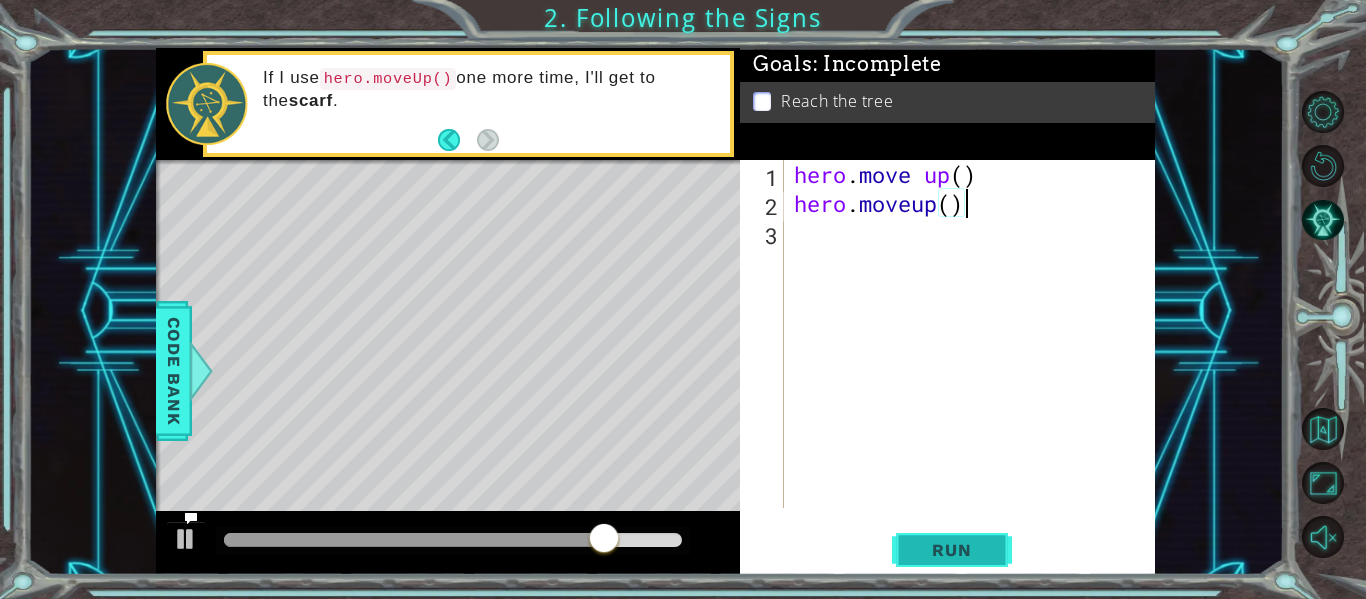 click on "Run" at bounding box center [951, 550] 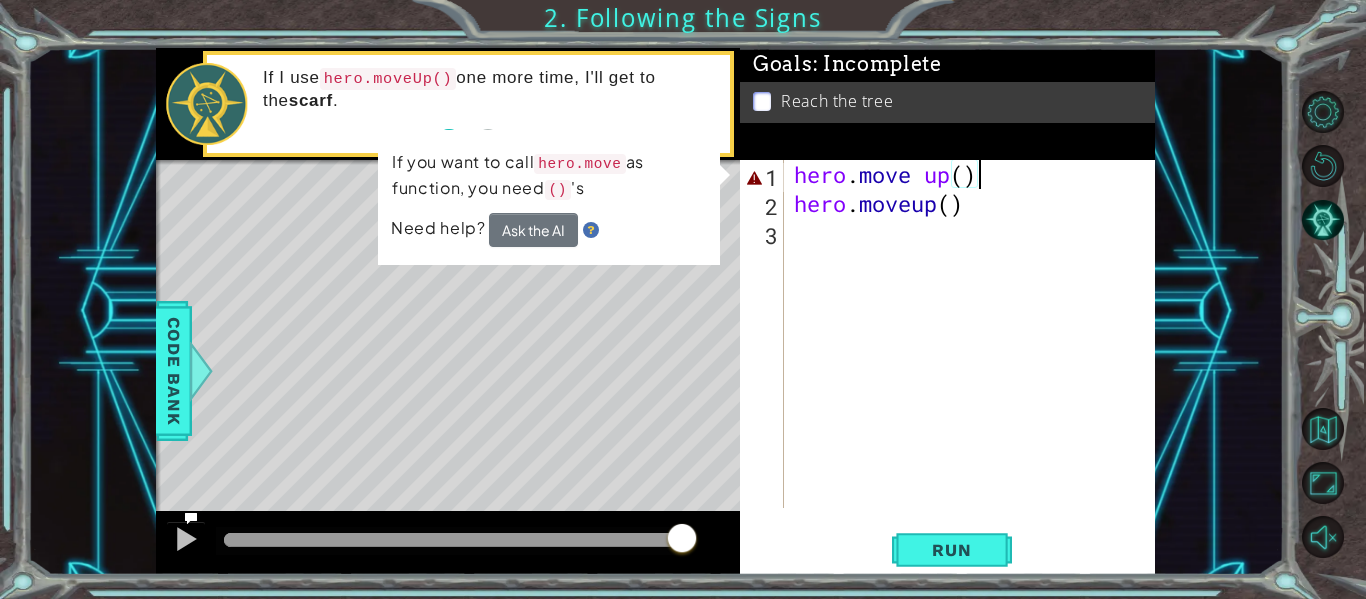 click on "hero . move   up ( ) hero . moveup ( )" at bounding box center [975, 363] 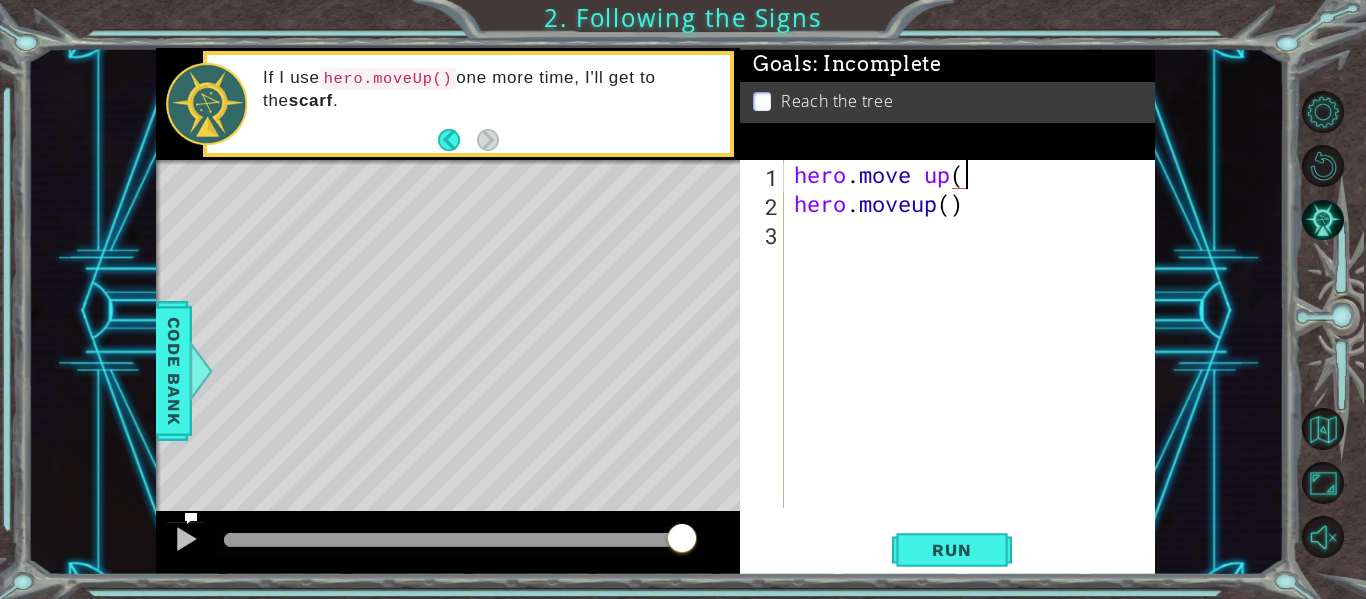 scroll, scrollTop: 0, scrollLeft: 6, axis: horizontal 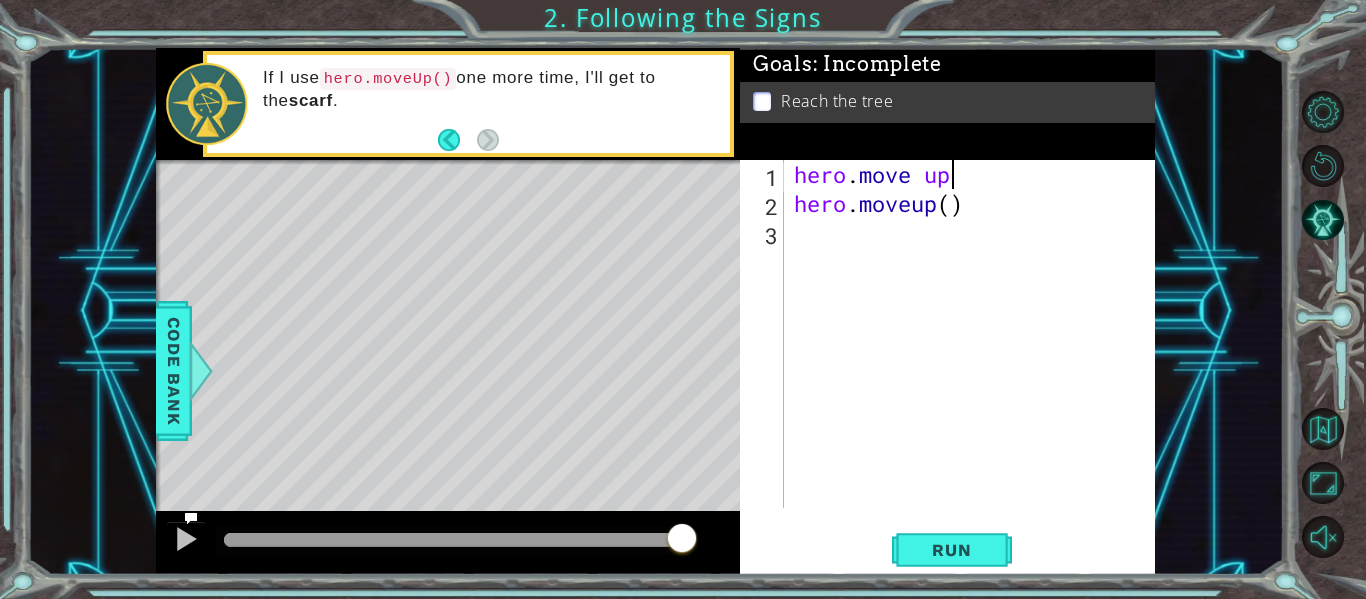 click on "hero . move   up hero . moveup ( )" at bounding box center (975, 363) 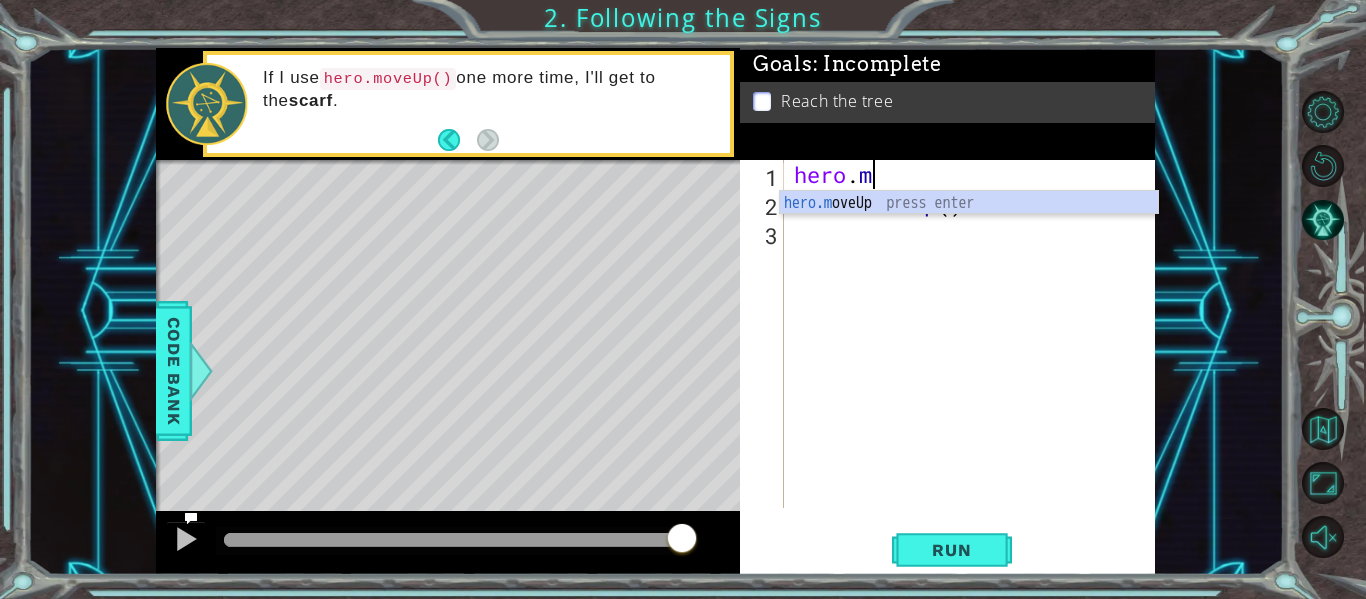 scroll, scrollTop: 0, scrollLeft: 0, axis: both 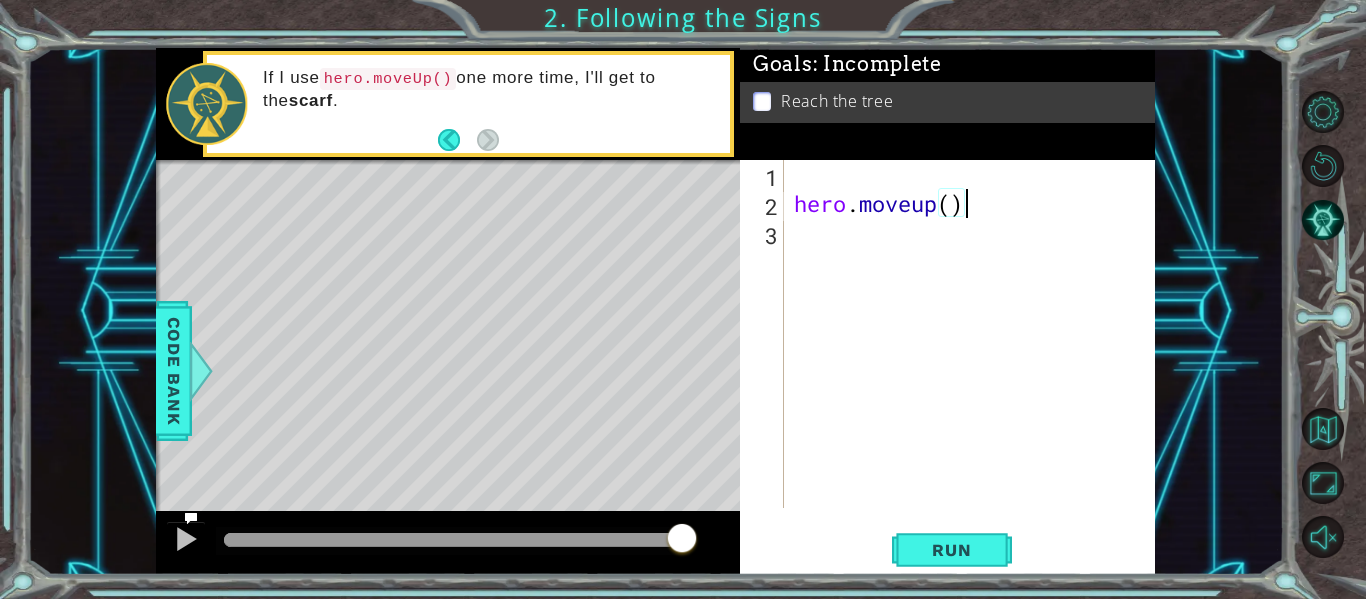 click on "hero . moveup ( )" at bounding box center [975, 363] 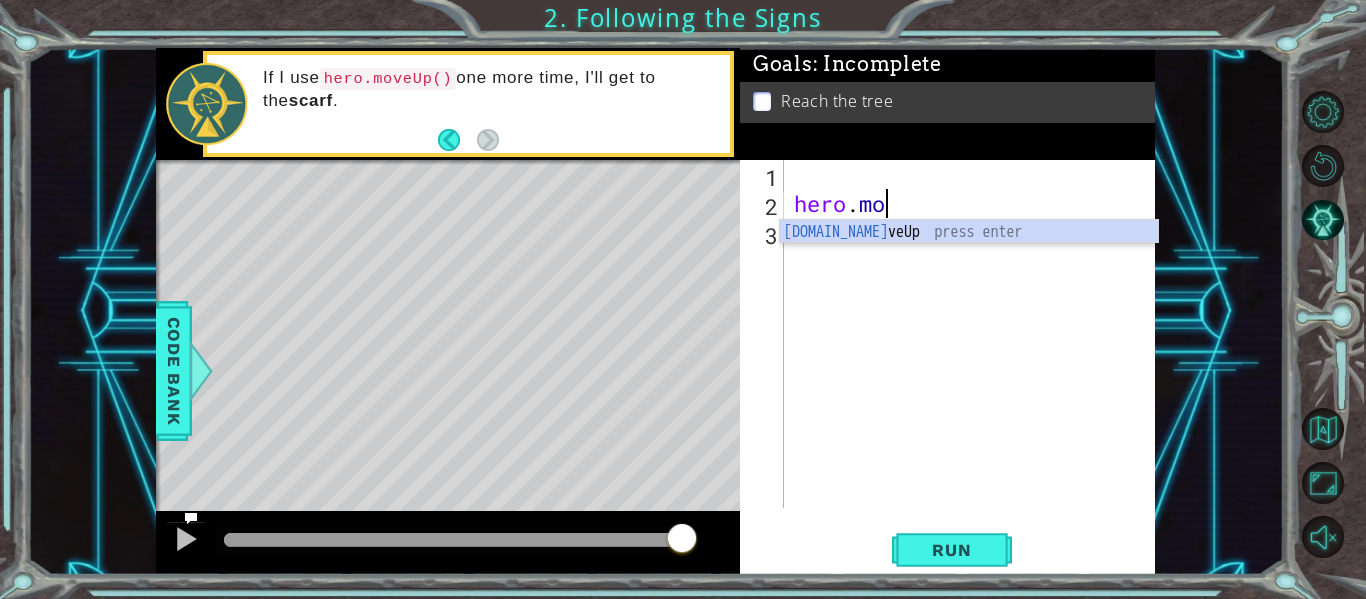 type on "h" 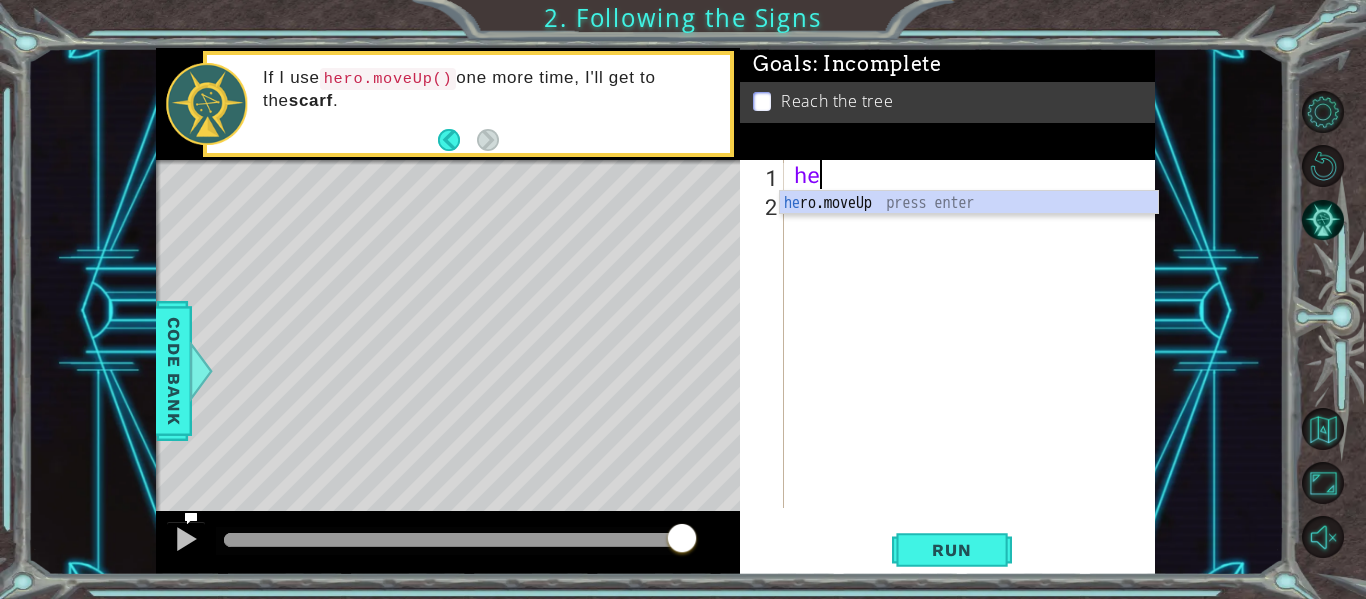 type on "her" 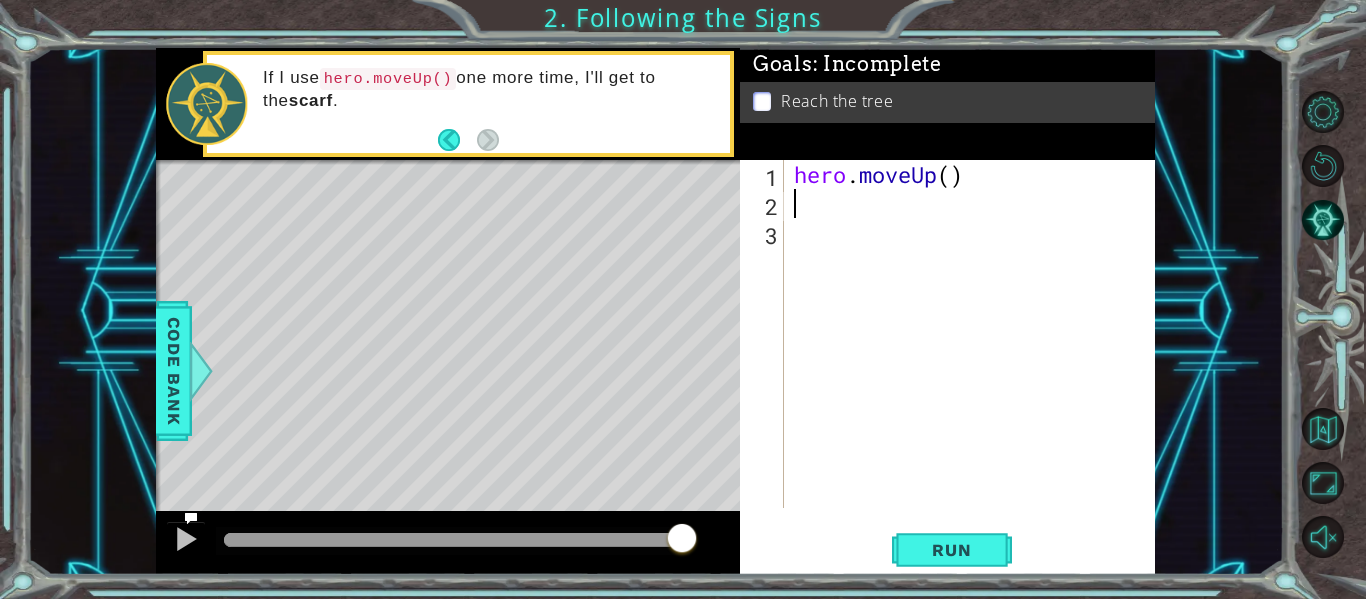 scroll, scrollTop: 0, scrollLeft: 0, axis: both 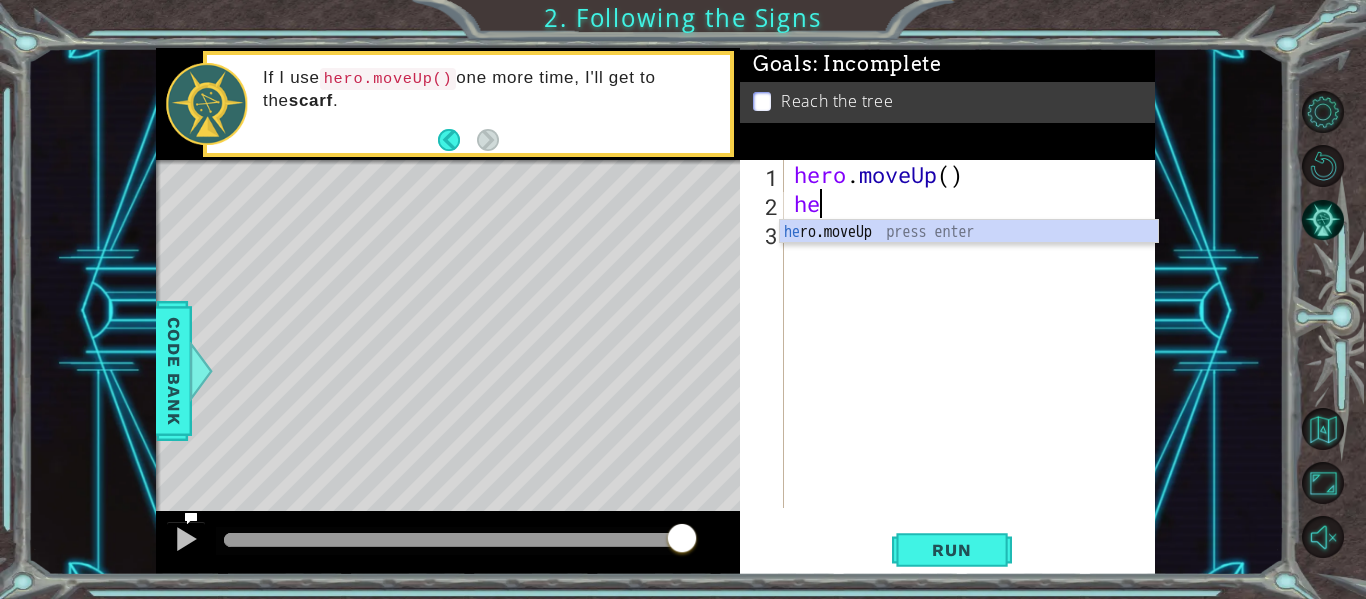 type on "her" 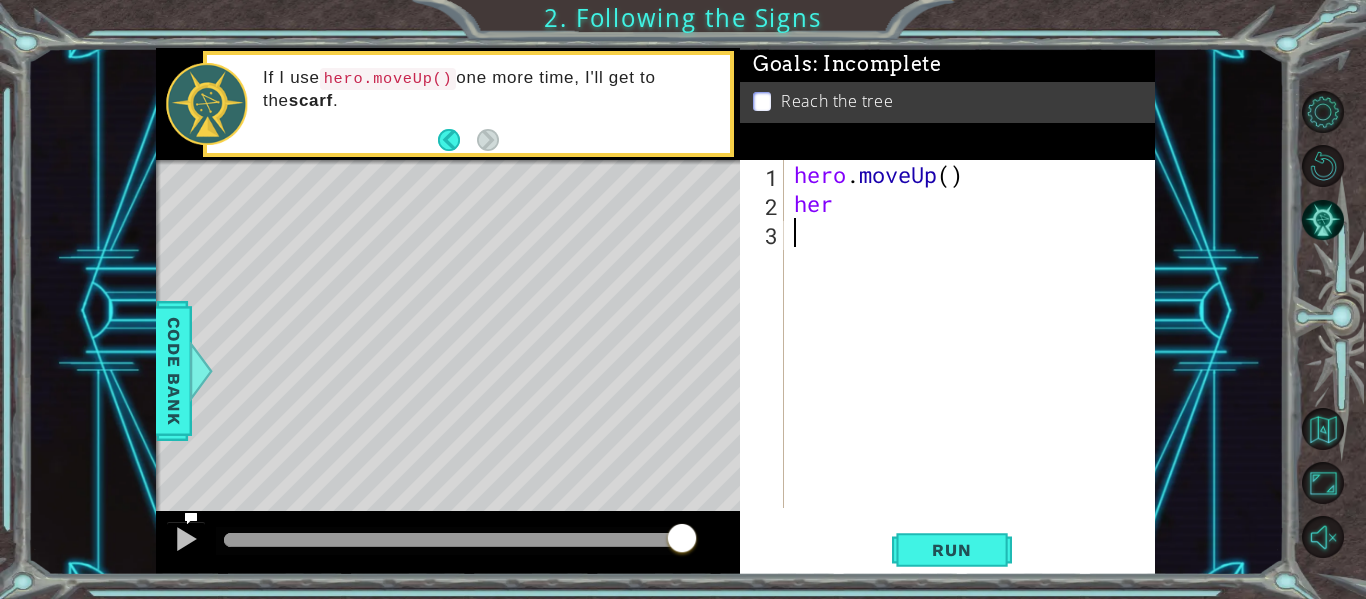click on "hero . moveUp ( ) her" at bounding box center [975, 363] 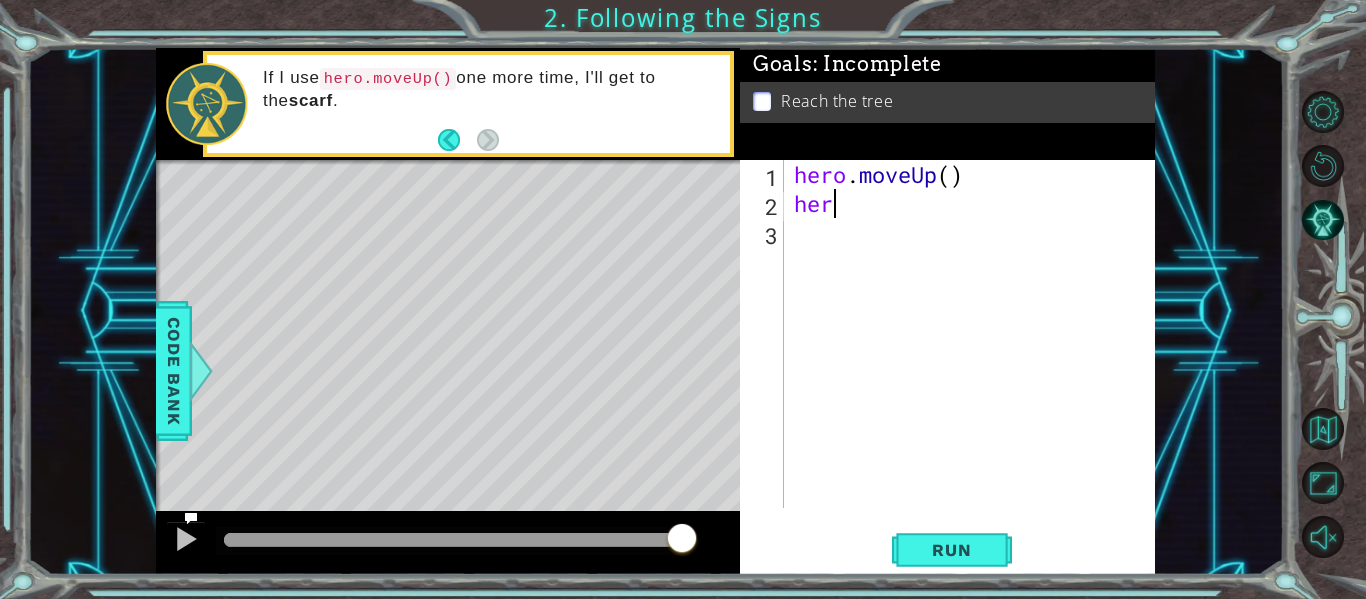click on "hero . moveUp ( ) her" at bounding box center (975, 363) 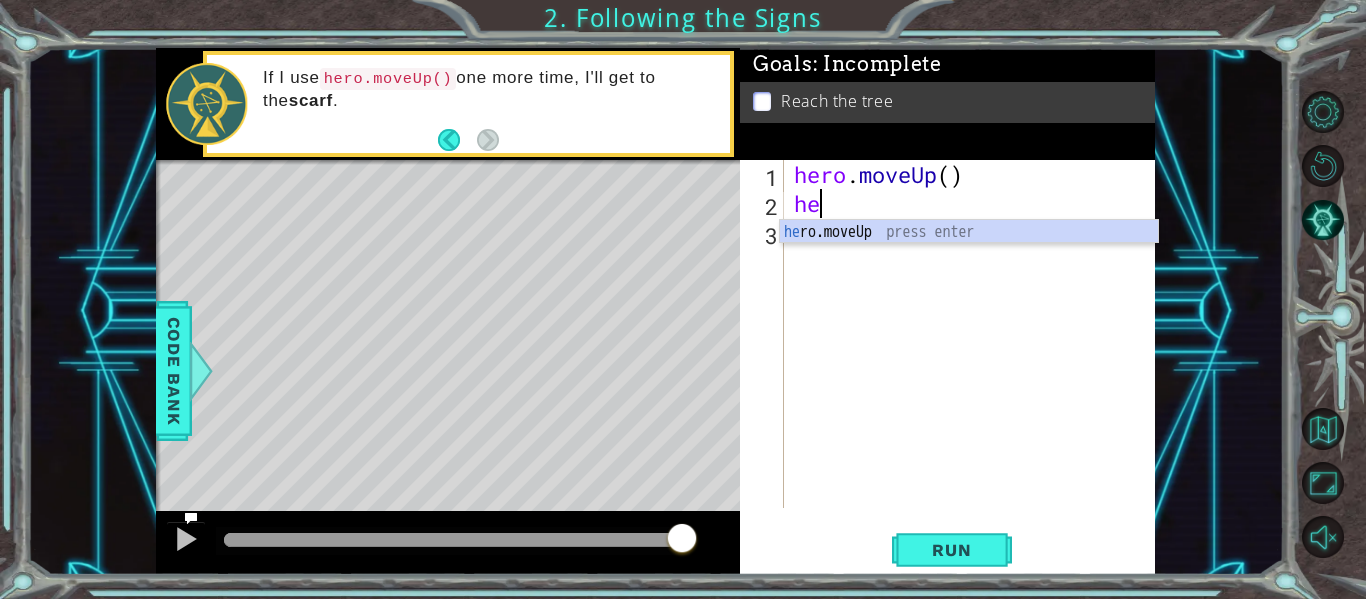 type on "h" 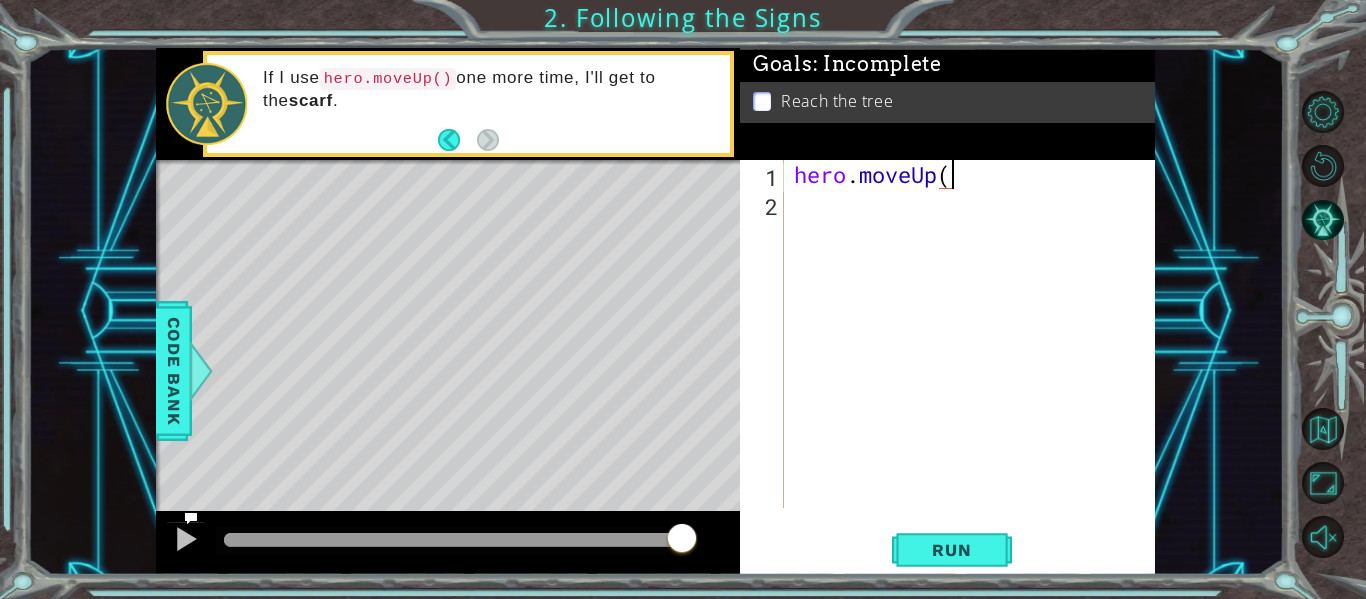 type on "hero.moveUp()" 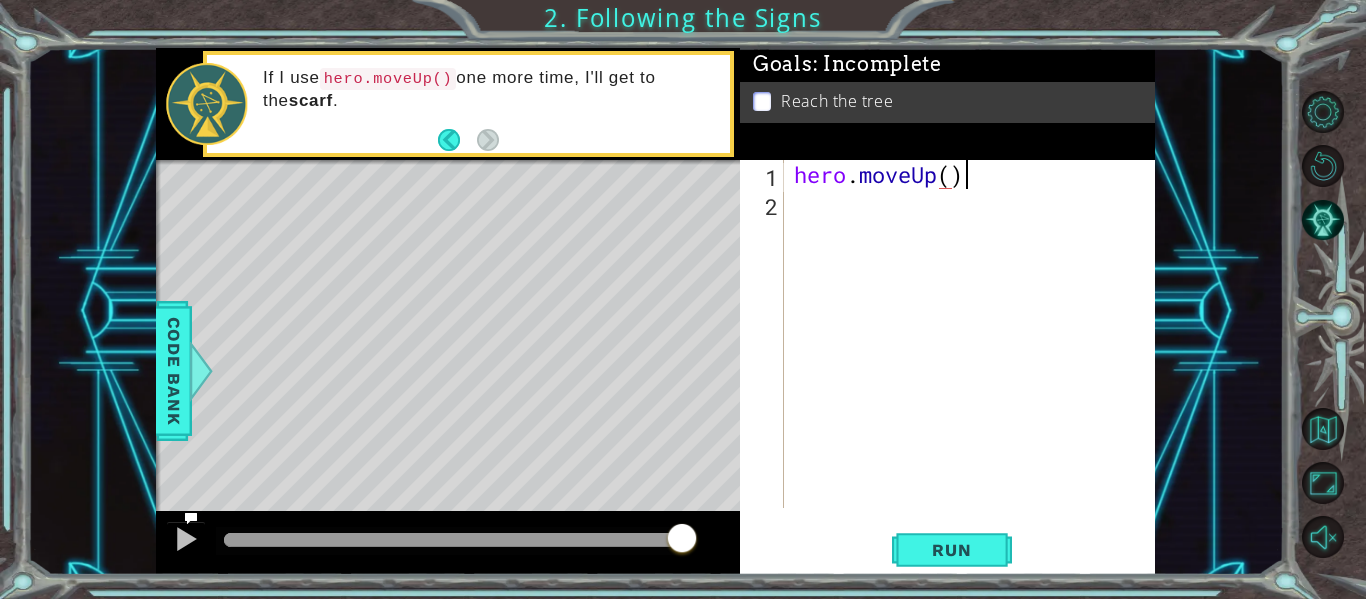 scroll, scrollTop: 0, scrollLeft: 7, axis: horizontal 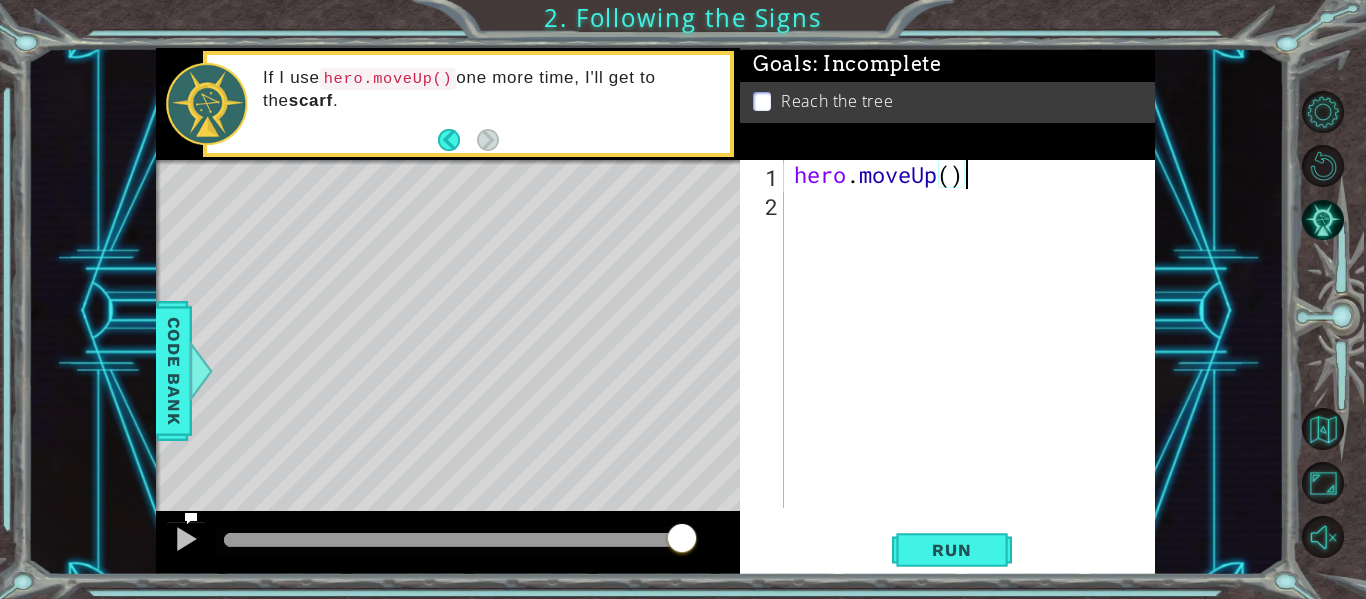 click on "hero . moveUp ( )" at bounding box center [975, 363] 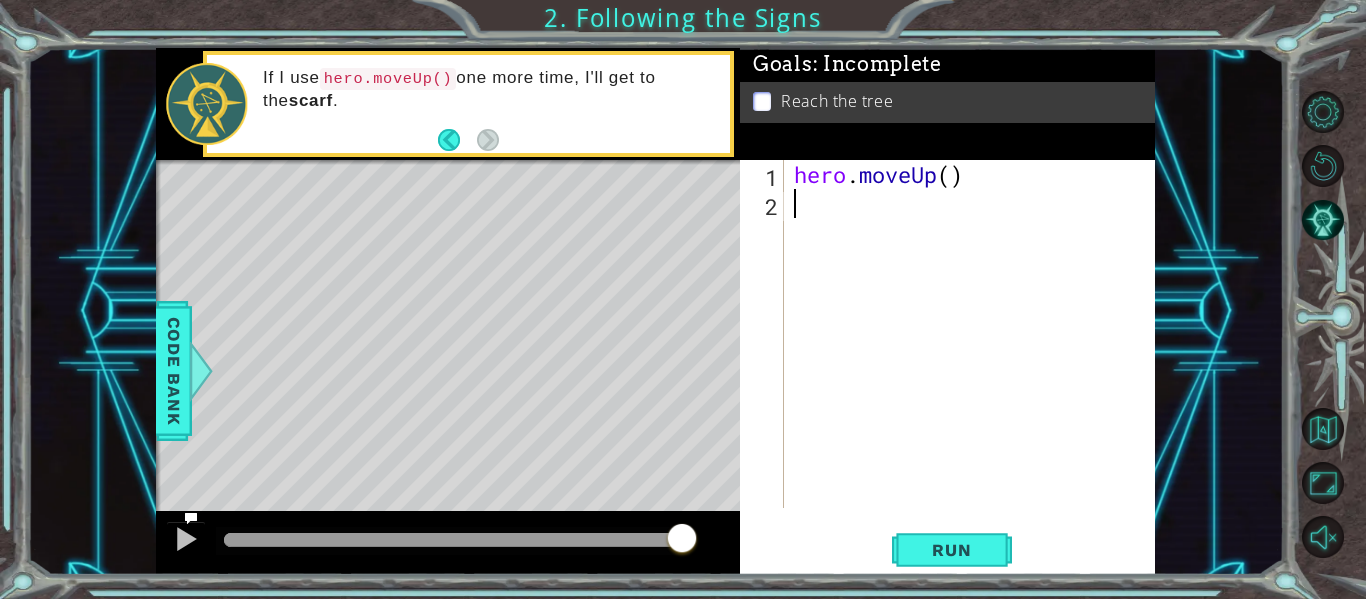 scroll, scrollTop: 0, scrollLeft: 0, axis: both 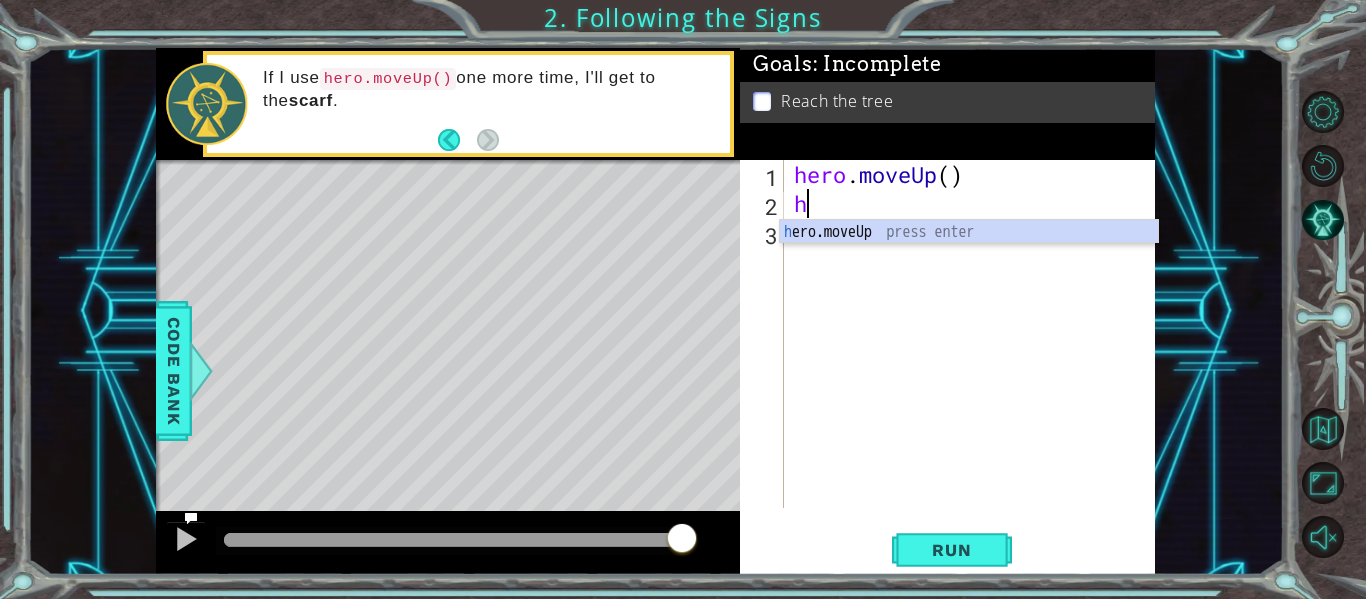 type on "he" 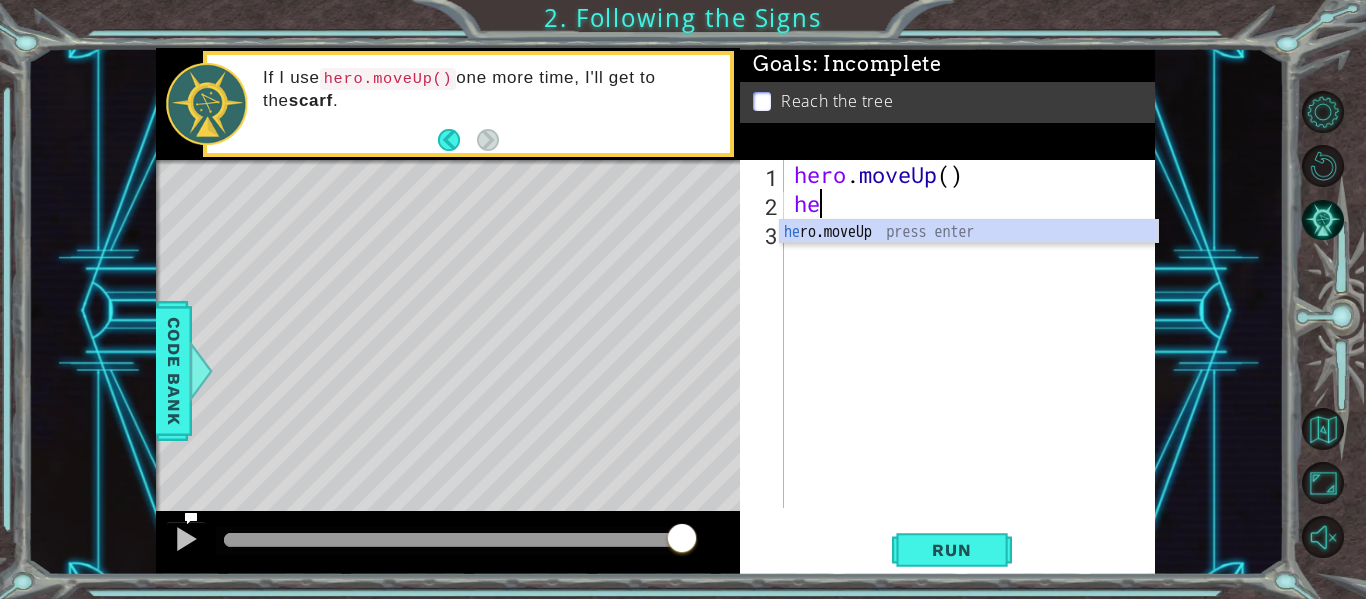 type 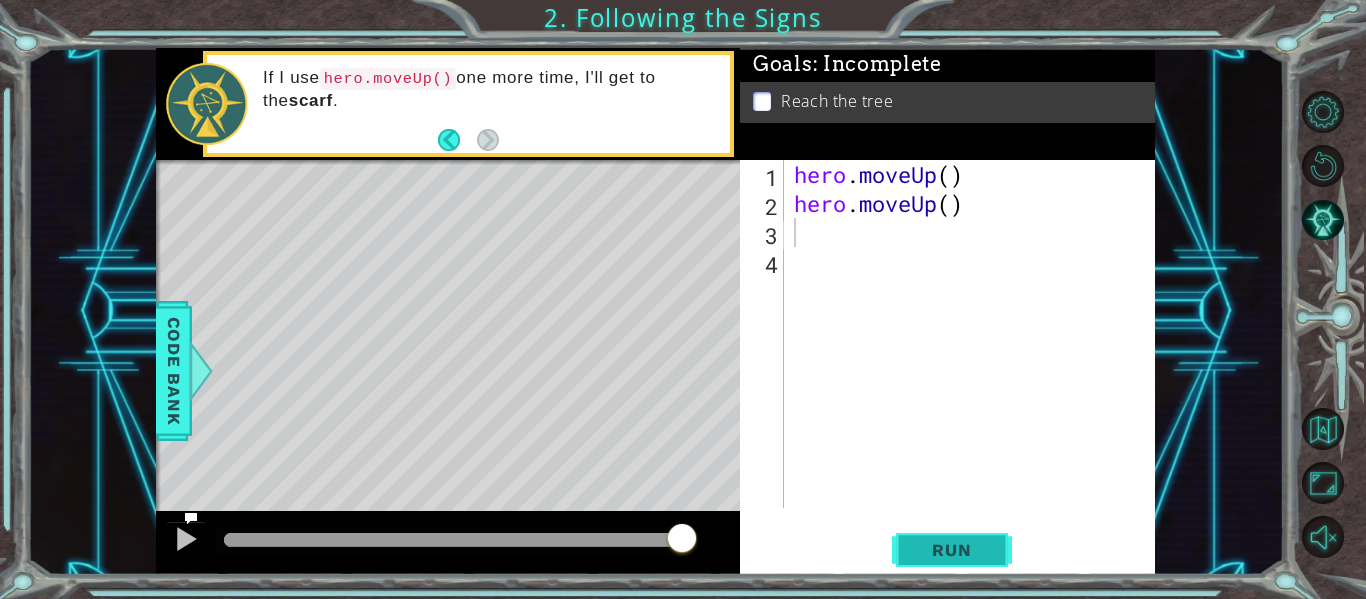 click on "Run" at bounding box center (951, 550) 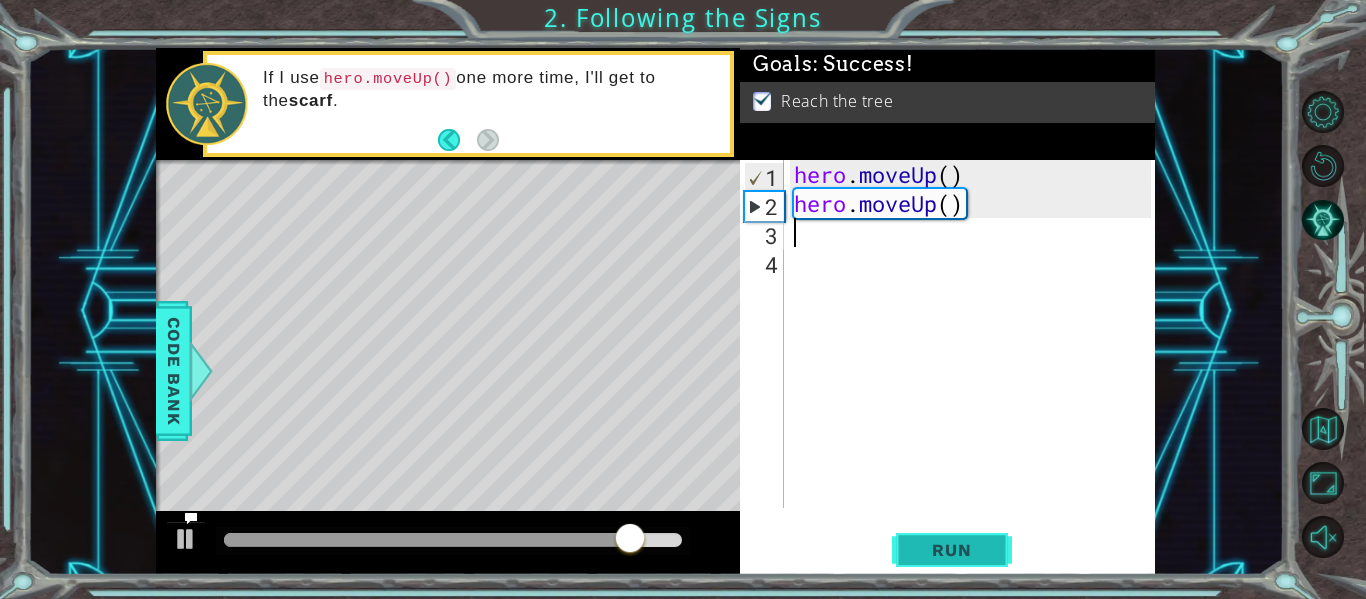 click on "Run" at bounding box center (951, 550) 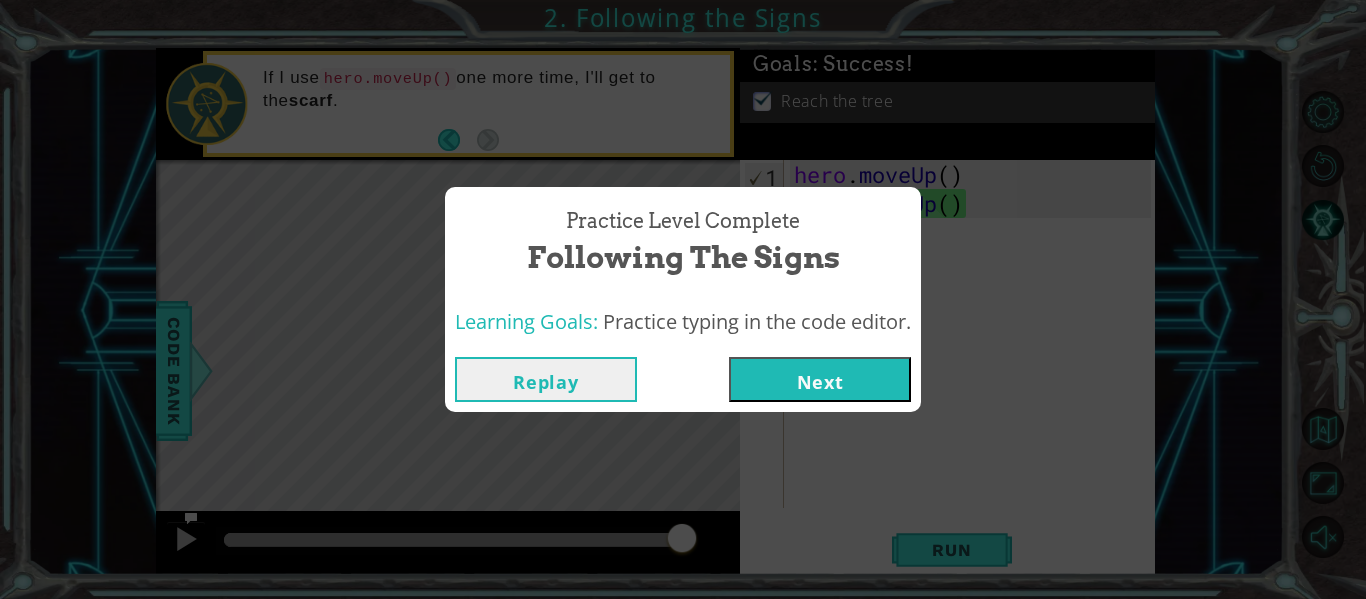 drag, startPoint x: 803, startPoint y: 368, endPoint x: 769, endPoint y: 323, distance: 56.400356 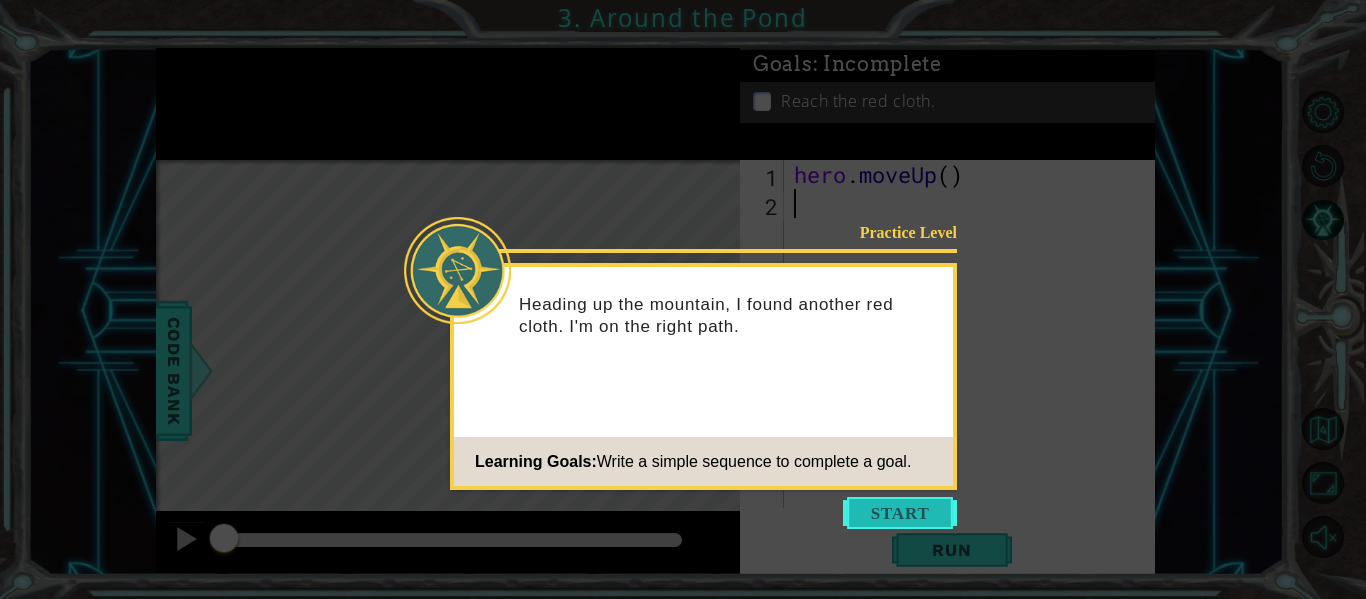 click at bounding box center (900, 513) 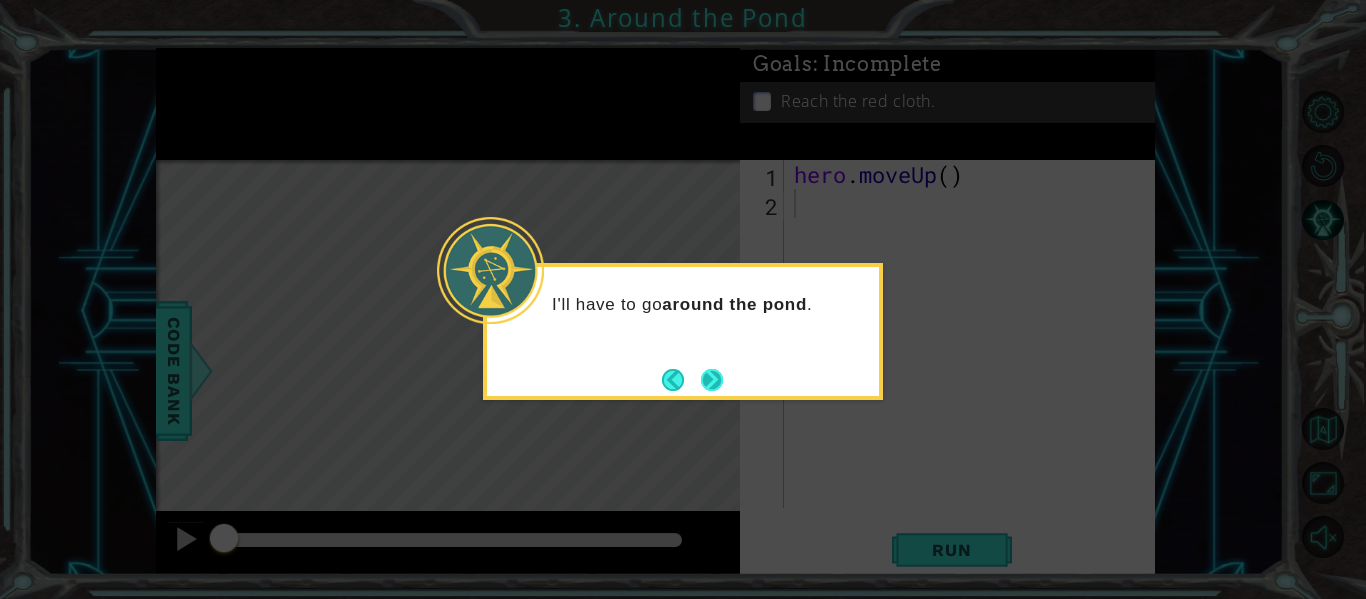 click at bounding box center [712, 380] 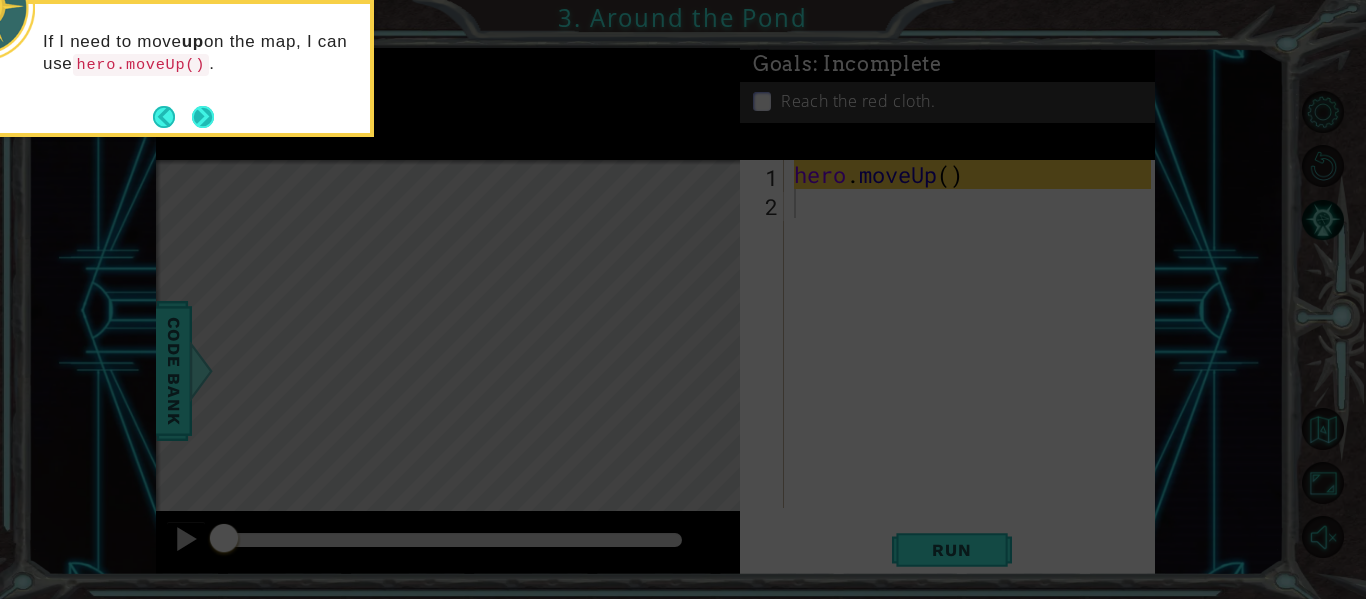 click at bounding box center [203, 117] 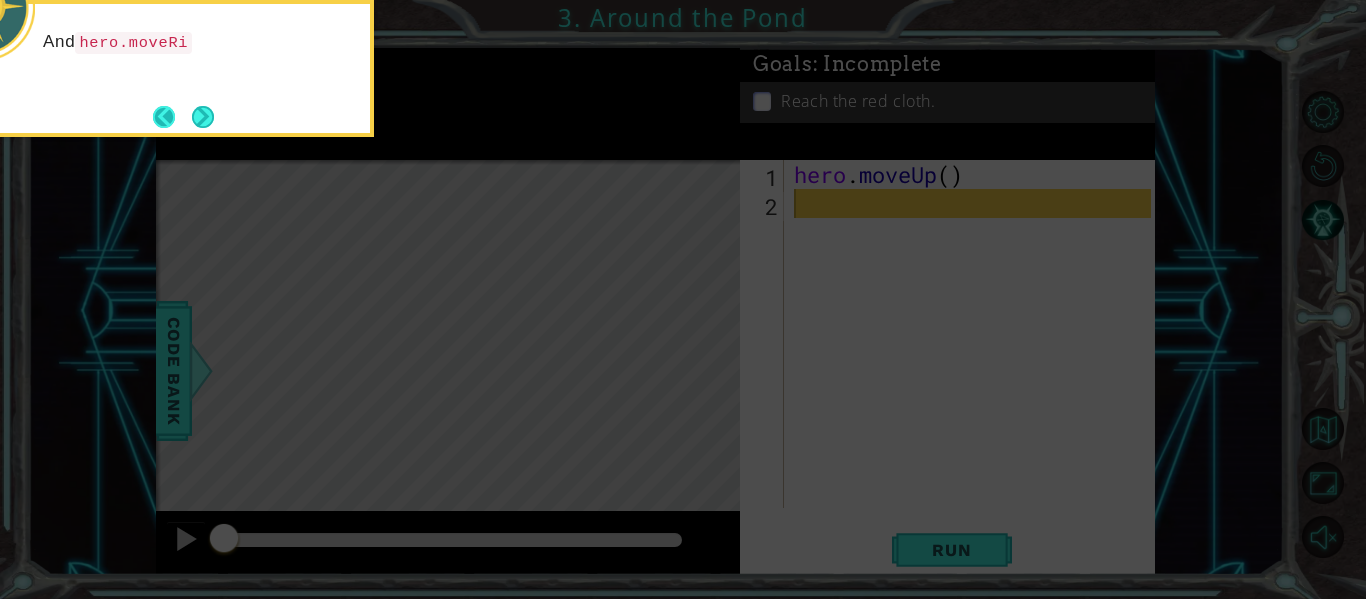 click at bounding box center [172, 117] 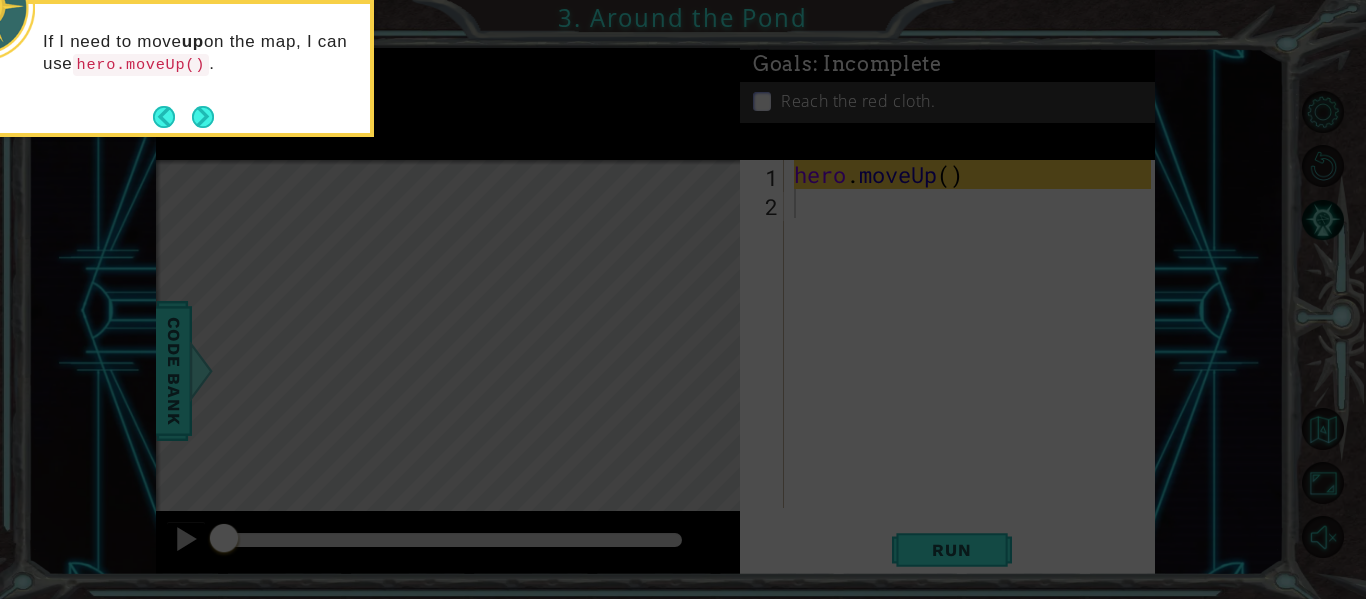 click at bounding box center (172, 117) 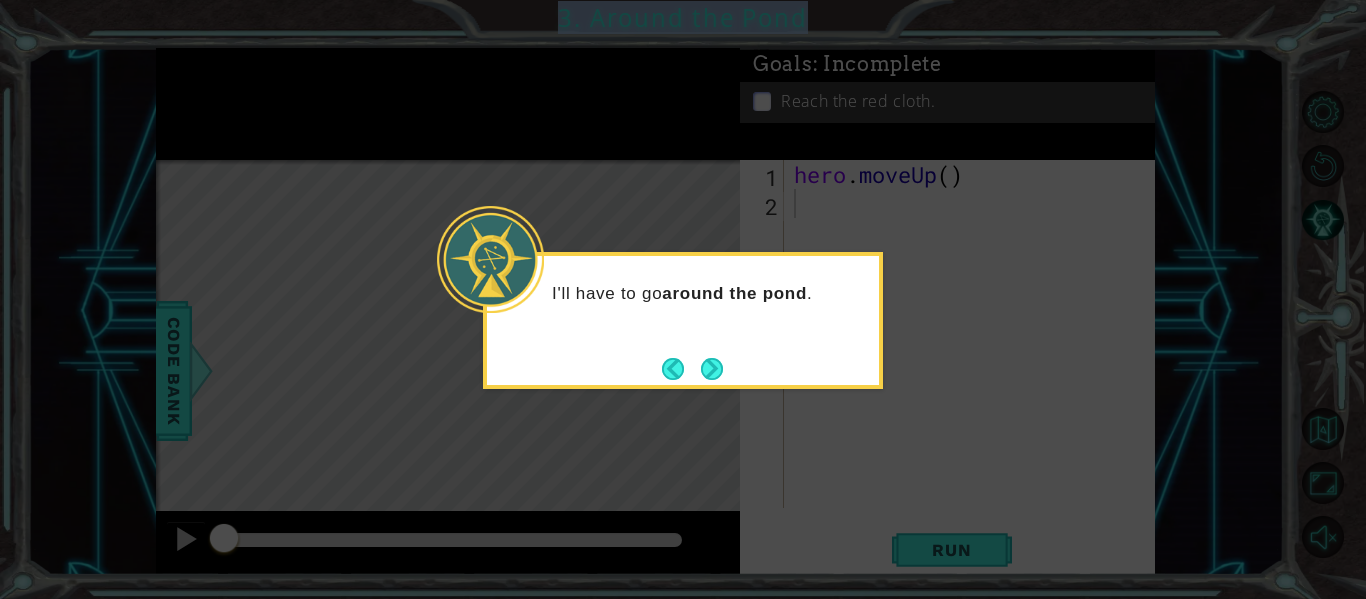 click 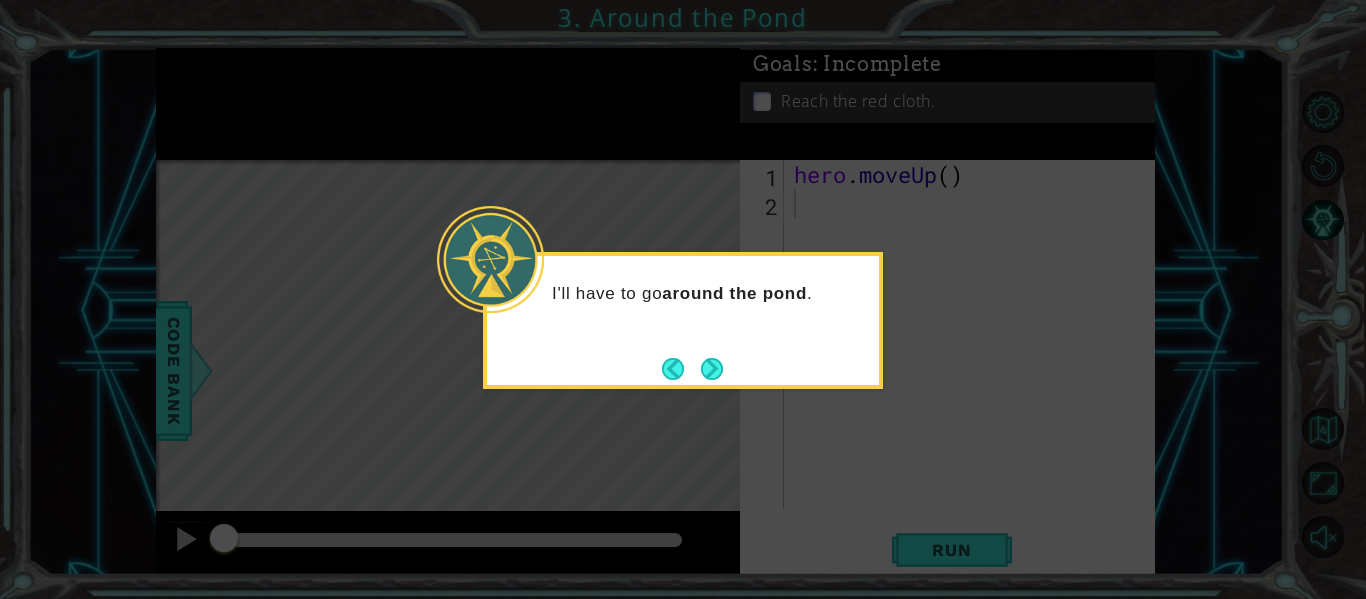 click 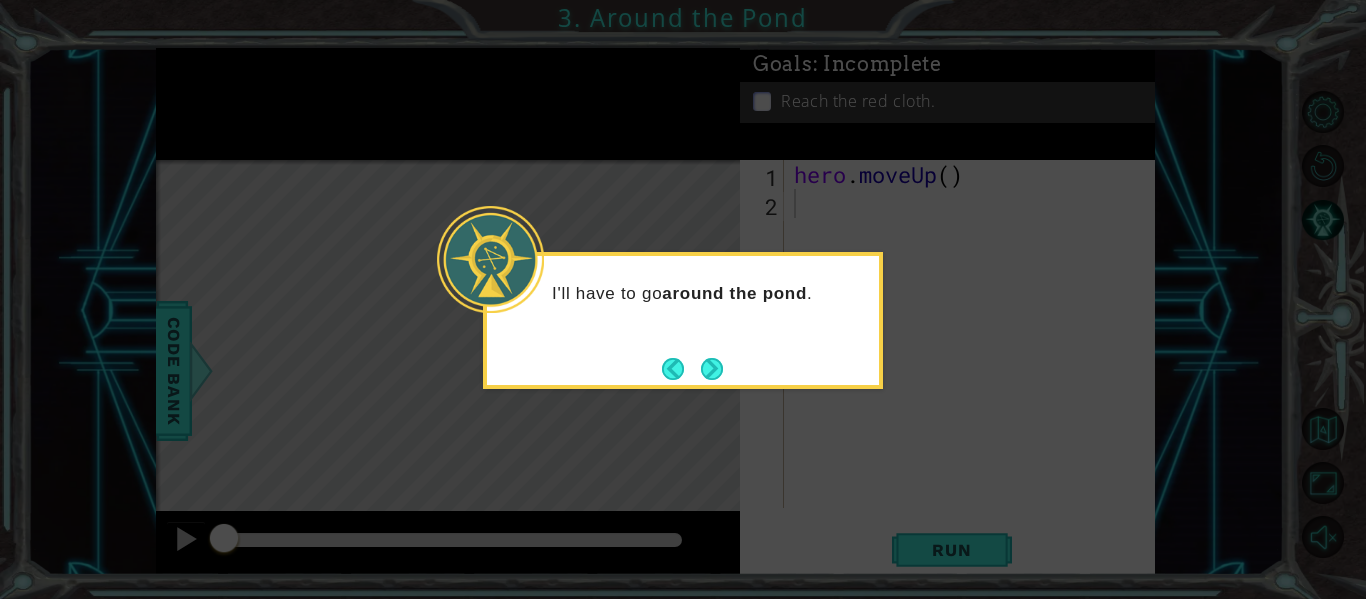 click 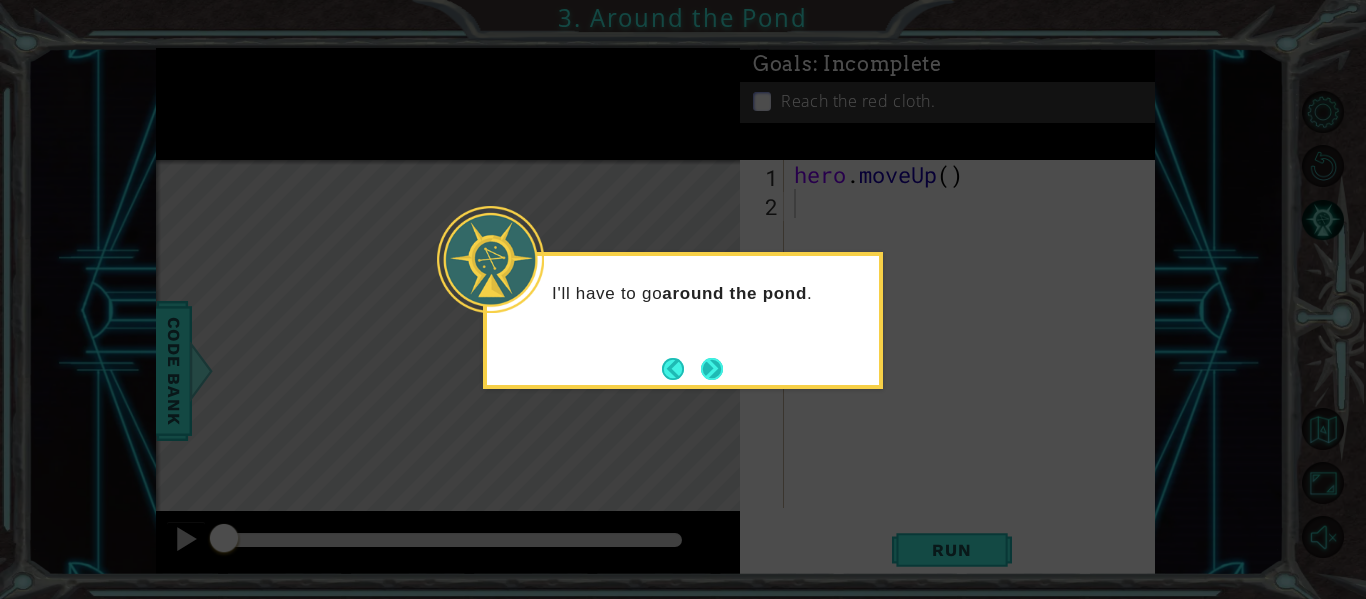 click at bounding box center (712, 369) 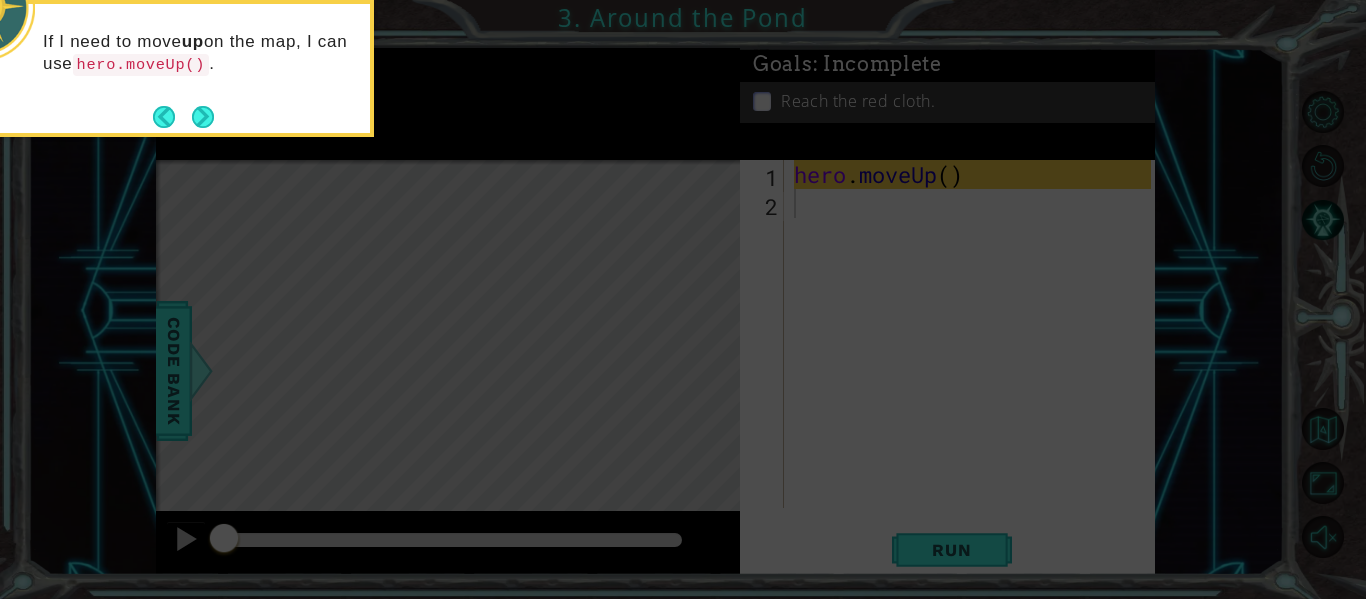 click 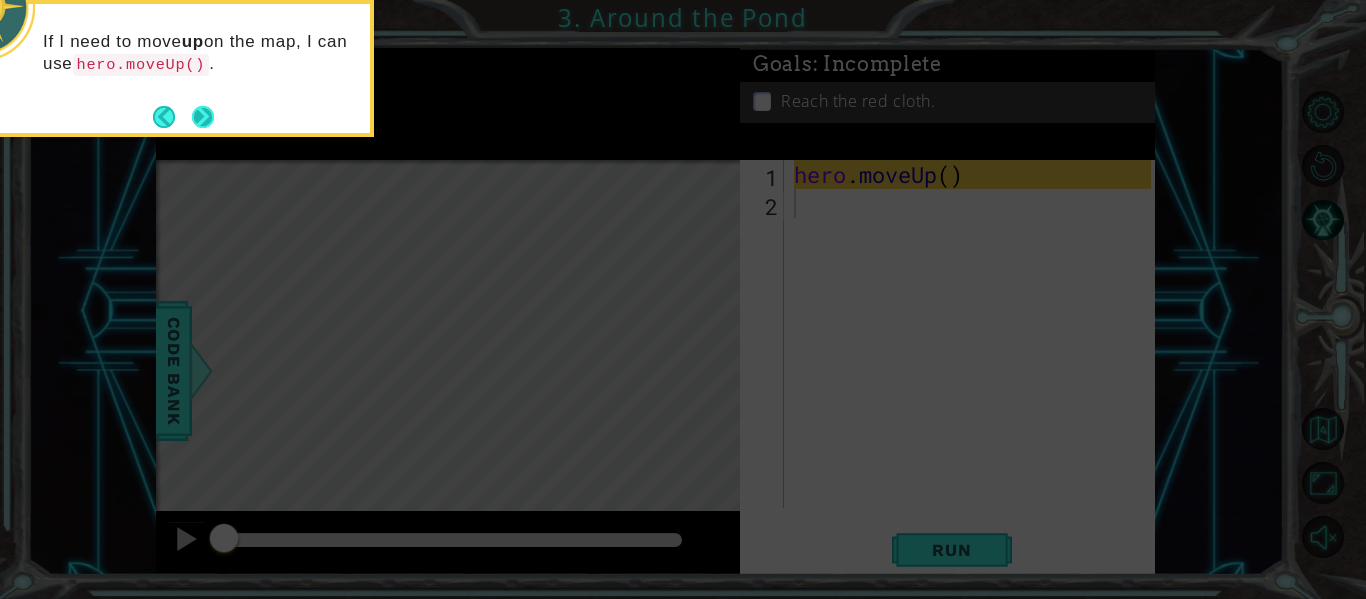 click at bounding box center [203, 116] 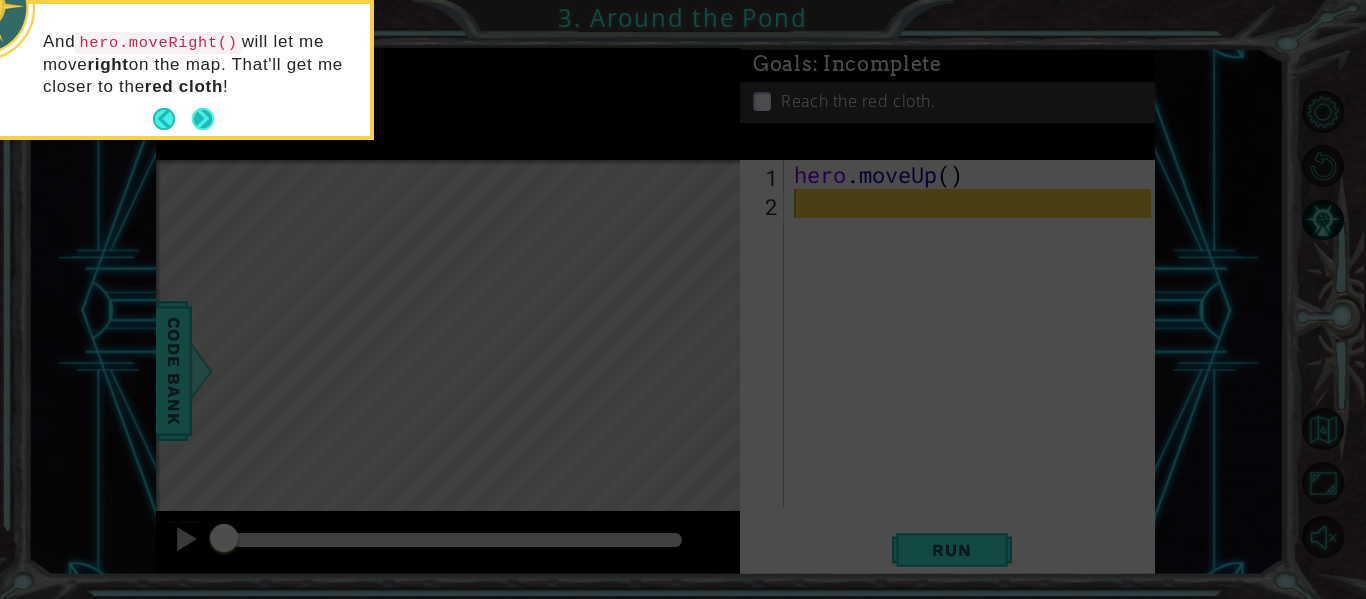click at bounding box center (203, 119) 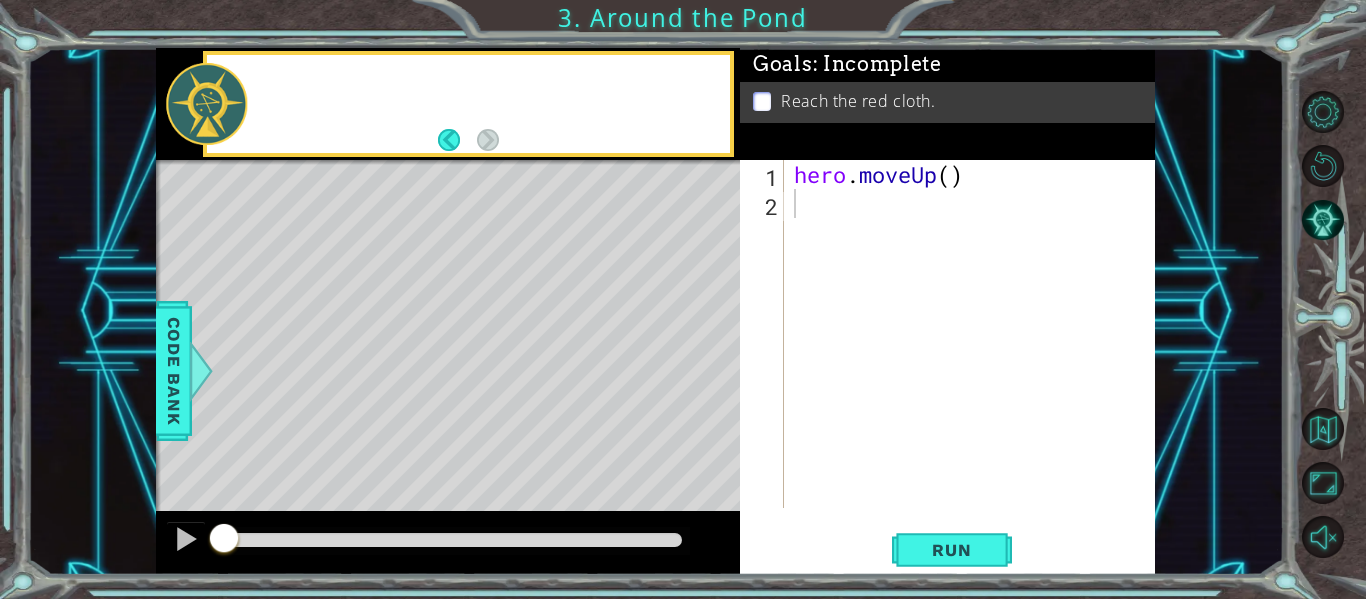 click at bounding box center (206, 104) 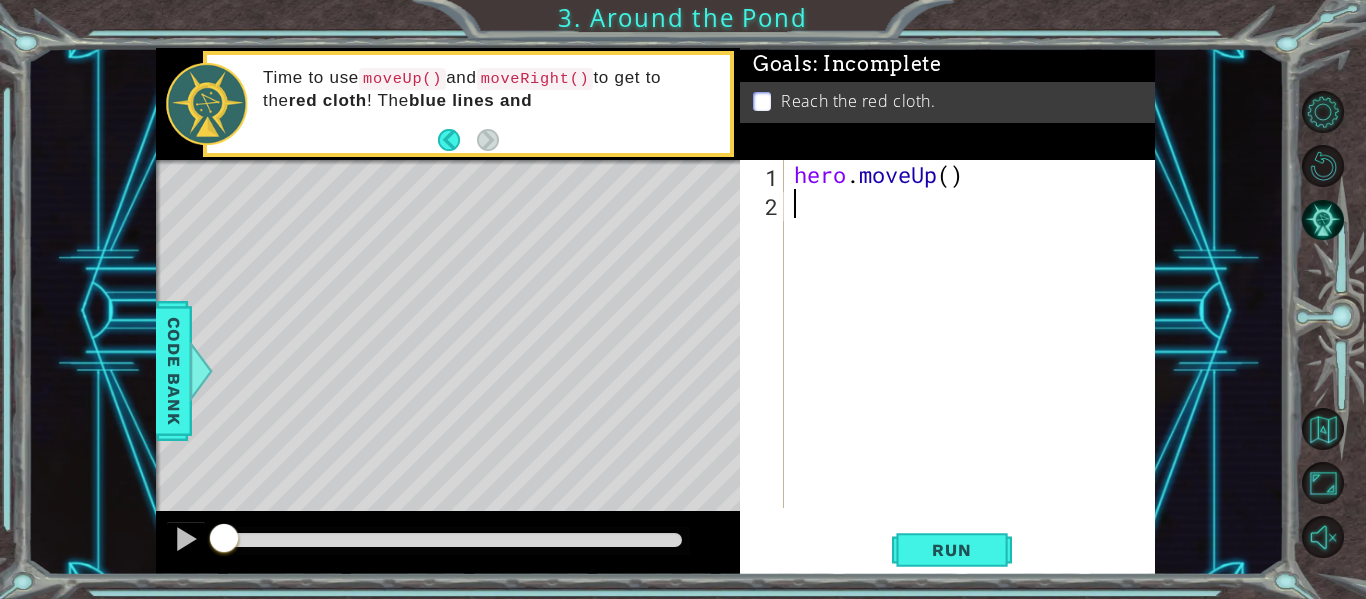 click on "hero . moveUp ( )" at bounding box center [975, 363] 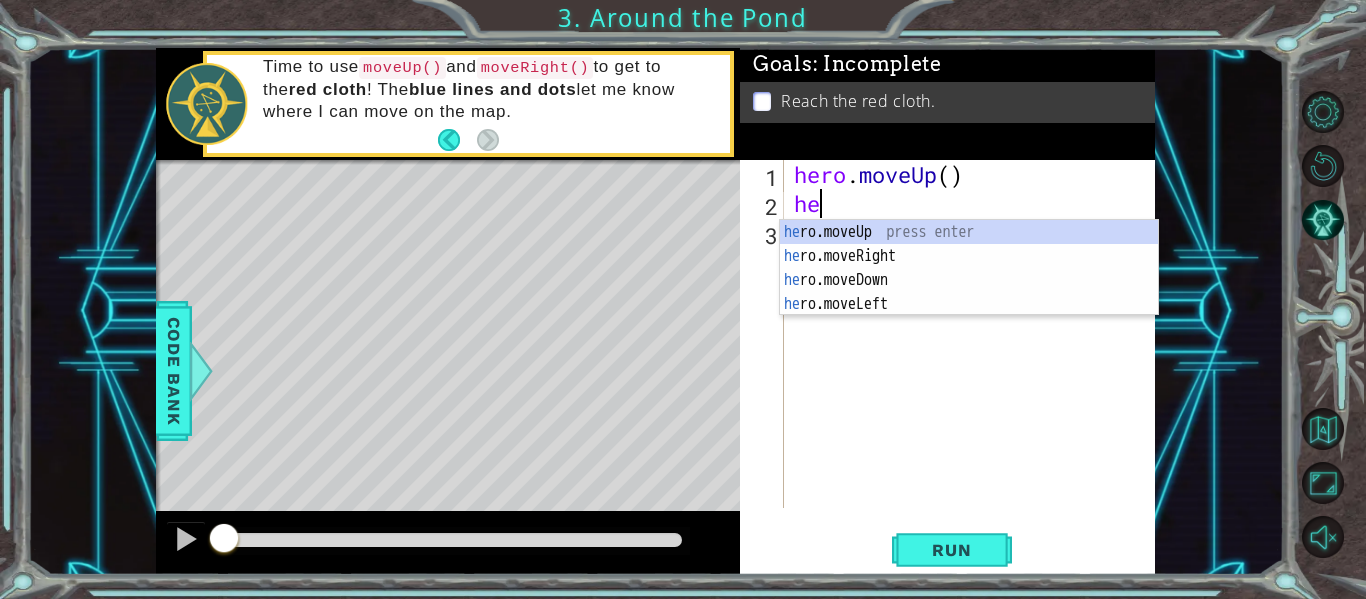 scroll, scrollTop: 0, scrollLeft: 1, axis: horizontal 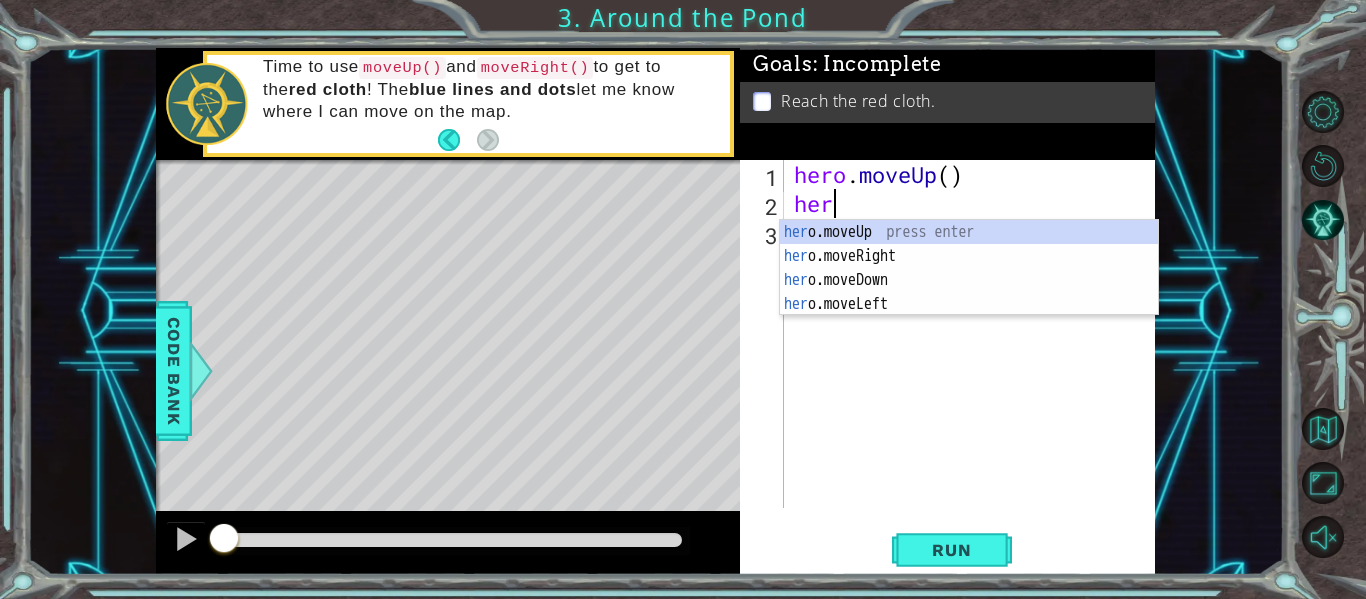 type on "hero" 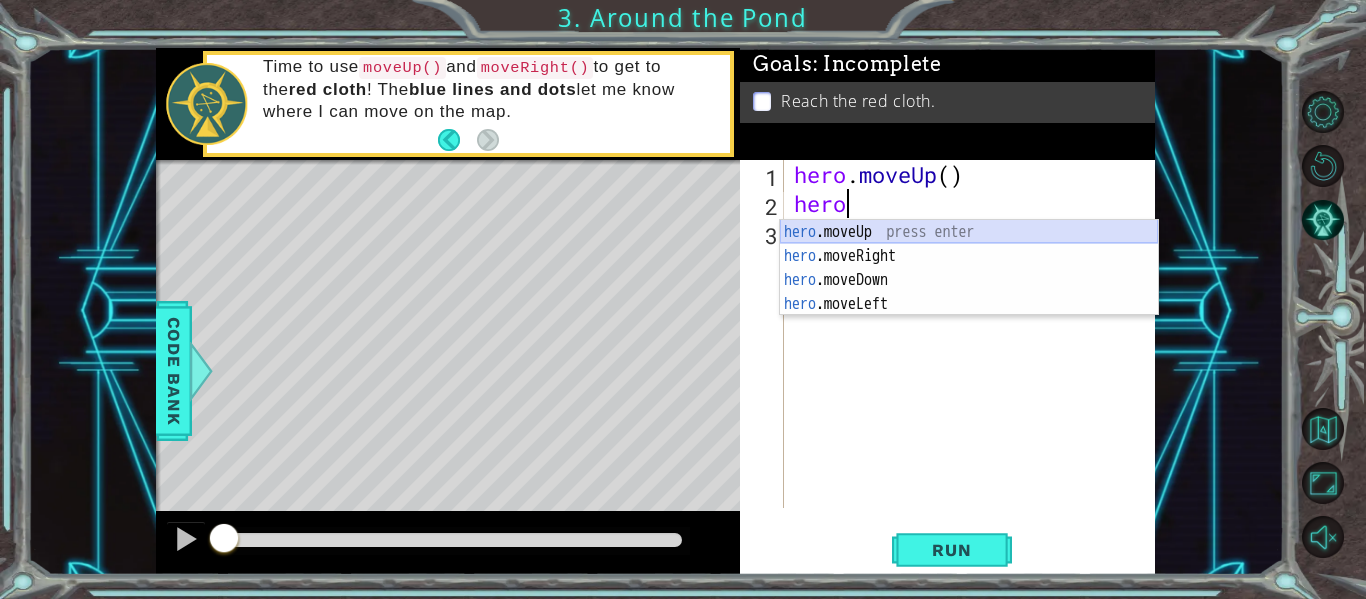 click on "hero .moveUp press enter hero .moveRight press enter hero .moveDown press enter hero .moveLeft press enter" at bounding box center [969, 292] 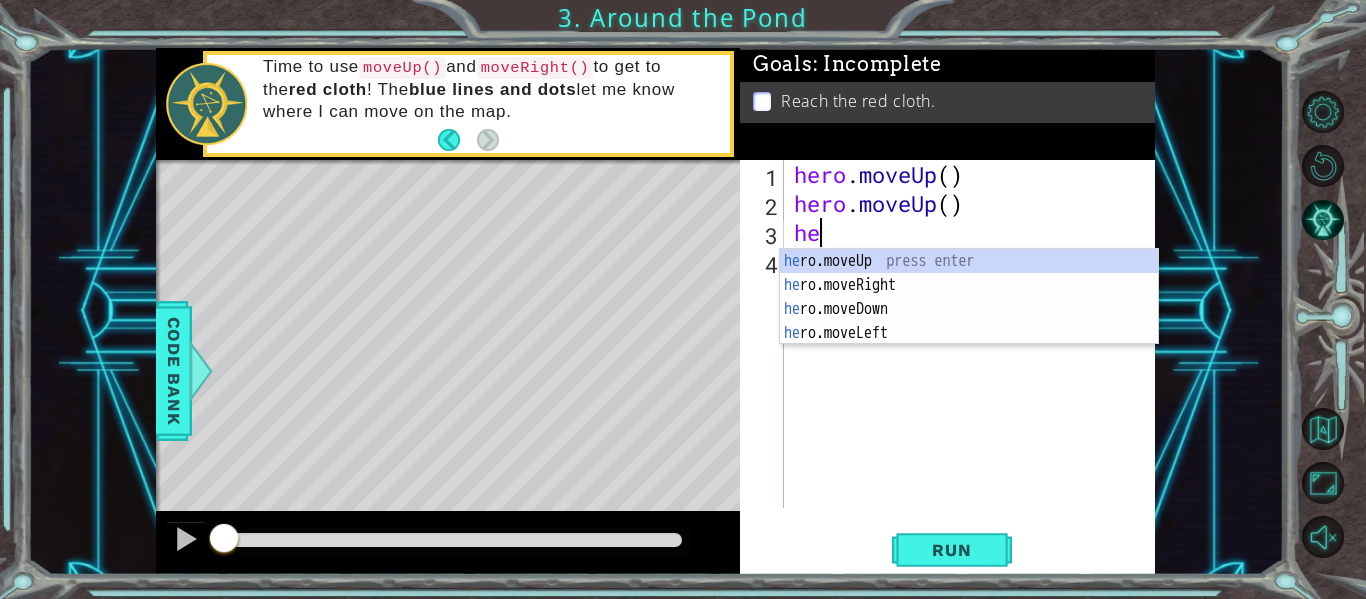 scroll, scrollTop: 0, scrollLeft: 1, axis: horizontal 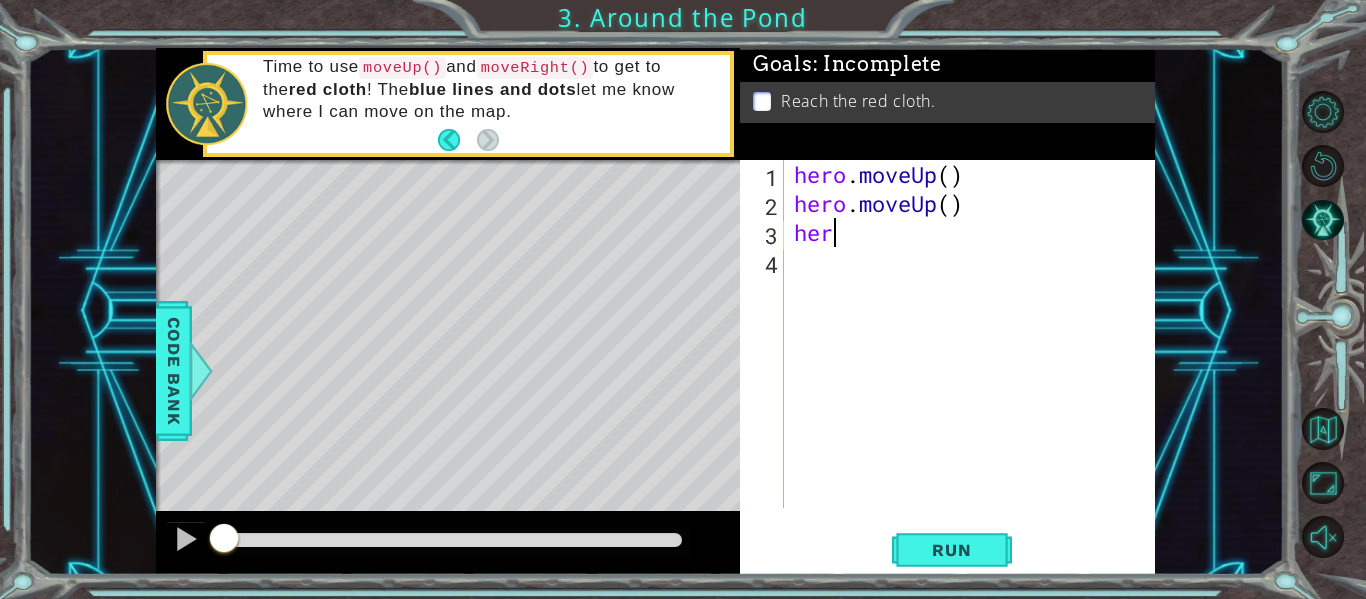 click on "hero . moveUp ( ) hero . moveUp ( ) her" at bounding box center [975, 363] 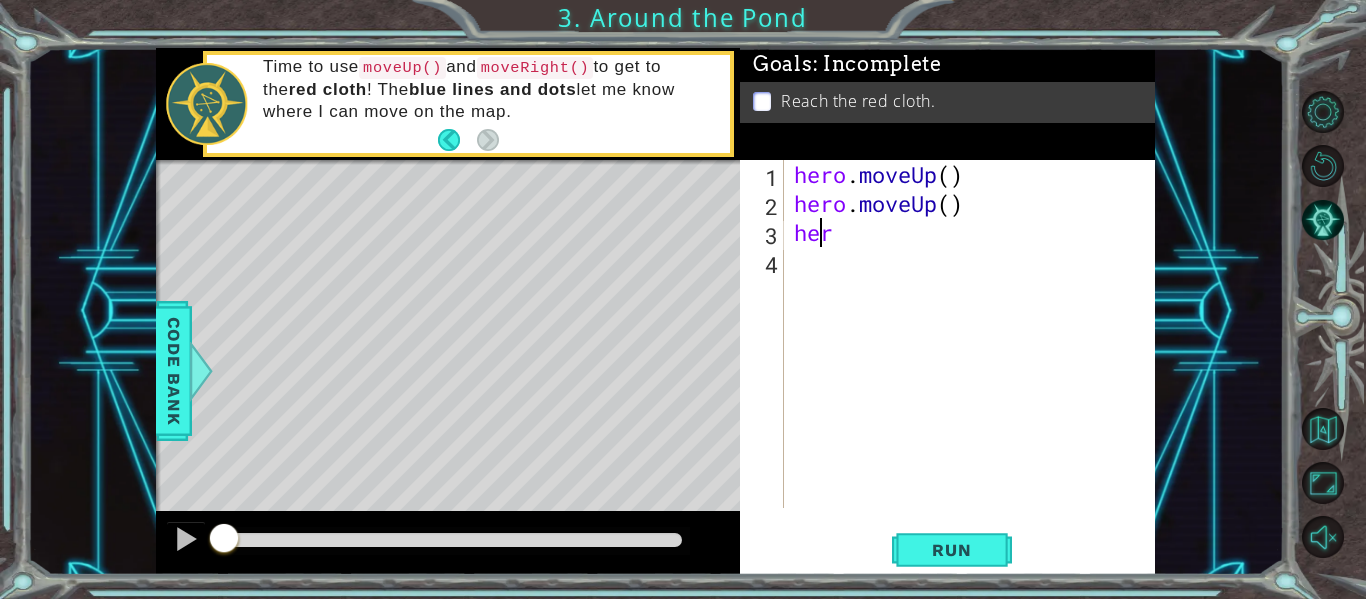 click on "hero . moveUp ( ) hero . moveUp ( ) her" at bounding box center [975, 363] 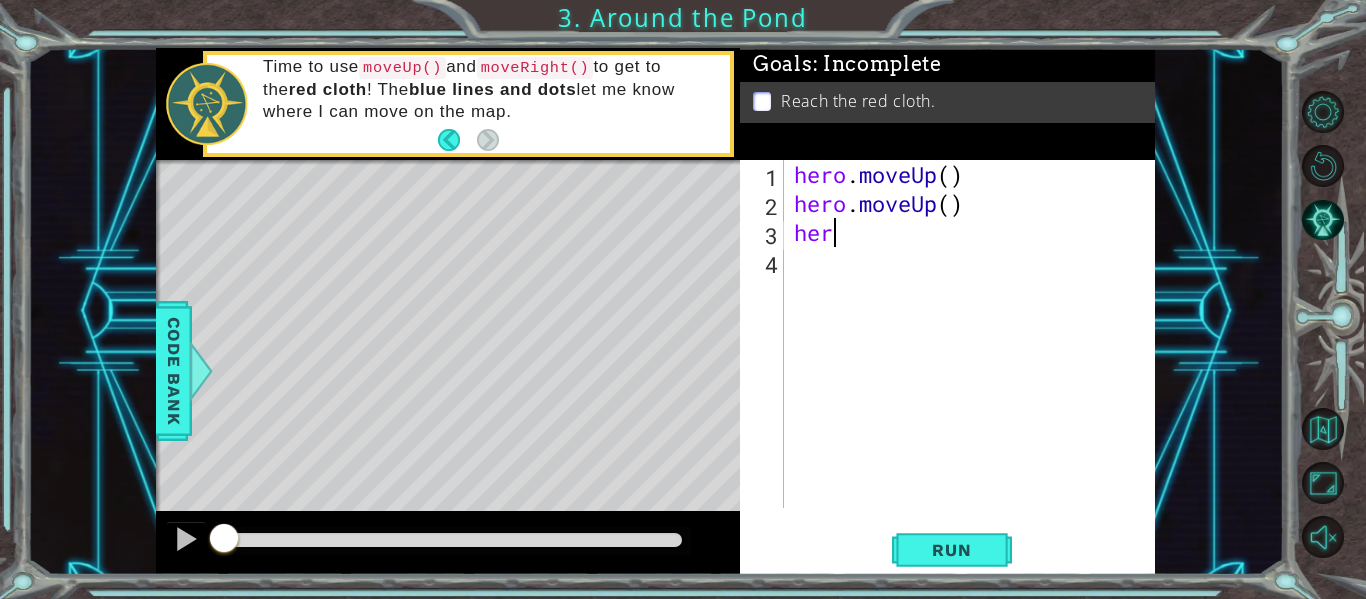 type on "he" 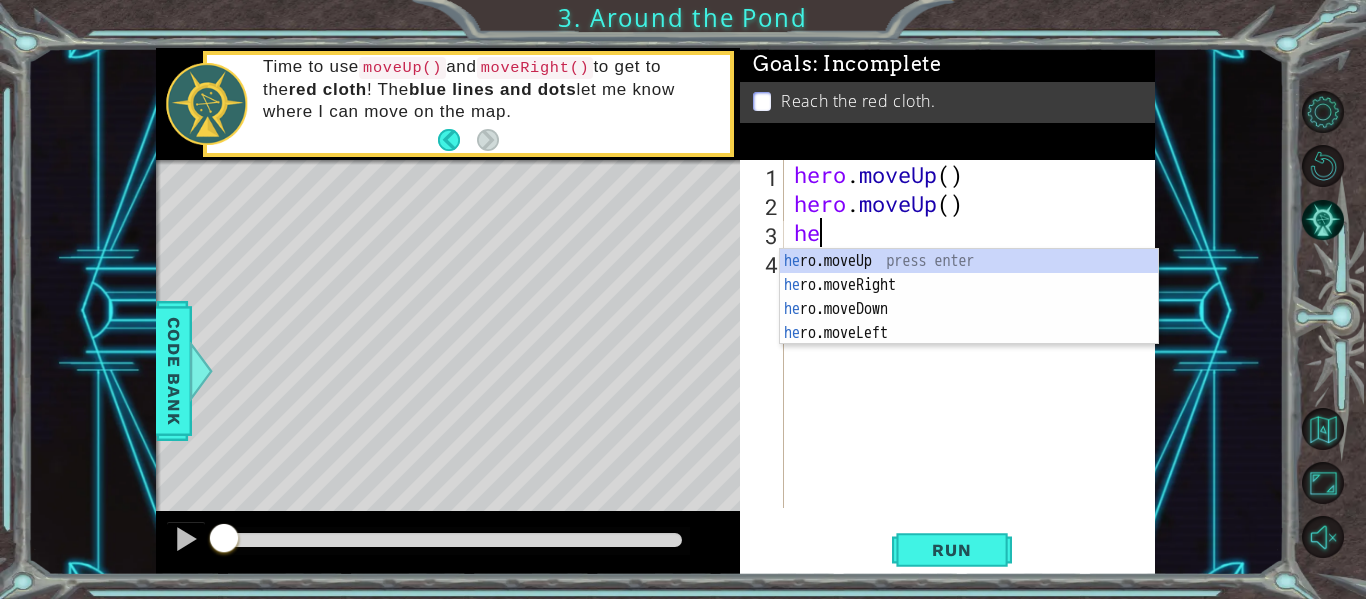 scroll, scrollTop: 0, scrollLeft: 0, axis: both 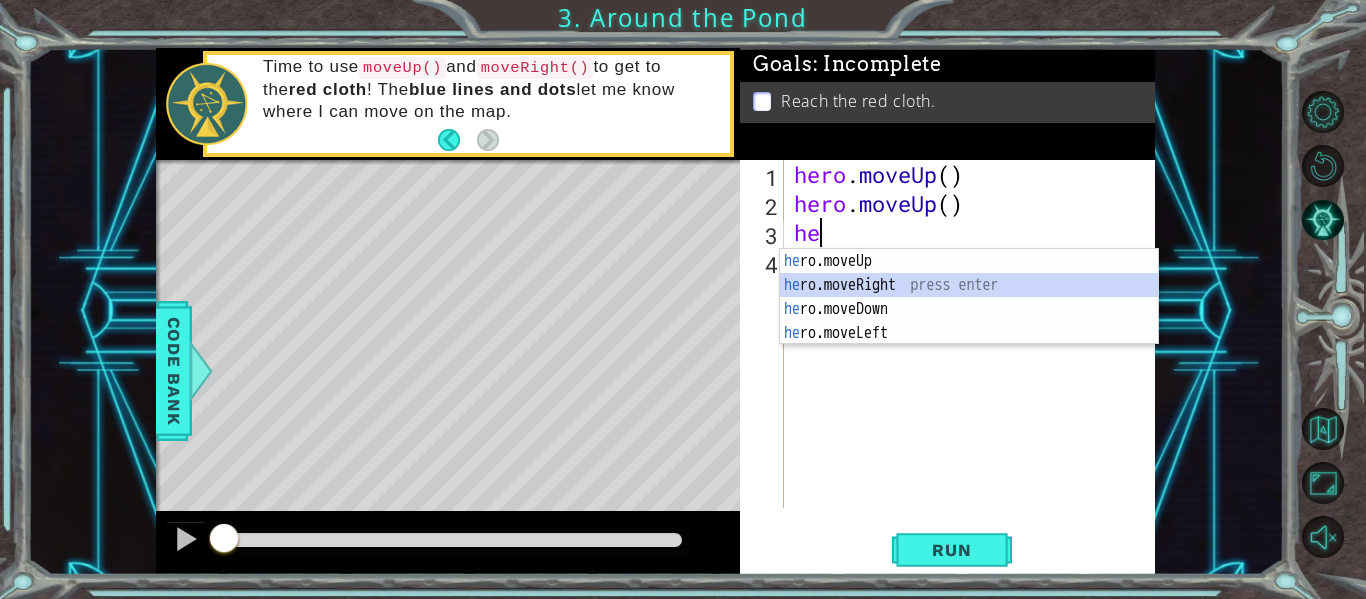 click on "he ro.moveUp press enter he ro.moveRight press enter he ro.moveDown press enter he ro.moveLeft press enter" at bounding box center [969, 321] 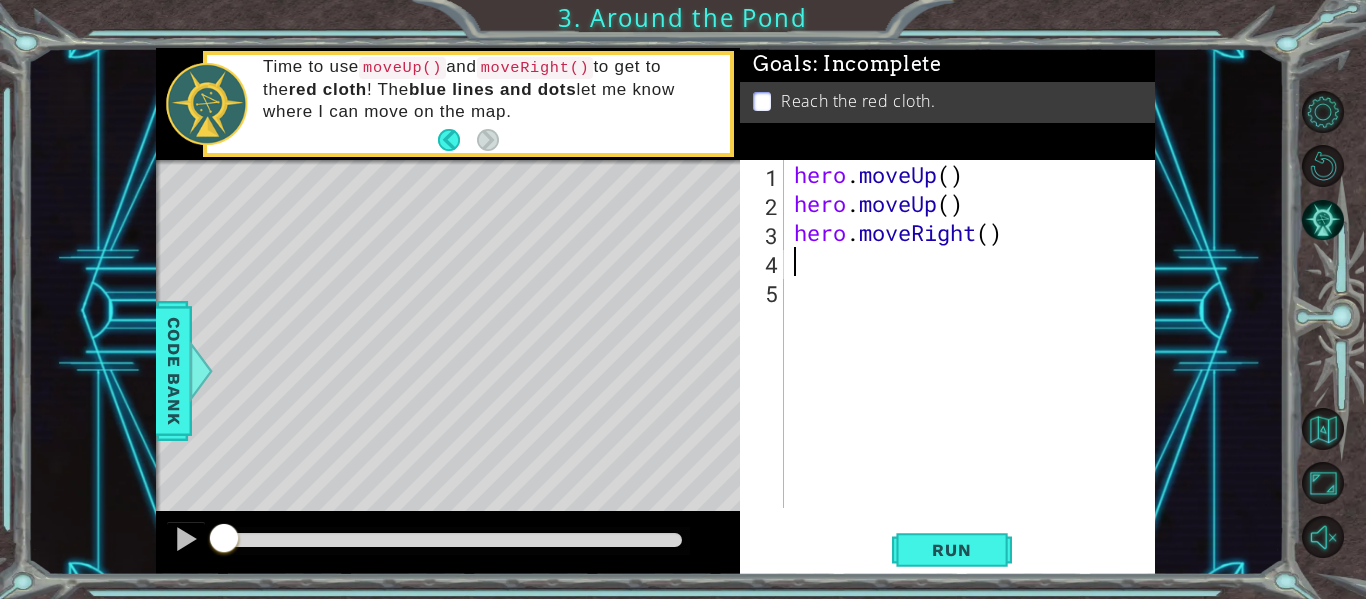 click on "hero . moveUp ( ) hero . moveUp ( ) hero . moveRight ( )" at bounding box center [975, 363] 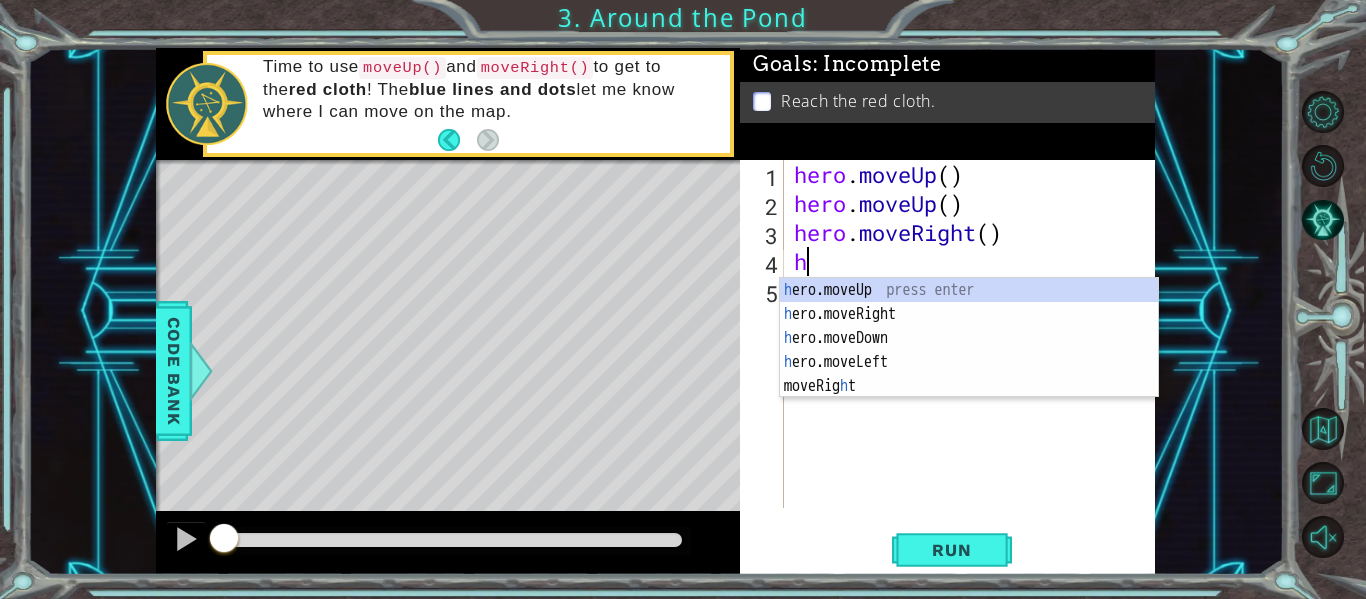 type on "he" 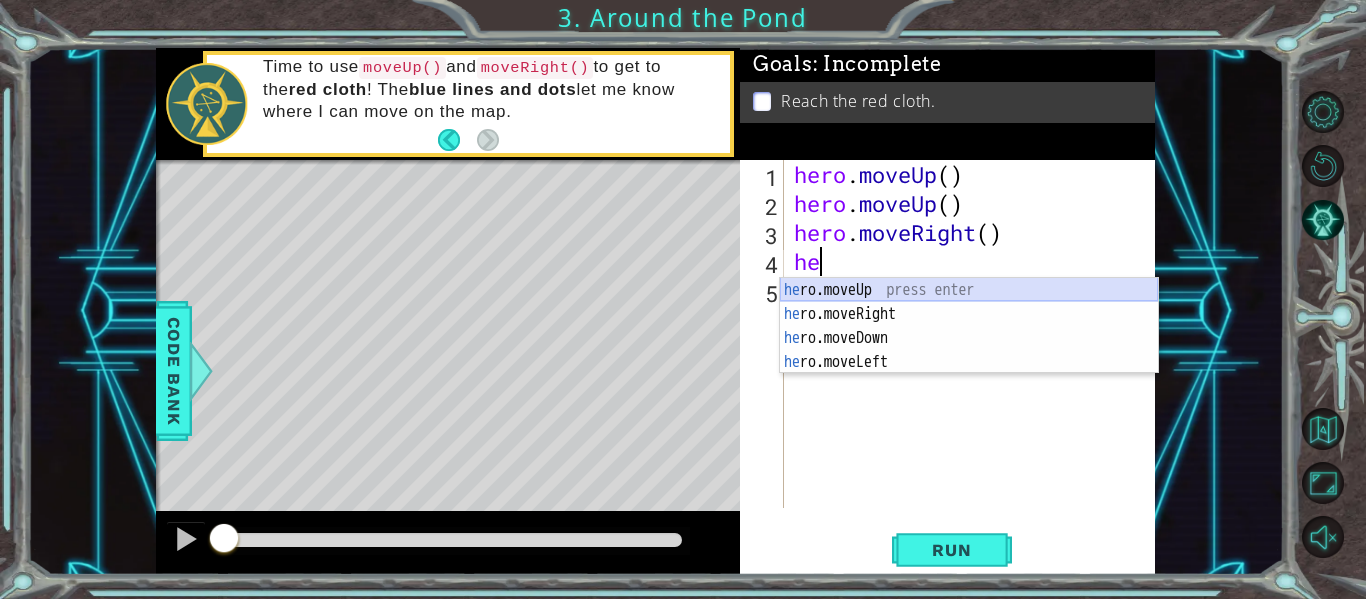 click on "he ro.moveUp press enter he ro.moveRight press enter he ro.moveDown press enter he ro.moveLeft press enter" at bounding box center (969, 350) 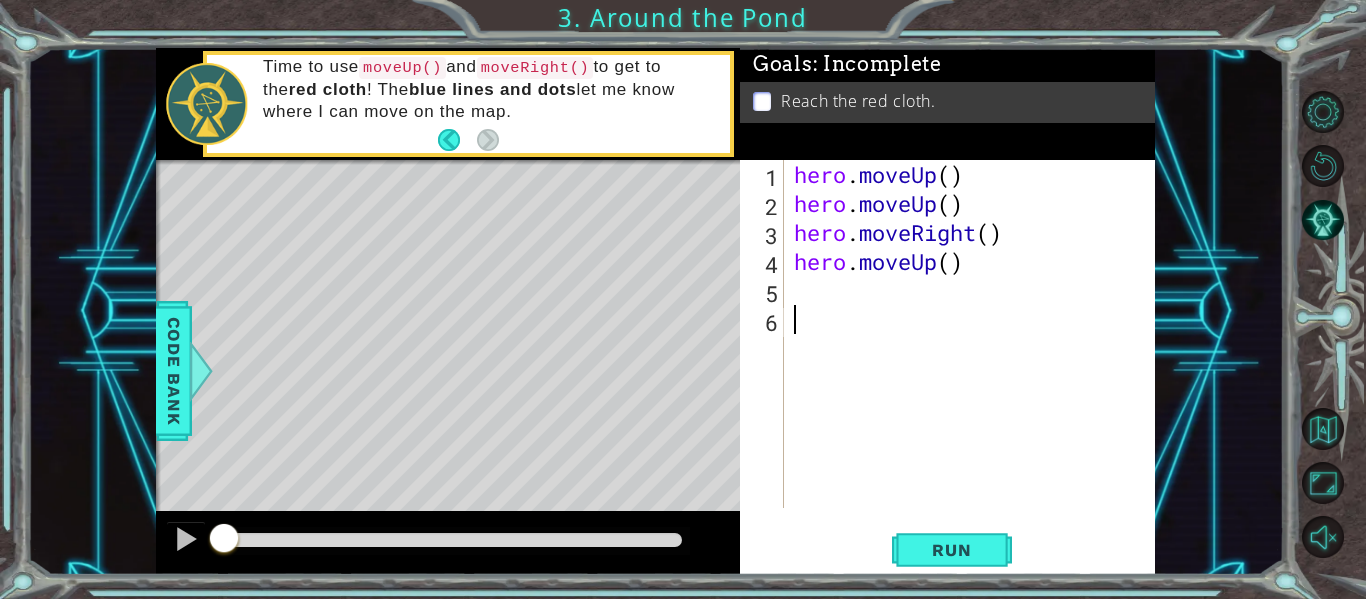 click on "hero . moveUp ( ) hero . moveUp ( ) hero . moveRight ( ) hero . moveUp ( )" at bounding box center (975, 363) 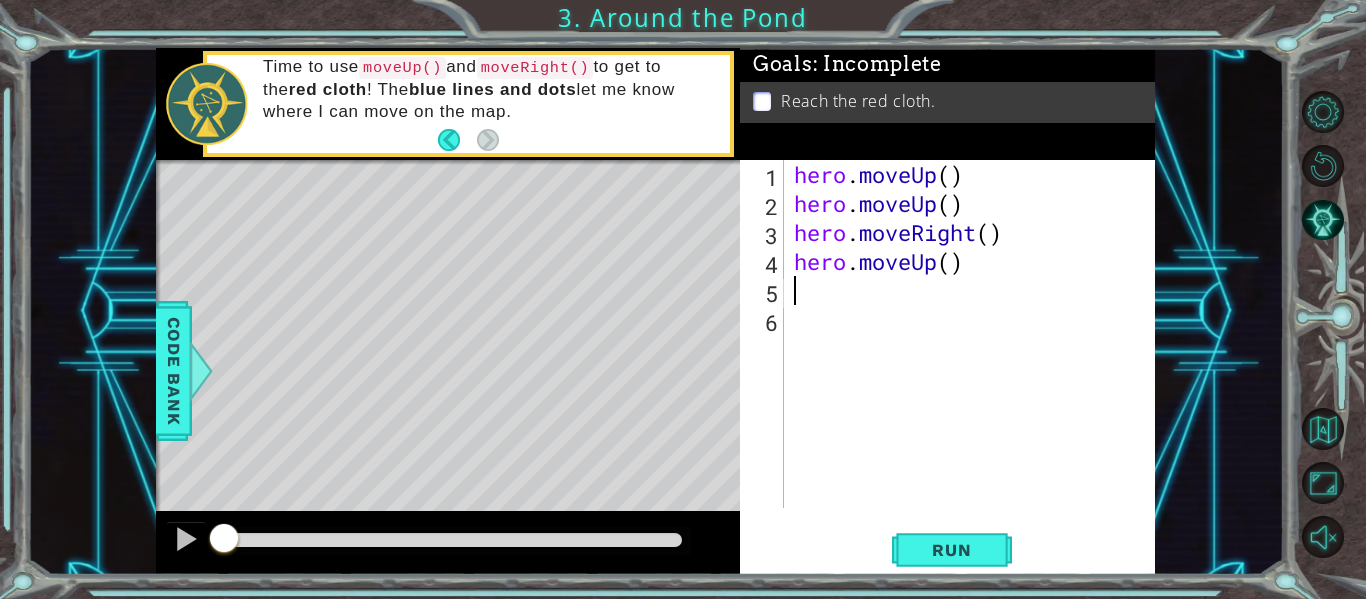 click on "hero . moveUp ( ) hero . moveUp ( ) hero . moveRight ( ) hero . moveUp ( )" at bounding box center [975, 363] 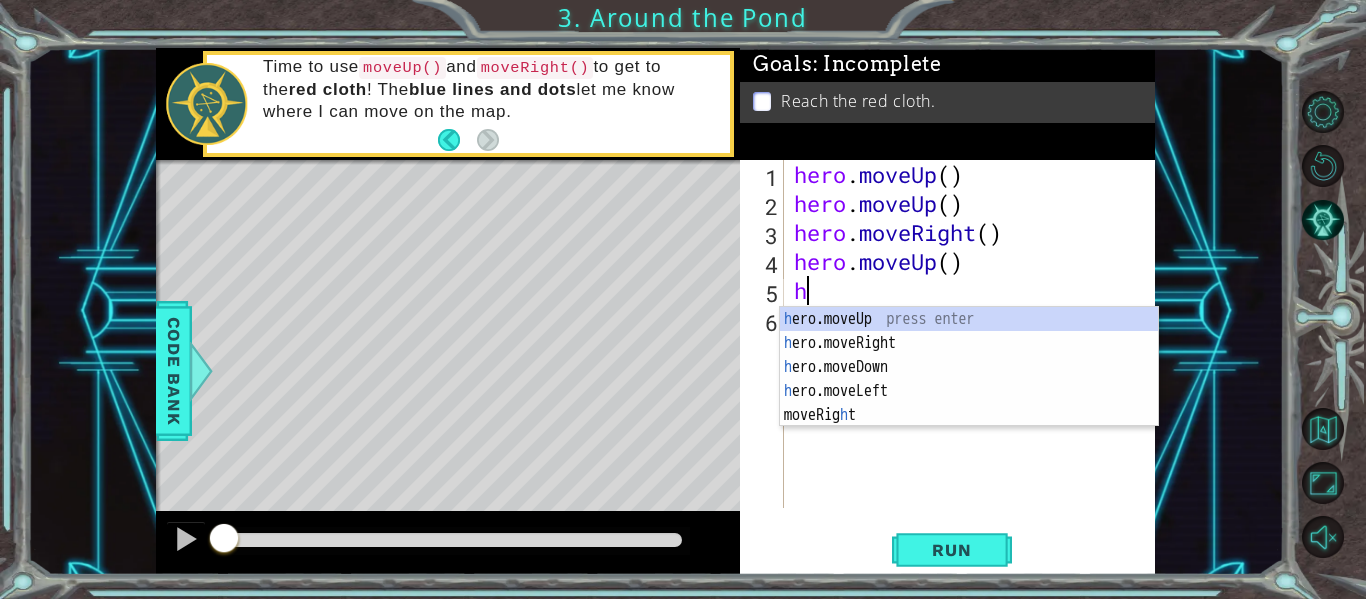 type on "hr" 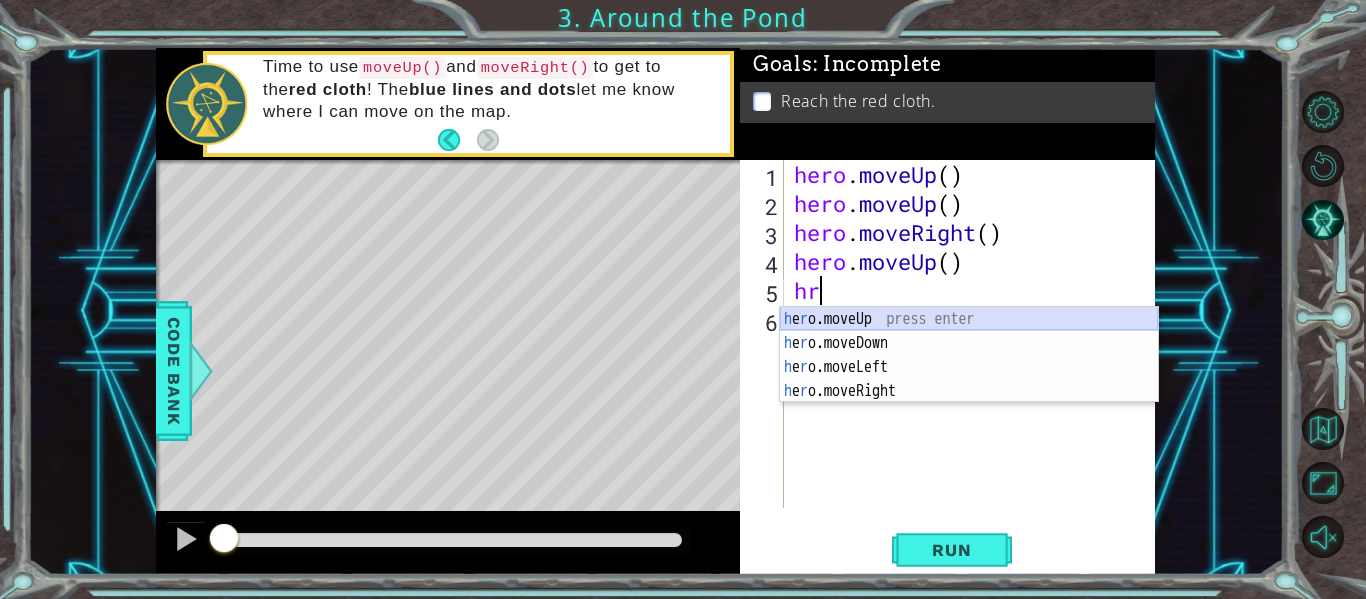drag, startPoint x: 902, startPoint y: 318, endPoint x: 914, endPoint y: 313, distance: 13 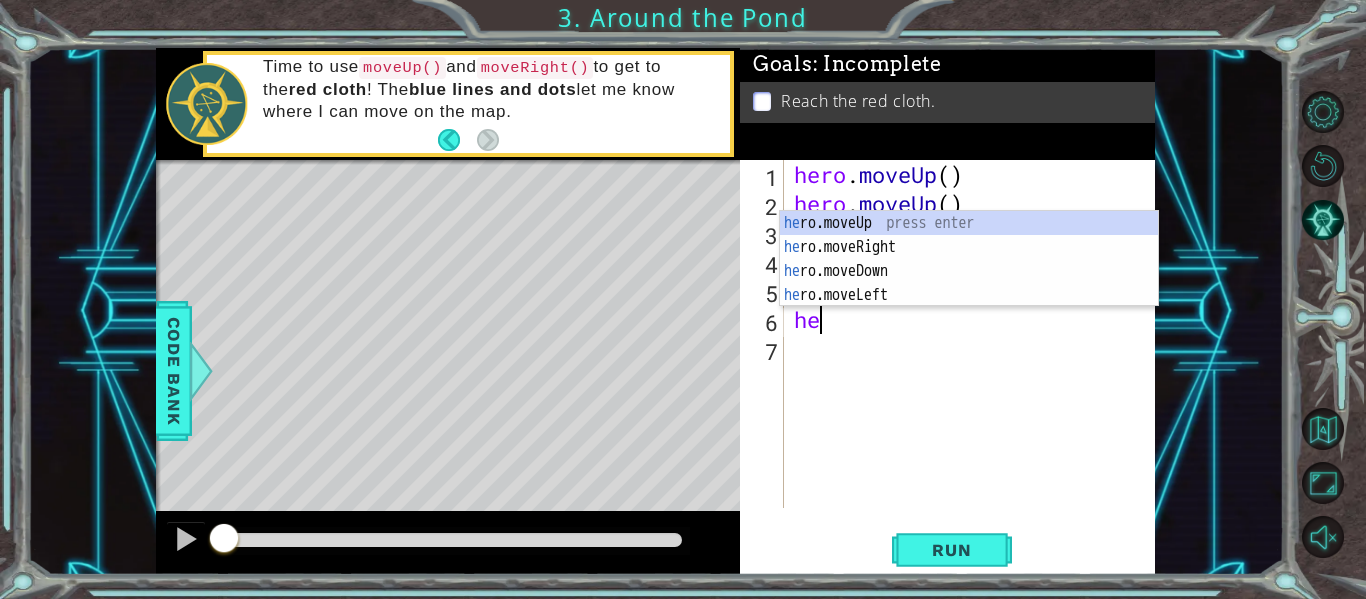 type on "her" 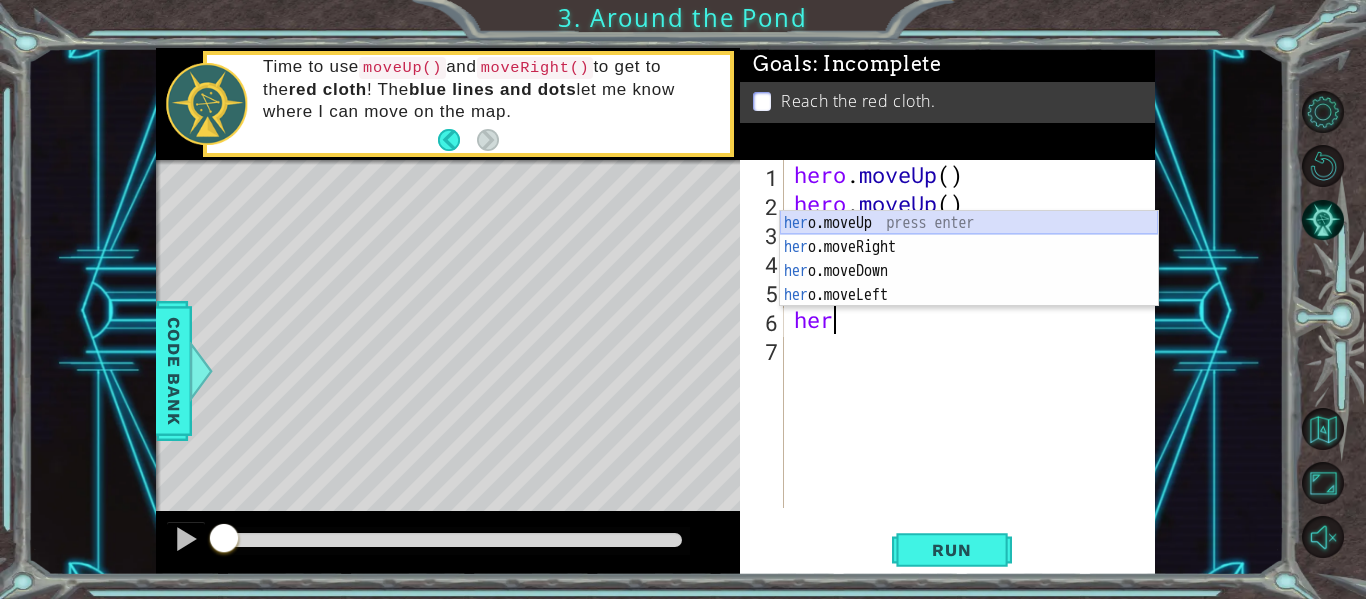 drag, startPoint x: 915, startPoint y: 223, endPoint x: 928, endPoint y: 282, distance: 60.41523 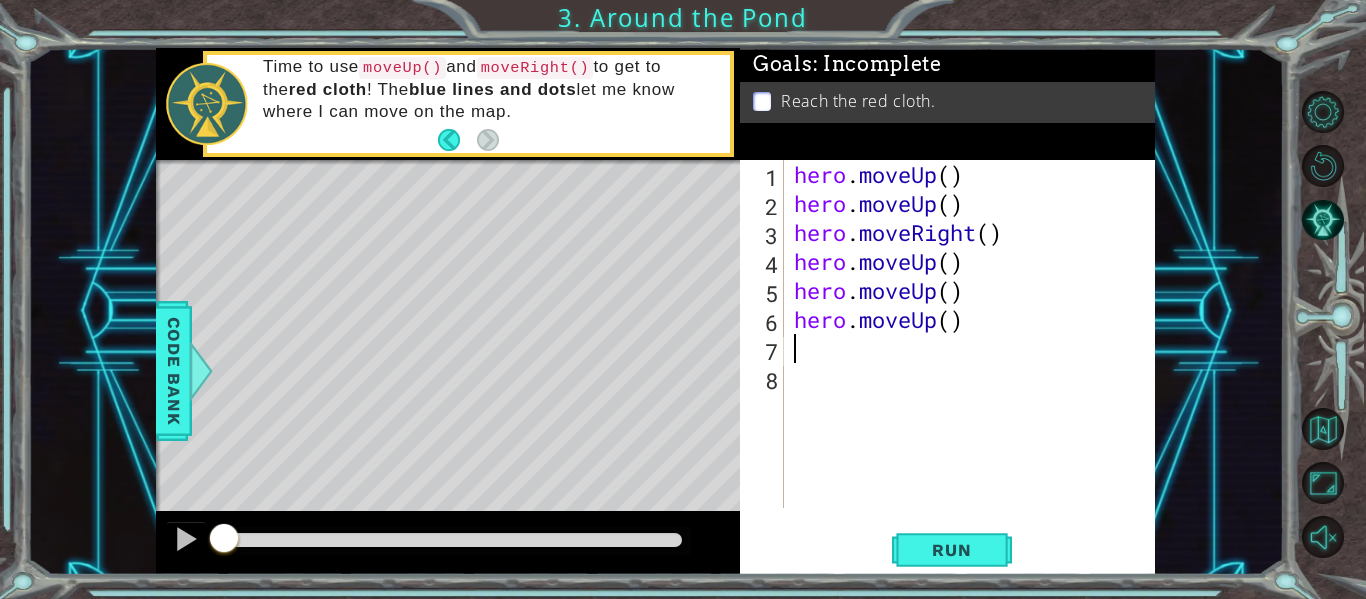 scroll, scrollTop: 0, scrollLeft: 0, axis: both 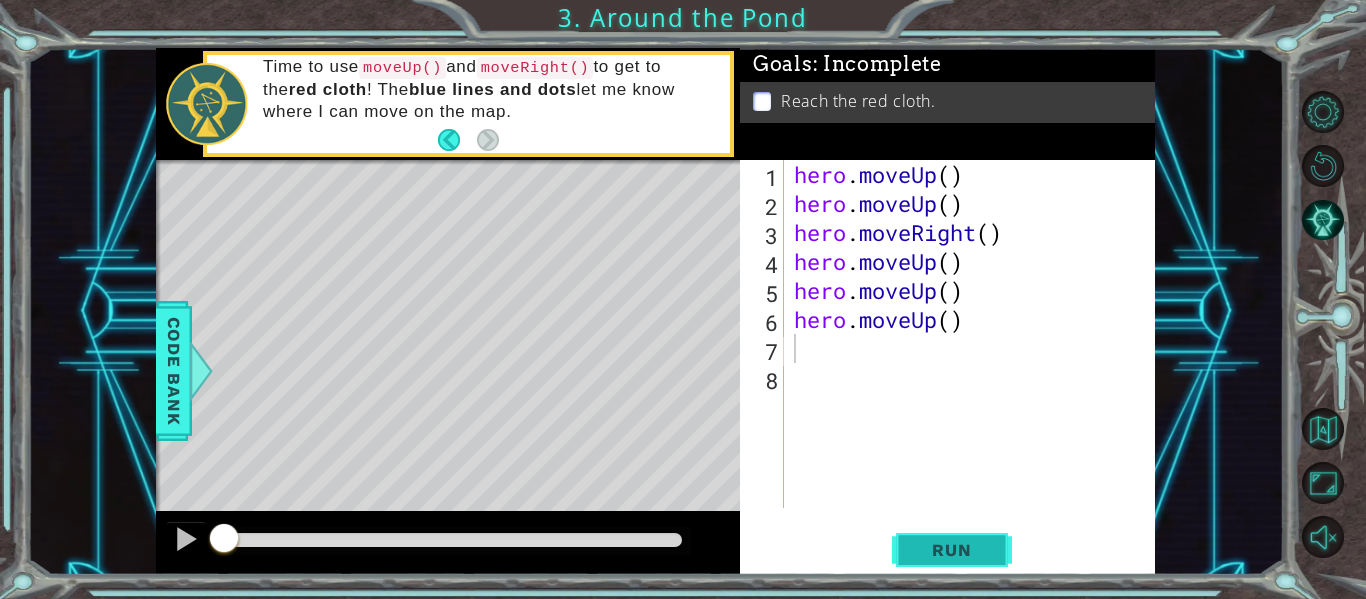 click on "Run" at bounding box center (952, 550) 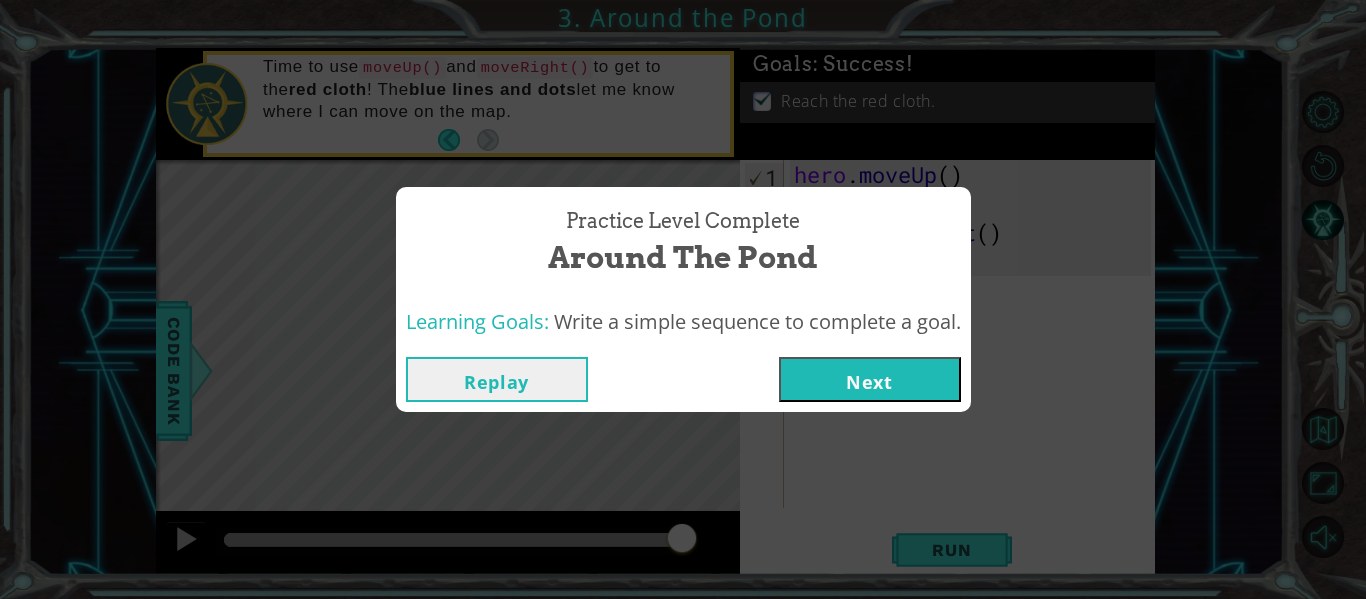 click on "Next" at bounding box center [870, 379] 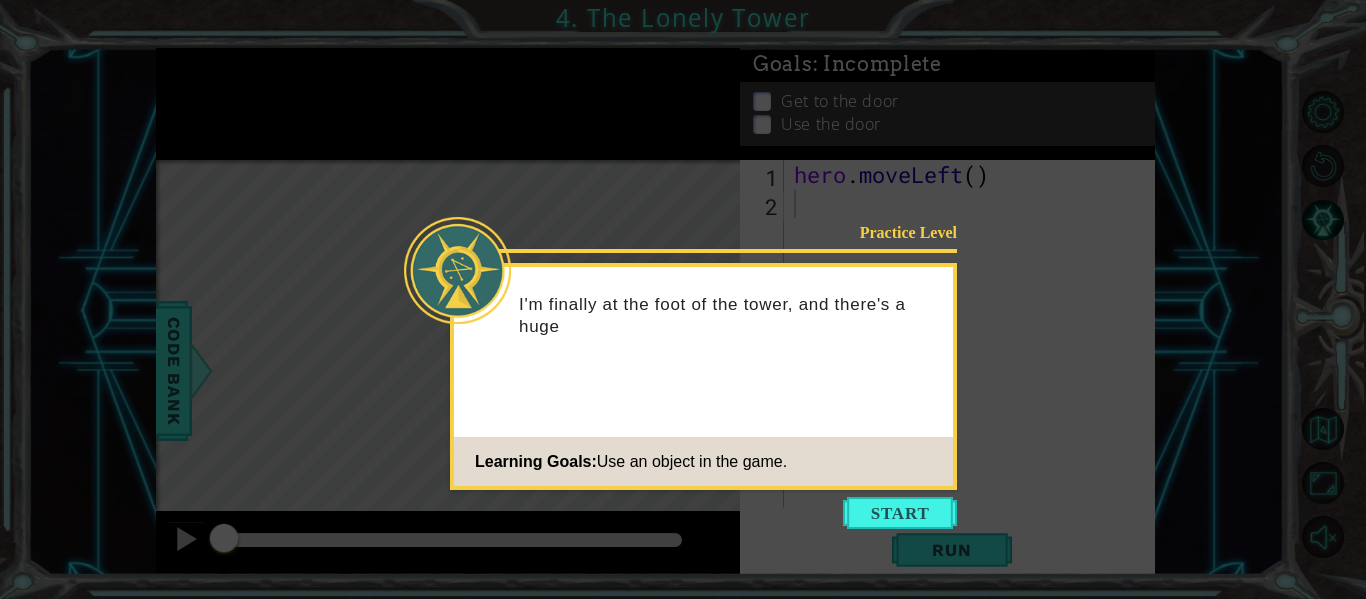 click at bounding box center (900, 513) 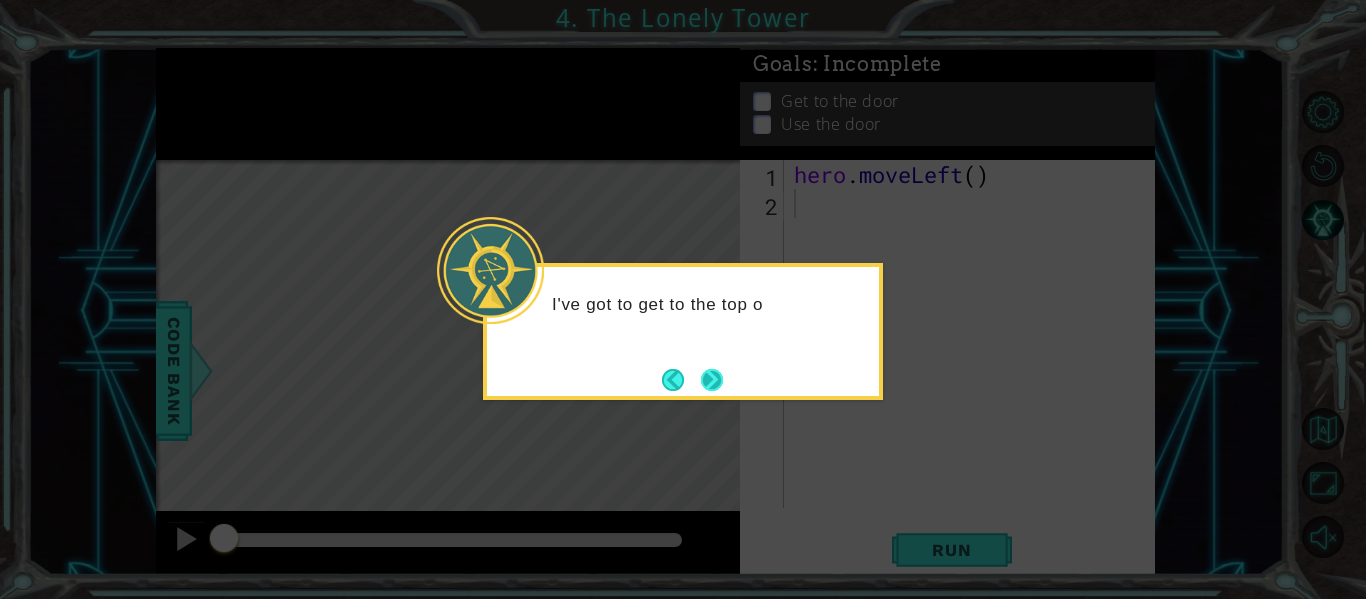 click at bounding box center (712, 380) 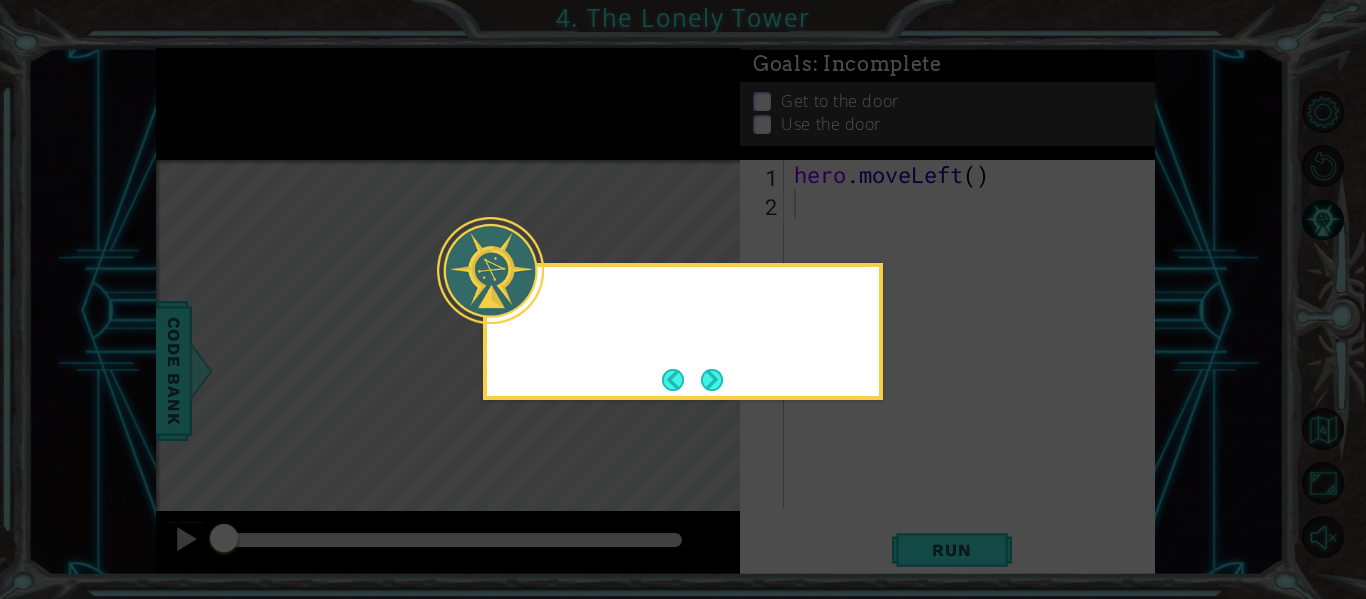 click at bounding box center (712, 380) 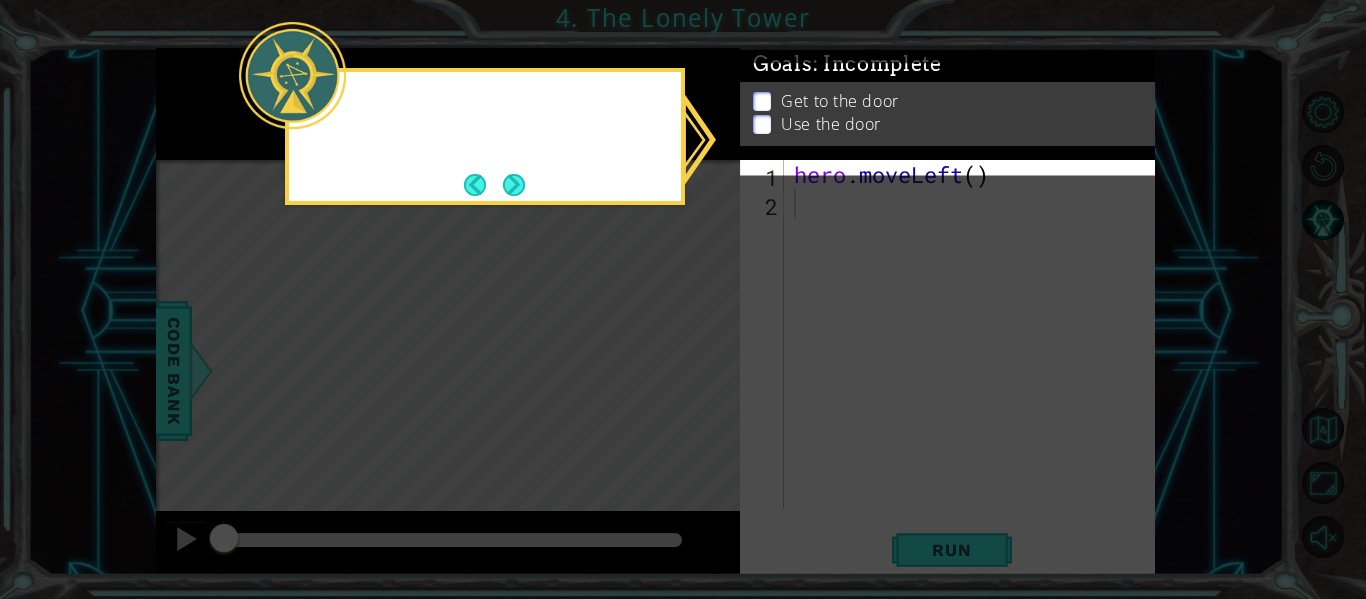 click 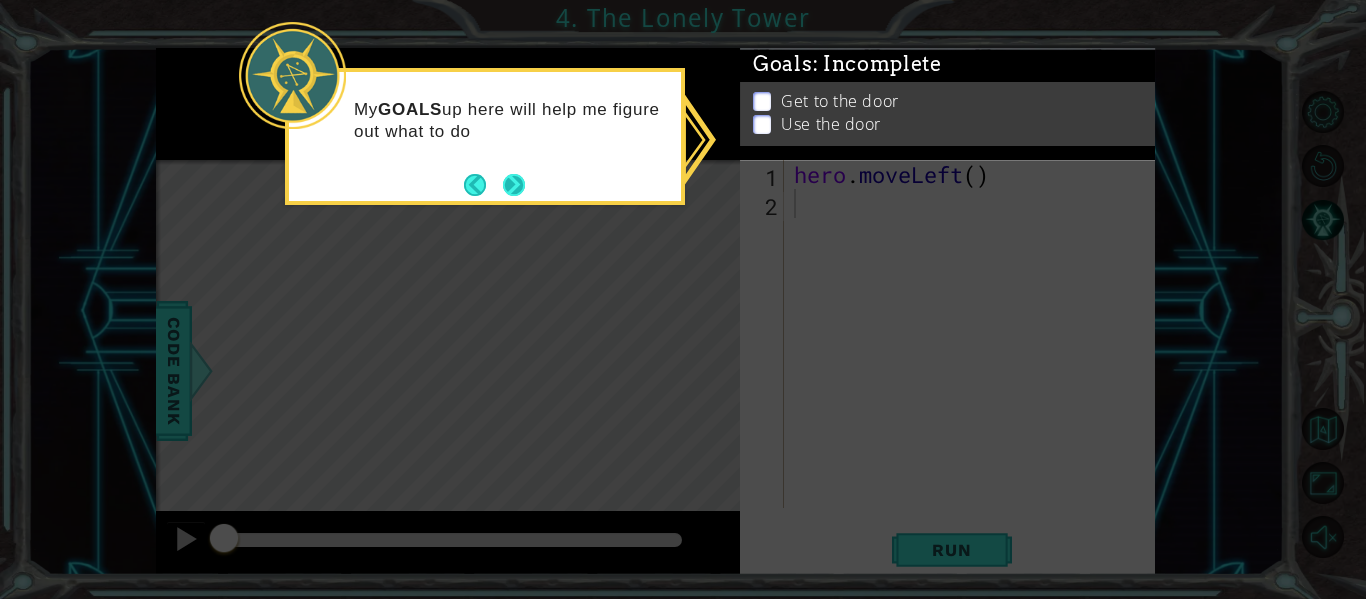 click at bounding box center (483, 185) 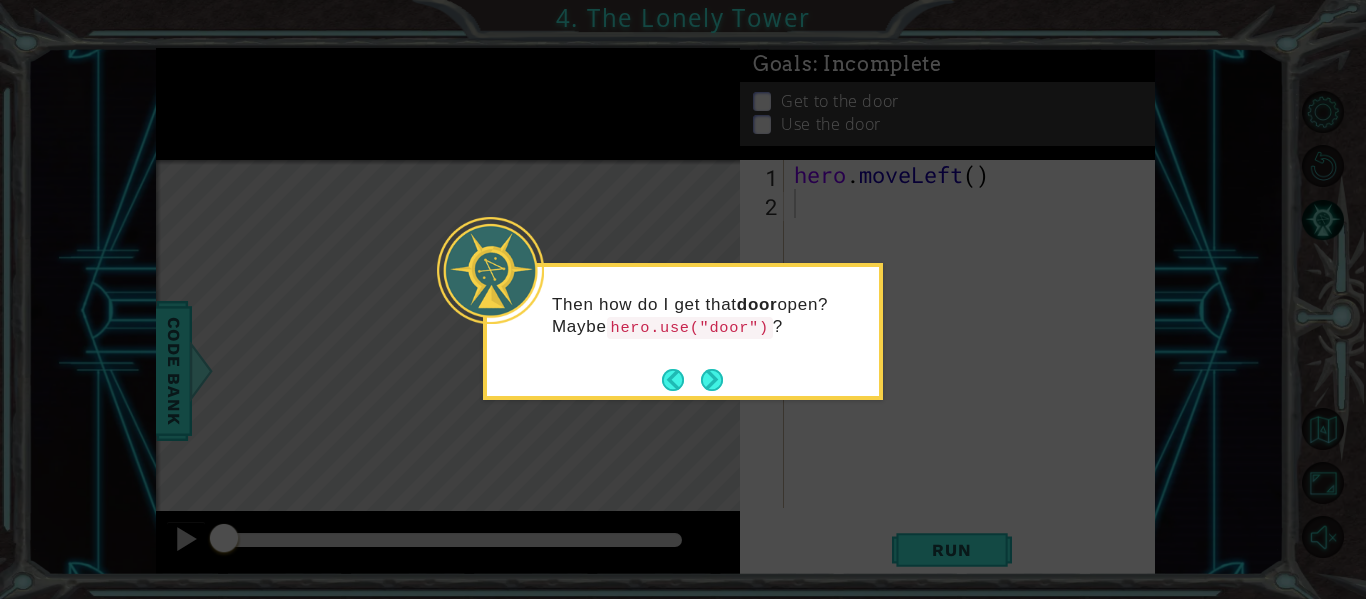 click 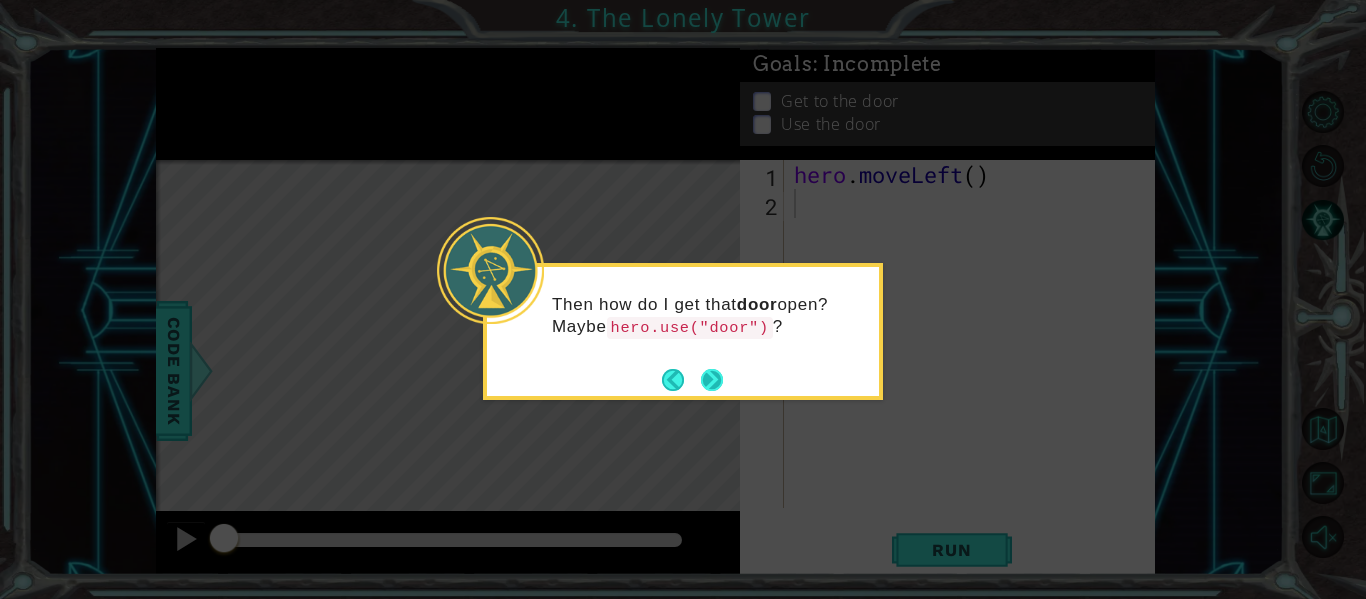 click at bounding box center (712, 380) 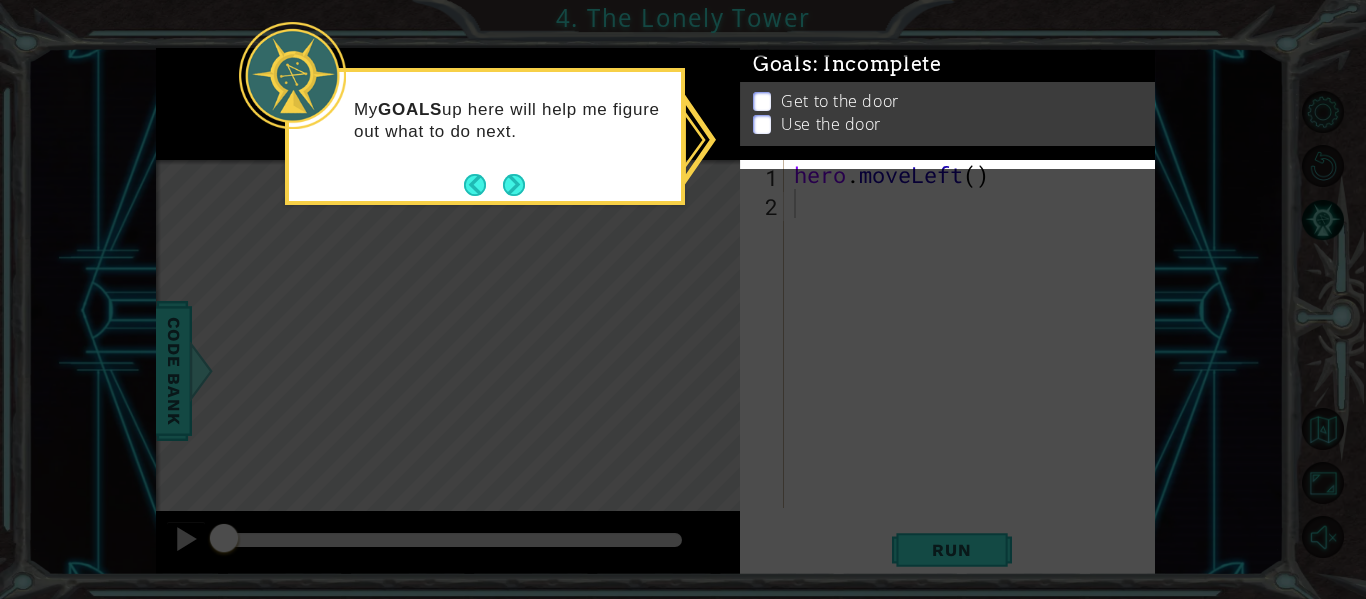 click 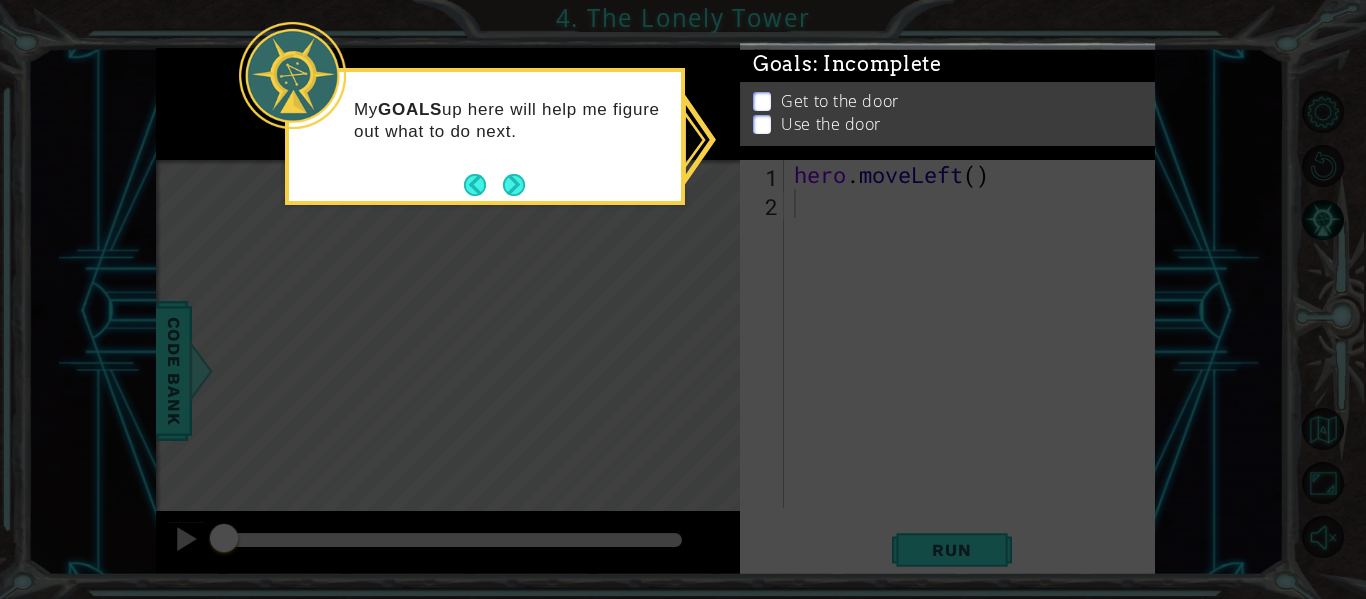 click on "My  GOALS  up here will help me figure out what to do next." at bounding box center (485, 130) 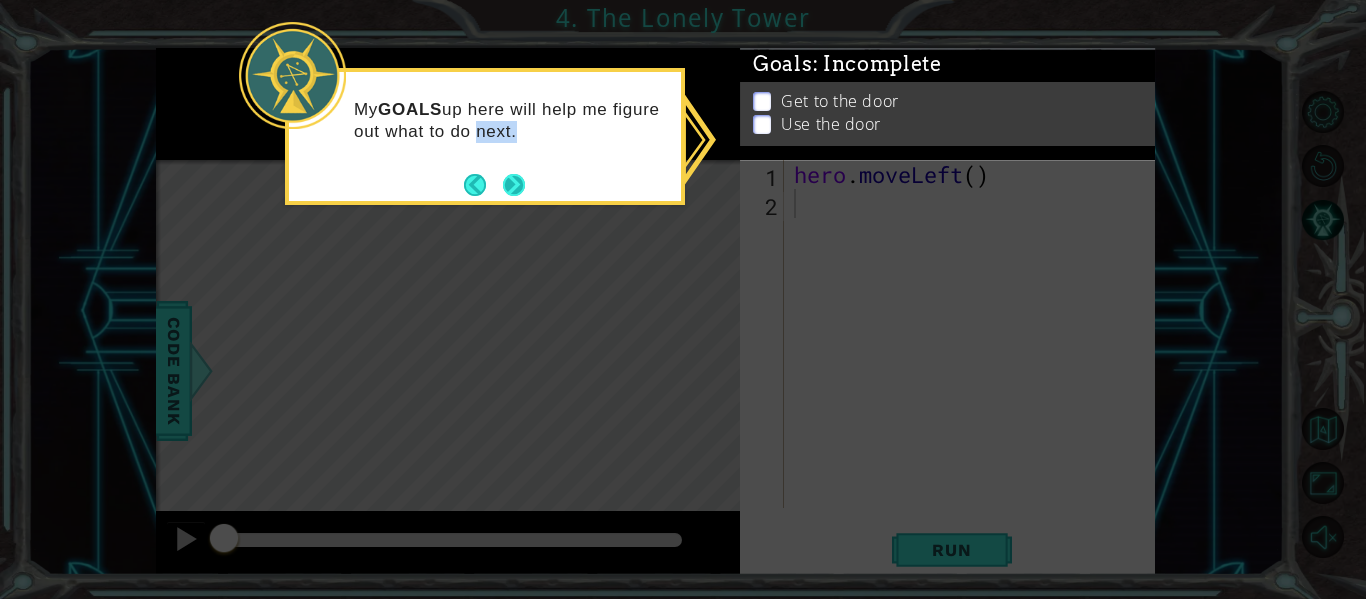 click on "My  GOALS  up here will help me figure out what to do next." at bounding box center [485, 126] 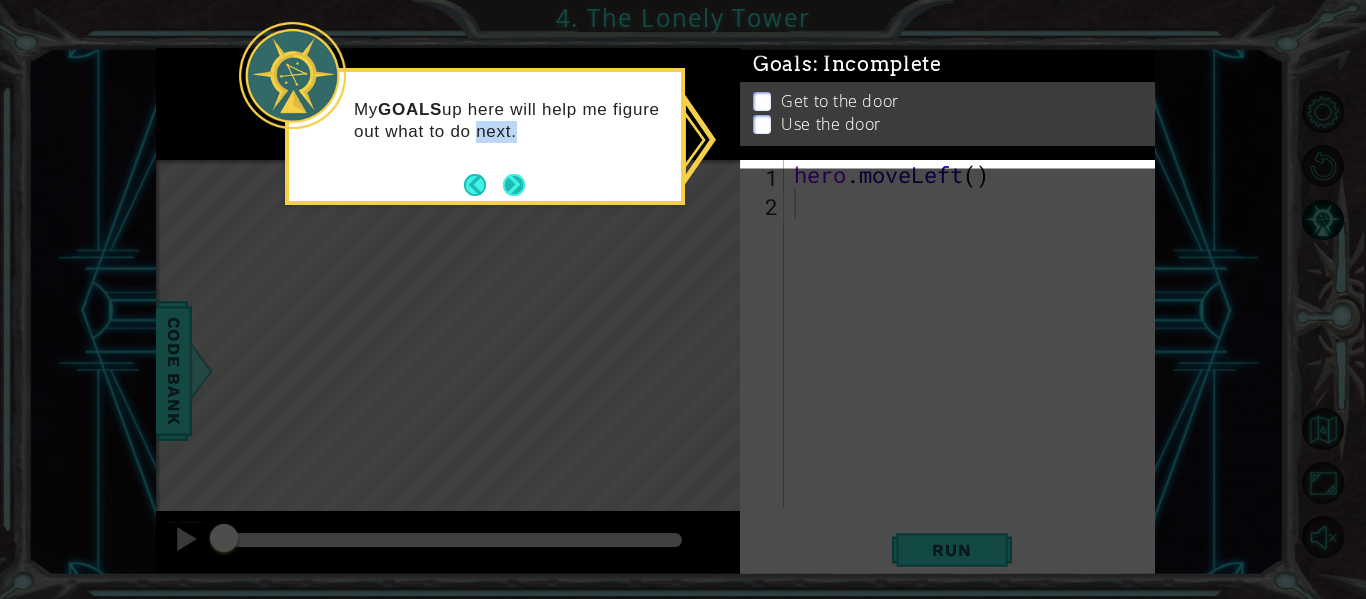 click at bounding box center (514, 185) 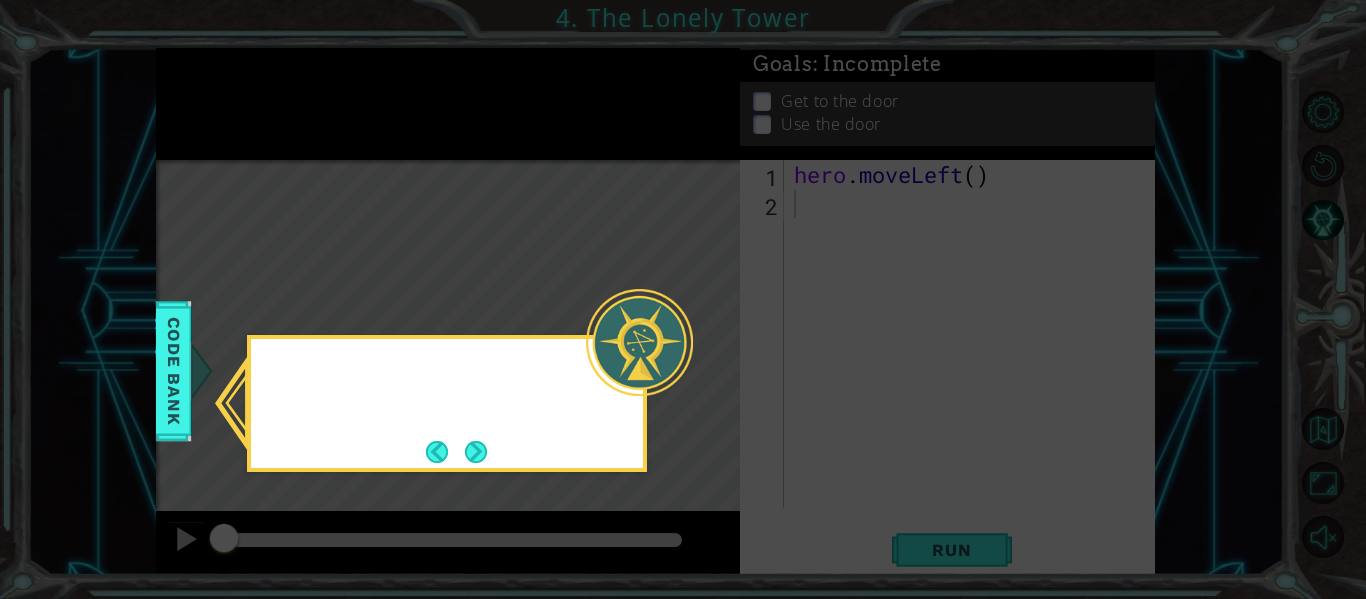 click 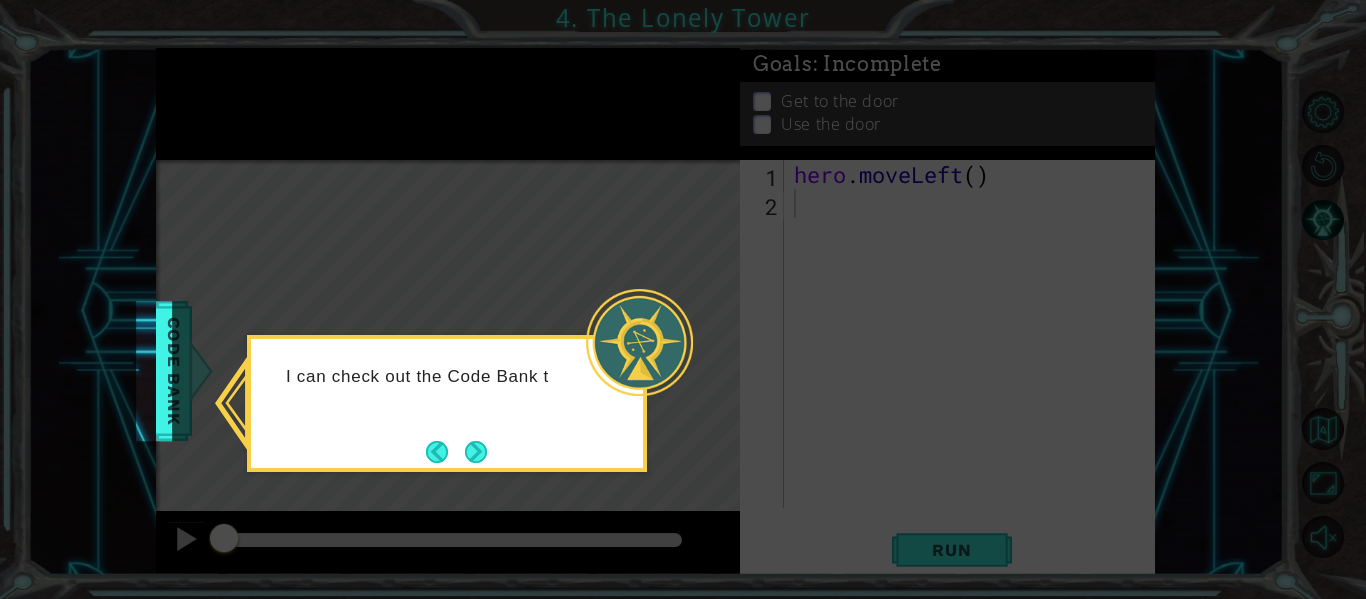 drag, startPoint x: 457, startPoint y: 450, endPoint x: 474, endPoint y: 442, distance: 18.788294 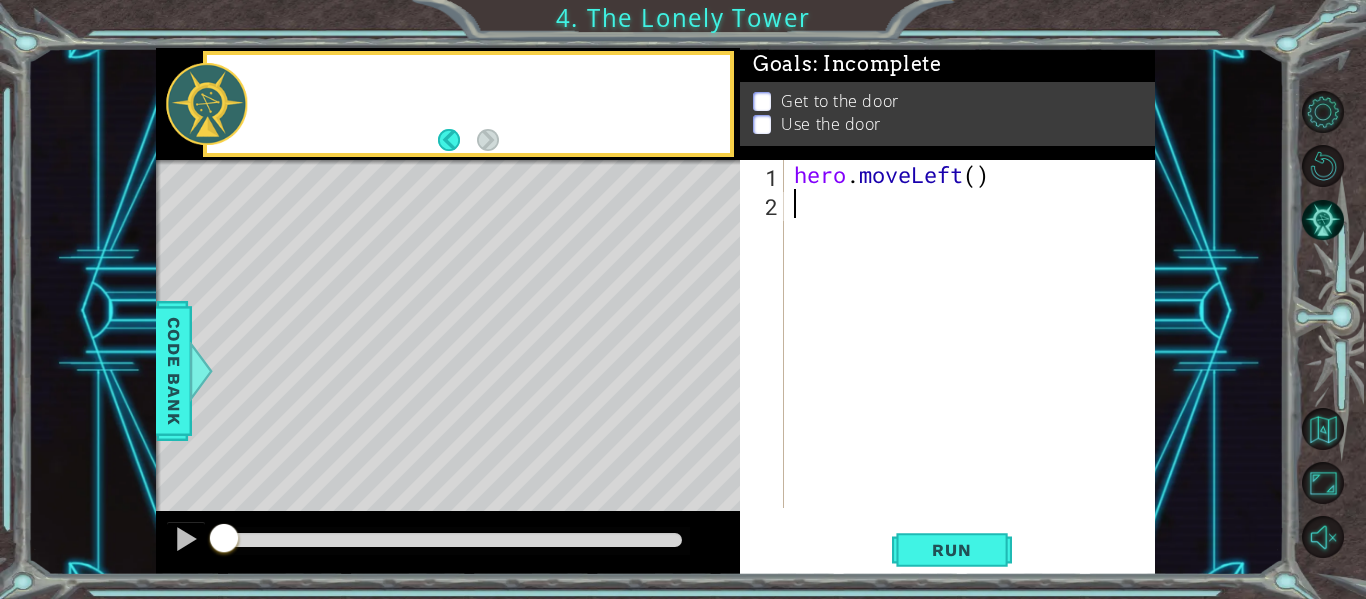 click at bounding box center [618, 454] 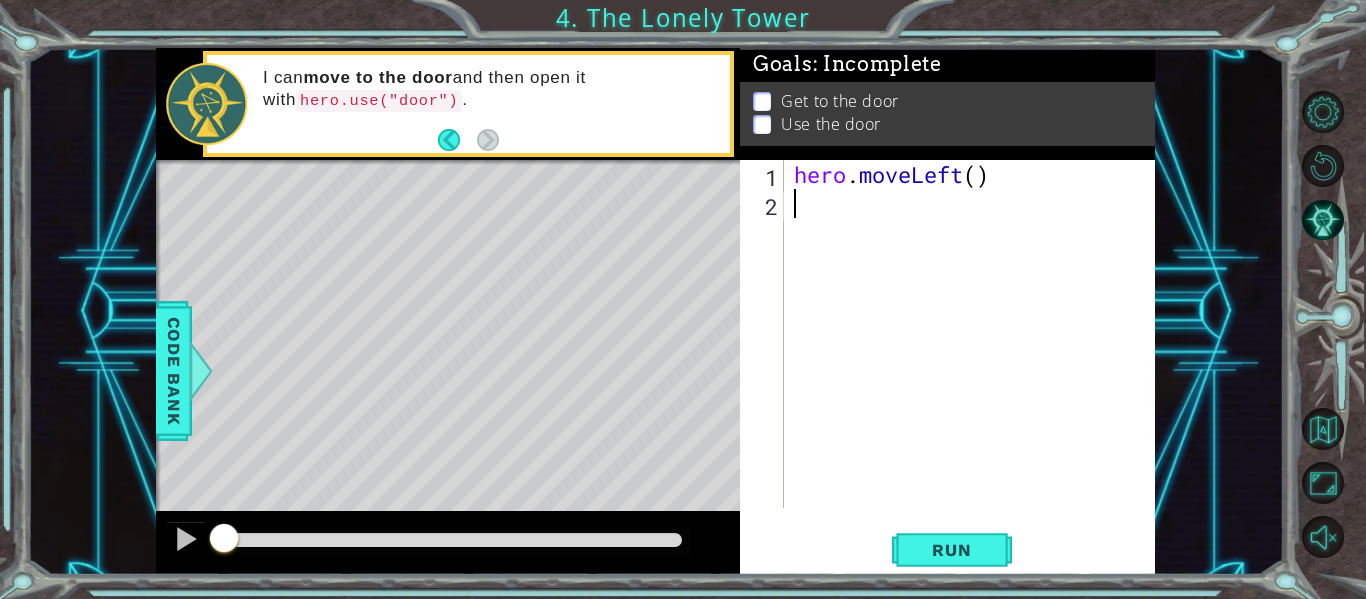 click on "hero . moveLeft ( )" at bounding box center [975, 363] 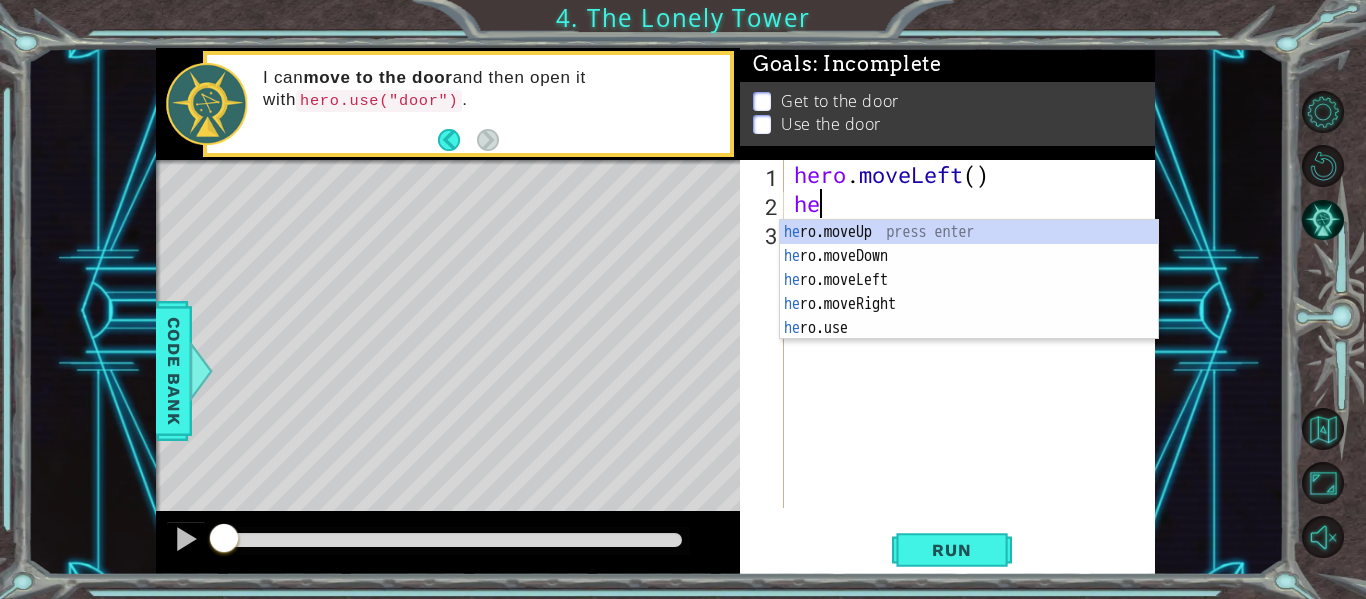 type on "her" 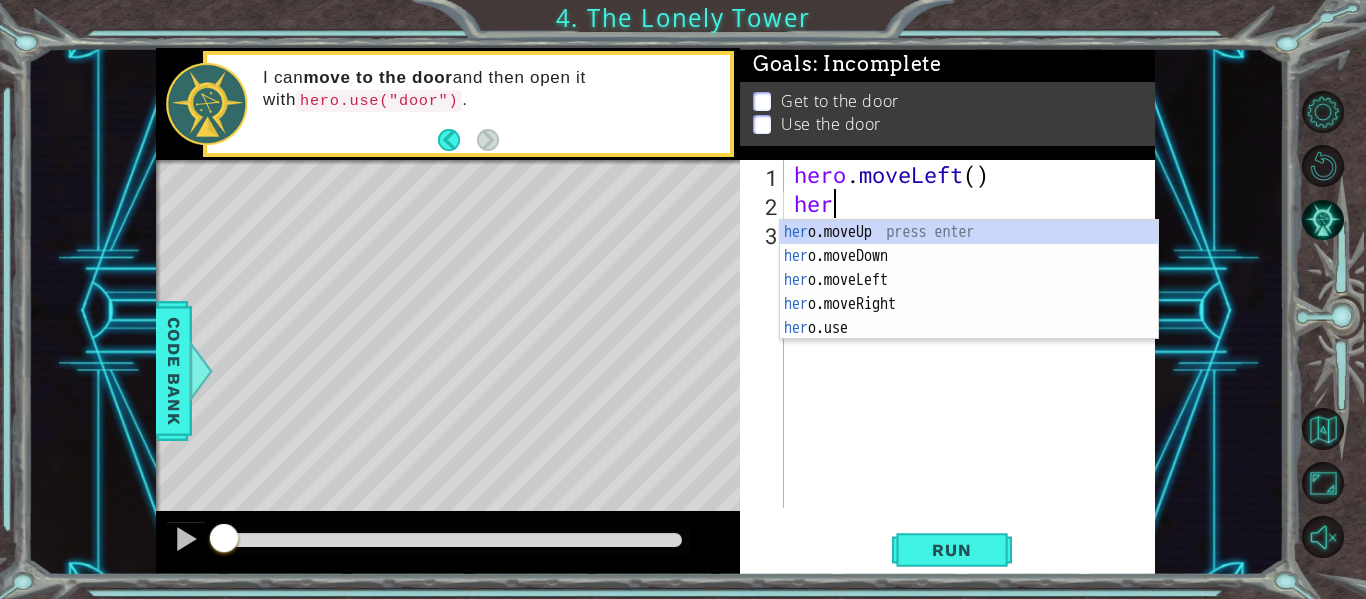 scroll, scrollTop: 0, scrollLeft: 1, axis: horizontal 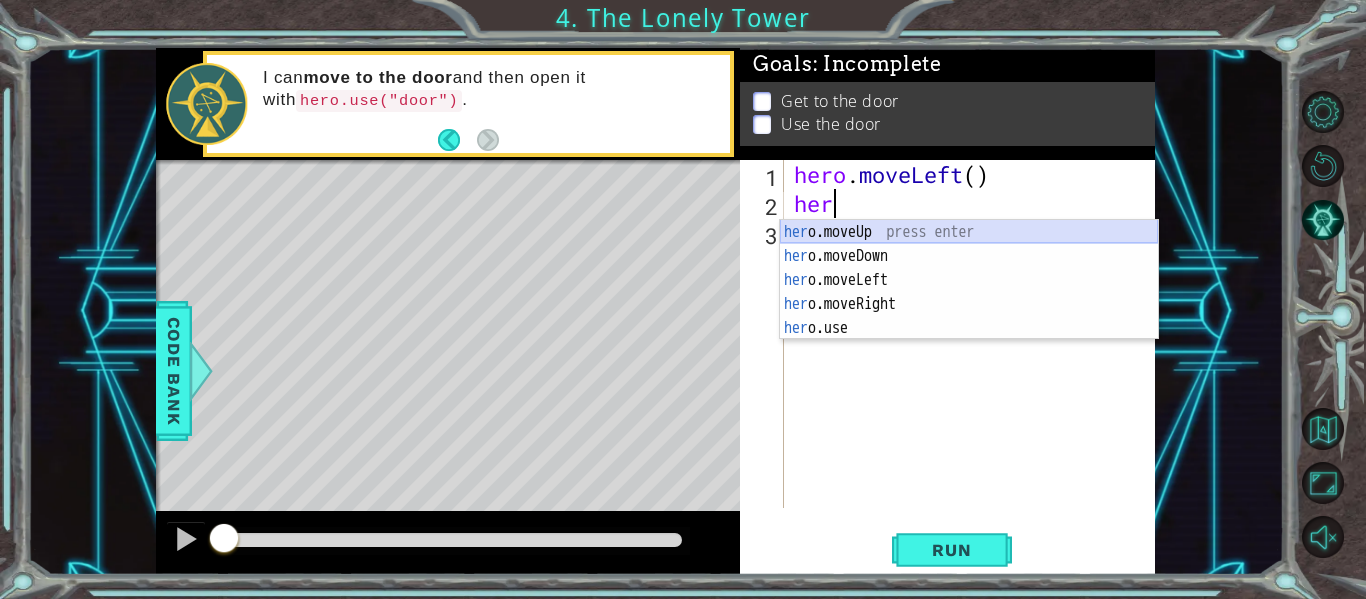 click on "her o.moveUp press enter her o.moveDown press enter her o.moveLeft press enter her o.moveRight press enter her o.use press enter" at bounding box center [969, 304] 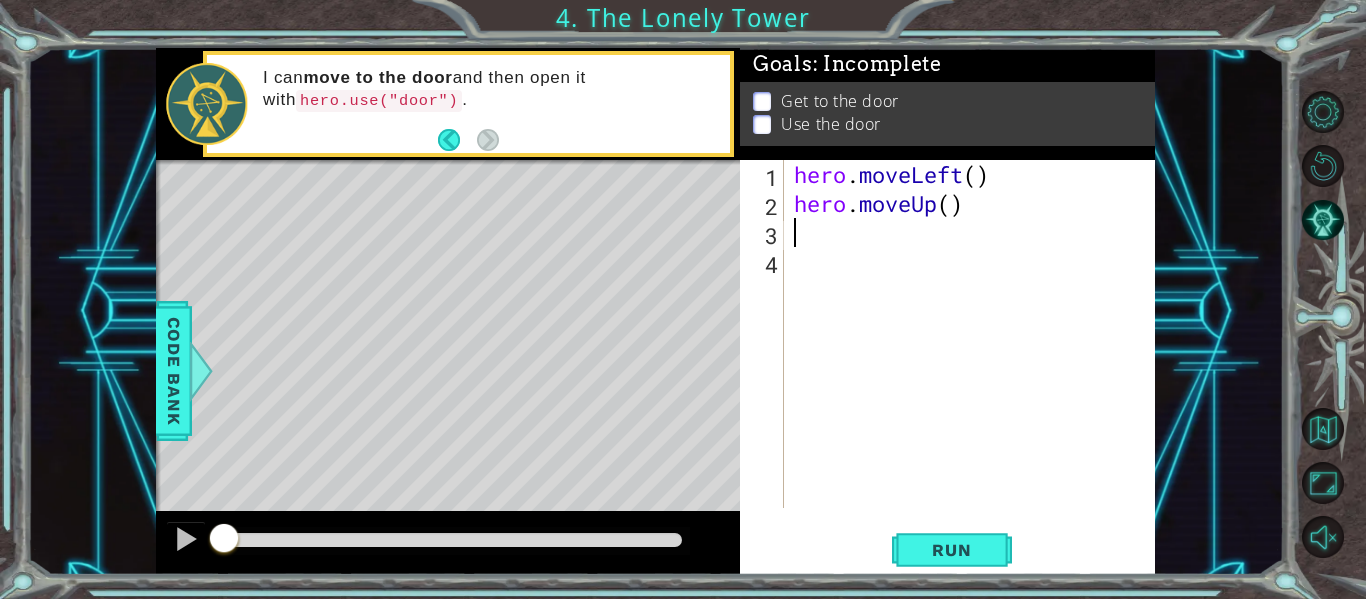 scroll, scrollTop: 0, scrollLeft: 0, axis: both 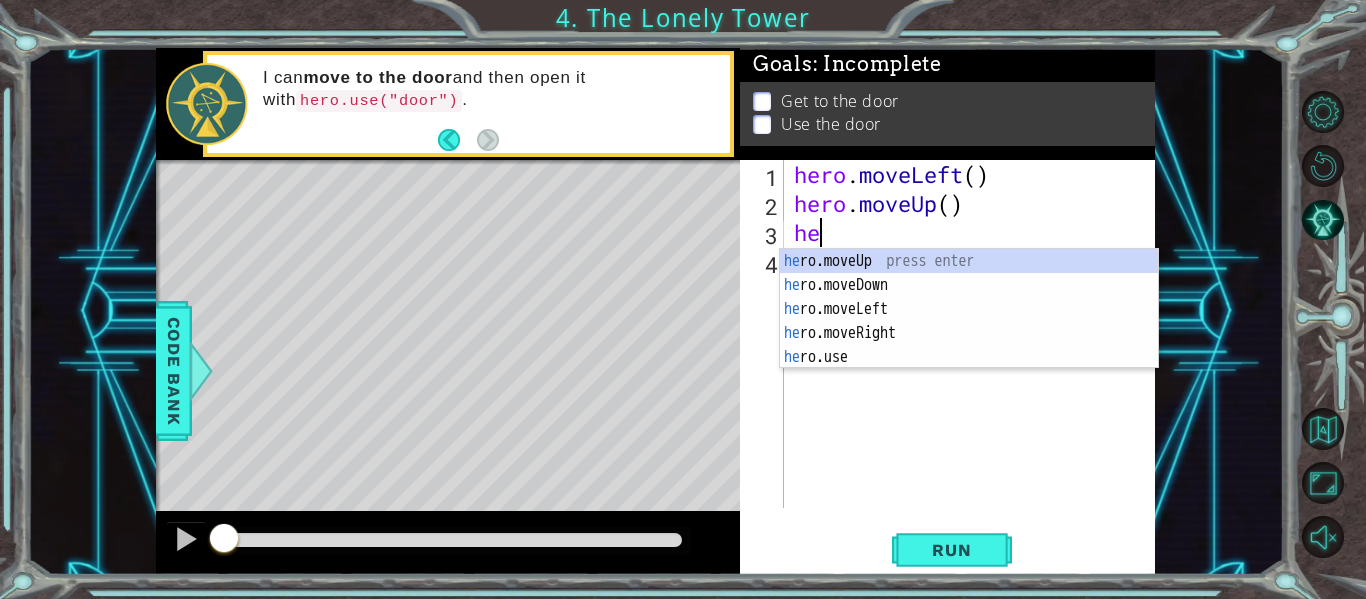 type on "her" 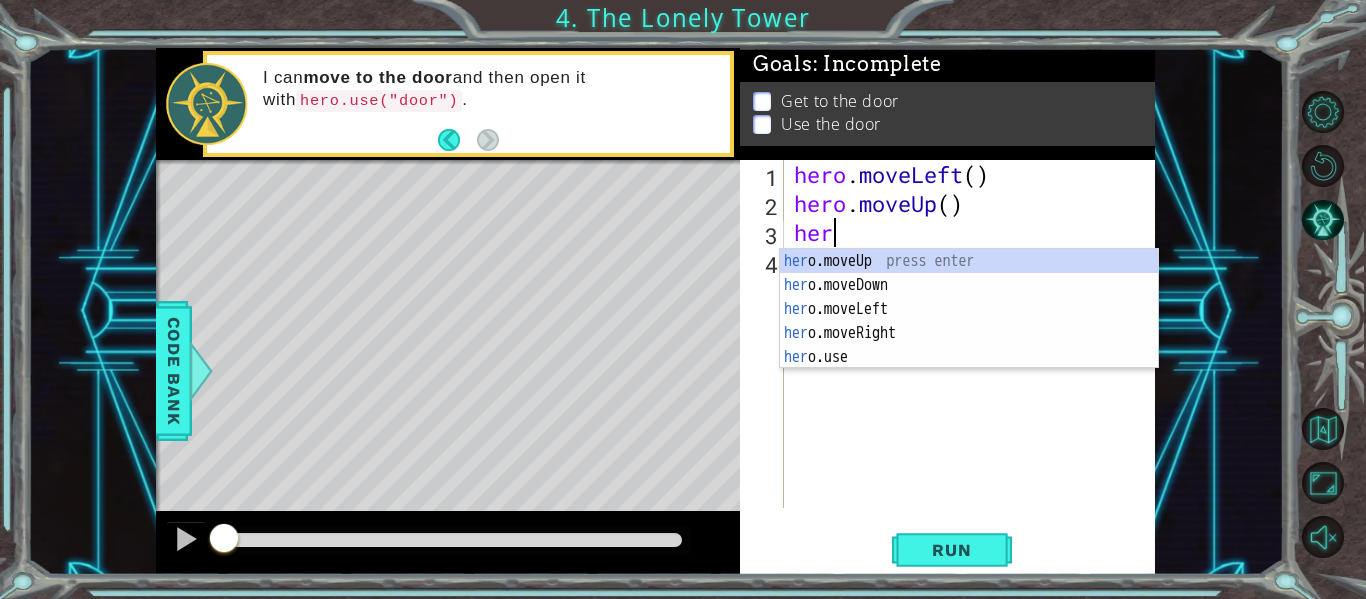 scroll, scrollTop: 0, scrollLeft: 1, axis: horizontal 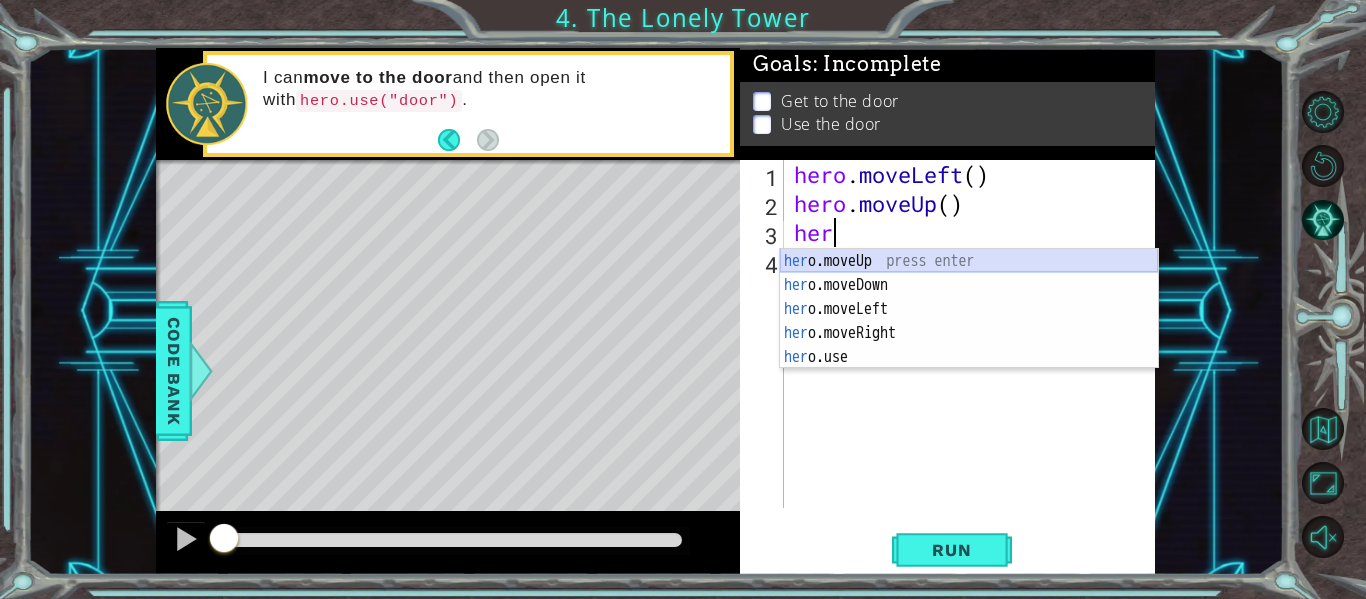 click on "her o.moveUp press enter her o.moveDown press enter her o.moveLeft press enter her o.moveRight press enter her o.use press enter" at bounding box center (969, 333) 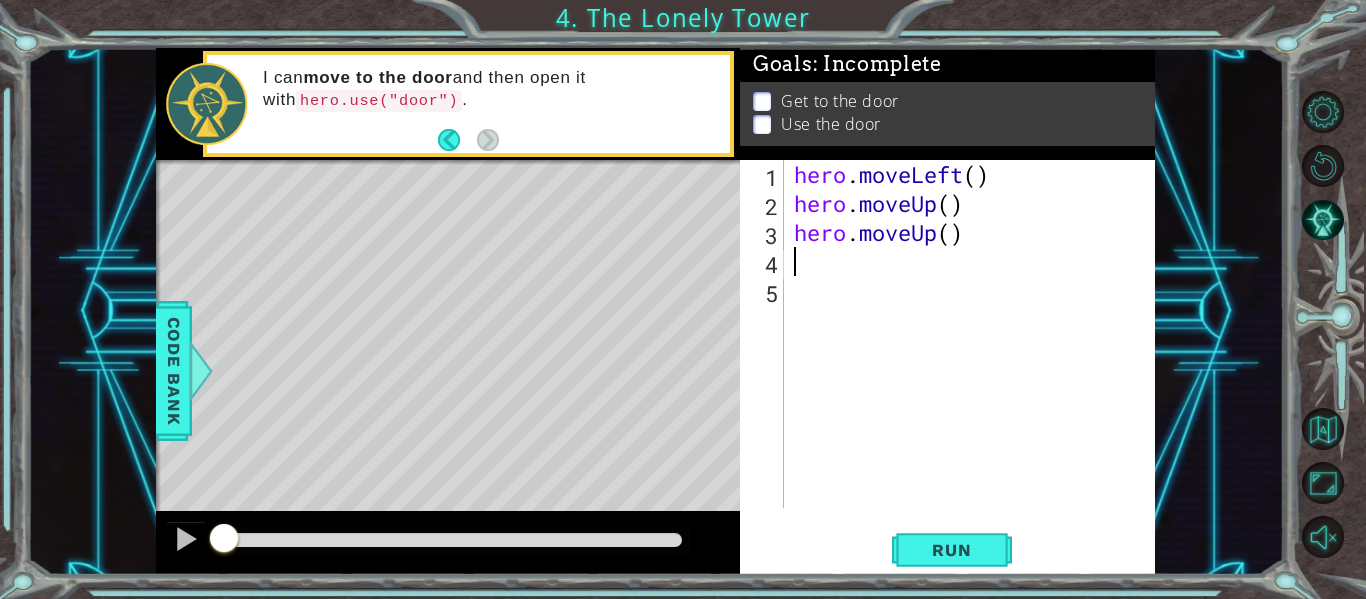 click on "hero . moveLeft ( ) hero . moveUp ( ) hero . moveUp ( )" at bounding box center [975, 363] 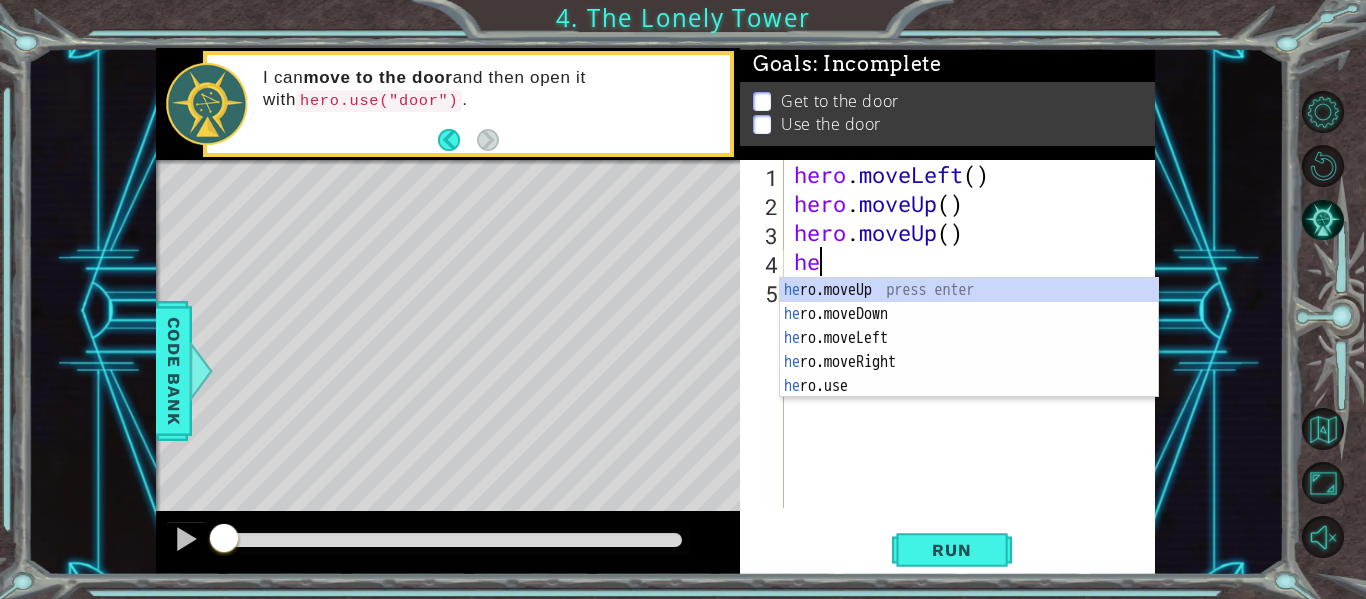 type on "her" 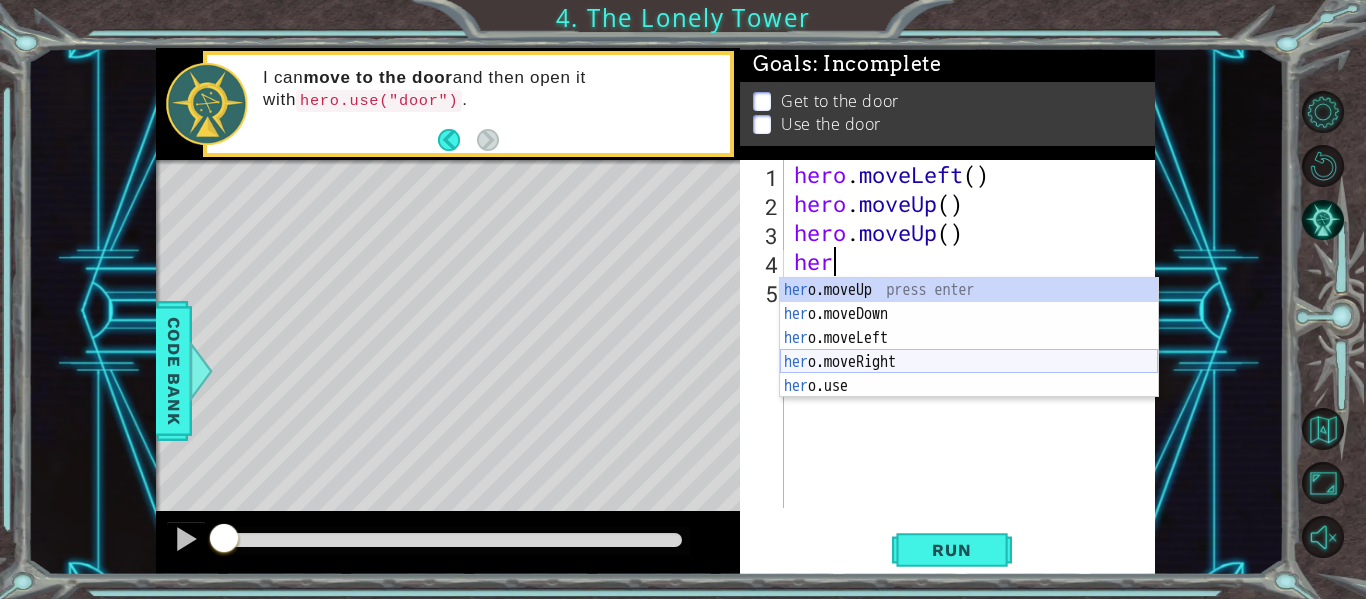click on "her o.moveUp press enter her o.moveDown press enter her o.moveLeft press enter her o.moveRight press enter her o.use press enter" at bounding box center (969, 362) 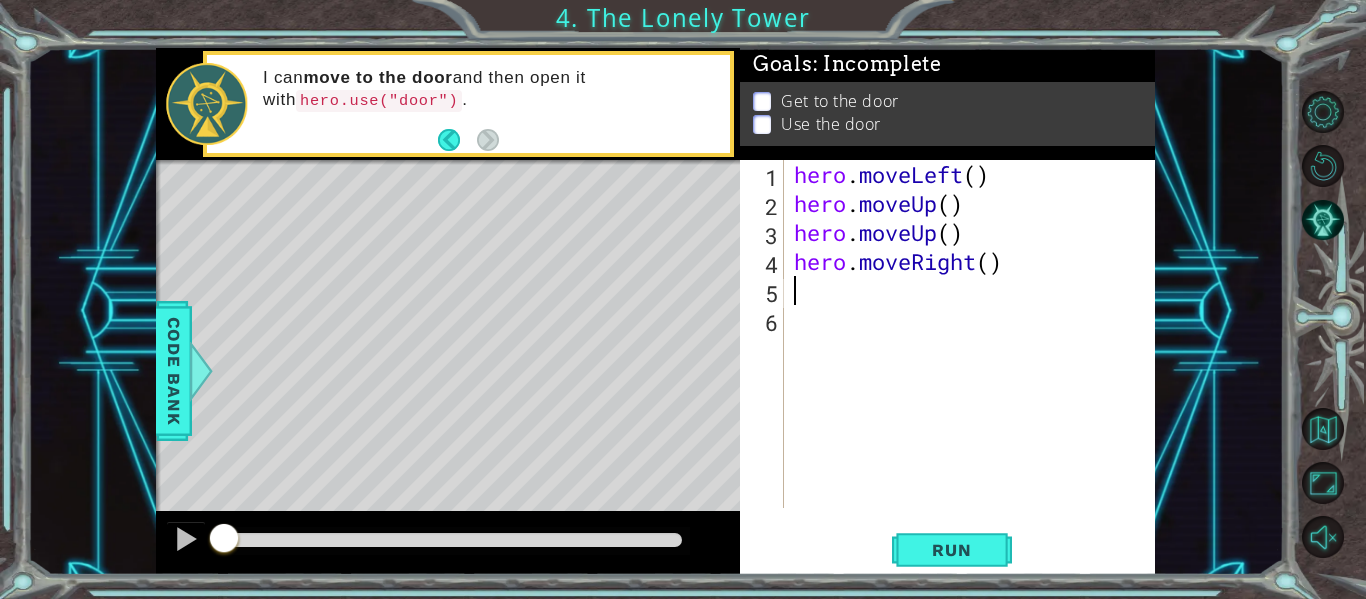 scroll, scrollTop: 0, scrollLeft: 0, axis: both 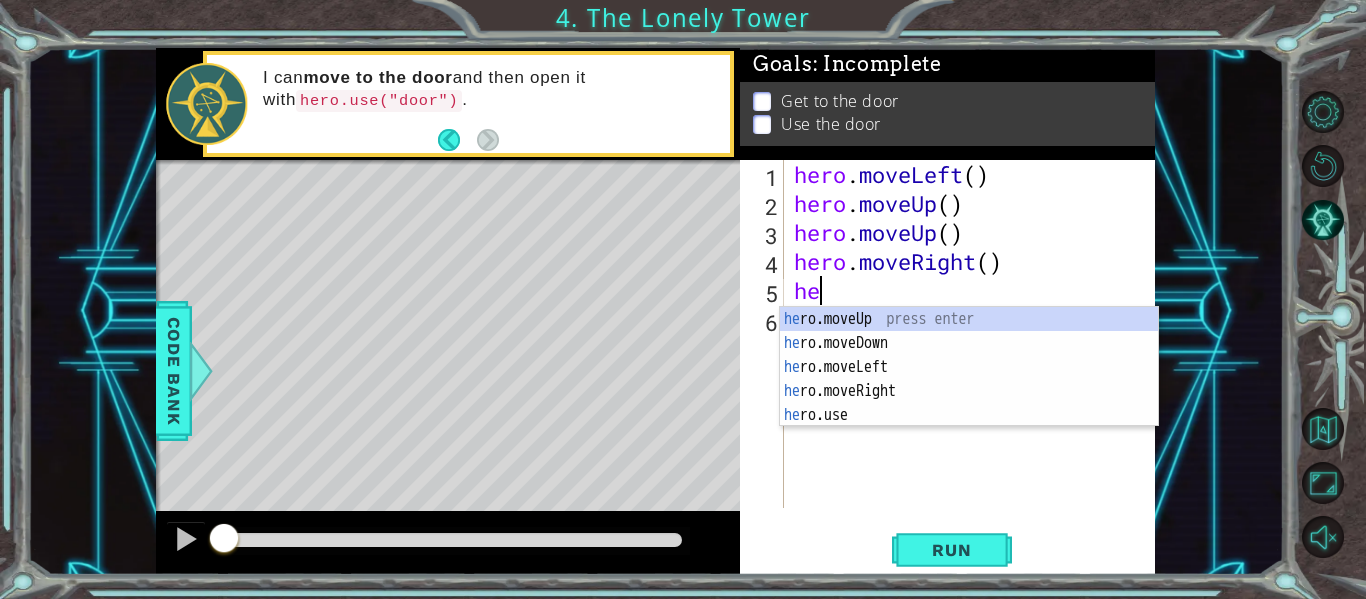 type on "her" 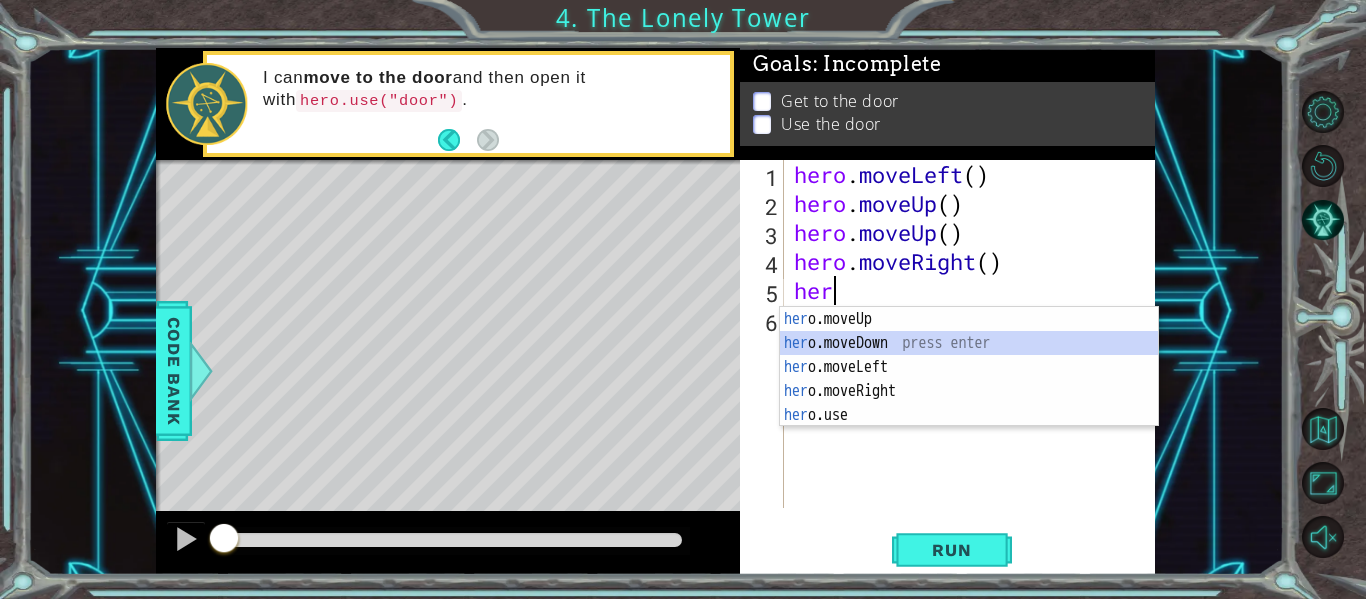 click on "her o.moveUp press enter her o.moveDown press enter her o.moveLeft press enter her o.moveRight press enter her o.use press enter" at bounding box center (969, 391) 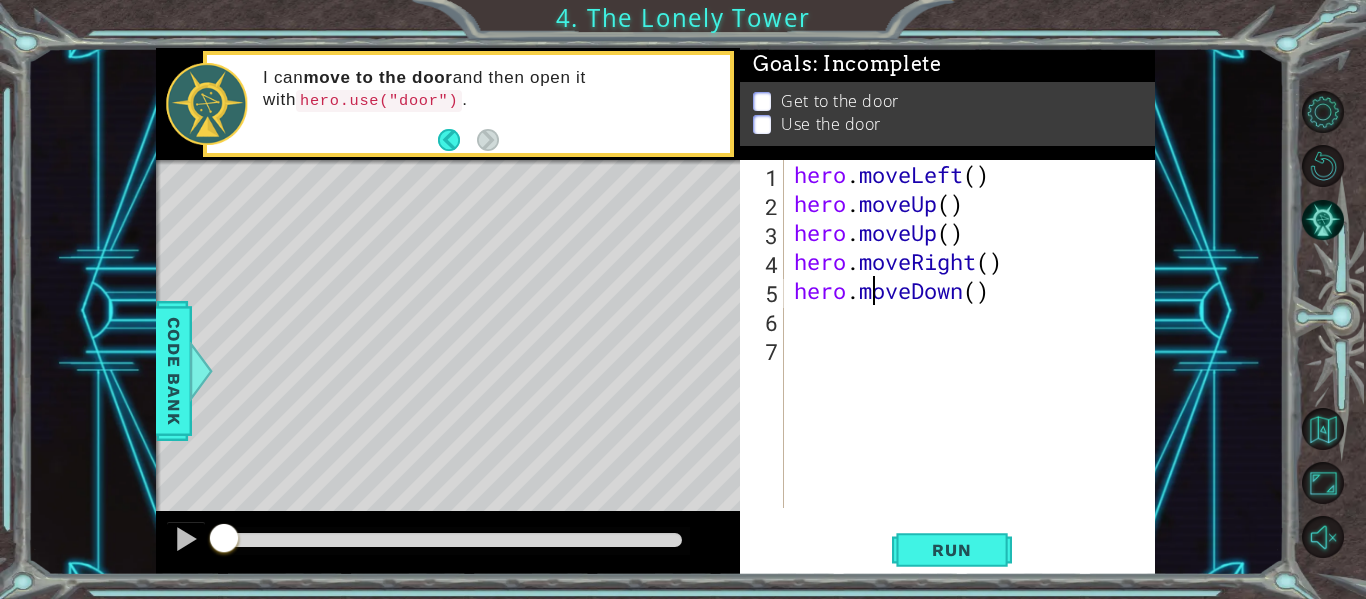 click on "hero . moveLeft ( ) hero . moveUp ( ) hero . moveUp ( ) hero . moveRight ( ) hero . moveDown ( )" at bounding box center [975, 363] 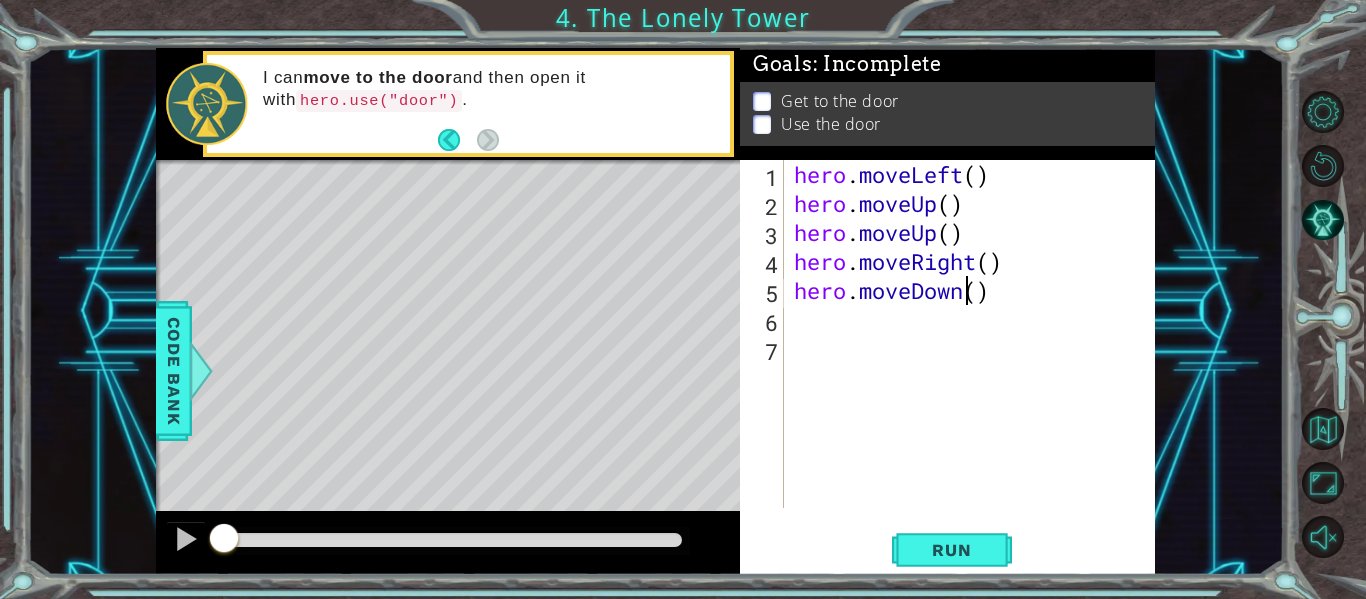 click on "hero . moveLeft ( ) hero . moveUp ( ) hero . moveUp ( ) hero . moveRight ( ) hero . moveDown ( )" at bounding box center (975, 363) 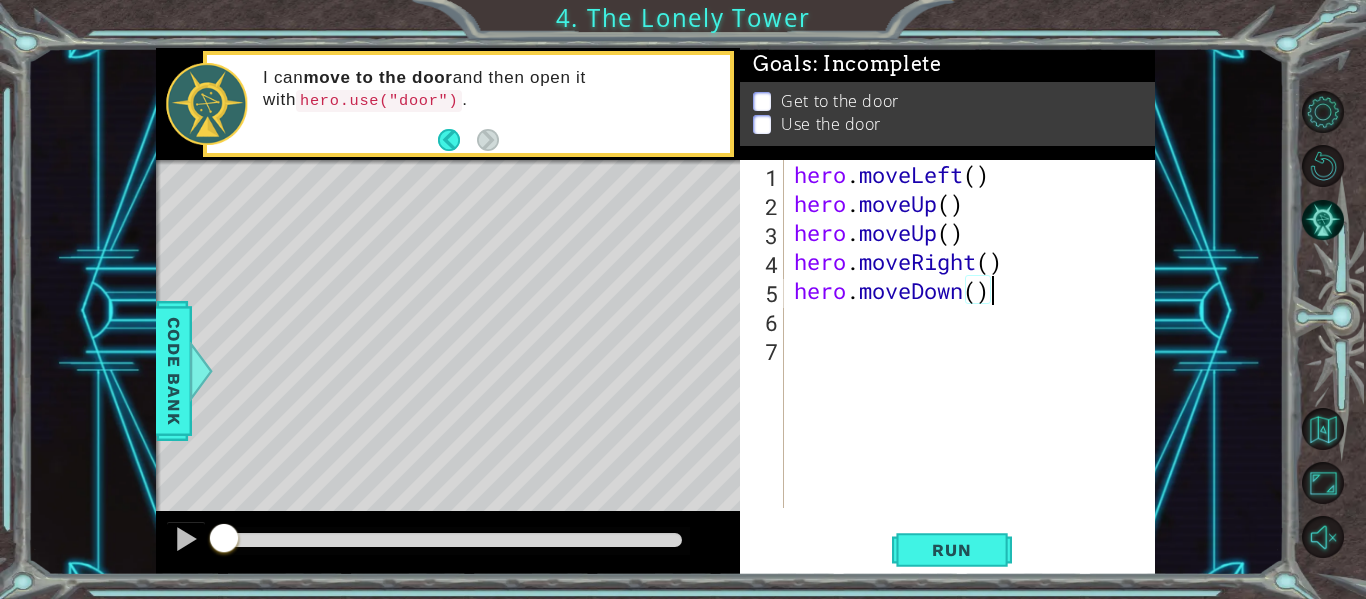 click on "hero . moveLeft ( ) hero . moveUp ( ) hero . moveUp ( ) hero . moveRight ( ) hero . moveDown ( )" at bounding box center [975, 363] 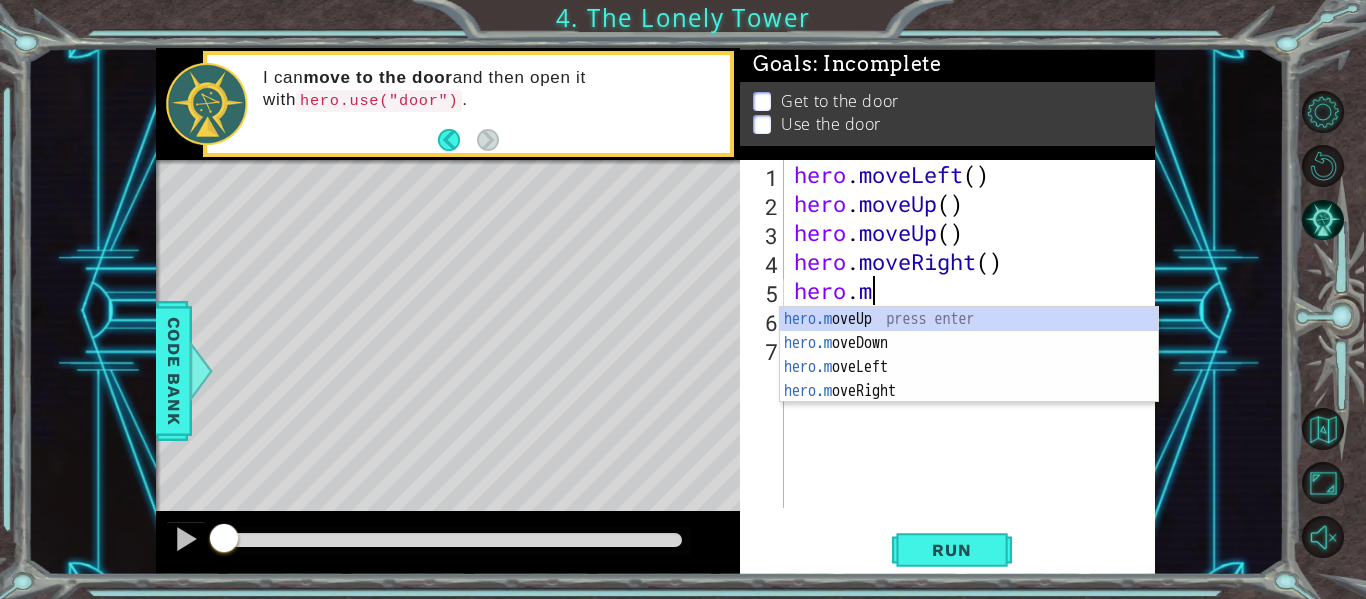 type on "hero." 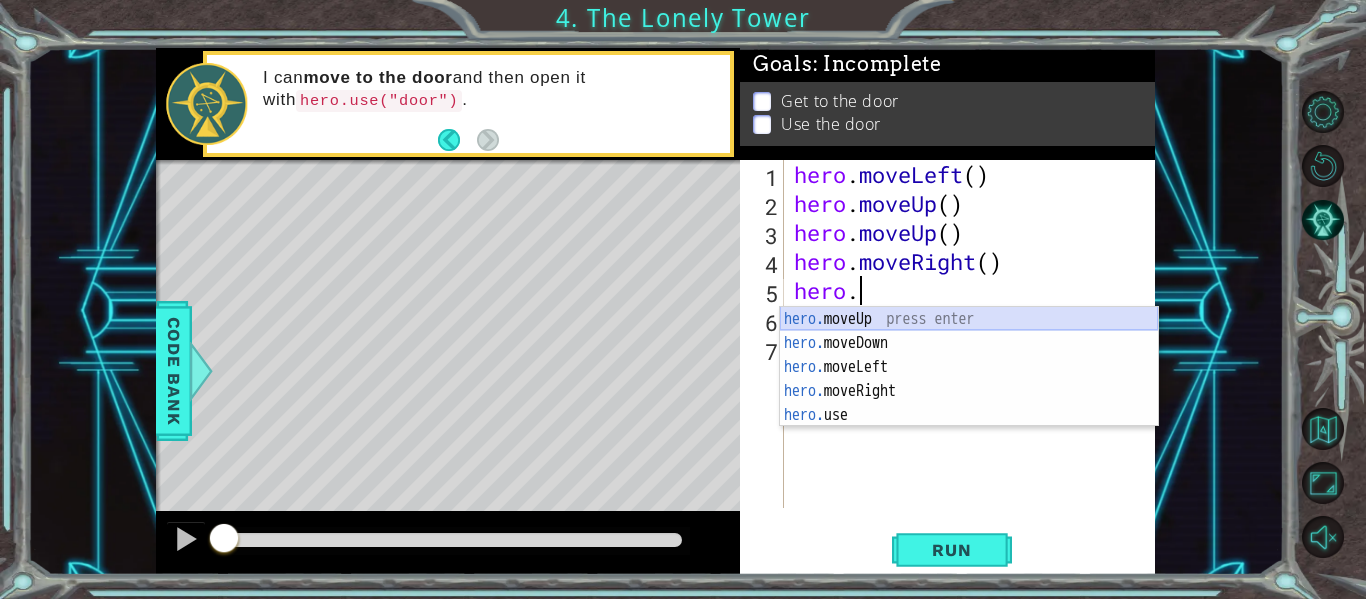 click on "hero. moveUp press enter hero. moveDown press enter hero. moveLeft press enter hero. moveRight press enter hero. use press enter" at bounding box center (969, 391) 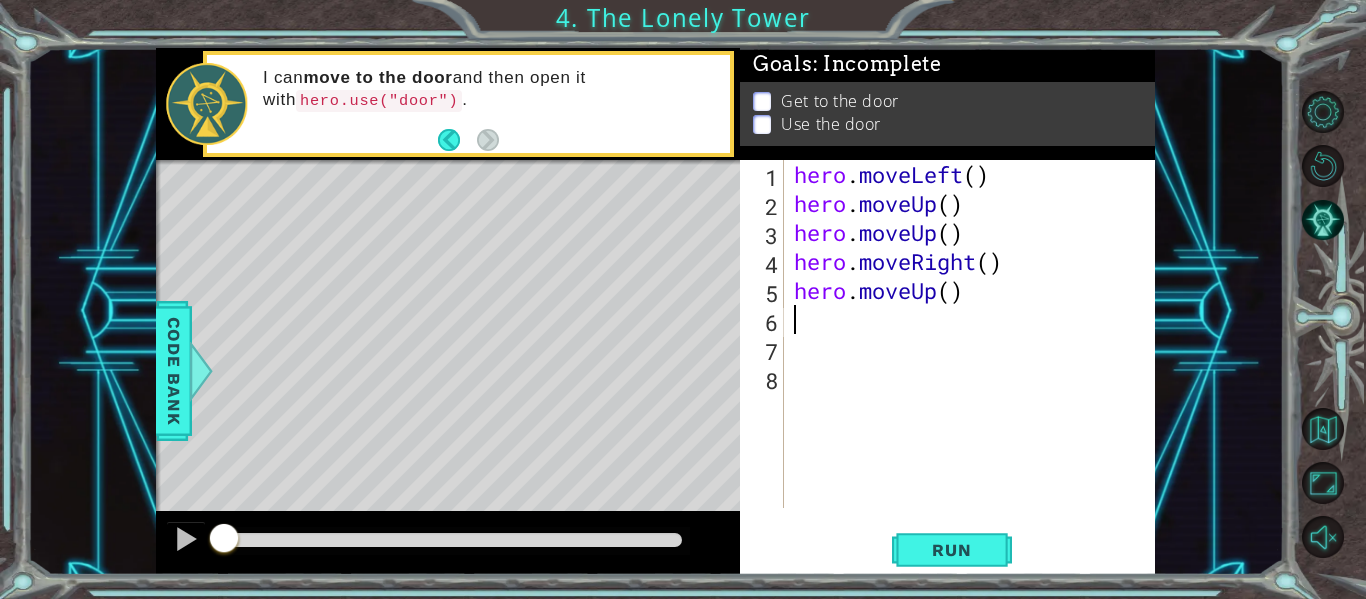 click on "hero . moveLeft ( ) hero . moveUp ( ) hero . moveUp ( ) hero . moveRight ( ) hero . moveUp ( )" at bounding box center [975, 363] 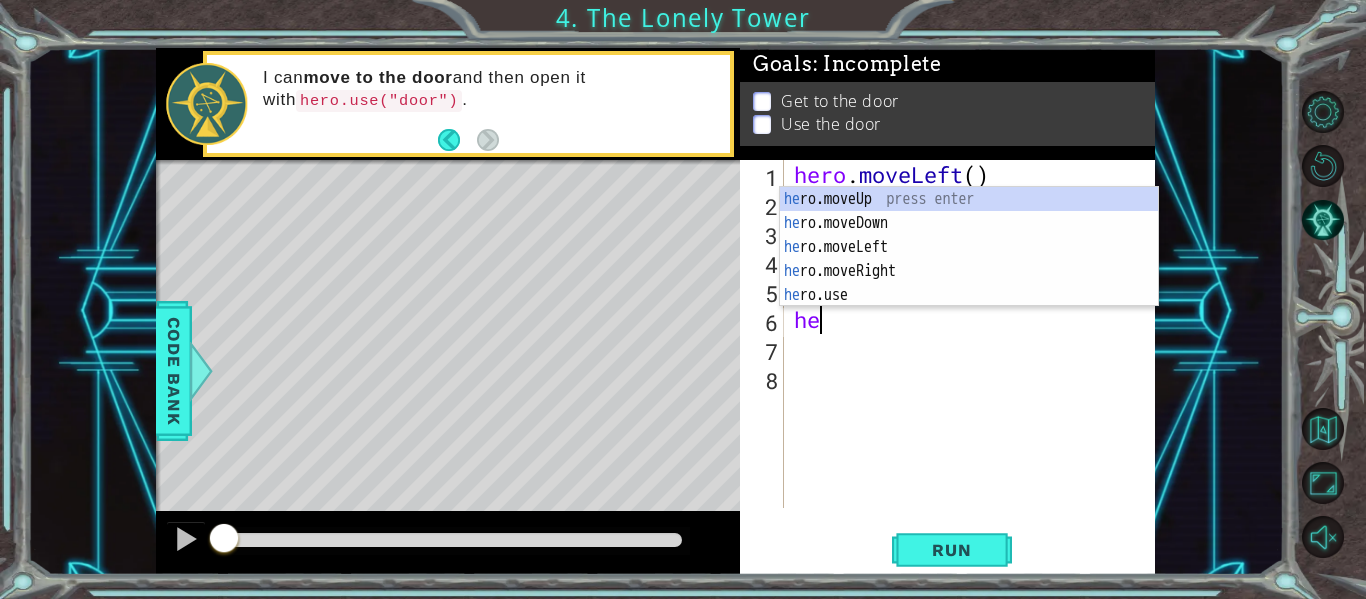type on "her" 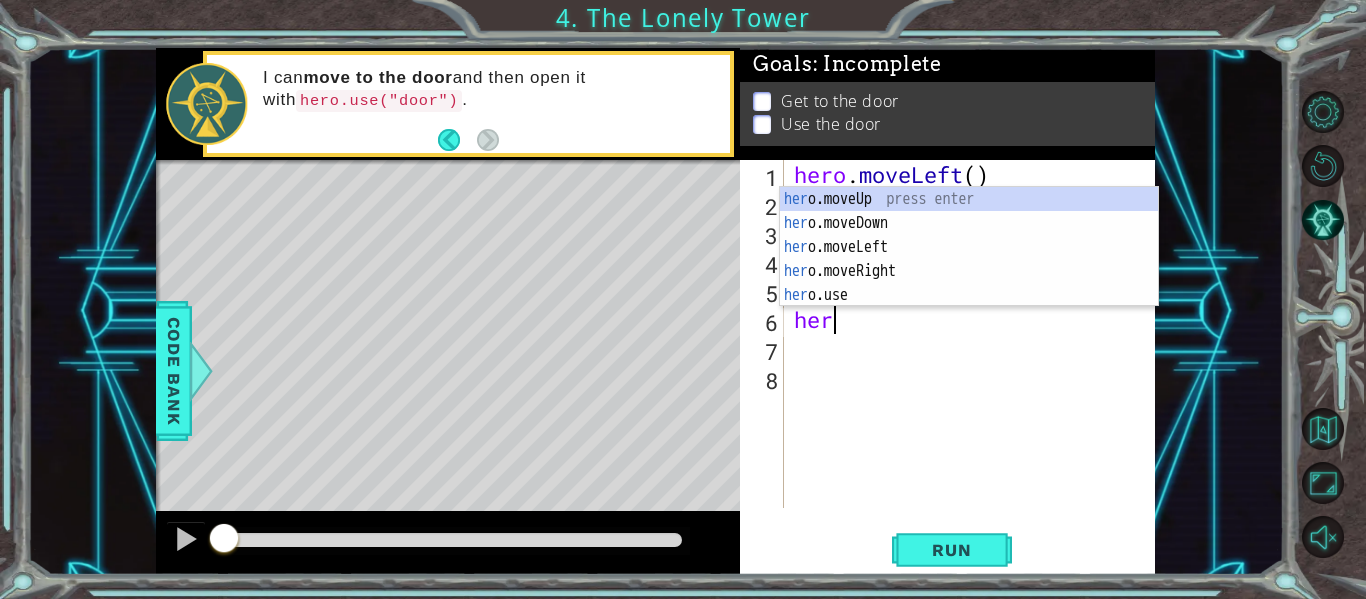 scroll, scrollTop: 0, scrollLeft: 1, axis: horizontal 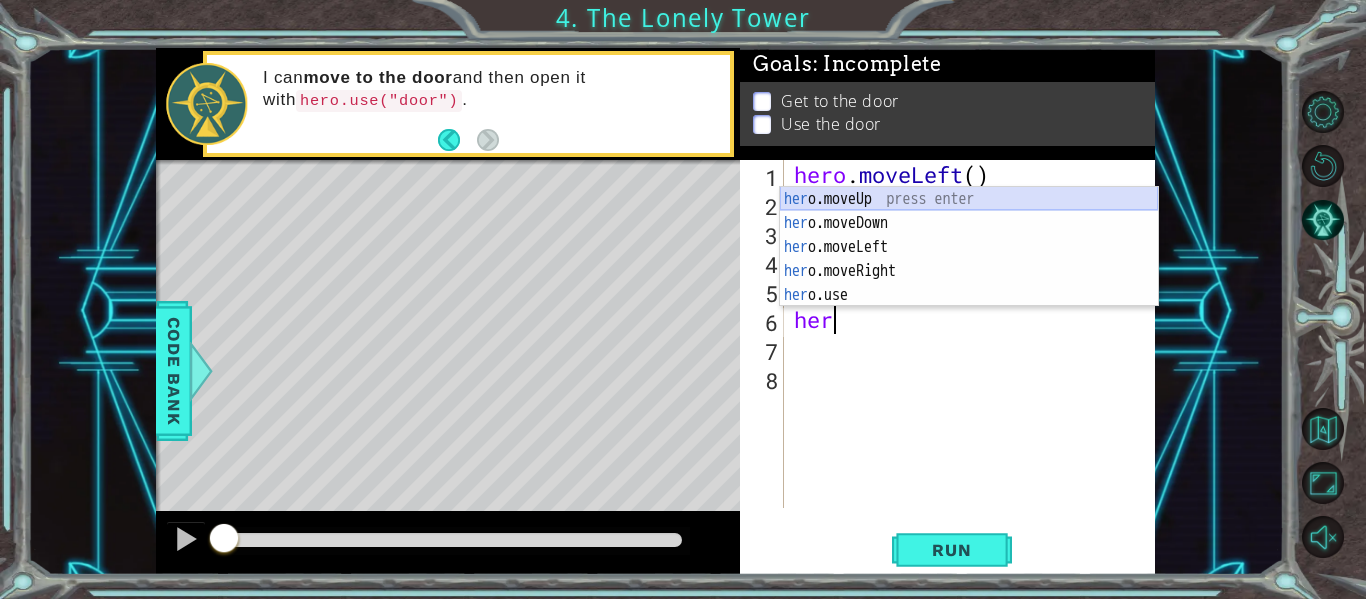 click on "her o.moveUp press enter her o.moveDown press enter her o.moveLeft press enter her o.moveRight press enter her o.use press enter" at bounding box center (969, 271) 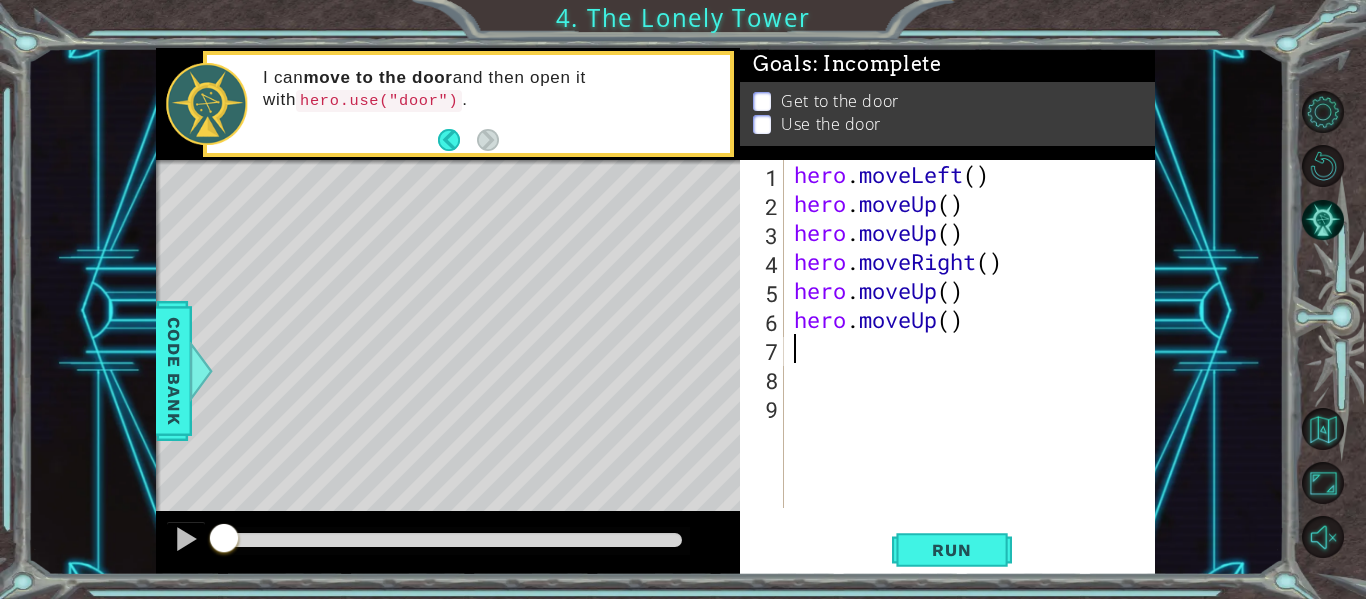 scroll, scrollTop: 0, scrollLeft: 0, axis: both 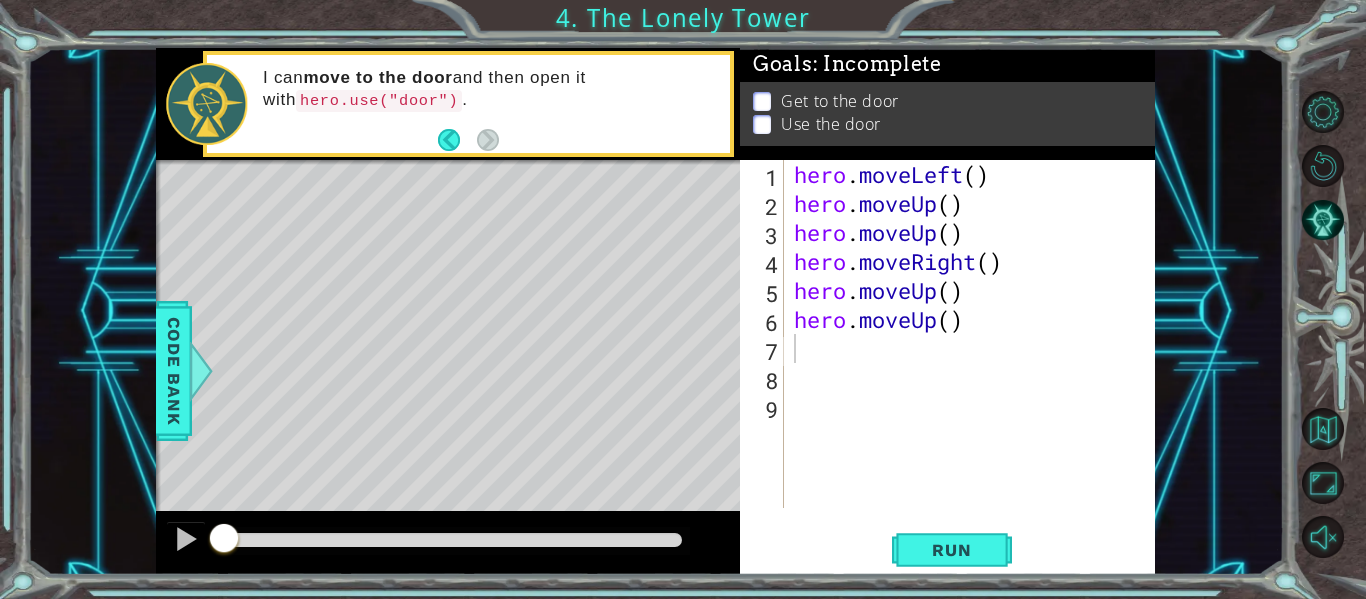 click on "1 2 3 4 5 6 7 8 9 hero . moveLeft ( ) hero . moveUp ( ) hero . moveUp ( ) hero . moveRight ( ) hero . moveUp ( ) hero . moveUp ( )     הההההההההההההההההההההההההההההההההההההההההההההההההההההההההההההההההההההההההההההההההההההההההההההההההההההההההההההההההההההההההההההההההההההההההההההההההההההההההההההההההההההההההההההההההההההההההההההההההההההההההההההההההההההההההההההההההההההההההההההההההההההההההההההההה XXXXXXXXXXXXXXXXXXXXXXXXXXXXXXXXXXXXXXXXXXXXXXXXXXXXXXXXXXXXXXXXXXXXXXXXXXXXXXXXXXXXXXXXXXXXXXXXXXXXXXXXXXXXXXXXXXXXXXXXXXXXXXXXXXXXXXXXXXXXXXXXXXXXXXXXXXXXXXXXXXXXXXXXXXXXXXXXXXXXXXXXXXXXXXXXXXXXXXXXXXXXXXXXXXXXXXXXXXXXXXXXXXXXXXXXXXXXXXXXXXXXXXXXXXXXXXXX" at bounding box center [945, 334] 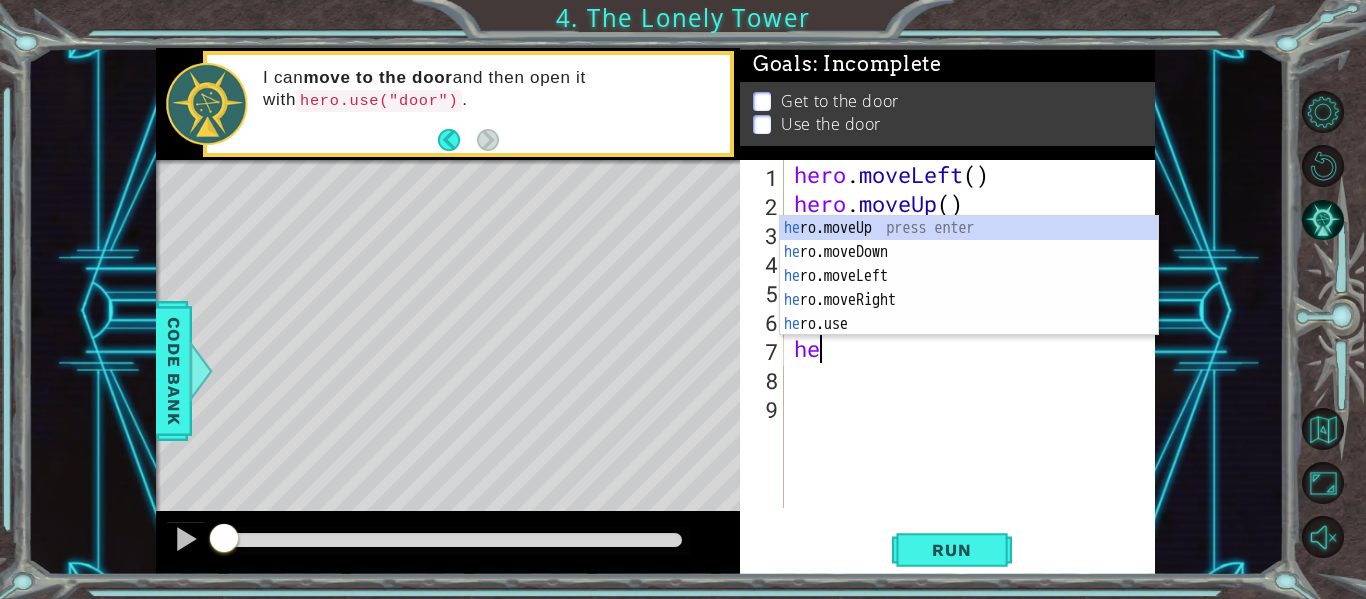 type on "her" 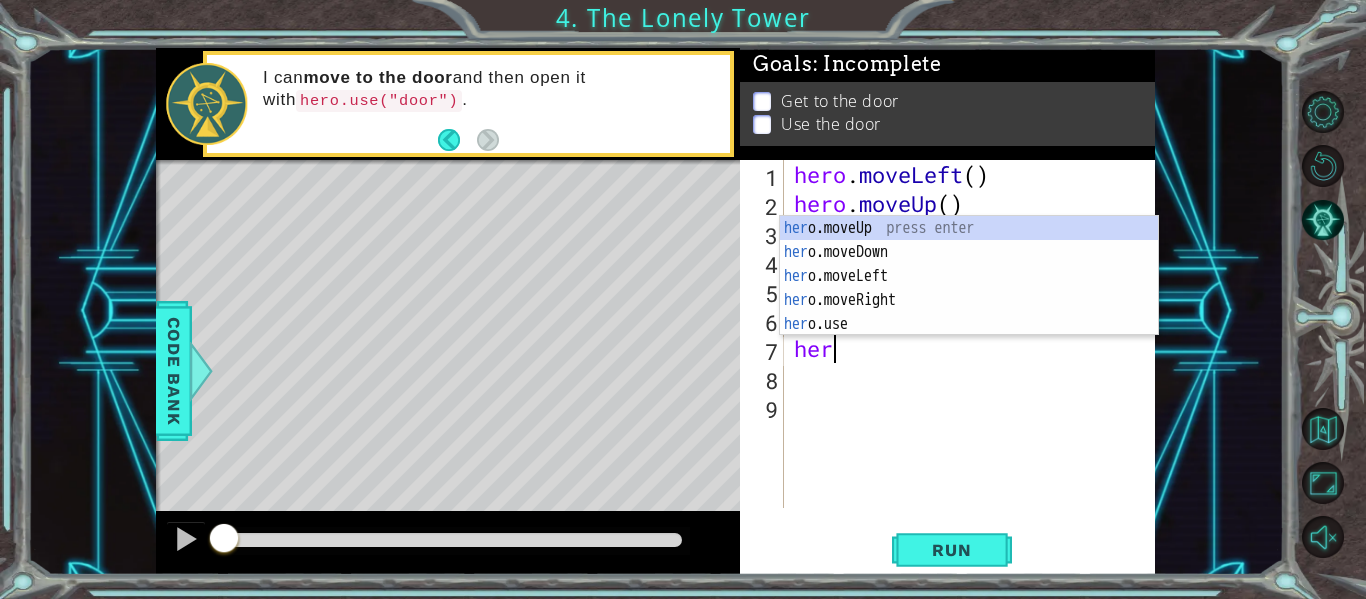 scroll, scrollTop: 0, scrollLeft: 1, axis: horizontal 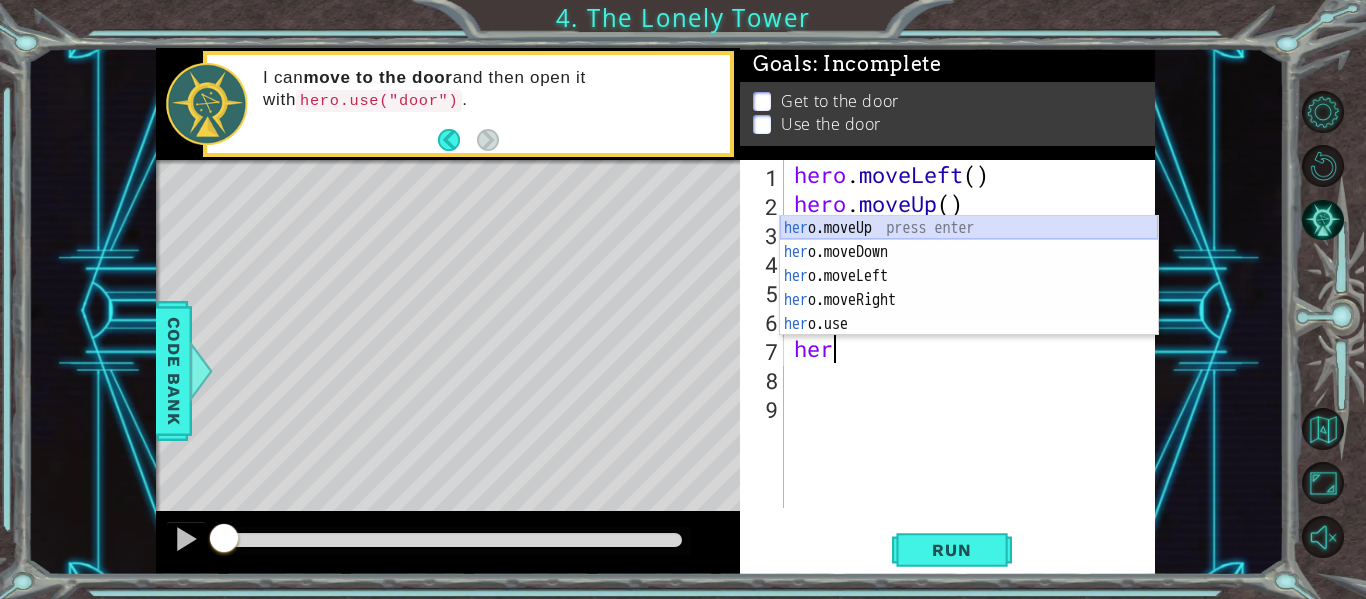 click on "her o.moveUp press enter her o.moveDown press enter her o.moveLeft press enter her o.moveRight press enter her o.use press enter" at bounding box center [969, 300] 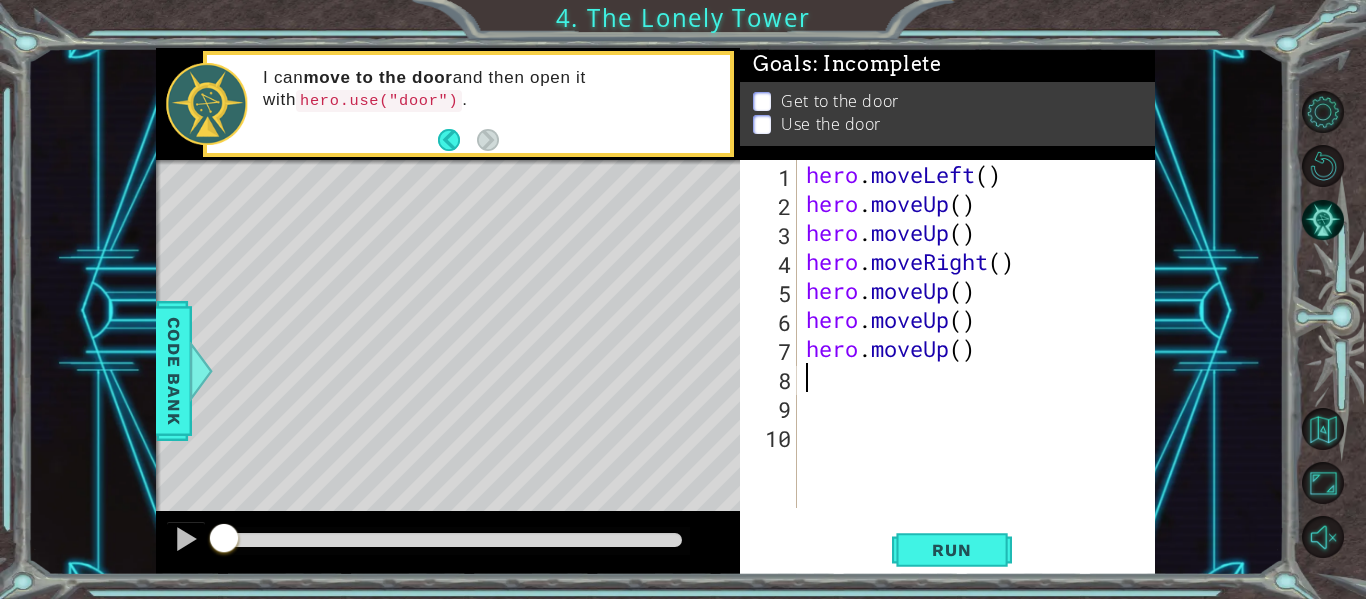 scroll, scrollTop: 0, scrollLeft: 0, axis: both 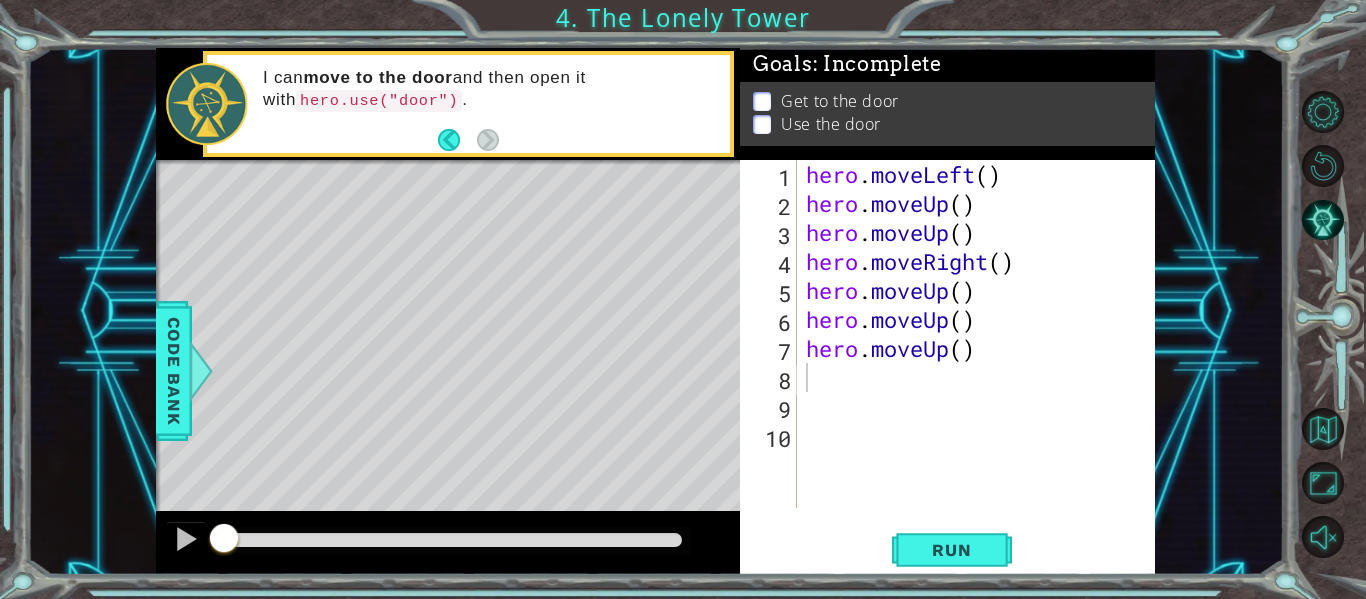 click on "1 2 3 4 5 6 7 8 9 10 hero . moveLeft ( ) hero . moveUp ( ) hero . moveUp ( ) hero . moveRight ( ) hero . moveUp ( ) hero . moveUp ( ) hero . moveUp ( )     הההההההההההההההההההההההההההההההההההההההההההההההההההההההההההההההההההההההההההההההההההההההההההההההההההההההההההההההההההההההההההההההההההההההההההההההההההההההההההההההההההההההההההההההההההההההההההההההההההההההההההההההההההההההההההההההההההההההההההההההההההההההההההההההה XXXXXXXXXXXXXXXXXXXXXXXXXXXXXXXXXXXXXXXXXXXXXXXXXXXXXXXXXXXXXXXXXXXXXXXXXXXXXXXXXXXXXXXXXXXXXXXXXXXXXXXXXXXXXXXXXXXXXXXXXXXXXXXXXXXXXXXXXXXXXXXXXXXXXXXXXXXXXXXXXXXXXXXXXXXXXXXXXXXXXXXXXXXXXXXXXXXXXXXXXXXXXXXXXXXXXXXXXXXXXXXXXXXXXXXXXXXXXXXXXXXXXXXXXXXXXXXX" at bounding box center (945, 334) 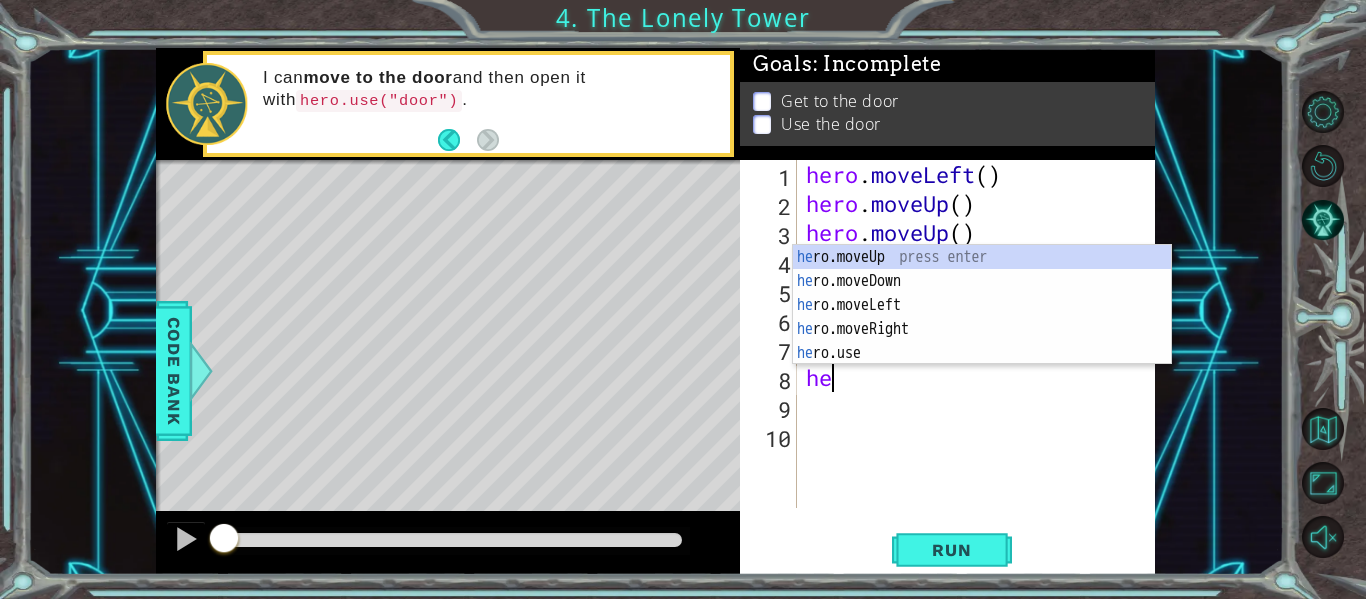 type on "her" 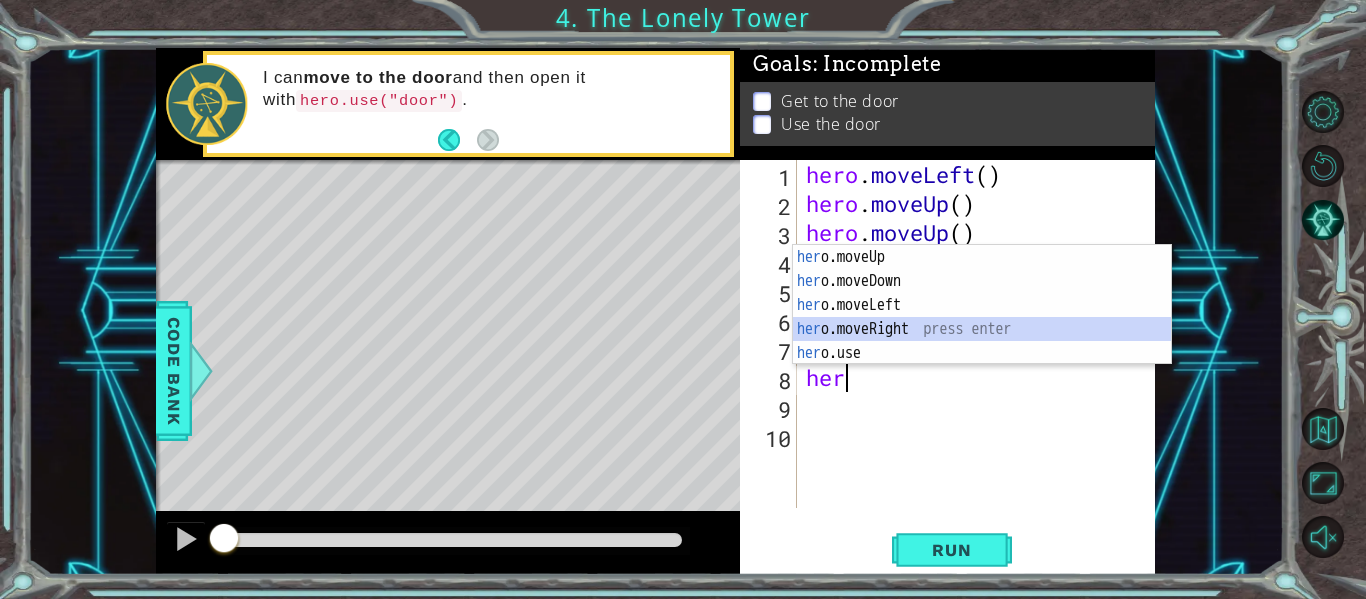 click on "her o.moveUp press enter her o.moveDown press enter her o.moveLeft press enter her o.moveRight press enter her o.use press enter" at bounding box center [982, 329] 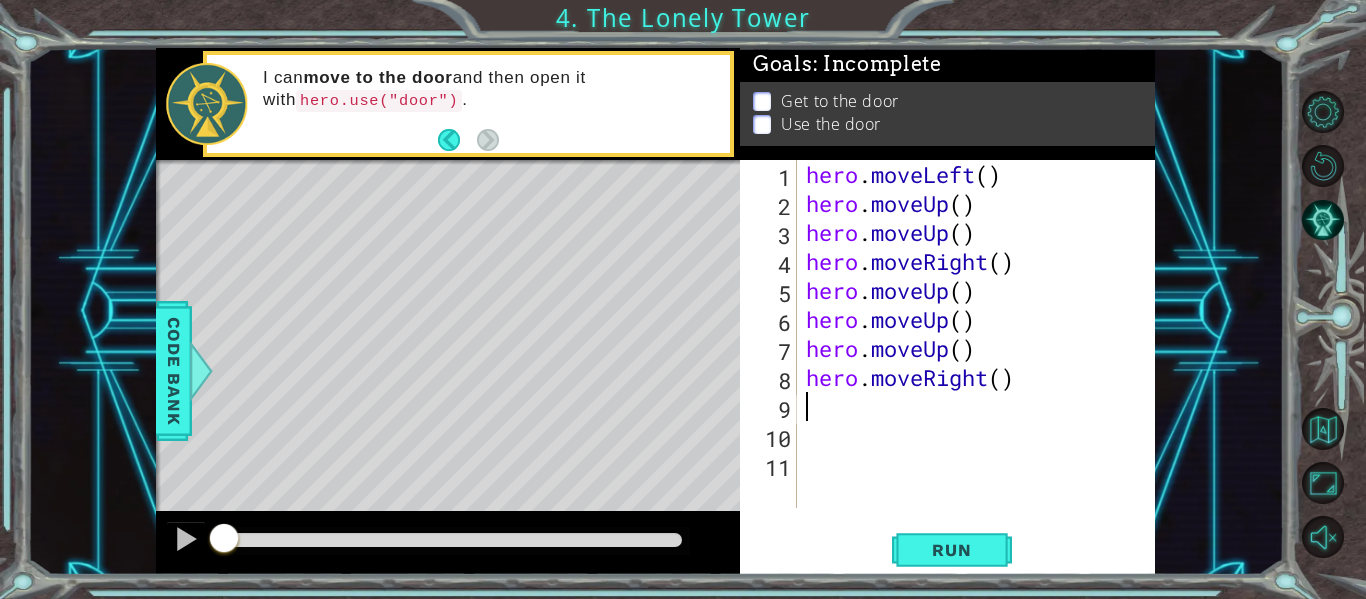 click on "hero . moveLeft ( ) hero . moveUp ( ) hero . moveUp ( ) hero . moveRight ( ) hero . moveUp ( ) hero . moveUp ( ) hero . moveUp ( ) hero . moveRight ( )" at bounding box center (981, 363) 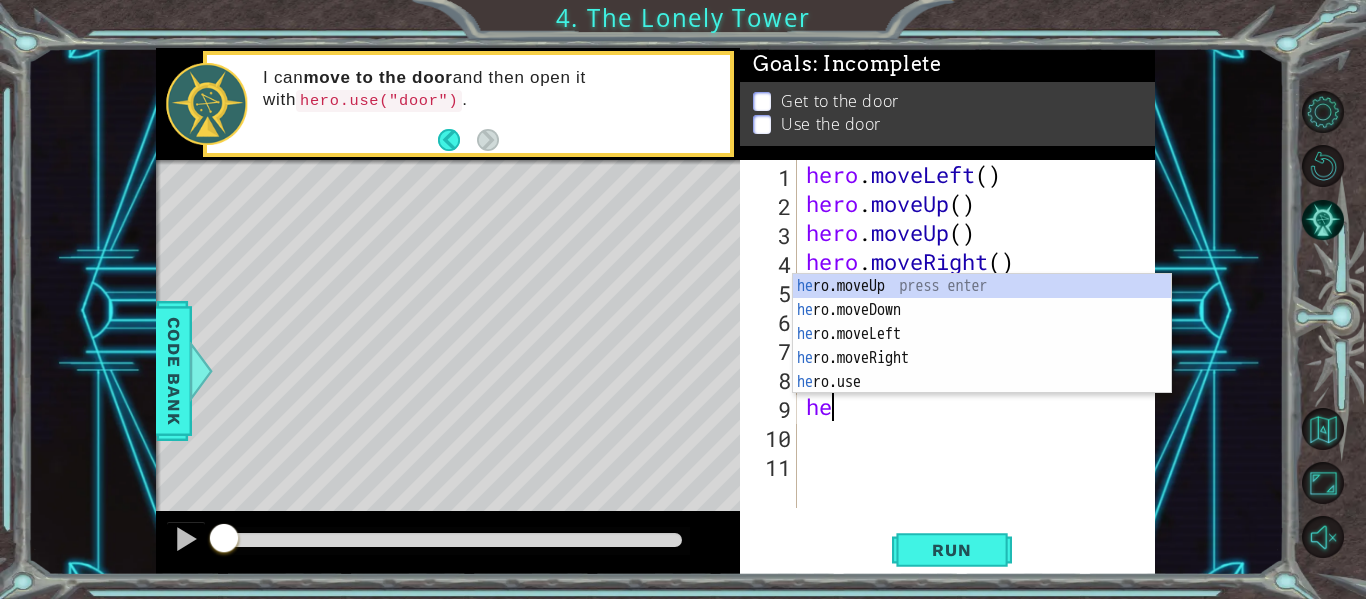 type on "her" 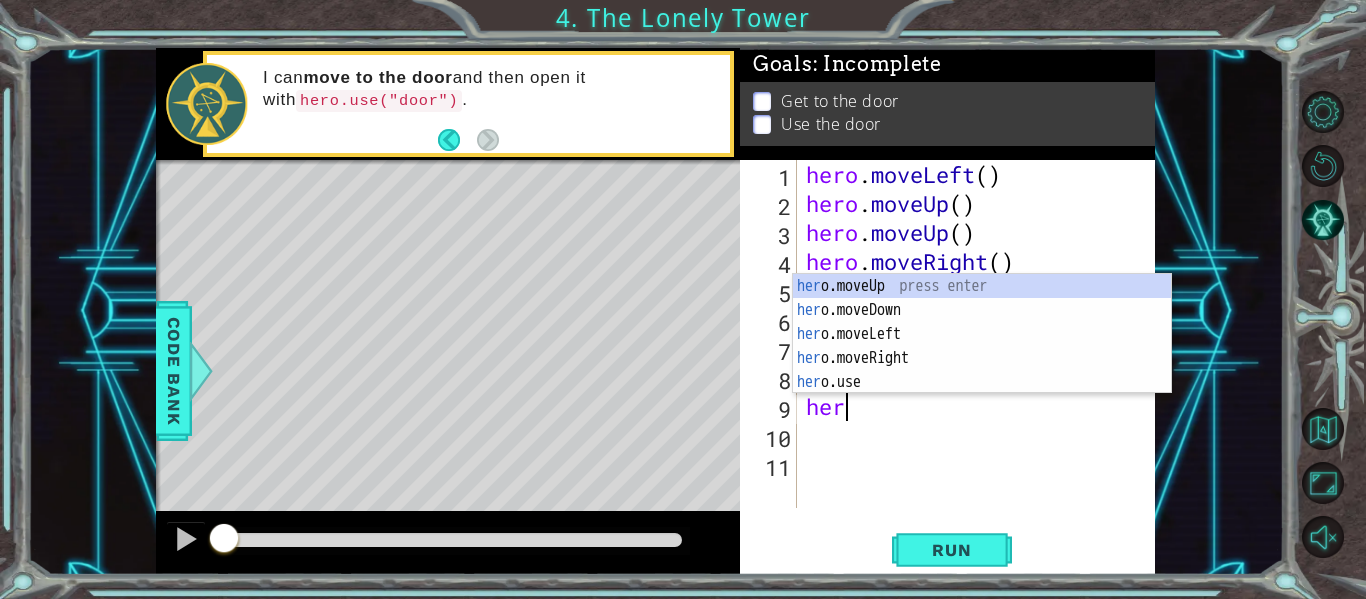 scroll, scrollTop: 0, scrollLeft: 1, axis: horizontal 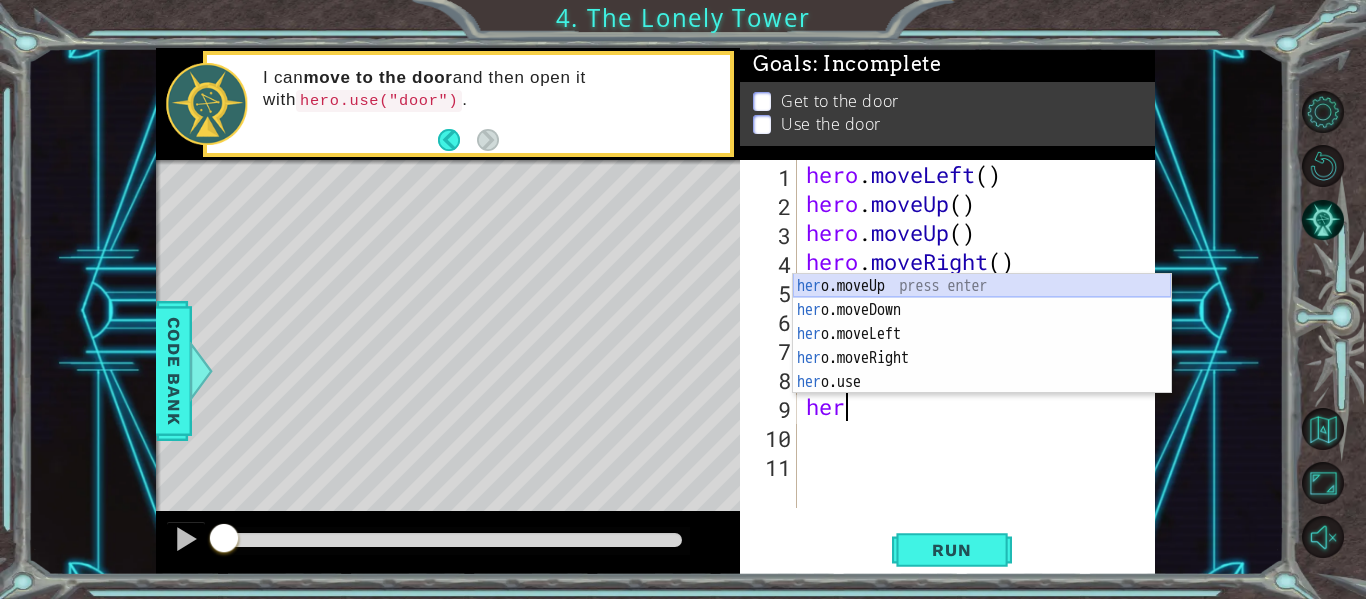 click on "her o.moveUp press enter her o.moveDown press enter her o.moveLeft press enter her o.moveRight press enter her o.use press enter" at bounding box center [982, 358] 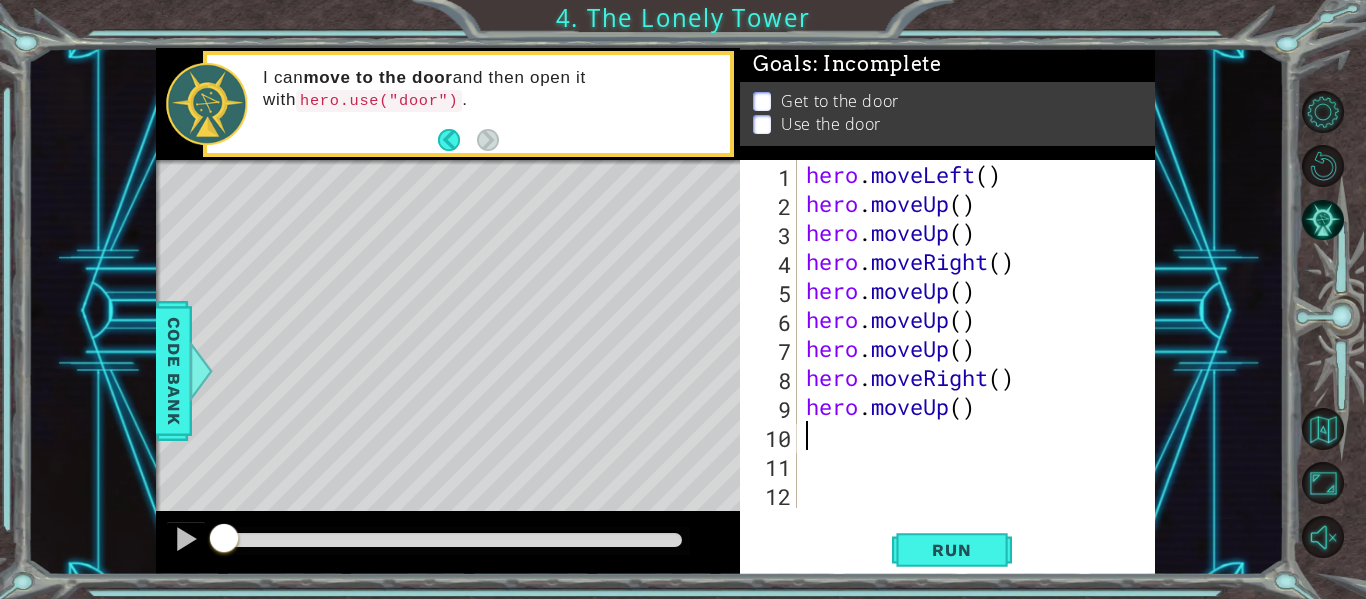 scroll, scrollTop: 0, scrollLeft: 0, axis: both 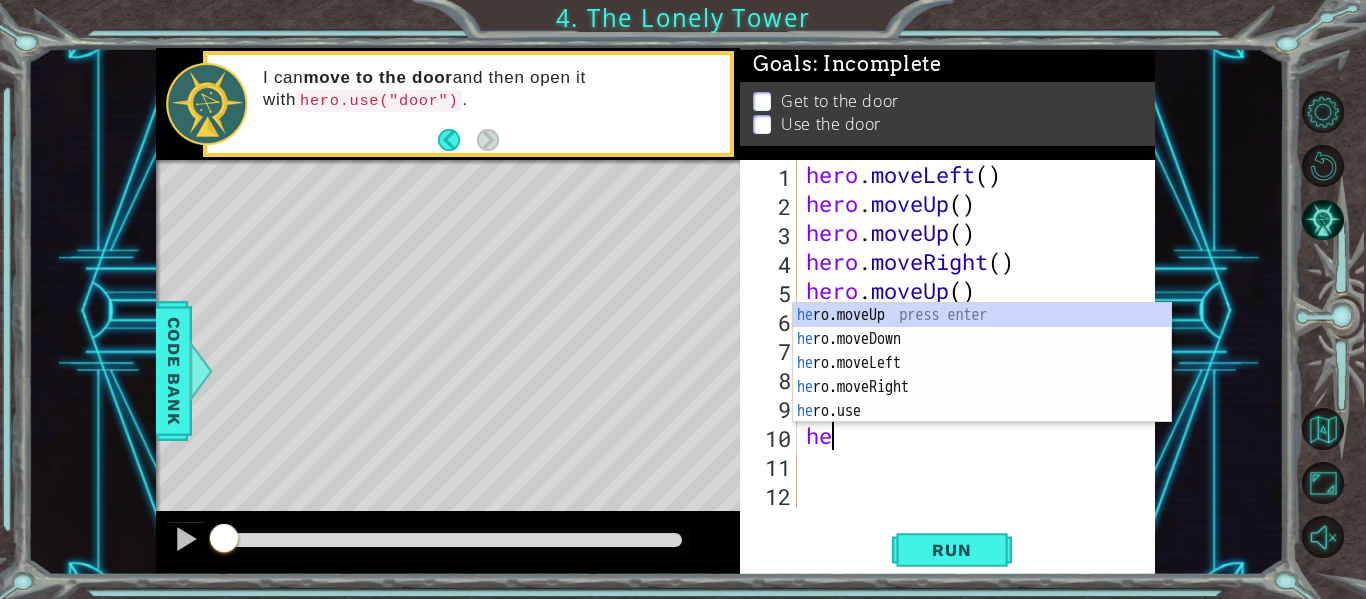 type on "her" 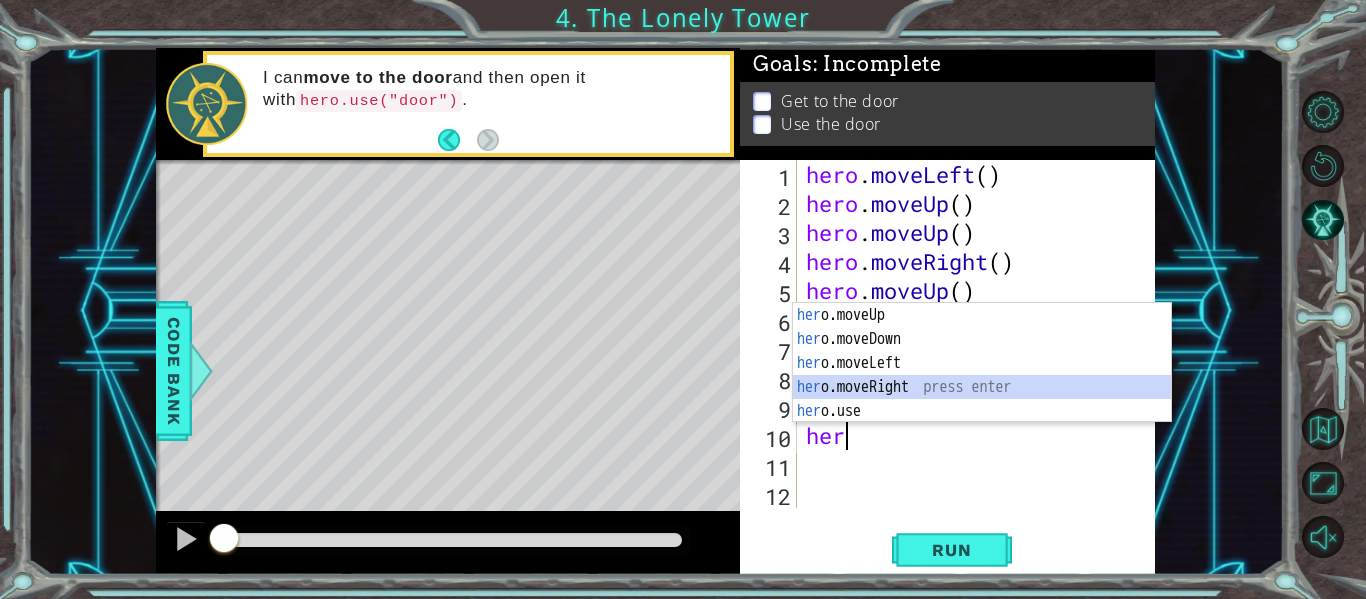 click on "her o.moveUp press enter her o.moveDown press enter her o.moveLeft press enter her o.moveRight press enter her o.use press enter" at bounding box center (982, 387) 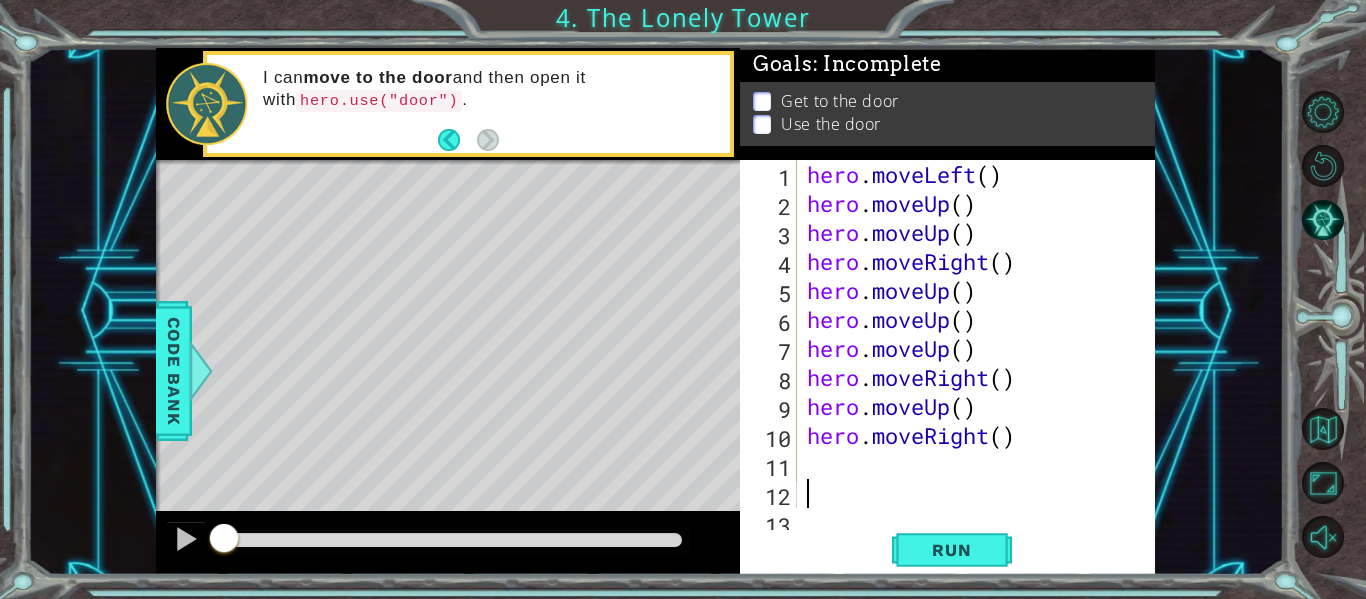 click on "hero . moveLeft ( ) hero . moveUp ( ) hero . moveUp ( ) hero . moveRight ( ) hero . moveUp ( ) hero . moveUp ( ) hero . moveUp ( ) hero . moveRight ( ) hero . moveUp ( ) hero . moveRight ( )" at bounding box center (974, 363) 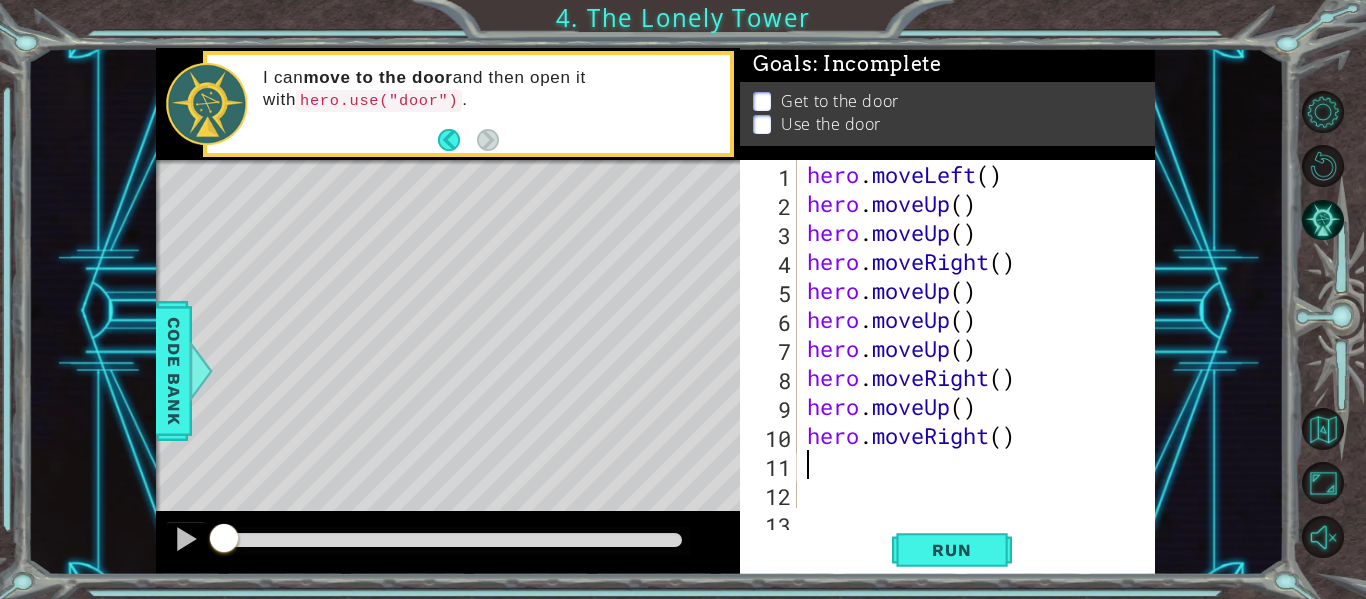 click on "hero . moveLeft ( ) hero . moveUp ( ) hero . moveUp ( ) hero . moveRight ( ) hero . moveUp ( ) hero . moveUp ( ) hero . moveUp ( ) hero . moveRight ( ) hero . moveUp ( ) hero . moveRight ( )" at bounding box center (974, 363) 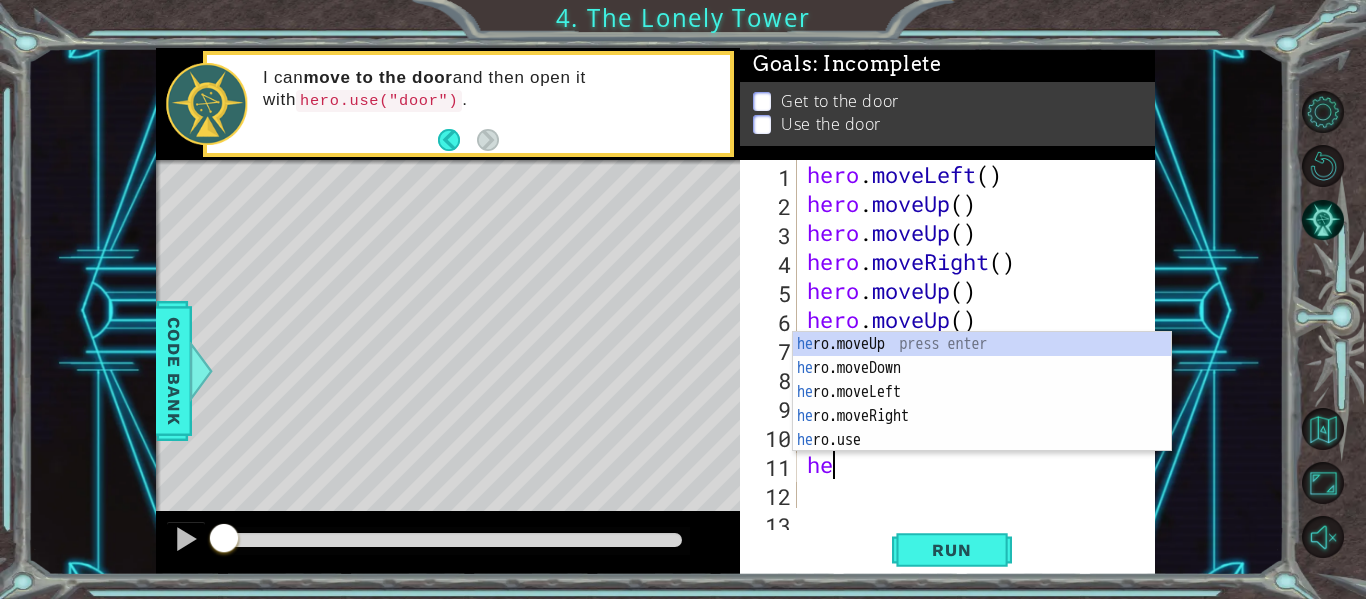 type on "her" 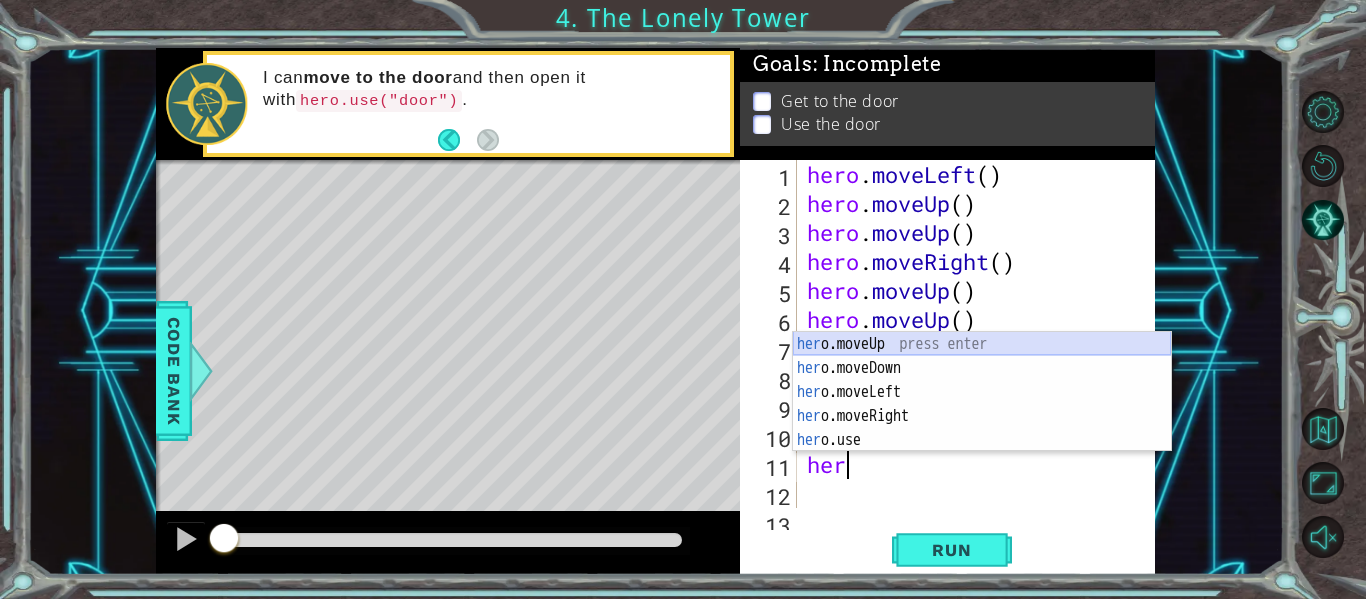 click on "her o.moveUp press enter her o.moveDown press enter her o.moveLeft press enter her o.moveRight press enter her o.use press enter" at bounding box center (982, 416) 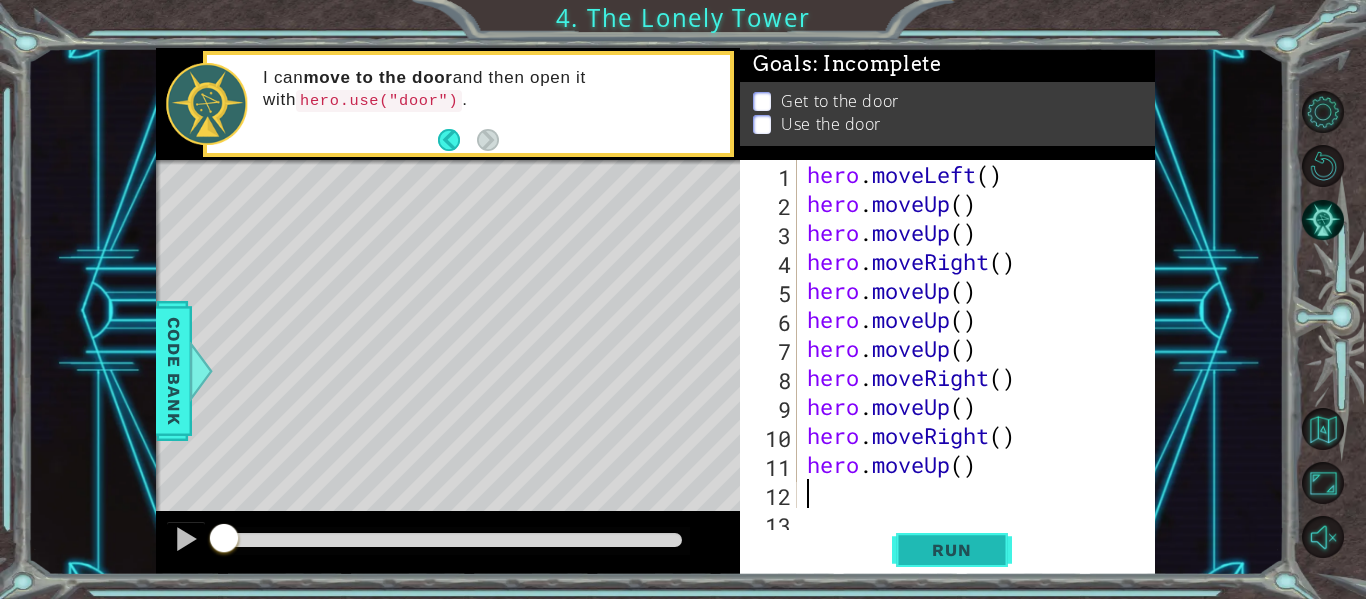 click on "Run" at bounding box center (951, 550) 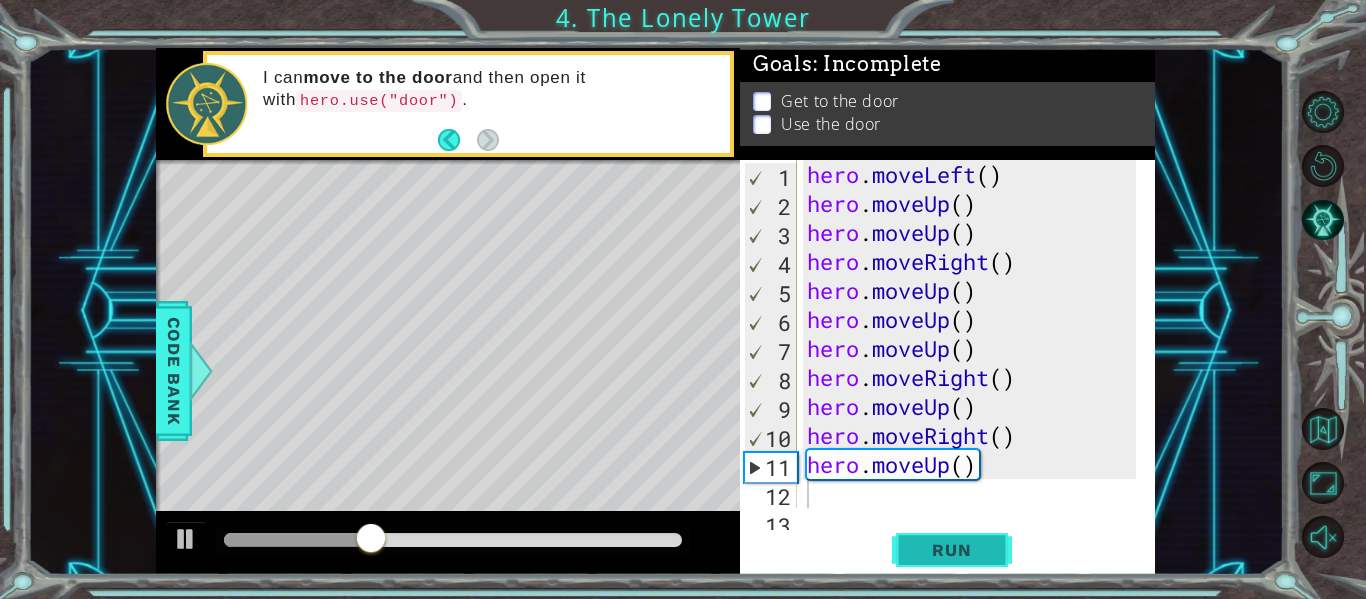 click on "Run" at bounding box center [951, 550] 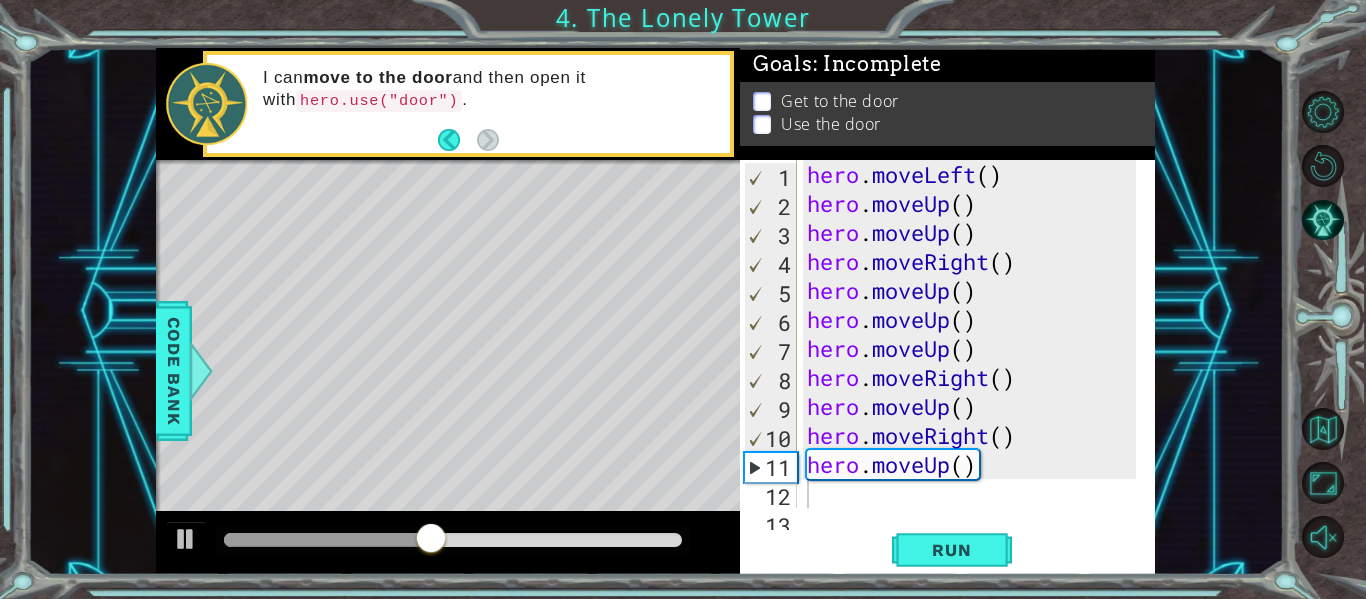 click on "1 2 3 4 5 6 7 8 9 10 11 12 13 hero . moveLeft ( ) hero . moveUp ( ) hero . moveUp ( ) hero . moveRight ( ) hero . moveUp ( ) hero . moveUp ( ) hero . moveUp ( ) hero . moveRight ( ) hero . moveUp ( ) hero . moveRight ( ) hero . moveUp ( )     הההההההההההההההההההההההההההההההההההההההההההההההההההההההההההההההההההההההההההההההההההההההההההההההההההההההההההההההההההההההההההההההההההההההההההההההההההההההההההההההההההההההההההההההההההההההההההההההההההההההההההההההההההההההההההההההההההההההההההההההההההההההההההההההה XXXXXXXXXXXXXXXXXXXXXXXXXXXXXXXXXXXXXXXXXXXXXXXXXXXXXXXXXXXXXXXXXXXXXXXXXXXXXXXXXXXXXXXXXXXXXXXXXXXXXXXXXXXXXXXXXXXXXXXXXXXXXXXXXXXXXXXXXXXXXXXXXXXXXXXXXXXXXXXXXXXXXXXXXXXXXXXXXXXXXXXXXXXXXXXXXXXXXXXXXXXXXXXXXXXXXXXXXXXXXXXXXXXXXXXXXXXXXXXXXXXXXXXXXXXXXXXX Run  /" at bounding box center (947, 367) 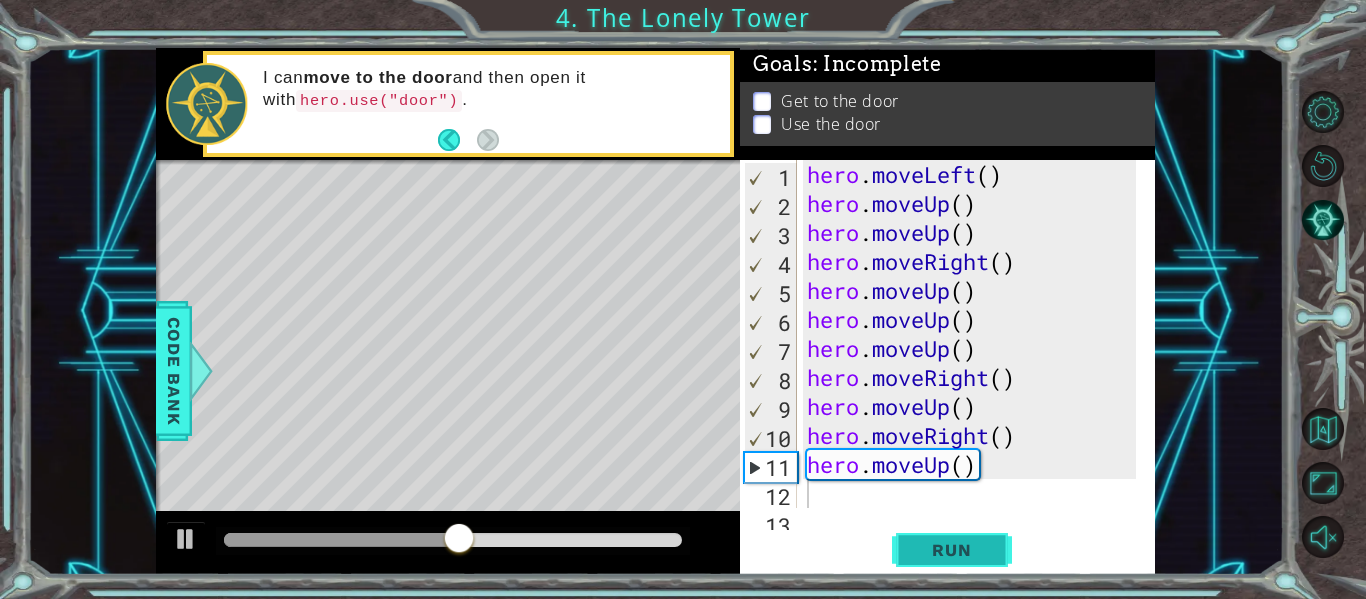 click on "Run" at bounding box center [952, 550] 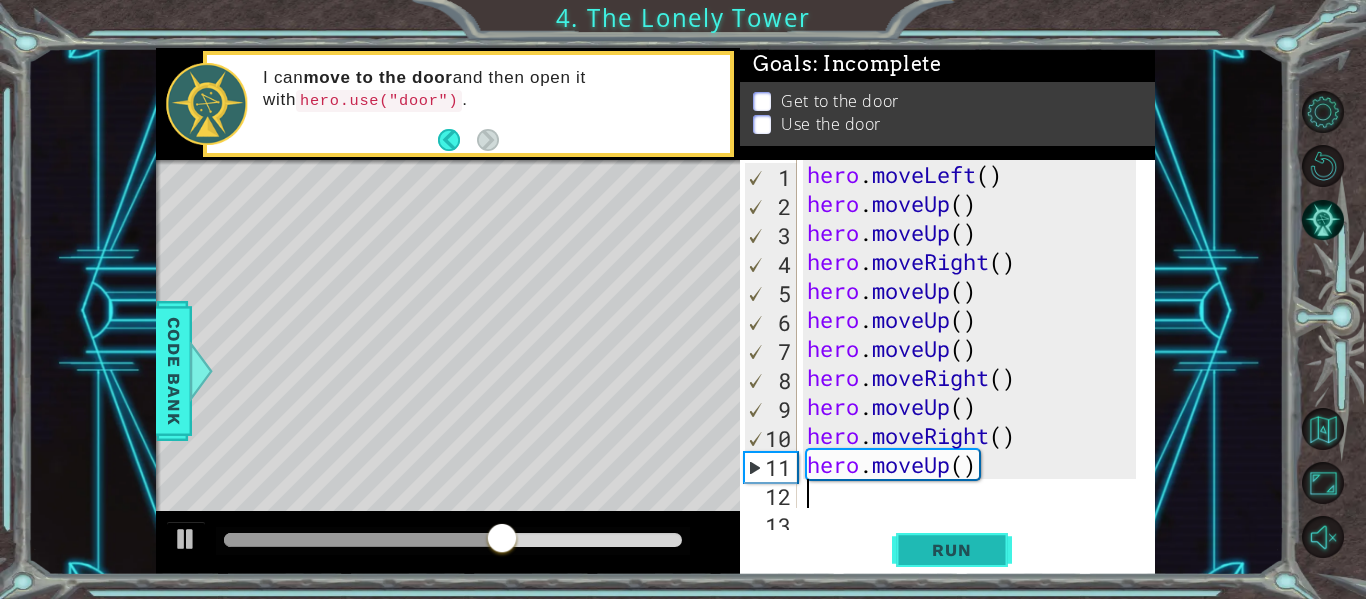 click on "Run" at bounding box center [951, 550] 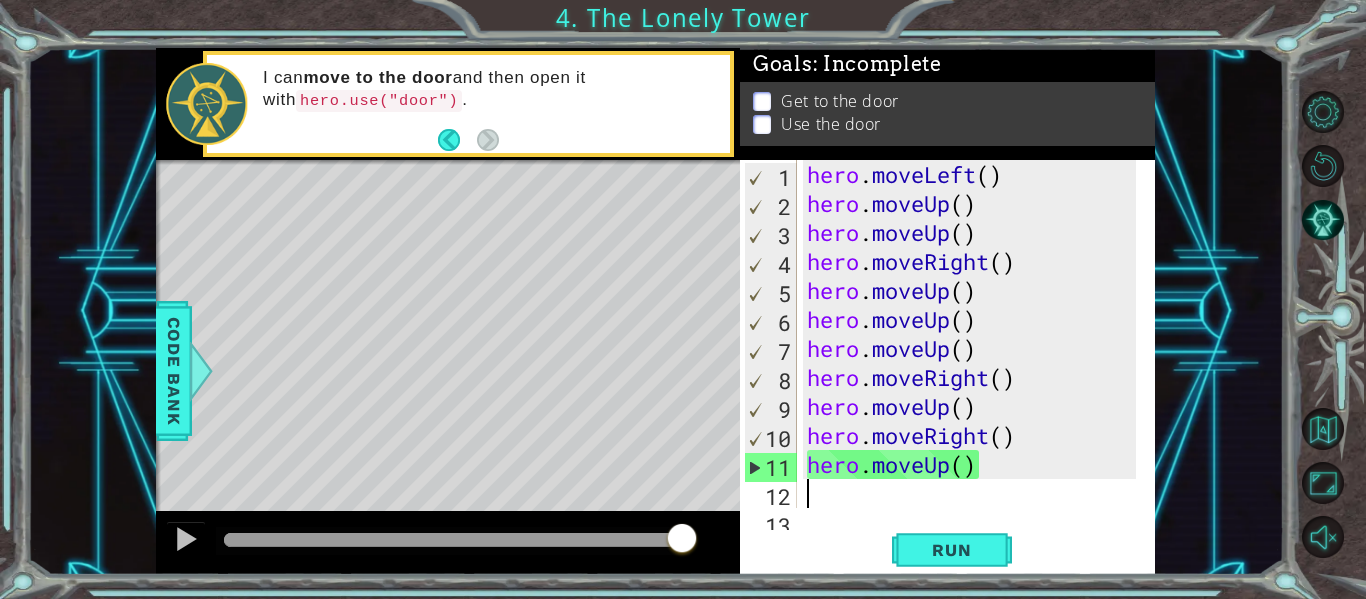 click on "hero . moveLeft ( ) hero . moveUp ( ) hero . moveUp ( ) hero . moveRight ( ) hero . moveUp ( ) hero . moveUp ( ) hero . moveUp ( ) hero . moveRight ( ) hero . moveUp ( ) hero . moveRight ( ) hero . moveUp ( )" at bounding box center (974, 363) 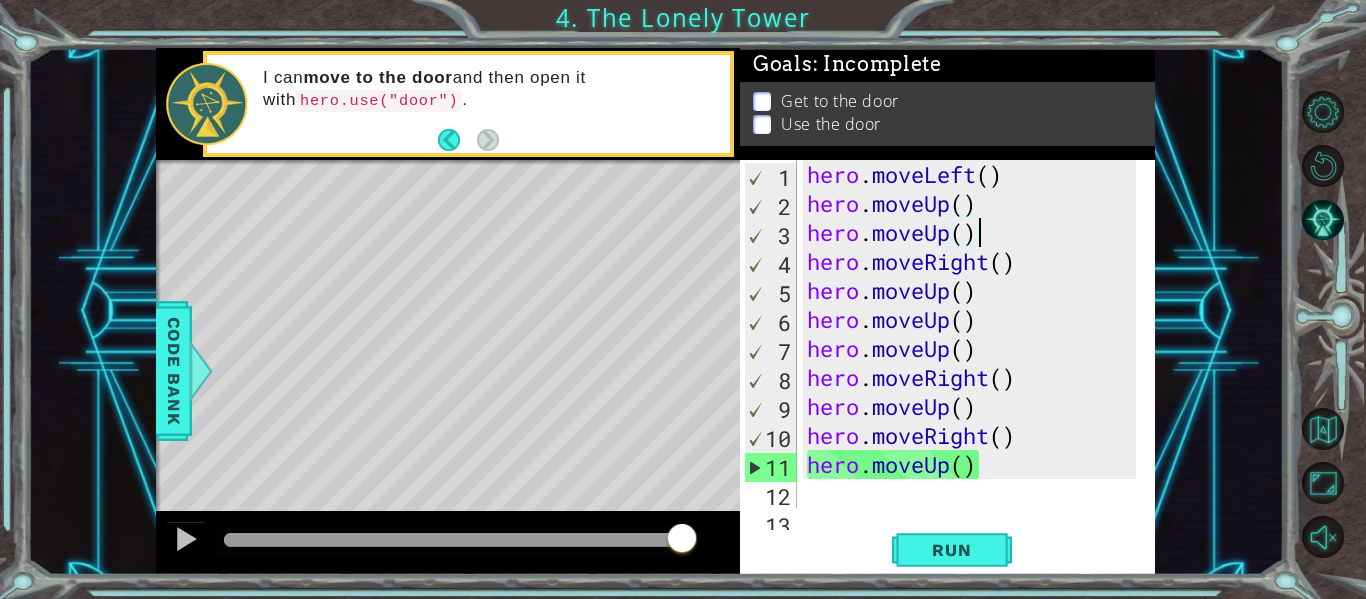 click on "hero . moveLeft ( ) hero . moveUp ( ) hero . moveUp ( ) hero . moveRight ( ) hero . moveUp ( ) hero . moveUp ( ) hero . moveUp ( ) hero . moveRight ( ) hero . moveUp ( ) hero . moveRight ( ) hero . moveUp ( )" at bounding box center [974, 363] 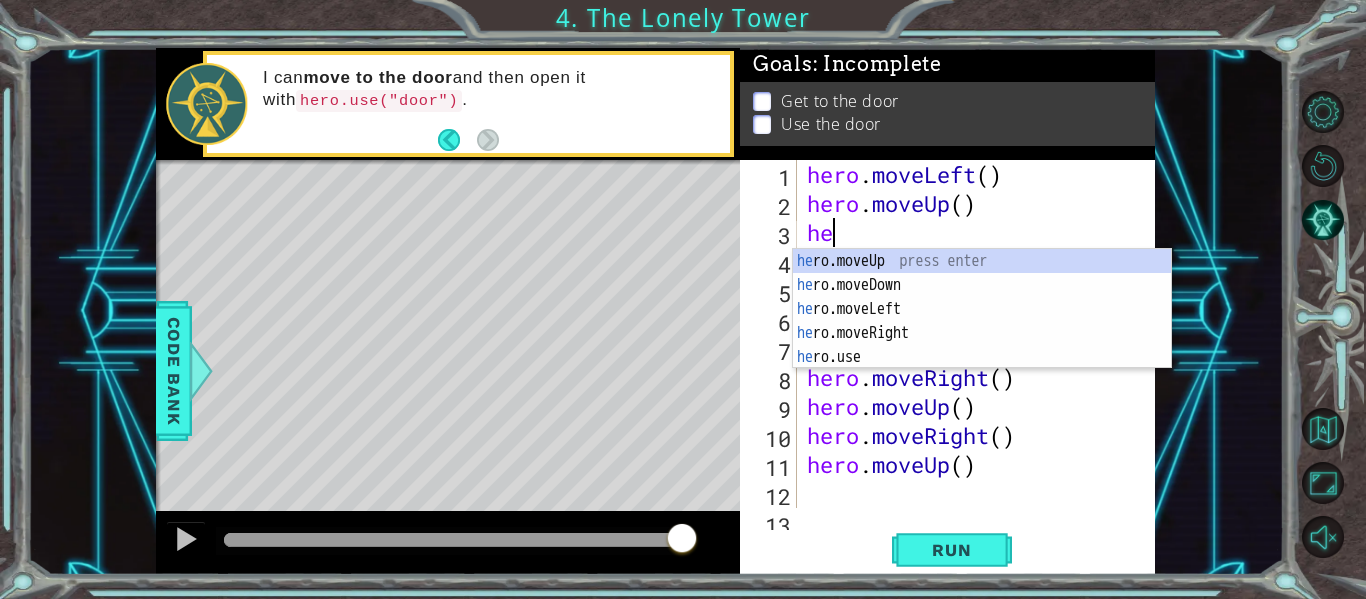 type on "her" 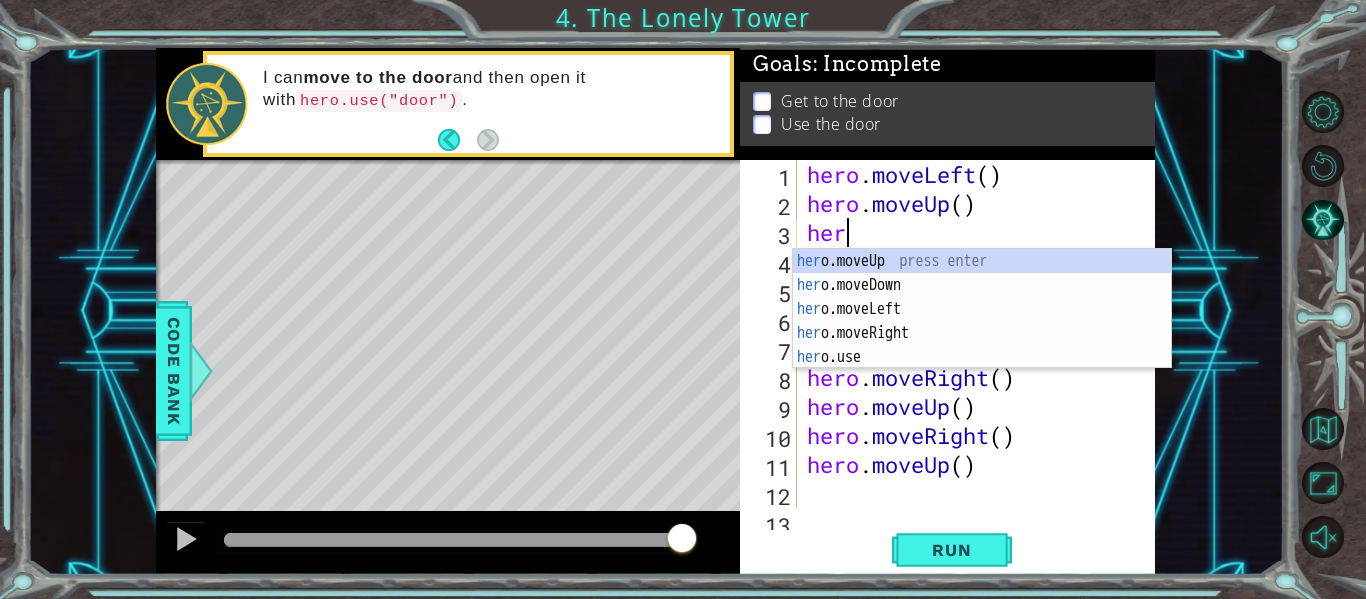 scroll, scrollTop: 0, scrollLeft: 1, axis: horizontal 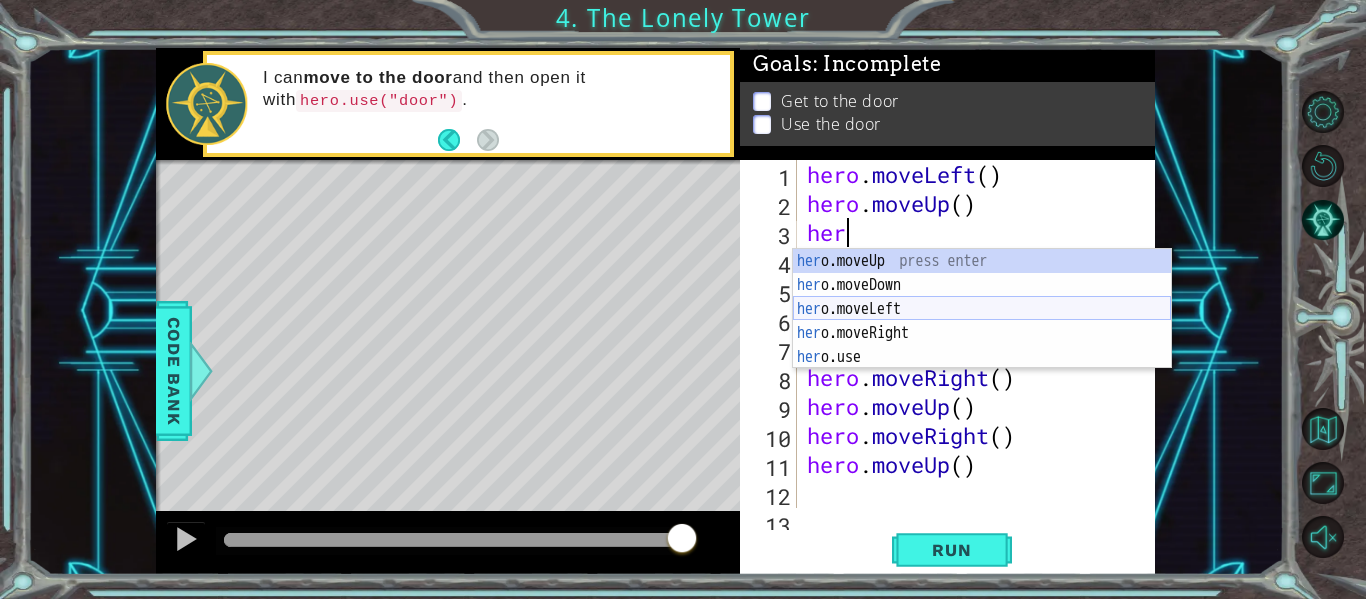 click on "her o.moveUp press enter her o.moveDown press enter her o.moveLeft press enter her o.moveRight press enter her o.use press enter" at bounding box center [982, 333] 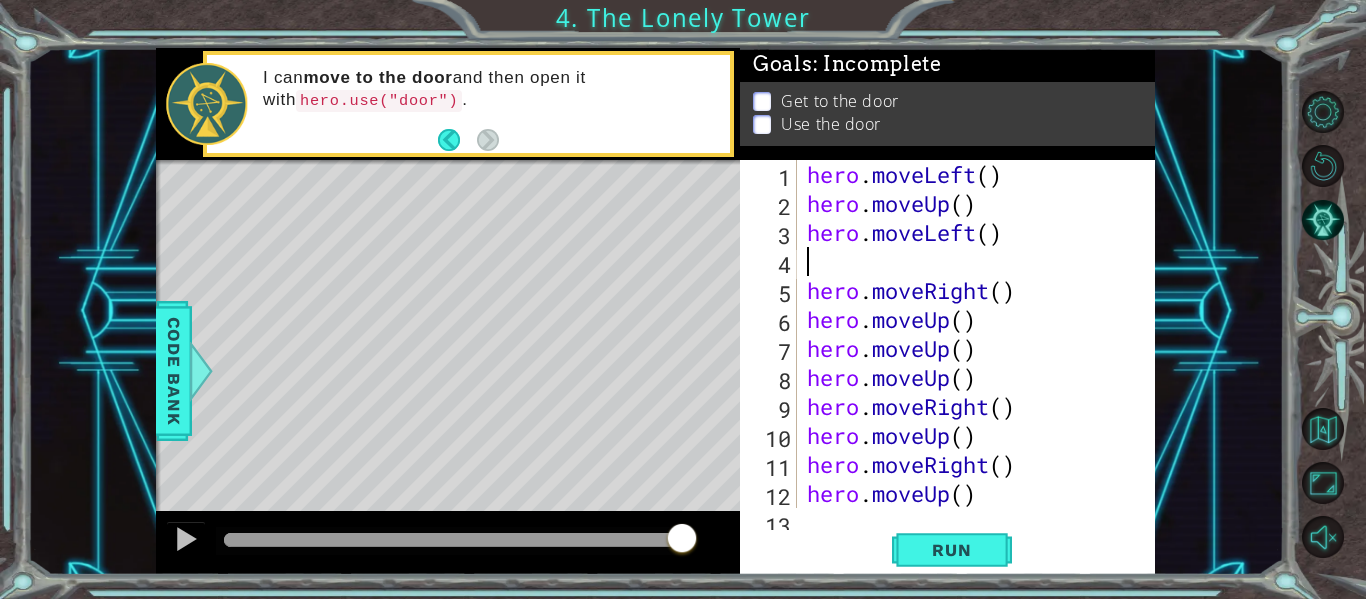 scroll, scrollTop: 0, scrollLeft: 0, axis: both 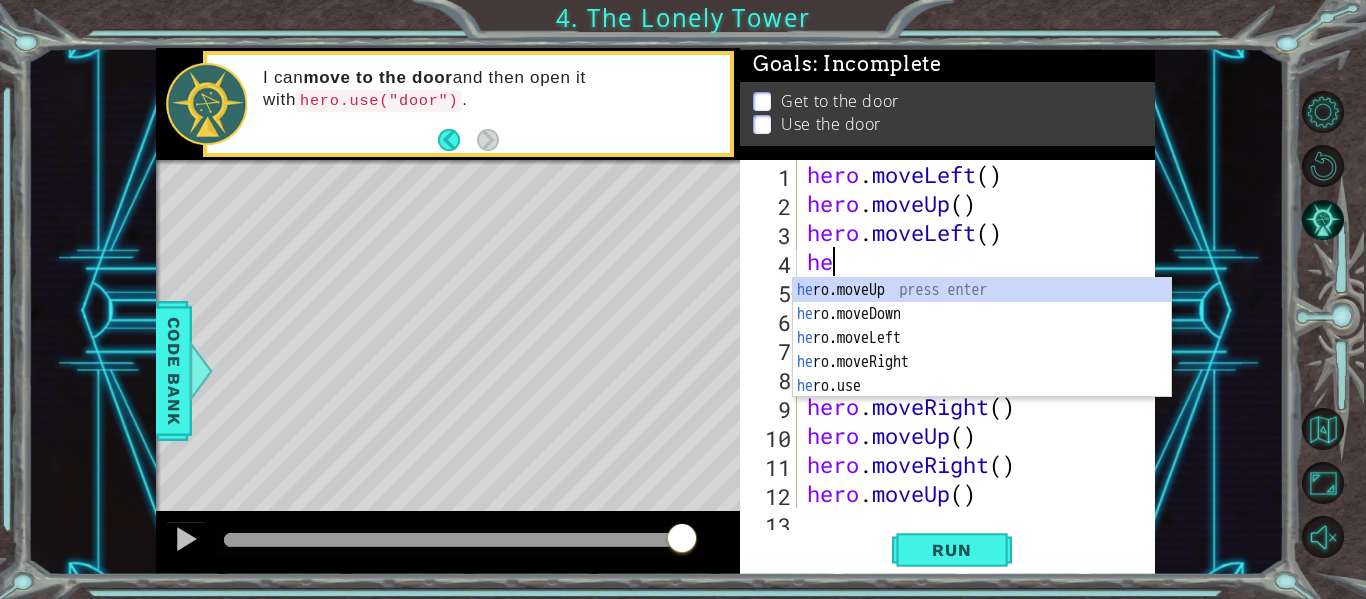 type on "her" 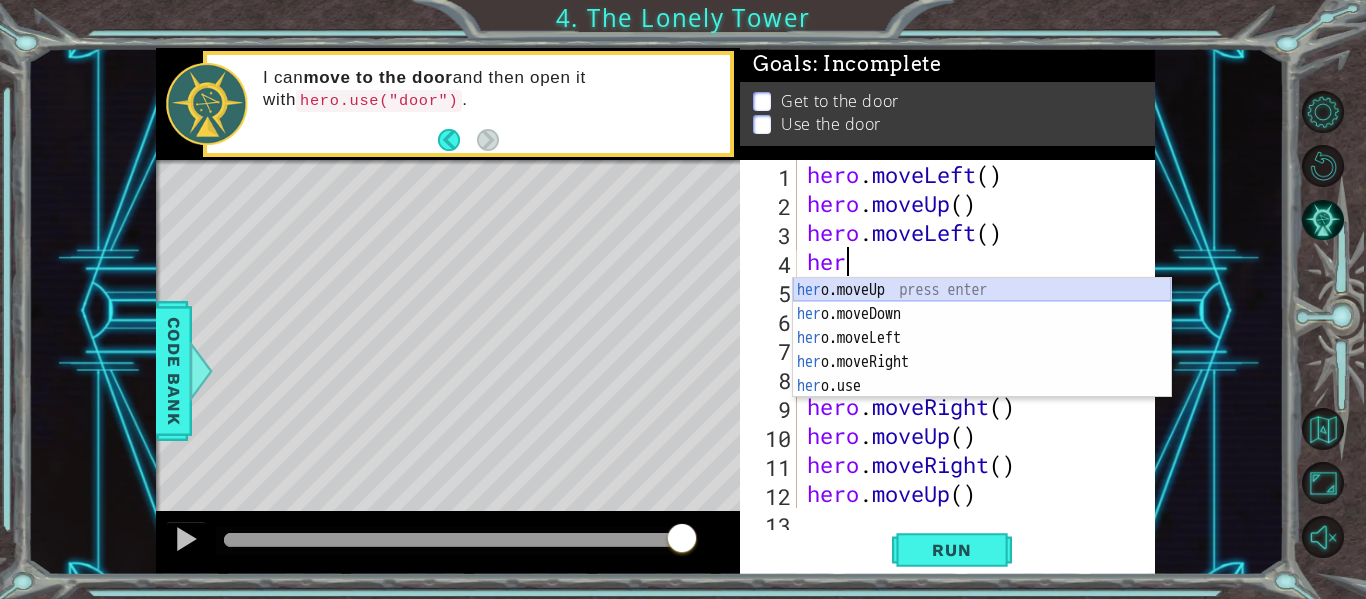 click on "her o.moveUp press enter her o.moveDown press enter her o.moveLeft press enter her o.moveRight press enter her o.use press enter" at bounding box center (982, 362) 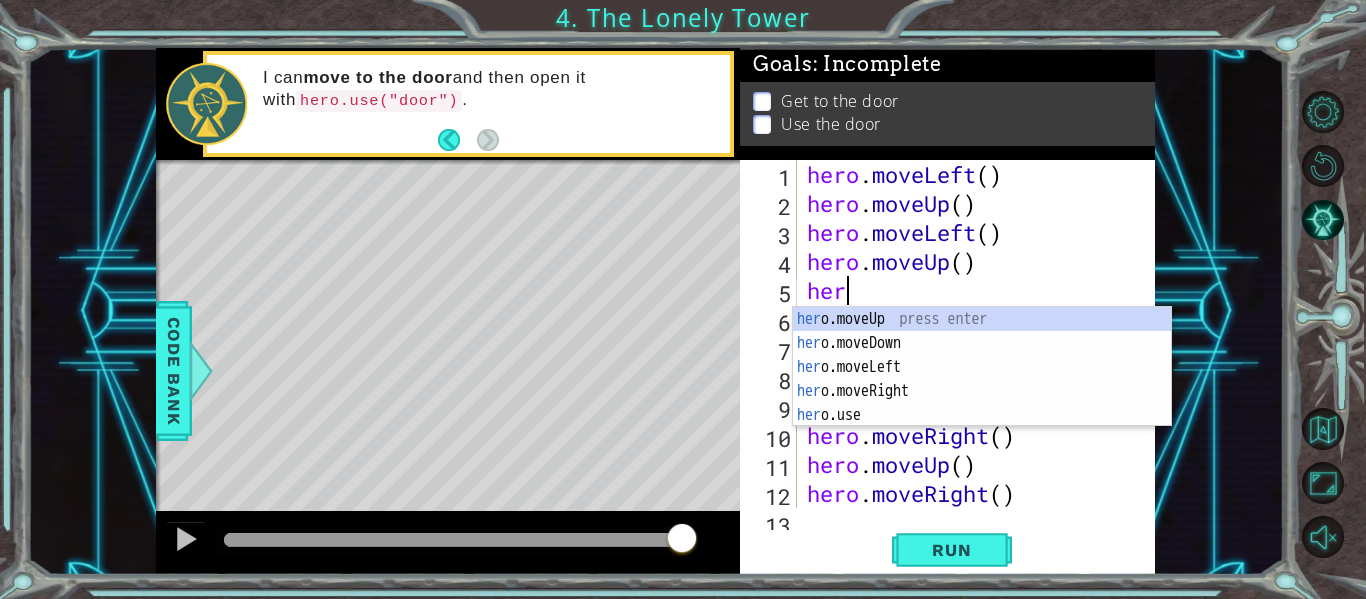 scroll, scrollTop: 0, scrollLeft: 1, axis: horizontal 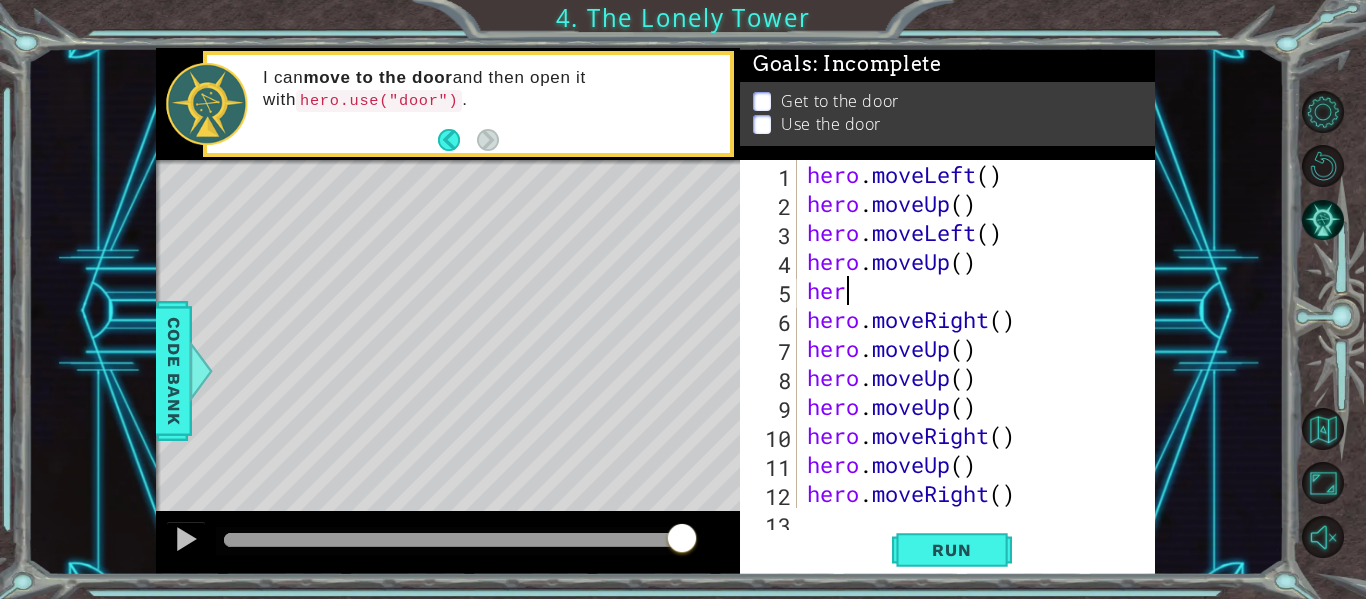 drag, startPoint x: 910, startPoint y: 301, endPoint x: 900, endPoint y: 328, distance: 28.79236 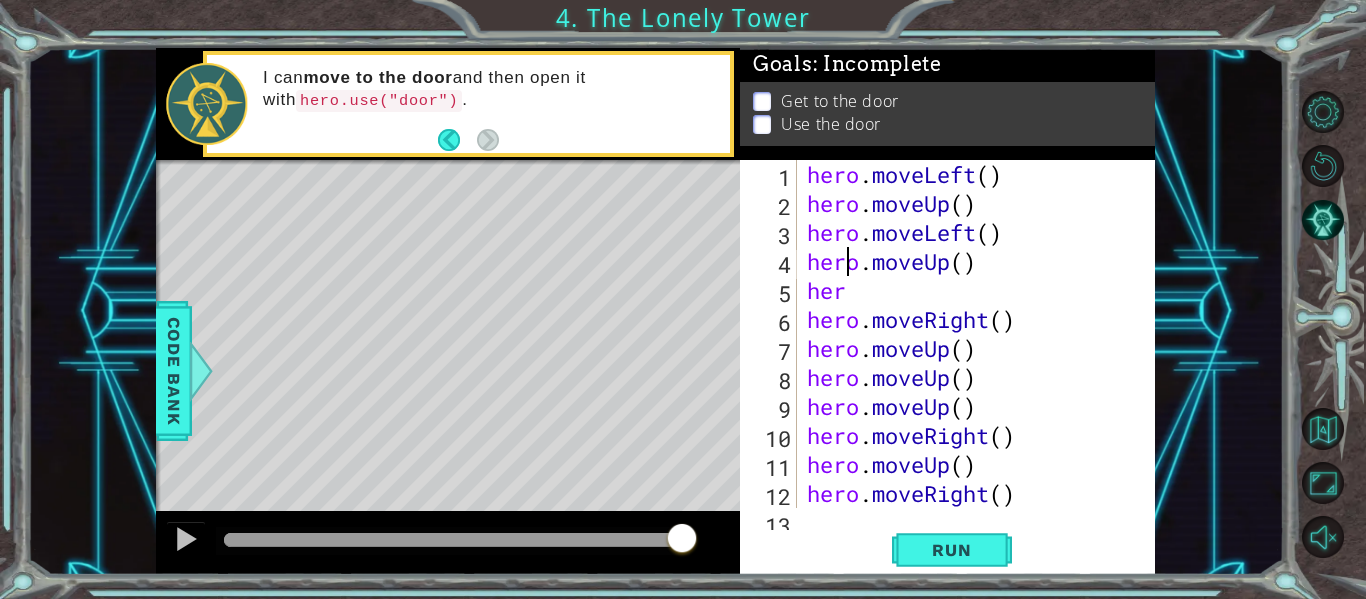 click on "hero . moveLeft ( ) hero . moveUp ( ) hero . moveLeft ( ) hero . moveUp ( ) her hero . moveRight ( ) hero . moveUp ( ) hero . moveUp ( ) hero . moveUp ( ) hero . moveRight ( ) hero . moveUp ( ) hero . moveRight ( ) hero . moveUp ( )" at bounding box center [974, 363] 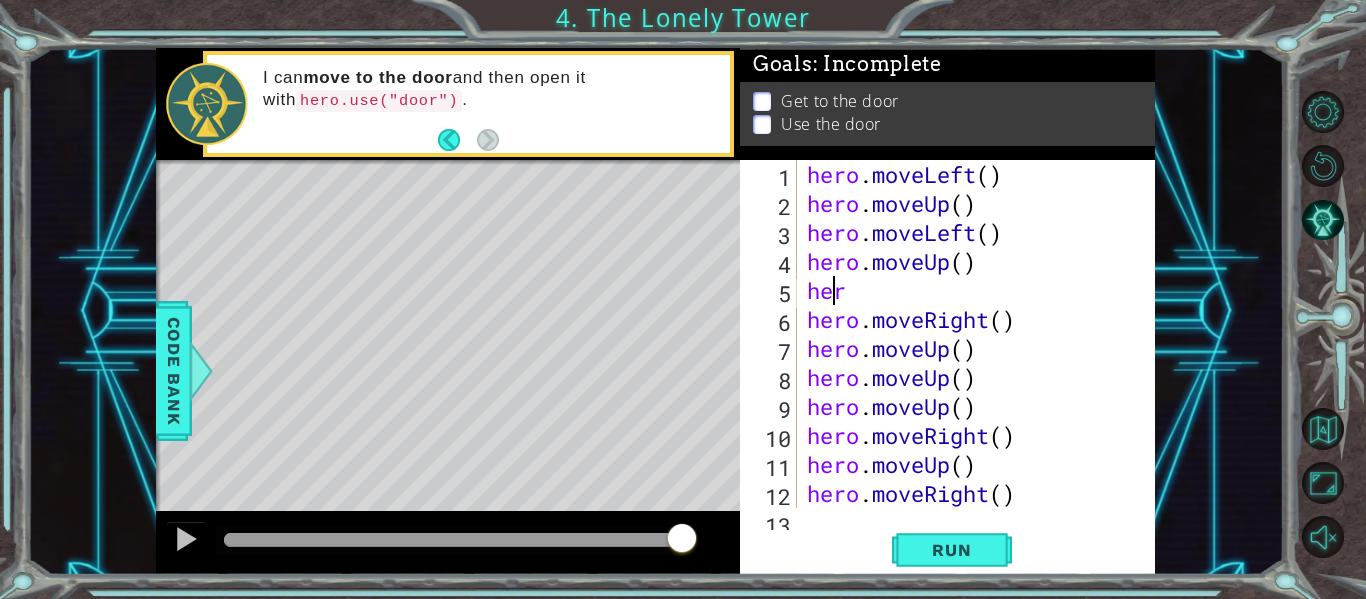 click on "hero . moveLeft ( ) hero . moveUp ( ) hero . moveLeft ( ) hero . moveUp ( ) her hero . moveRight ( ) hero . moveUp ( ) hero . moveUp ( ) hero . moveUp ( ) hero . moveRight ( ) hero . moveUp ( ) hero . moveRight ( ) hero . moveUp ( )" at bounding box center [974, 363] 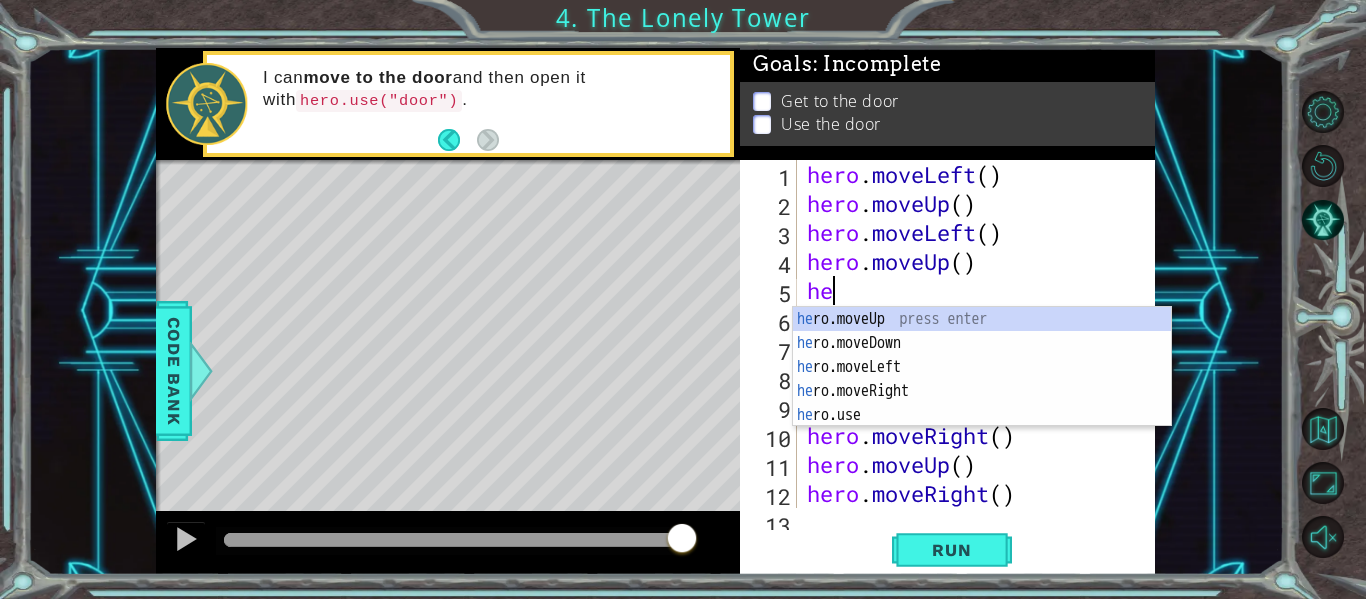 scroll, scrollTop: 0, scrollLeft: 0, axis: both 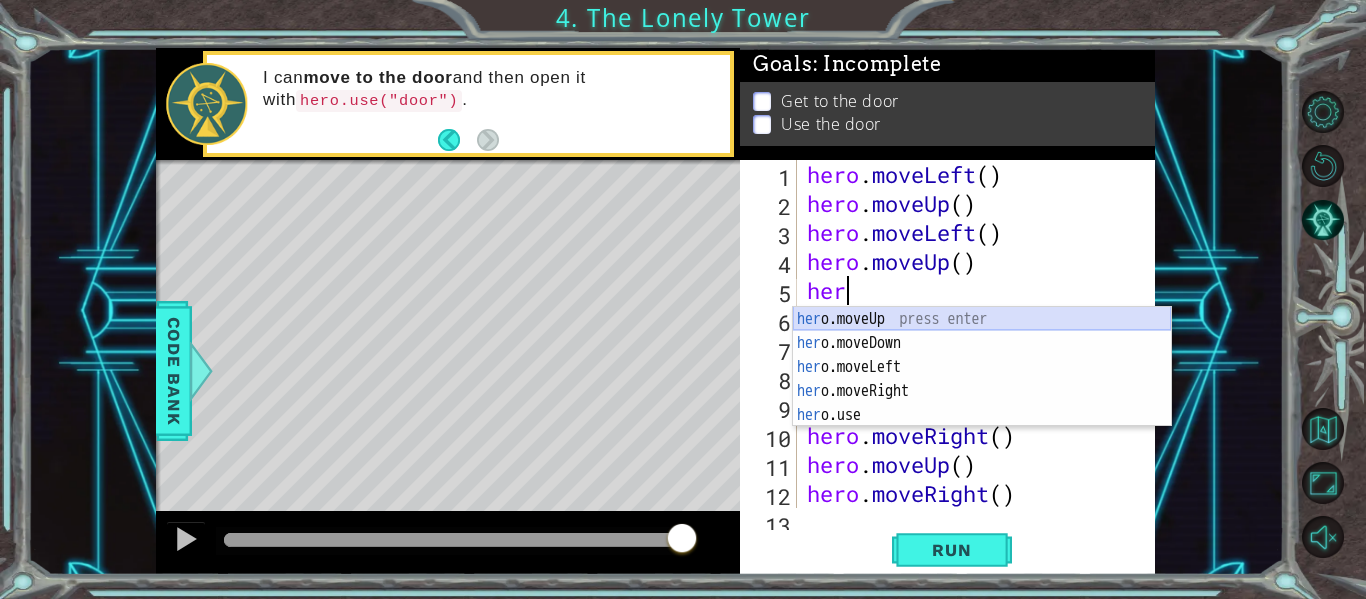 click on "her o.moveUp press enter her o.moveDown press enter her o.moveLeft press enter her o.moveRight press enter her o.use press enter" at bounding box center [982, 391] 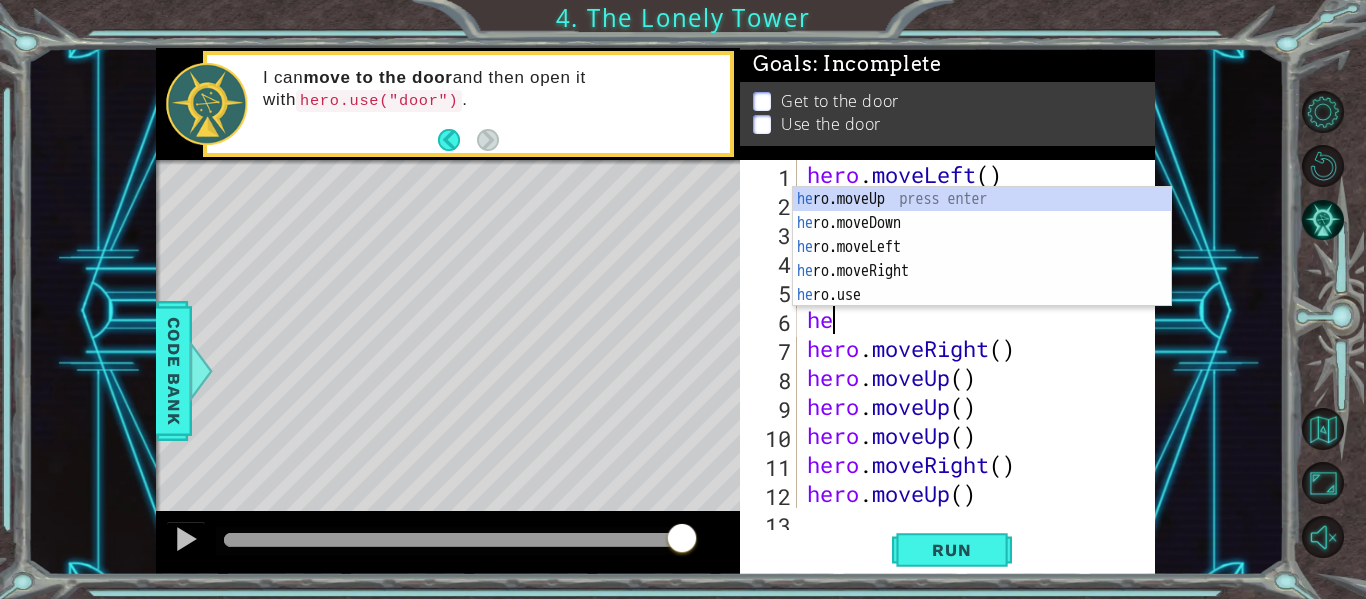 type on "her" 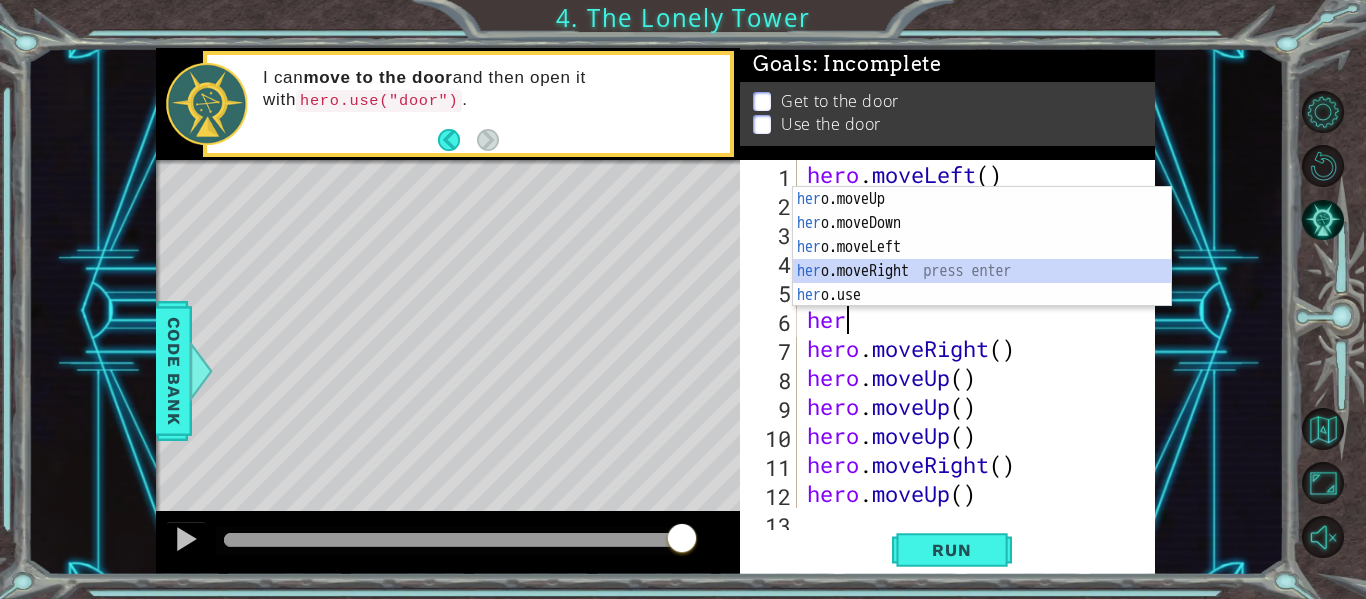 click on "her o.moveUp press enter her o.moveDown press enter her o.moveLeft press enter her o.moveRight press enter her o.use press enter" at bounding box center [982, 271] 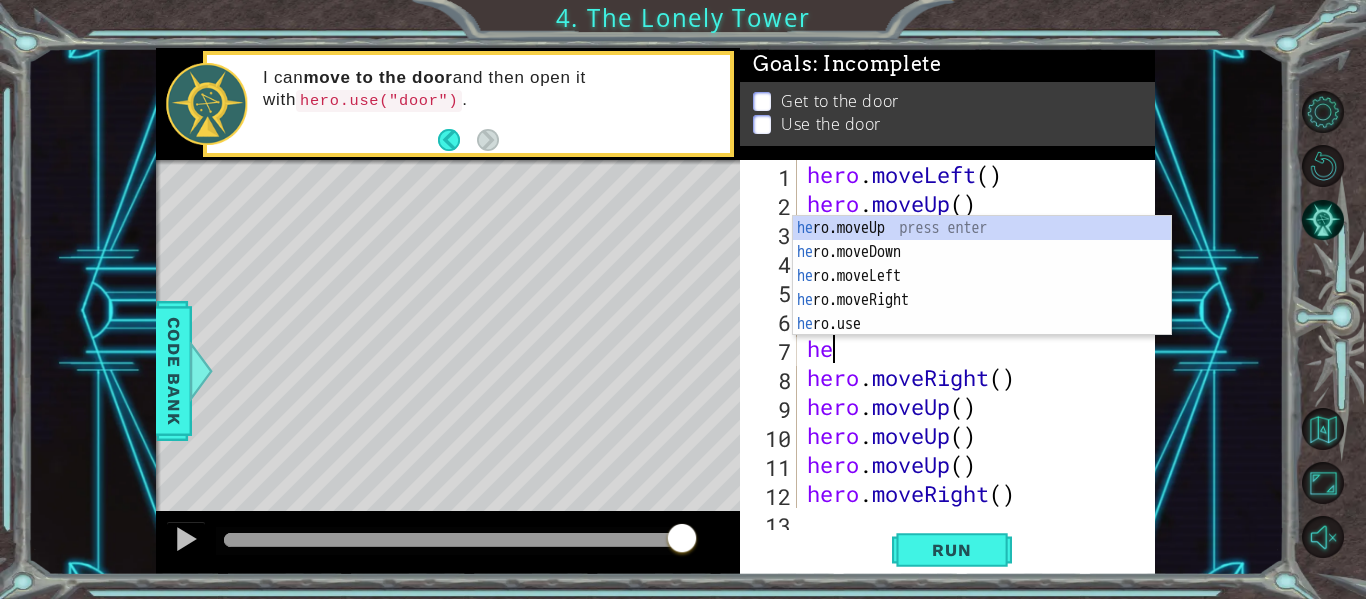 type on "her" 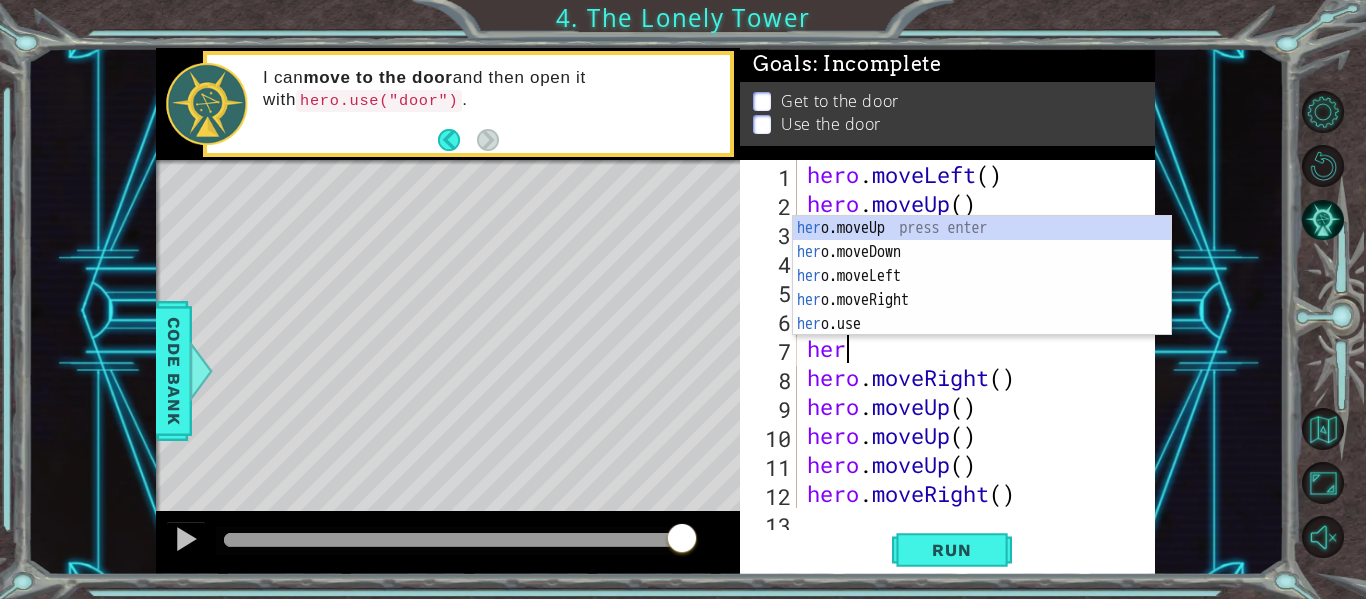 scroll, scrollTop: 0, scrollLeft: 1, axis: horizontal 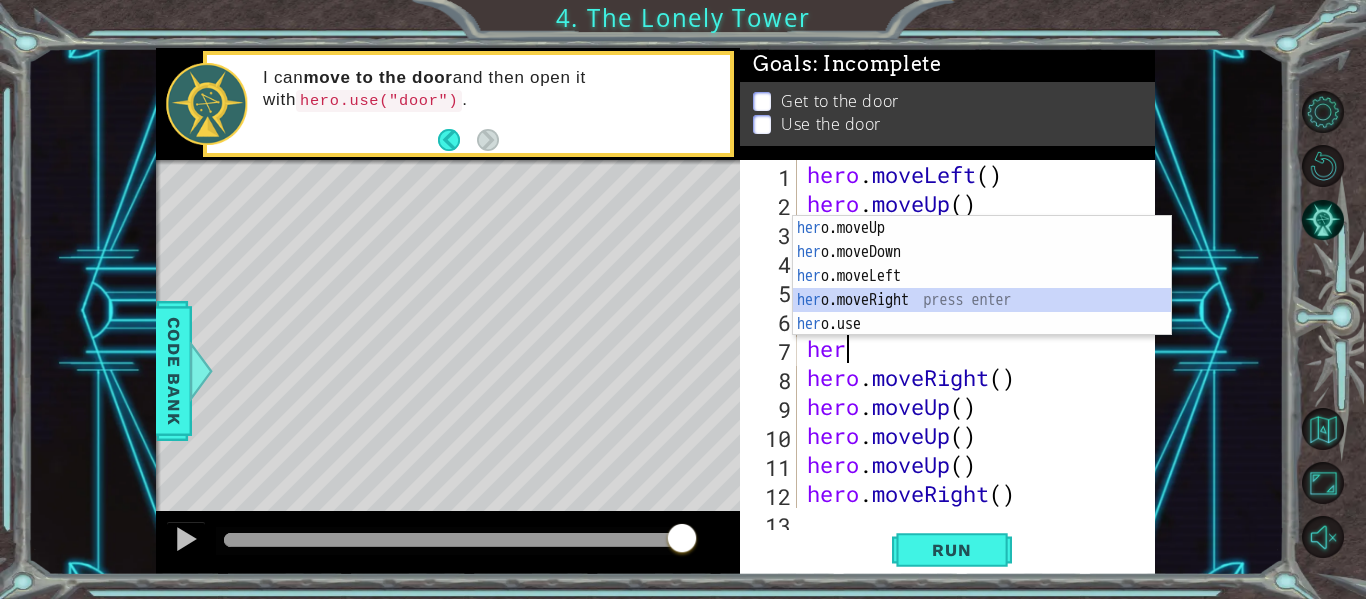 click on "her o.moveUp press enter her o.moveDown press enter her o.moveLeft press enter her o.moveRight press enter her o.use press enter" at bounding box center [982, 300] 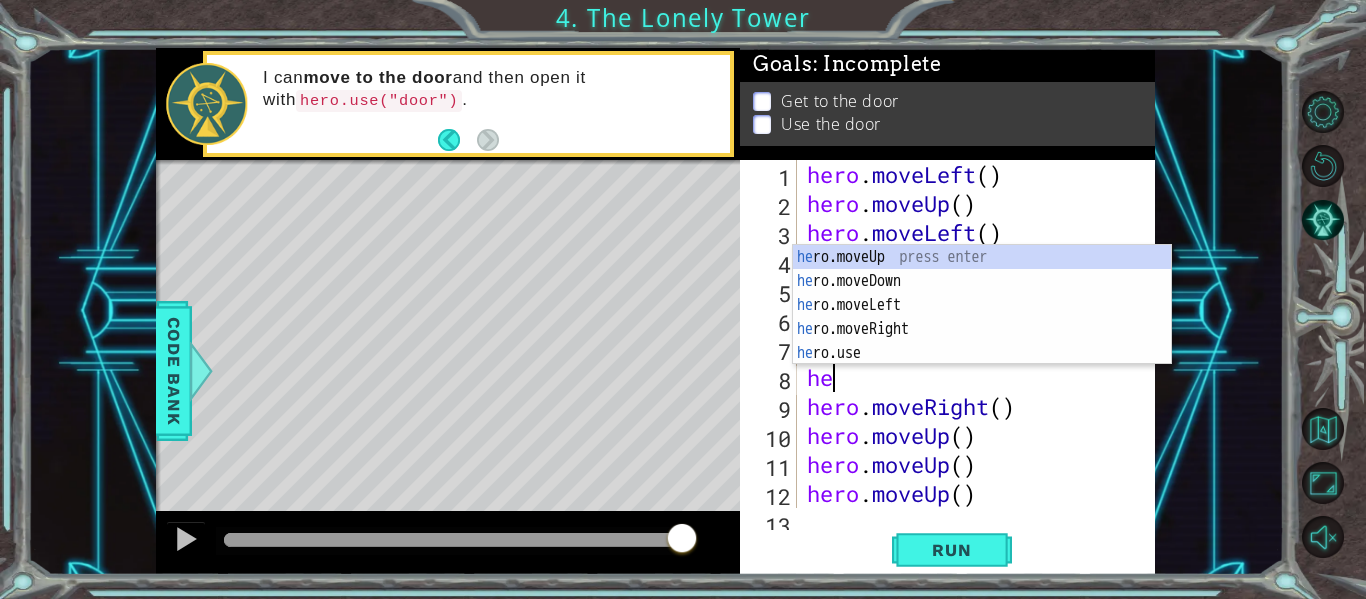 type on "her" 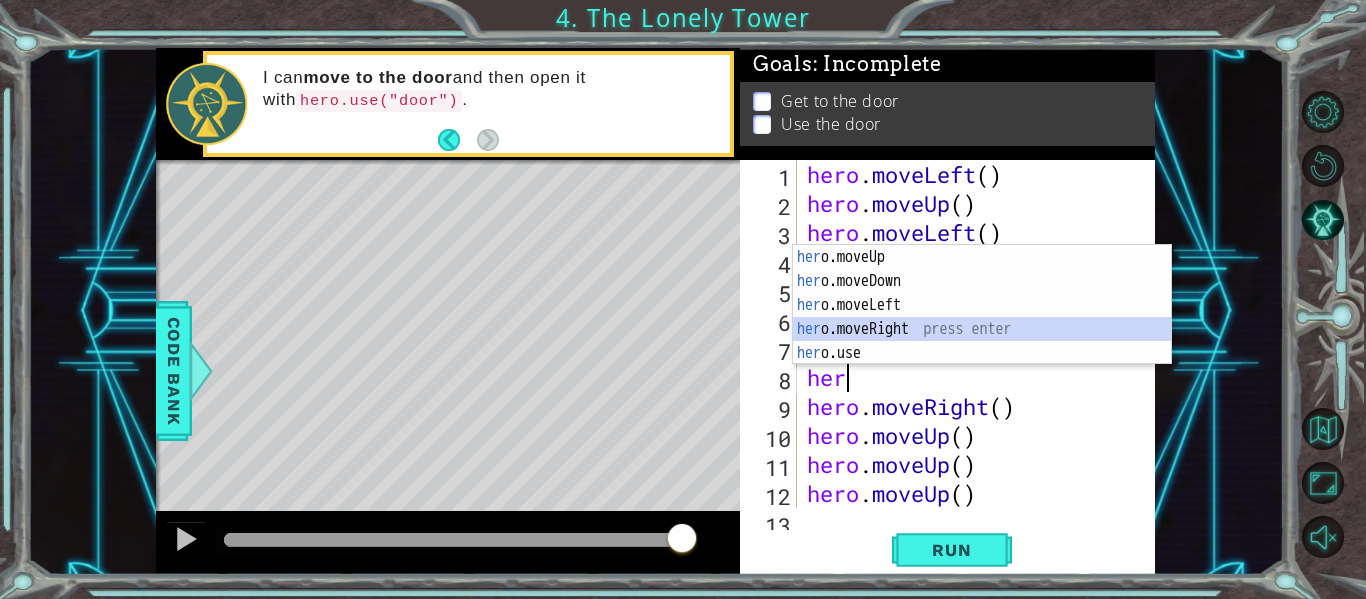 click on "her o.moveUp press enter her o.moveDown press enter her o.moveLeft press enter her o.moveRight press enter her o.use press enter" at bounding box center (982, 329) 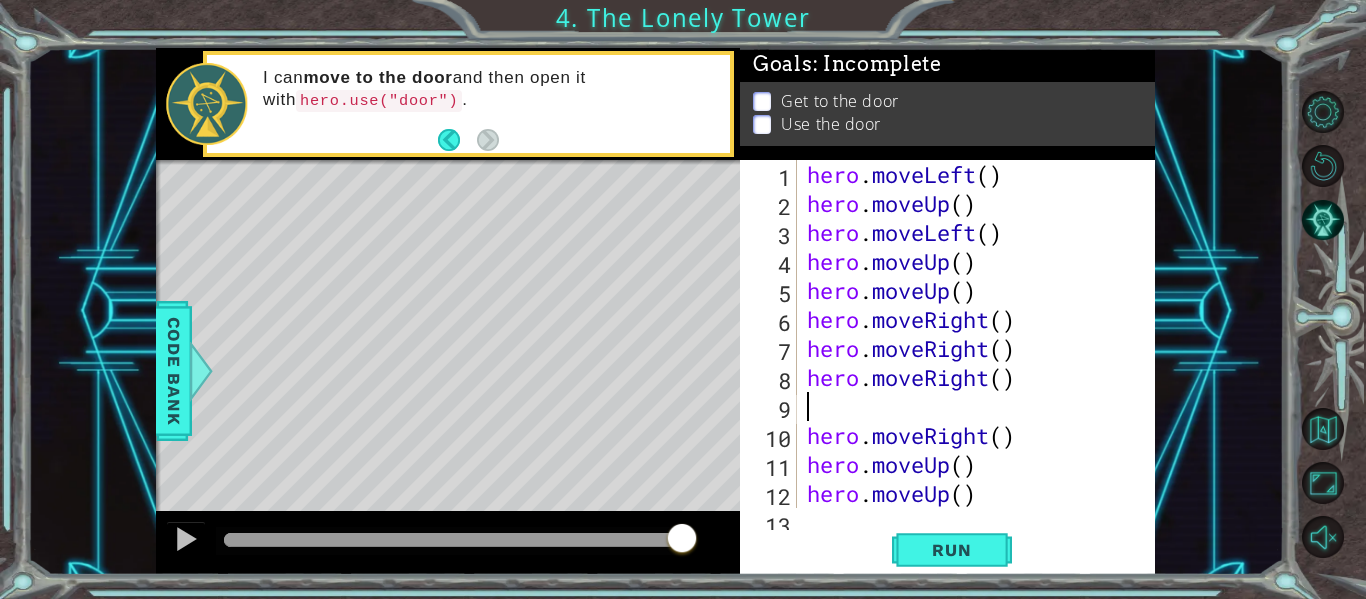 scroll, scrollTop: 0, scrollLeft: 0, axis: both 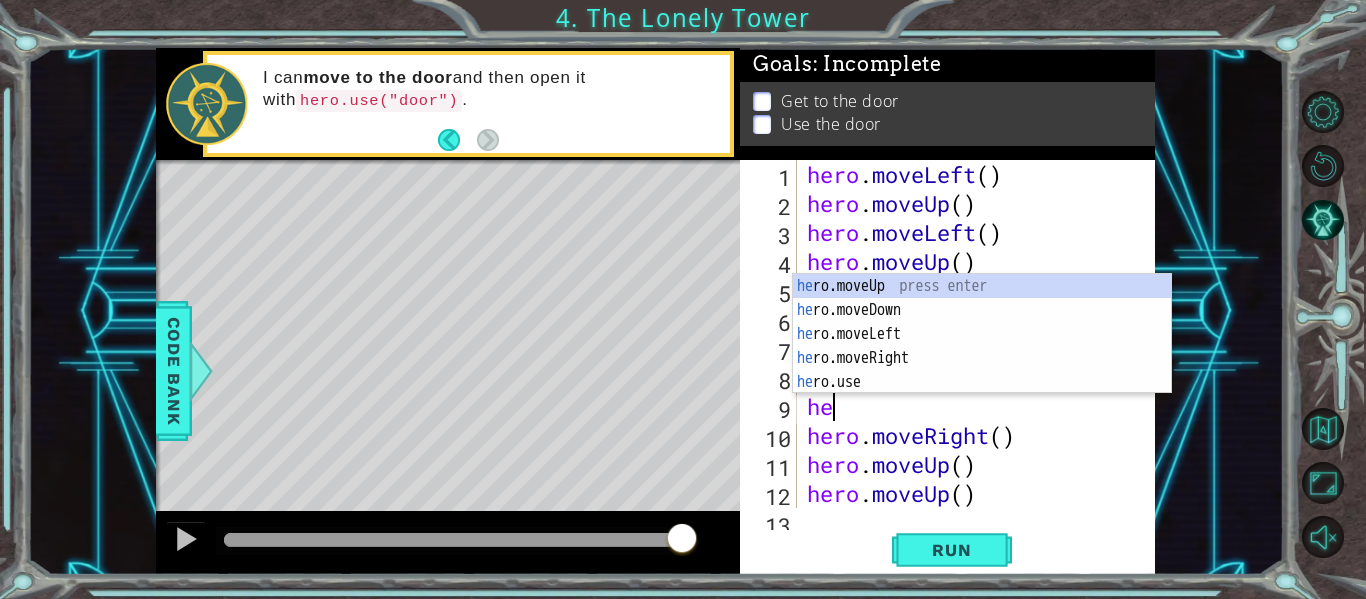 type on "her" 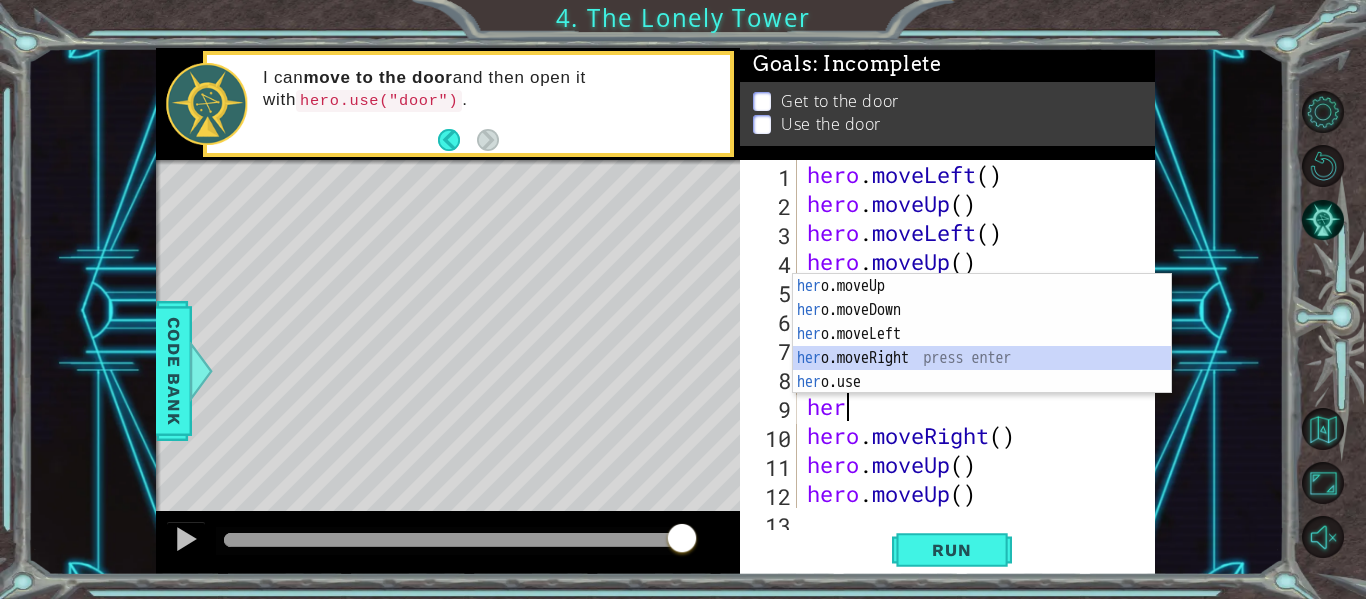 click on "her o.moveUp press enter her o.moveDown press enter her o.moveLeft press enter her o.moveRight press enter her o.use press enter" at bounding box center [982, 358] 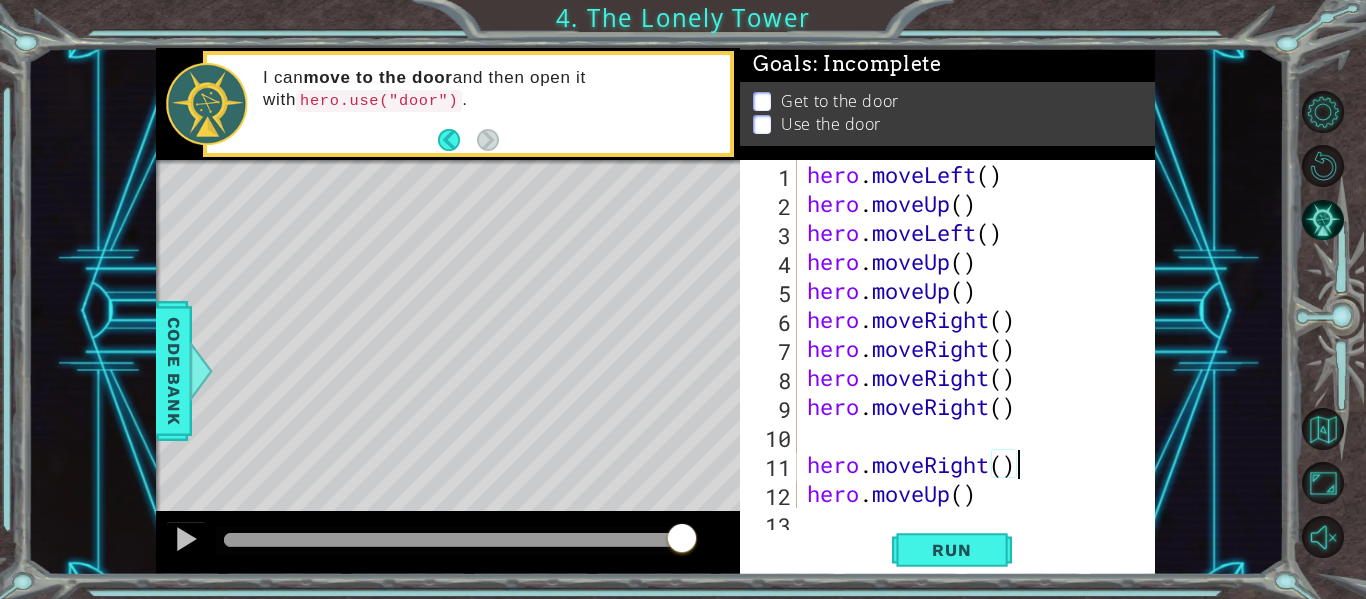 click on "hero . moveLeft ( ) hero . moveUp ( ) hero . moveLeft ( ) hero . moveUp ( ) hero . moveUp ( ) hero . moveRight ( ) hero . moveRight ( ) hero . moveRight ( ) hero . moveRight ( ) hero . moveRight ( ) hero . moveUp ( ) hero . moveUp ( )" at bounding box center (974, 363) 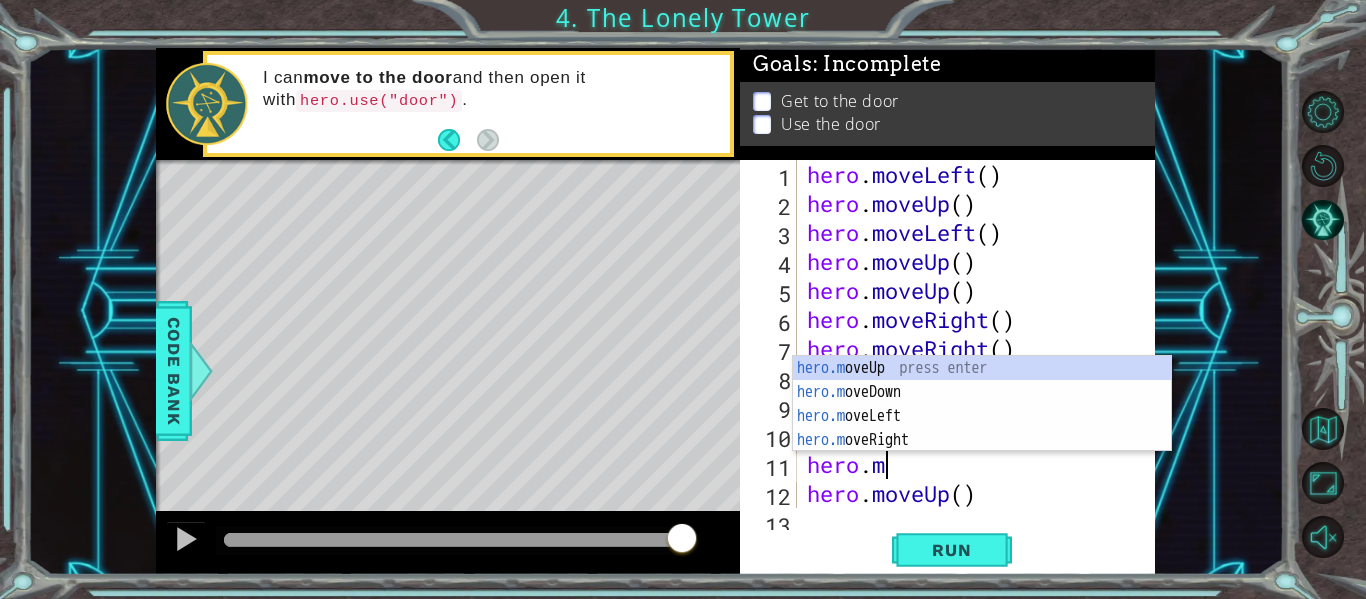 type on "h" 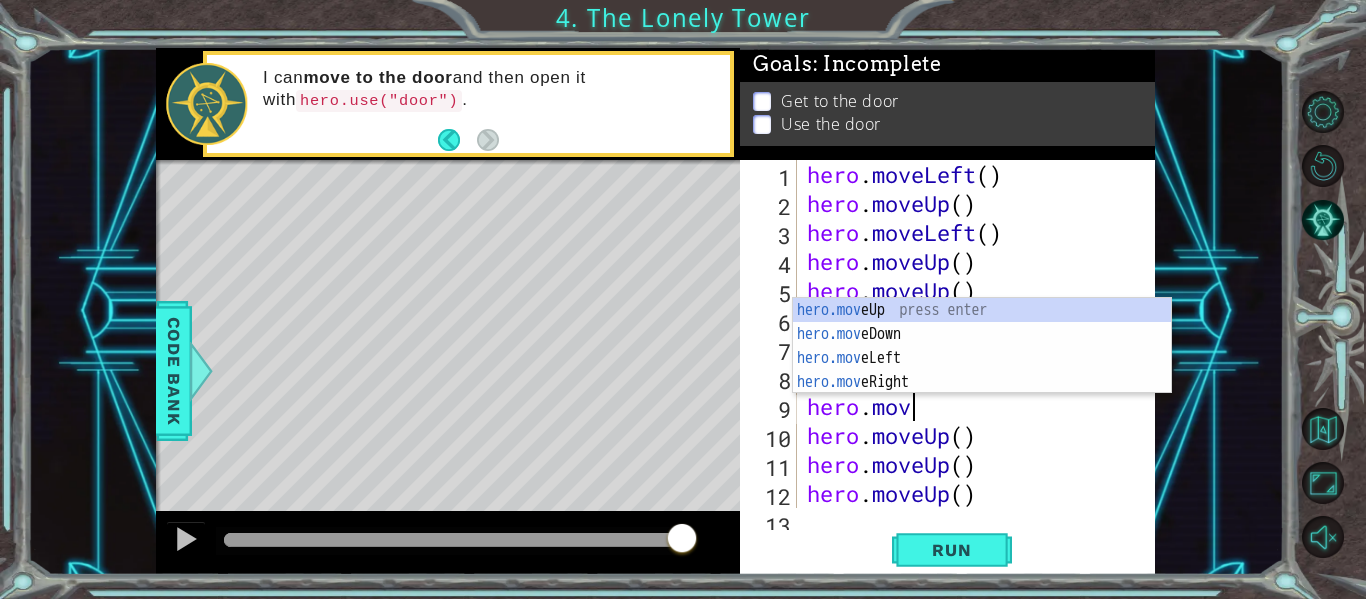 type on "hero.m" 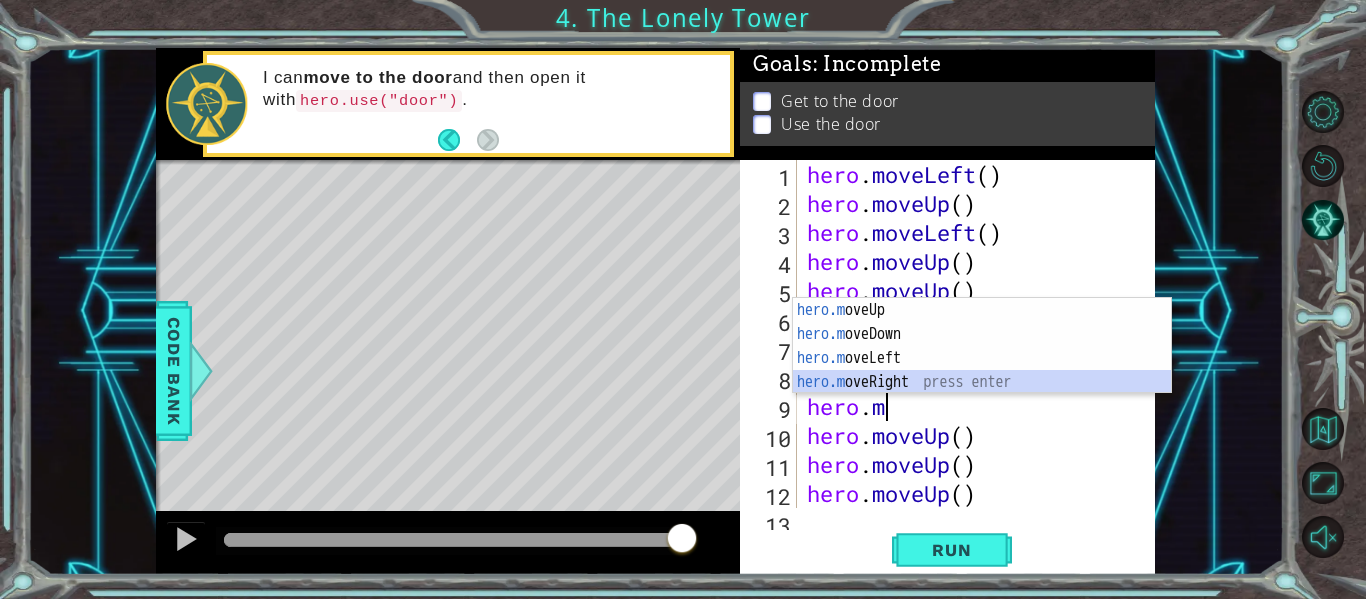 click on "hero.m oveUp press enter hero.m oveDown press enter hero.m oveLeft press enter hero.m oveRight press enter" at bounding box center [982, 370] 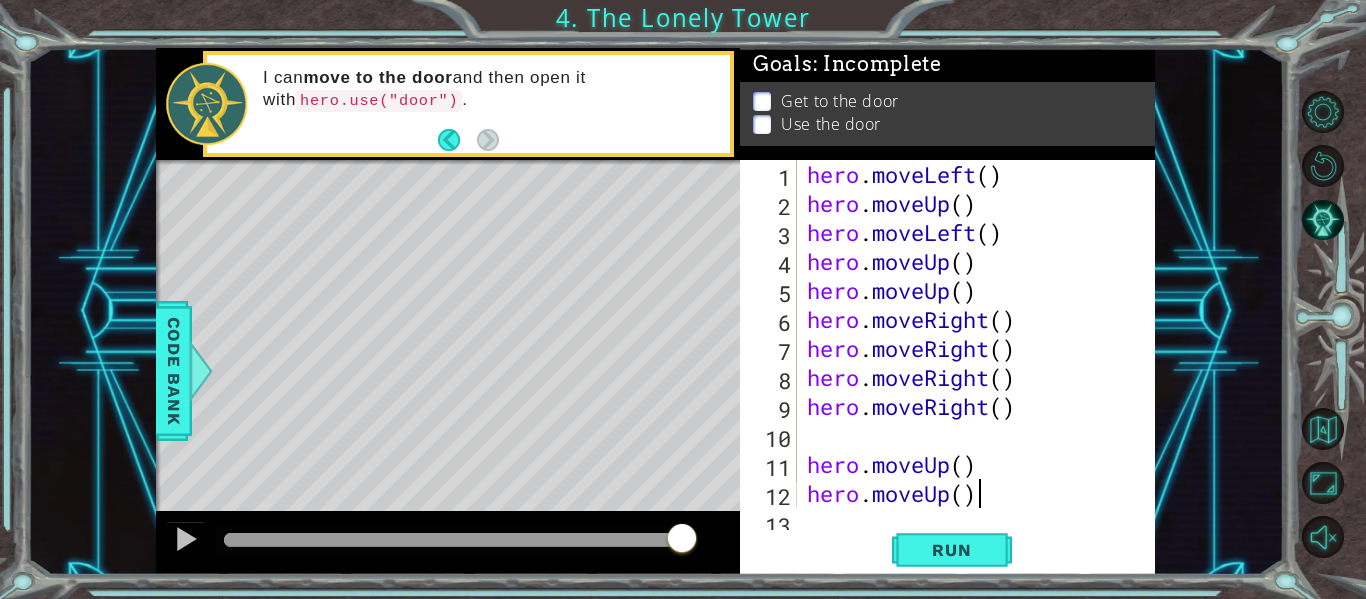 click on "hero . moveLeft ( ) hero . moveUp ( ) hero . moveLeft ( ) hero . moveUp ( ) hero . moveUp ( ) hero . moveRight ( ) hero . moveRight ( ) hero . moveRight ( ) hero . moveRight ( ) hero . moveUp ( ) hero . moveUp ( ) hero . moveUp ( )" at bounding box center (974, 363) 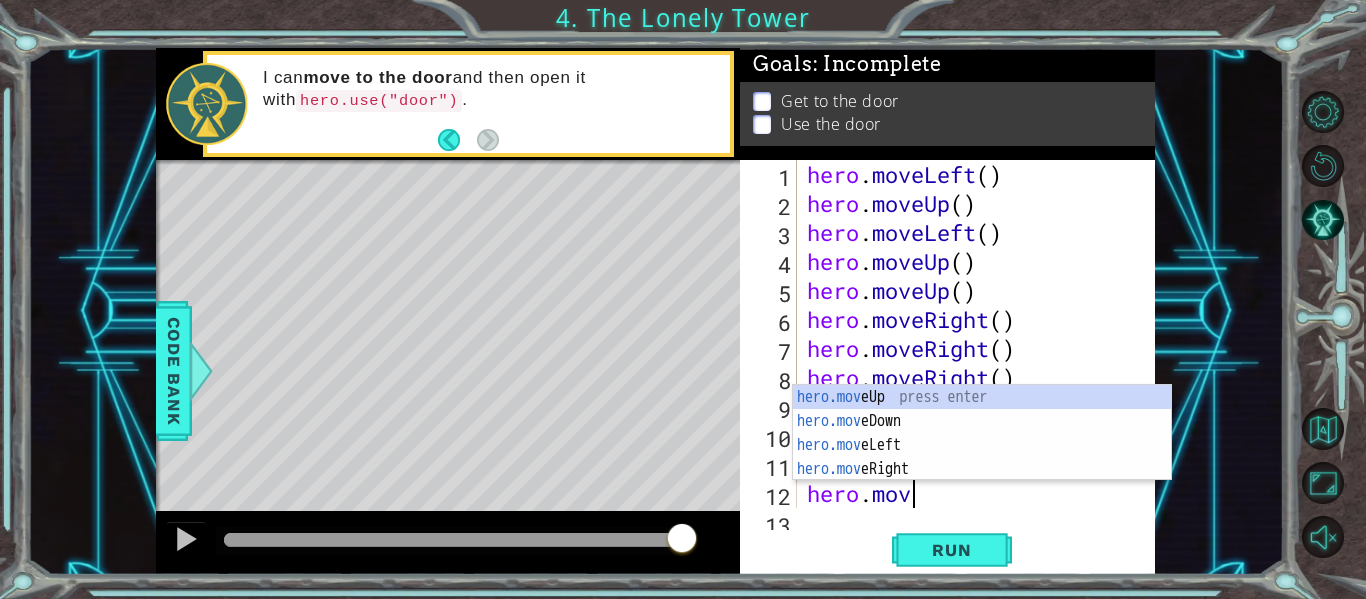 type on "h" 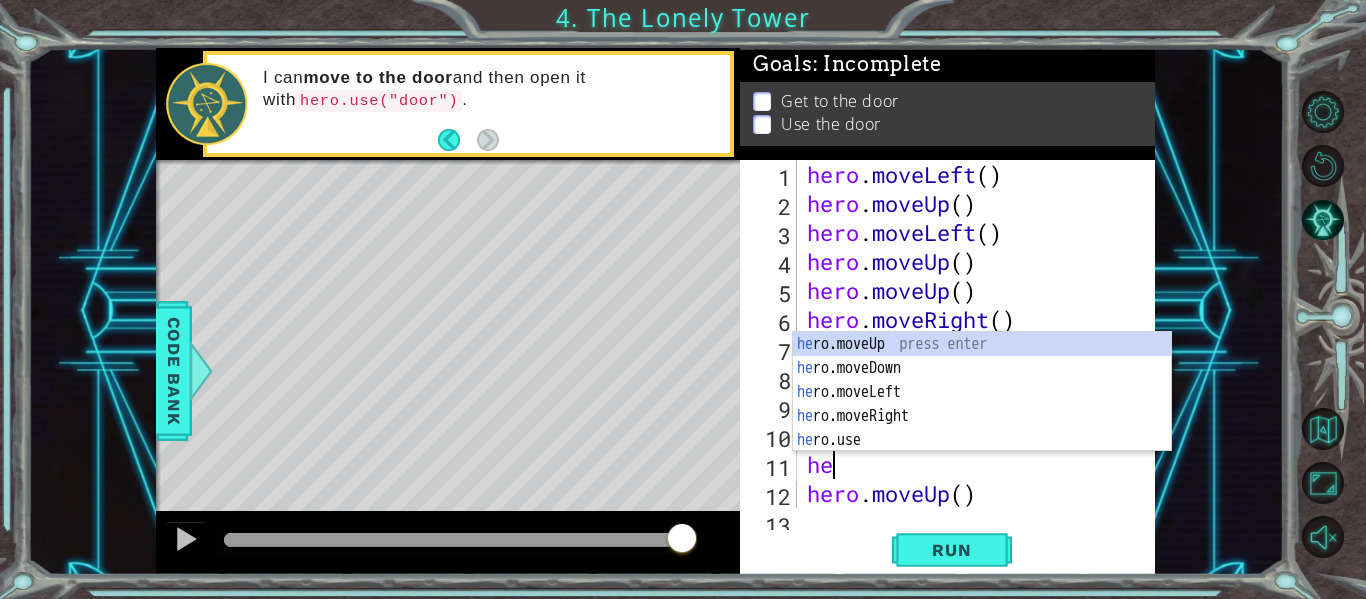 type on "h" 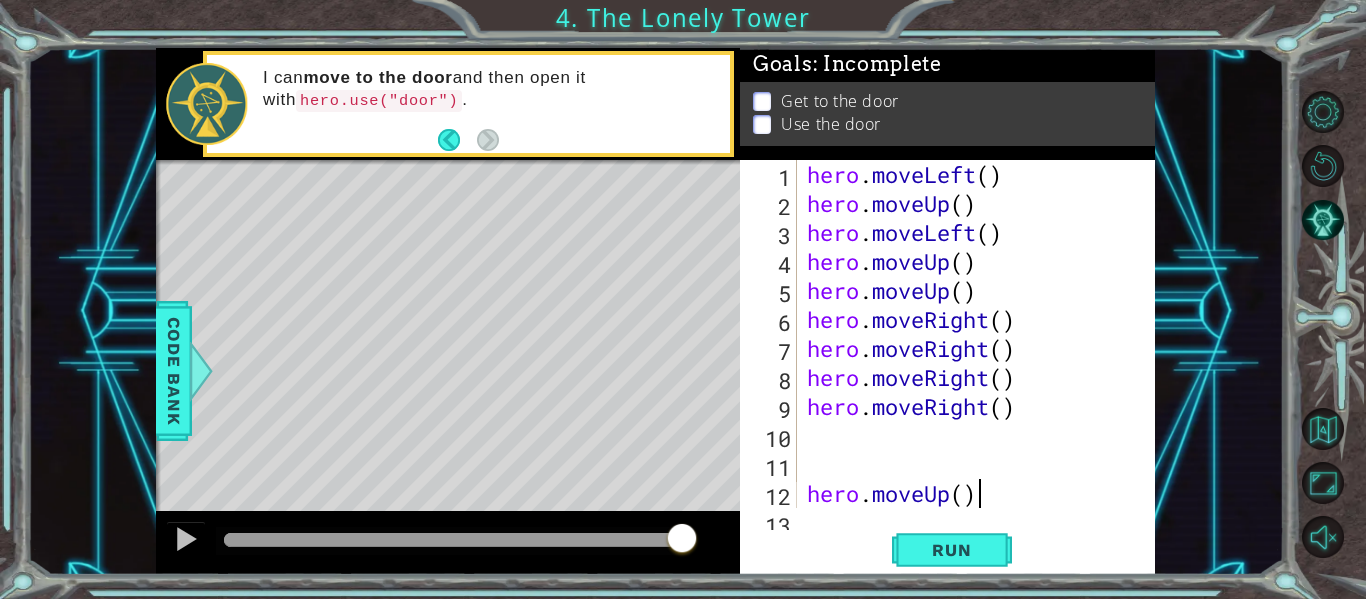 click on "hero . moveLeft ( ) hero . moveUp ( ) hero . moveLeft ( ) hero . moveUp ( ) hero . moveUp ( ) hero . moveRight ( ) hero . moveRight ( ) hero . moveRight ( ) hero . moveRight ( ) hero . moveUp ( ) hero . moveRight ( )" at bounding box center (974, 363) 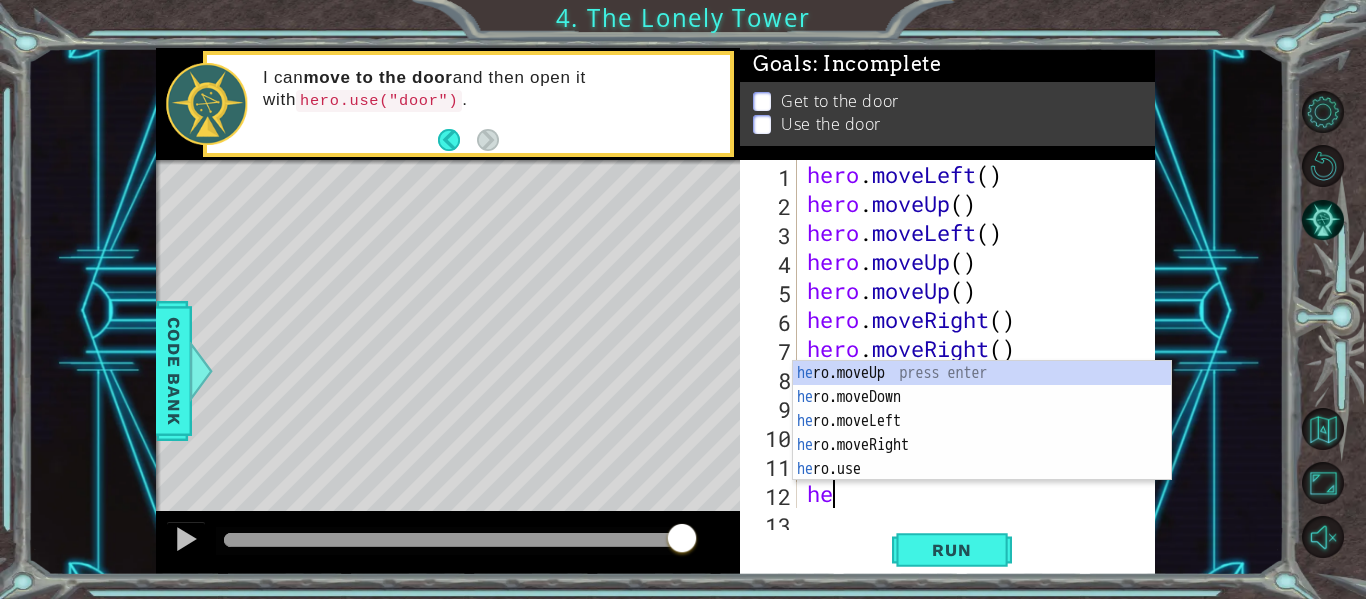 type on "h" 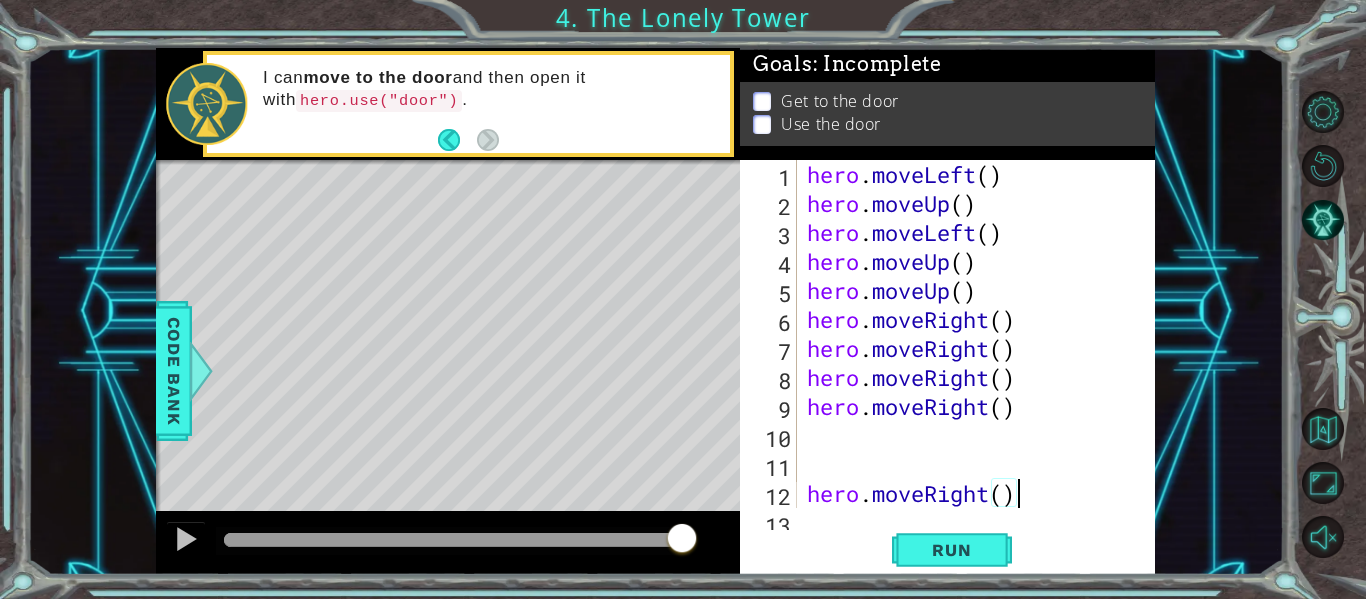 click on "hero . moveLeft ( ) hero . moveUp ( ) hero . moveLeft ( ) hero . moveUp ( ) hero . moveUp ( ) hero . moveRight ( ) hero . moveRight ( ) hero . moveRight ( ) hero . moveRight ( ) hero . moveRight ( ) hero . moveUp ( )" at bounding box center (974, 363) 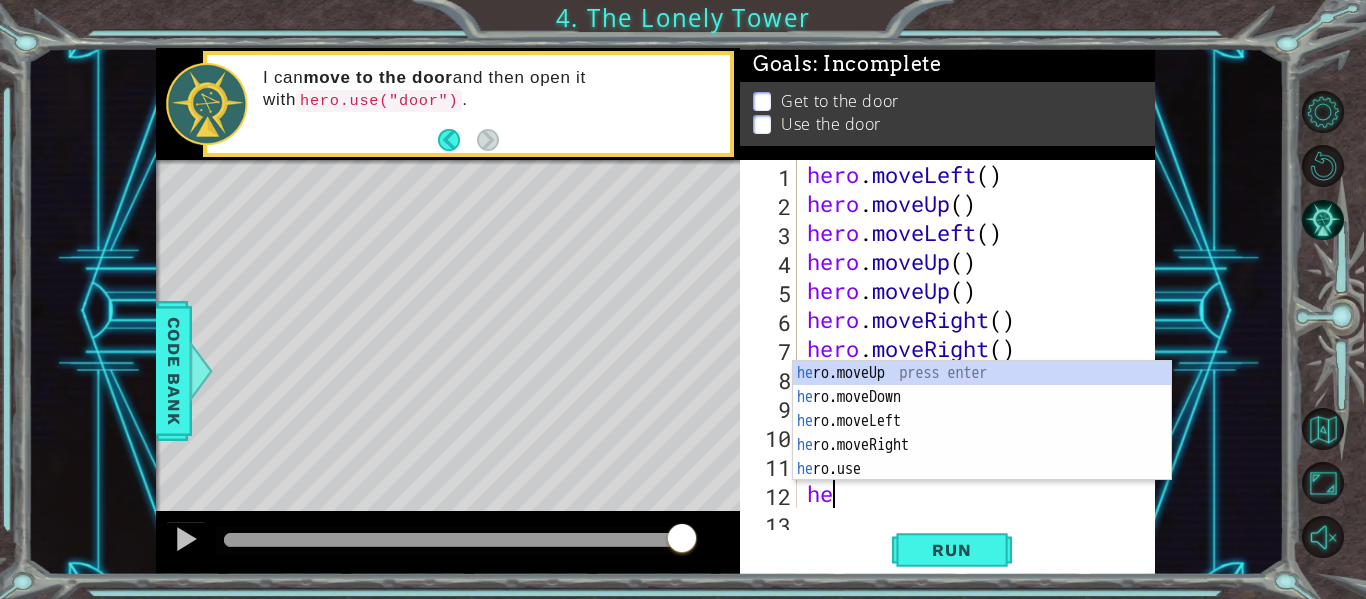 type on "h" 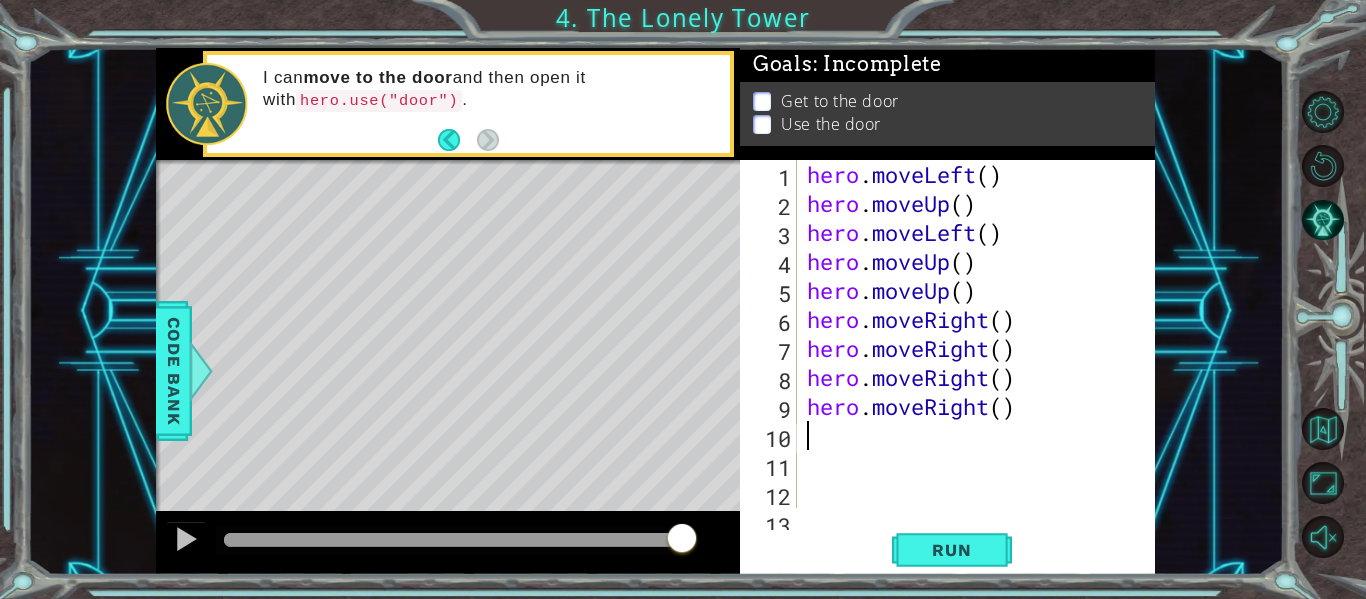 drag, startPoint x: 805, startPoint y: 439, endPoint x: 800, endPoint y: 419, distance: 20.615528 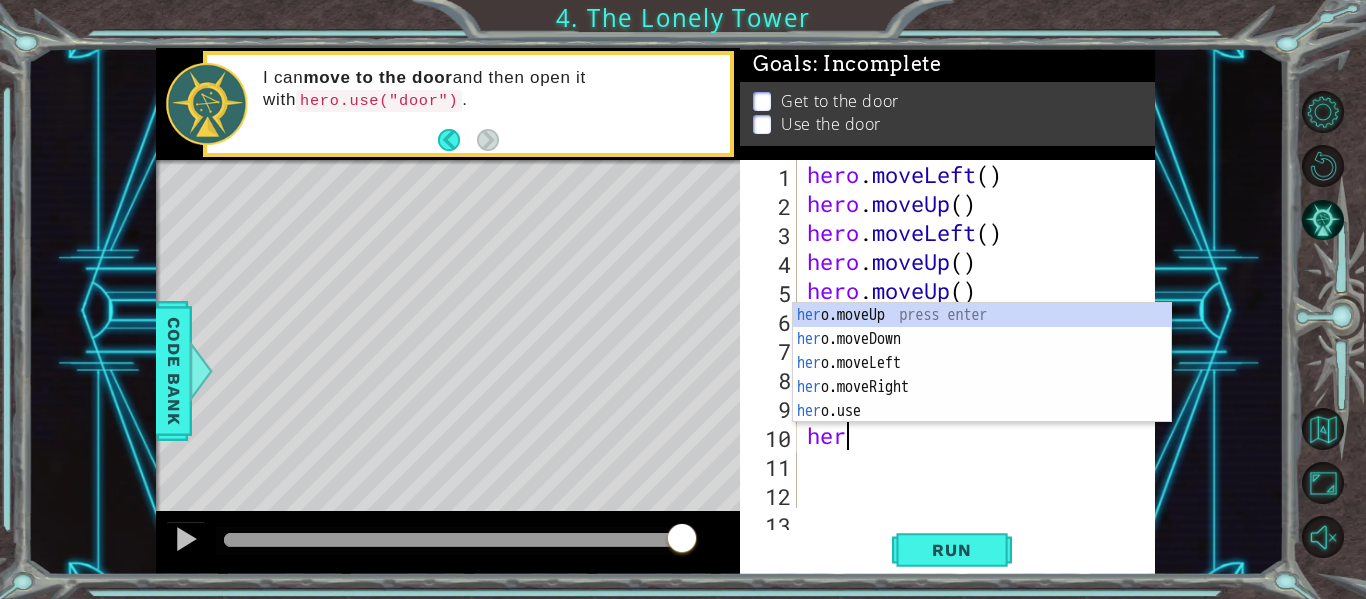 scroll, scrollTop: 0, scrollLeft: 1, axis: horizontal 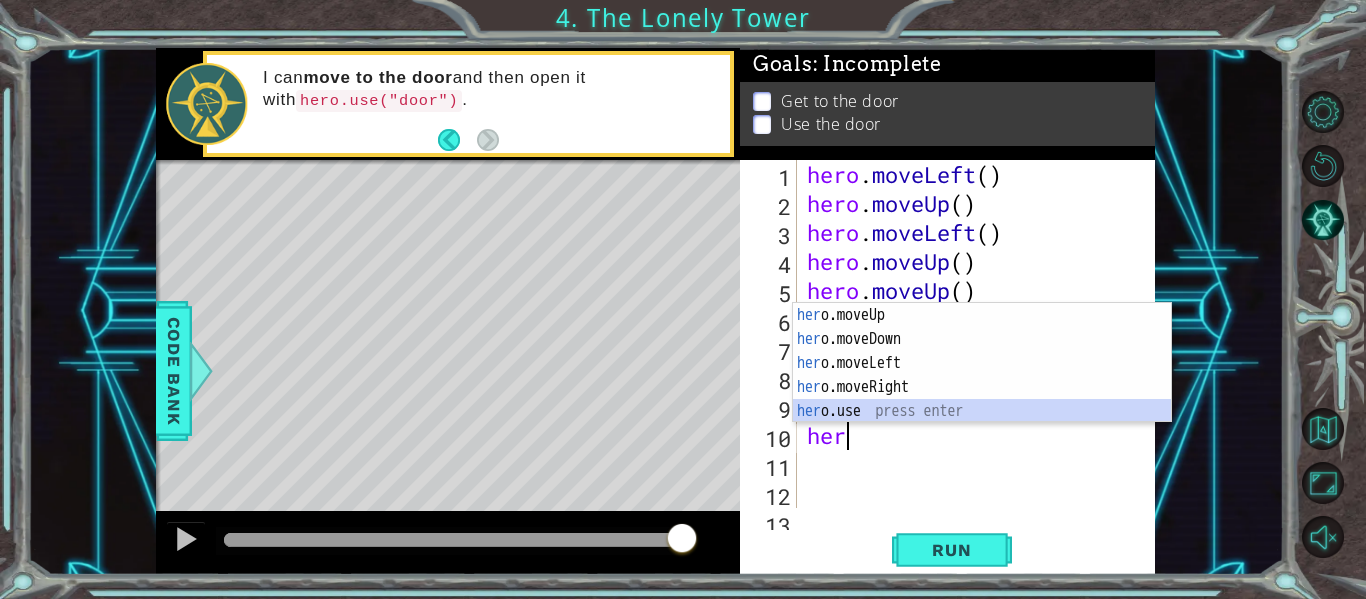 click on "her o.moveUp press enter her o.moveDown press enter her o.moveLeft press enter her o.moveRight press enter her o.use press enter" at bounding box center (982, 387) 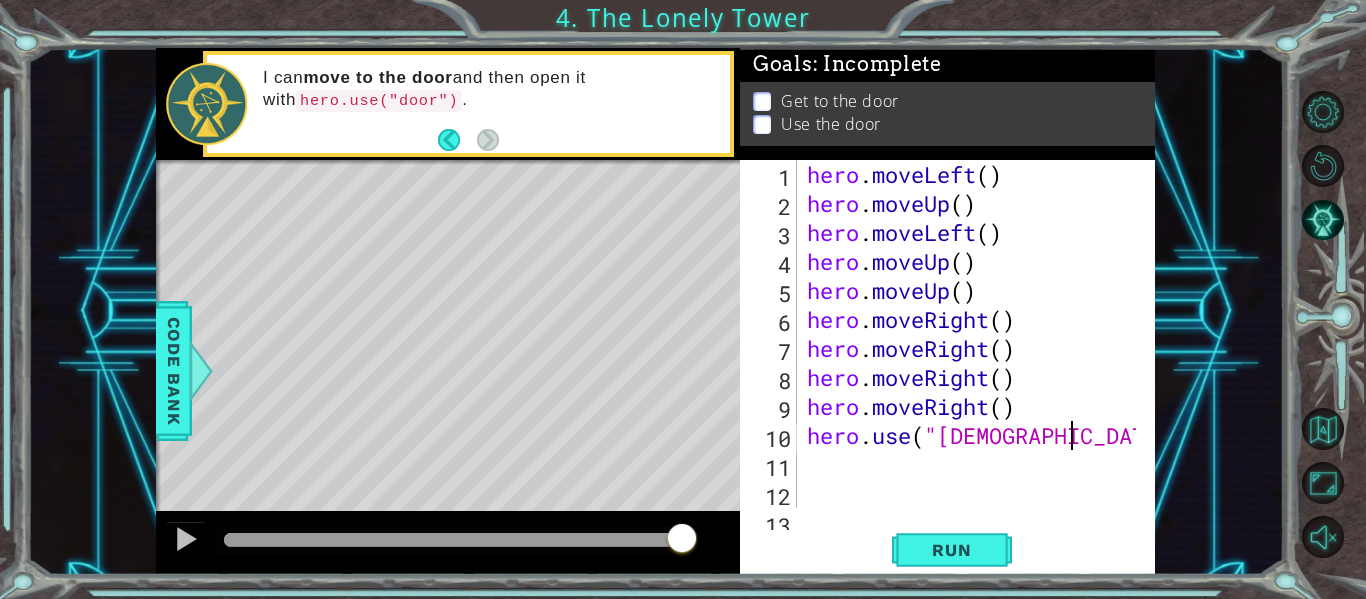 scroll, scrollTop: 0, scrollLeft: 13, axis: horizontal 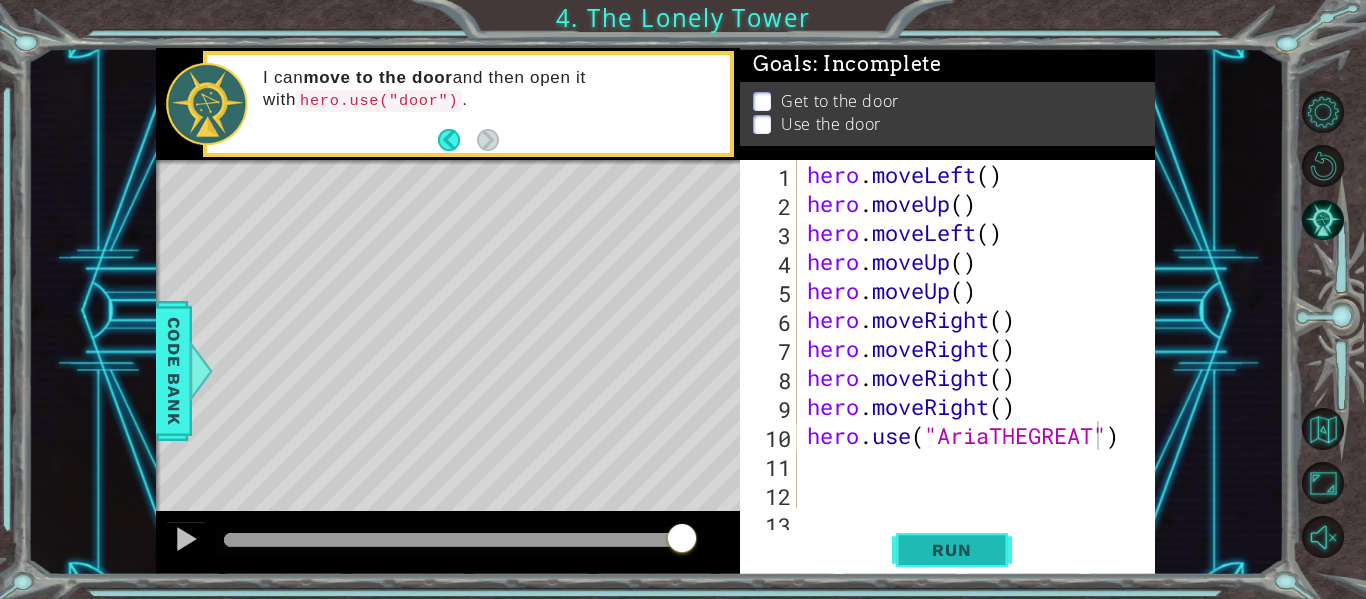 click on "Run" at bounding box center [951, 550] 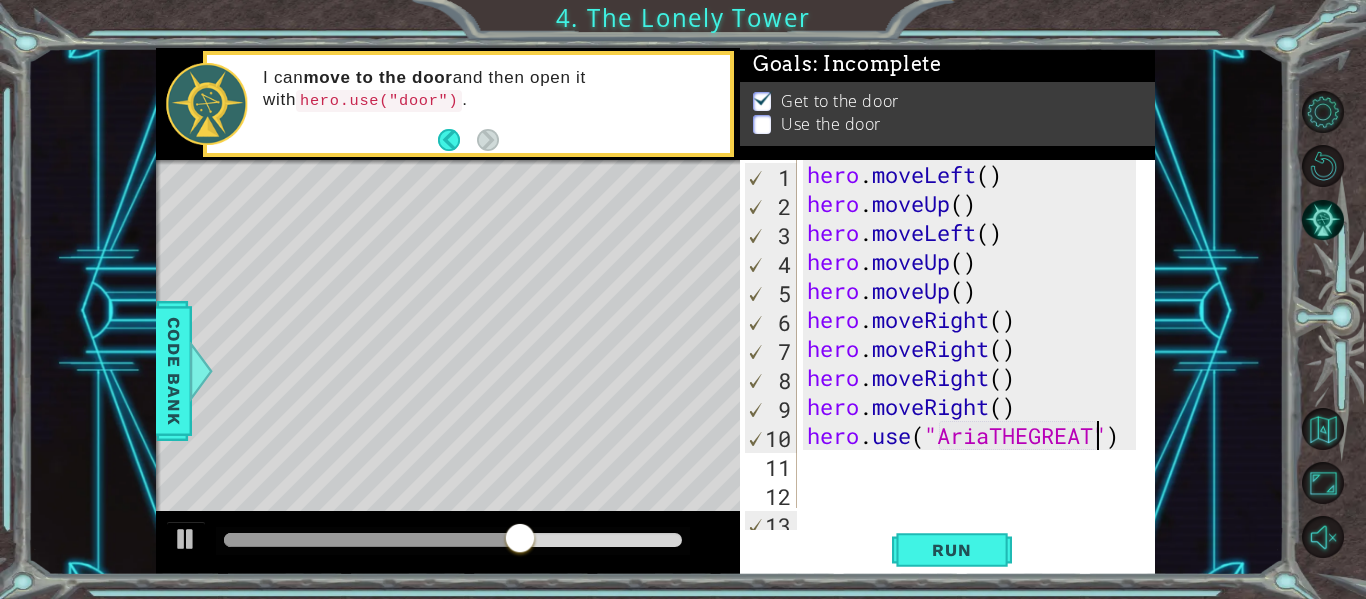 click at bounding box center (618, 454) 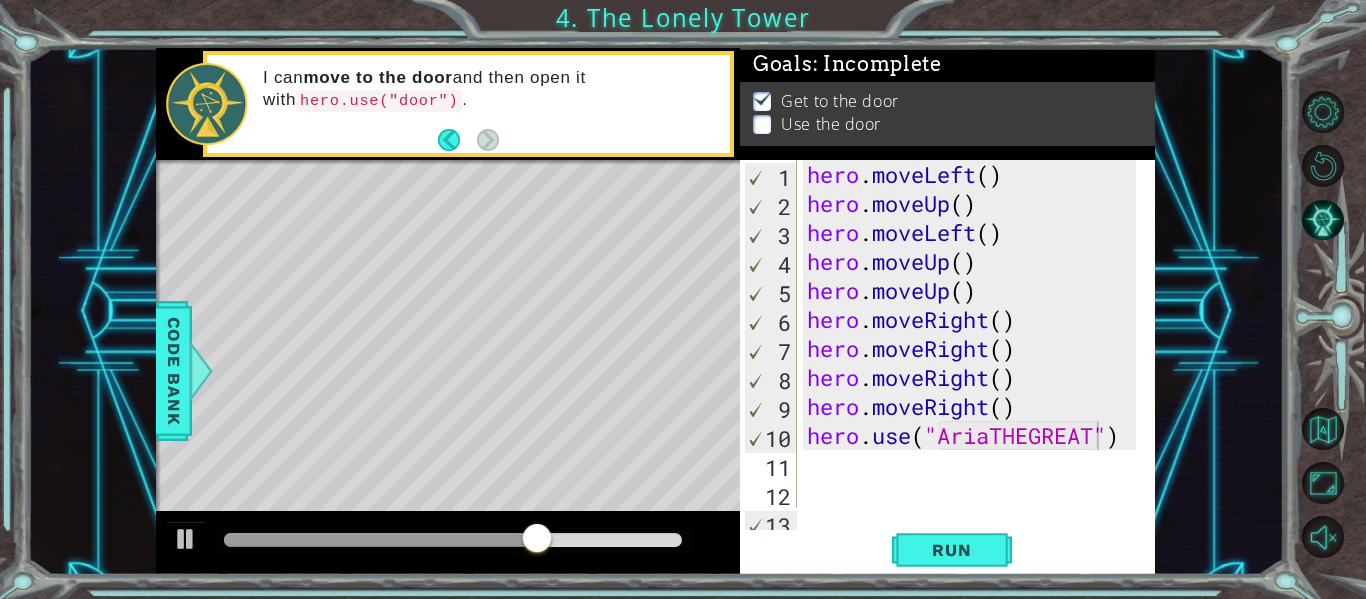 click at bounding box center [618, 454] 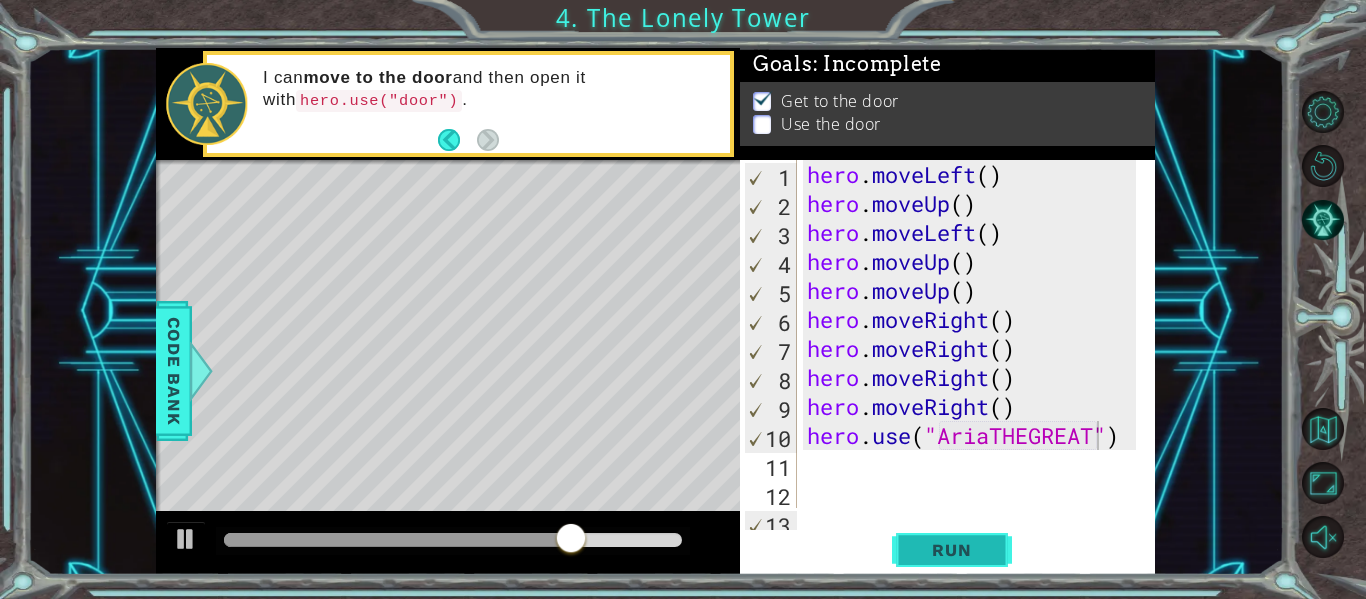 click on "Run" at bounding box center [951, 550] 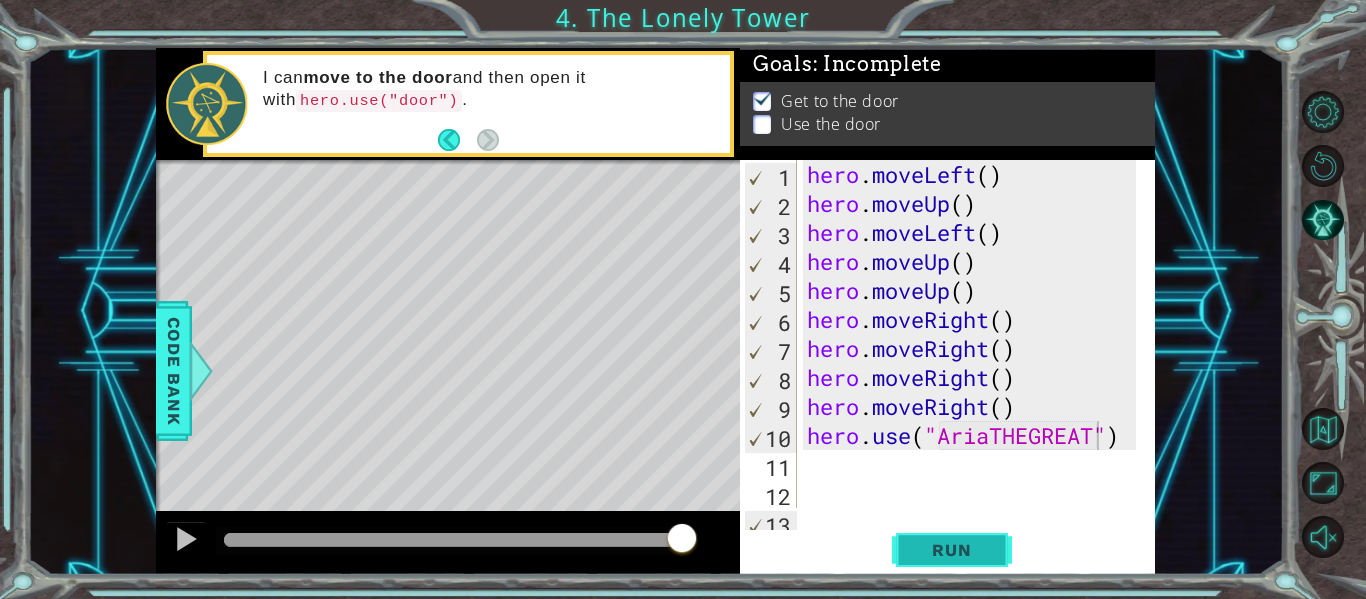 click on "Run" at bounding box center (952, 550) 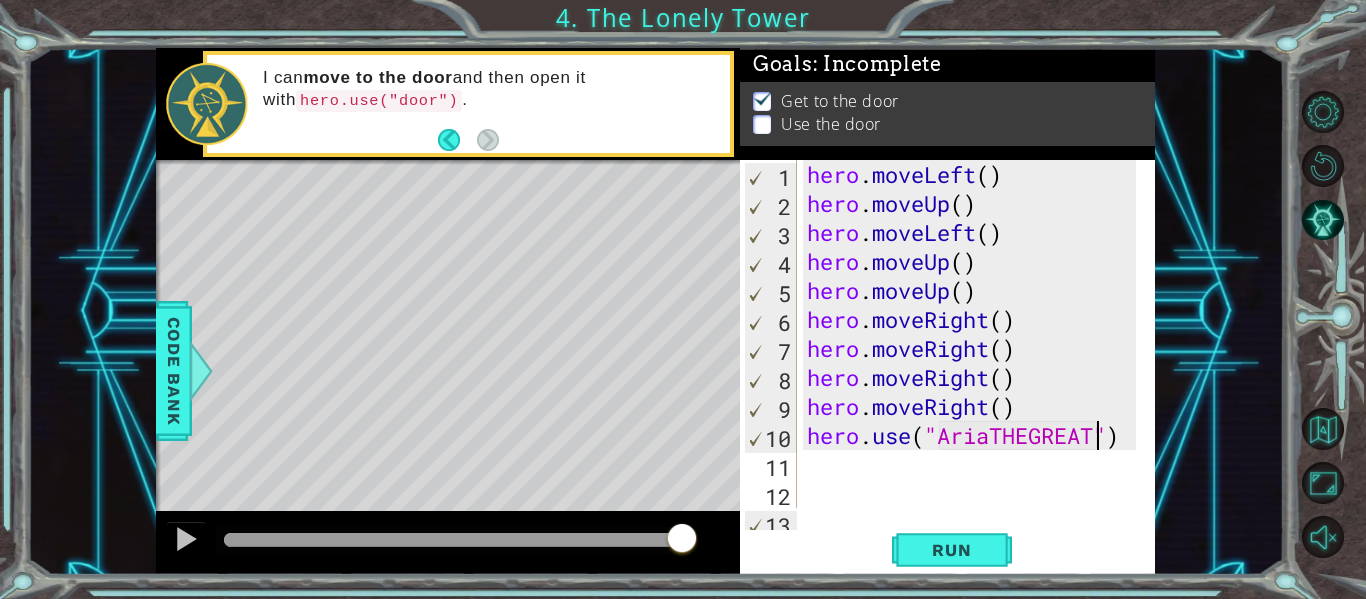 click on "hero . moveLeft ( ) hero . moveUp ( ) hero . moveLeft ( ) hero . moveUp ( ) hero . moveUp ( ) hero . moveRight ( ) hero . moveRight ( ) hero . moveRight ( ) hero . moveRight ( ) hero . use ( "AriaTHEGREAT" ) hero . moveUp ( )" at bounding box center (974, 363) 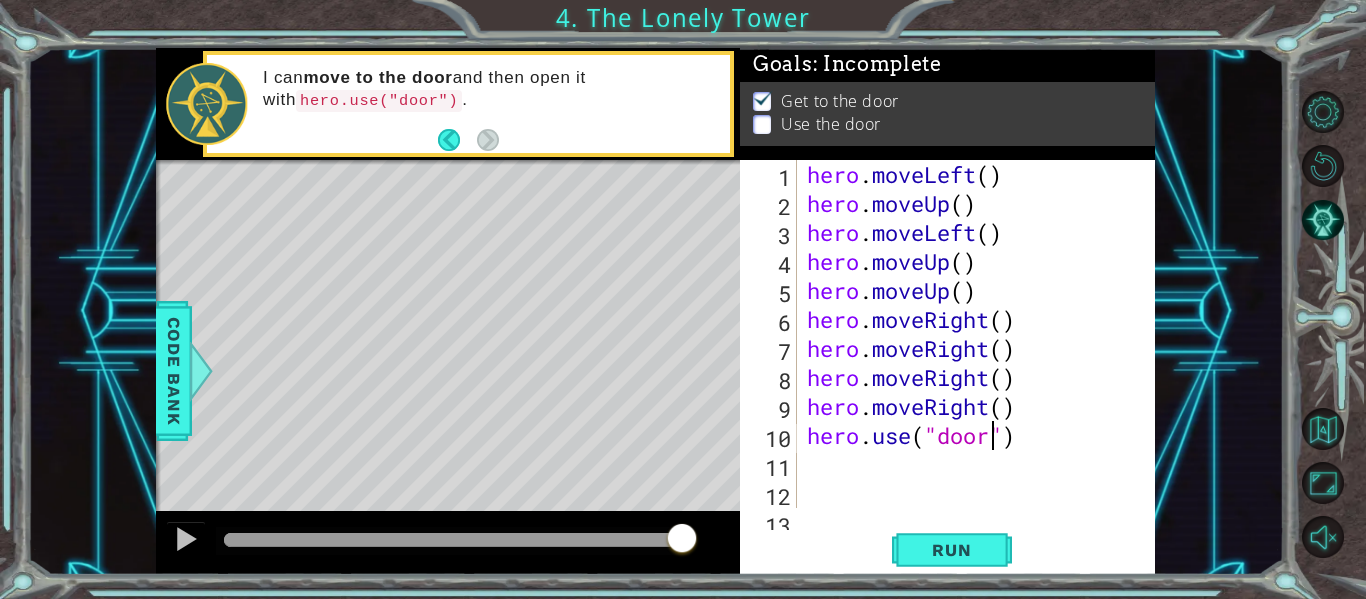 scroll, scrollTop: 0, scrollLeft: 9, axis: horizontal 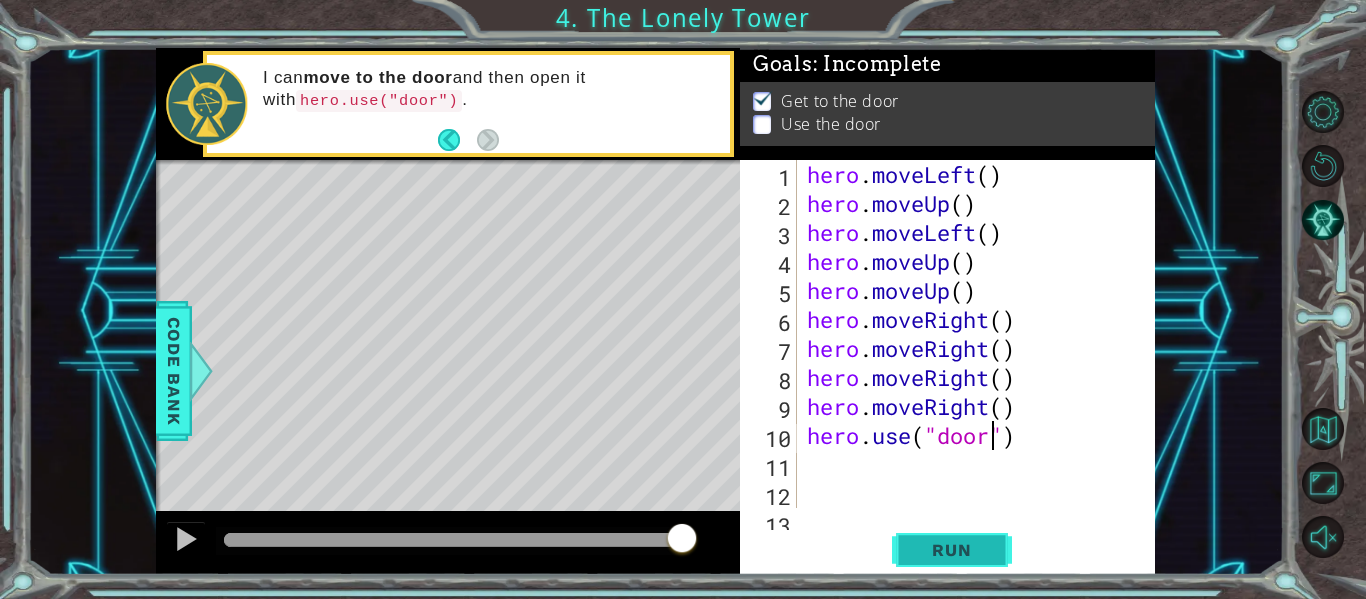 type on "hero.use("door")" 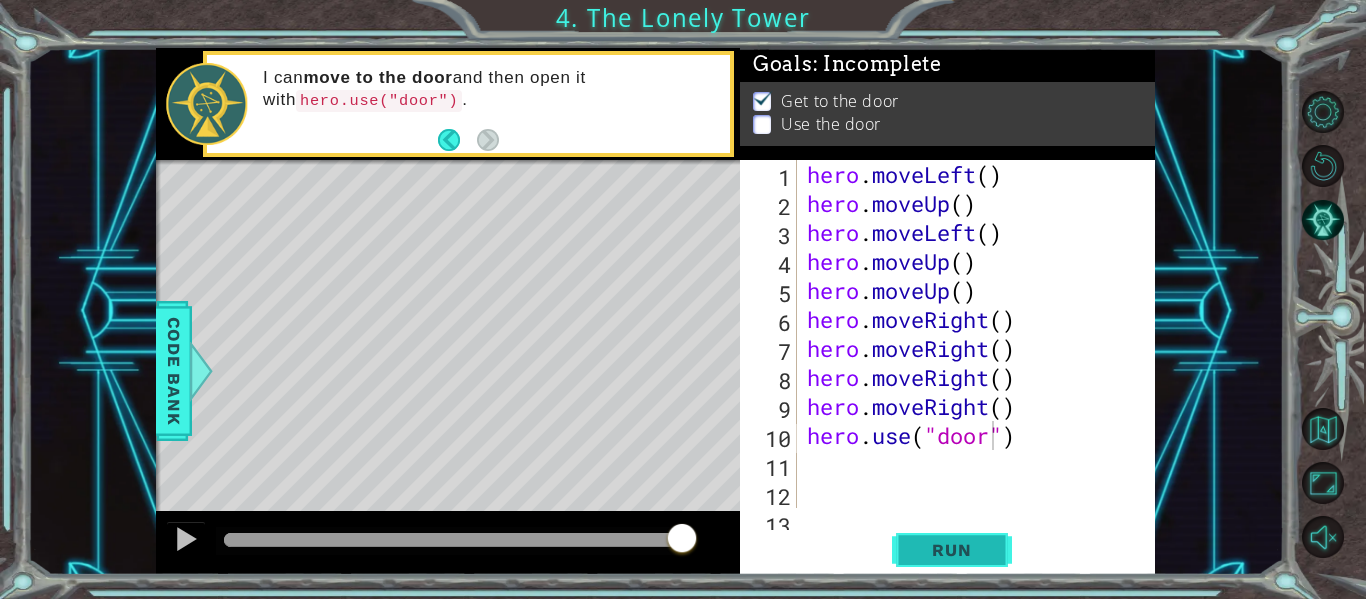 drag, startPoint x: 926, startPoint y: 542, endPoint x: 954, endPoint y: 542, distance: 28 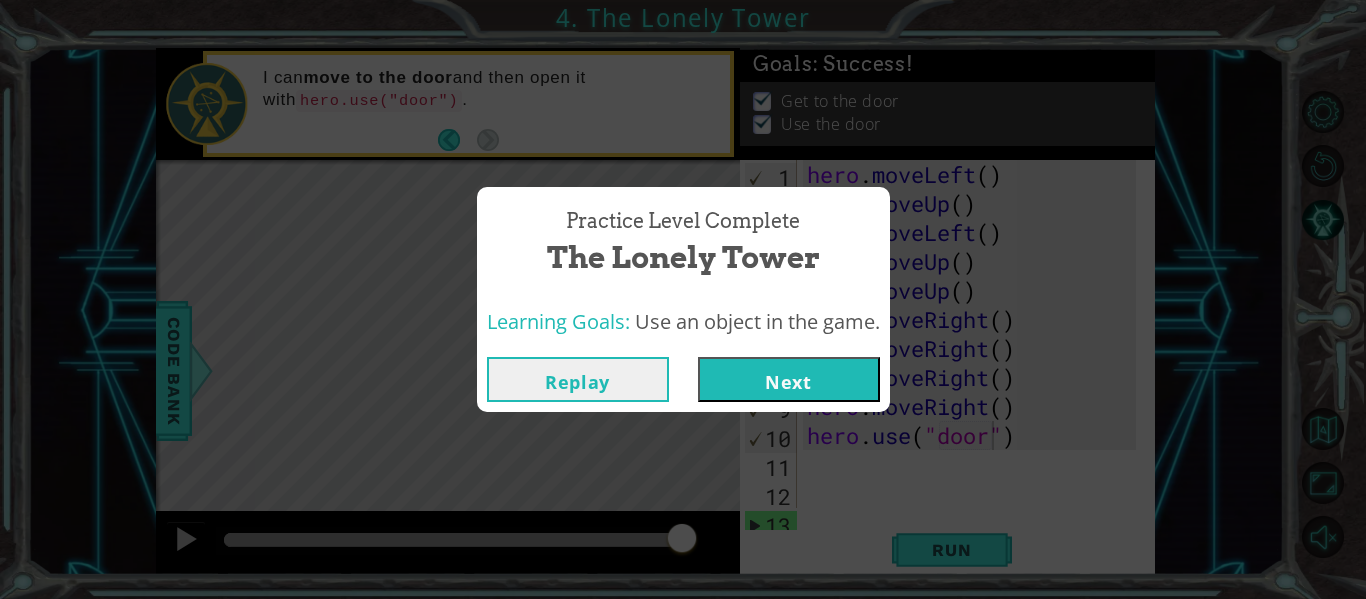 click on "Next" at bounding box center [789, 379] 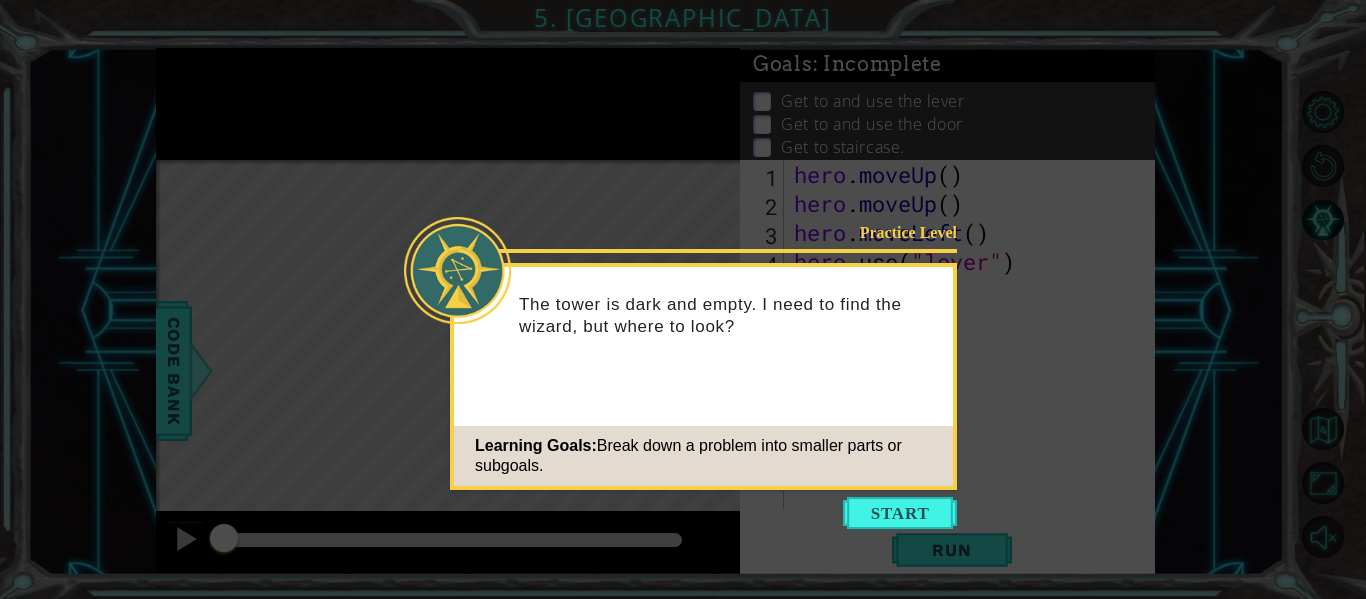 click 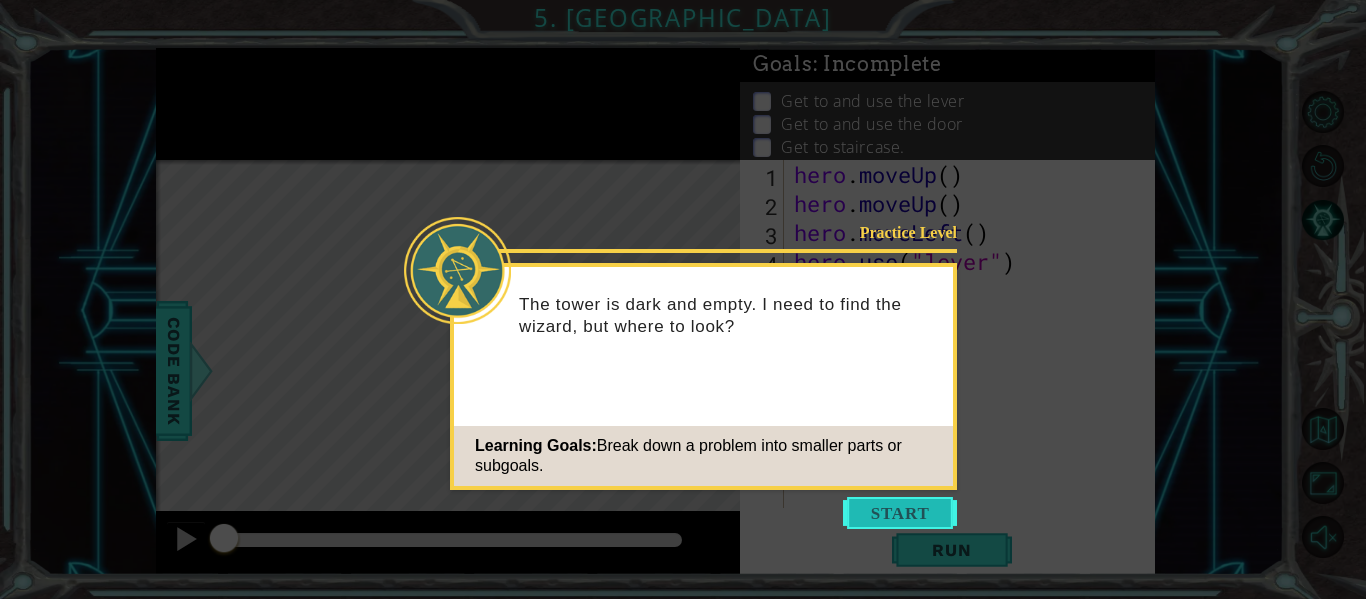 click at bounding box center (900, 513) 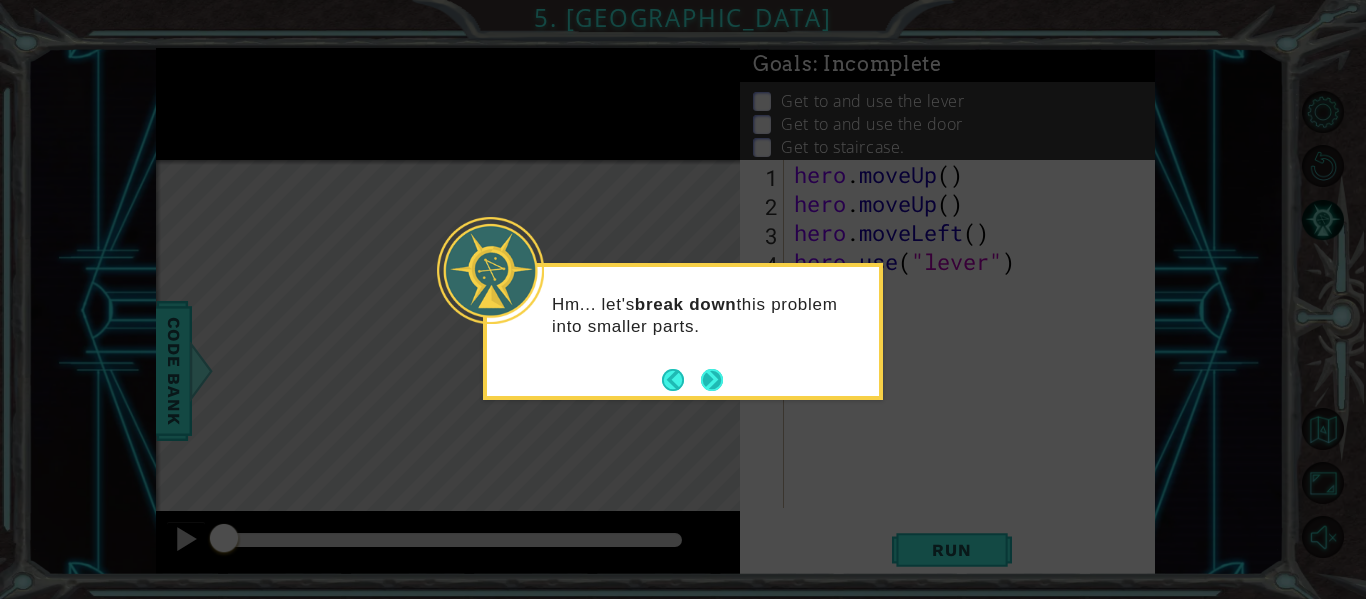 click at bounding box center [712, 380] 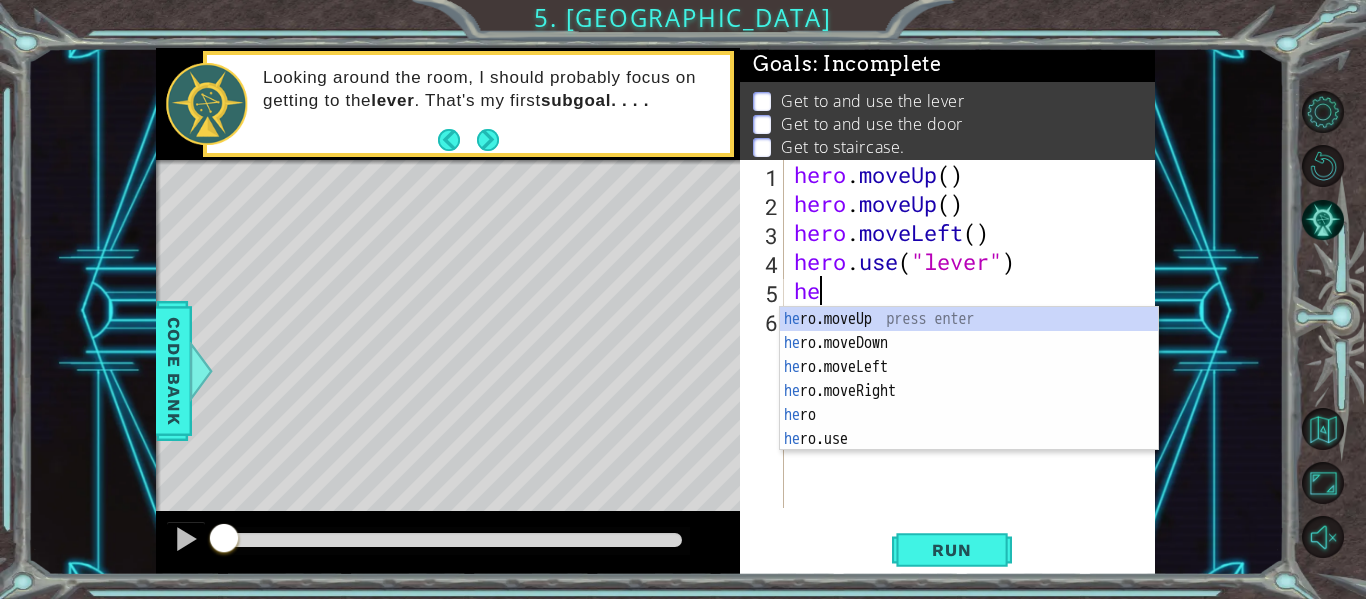 type on "her" 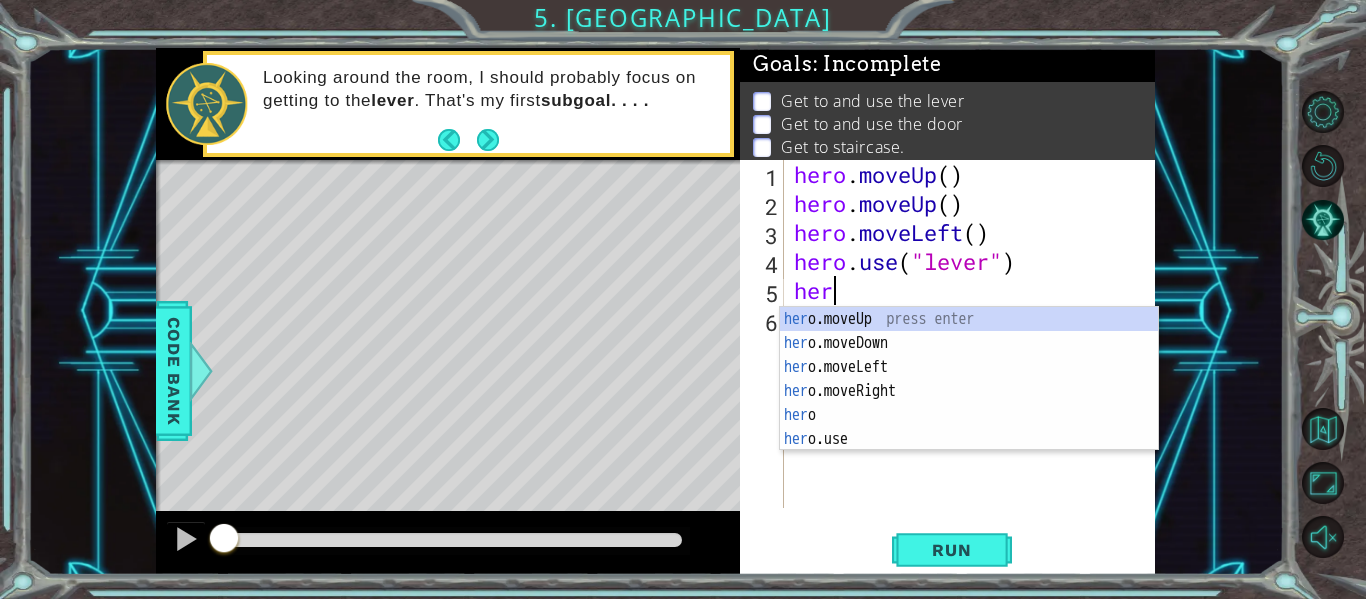 drag, startPoint x: 881, startPoint y: 309, endPoint x: 881, endPoint y: 321, distance: 12 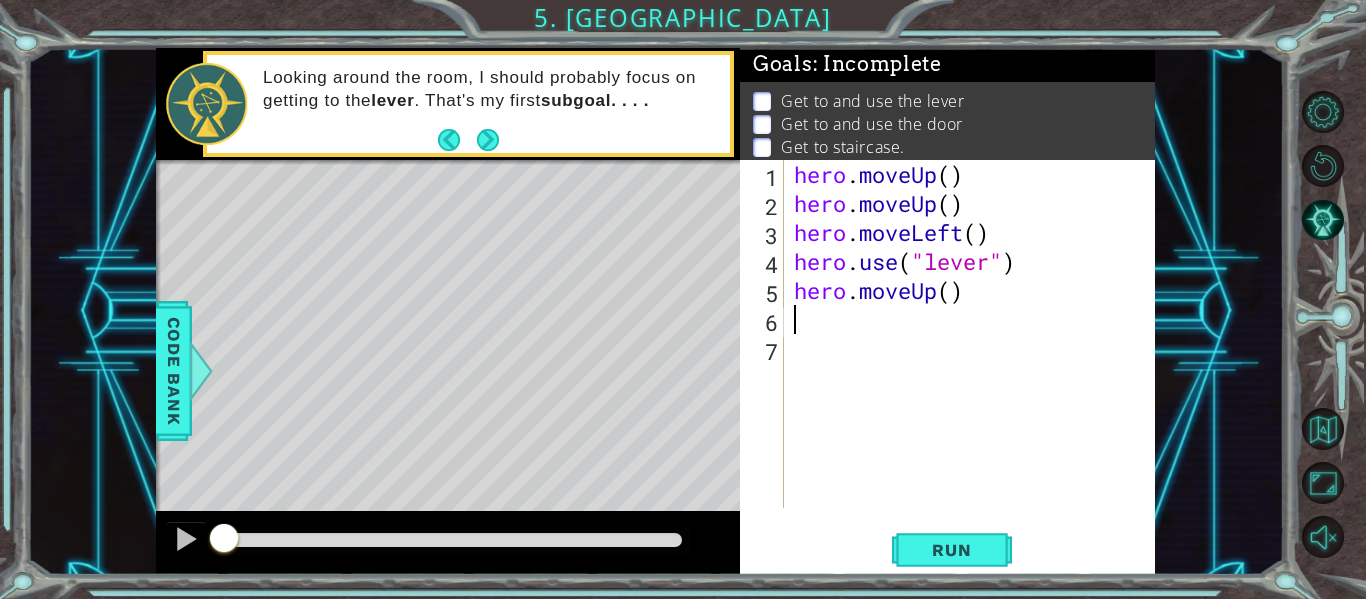 scroll, scrollTop: 0, scrollLeft: 0, axis: both 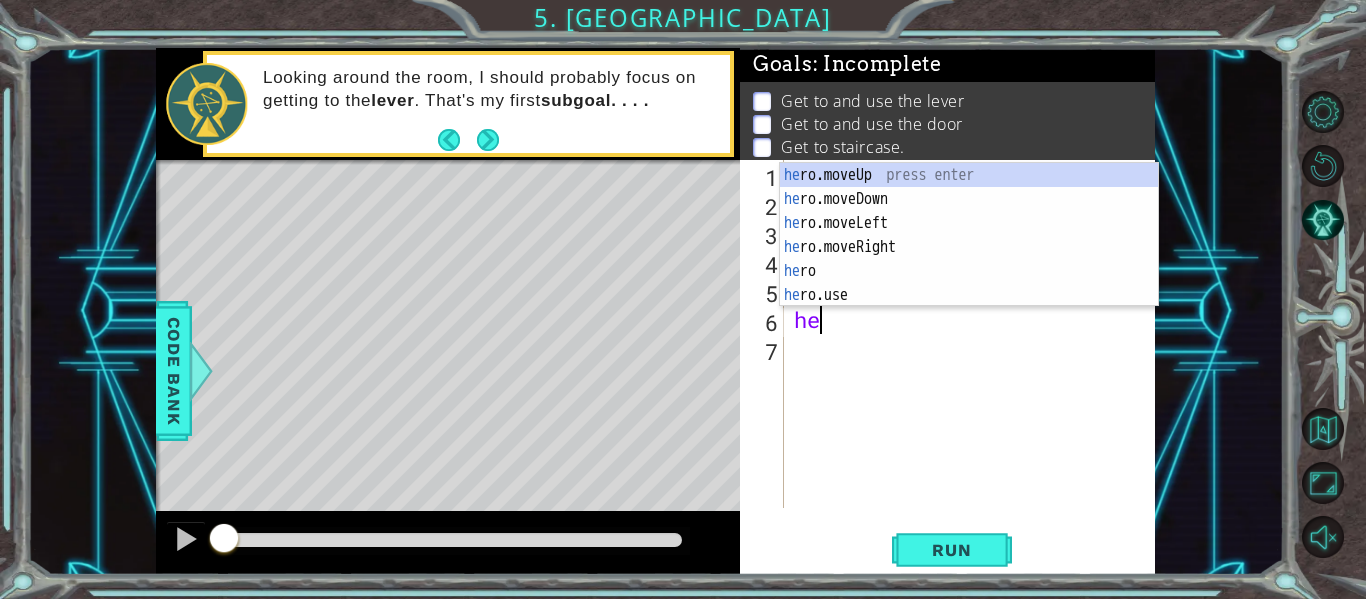 type on "her" 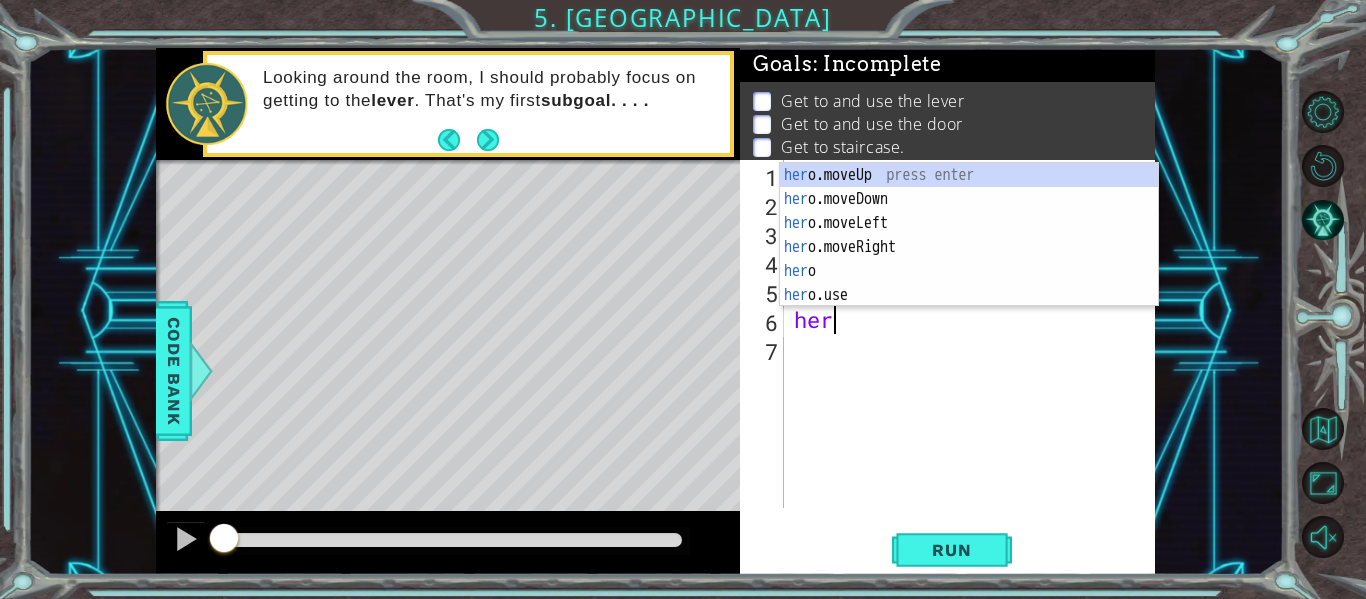 scroll, scrollTop: 0, scrollLeft: 1, axis: horizontal 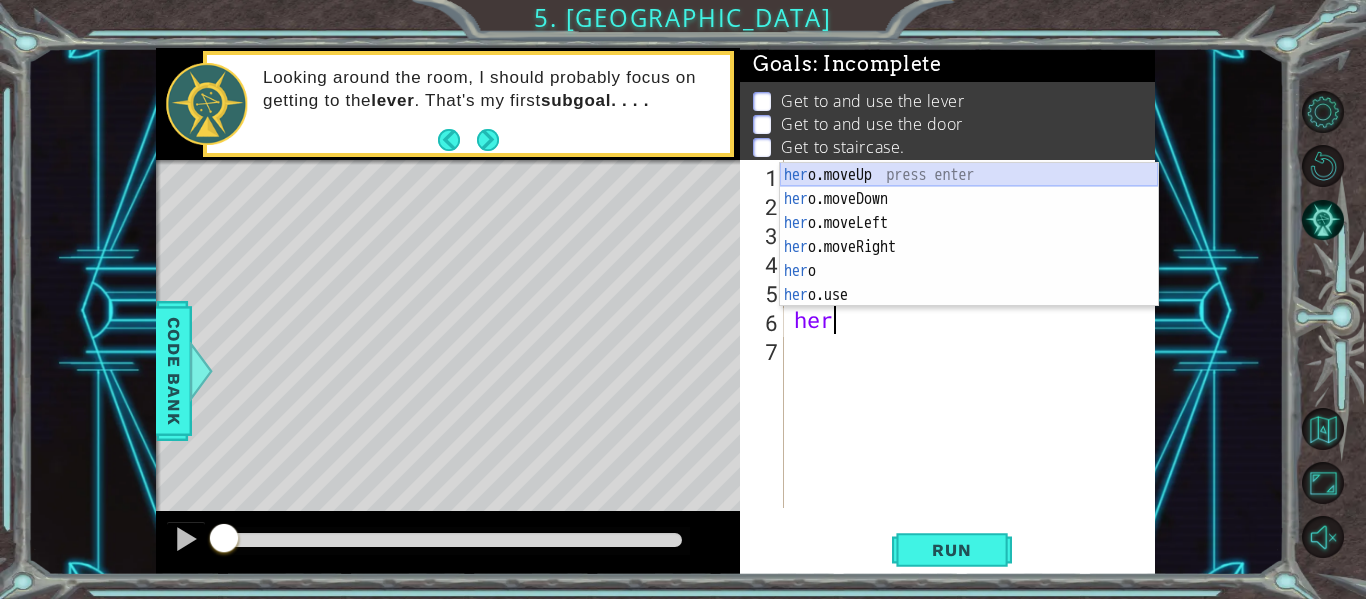 click on "her o.moveUp press enter her o.moveDown press enter her o.moveLeft press enter her o.moveRight press enter her o press enter her o.use press enter" at bounding box center (969, 259) 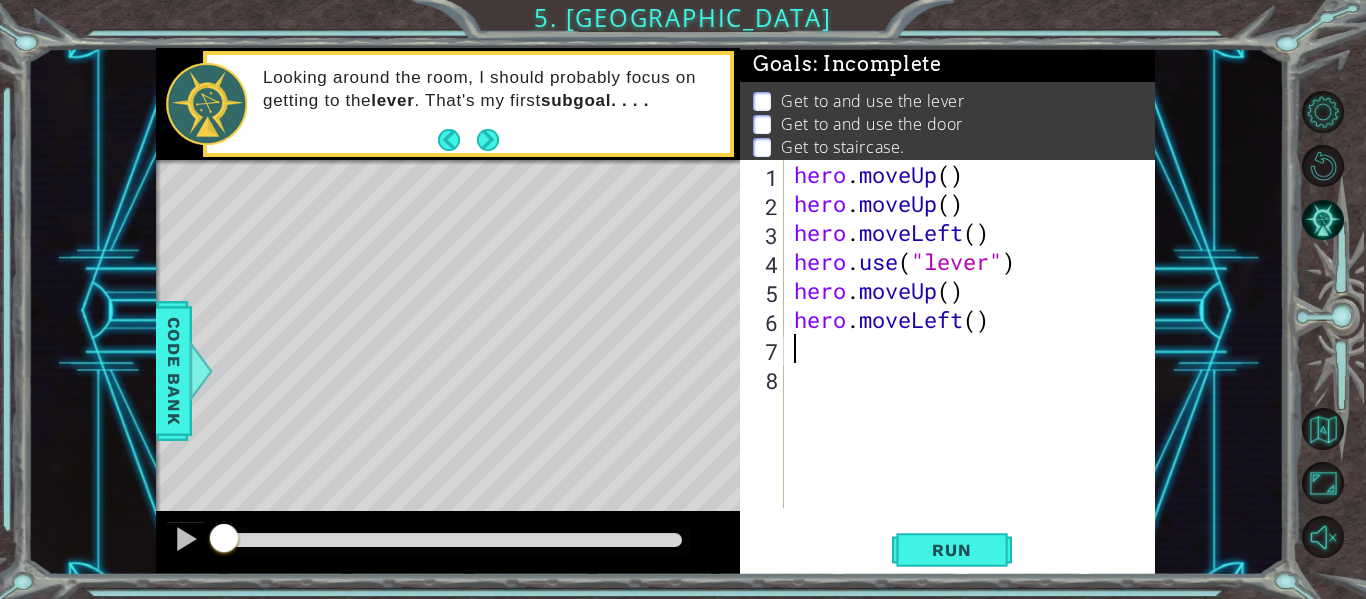 scroll, scrollTop: 0, scrollLeft: 0, axis: both 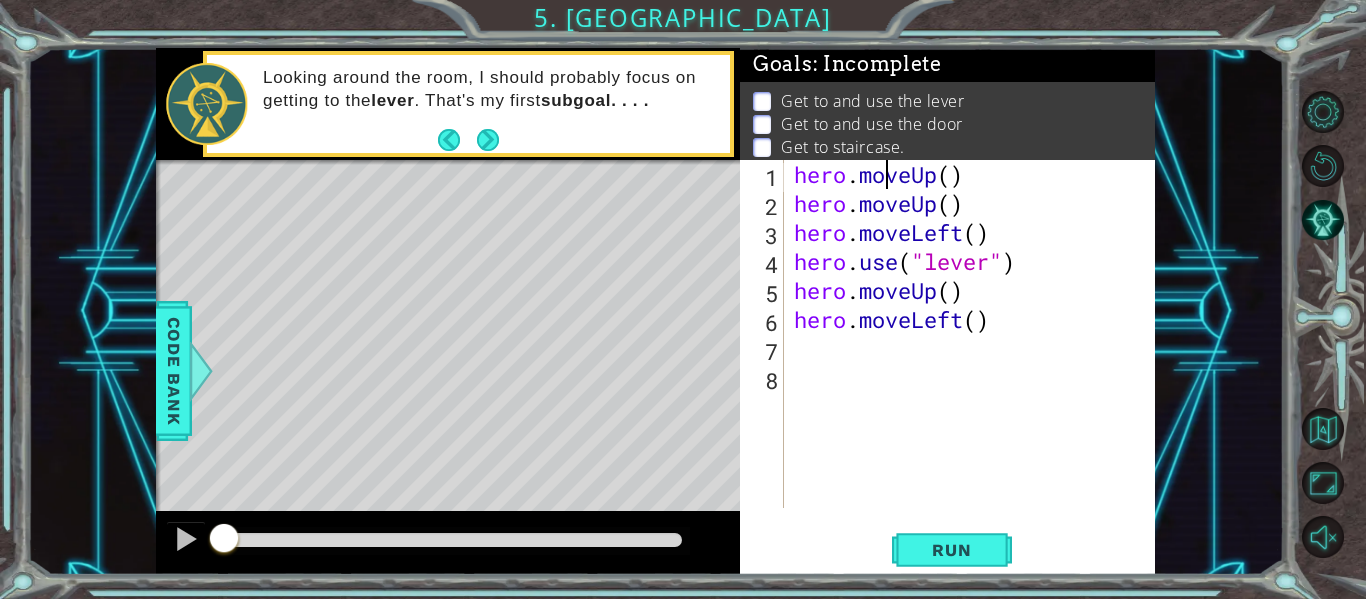 click on "hero . moveUp ( ) hero . moveUp ( ) hero . moveLeft ( ) hero . use ( "lever" ) hero . moveUp ( ) hero . moveLeft ( )" at bounding box center (975, 363) 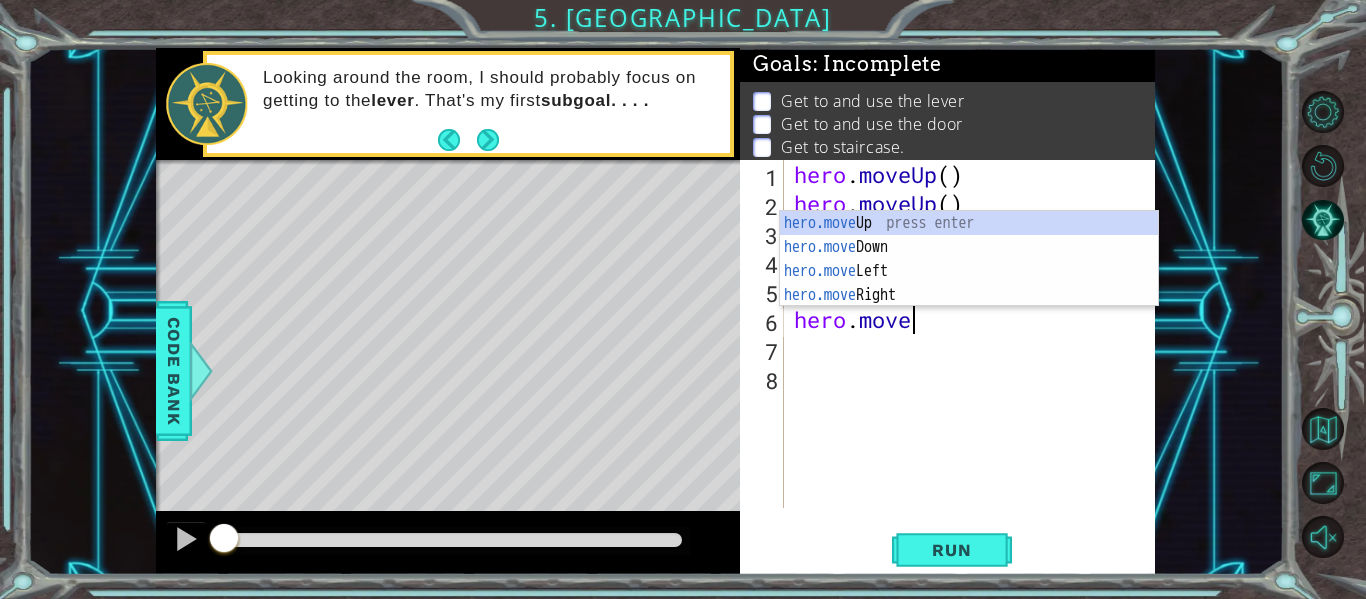 type on "hero.mov" 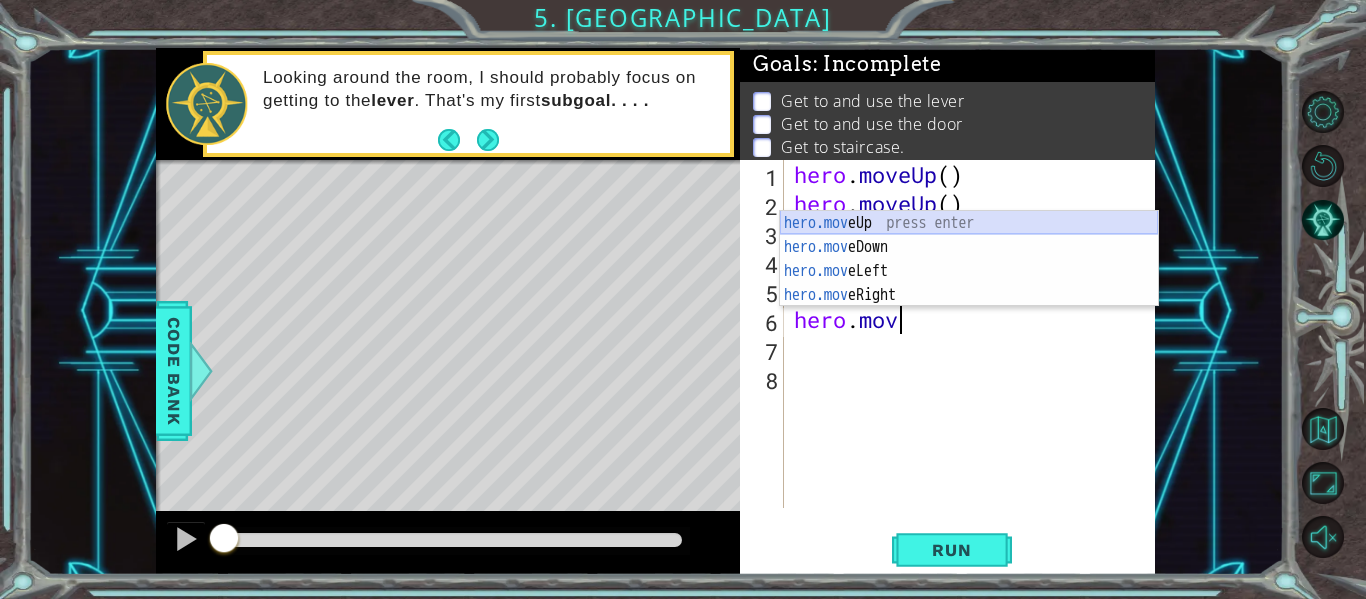 click on "hero.mov eUp press enter hero.mov eDown press enter hero.mov eLeft press enter hero.mov eRight press enter" at bounding box center [969, 283] 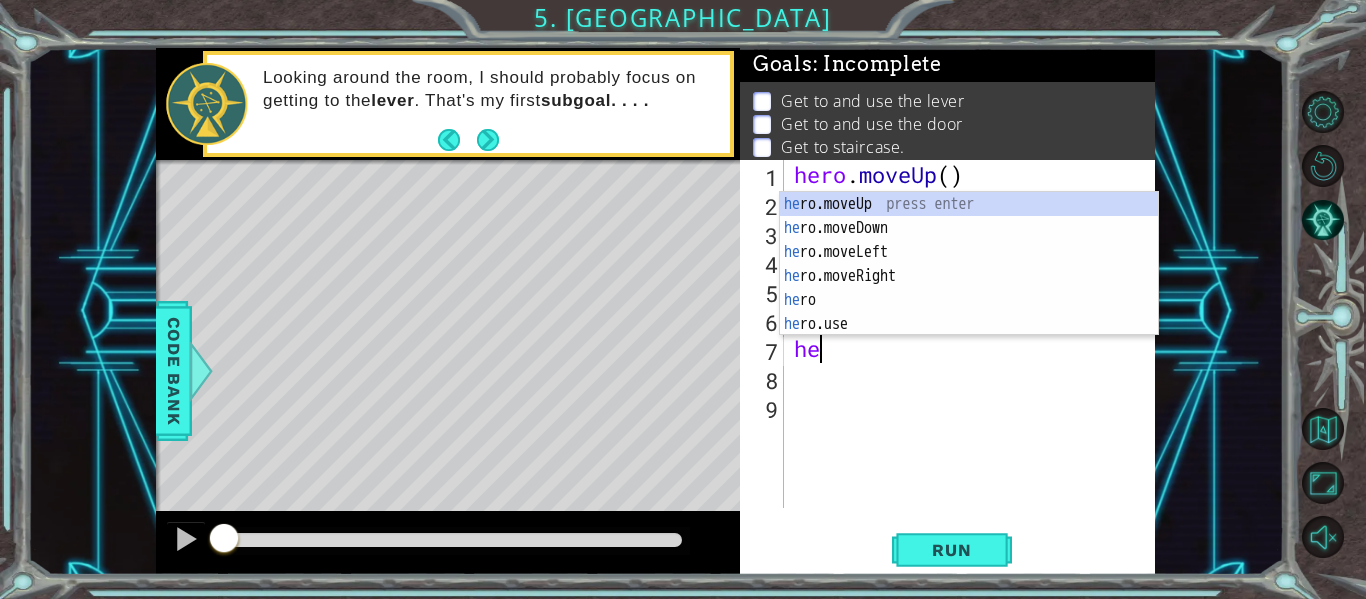 type on "her" 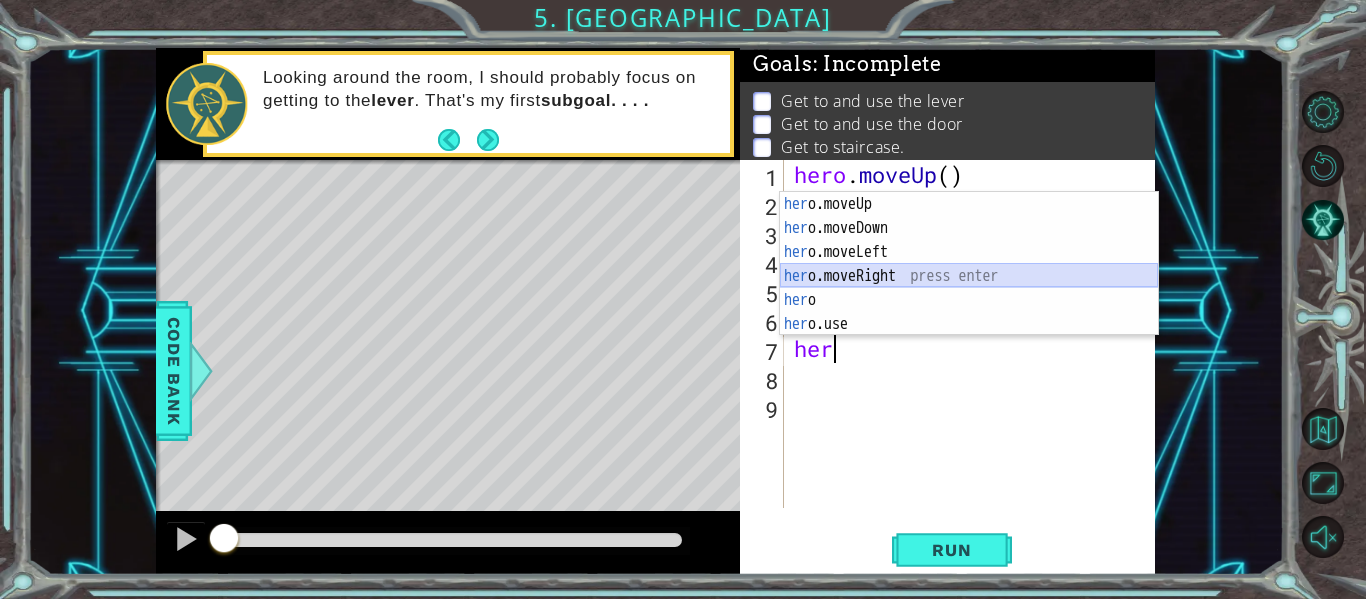 click on "her o.moveUp press enter her o.moveDown press enter her o.moveLeft press enter her o.moveRight press enter her o press enter her o.use press enter" at bounding box center (969, 288) 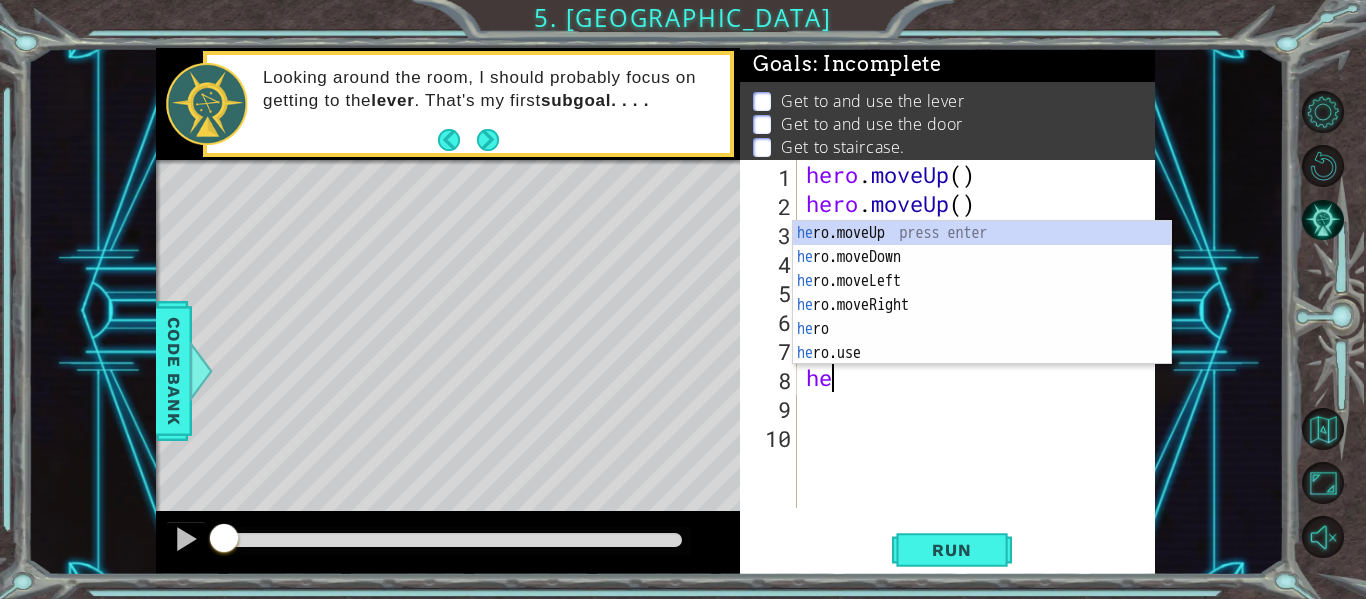 type on "her" 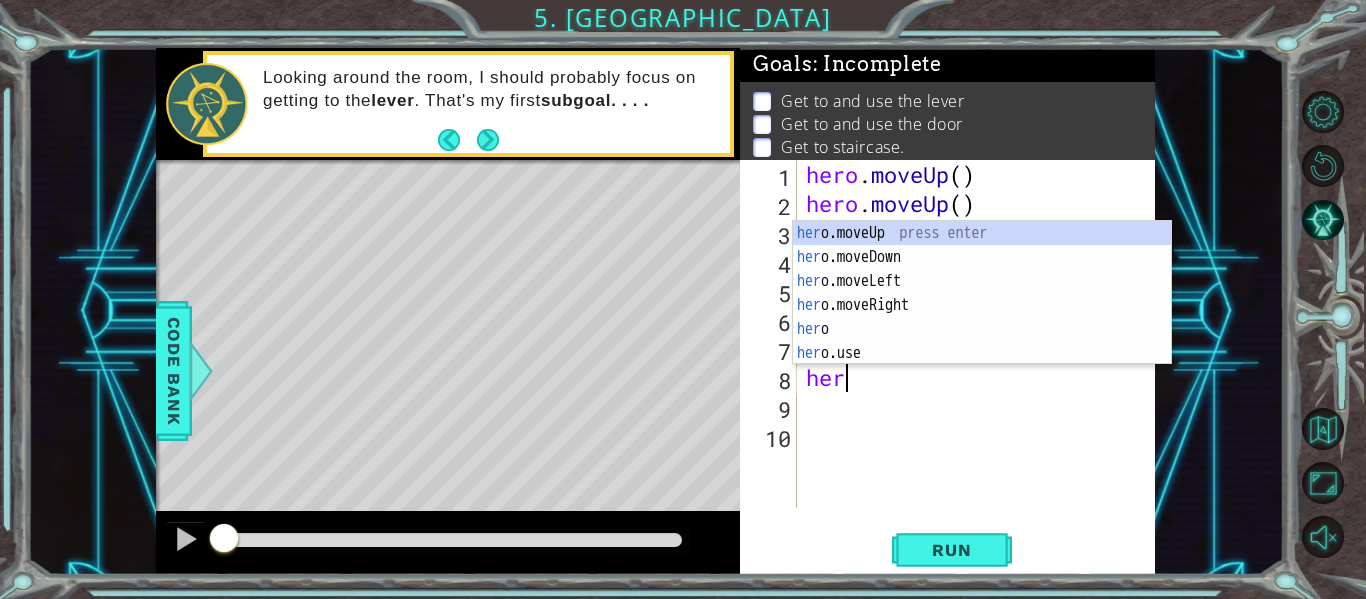 scroll, scrollTop: 0, scrollLeft: 1, axis: horizontal 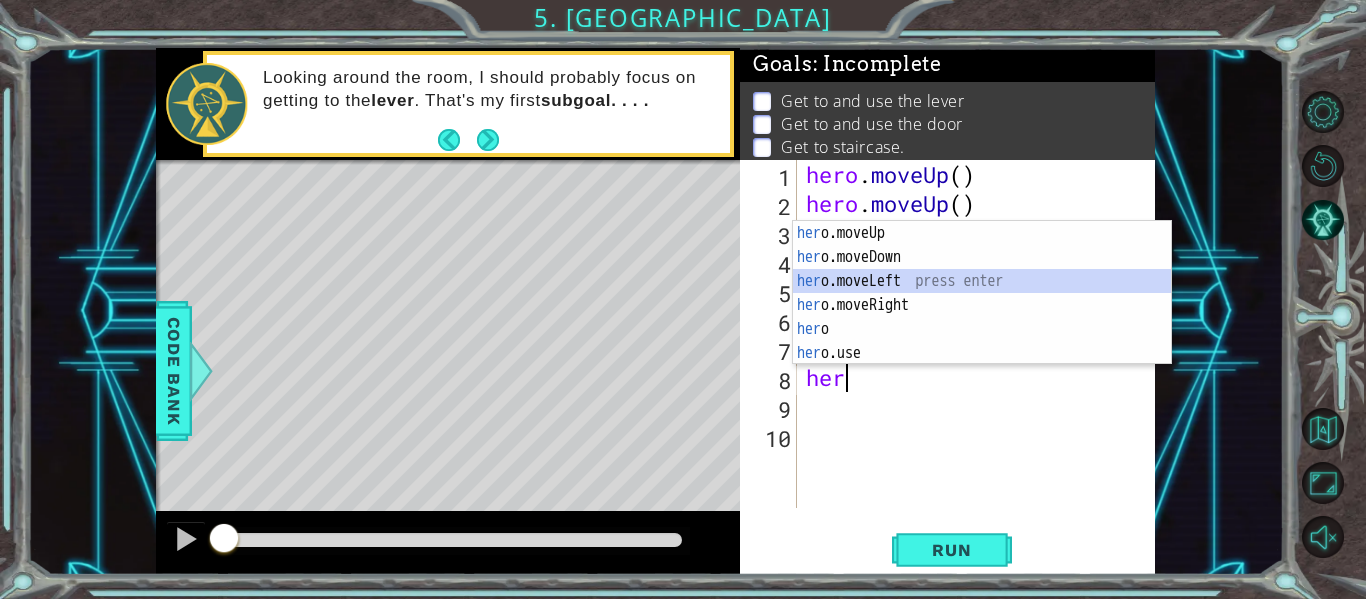click on "her o.moveUp press enter her o.moveDown press enter her o.moveLeft press enter her o.moveRight press enter her o press enter her o.use press enter" at bounding box center (982, 317) 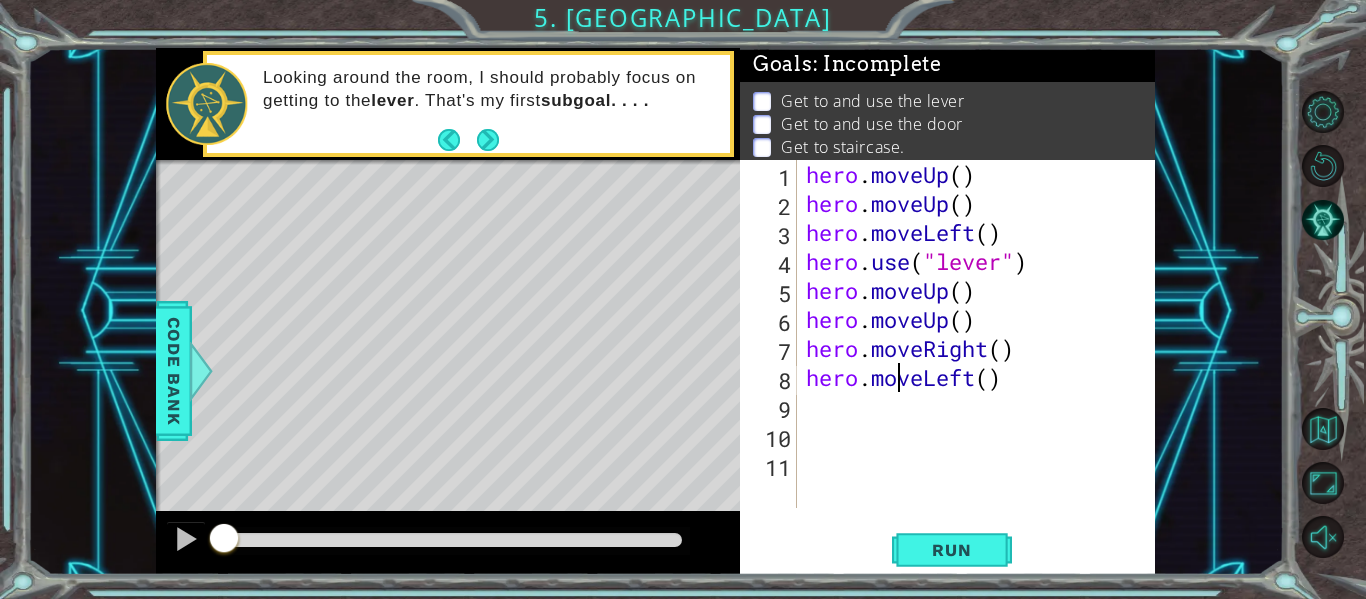 click on "hero . moveUp ( ) hero . moveUp ( ) hero . moveLeft ( ) hero . use ( "lever" ) hero . moveUp ( ) hero . moveUp ( ) hero . moveRight ( ) hero . moveLeft ( )" at bounding box center [981, 363] 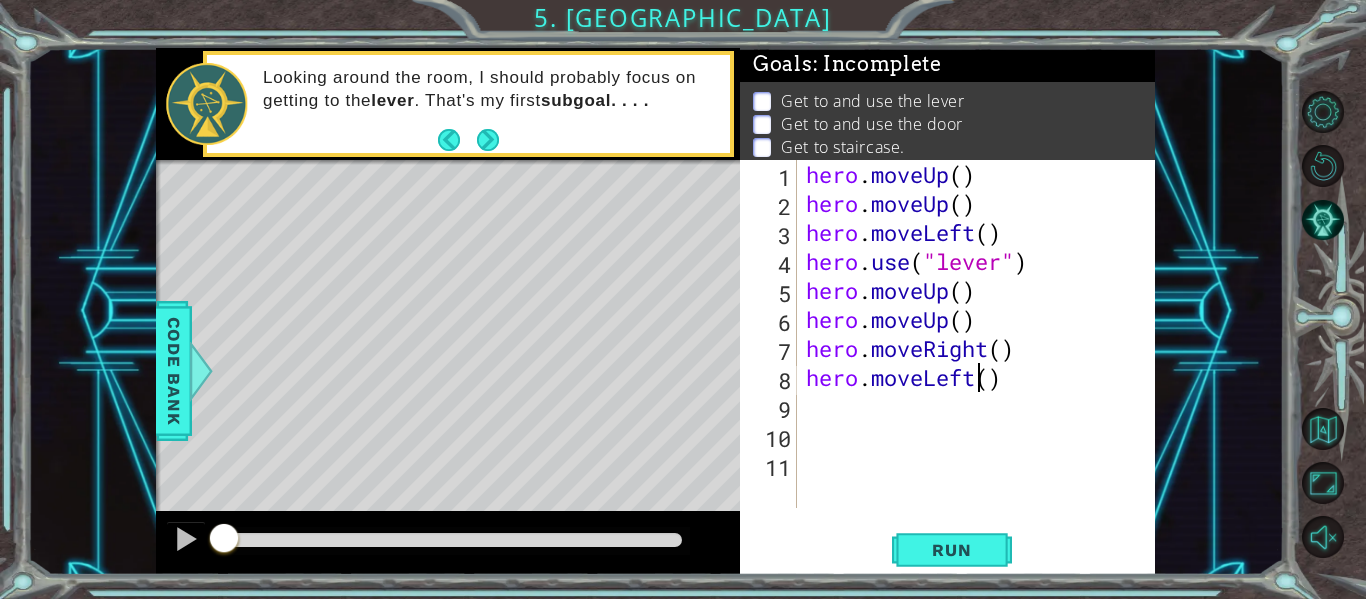 click on "hero . moveUp ( ) hero . moveUp ( ) hero . moveLeft ( ) hero . use ( "lever" ) hero . moveUp ( ) hero . moveUp ( ) hero . moveRight ( ) hero . moveLeft ( )" at bounding box center (981, 363) 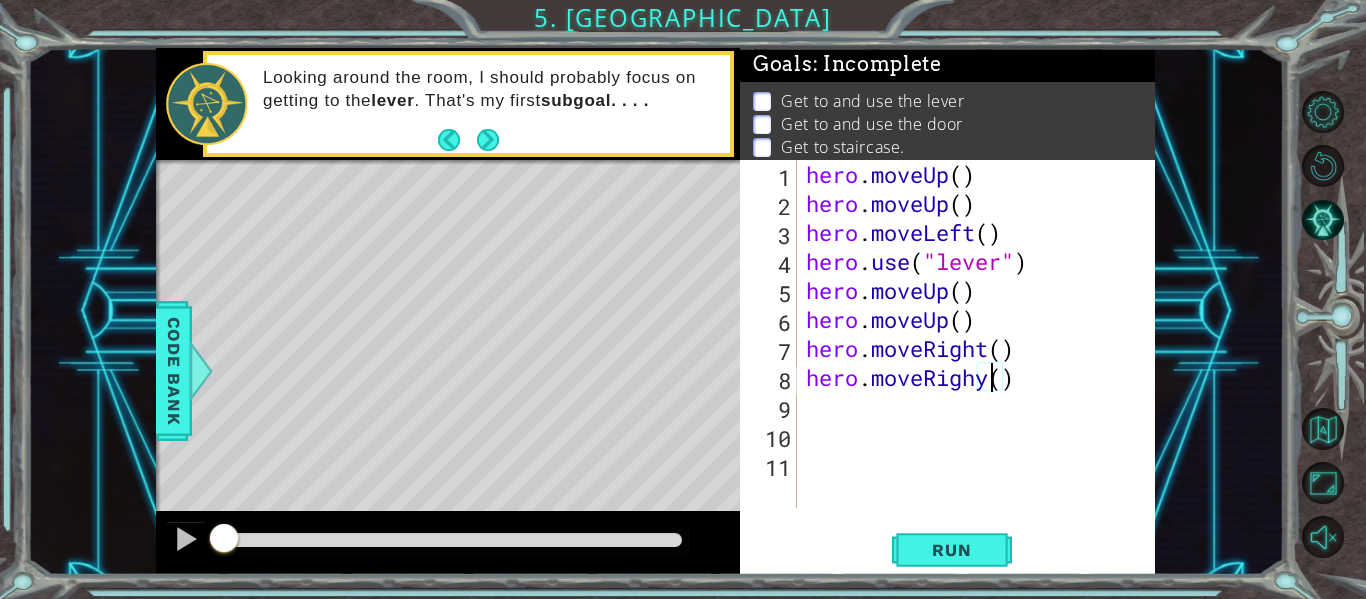 scroll, scrollTop: 0, scrollLeft: 9, axis: horizontal 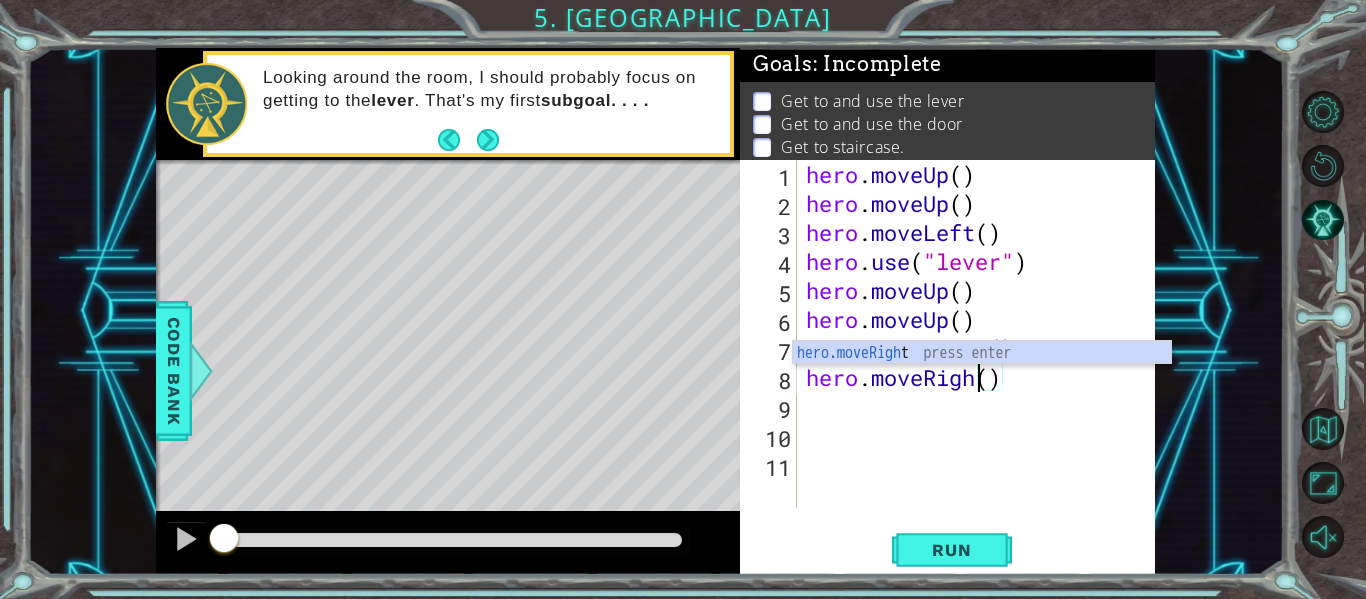 type on "hero.moveRight()" 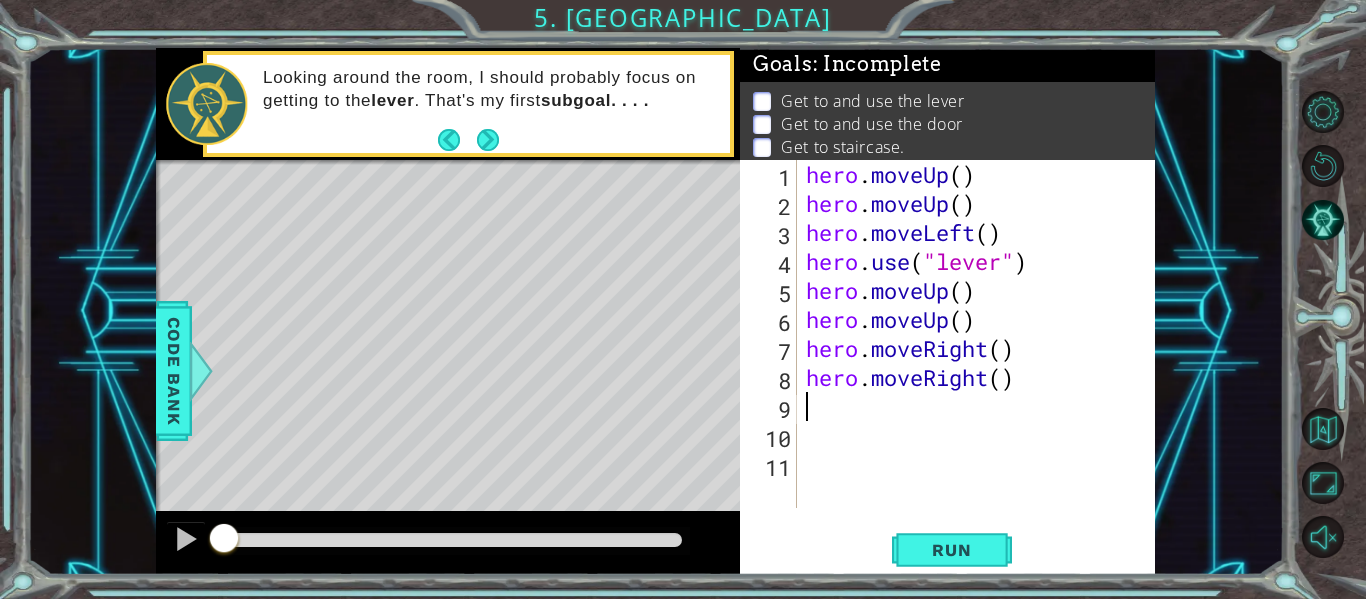click on "hero . moveUp ( ) hero . moveUp ( ) hero . moveLeft ( ) hero . use ( "lever" ) hero . moveUp ( ) hero . moveUp ( ) hero . moveRight ( ) hero . moveRight ( )" at bounding box center [981, 363] 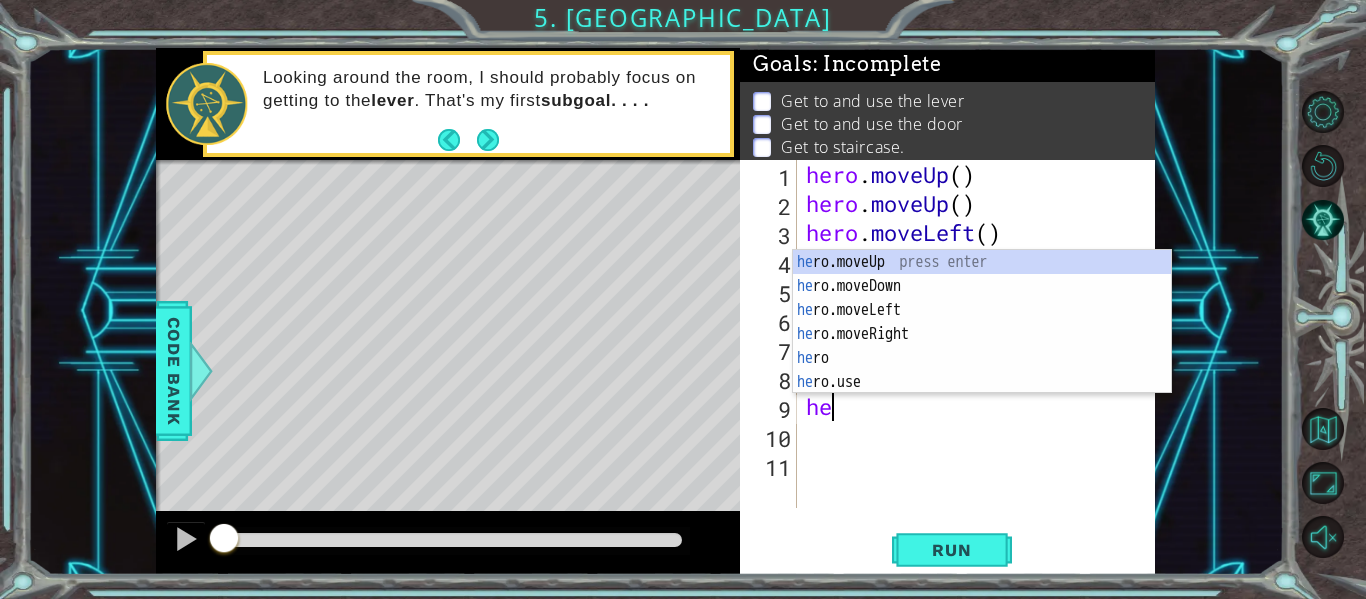 type on "her" 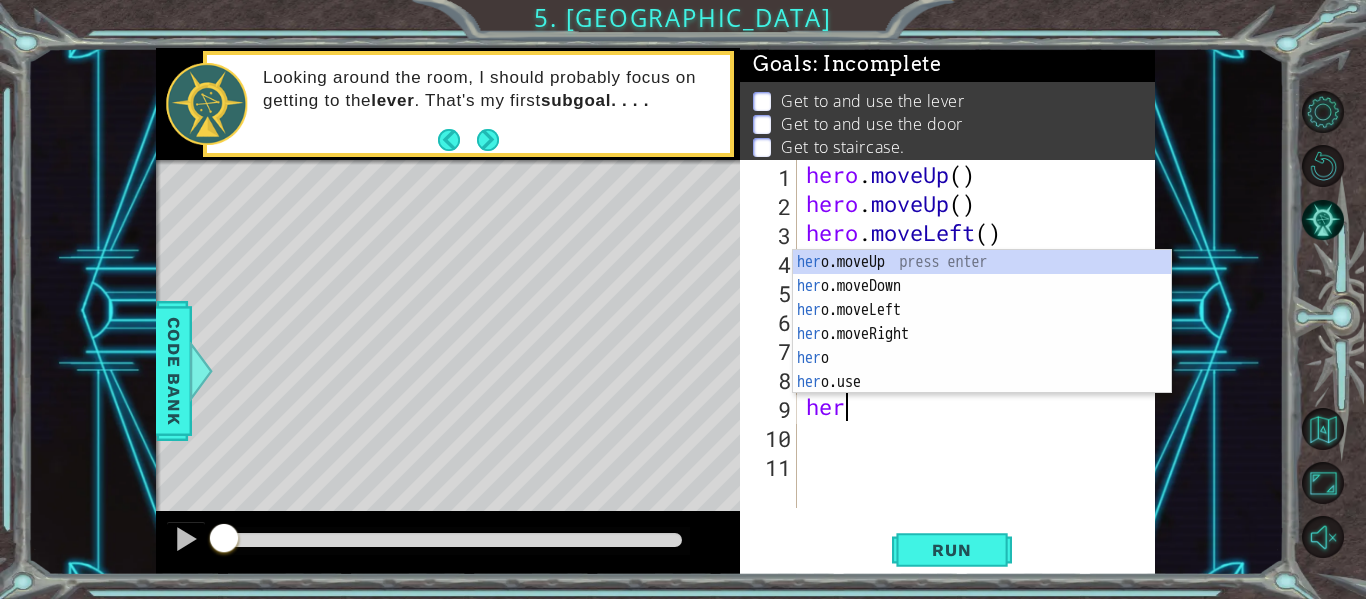 scroll, scrollTop: 0, scrollLeft: 1, axis: horizontal 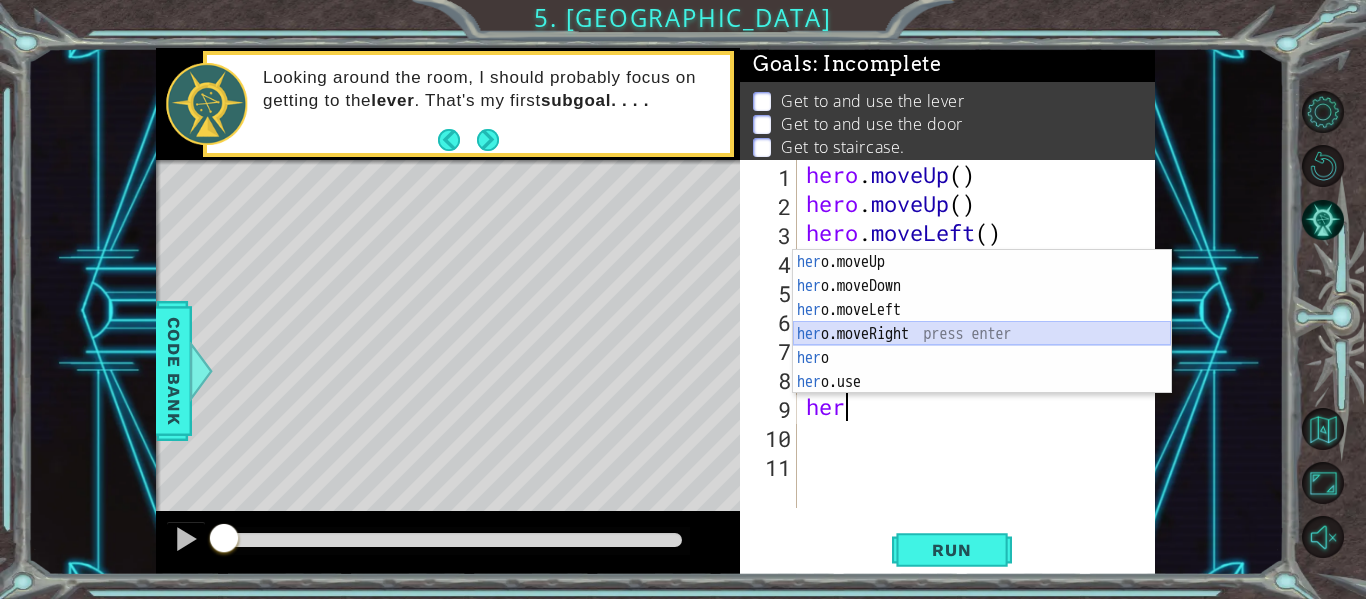click on "her o.moveUp press enter her o.moveDown press enter her o.moveLeft press enter her o.moveRight press enter her o press enter her o.use press enter" at bounding box center [982, 346] 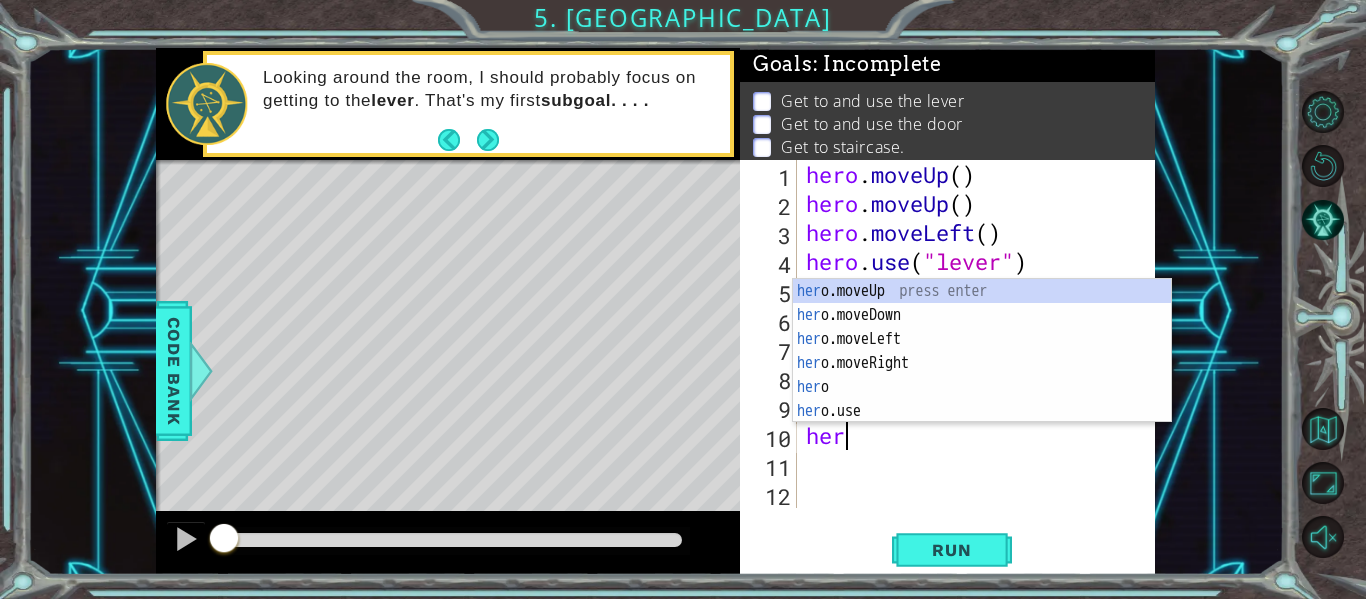 scroll, scrollTop: 0, scrollLeft: 1, axis: horizontal 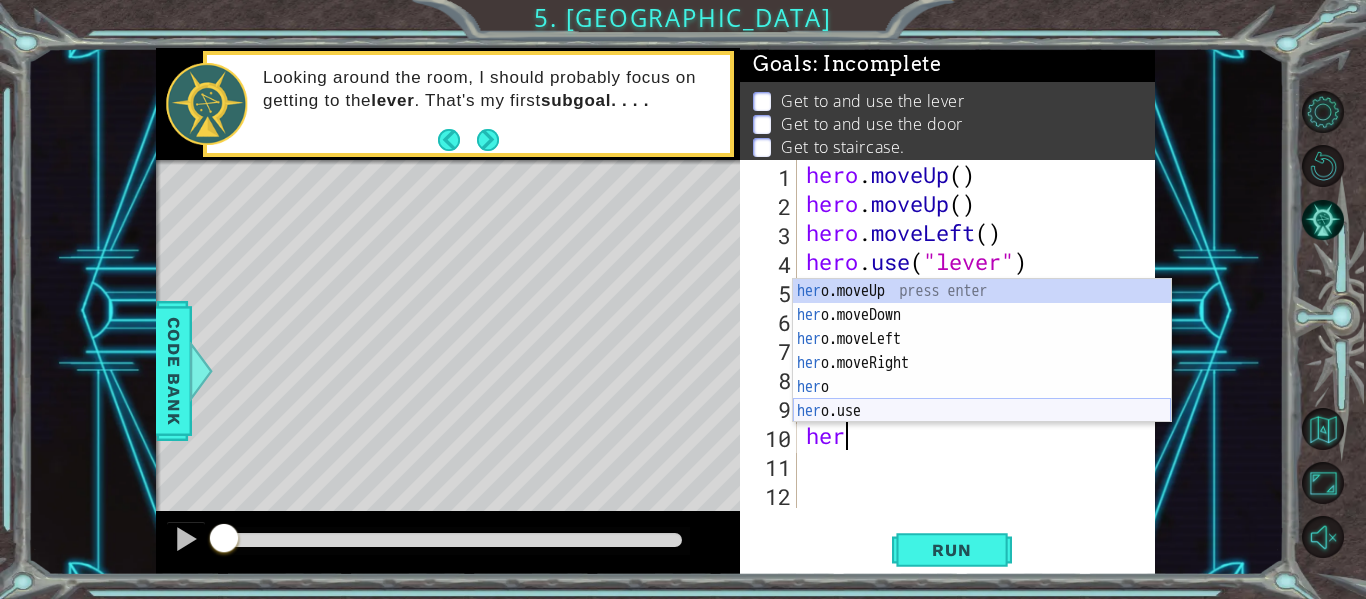 click on "her o.moveUp press enter her o.moveDown press enter her o.moveLeft press enter her o.moveRight press enter her o press enter her o.use press enter" at bounding box center (982, 375) 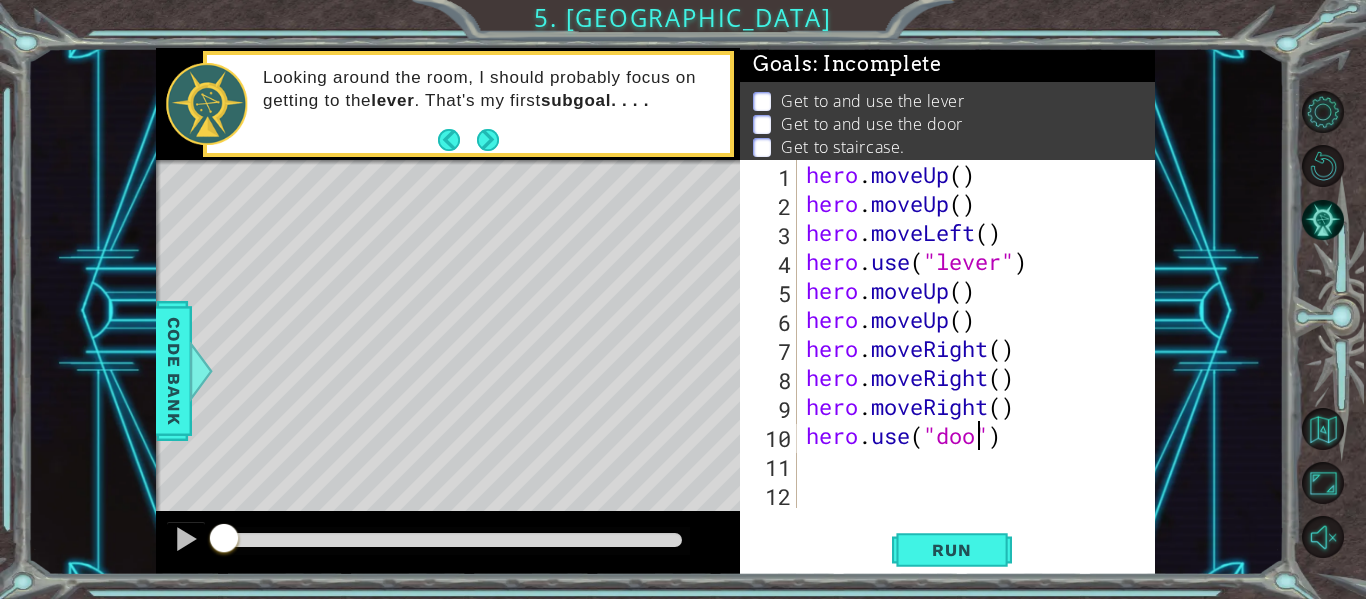 type on "hero.use("door")" 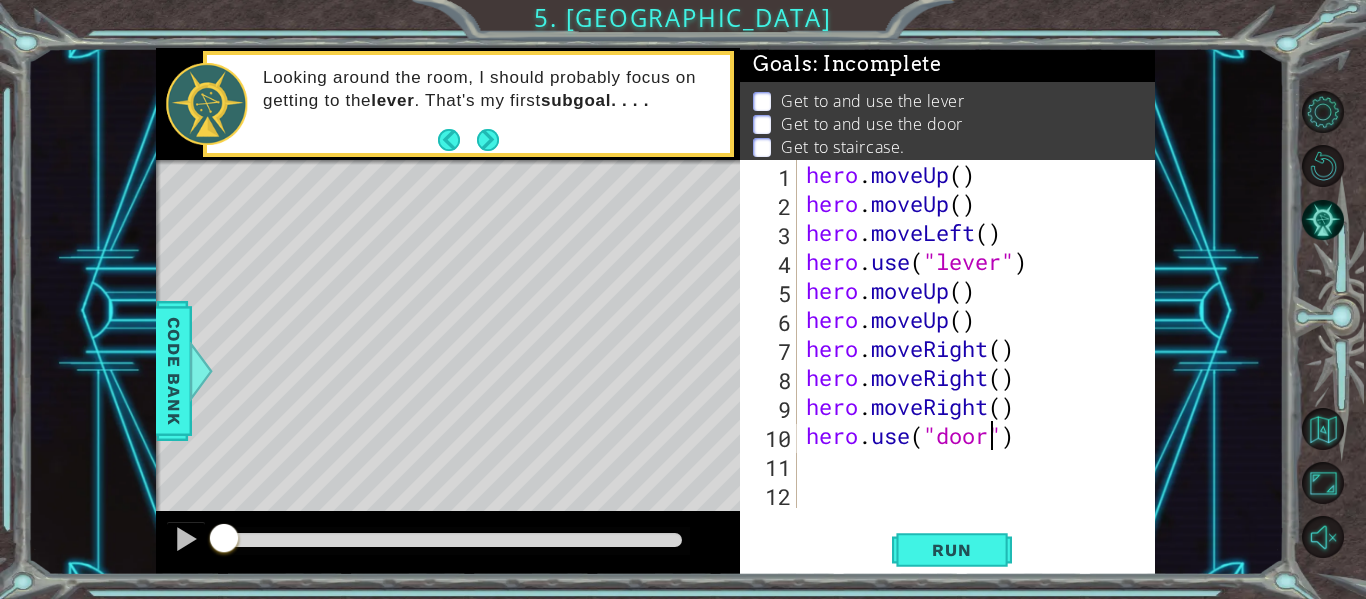 scroll, scrollTop: 0, scrollLeft: 9, axis: horizontal 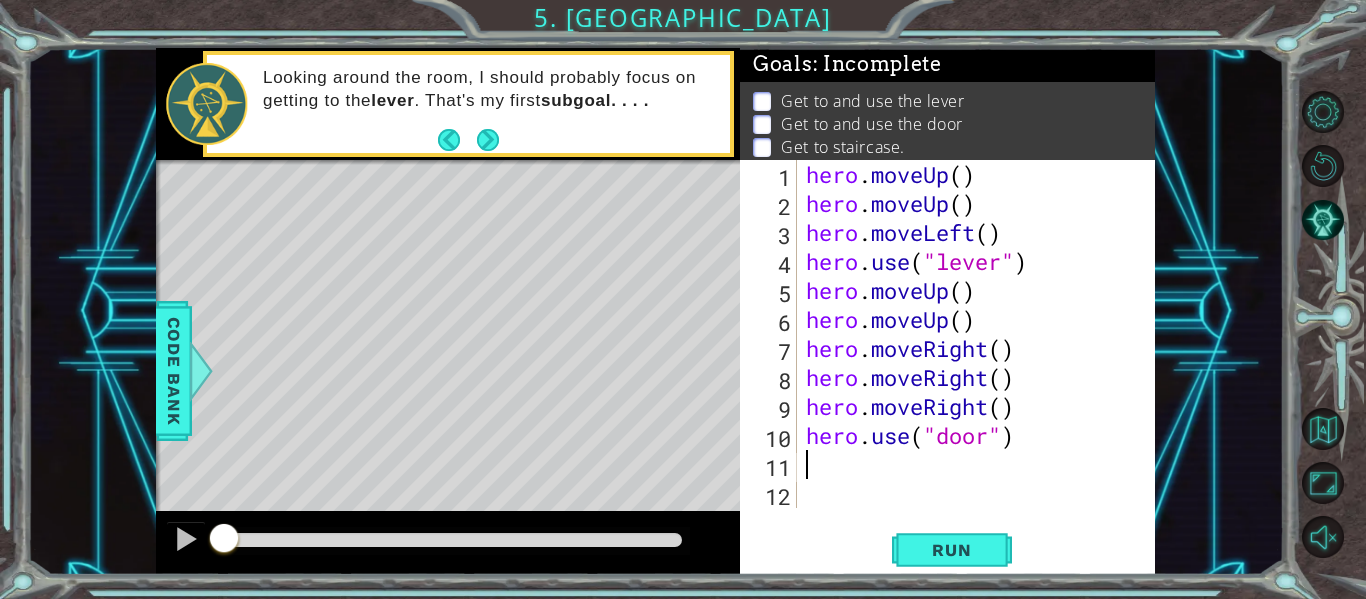 click on "hero . moveUp ( ) hero . moveUp ( ) hero . moveLeft ( ) hero . use ( "lever" ) hero . moveUp ( ) hero . moveUp ( ) hero . moveRight ( ) hero . moveRight ( ) hero . moveRight ( ) hero . use ( "door" )" at bounding box center [981, 363] 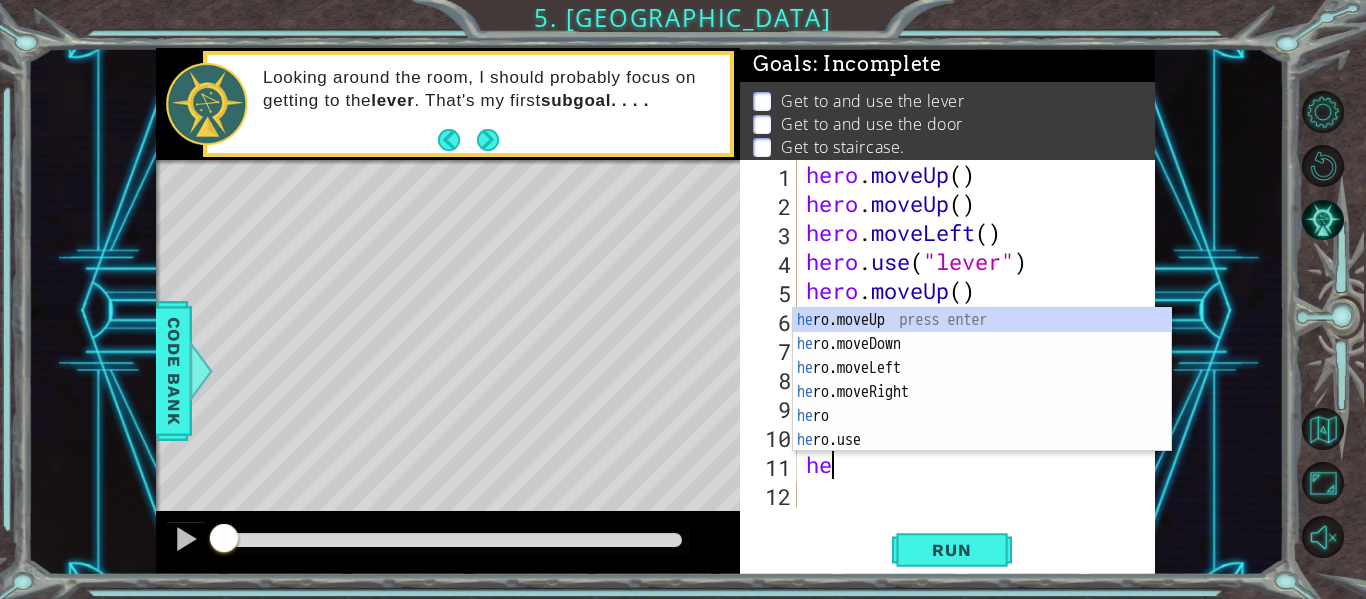 type on "her" 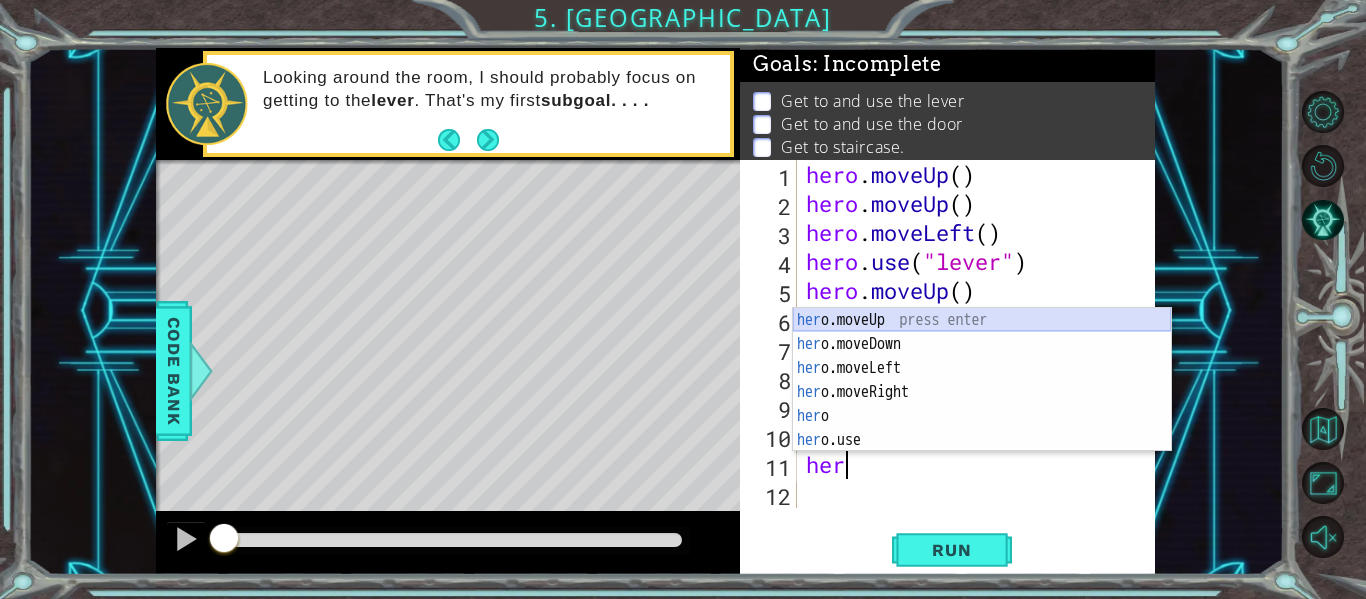 click on "her o.moveUp press enter her o.moveDown press enter her o.moveLeft press enter her o.moveRight press enter her o press enter her o.use press enter" at bounding box center (982, 404) 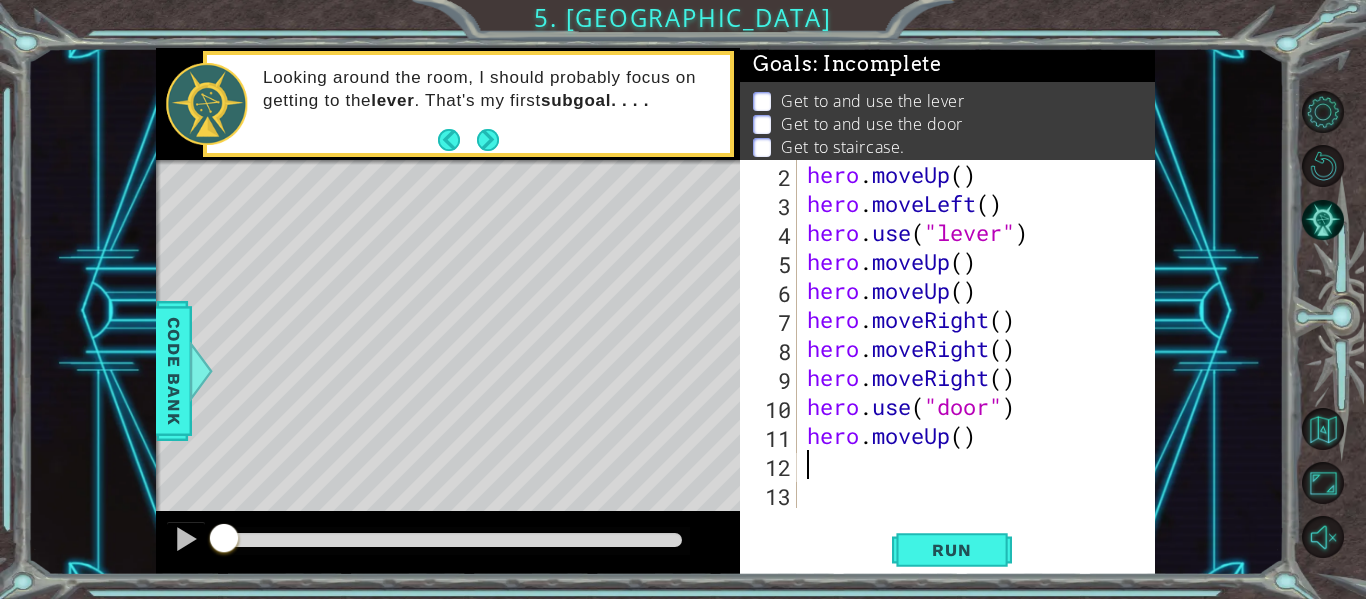 scroll, scrollTop: 0, scrollLeft: 0, axis: both 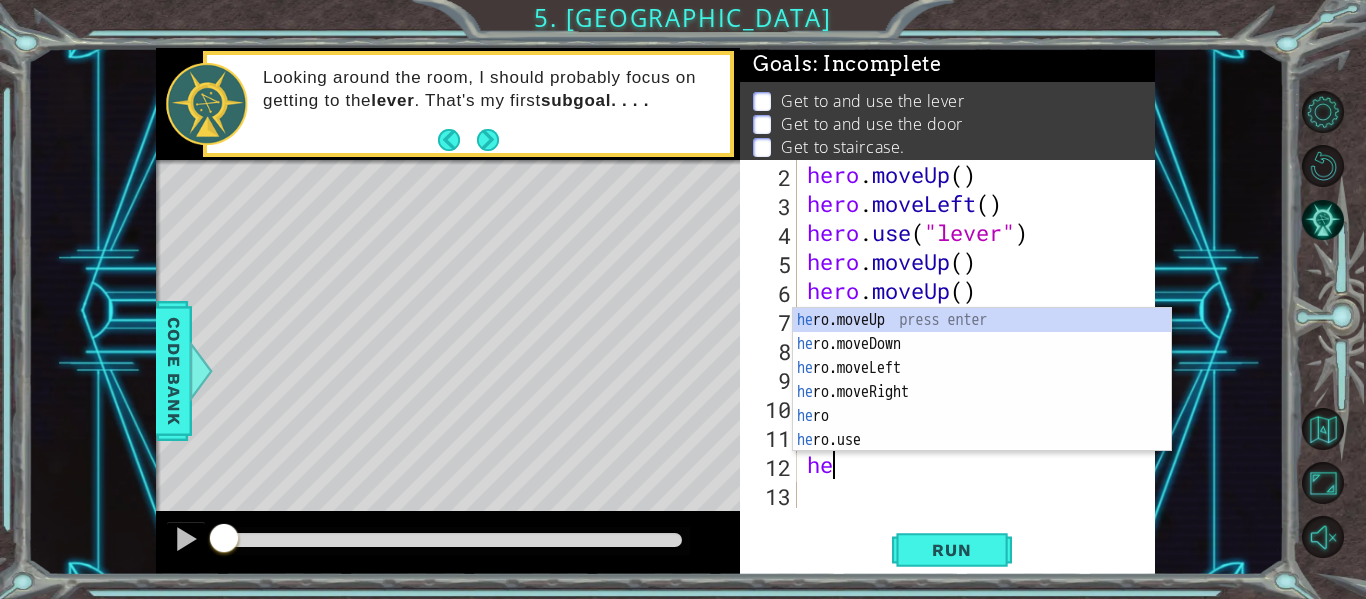 type on "her" 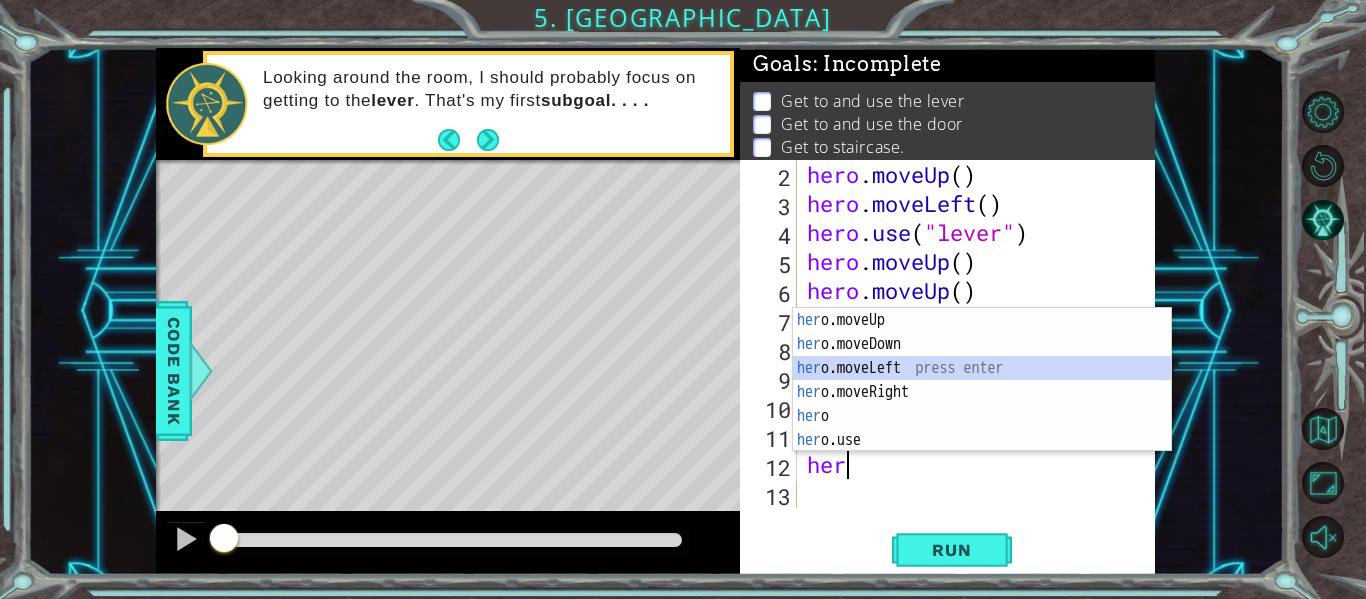 click on "her o.moveUp press enter her o.moveDown press enter her o.moveLeft press enter her o.moveRight press enter her o press enter her o.use press enter" at bounding box center [982, 404] 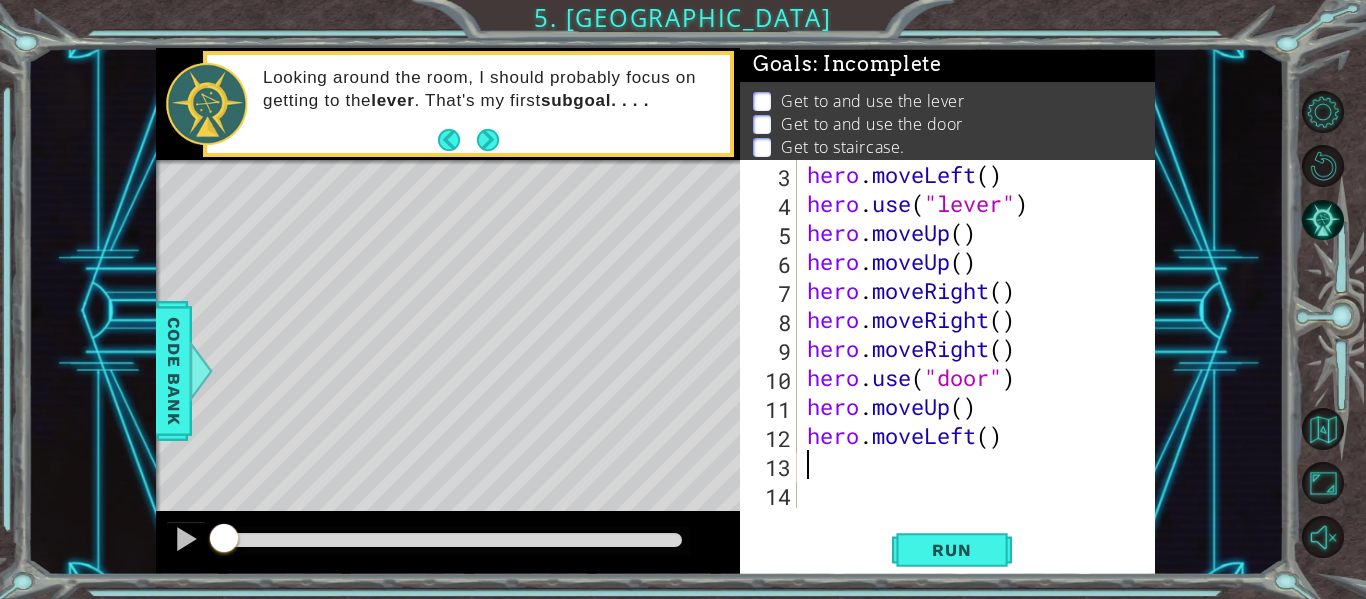 scroll, scrollTop: 58, scrollLeft: 0, axis: vertical 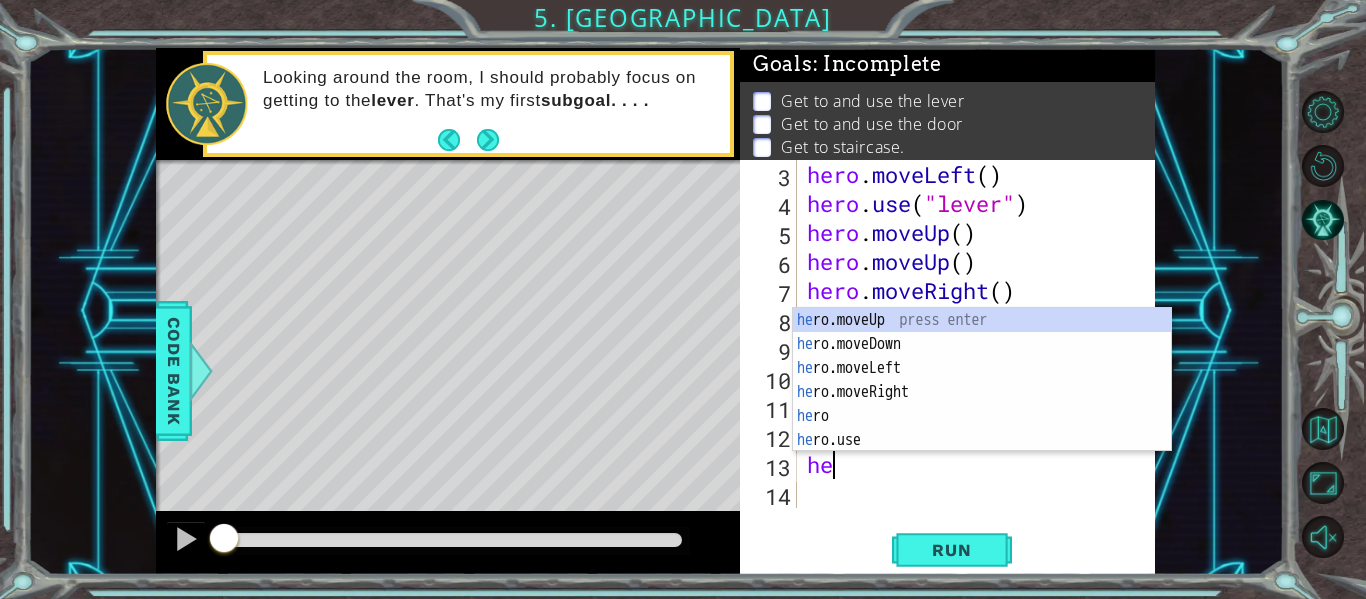 type on "her" 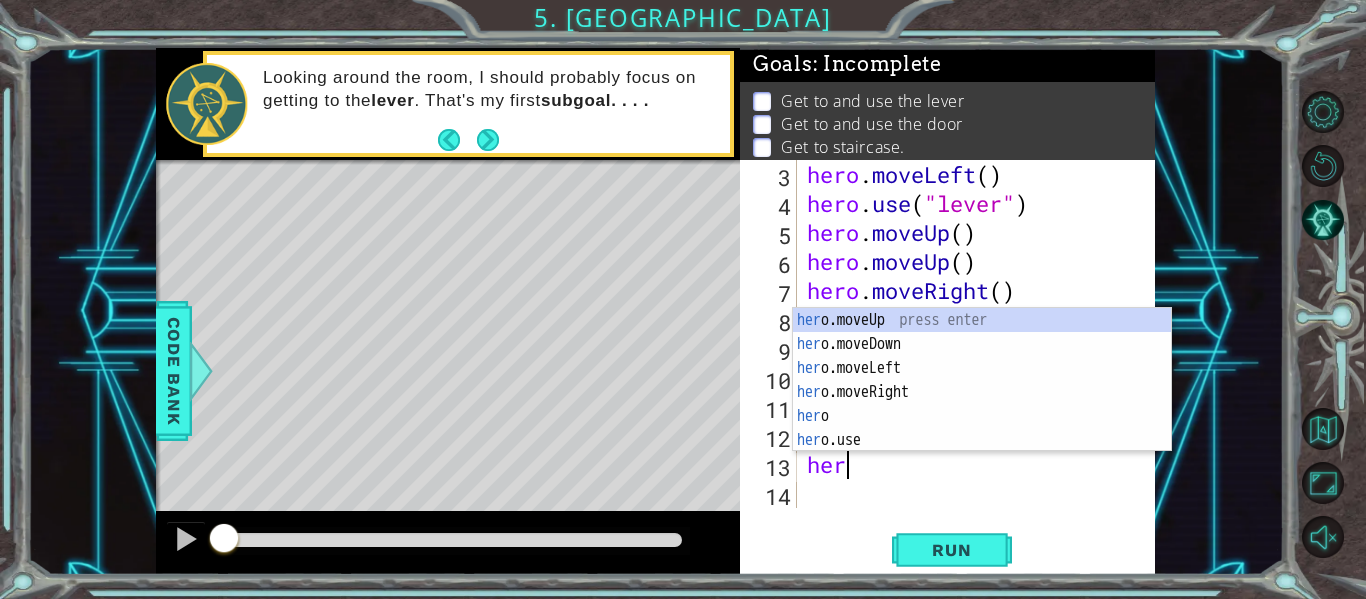 scroll, scrollTop: 0, scrollLeft: 1, axis: horizontal 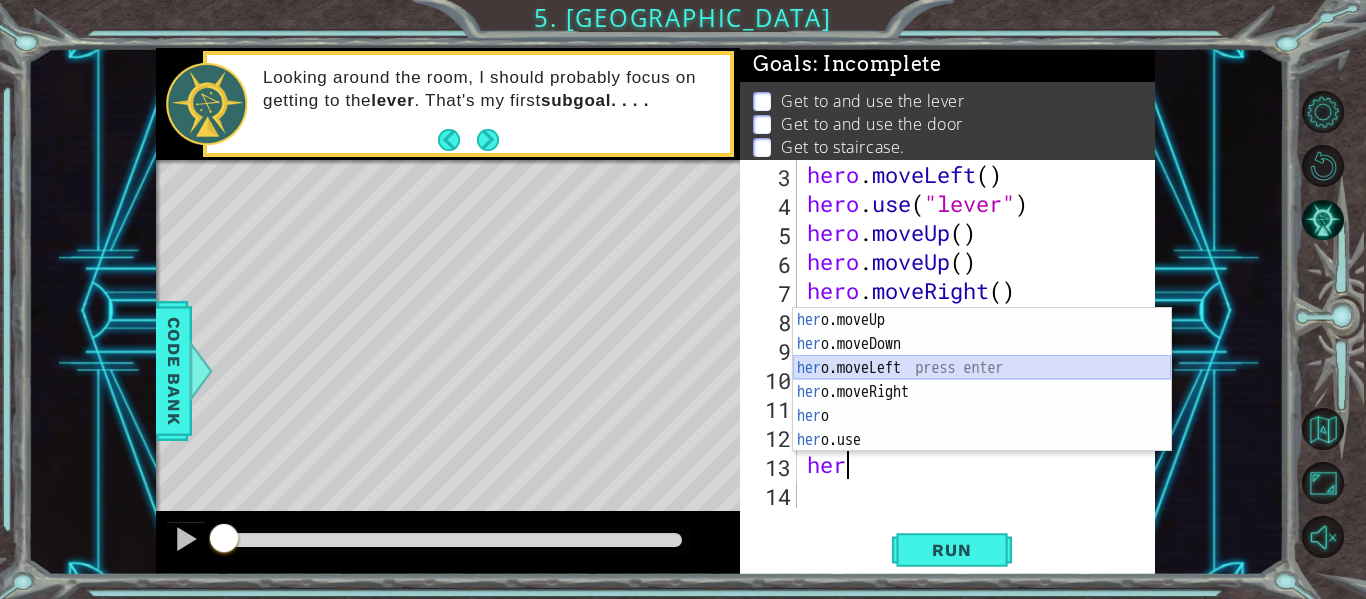 drag, startPoint x: 904, startPoint y: 362, endPoint x: 885, endPoint y: 367, distance: 19.646883 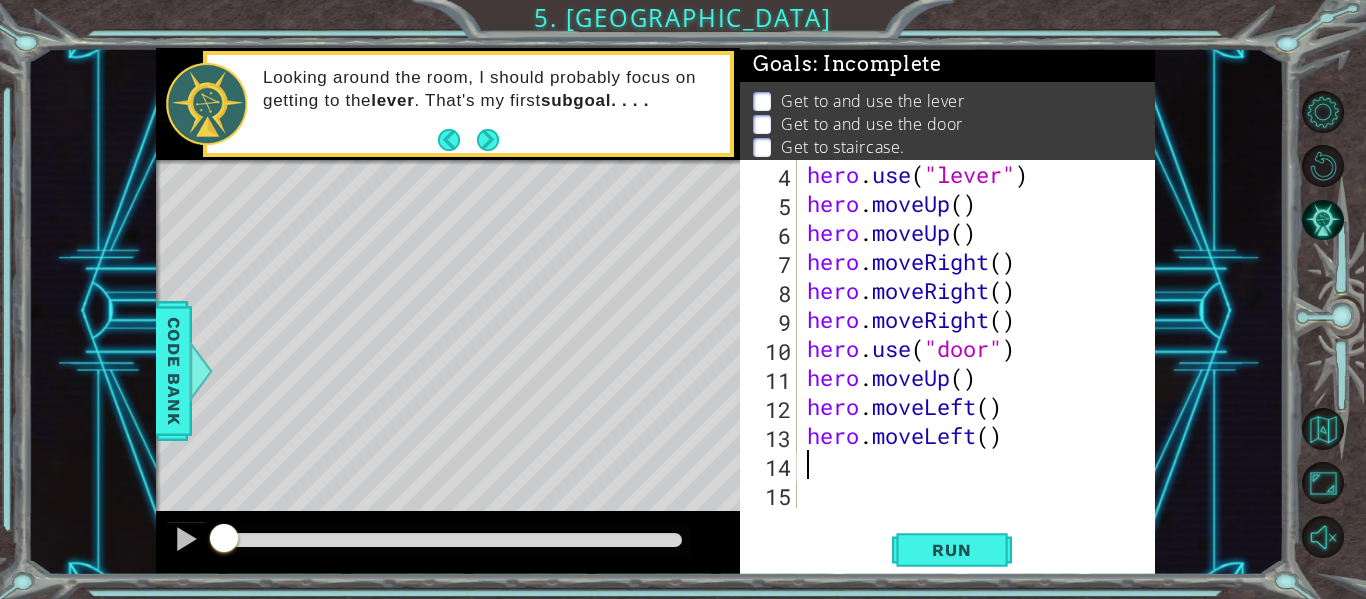 scroll, scrollTop: 87, scrollLeft: 0, axis: vertical 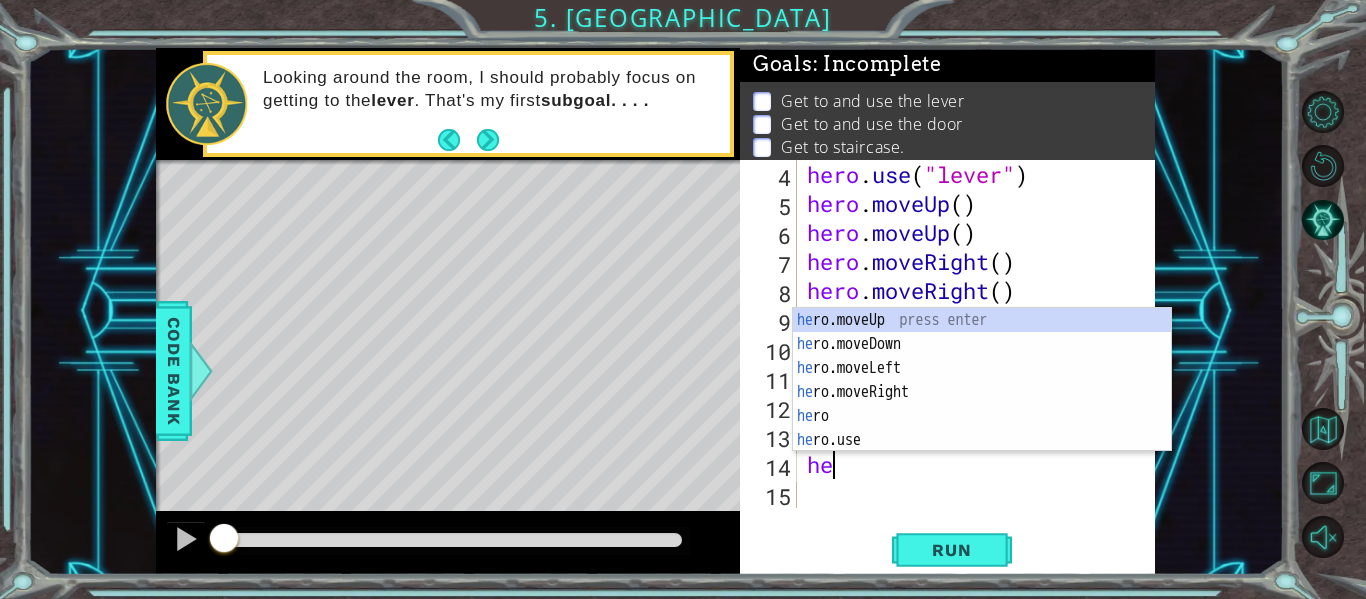 type on "her" 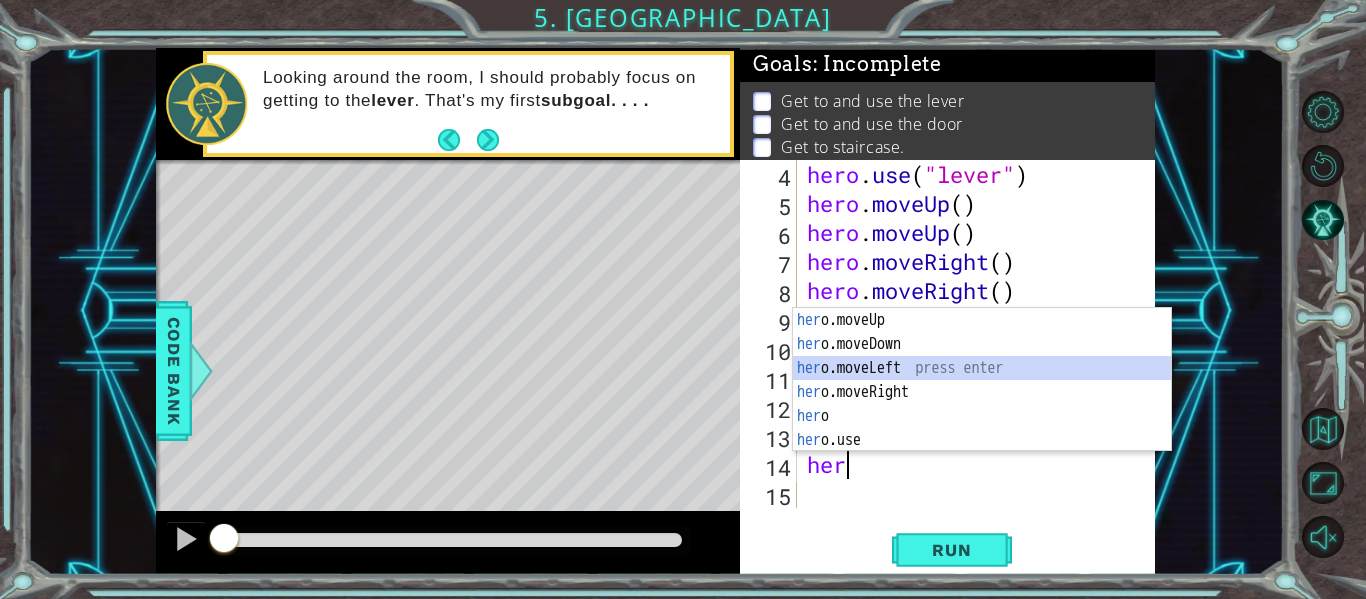 click on "her o.moveUp press enter her o.moveDown press enter her o.moveLeft press enter her o.moveRight press enter her o press enter her o.use press enter" at bounding box center [982, 404] 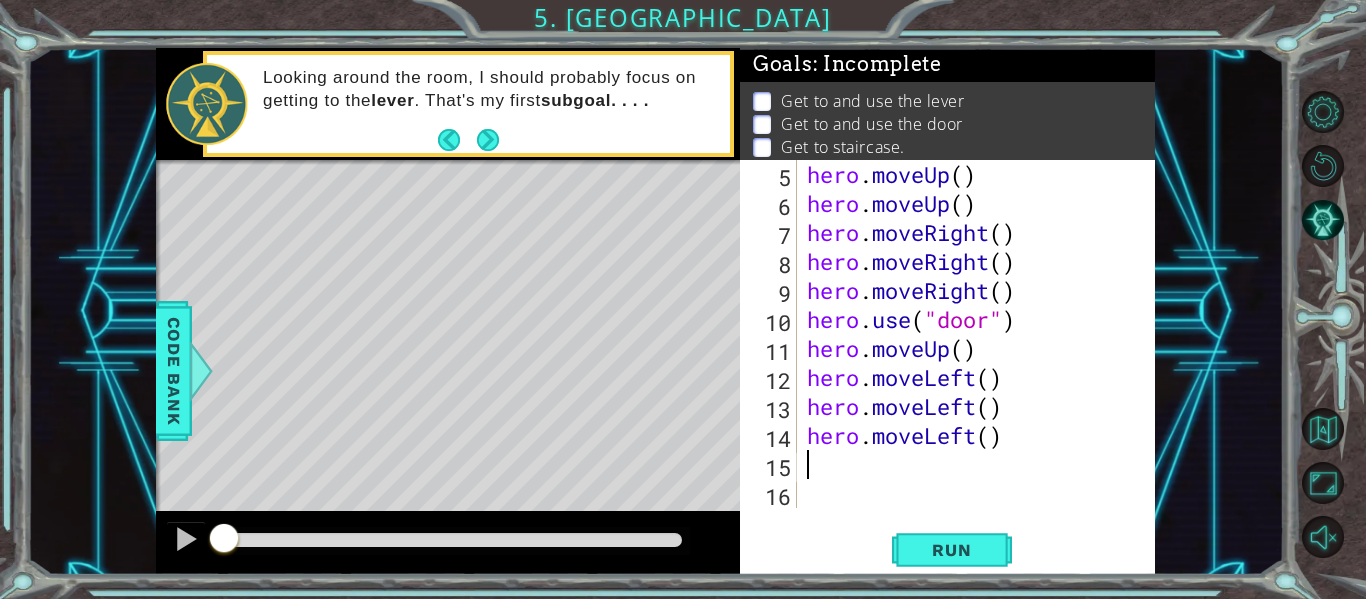 scroll, scrollTop: 0, scrollLeft: 0, axis: both 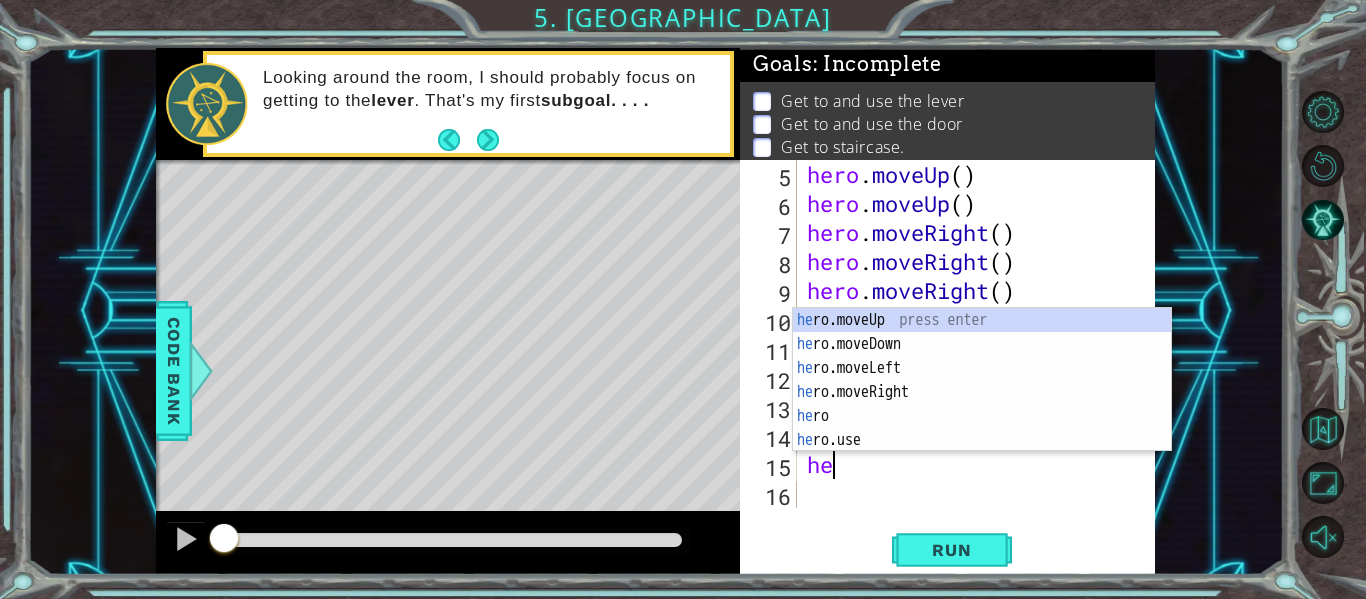type on "her" 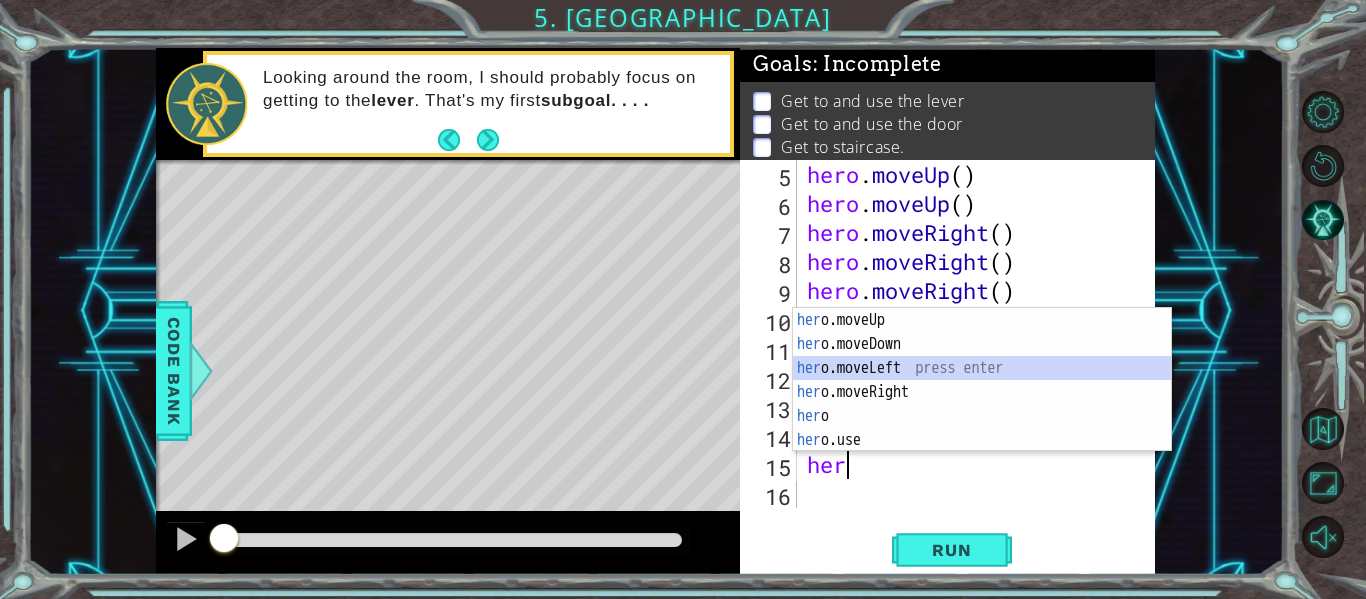 click on "her o.moveUp press enter her o.moveDown press enter her o.moveLeft press enter her o.moveRight press enter her o press enter her o.use press enter" at bounding box center (982, 404) 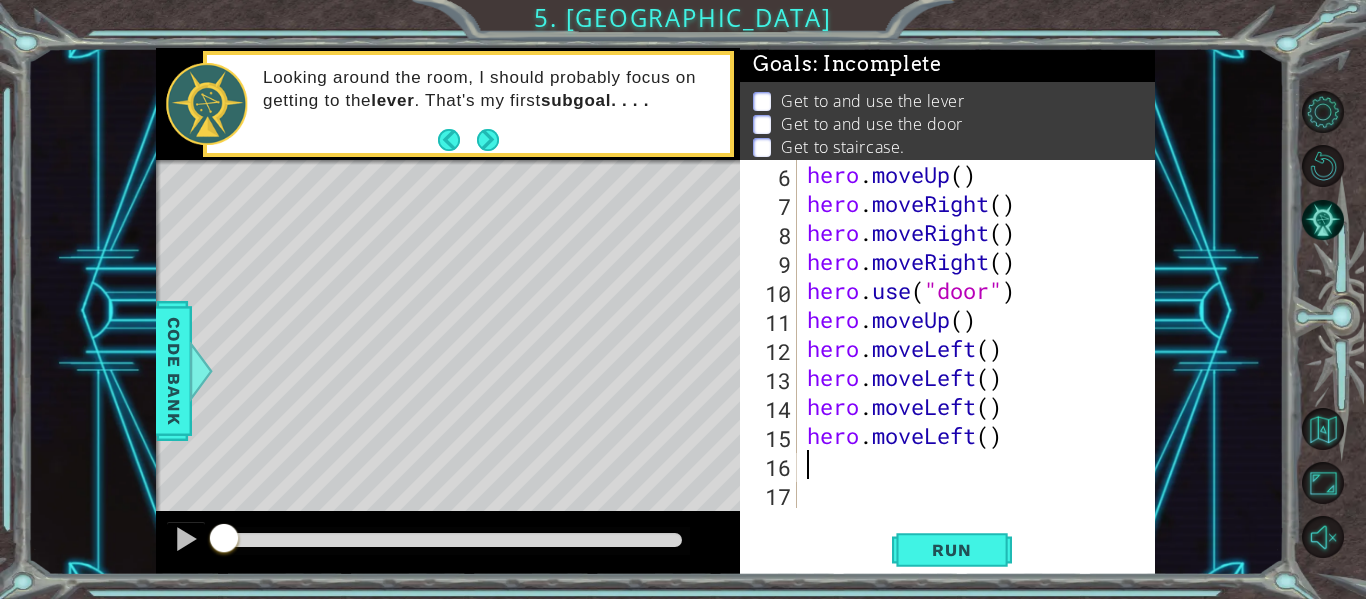 scroll, scrollTop: 0, scrollLeft: 0, axis: both 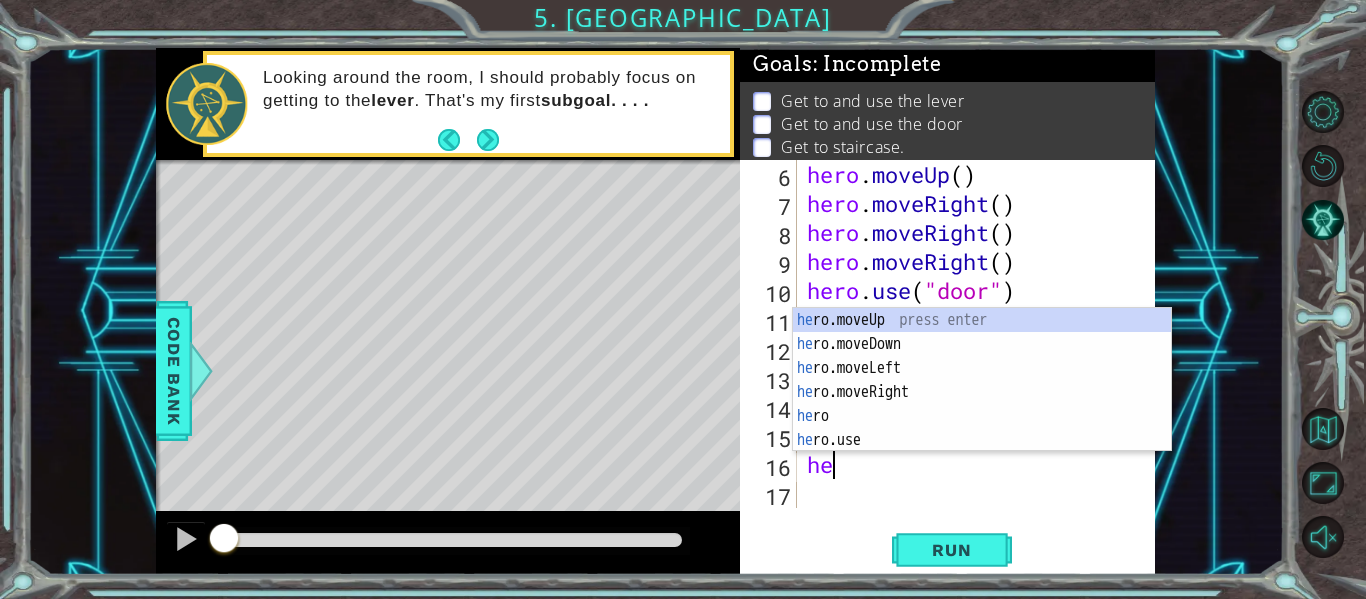 type on "her" 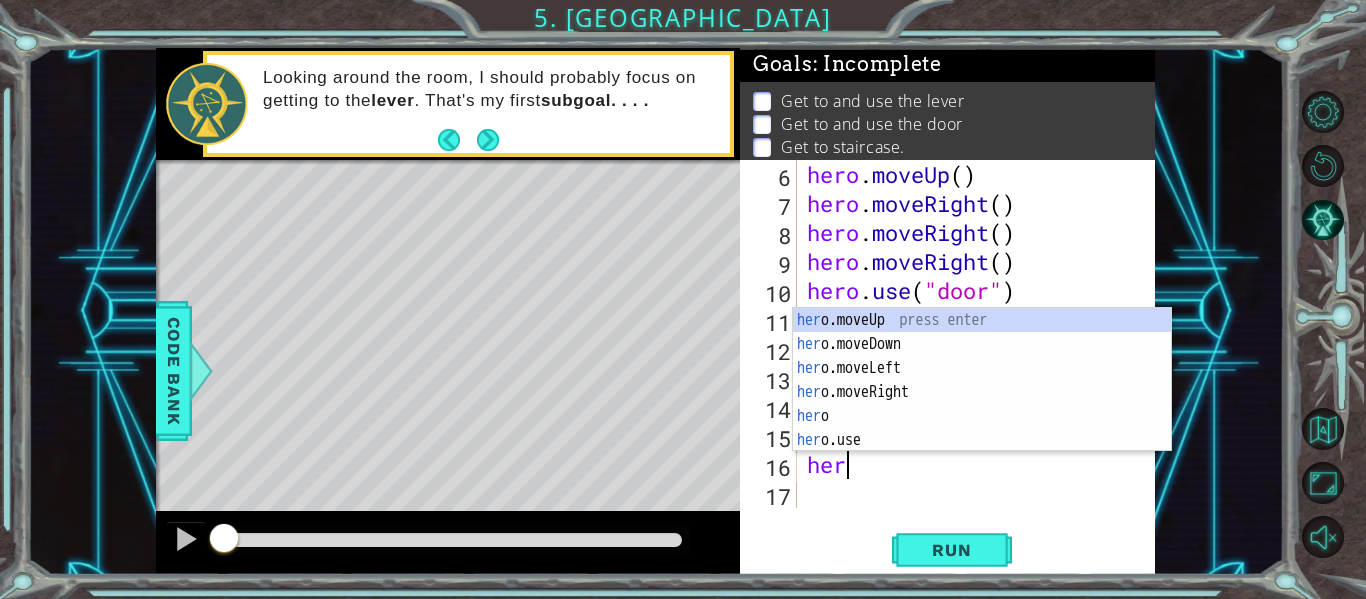 scroll, scrollTop: 0, scrollLeft: 1, axis: horizontal 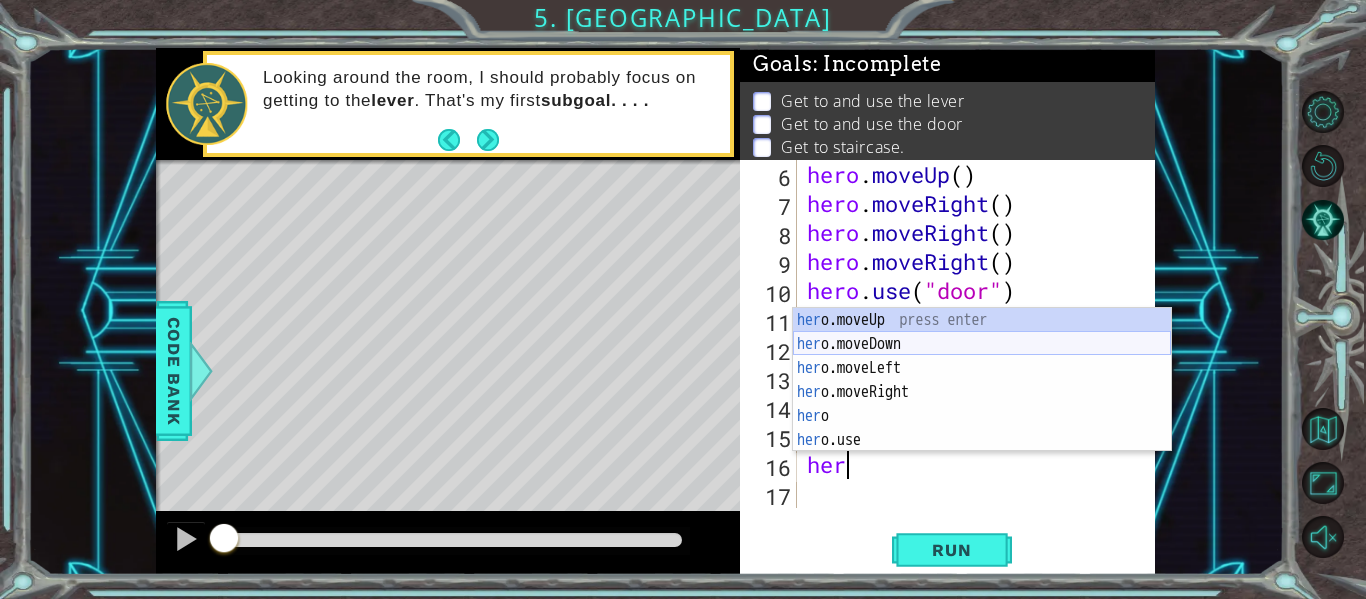 click on "her o.moveUp press enter her o.moveDown press enter her o.moveLeft press enter her o.moveRight press enter her o press enter her o.use press enter" at bounding box center (982, 404) 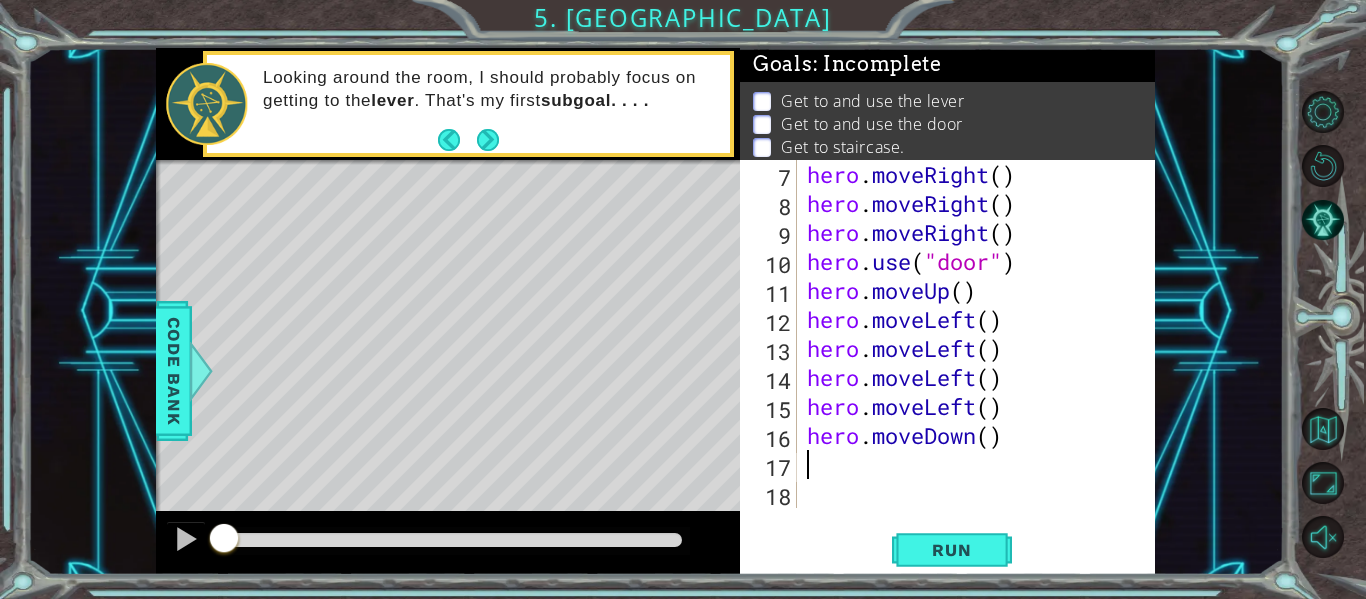 scroll, scrollTop: 0, scrollLeft: 0, axis: both 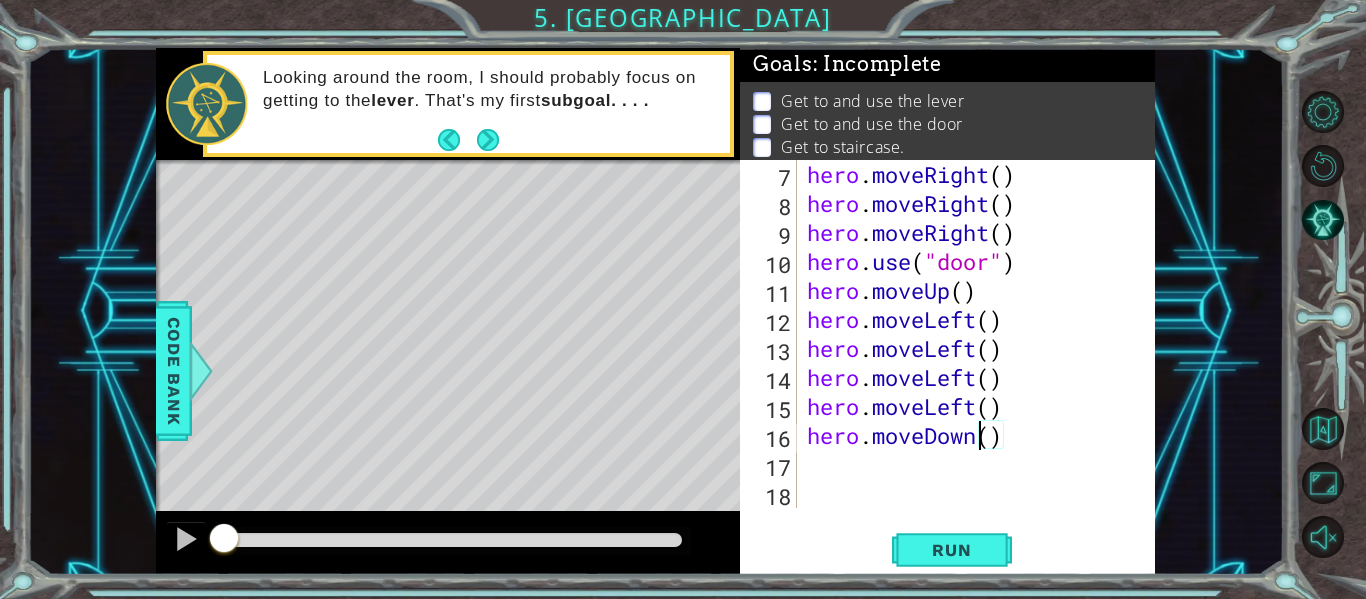 click on "hero . moveRight ( ) hero . moveRight ( ) hero . moveRight ( ) hero . use ( "door" ) hero . moveUp ( ) hero . moveLeft ( ) hero . moveLeft ( ) hero . moveLeft ( ) hero . moveLeft ( ) hero . moveDown ( )" at bounding box center [974, 363] 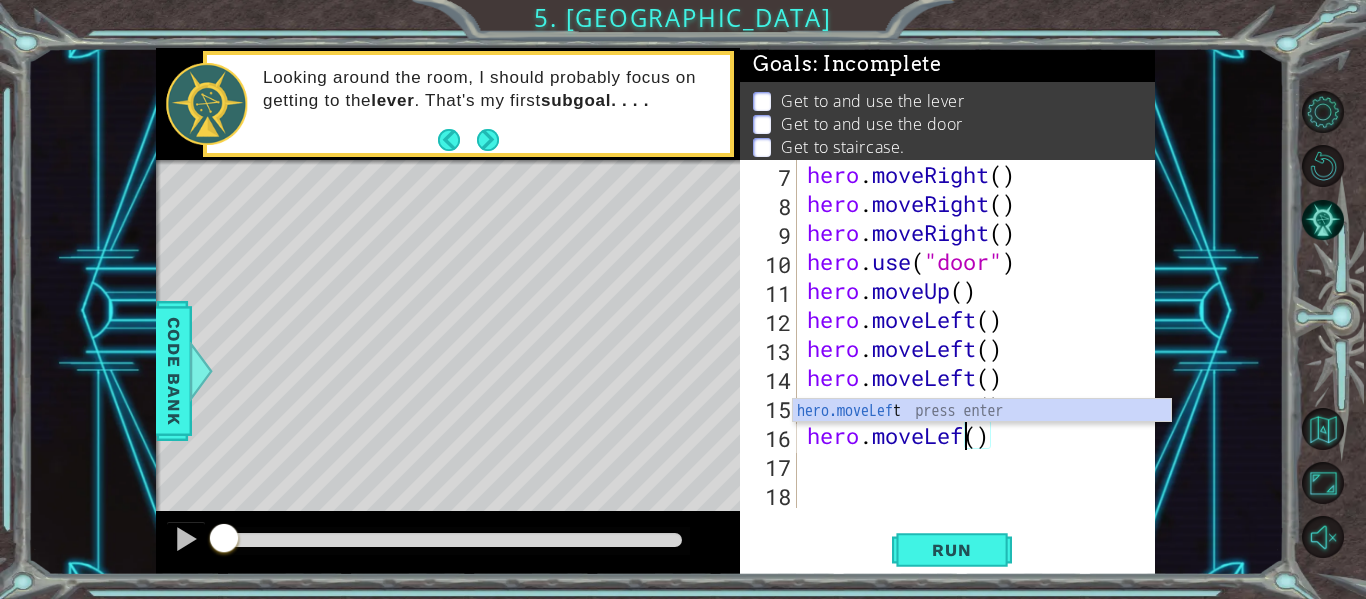 scroll, scrollTop: 0, scrollLeft: 8, axis: horizontal 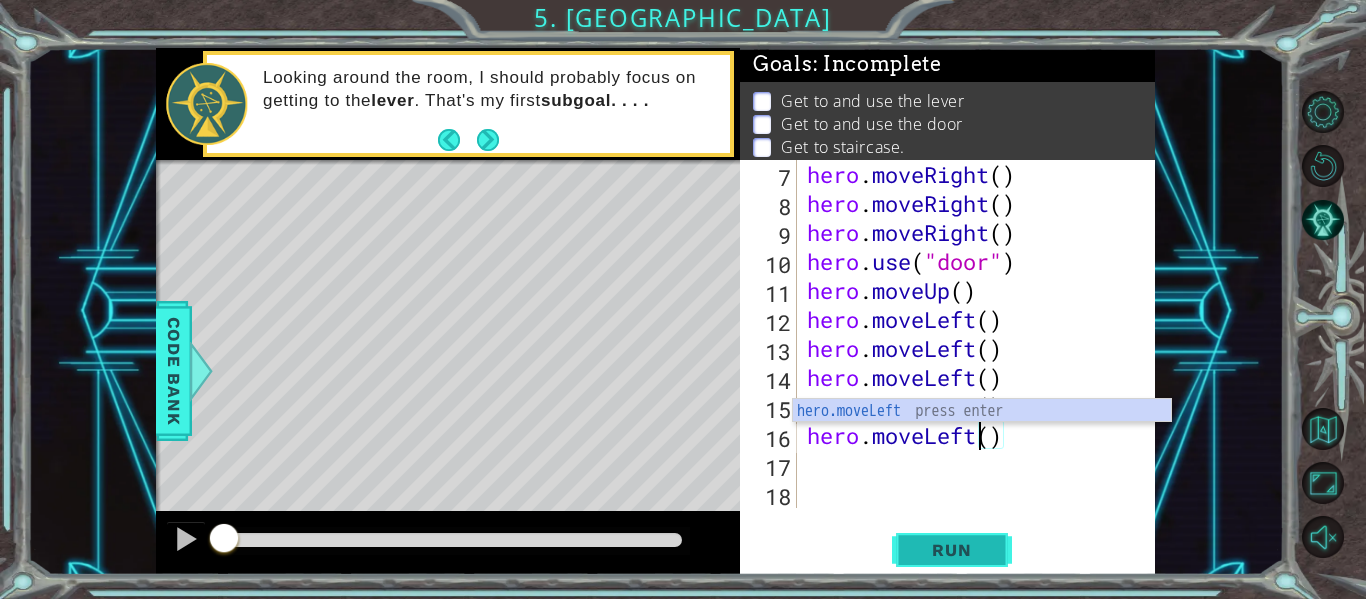 click on "Run" at bounding box center (952, 550) 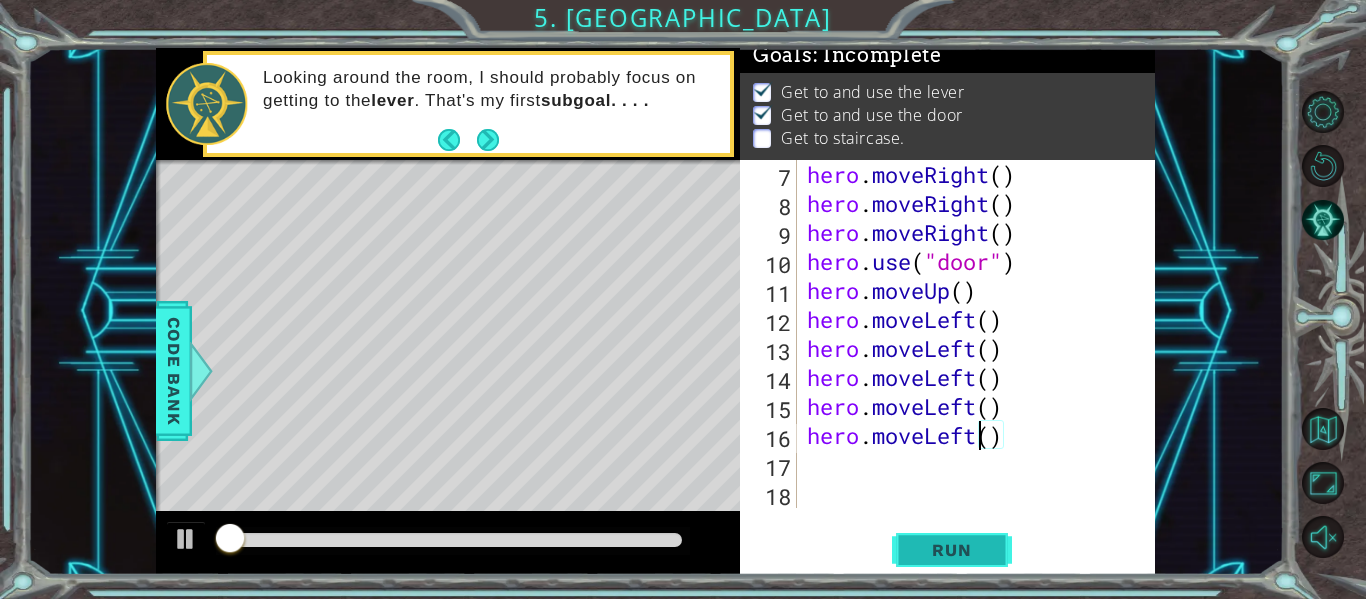 scroll, scrollTop: 17, scrollLeft: 0, axis: vertical 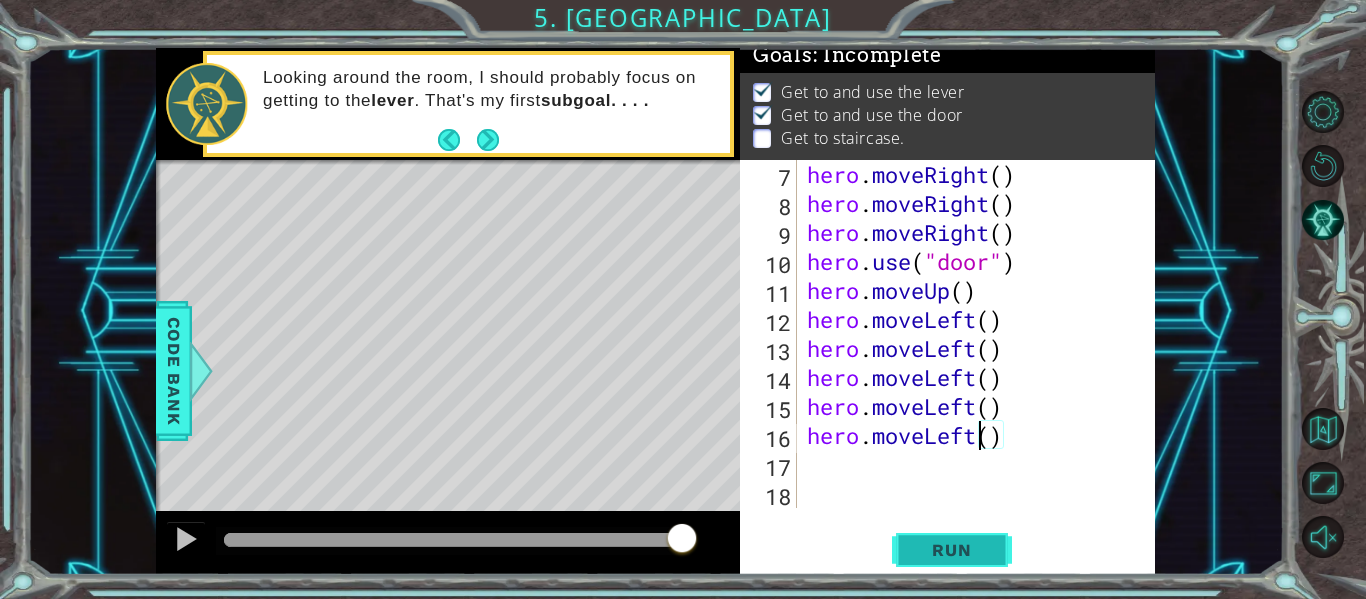 click on "Run" at bounding box center [951, 550] 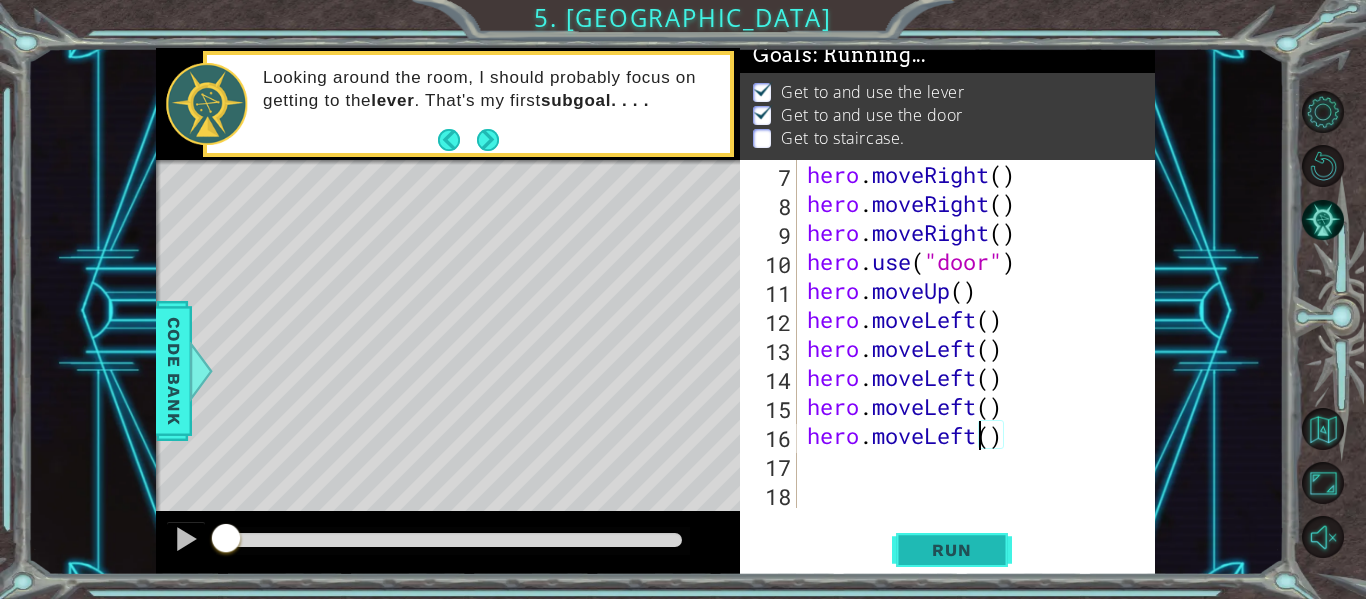 scroll, scrollTop: 17, scrollLeft: 0, axis: vertical 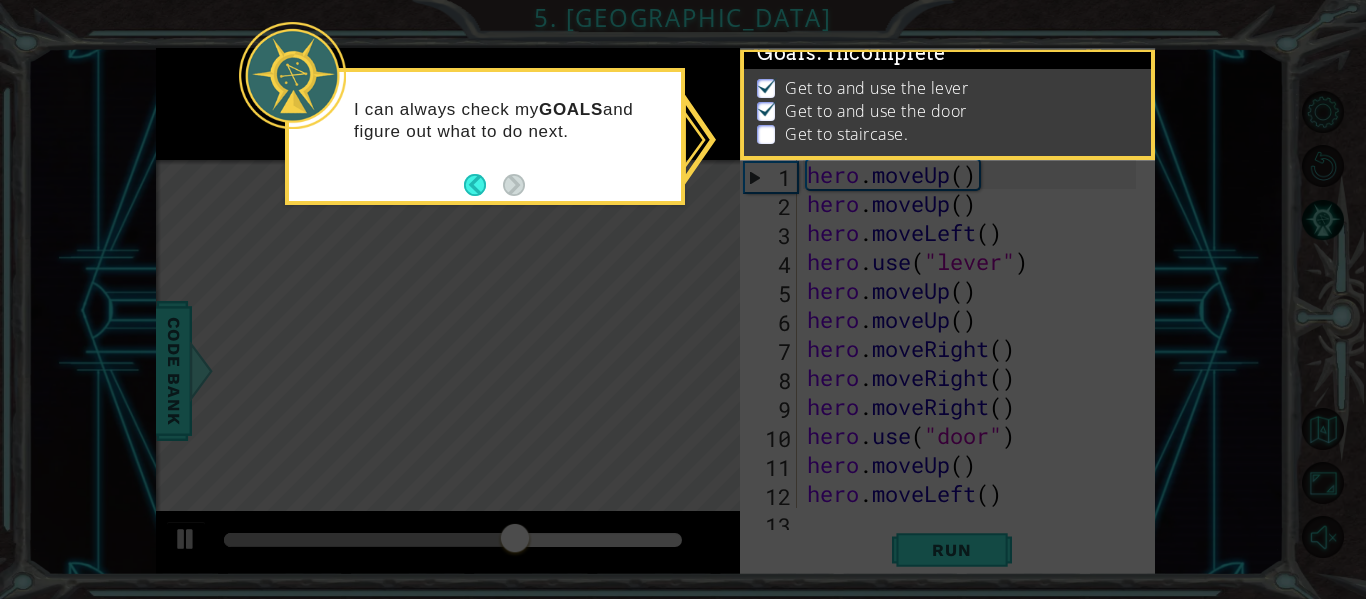 click 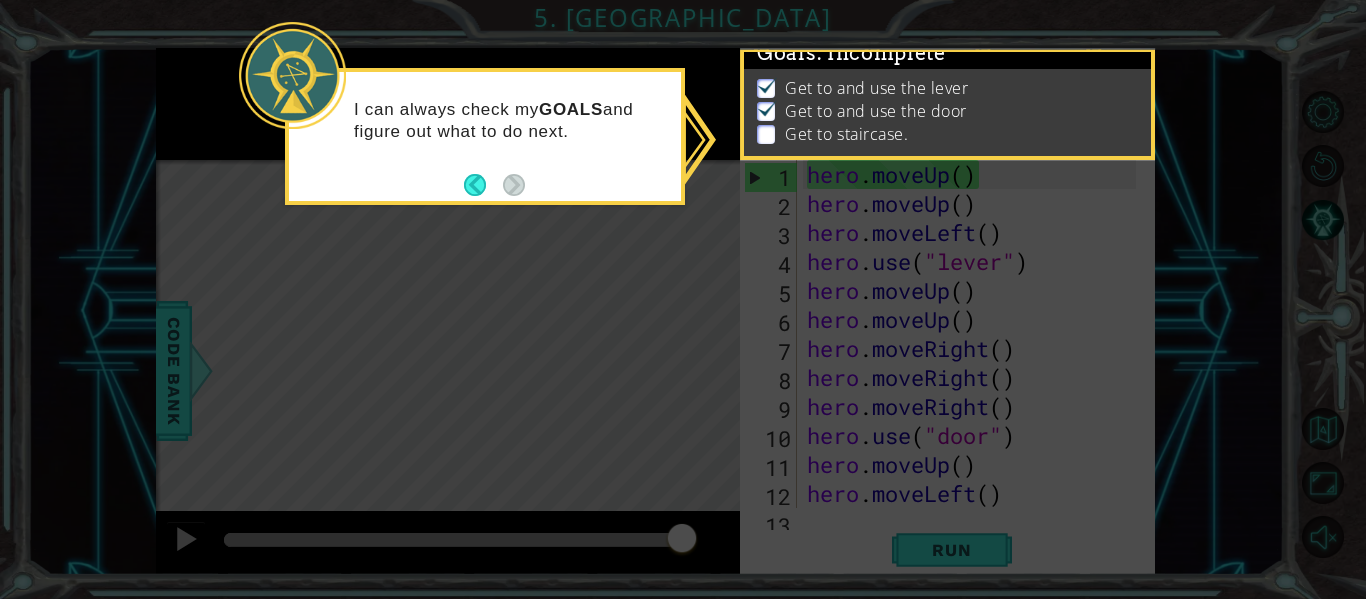 click 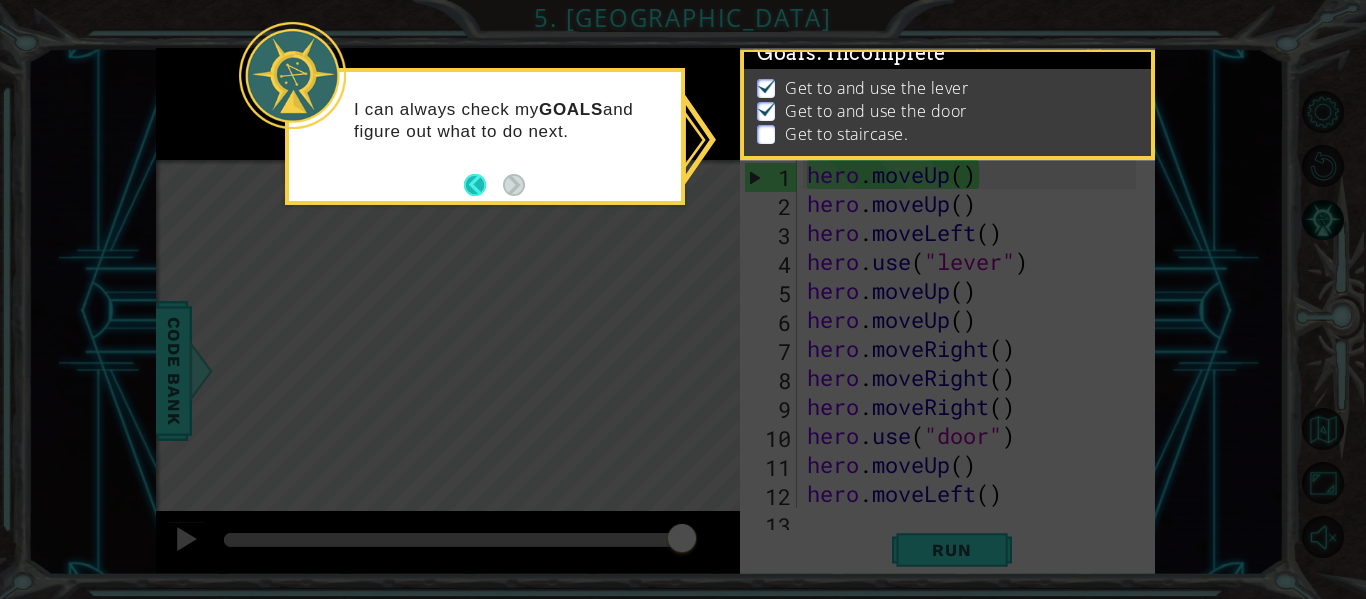 click at bounding box center (483, 185) 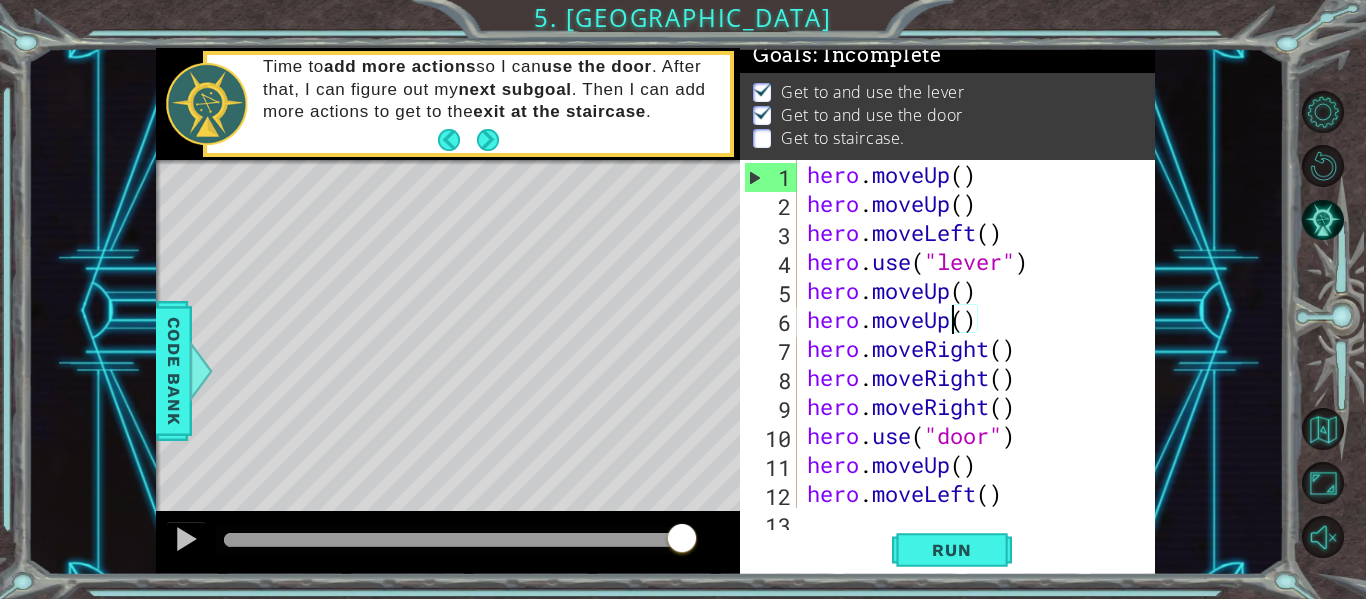 click on "hero . moveUp ( ) hero . moveUp ( ) hero . moveLeft ( ) hero . use ( "lever" ) hero . moveUp ( ) hero . moveUp ( ) hero . moveRight ( ) hero . moveRight ( ) hero . moveRight ( ) hero . use ( "door" ) hero . moveUp ( ) hero . moveLeft ( ) hero . moveLeft ( )" at bounding box center [974, 363] 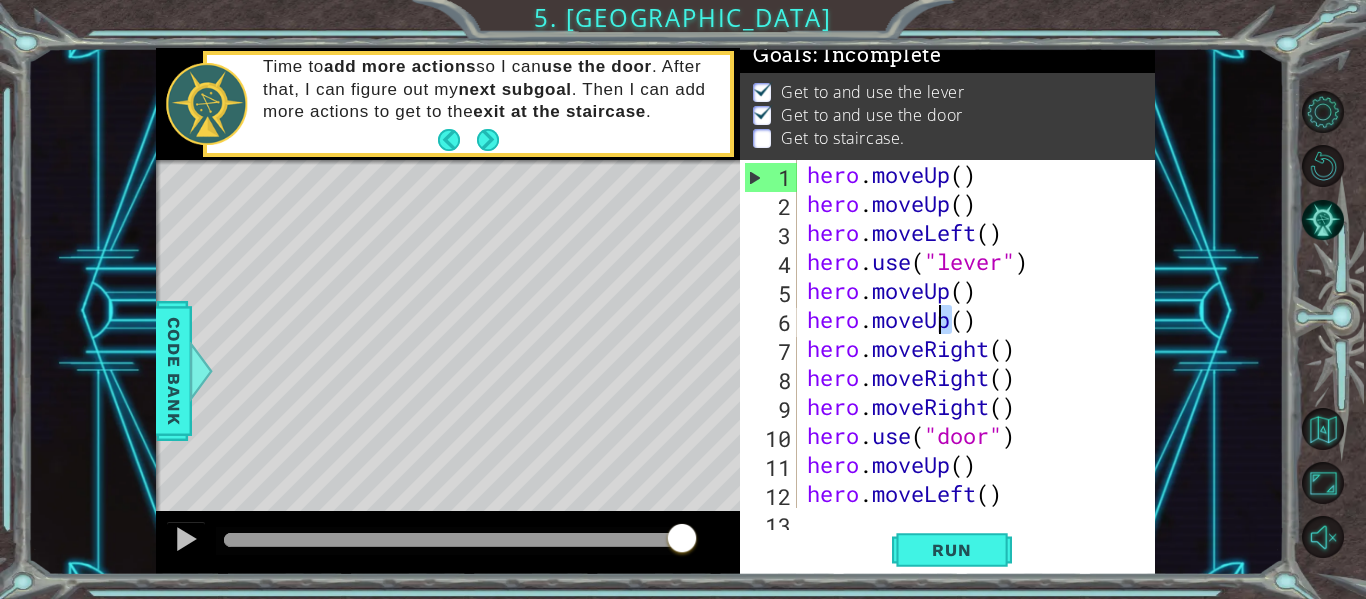 click on "hero . moveUp ( ) hero . moveUp ( ) hero . moveLeft ( ) hero . use ( "lever" ) hero . moveUp ( ) hero . moveUp ( ) hero . moveRight ( ) hero . moveRight ( ) hero . moveRight ( ) hero . use ( "door" ) hero . moveUp ( ) hero . moveLeft ( ) hero . moveLeft ( )" at bounding box center [974, 363] 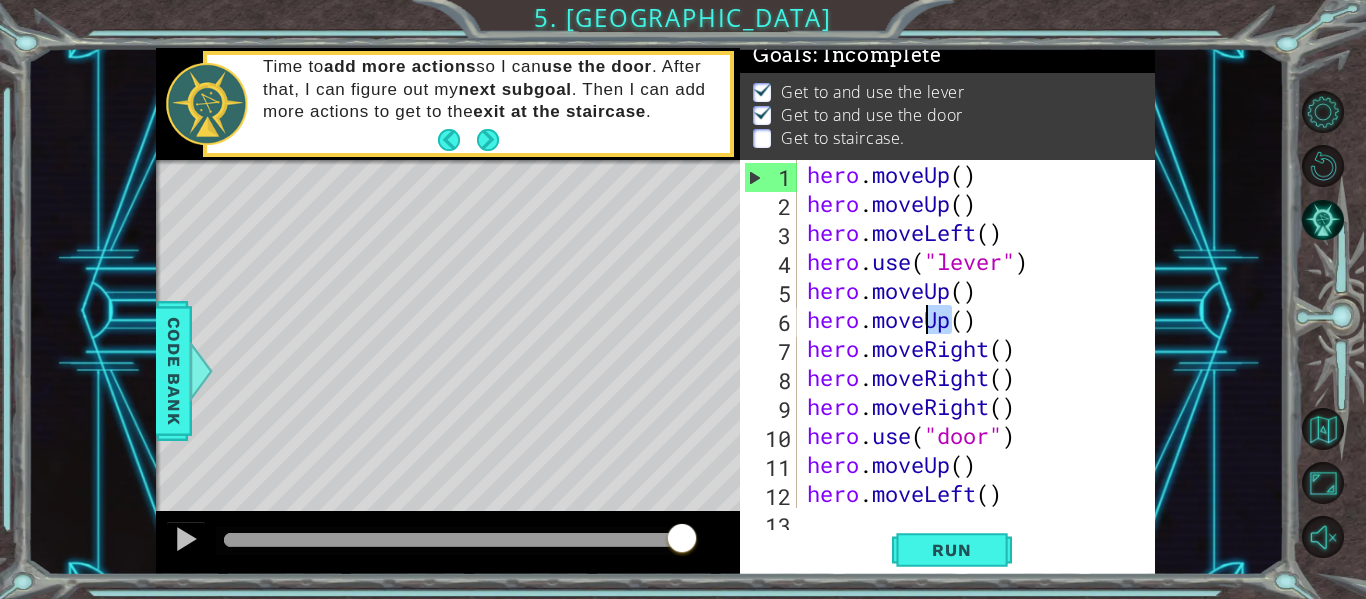 drag, startPoint x: 946, startPoint y: 324, endPoint x: 931, endPoint y: 323, distance: 15.033297 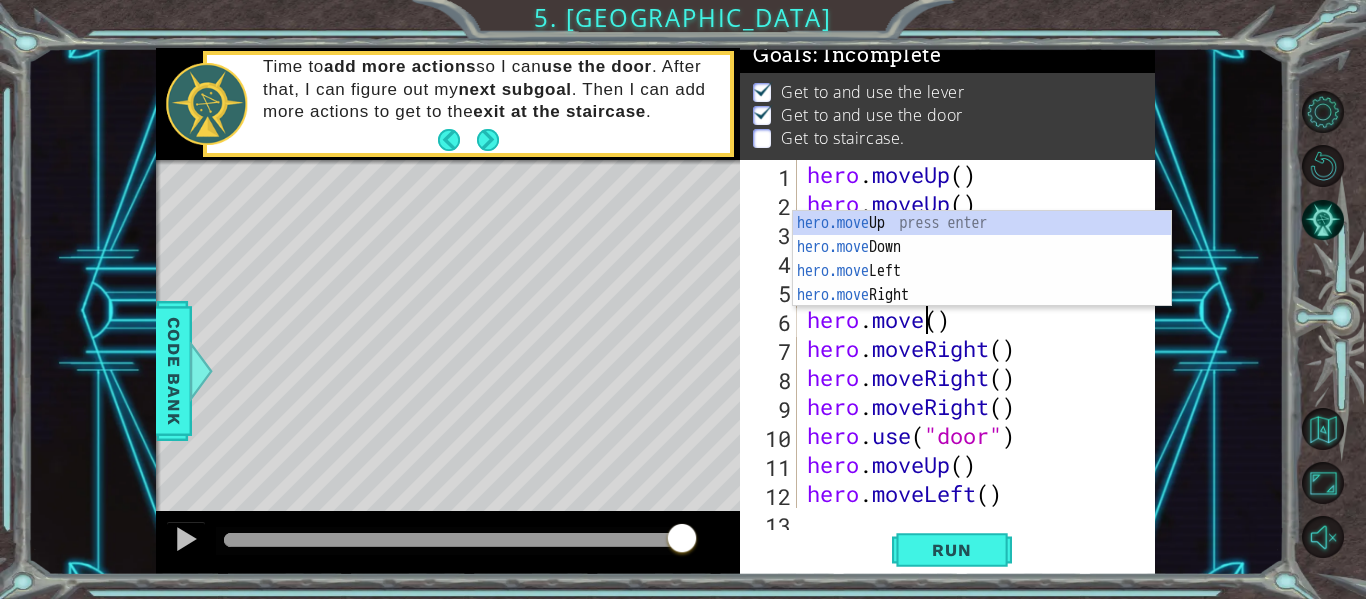 scroll, scrollTop: 0, scrollLeft: 6, axis: horizontal 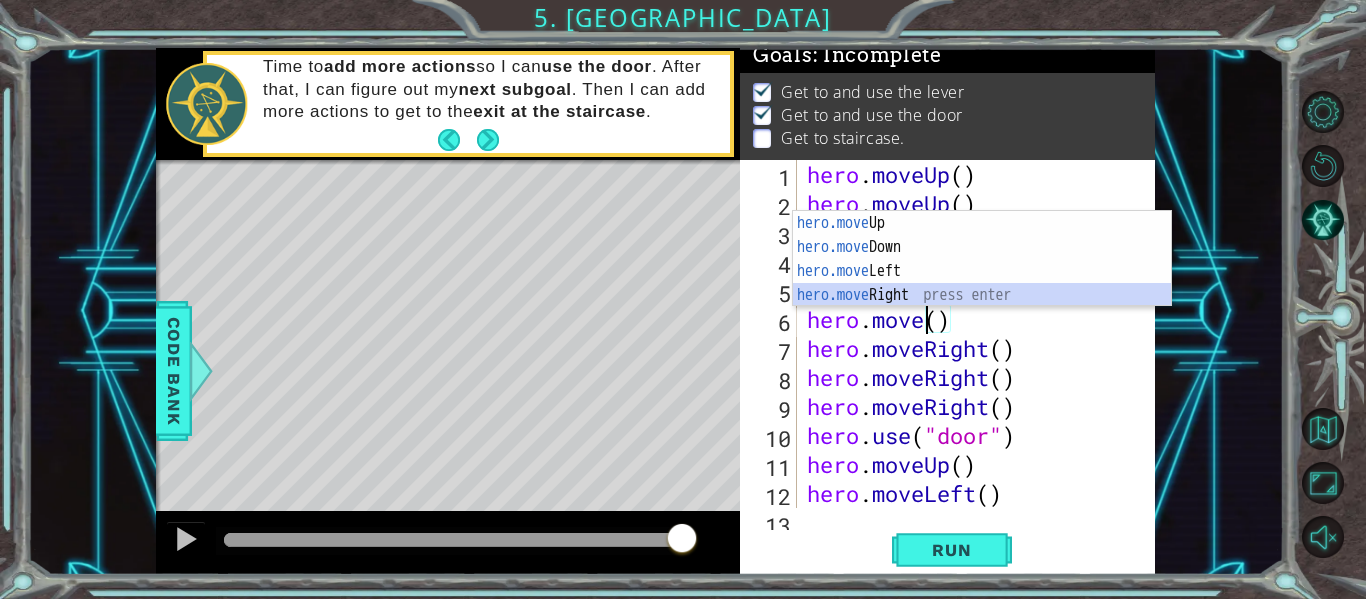 click on "hero.move Up press enter hero.move Down press enter hero.move Left press enter hero.move Right press enter" at bounding box center (982, 283) 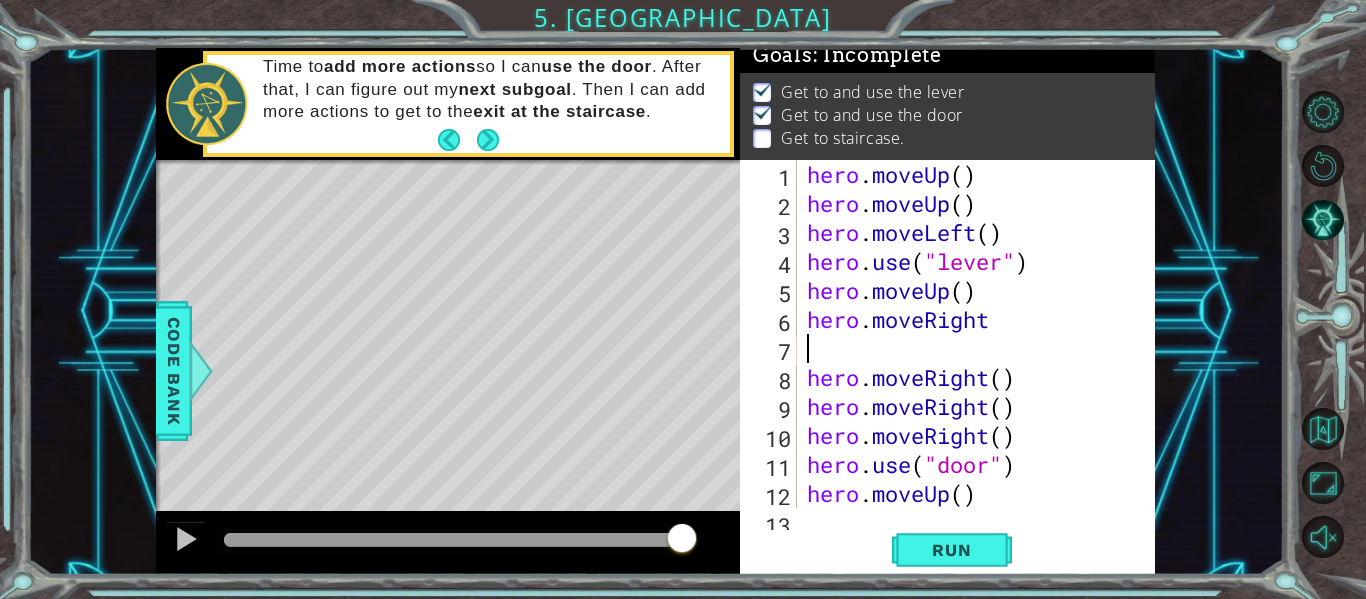 scroll, scrollTop: 0, scrollLeft: 0, axis: both 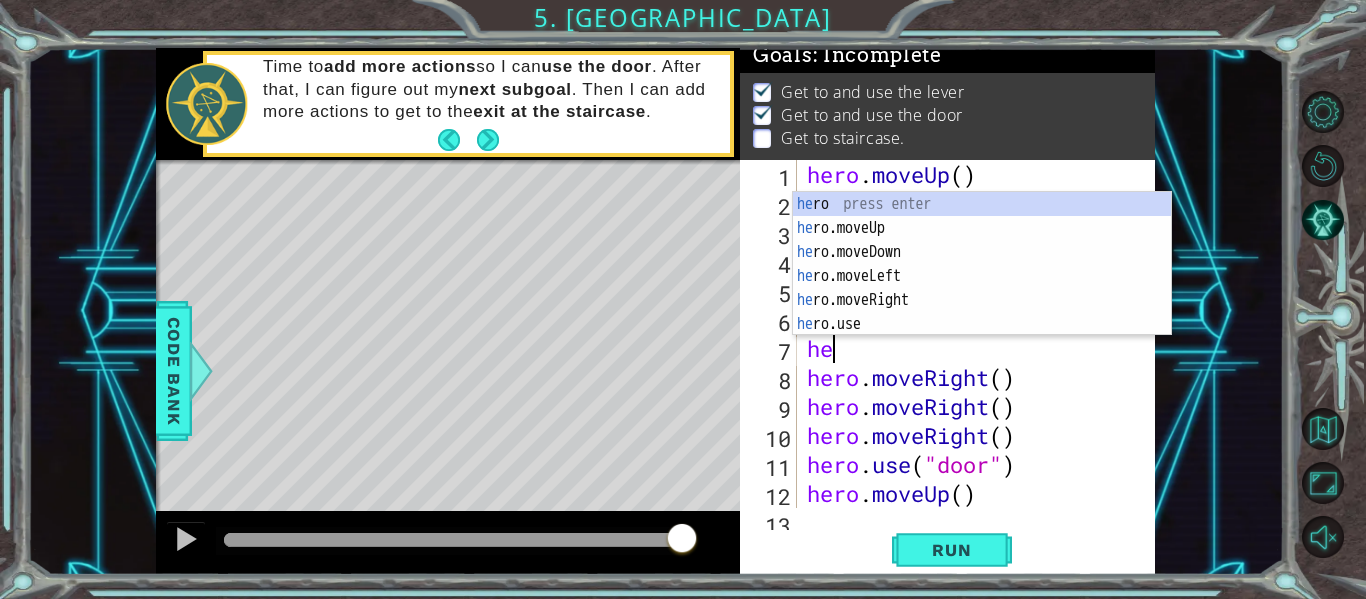 type on "her" 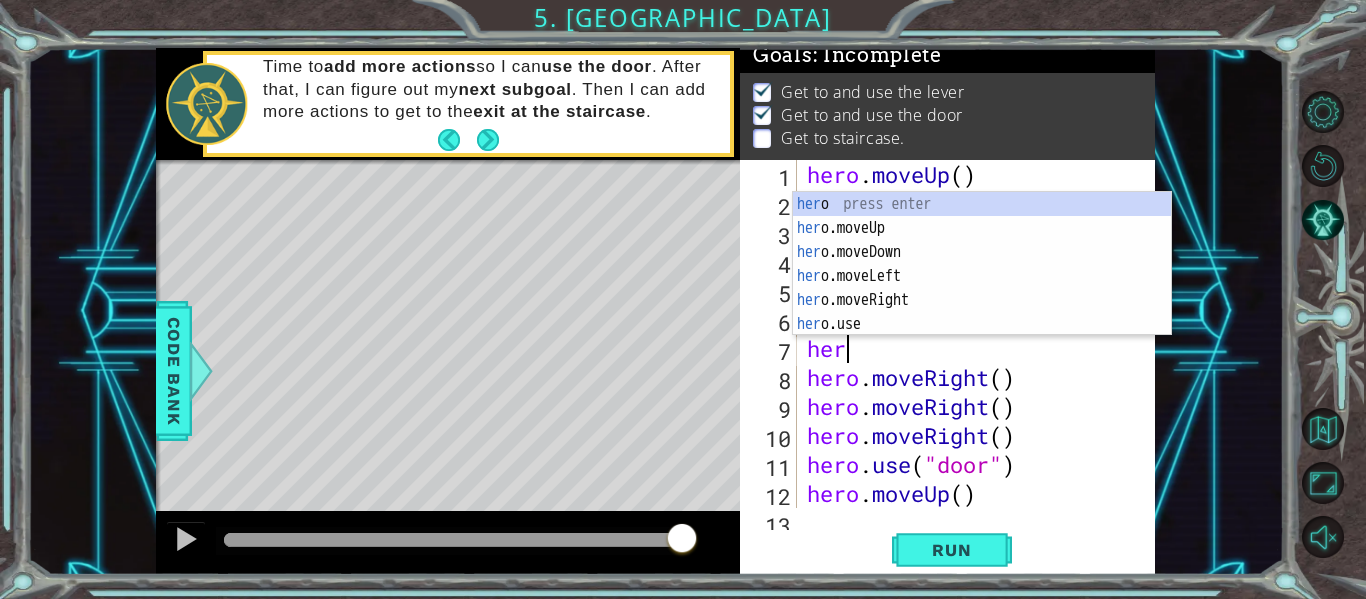 scroll, scrollTop: 0, scrollLeft: 1, axis: horizontal 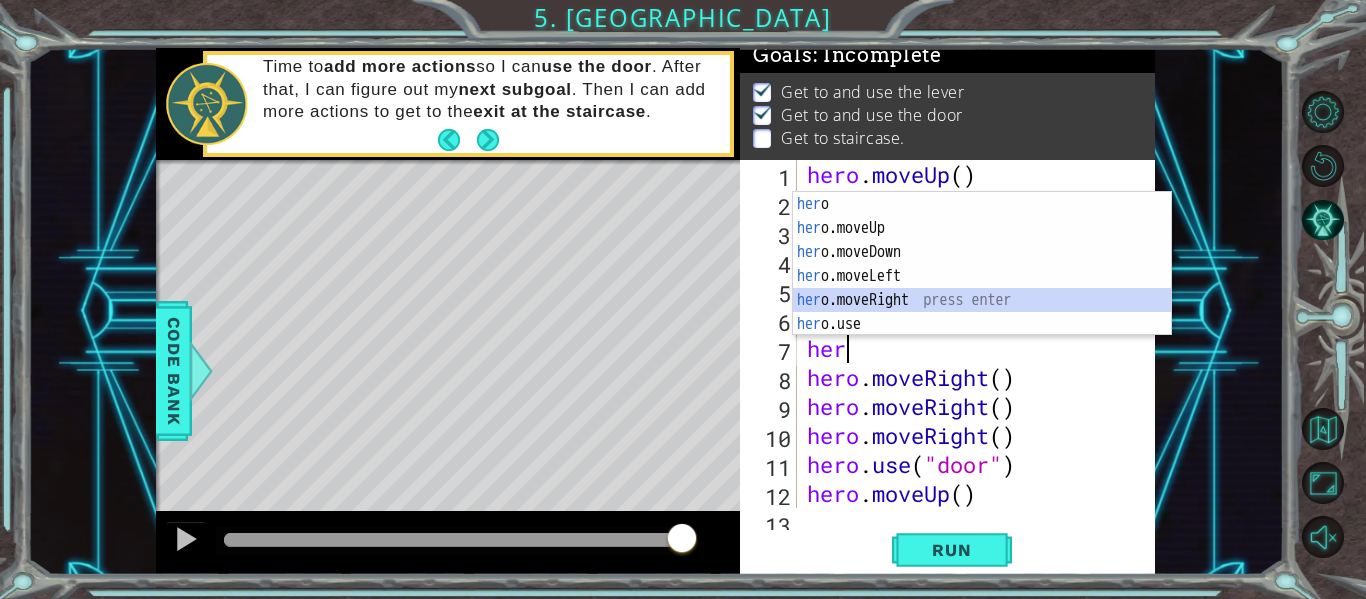 click on "her o press enter her o.moveUp press enter her o.moveDown press enter her o.moveLeft press enter her o.moveRight press enter her o.use press enter" at bounding box center [982, 288] 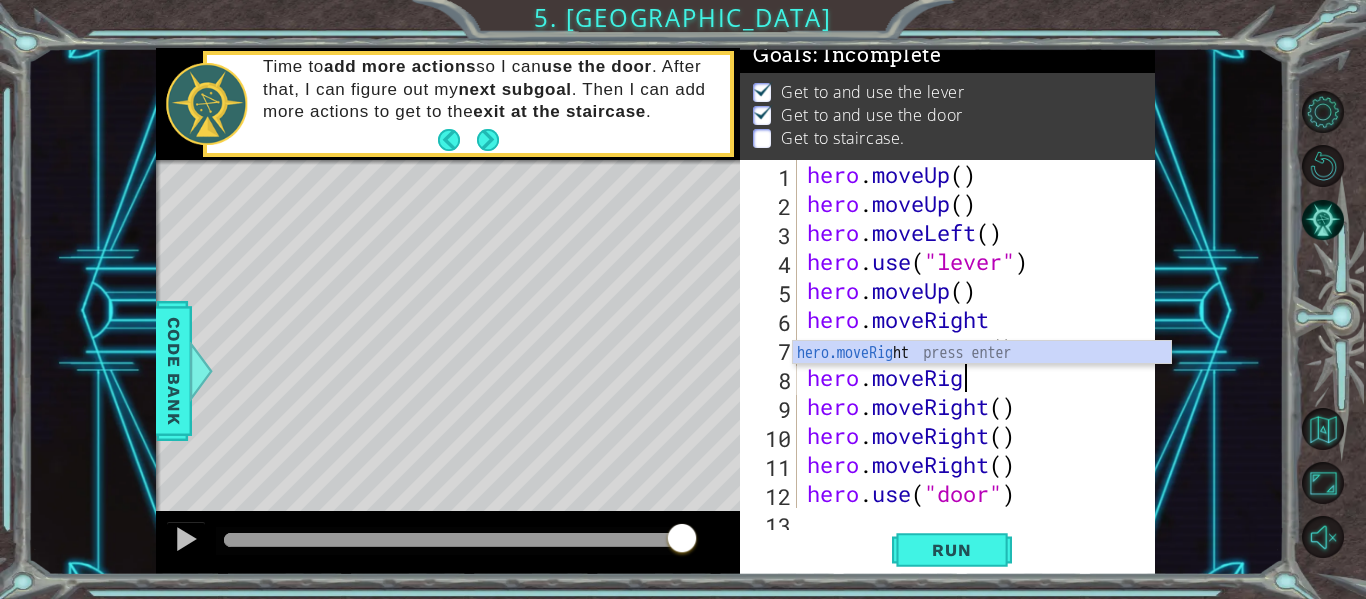 scroll, scrollTop: 0, scrollLeft: 7, axis: horizontal 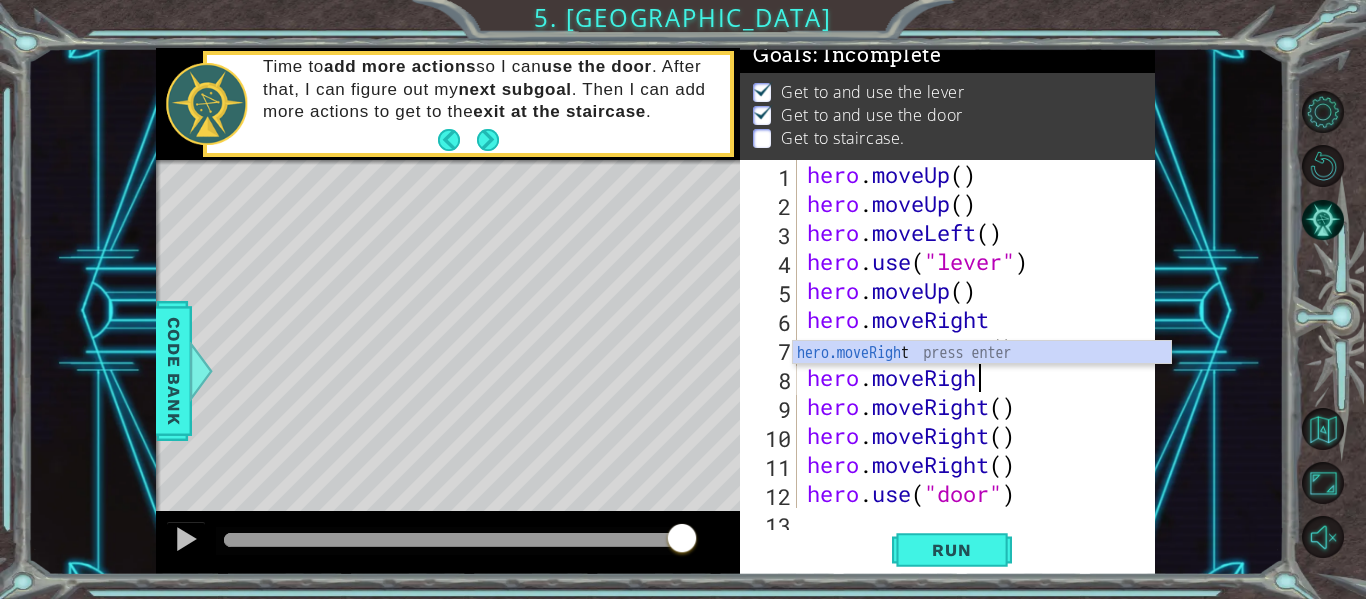 type on "hero.moveRight" 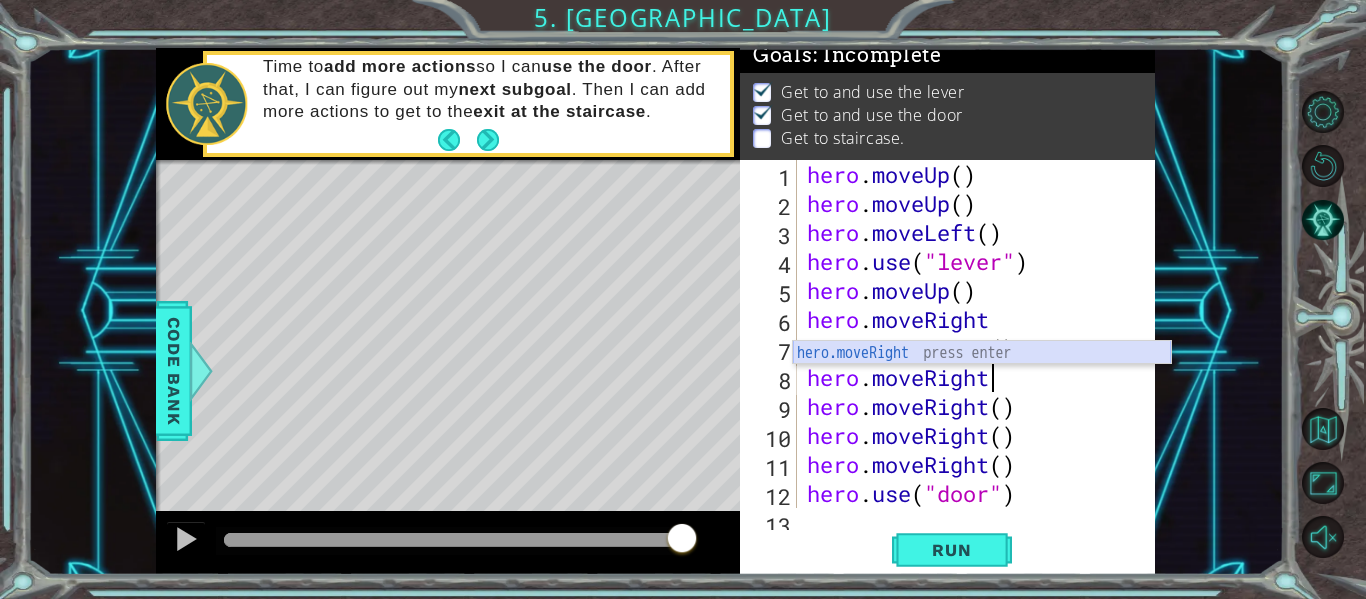 click on "hero.moveRight press enter" at bounding box center [982, 377] 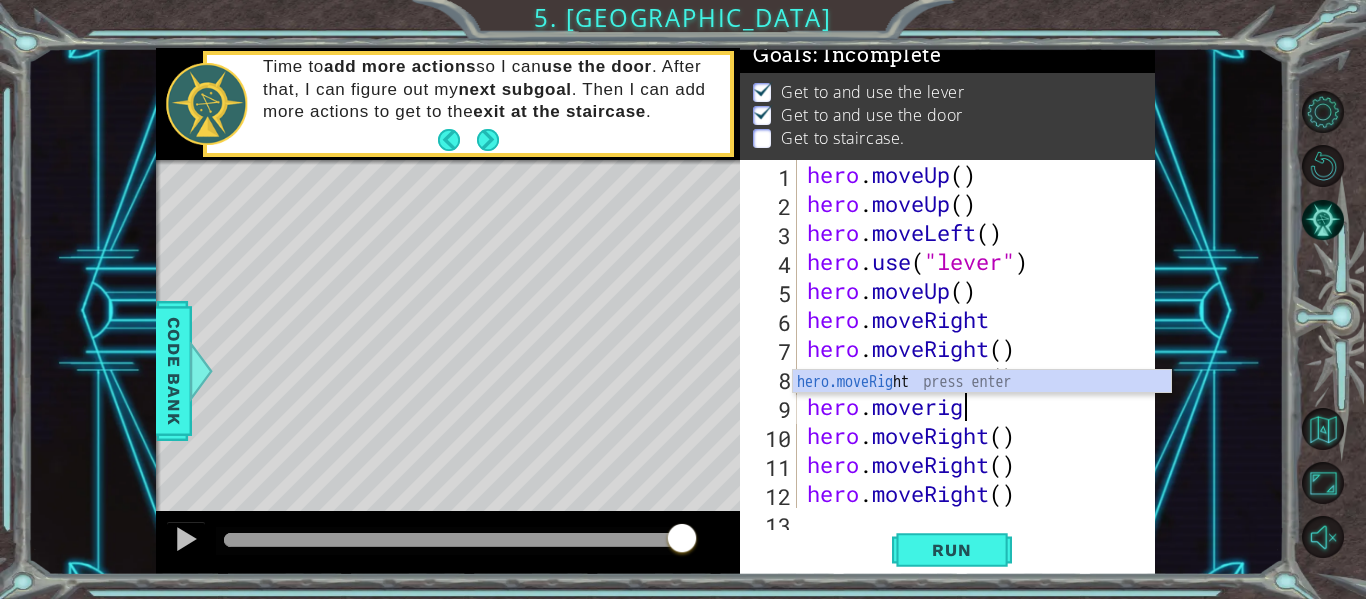 scroll, scrollTop: 0, scrollLeft: 7, axis: horizontal 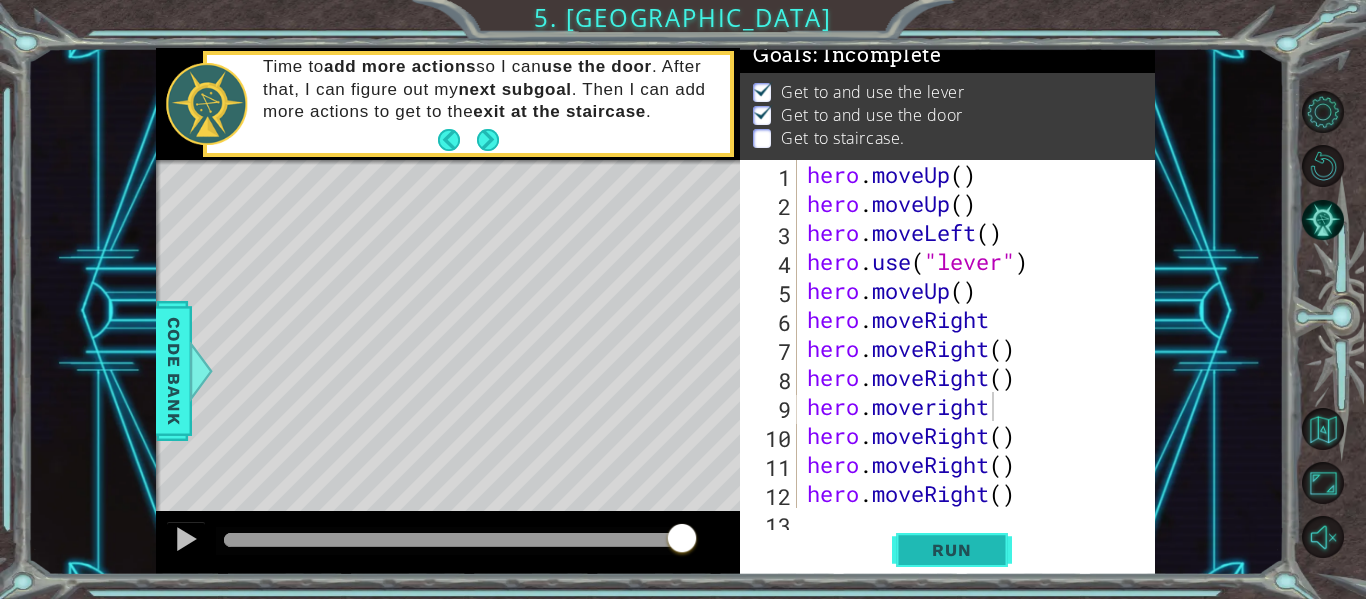 click on "Run" at bounding box center [951, 550] 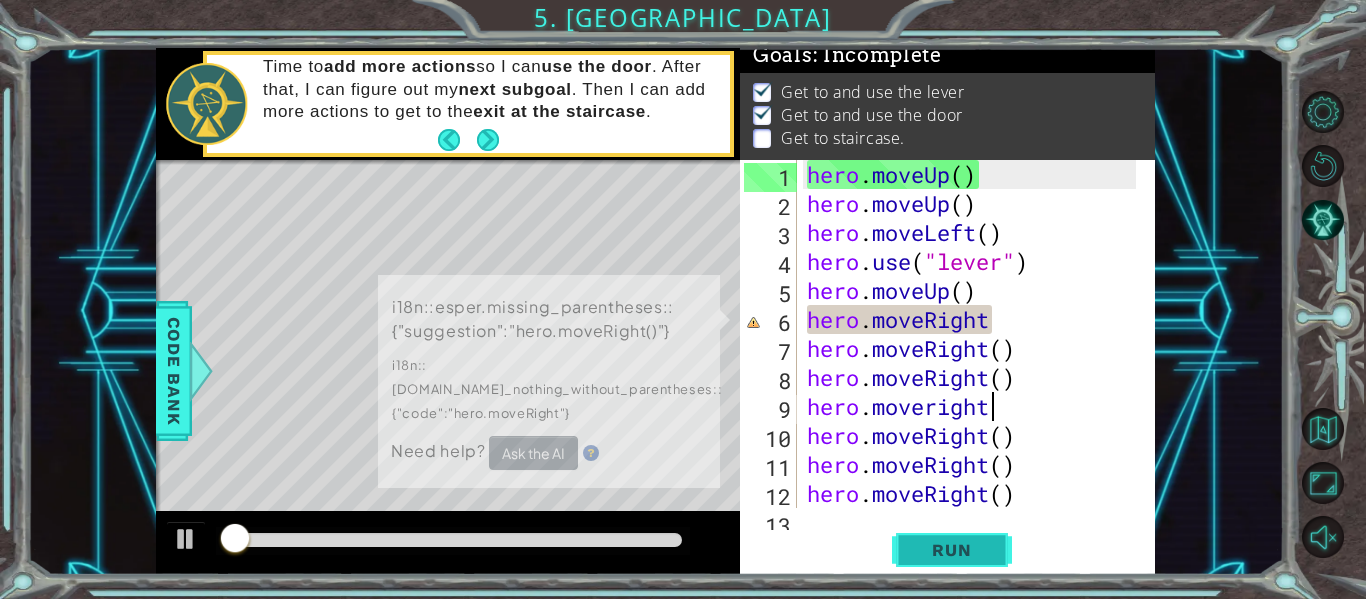 scroll, scrollTop: 17, scrollLeft: 0, axis: vertical 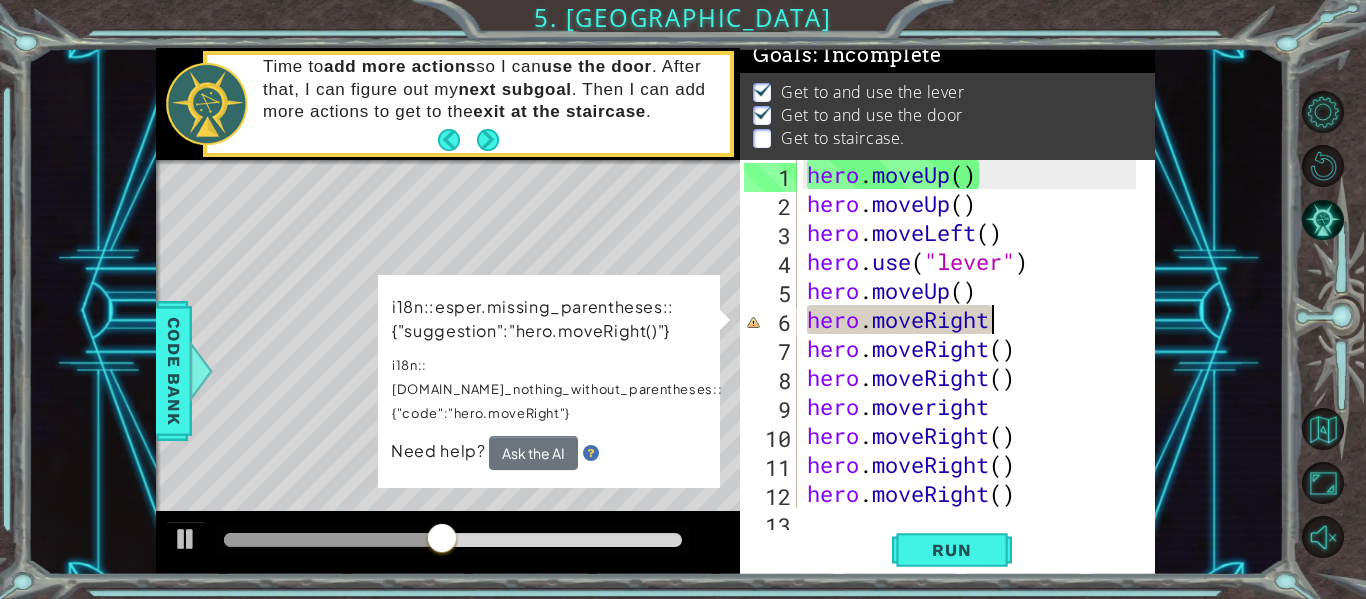 click on "hero . moveUp ( ) hero . moveUp ( ) hero . moveLeft ( ) hero . use ( "lever" ) hero . moveUp ( ) hero . moveRight hero . moveRight ( ) hero . moveRight ( ) hero . moveright hero . moveRight ( ) hero . moveRight ( ) hero . moveRight ( ) hero . use ( "door" )" at bounding box center (974, 363) 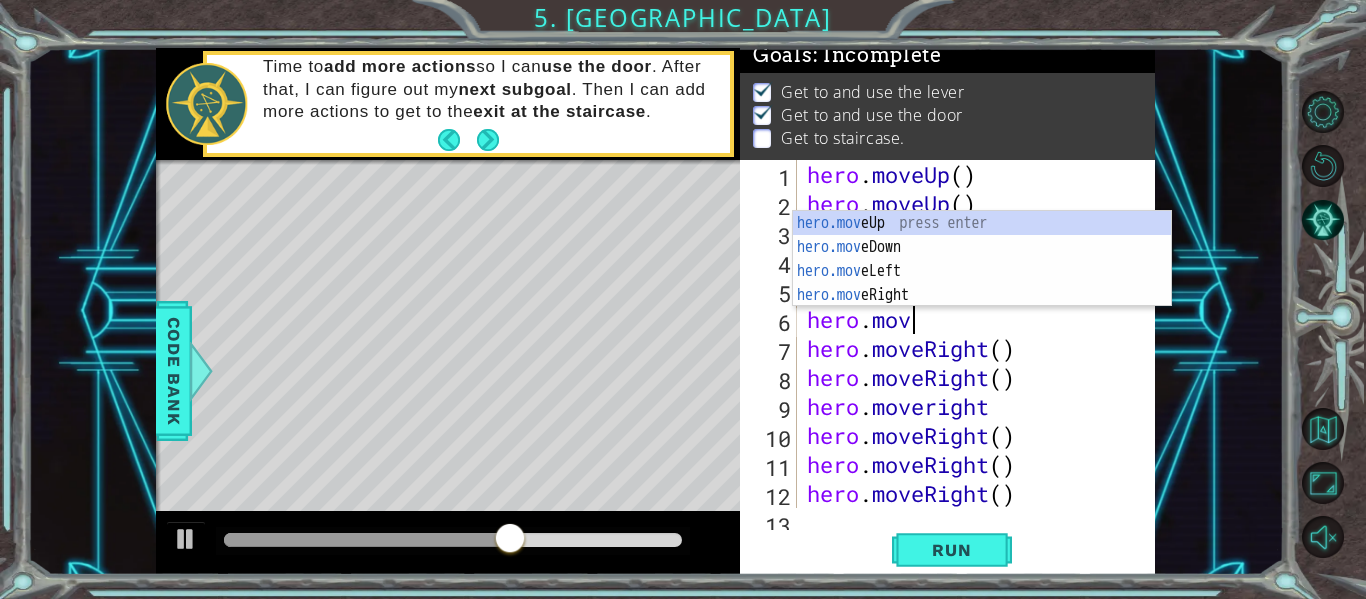 scroll, scrollTop: 0, scrollLeft: 0, axis: both 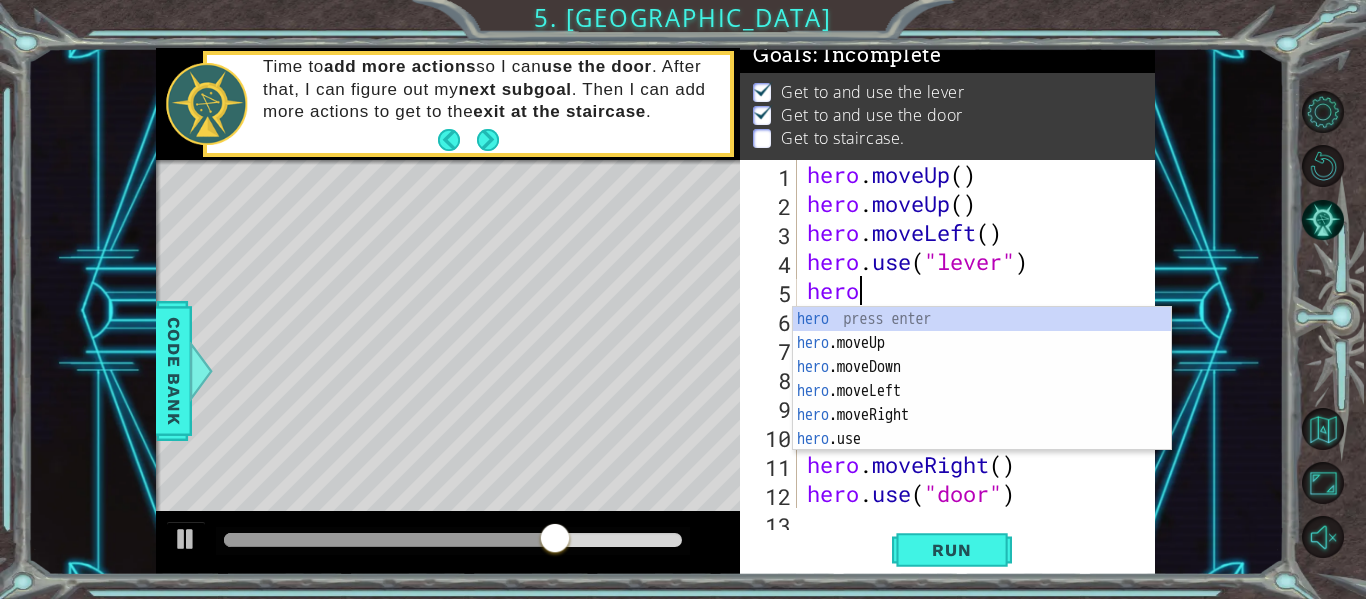type on "hero." 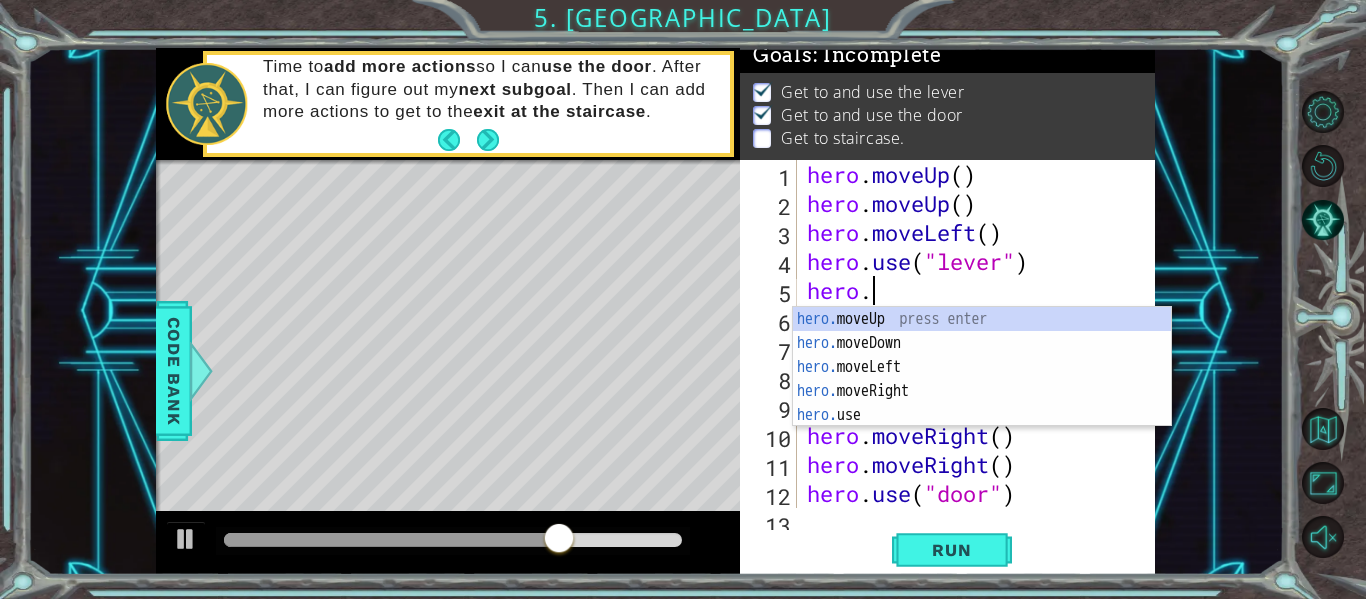 scroll, scrollTop: 0, scrollLeft: 2, axis: horizontal 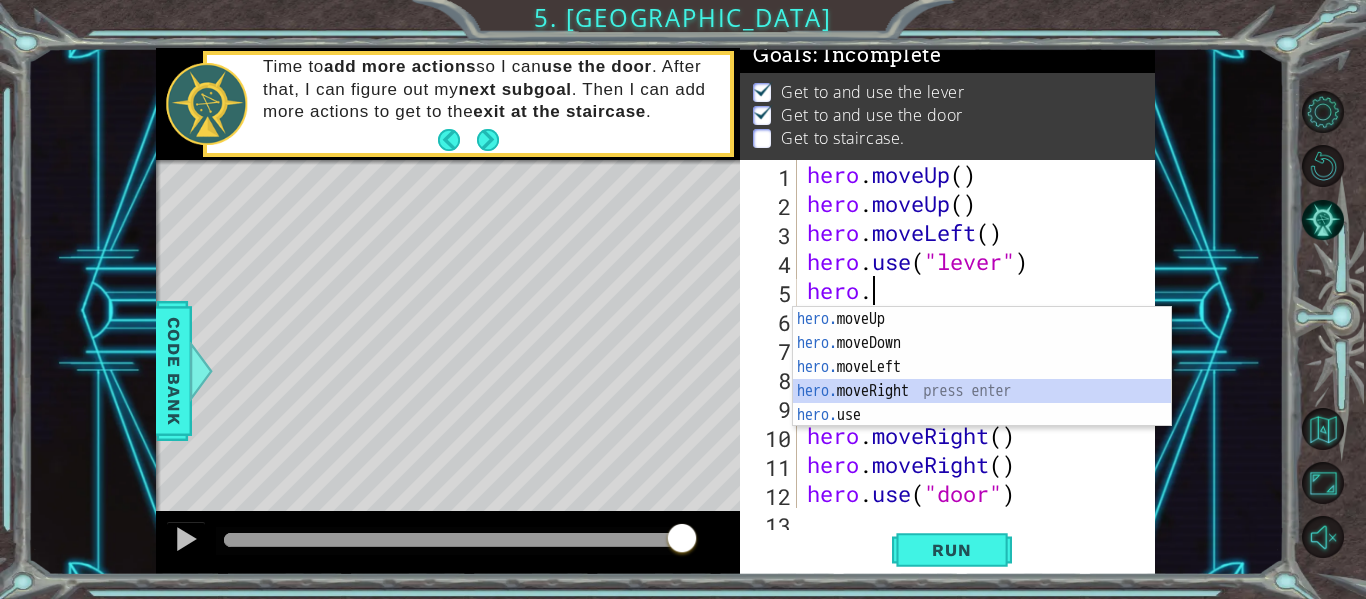 click on "hero. moveUp press enter hero. moveDown press enter hero. moveLeft press enter hero. moveRight press enter hero. use press enter" at bounding box center [982, 391] 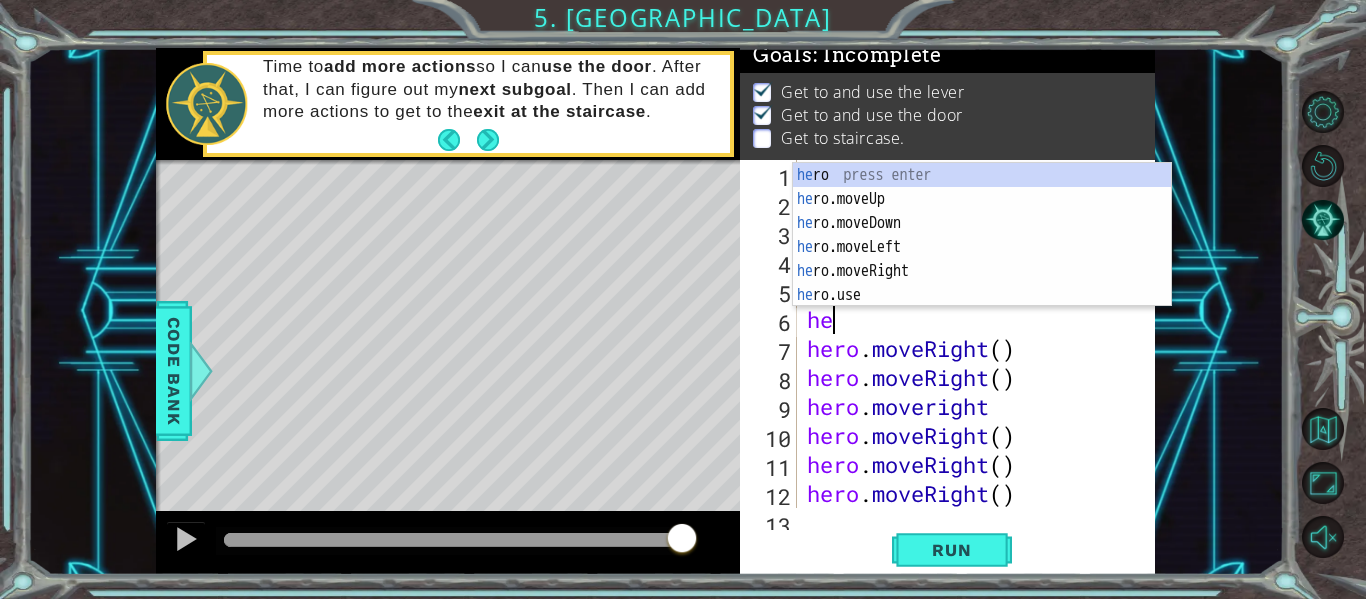 type on "her" 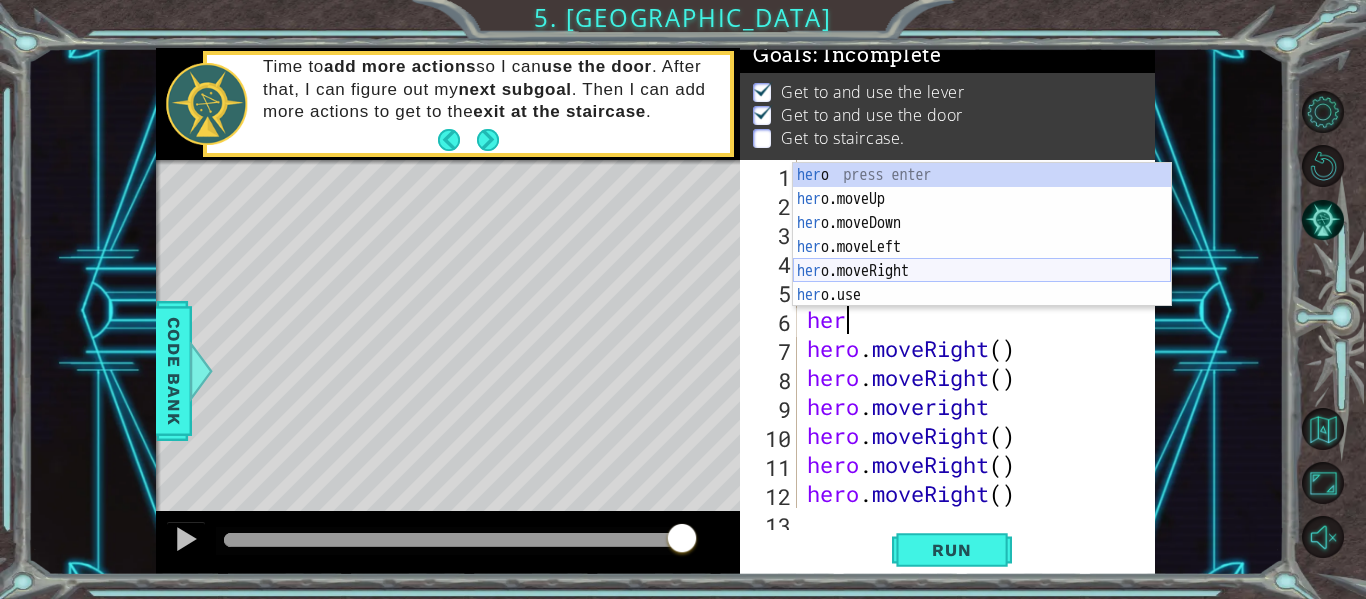 click on "her o press enter her o.moveUp press enter her o.moveDown press enter her o.moveLeft press enter her o.moveRight press enter her o.use press enter" at bounding box center (982, 259) 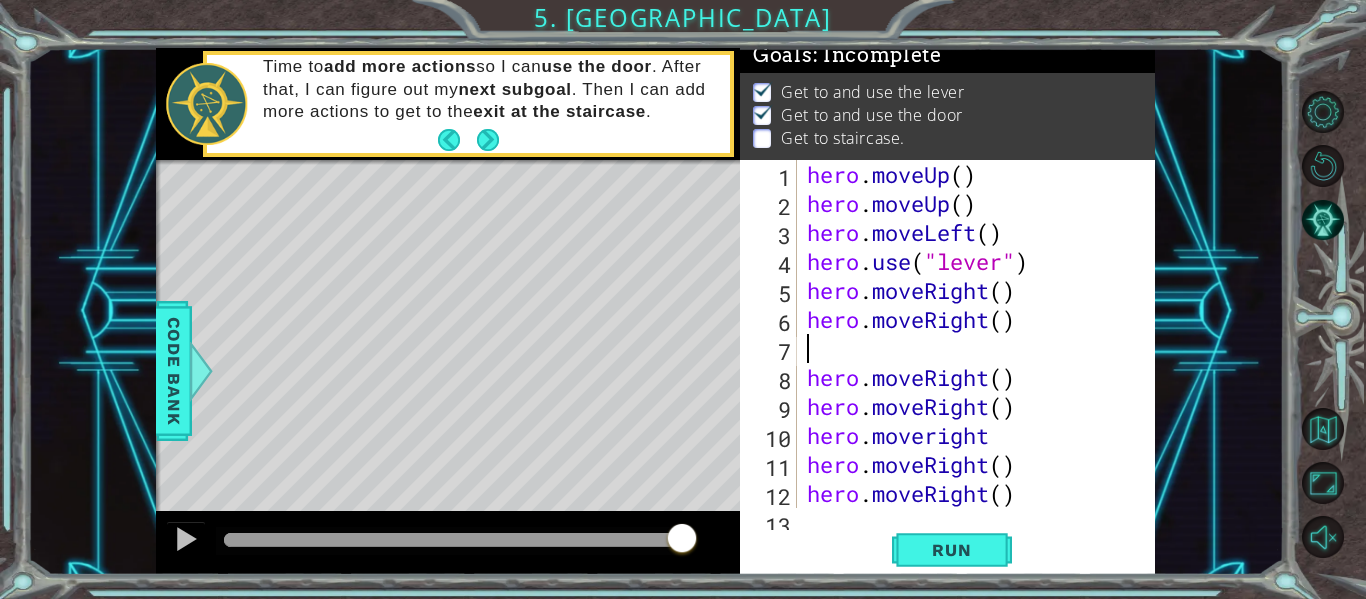 scroll, scrollTop: 0, scrollLeft: 0, axis: both 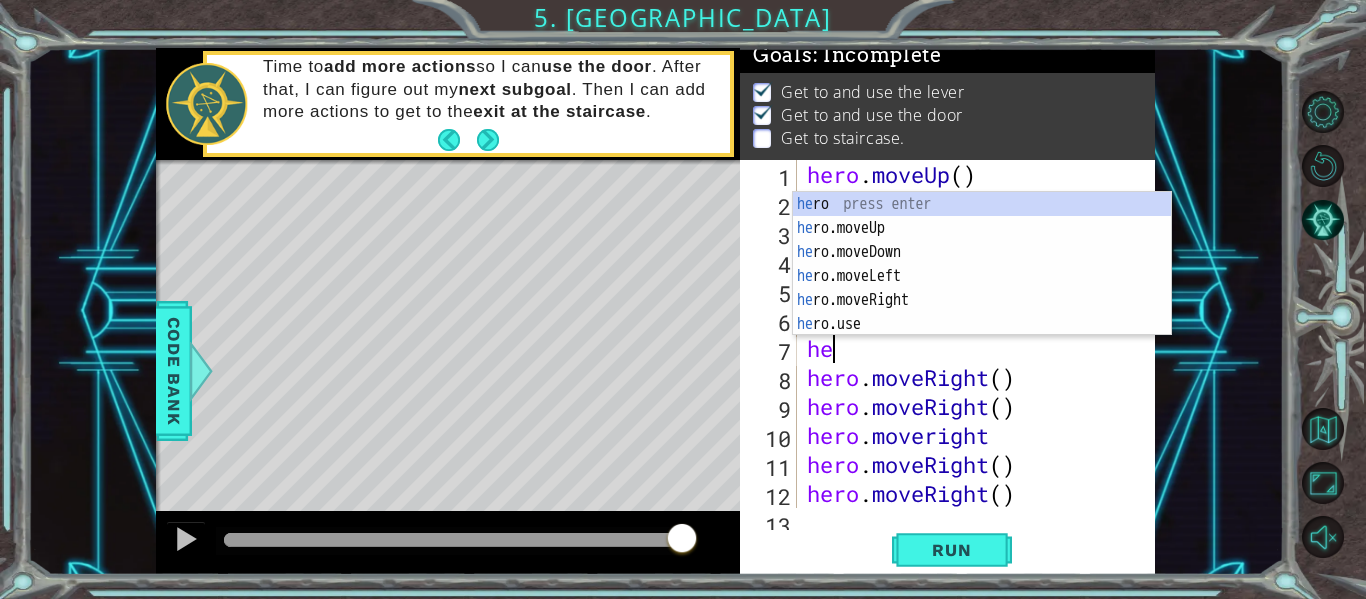 type on "her" 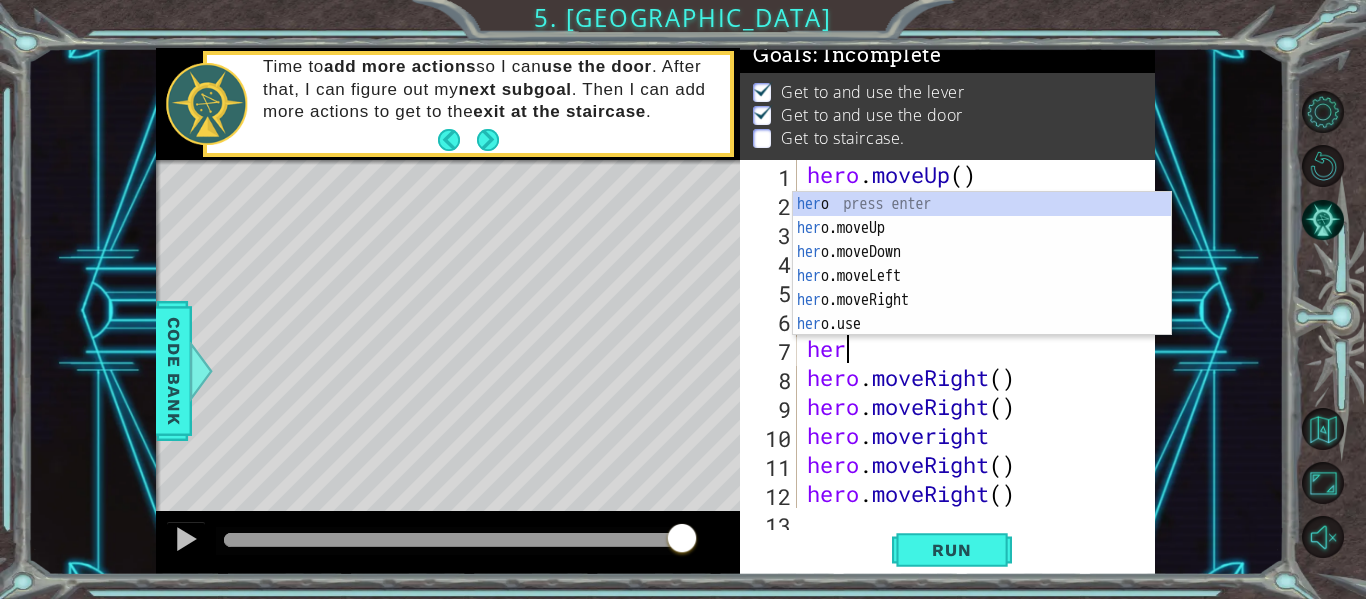 scroll, scrollTop: 0, scrollLeft: 1, axis: horizontal 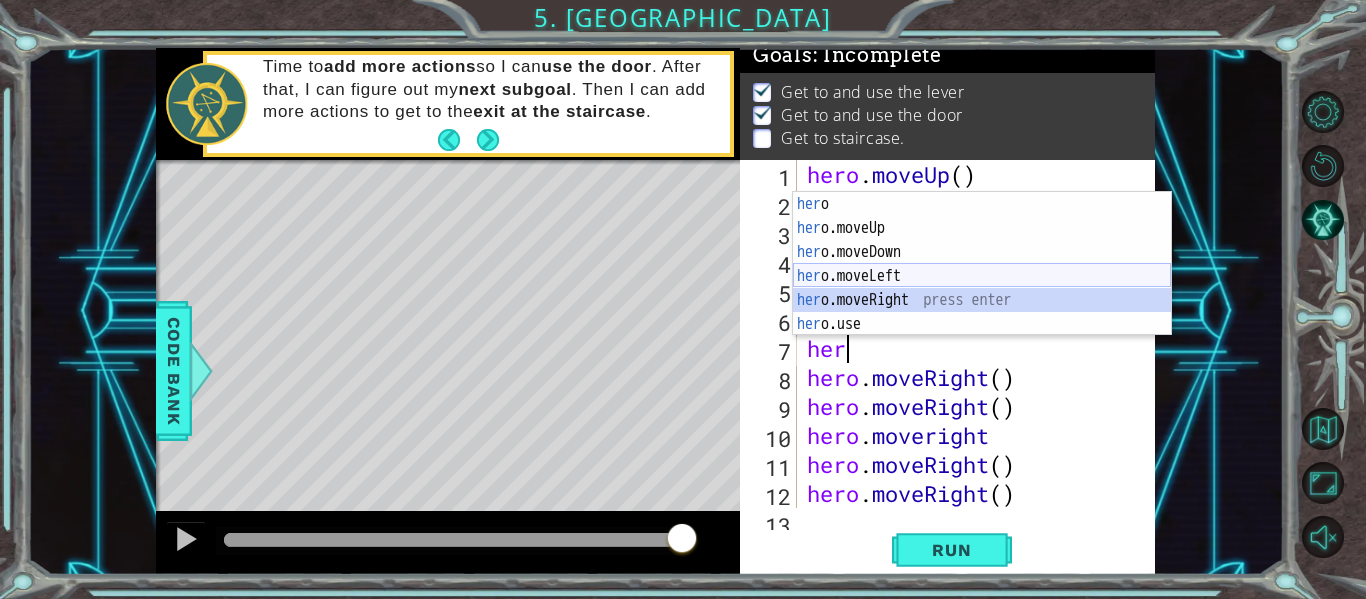 drag, startPoint x: 880, startPoint y: 299, endPoint x: 900, endPoint y: 287, distance: 23.323807 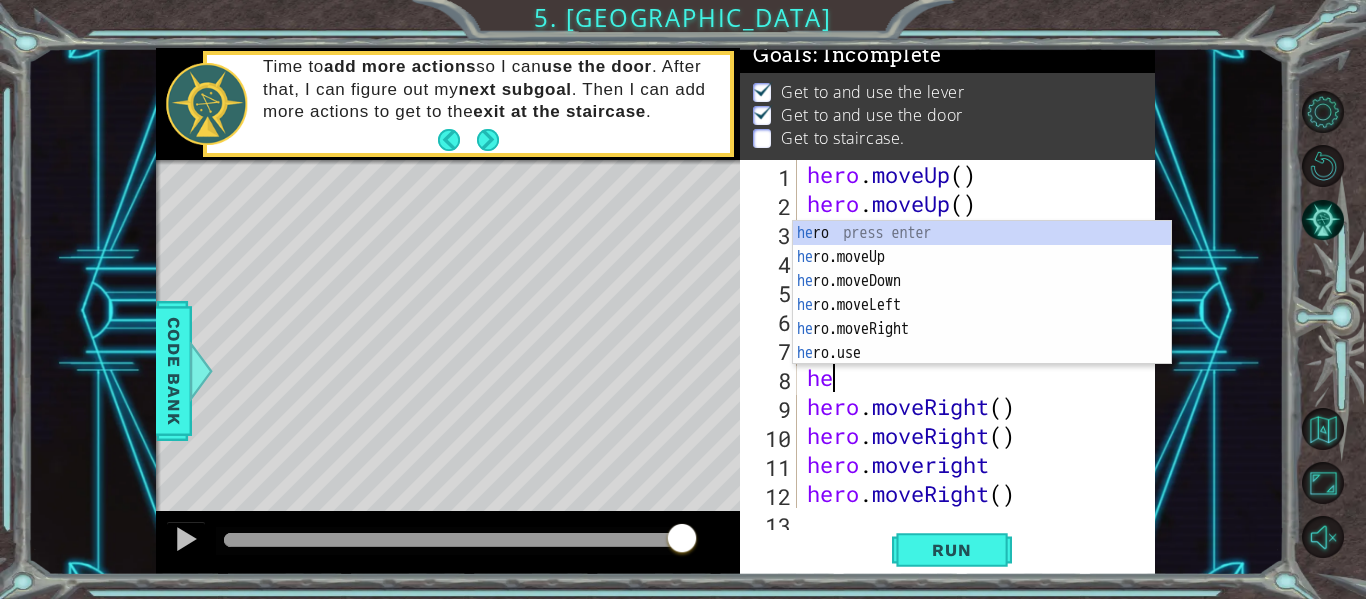 type on "her" 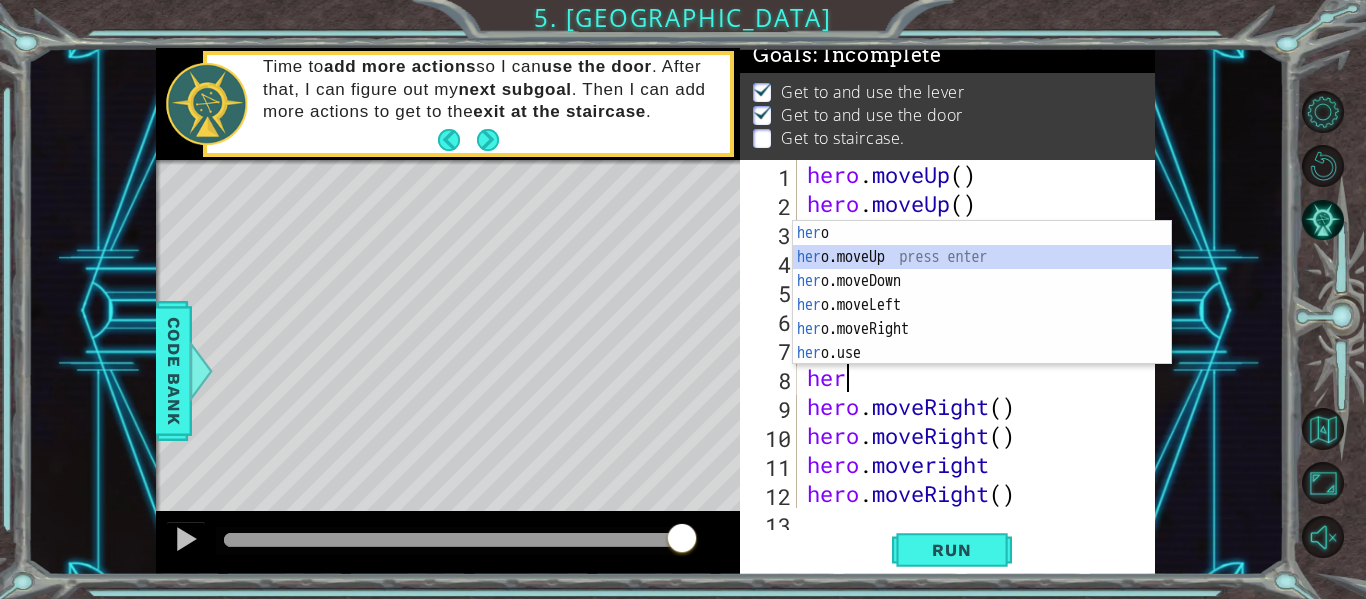 click on "her o press enter her o.moveUp press enter her o.moveDown press enter her o.moveLeft press enter her o.moveRight press enter her o.use press enter" at bounding box center [982, 317] 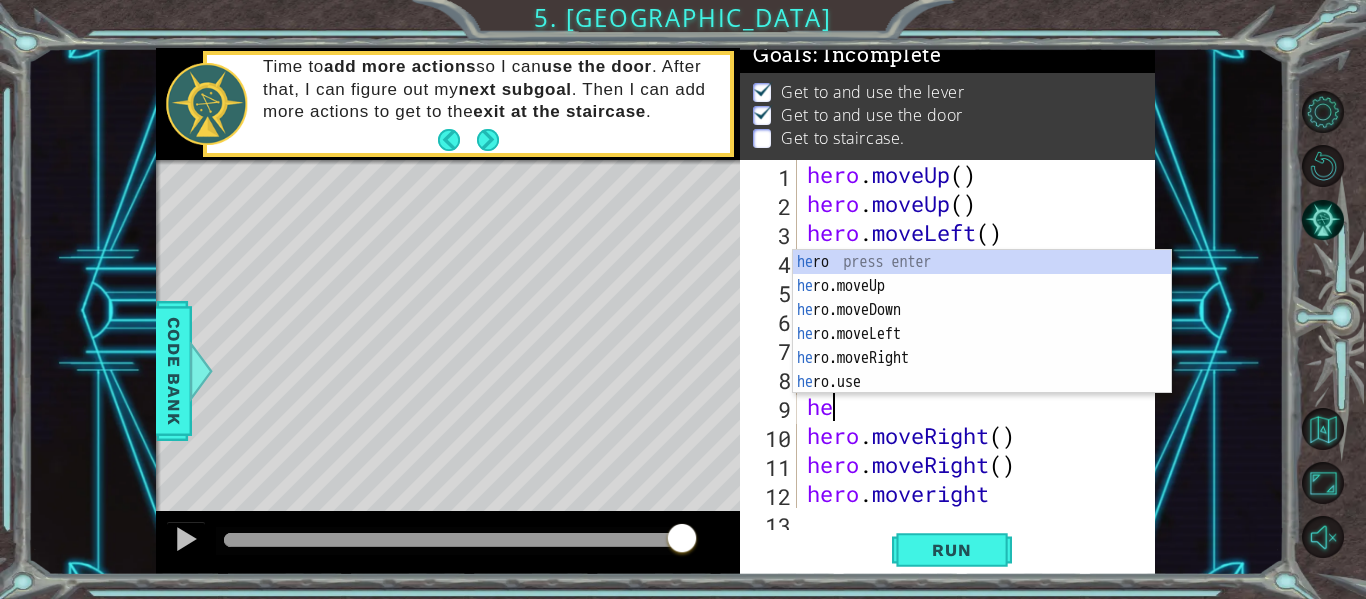 type on "her" 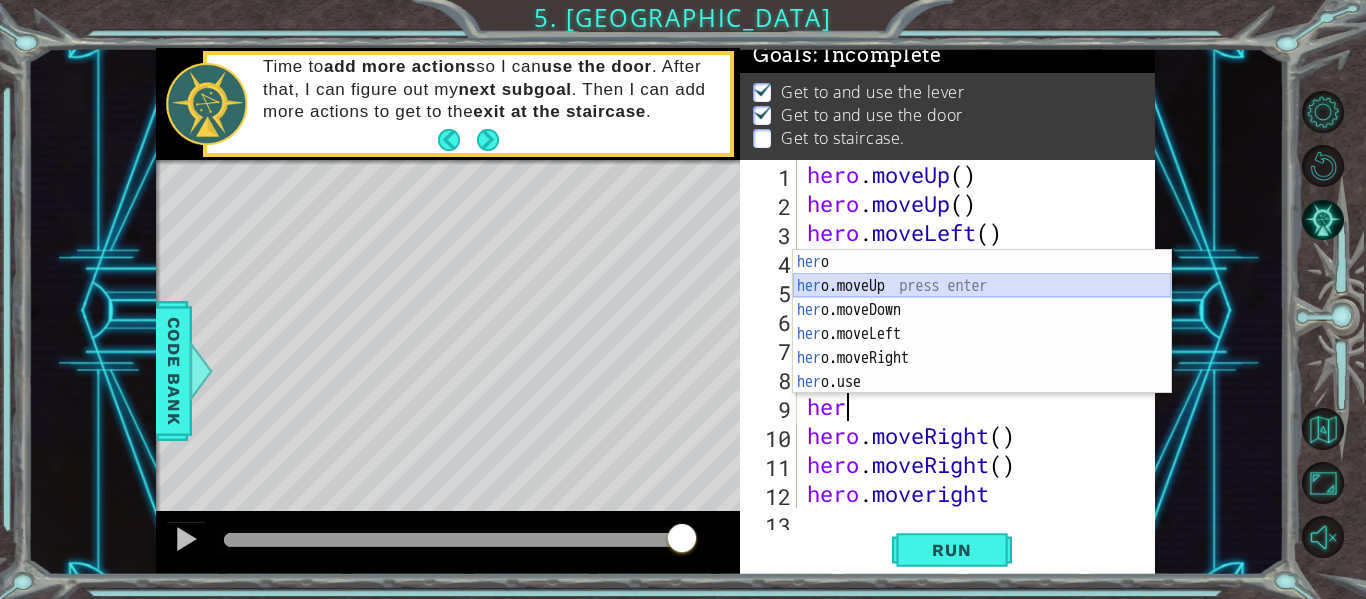 click on "her o press enter her o.moveUp press enter her o.moveDown press enter her o.moveLeft press enter her o.moveRight press enter her o.use press enter" at bounding box center (982, 346) 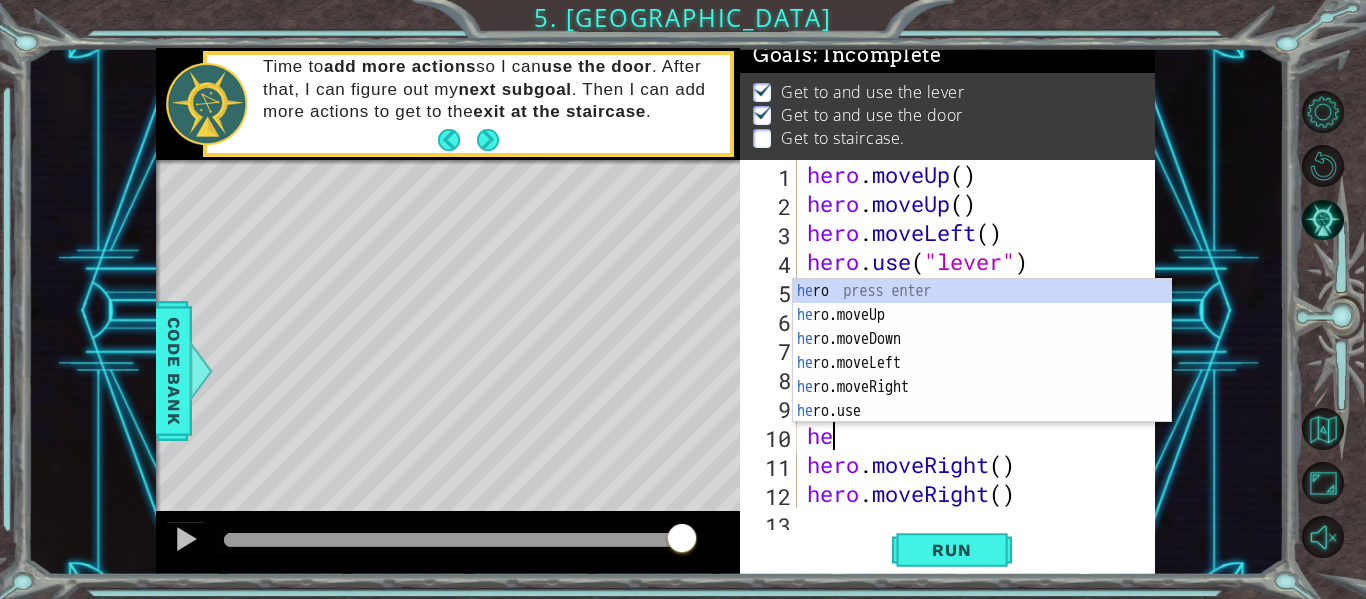 type on "her" 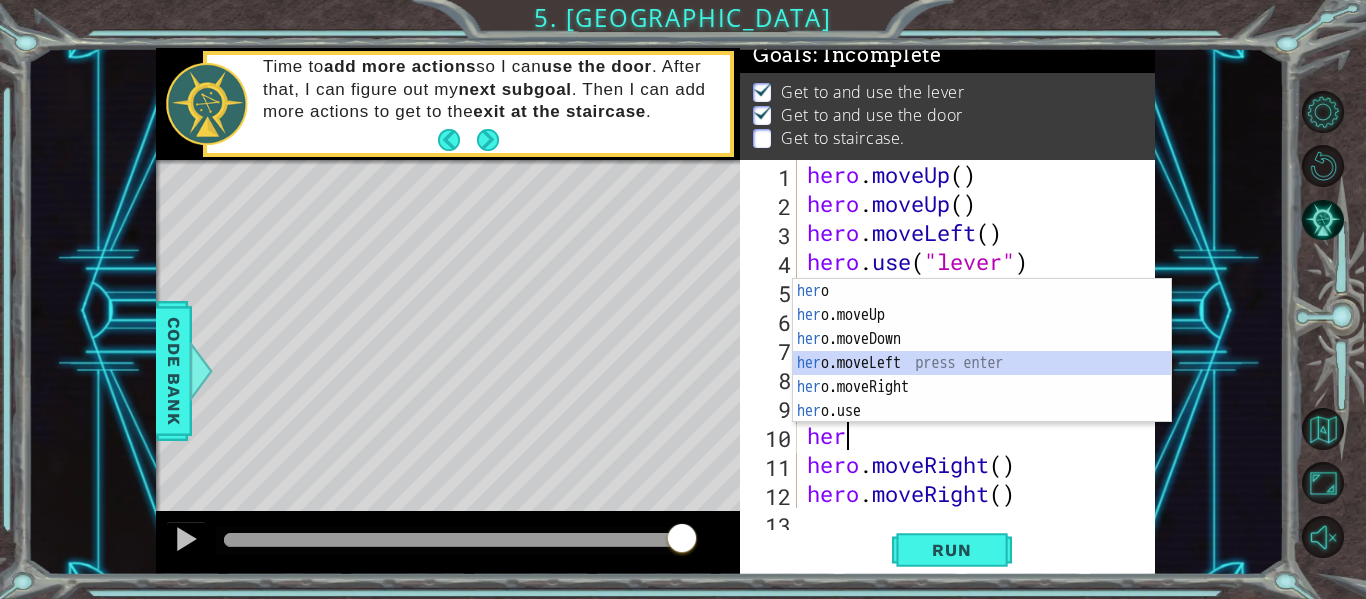 click on "her o press enter her o.moveUp press enter her o.moveDown press enter her o.moveLeft press enter her o.moveRight press enter her o.use press enter" at bounding box center [982, 375] 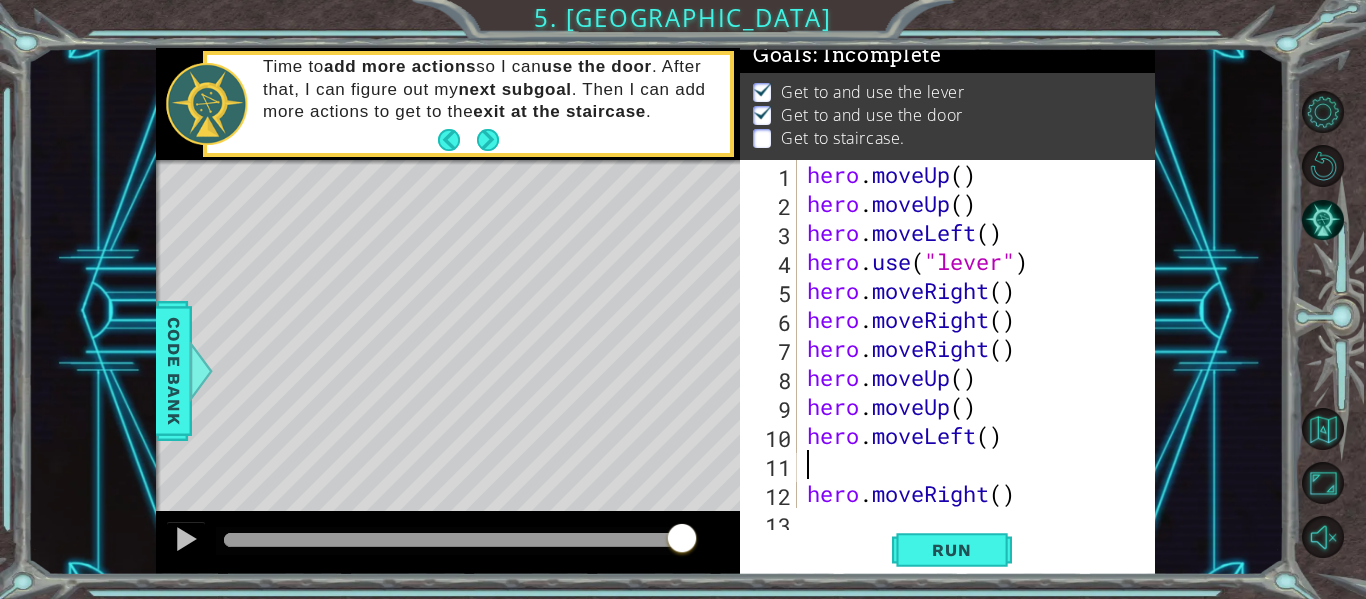 scroll, scrollTop: 0, scrollLeft: 0, axis: both 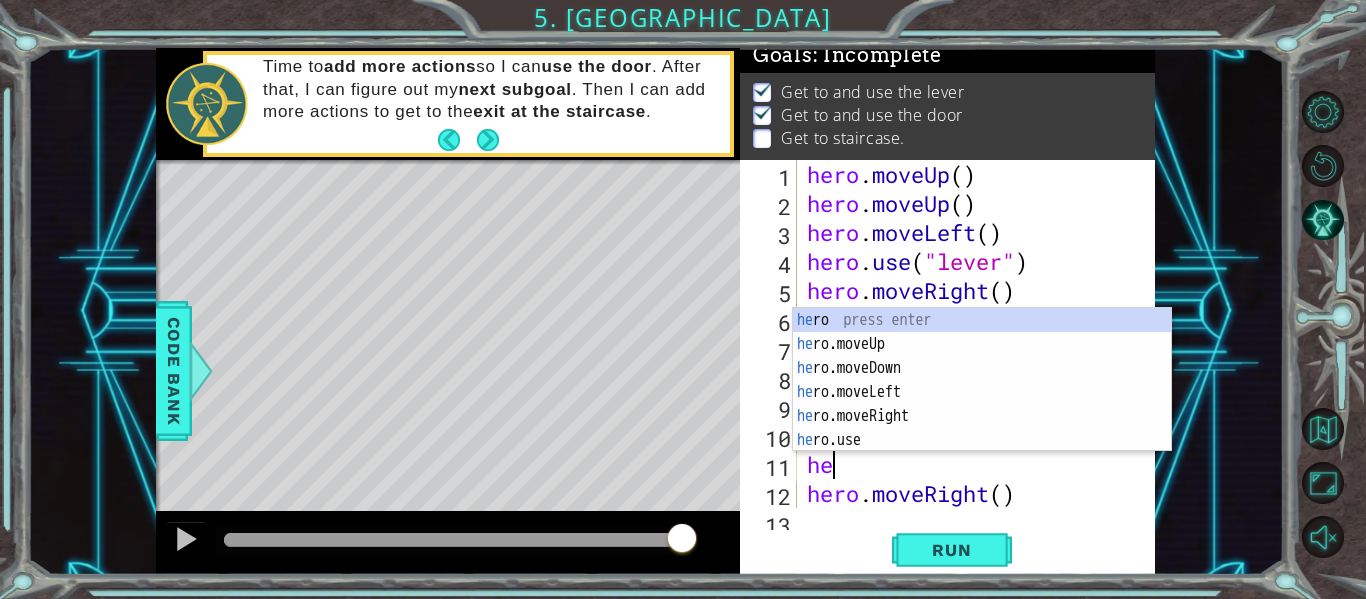 type on "her" 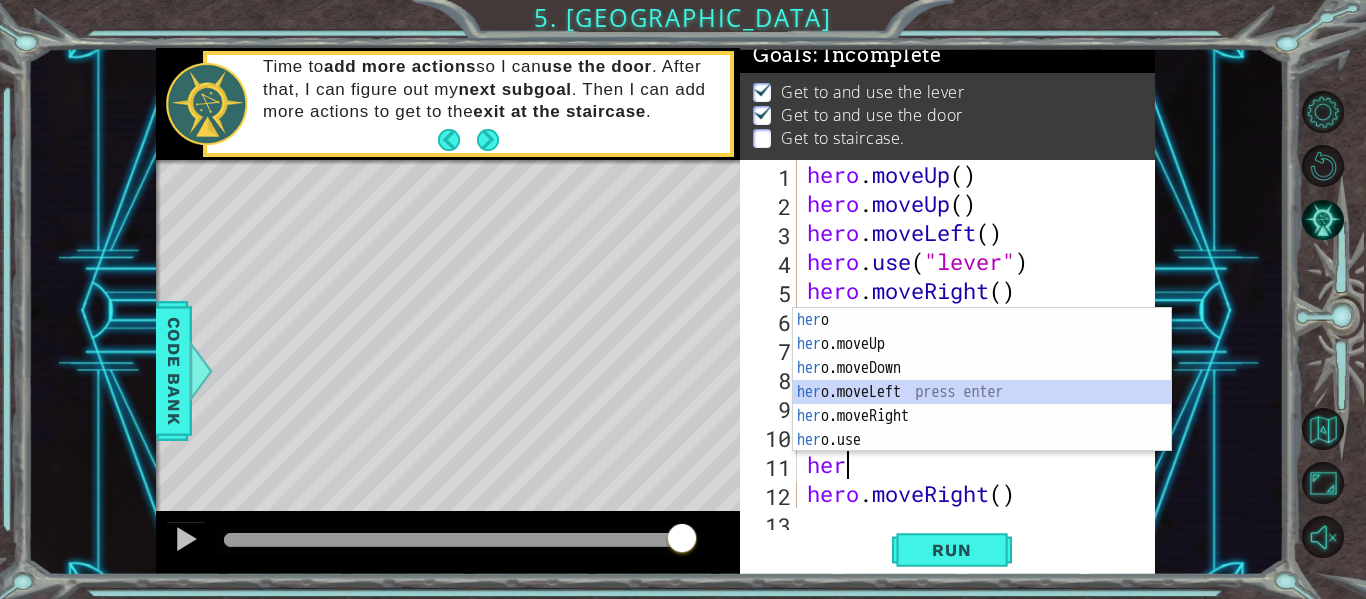 click on "her o press enter her o.moveUp press enter her o.moveDown press enter her o.moveLeft press enter her o.moveRight press enter her o.use press enter" at bounding box center [982, 404] 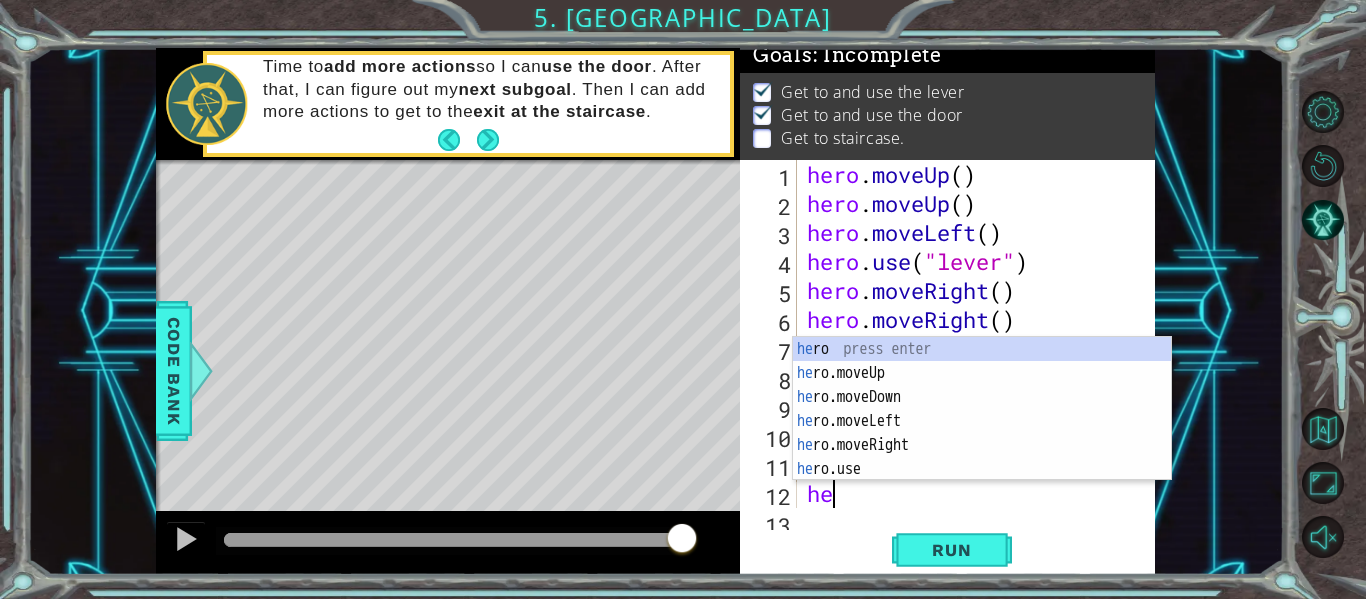 type on "her" 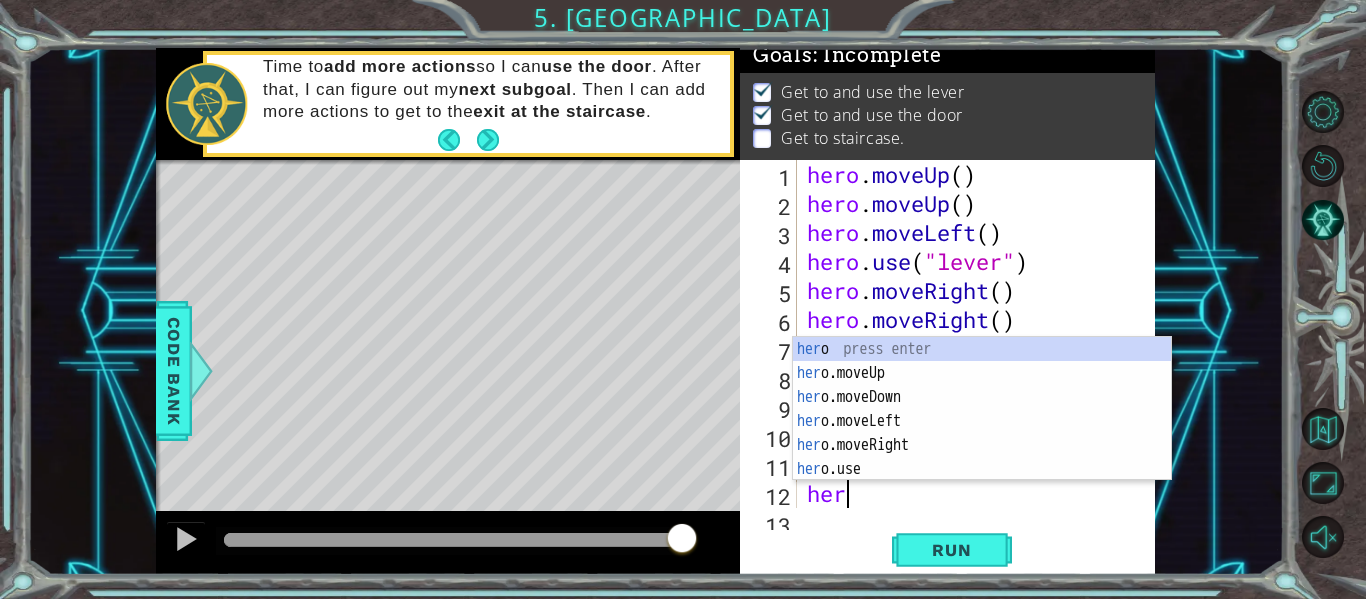 scroll, scrollTop: 0, scrollLeft: 1, axis: horizontal 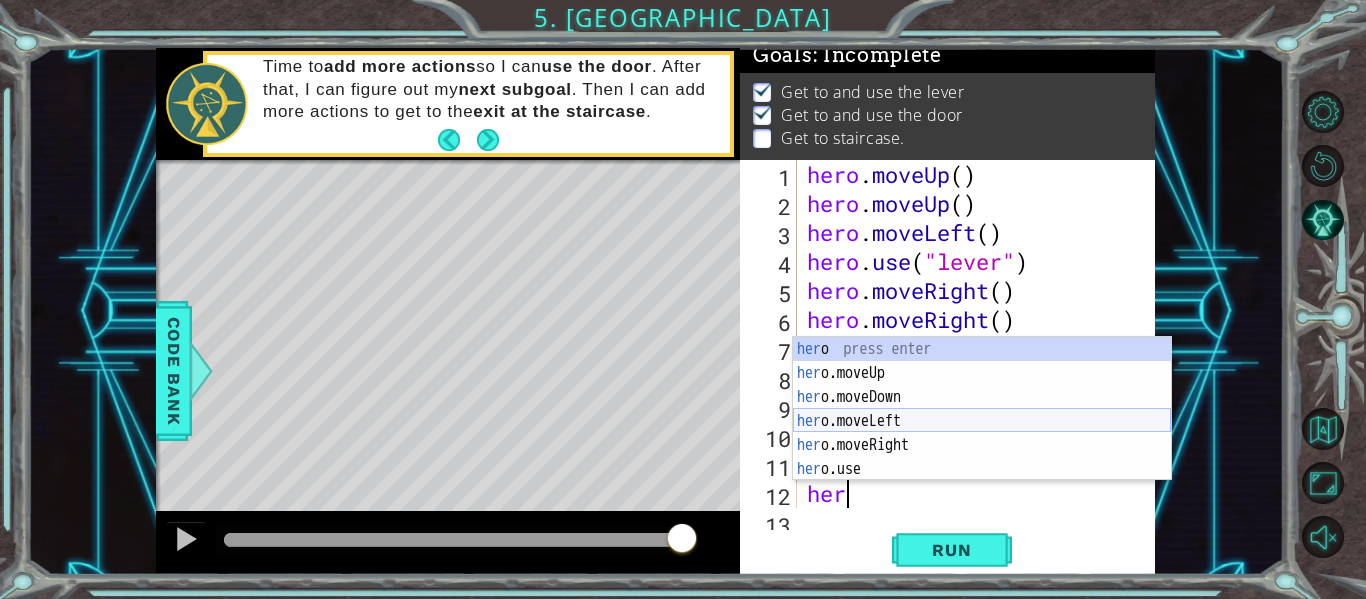 click on "her o press enter her o.moveUp press enter her o.moveDown press enter her o.moveLeft press enter her o.moveRight press enter her o.use press enter" at bounding box center (982, 433) 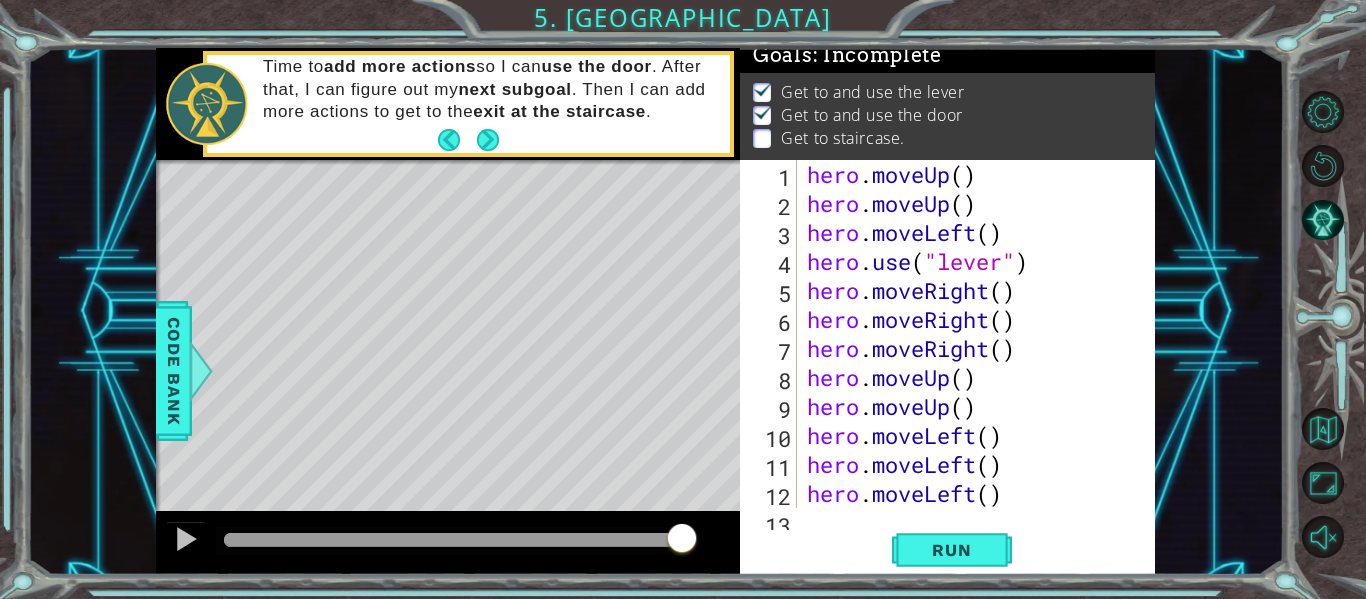 scroll, scrollTop: 0, scrollLeft: 0, axis: both 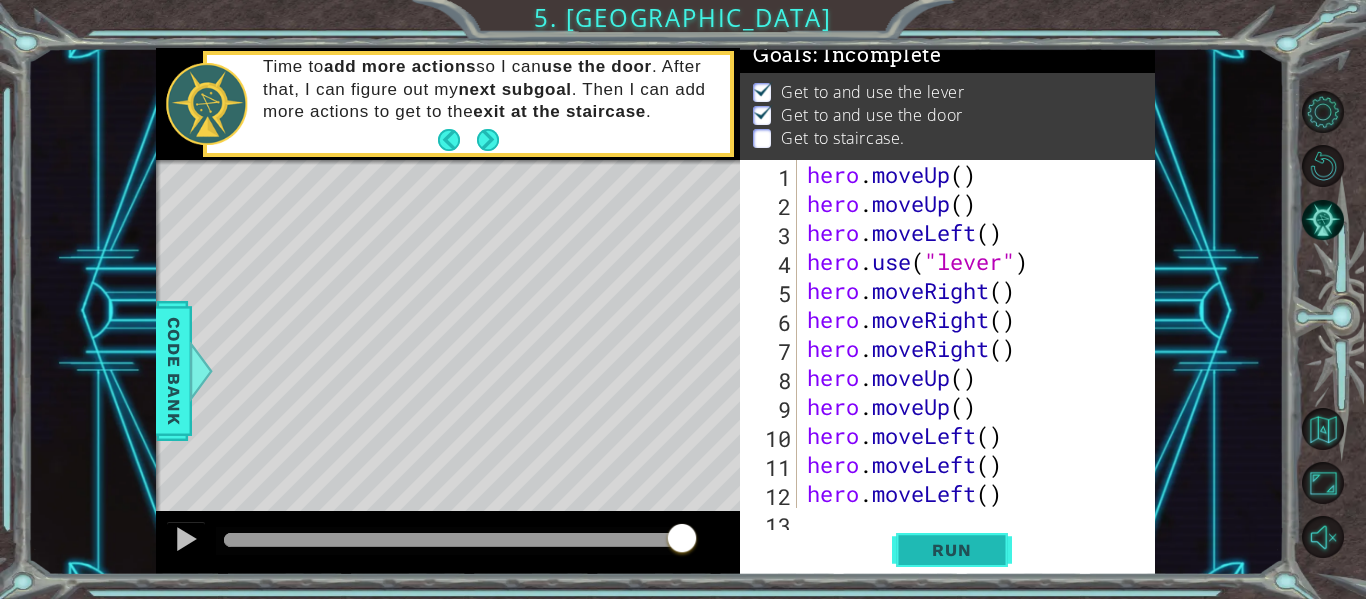 type on "h" 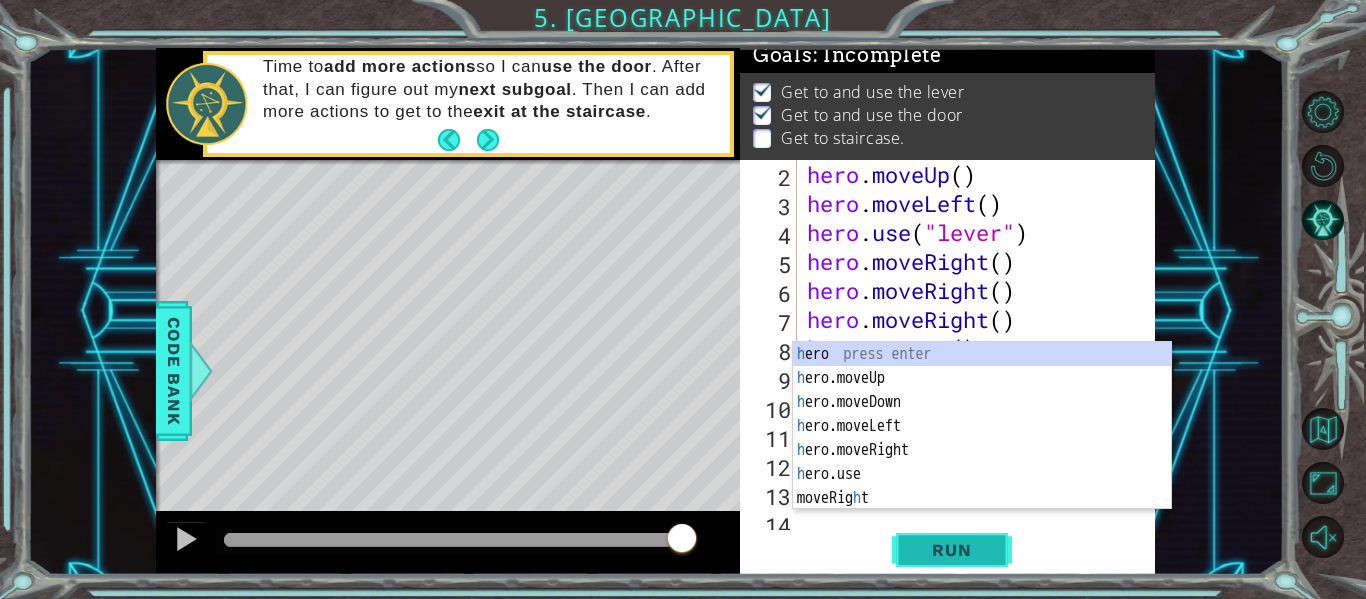 scroll, scrollTop: 29, scrollLeft: 0, axis: vertical 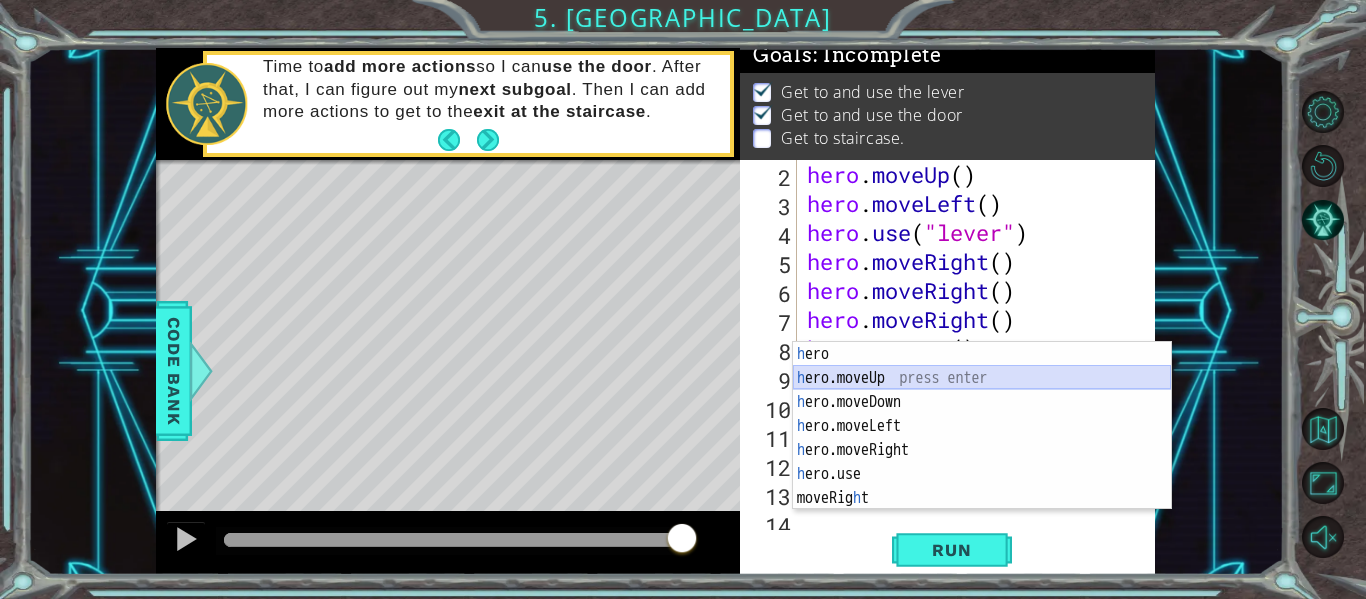 click on "h ero press enter h ero.moveUp press enter h ero.moveDown press enter h ero.moveLeft press enter h ero.moveRight press enter h ero.use press enter moveRig h t press enter" at bounding box center (982, 450) 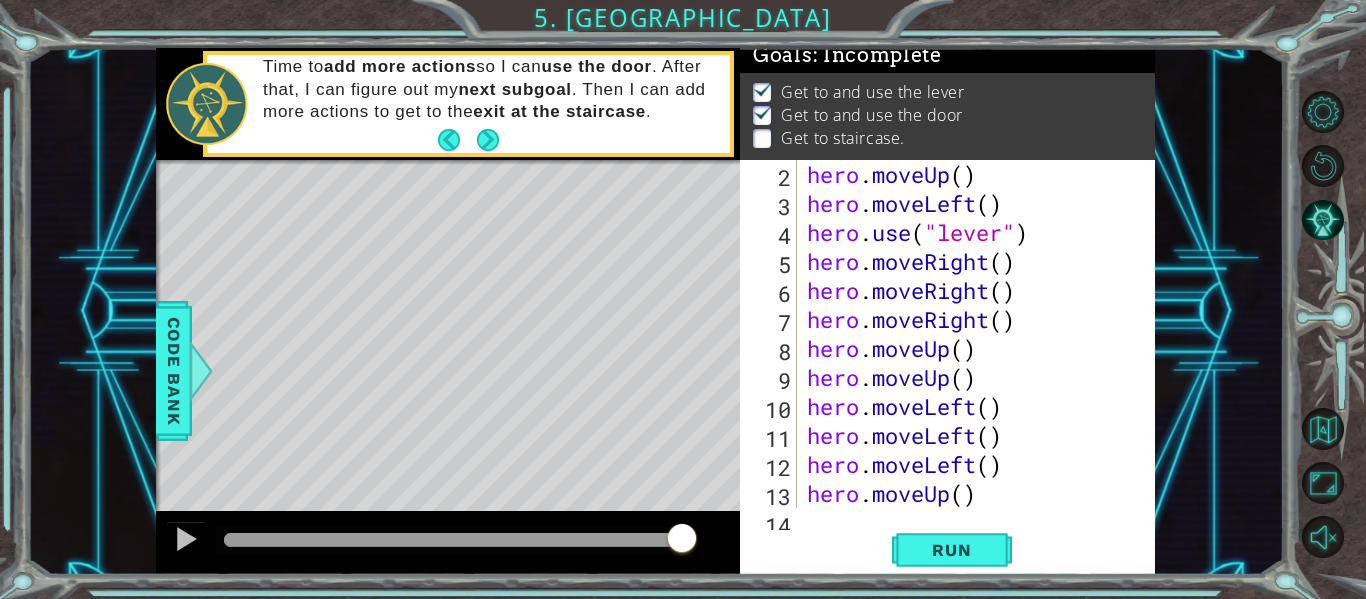 click on "2 3 4 5 6 7 8 9 10 11 12 13 14 hero . moveUp ( ) hero . moveLeft ( ) hero . use ( "lever" ) hero . moveRight ( ) hero . moveRight ( ) hero . moveRight ( ) hero . moveUp ( ) hero . moveUp ( ) hero . moveLeft ( ) hero . moveLeft ( ) hero . moveLeft ( ) hero . moveUp ( )     הההההההההההההההההההההההההההההההההההההההההההההההההההההההההההההההההההההההההההההההההההההההההההההההההההההההההההההההההההההההההההההההההההההההההההההההההההההההההההההההההההההההההההההההההההההההההההההההההההההההההההההההההההההההההההההההההההההההההההההההההההההההההההההההה Code Saved Run Statement   /  Call   /" at bounding box center [947, 367] 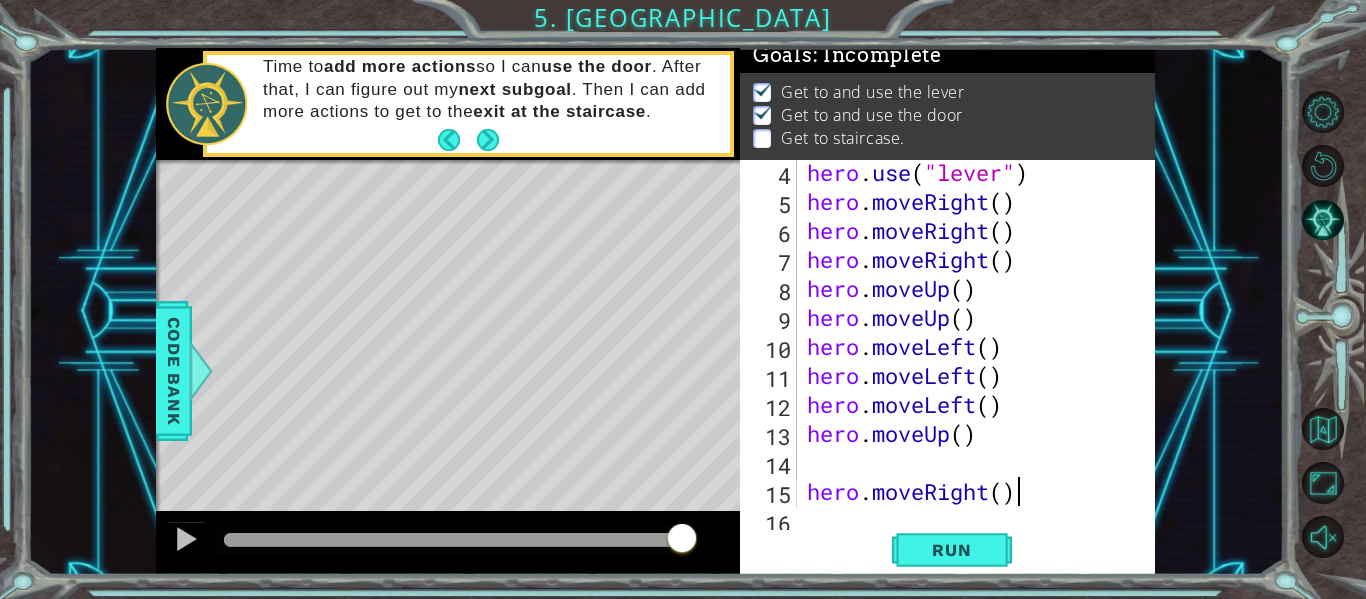 click on "hero . use ( "lever" ) hero . moveRight ( ) hero . moveRight ( ) hero . moveRight ( ) hero . moveUp ( ) hero . moveUp ( ) hero . moveLeft ( ) hero . moveLeft ( ) hero . moveLeft ( ) hero . moveUp ( ) hero . moveRight ( ) hero . moveRight ( )" at bounding box center [974, 361] 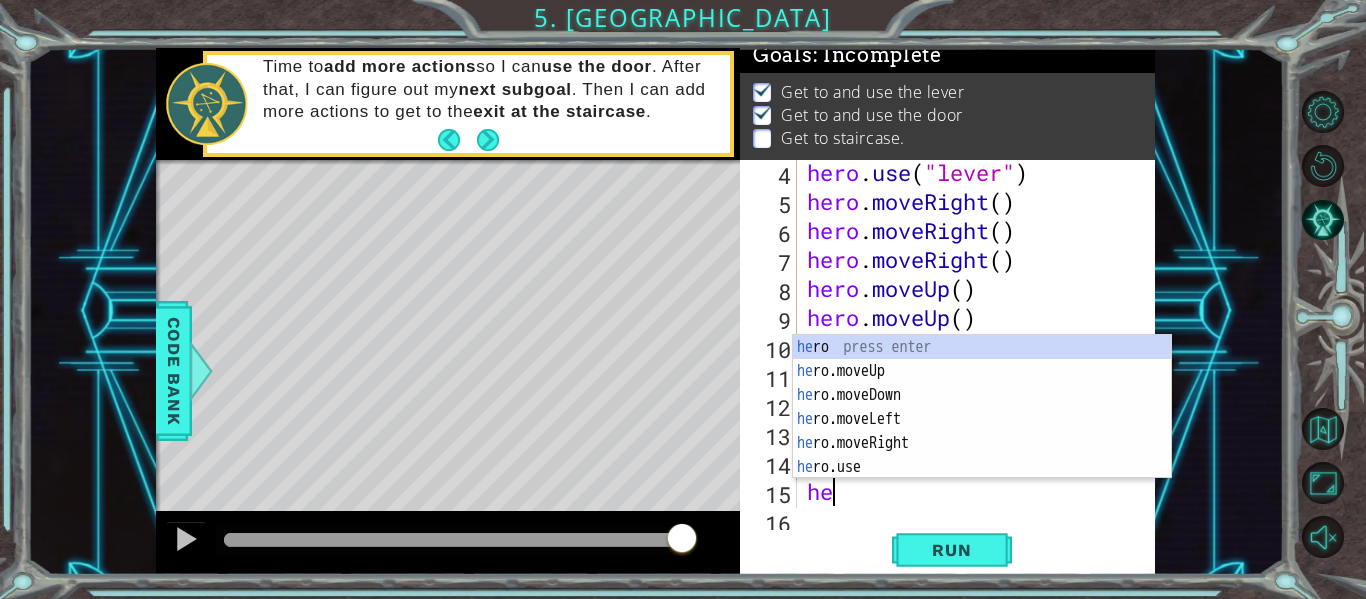 type on "h" 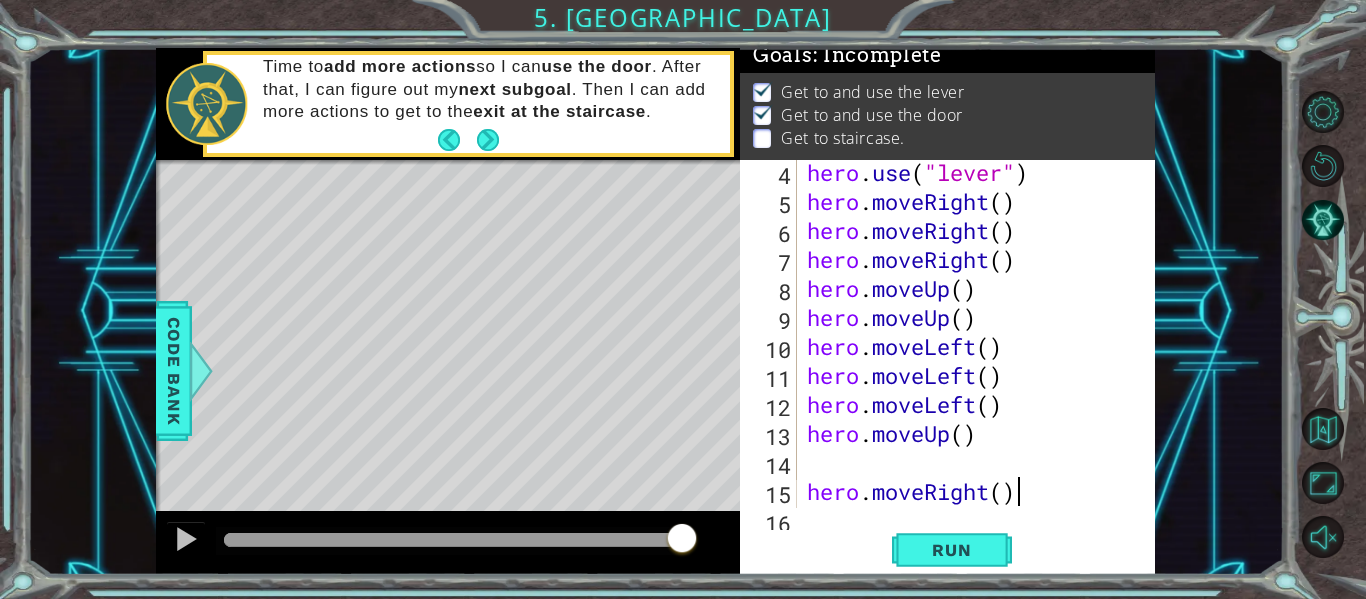 drag, startPoint x: 1024, startPoint y: 493, endPoint x: 1022, endPoint y: 512, distance: 19.104973 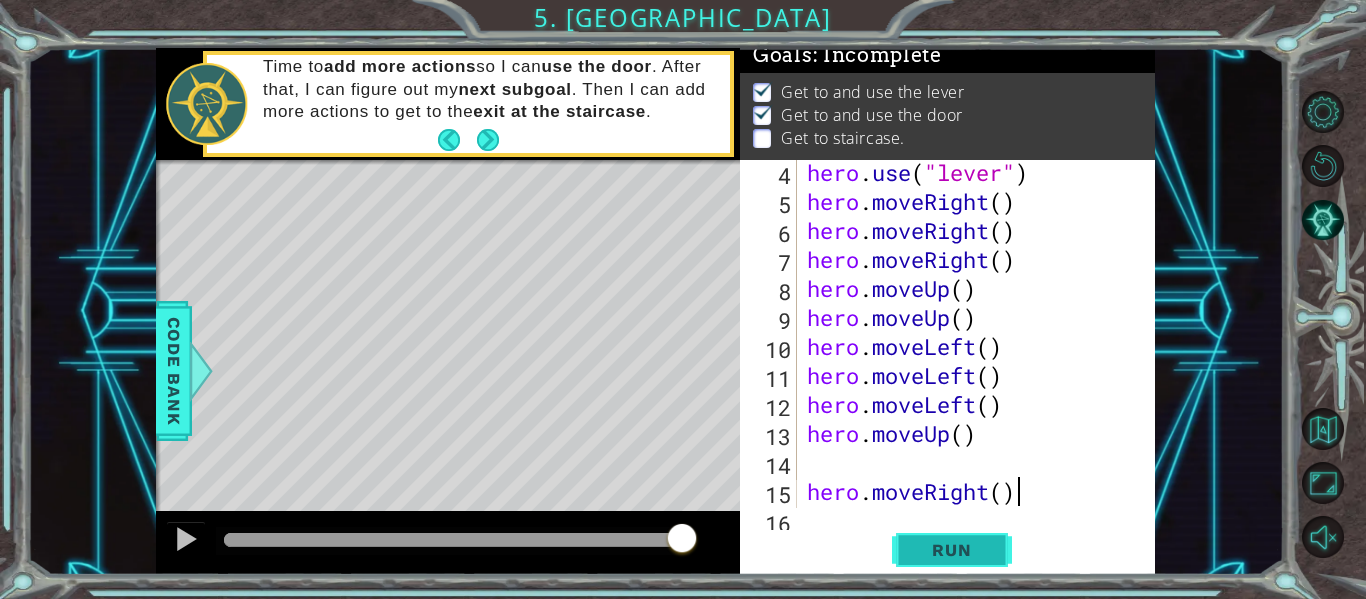 scroll, scrollTop: 232, scrollLeft: 0, axis: vertical 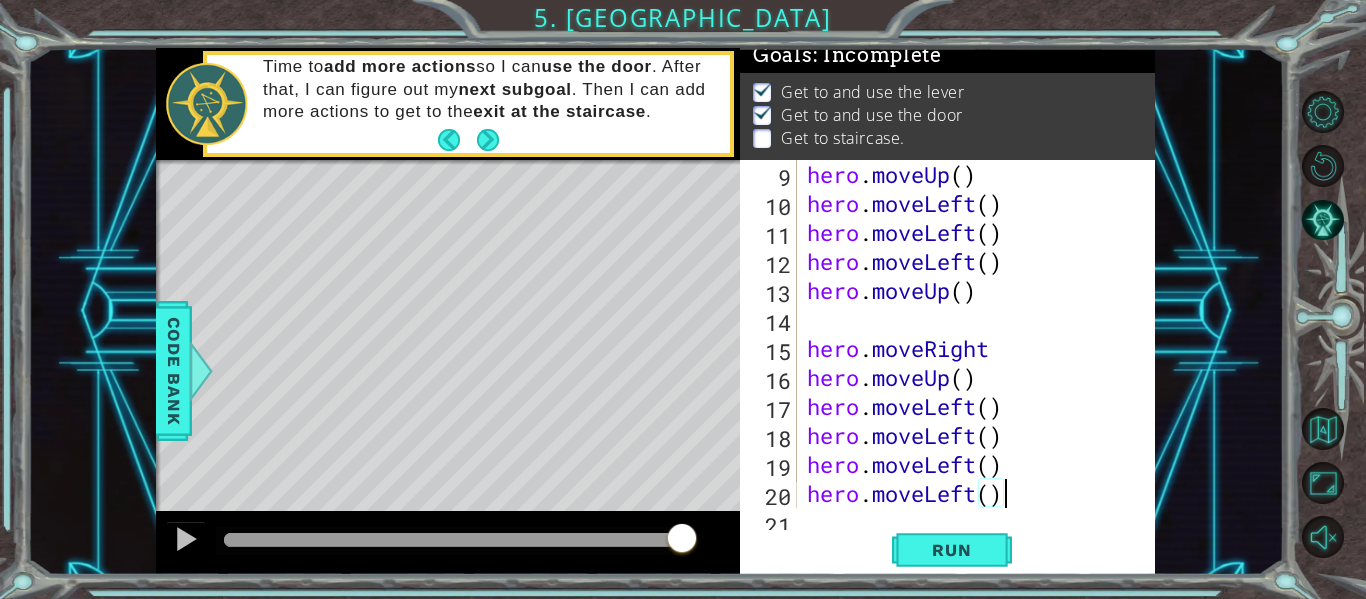 click on "hero . moveUp ( ) hero . moveLeft ( ) hero . moveLeft ( ) hero . moveLeft ( ) hero . moveUp ( ) hero . moveRight hero . moveUp ( ) hero . moveLeft ( ) hero . moveLeft ( ) hero . moveLeft ( ) hero . moveLeft ( ) hero . moveLeft ( )" at bounding box center (974, 363) 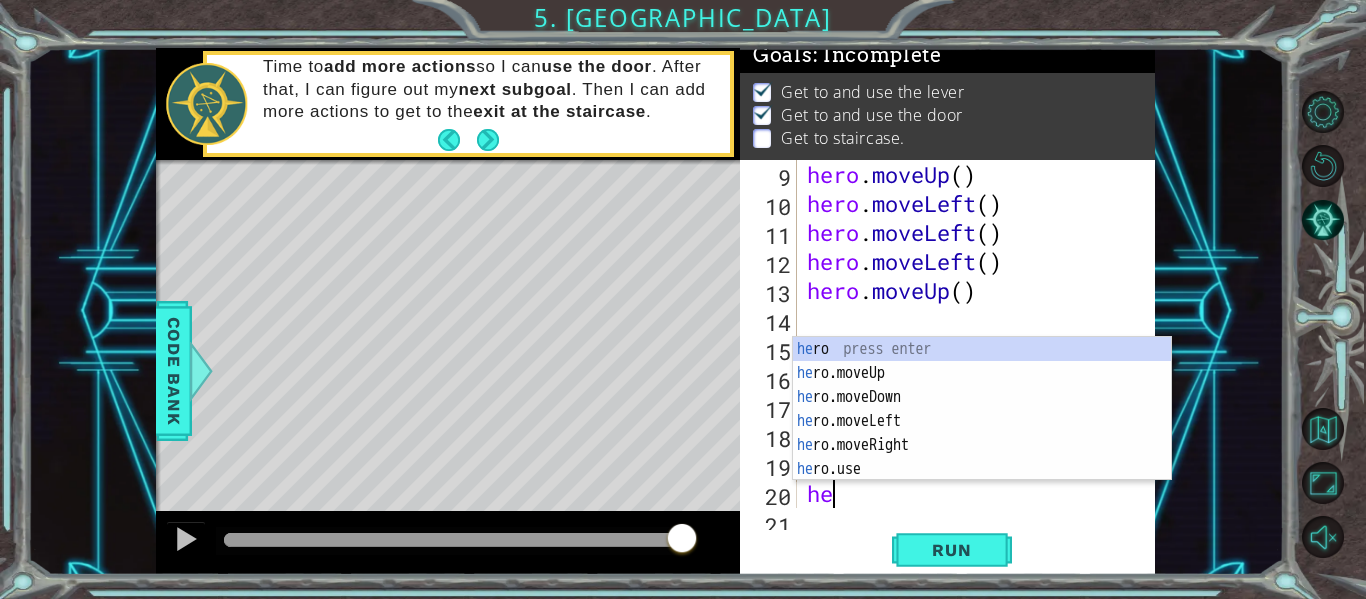 type on "h" 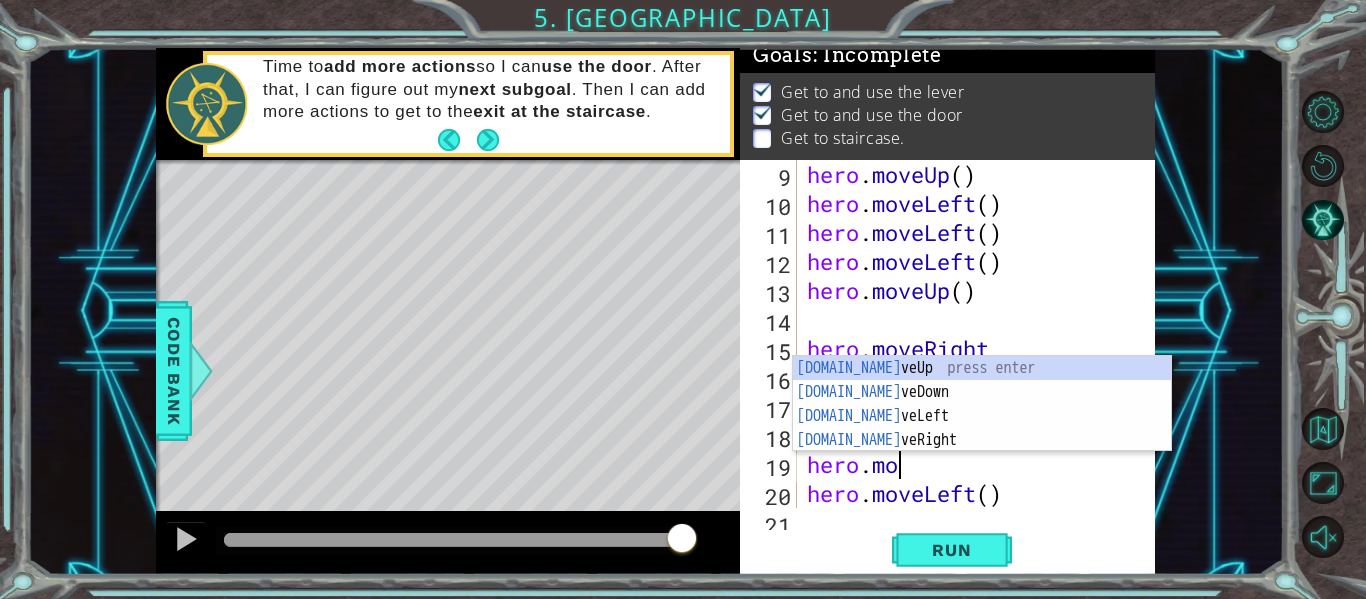 type on "h" 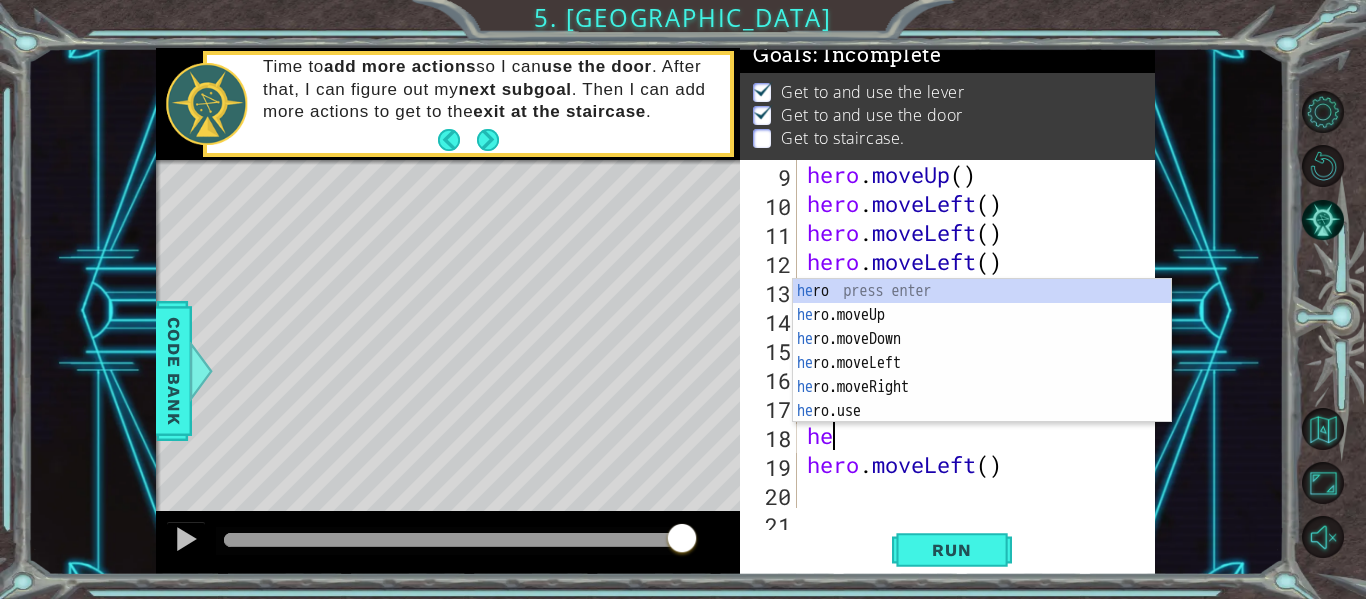 type on "h" 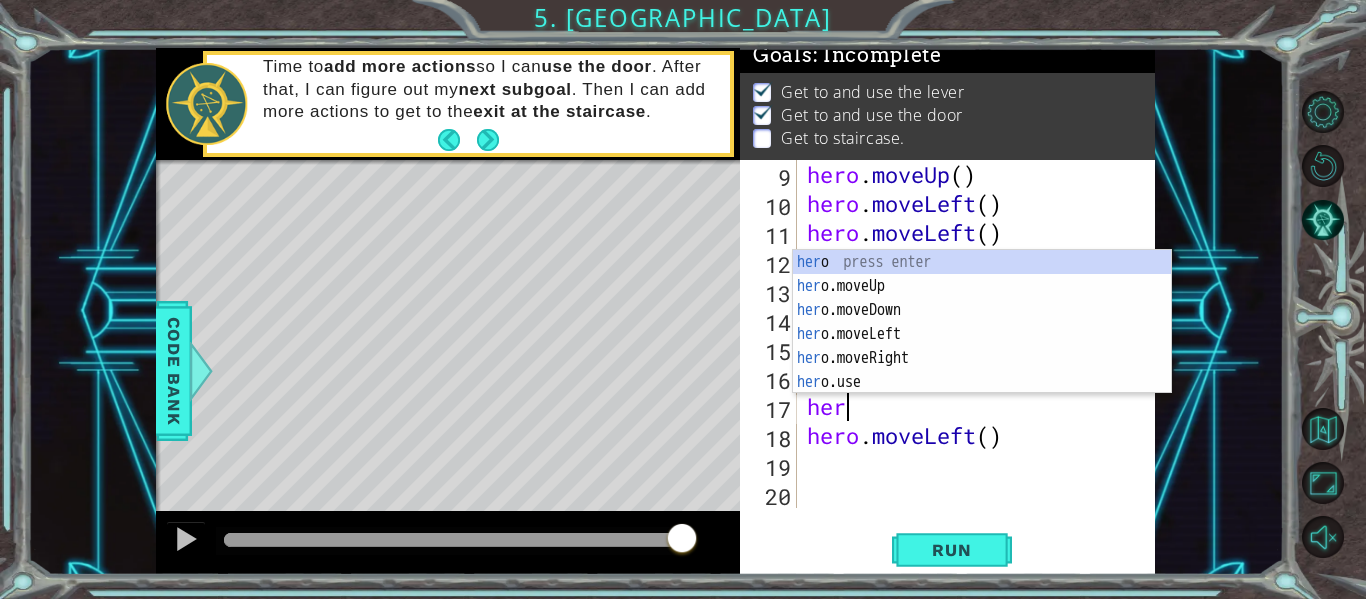 type on "h" 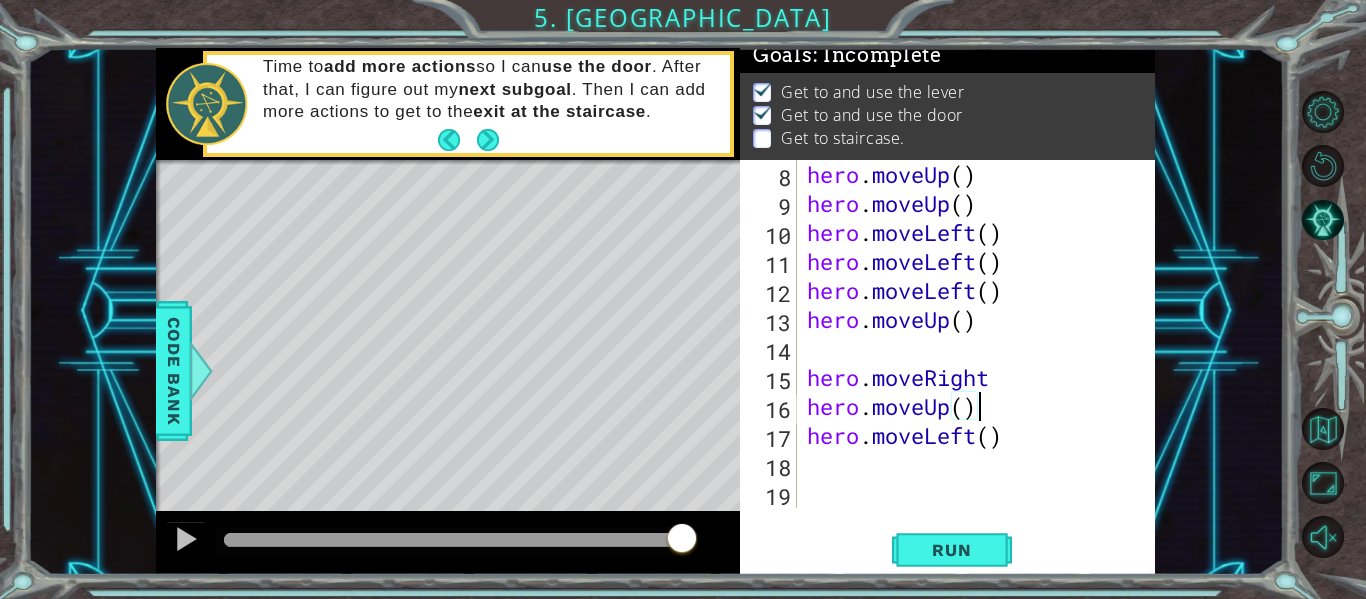 scroll, scrollTop: 203, scrollLeft: 0, axis: vertical 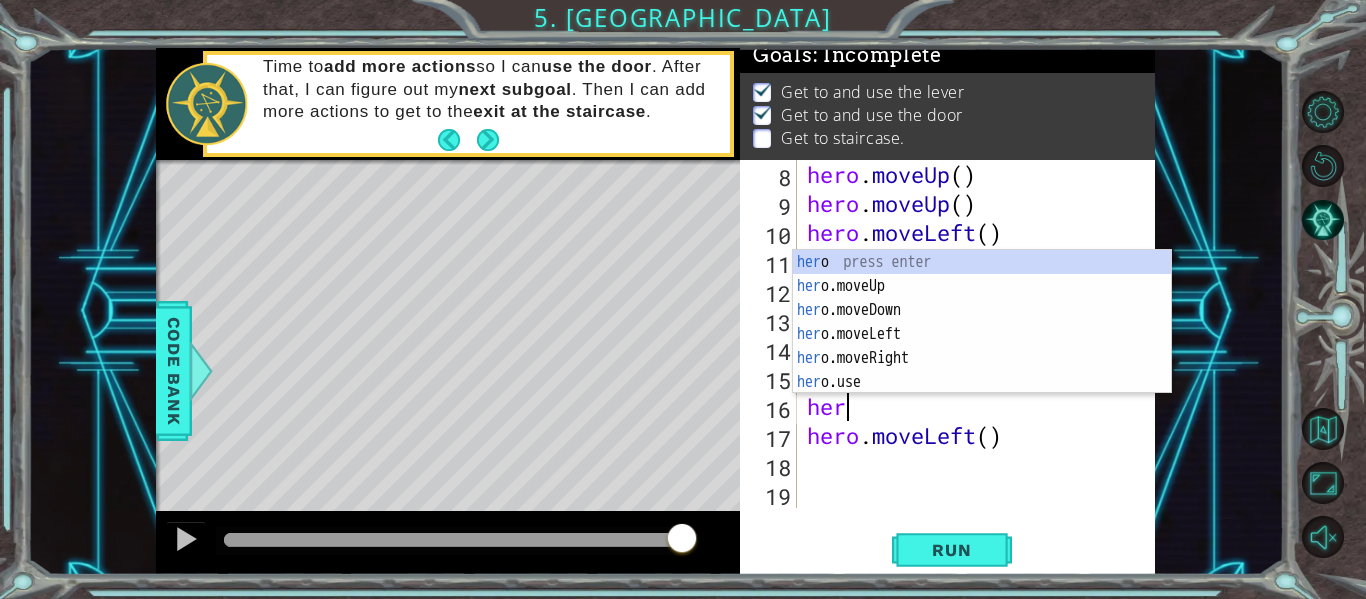 type on "h" 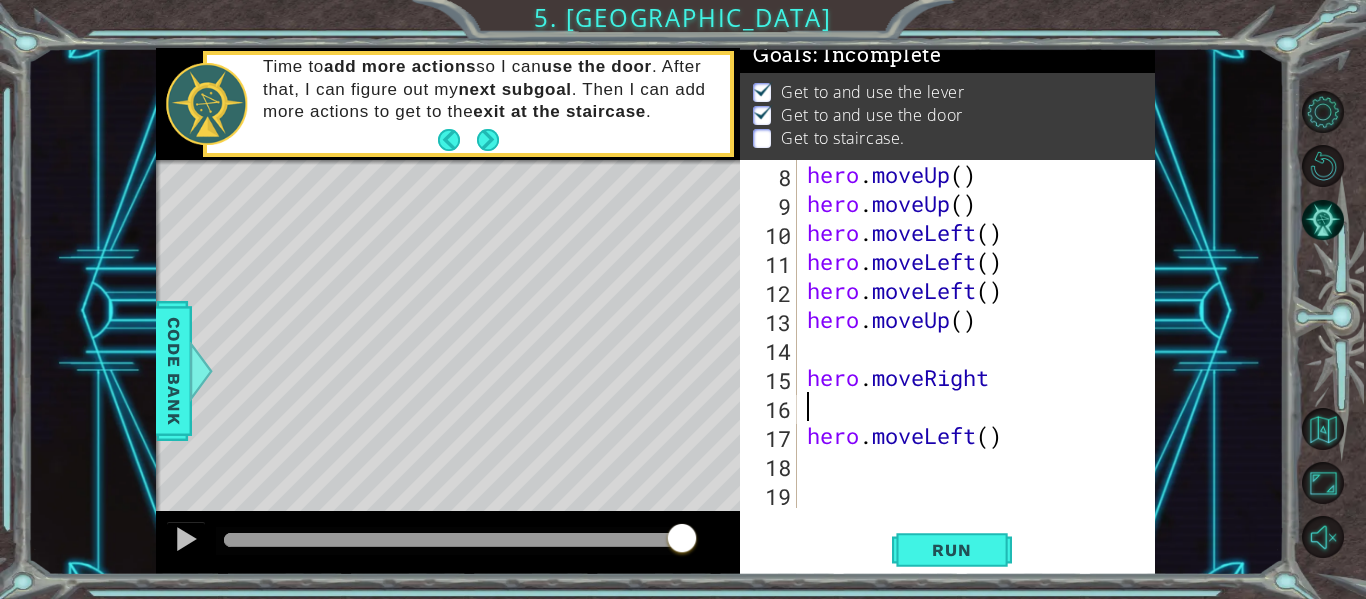 scroll, scrollTop: 174, scrollLeft: 0, axis: vertical 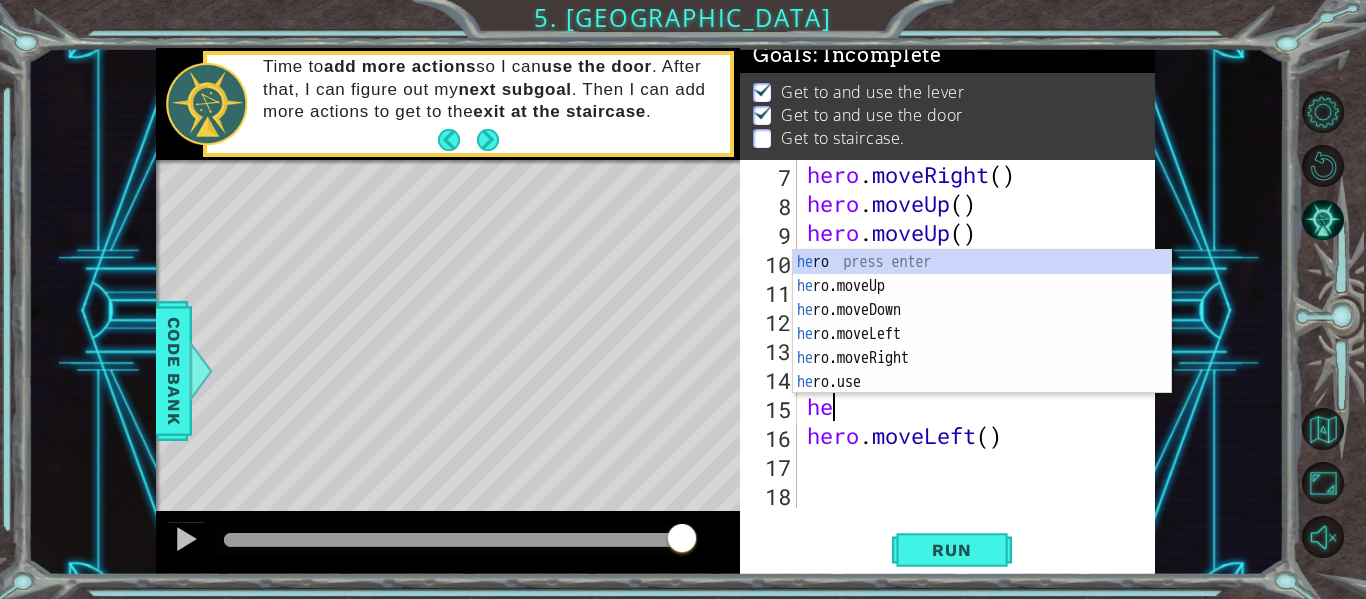 type on "h" 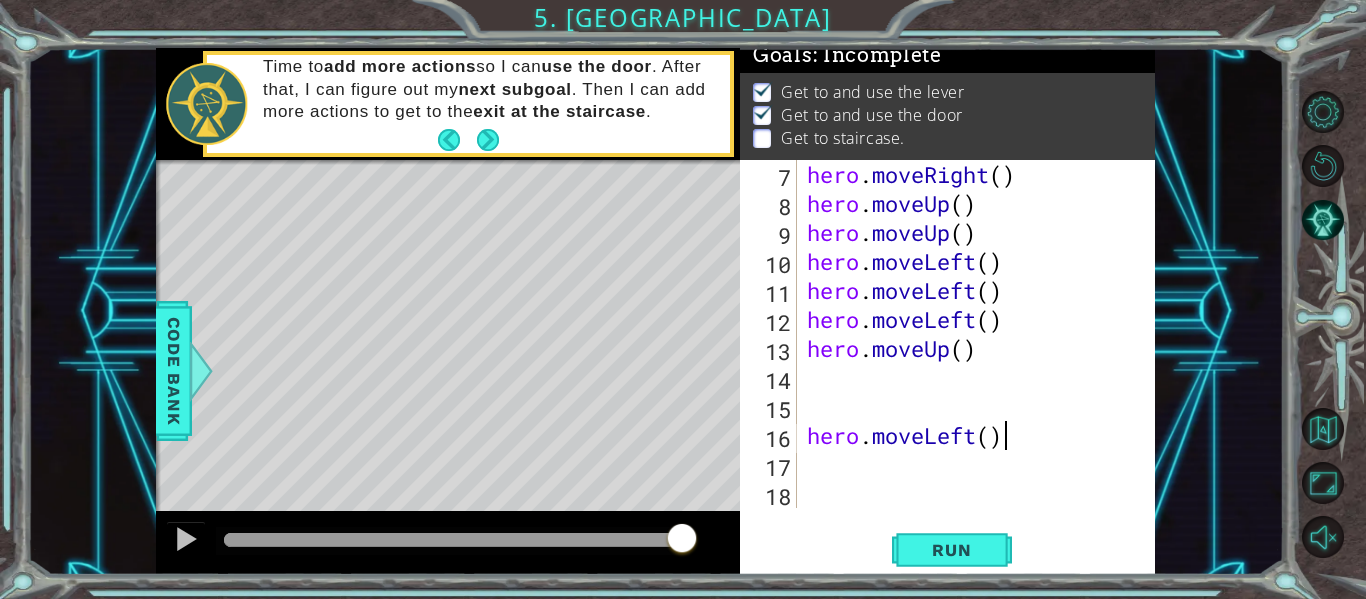 click on "hero . moveRight ( ) hero . moveUp ( ) hero . moveUp ( ) hero . moveLeft ( ) hero . moveLeft ( ) hero . moveLeft ( ) hero . moveUp ( ) hero . moveLeft ( )" at bounding box center (974, 363) 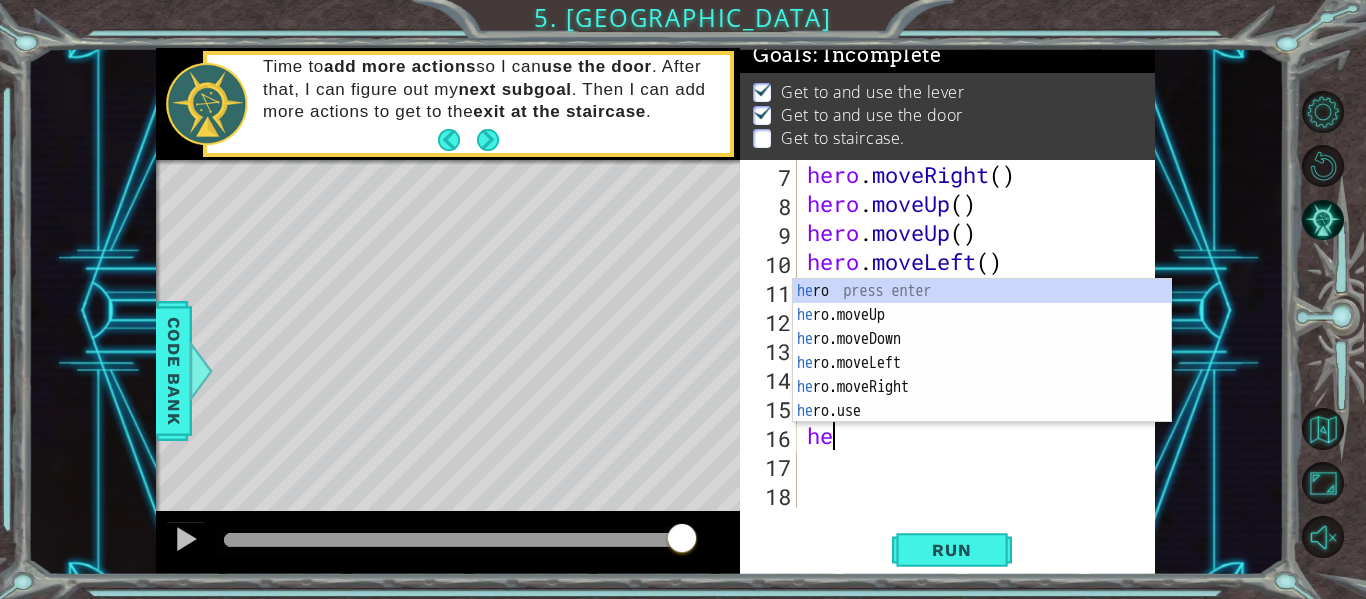 type on "h" 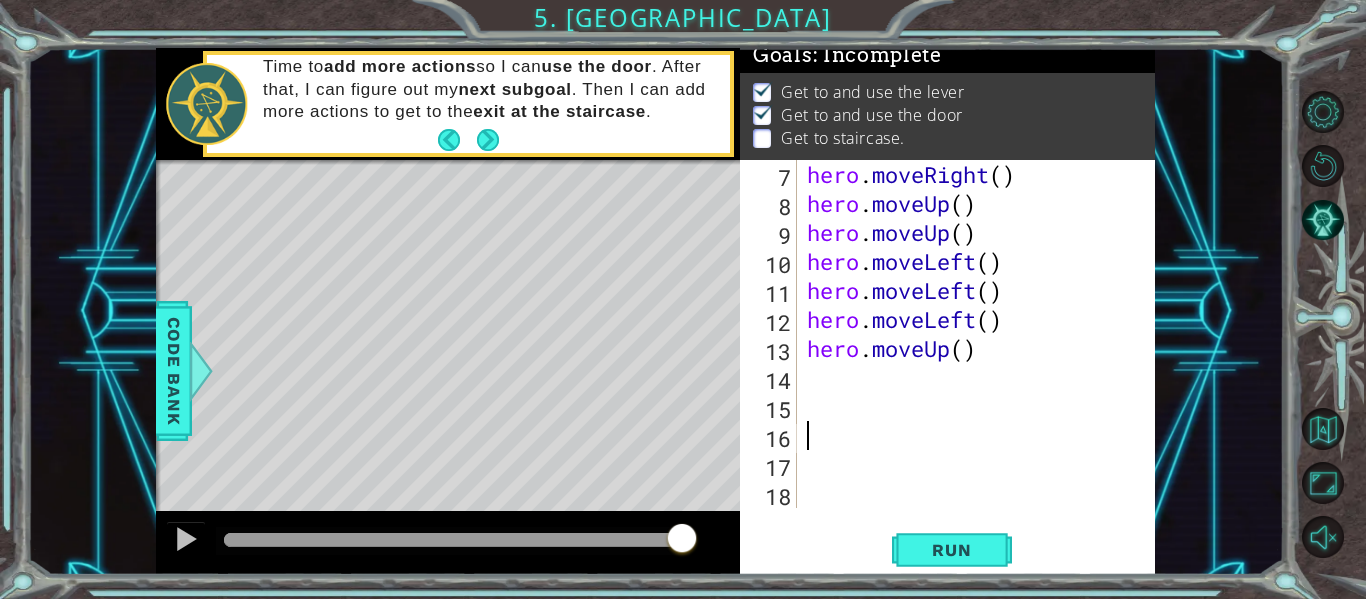 click on "hero . moveRight ( ) hero . moveUp ( ) hero . moveUp ( ) hero . moveLeft ( ) hero . moveLeft ( ) hero . moveLeft ( ) hero . moveUp ( )" at bounding box center [974, 363] 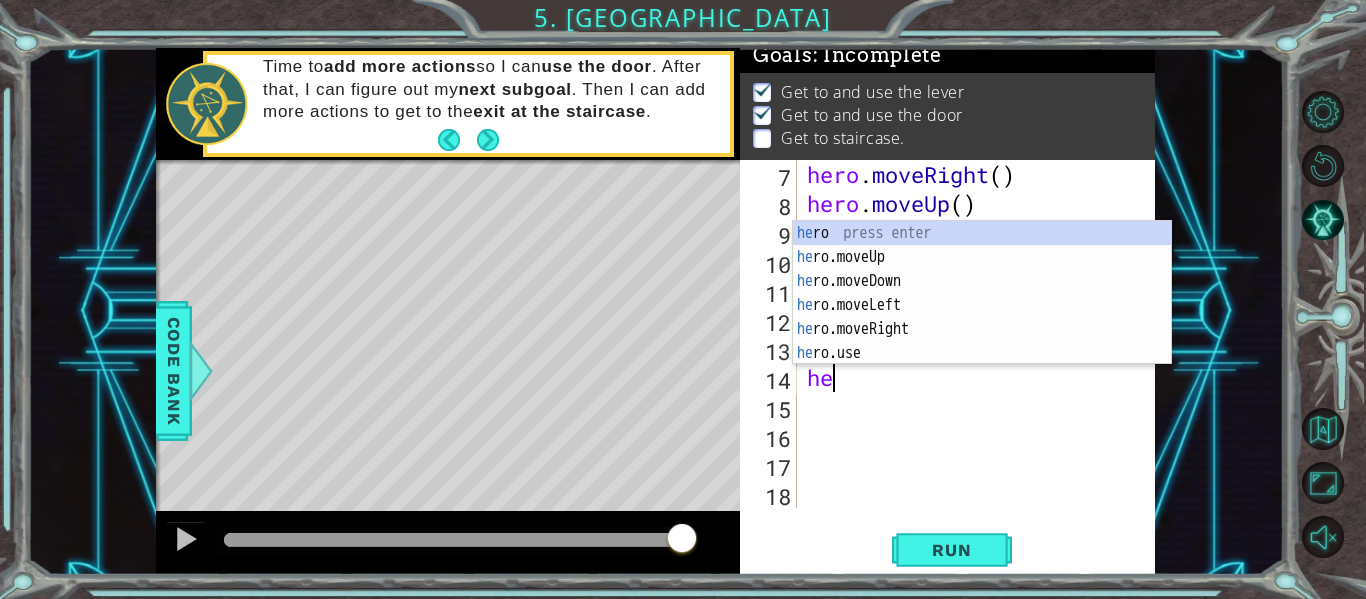 scroll, scrollTop: 0, scrollLeft: 1, axis: horizontal 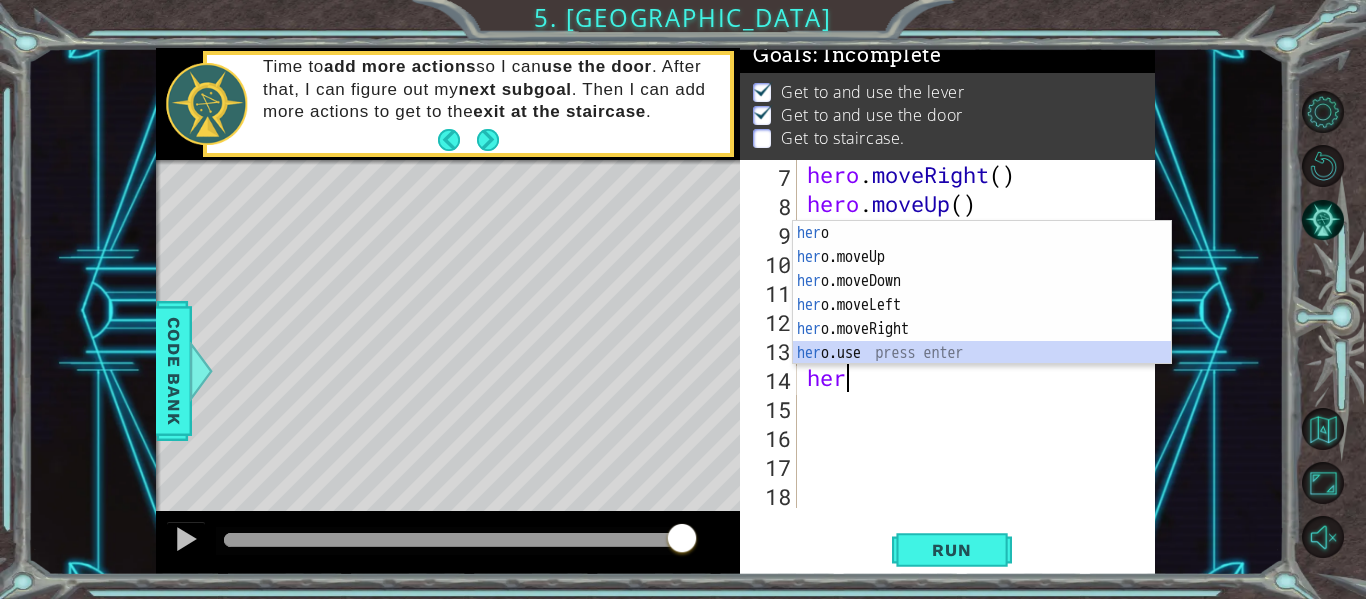 click on "her o press enter her o.moveUp press enter her o.moveDown press enter her o.moveLeft press enter her o.moveRight press enter her o.use press enter" at bounding box center (982, 317) 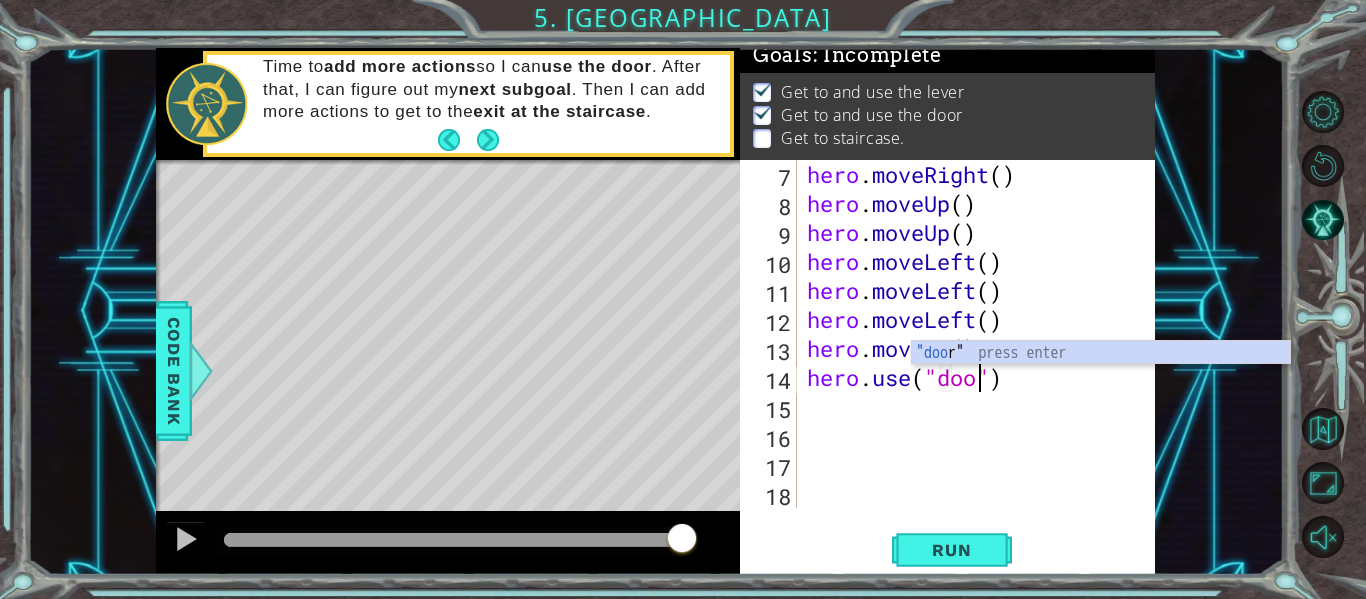 scroll, scrollTop: 0, scrollLeft: 9, axis: horizontal 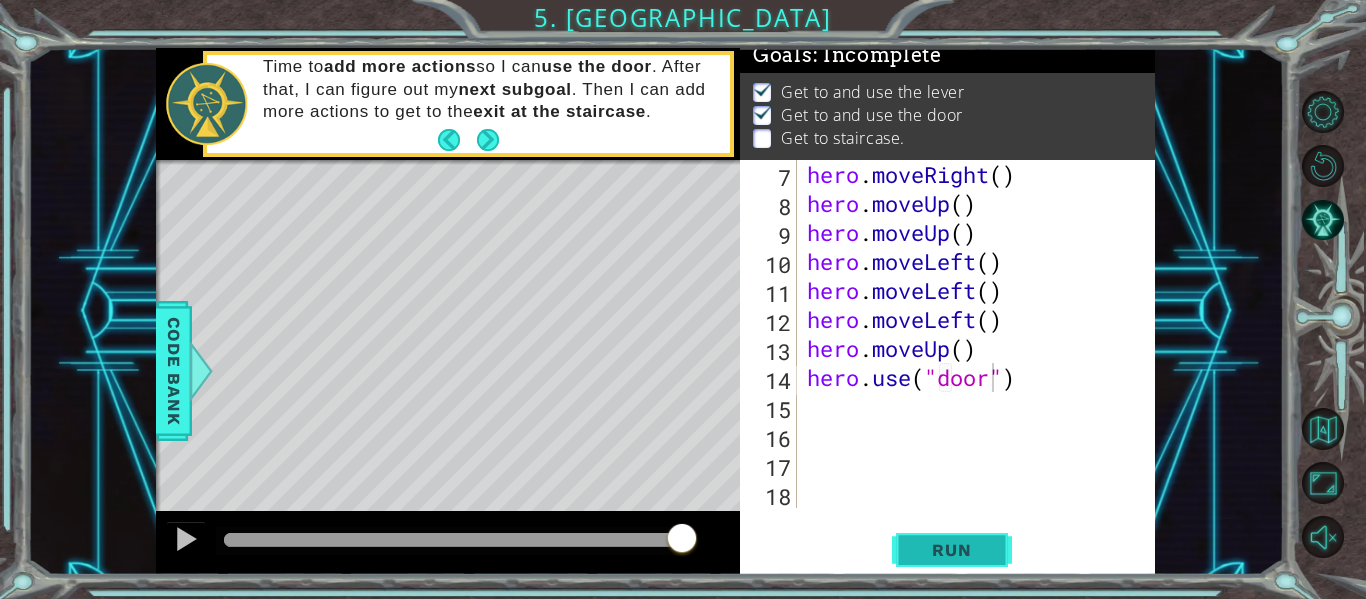 click on "Run" at bounding box center (951, 550) 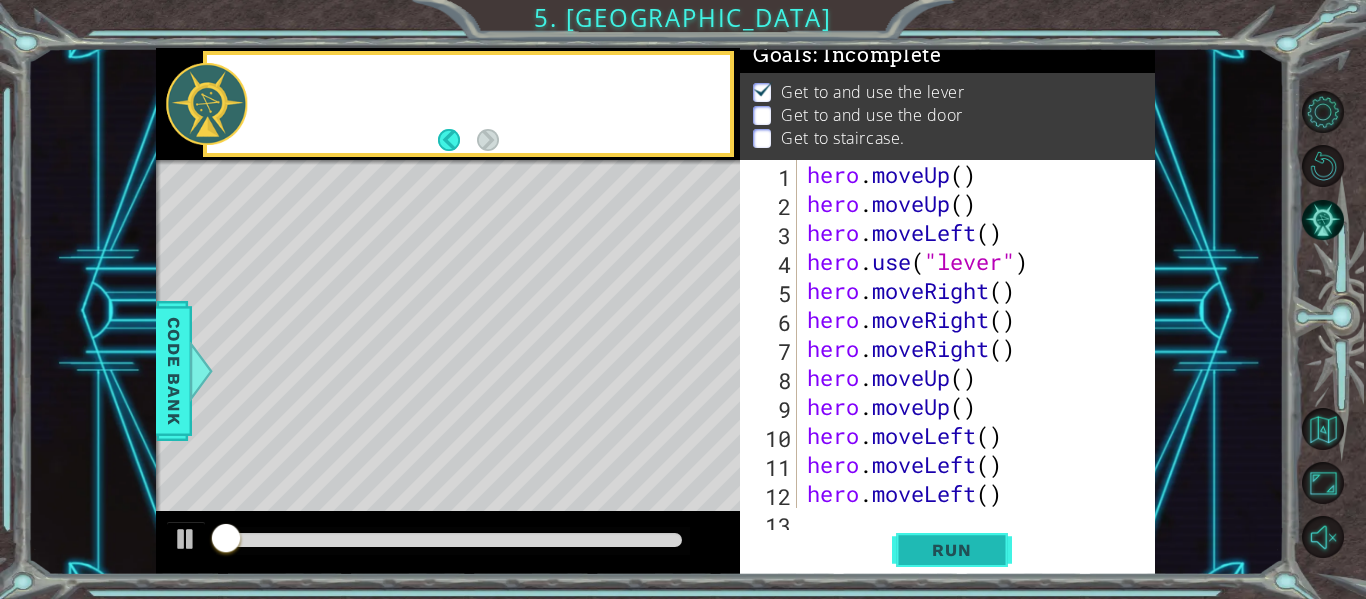 scroll, scrollTop: 0, scrollLeft: 0, axis: both 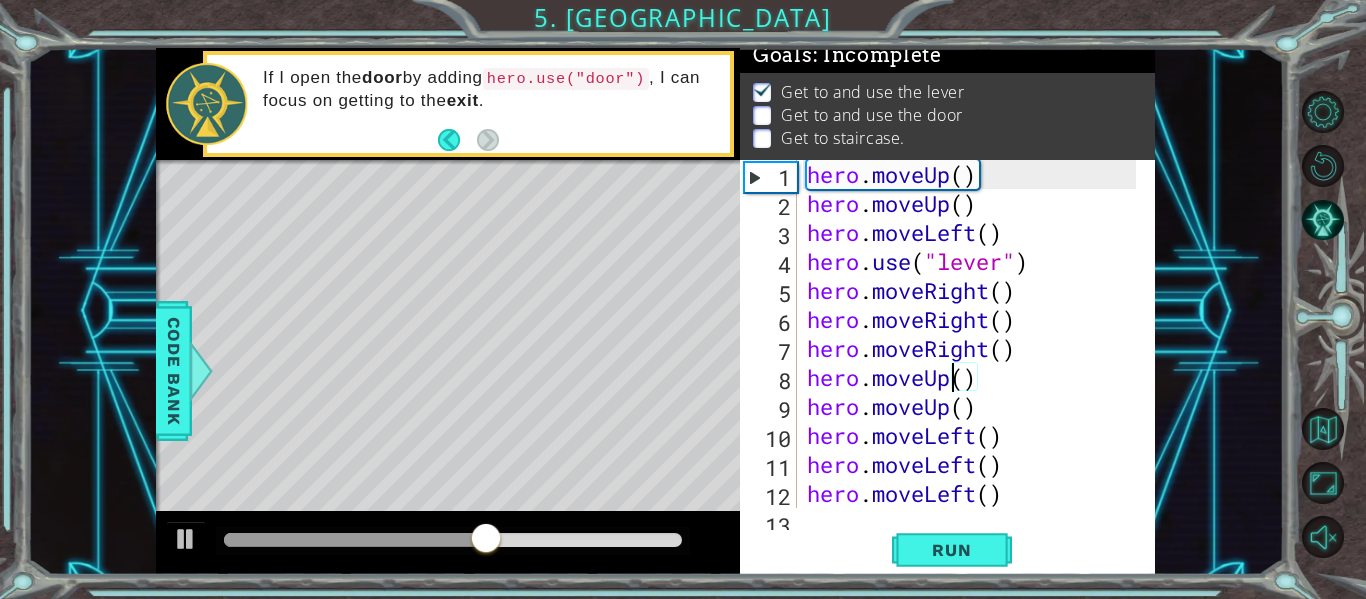 click on "hero . moveUp ( ) hero . moveUp ( ) hero . moveLeft ( ) hero . use ( "lever" ) hero . moveRight ( ) hero . moveRight ( ) hero . moveRight ( ) hero . moveUp ( ) hero . moveUp ( ) hero . moveLeft ( ) hero . moveLeft ( ) hero . moveLeft ( ) hero . moveUp ( )" at bounding box center [974, 363] 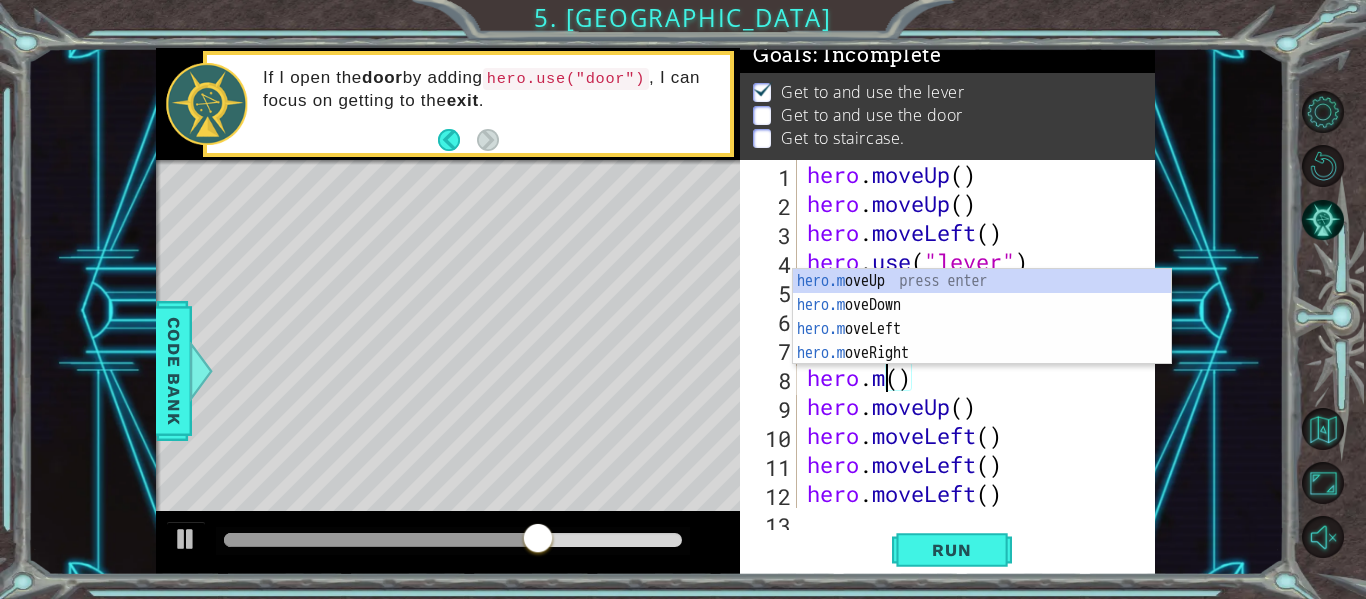 scroll, scrollTop: 0, scrollLeft: 3, axis: horizontal 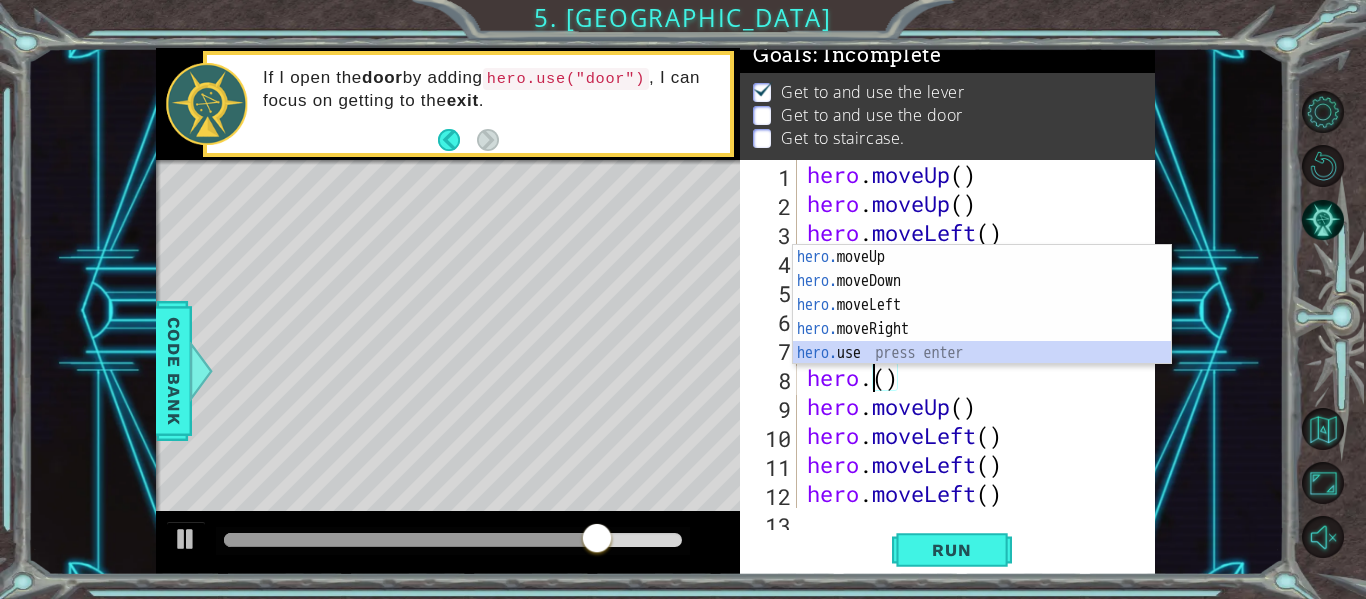 click on "hero. moveUp press enter hero. moveDown press enter hero. moveLeft press enter hero. moveRight press enter hero. use press enter" at bounding box center (982, 329) 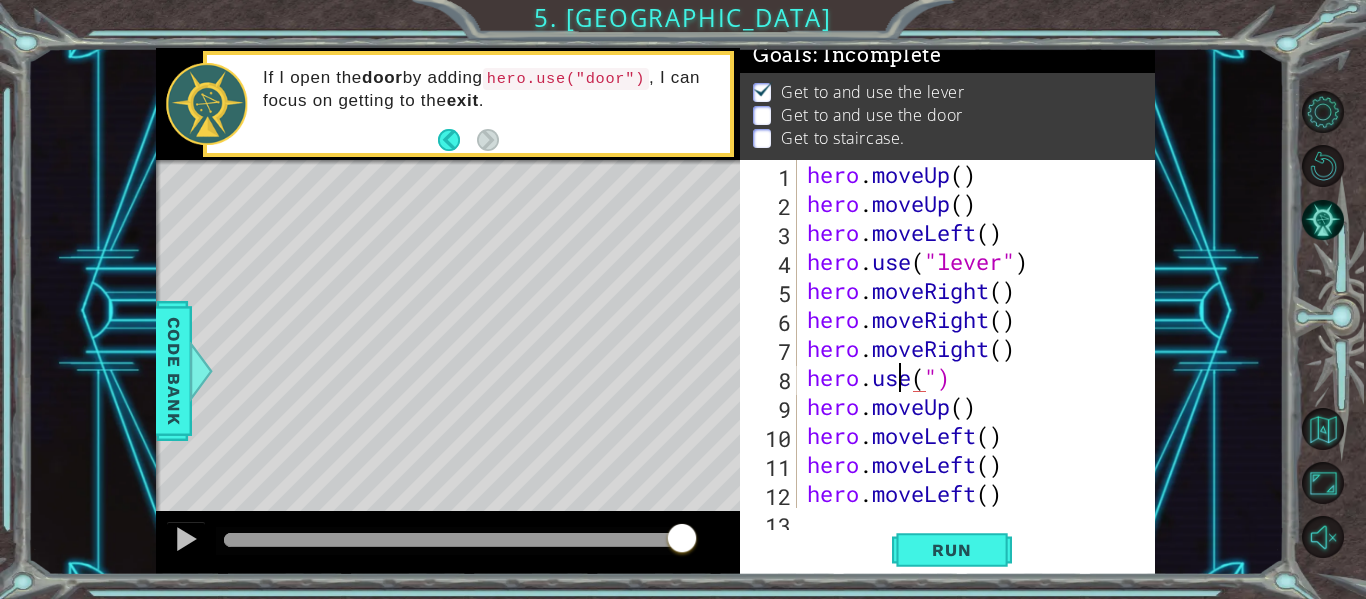 click on "hero . moveUp ( ) hero . moveUp ( ) hero . moveLeft ( ) hero . use ( "lever" ) hero . moveRight ( ) hero . moveRight ( ) hero . moveRight ( ) hero . use ( ") hero . moveUp ( ) hero . moveLeft ( ) hero . moveLeft ( ) hero . moveLeft ( ) hero . moveUp ( )" at bounding box center (974, 363) 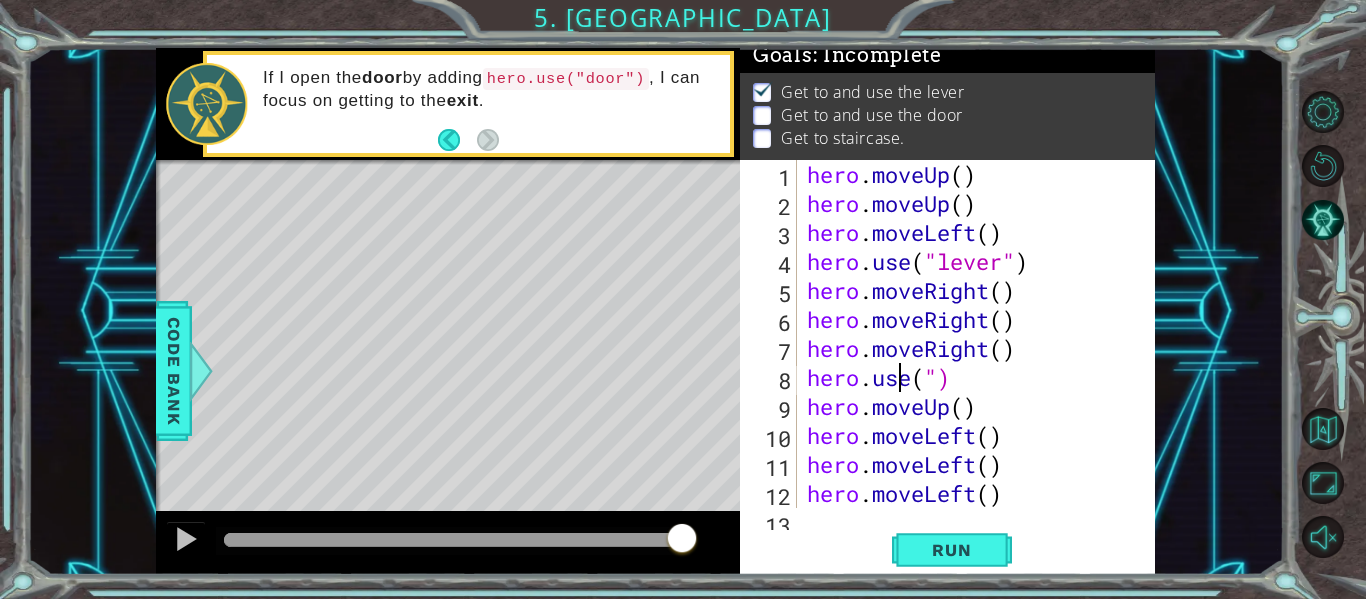 click on "hero . moveUp ( ) hero . moveUp ( ) hero . moveLeft ( ) hero . use ( "lever" ) hero . moveRight ( ) hero . moveRight ( ) hero . moveRight ( ) hero . use ( ") hero . moveUp ( ) hero . moveLeft ( ) hero . moveLeft ( ) hero . moveLeft ( ) hero . moveUp ( )" at bounding box center (974, 363) 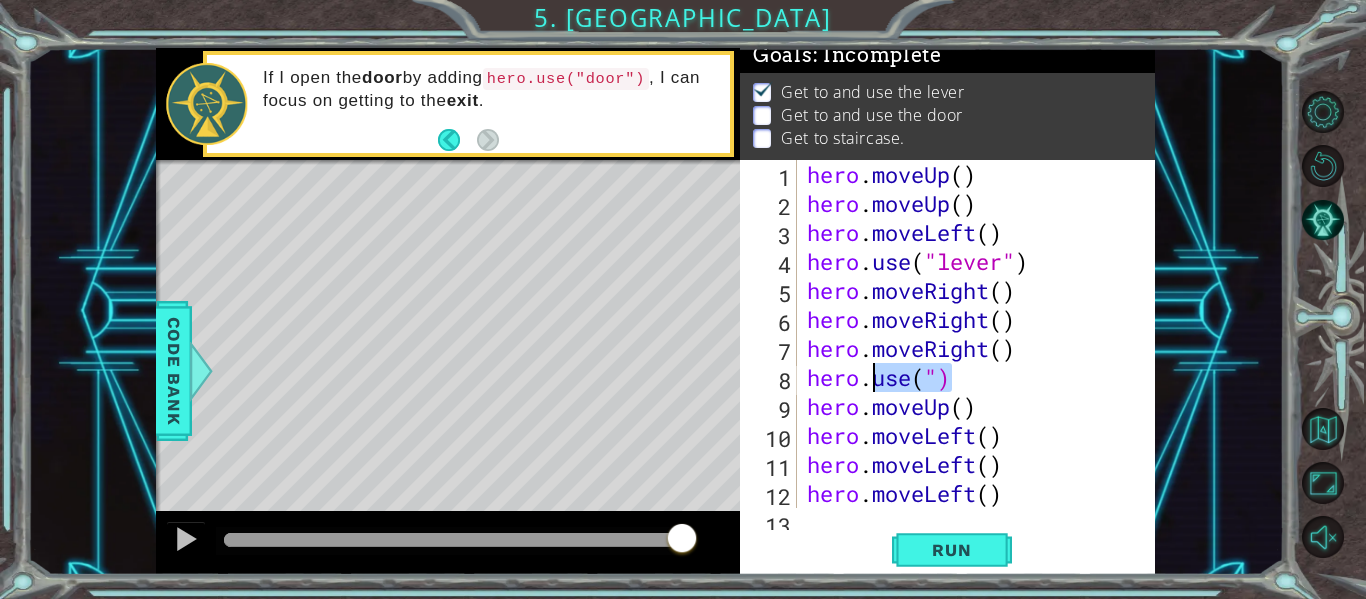 drag, startPoint x: 955, startPoint y: 381, endPoint x: 878, endPoint y: 377, distance: 77.10383 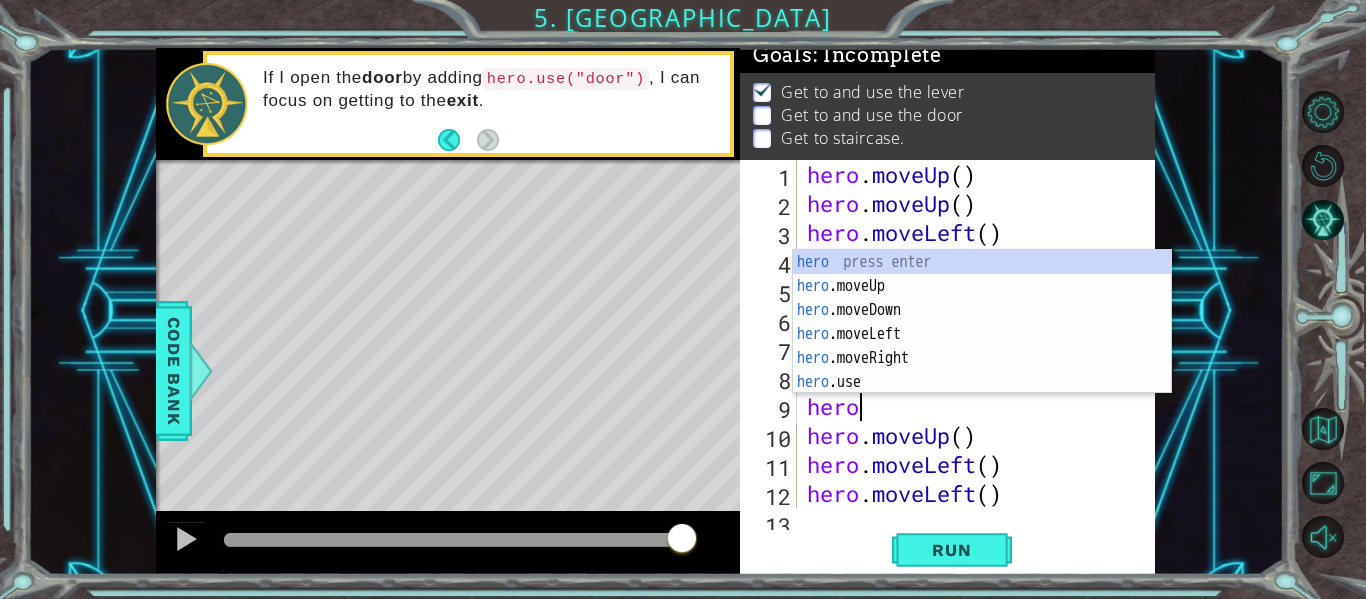 scroll, scrollTop: 0, scrollLeft: 9, axis: horizontal 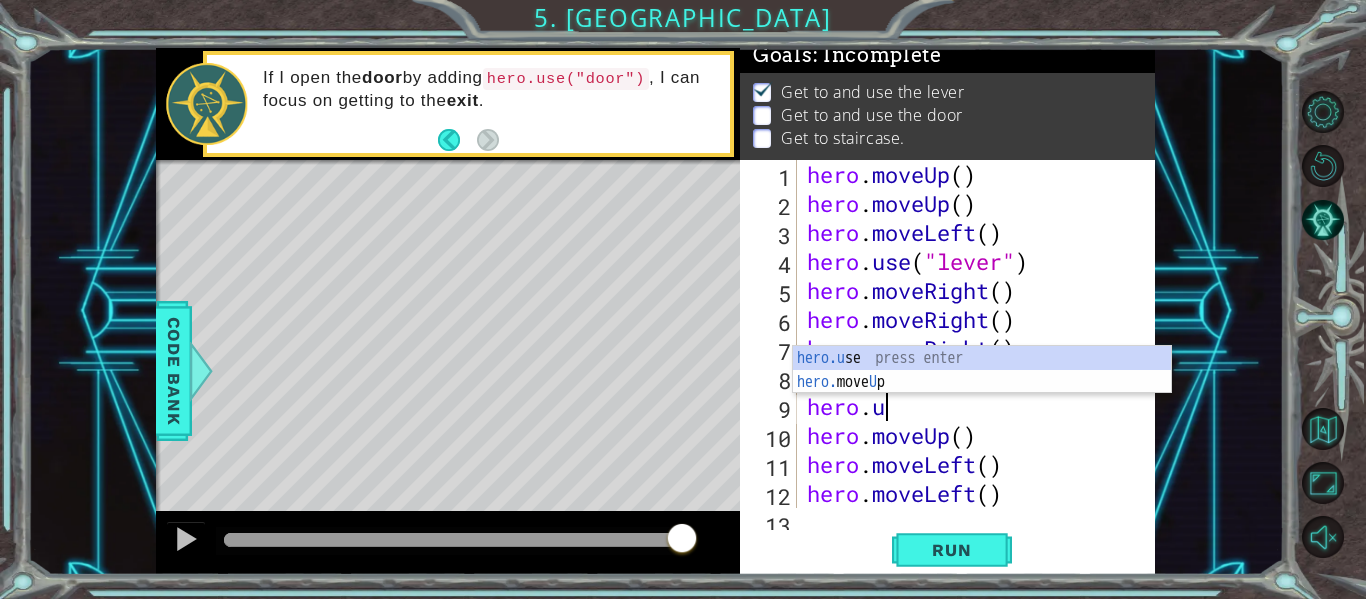type on "hero.use(")hero.up" 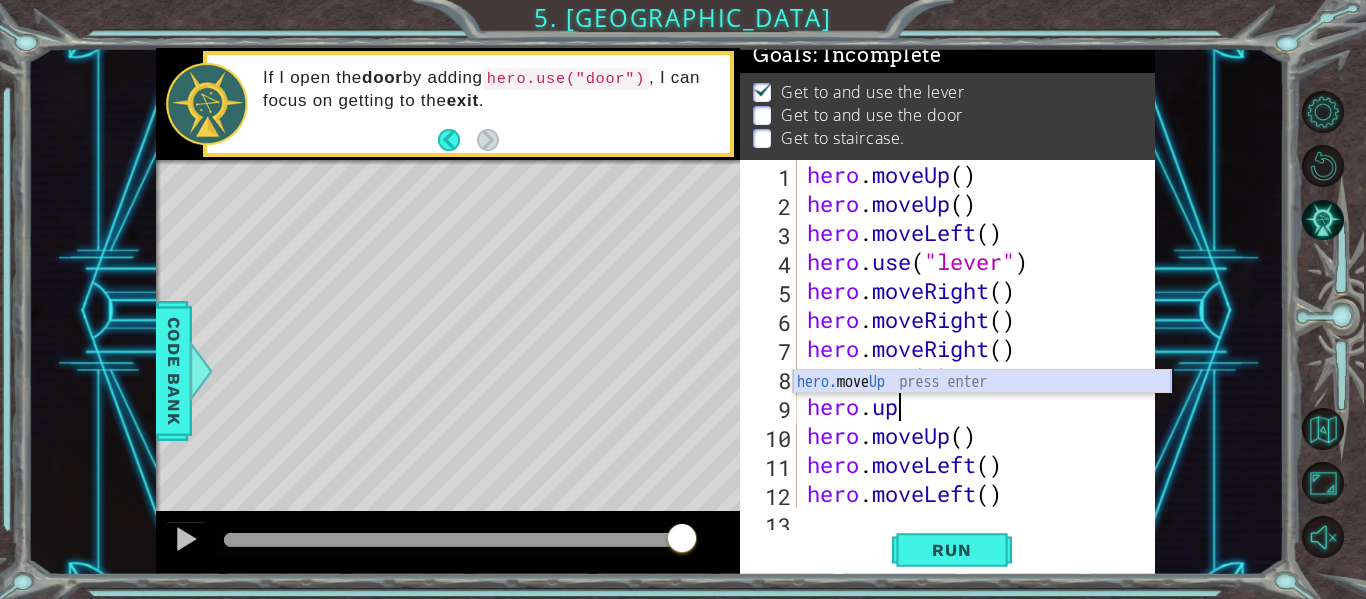 click on "hero. move Up press enter" at bounding box center [982, 406] 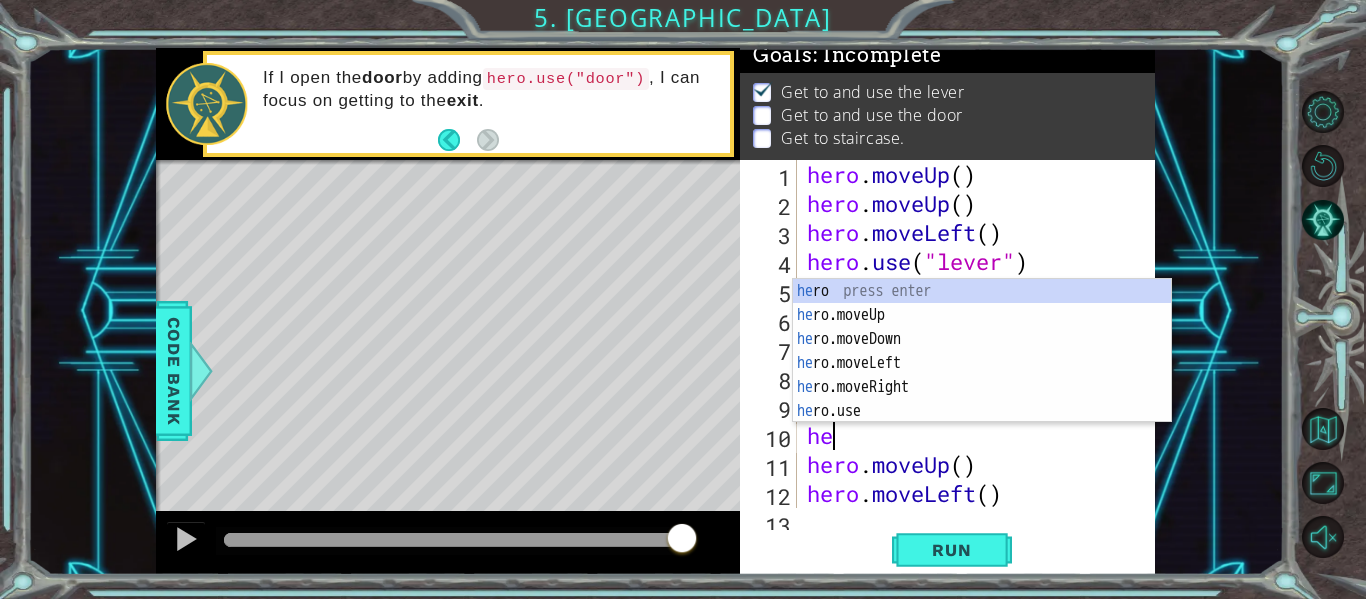 scroll, scrollTop: 0, scrollLeft: 1, axis: horizontal 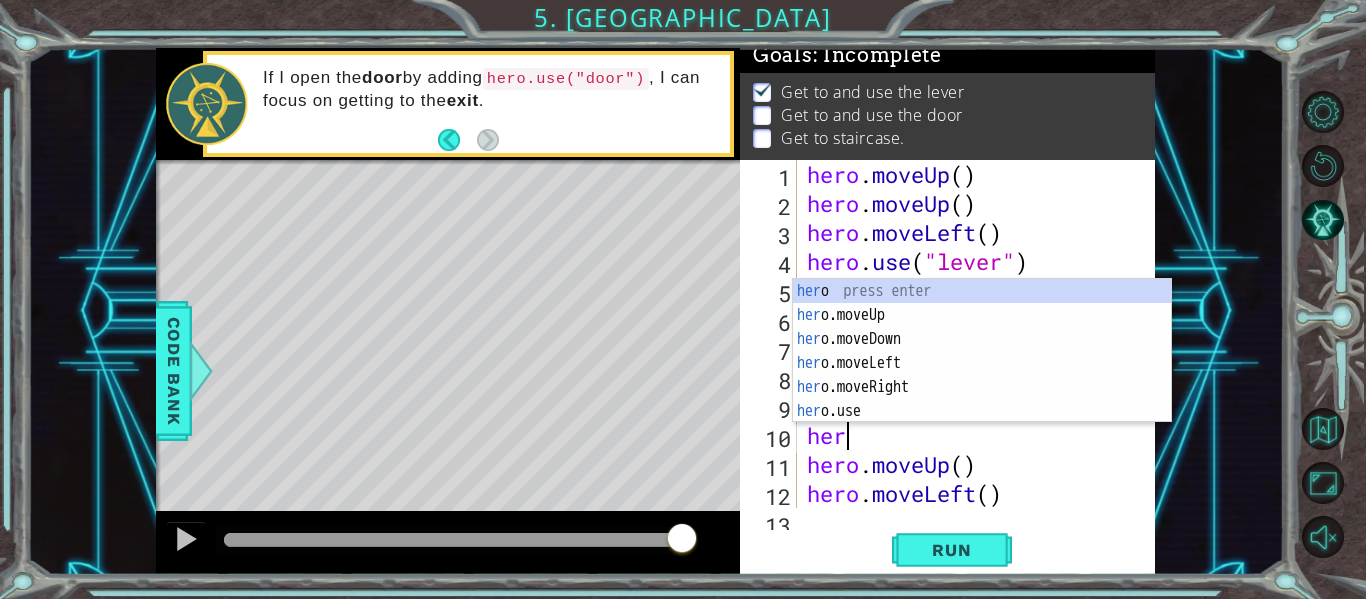 type on "hero" 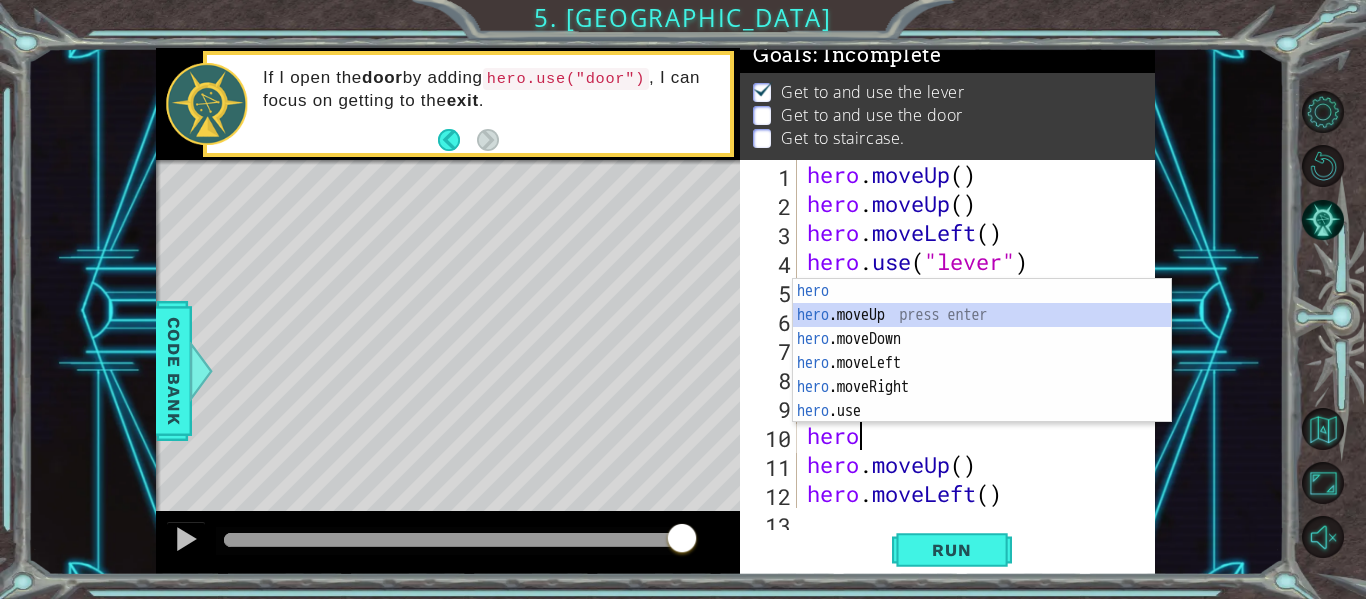 click on "hero press enter hero .moveUp press enter hero .moveDown press enter hero .moveLeft press enter hero .moveRight press enter hero .use press enter" at bounding box center [982, 375] 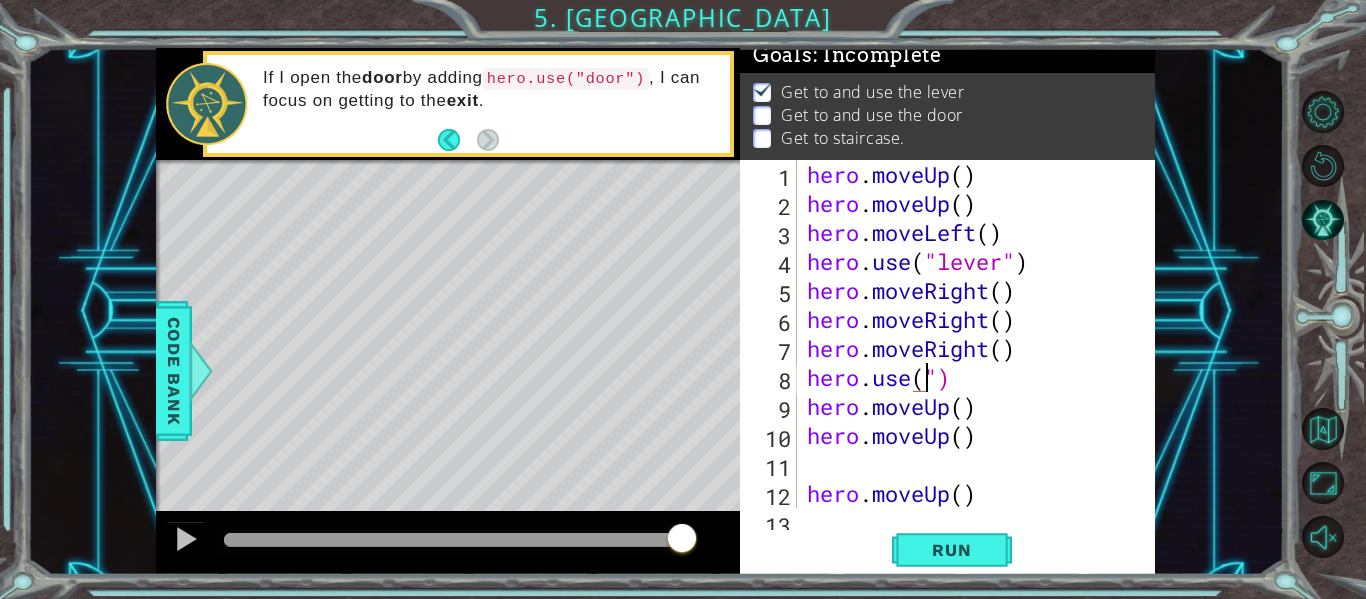 click on "hero . moveUp ( ) hero . moveUp ( ) hero . moveLeft ( ) hero . use ( "lever" ) hero . moveRight ( ) hero . moveRight ( ) hero . moveRight ( ) hero . use ( ") hero . moveUp ( ) hero . moveUp ( ) hero . moveUp ( ) hero . moveLeft ( )" at bounding box center [974, 363] 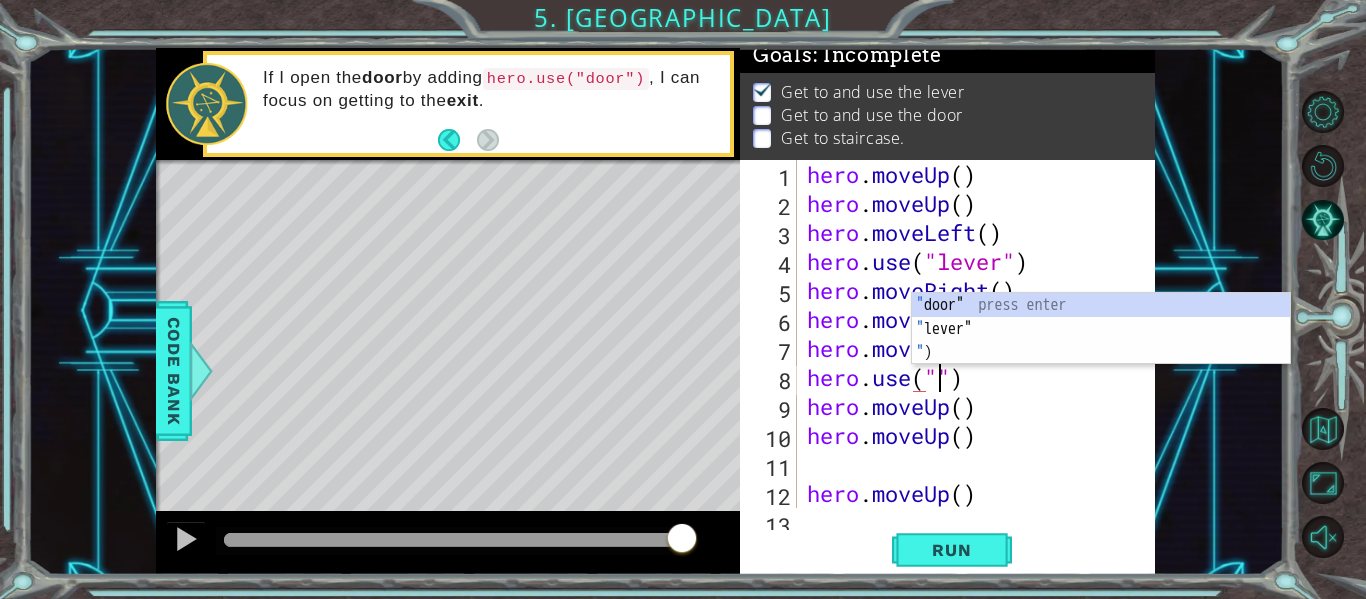 scroll, scrollTop: 0, scrollLeft: 6, axis: horizontal 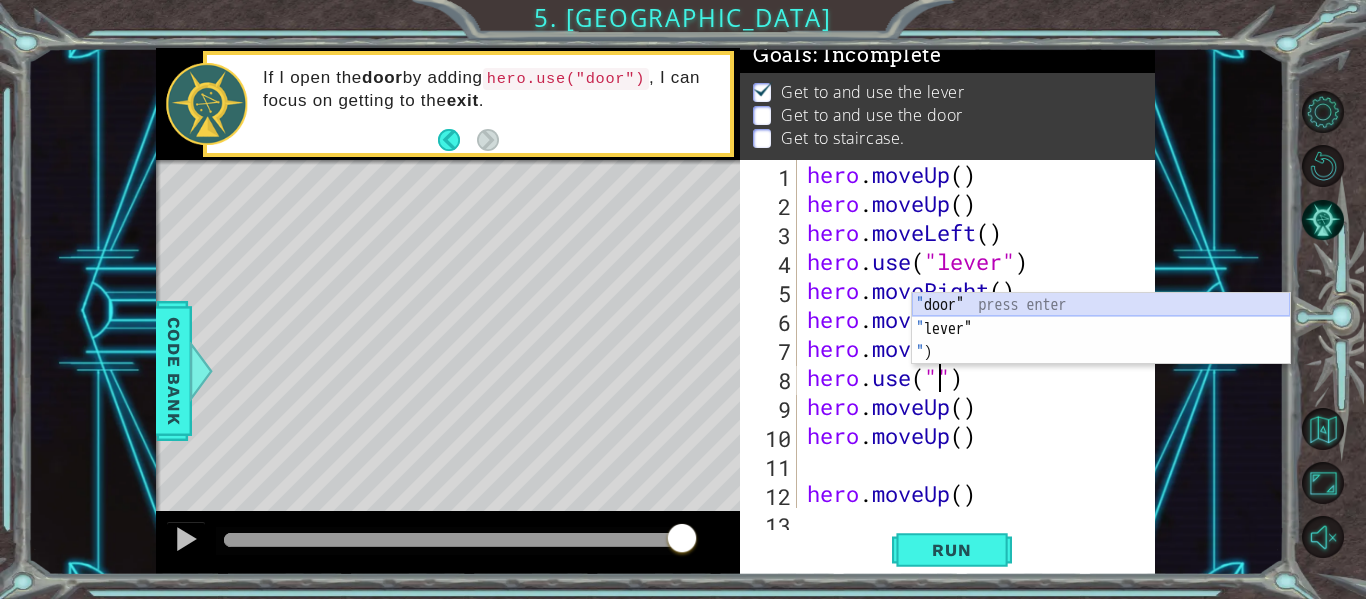 click on "" door" press enter " lever" press enter " ) press enter" at bounding box center (1101, 353) 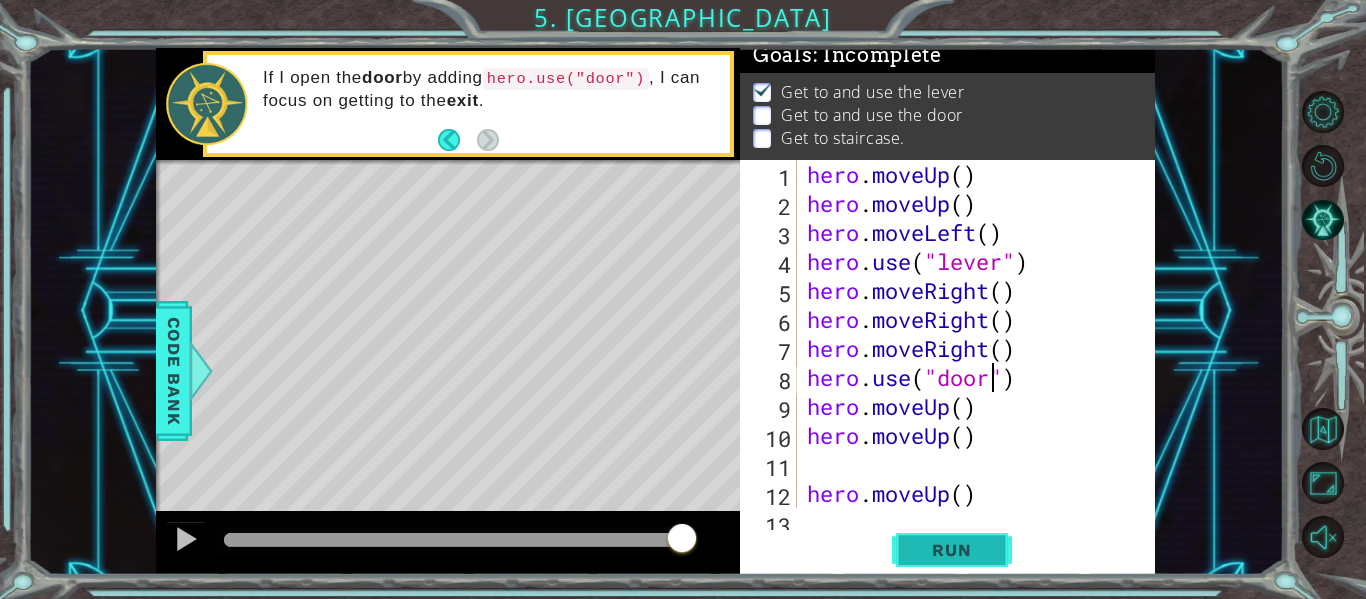 type on "hero.use("door")" 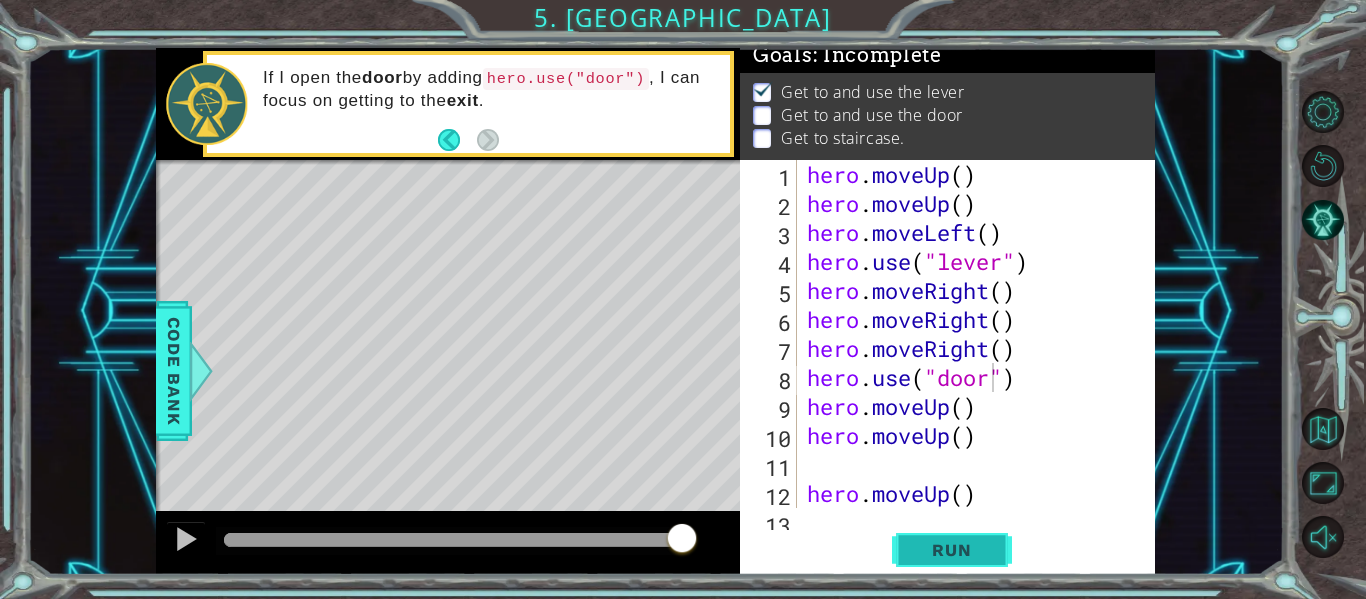click on "Run" at bounding box center [951, 550] 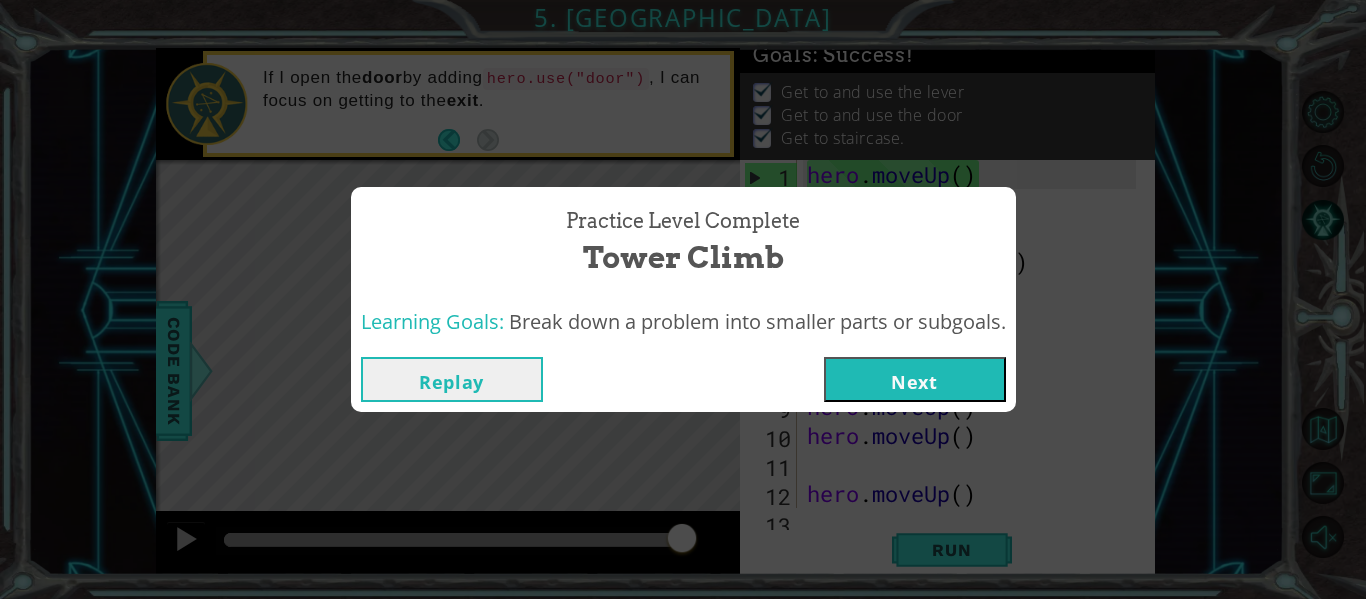 click on "Next" at bounding box center (915, 379) 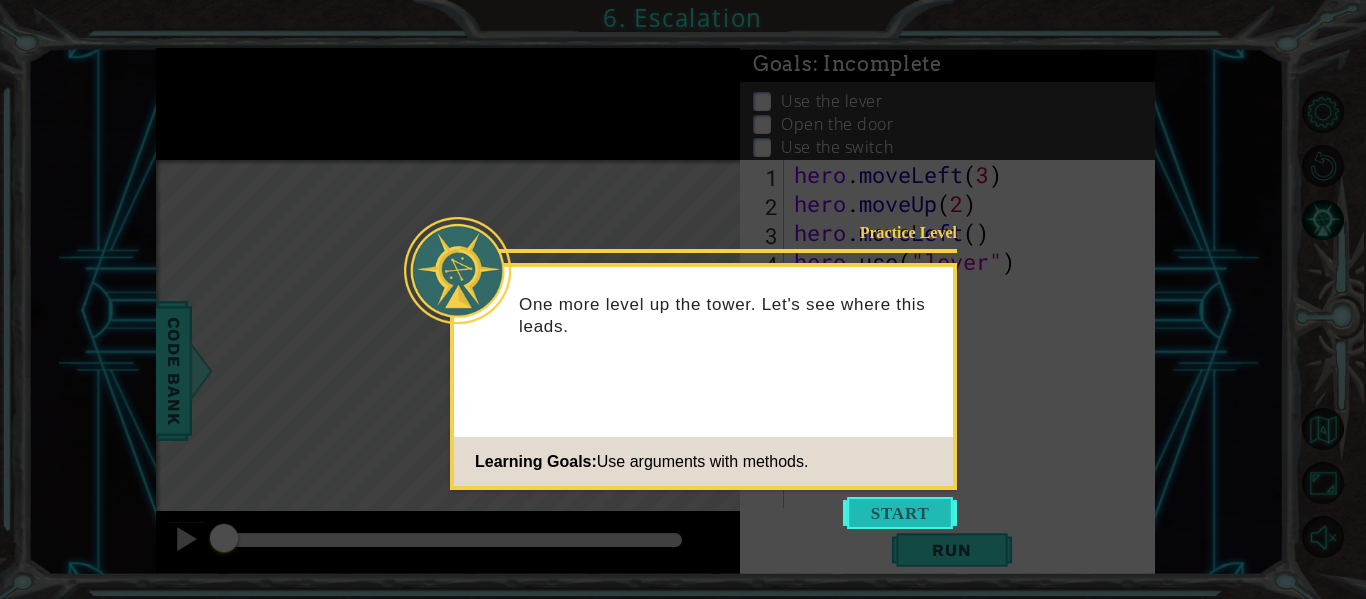 drag, startPoint x: 898, startPoint y: 523, endPoint x: 908, endPoint y: 500, distance: 25.079872 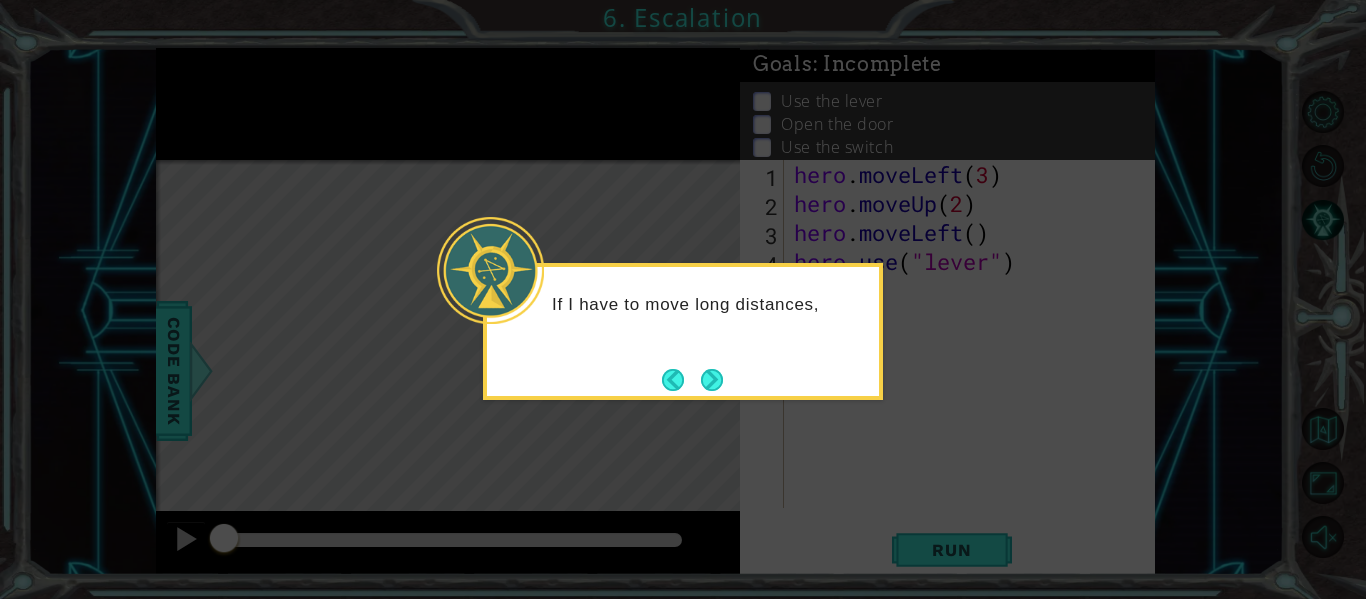 click at bounding box center (711, 379) 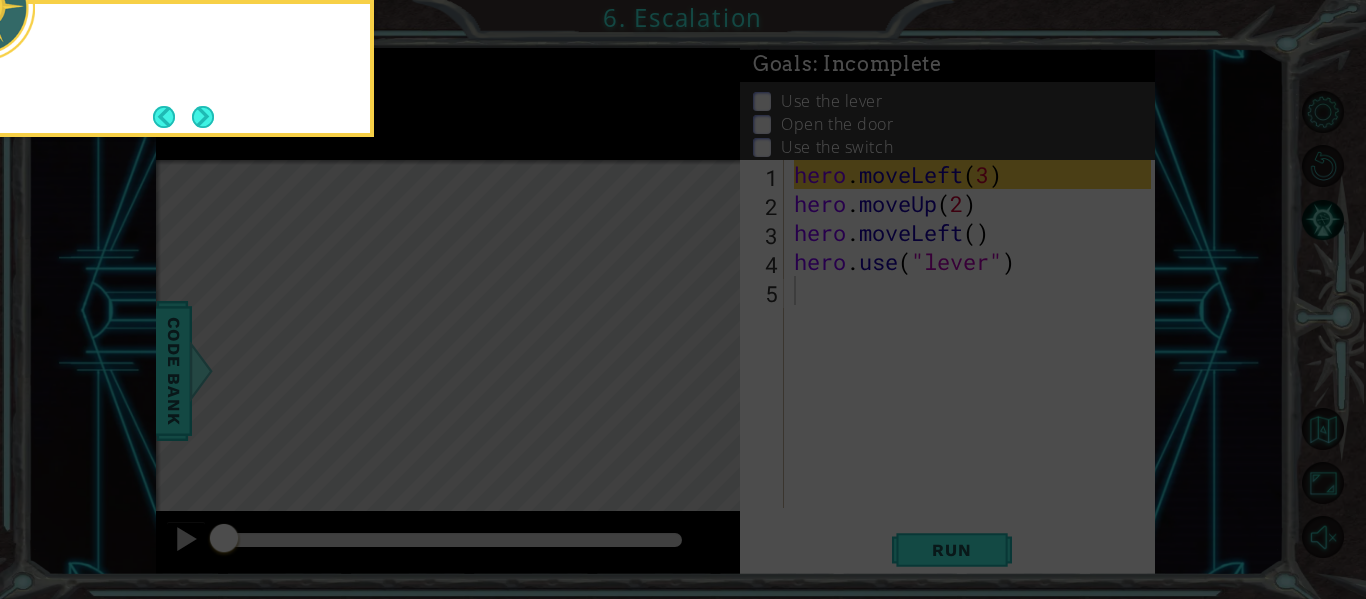 click 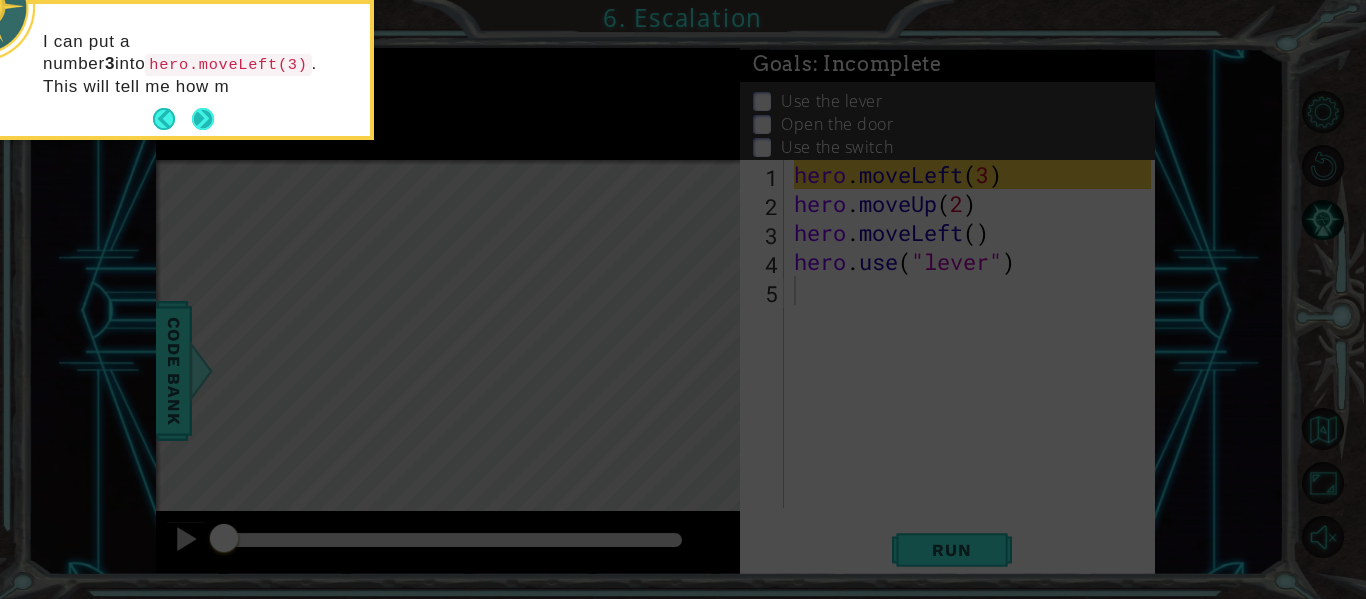click at bounding box center (203, 119) 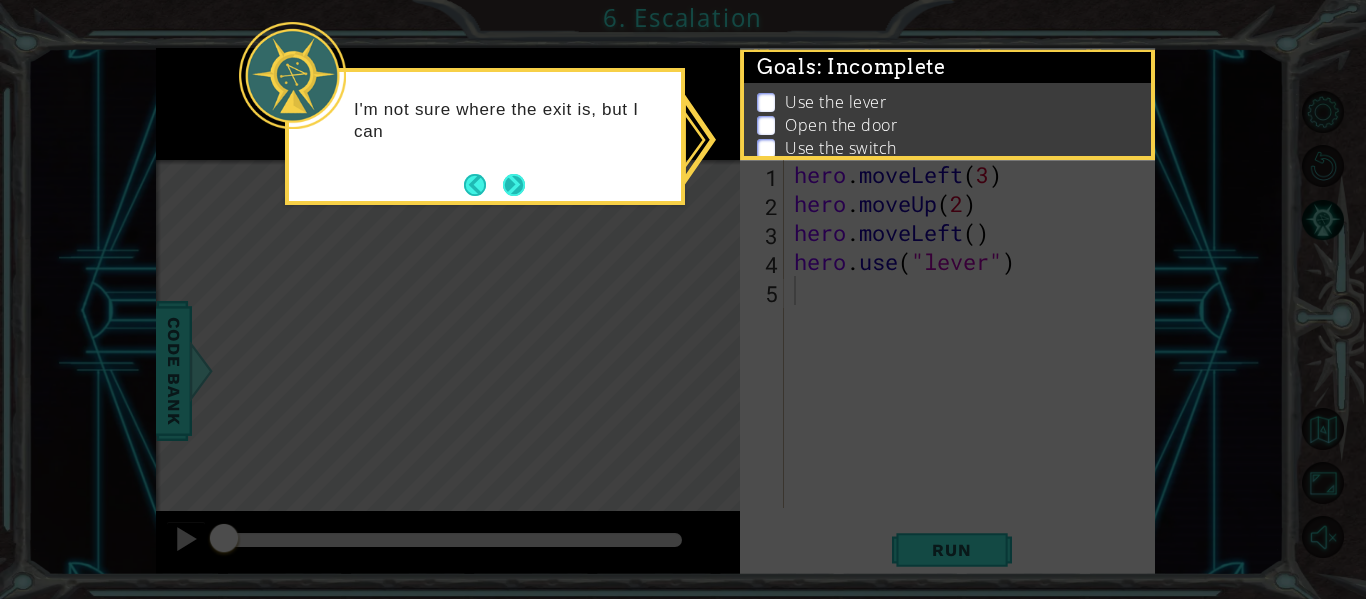 click at bounding box center (513, 184) 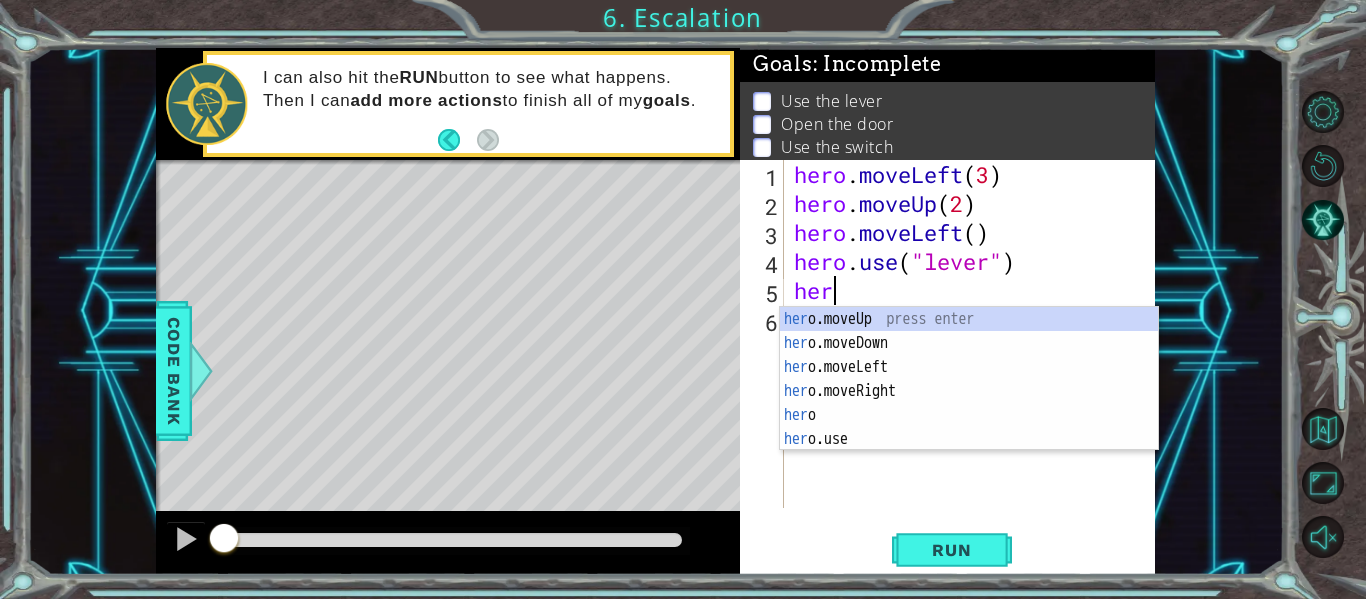 scroll, scrollTop: 0, scrollLeft: 0, axis: both 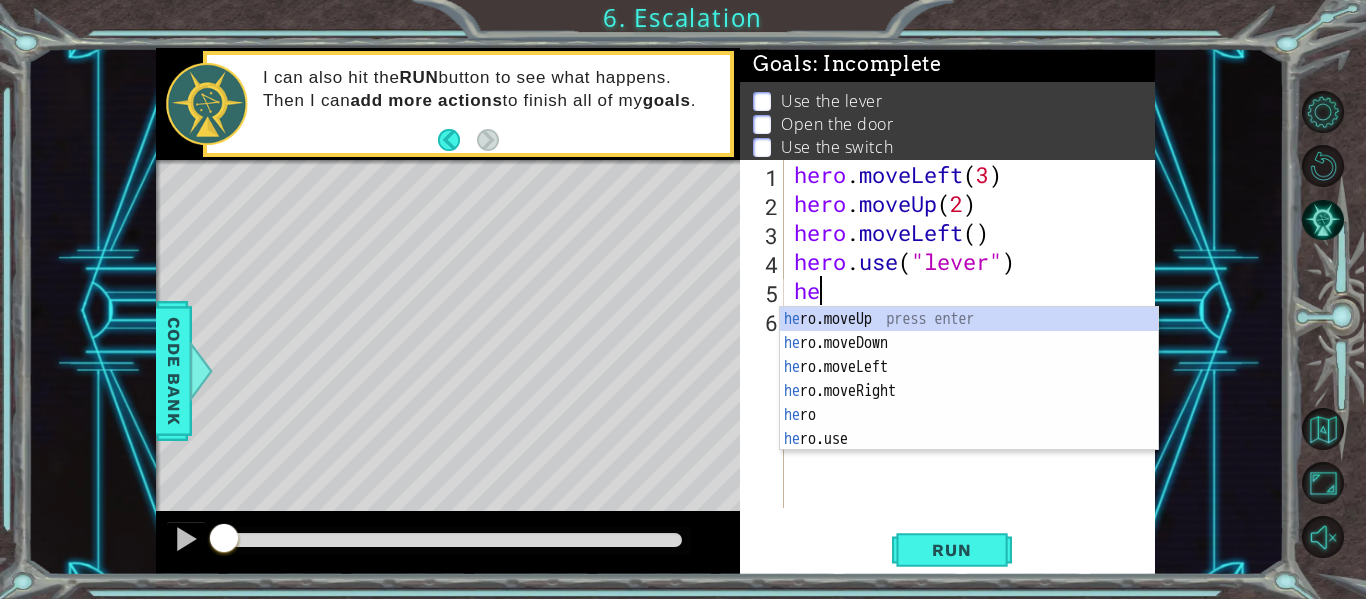 type on "h" 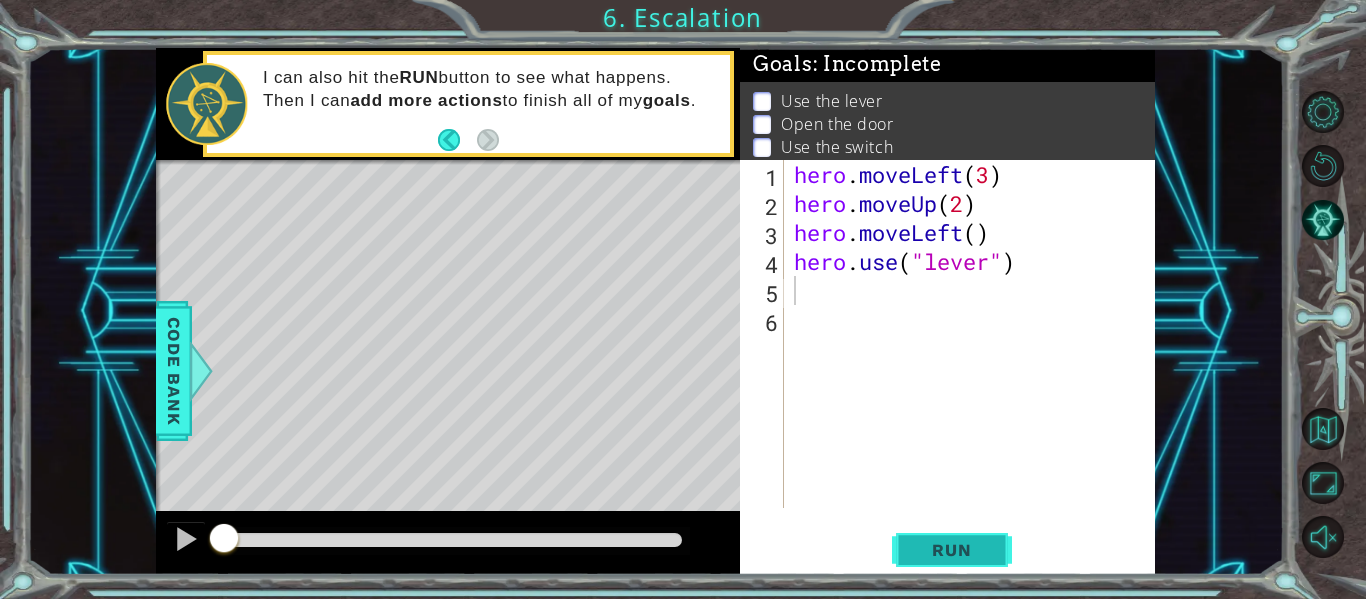 click on "Run" at bounding box center [951, 550] 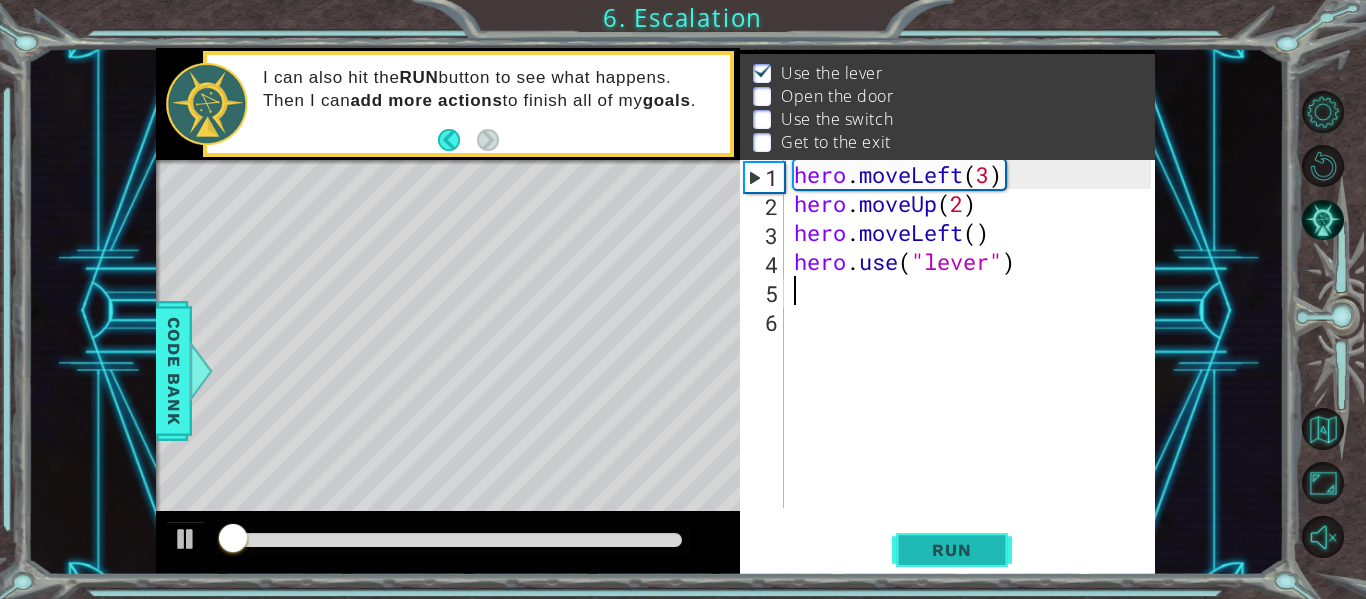 scroll, scrollTop: 29, scrollLeft: 0, axis: vertical 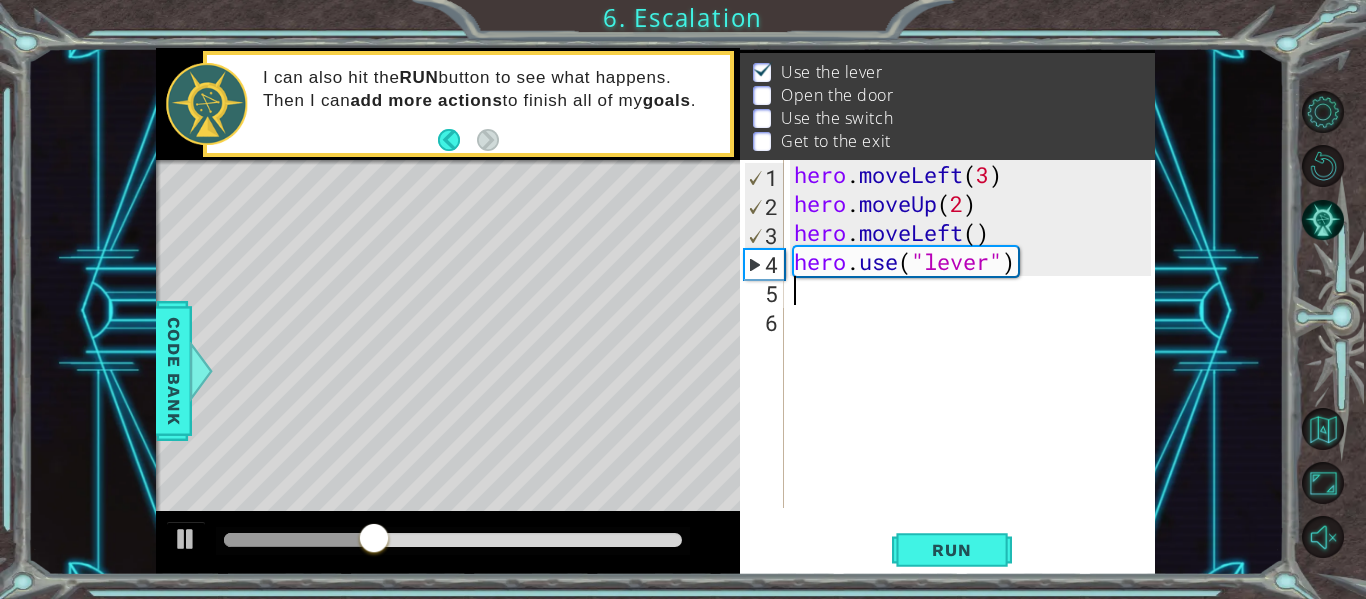 click on "hero . moveLeft ( 3 ) hero . moveUp ( 2 ) hero . moveLeft ( ) hero . use ( "lever" )" at bounding box center [975, 363] 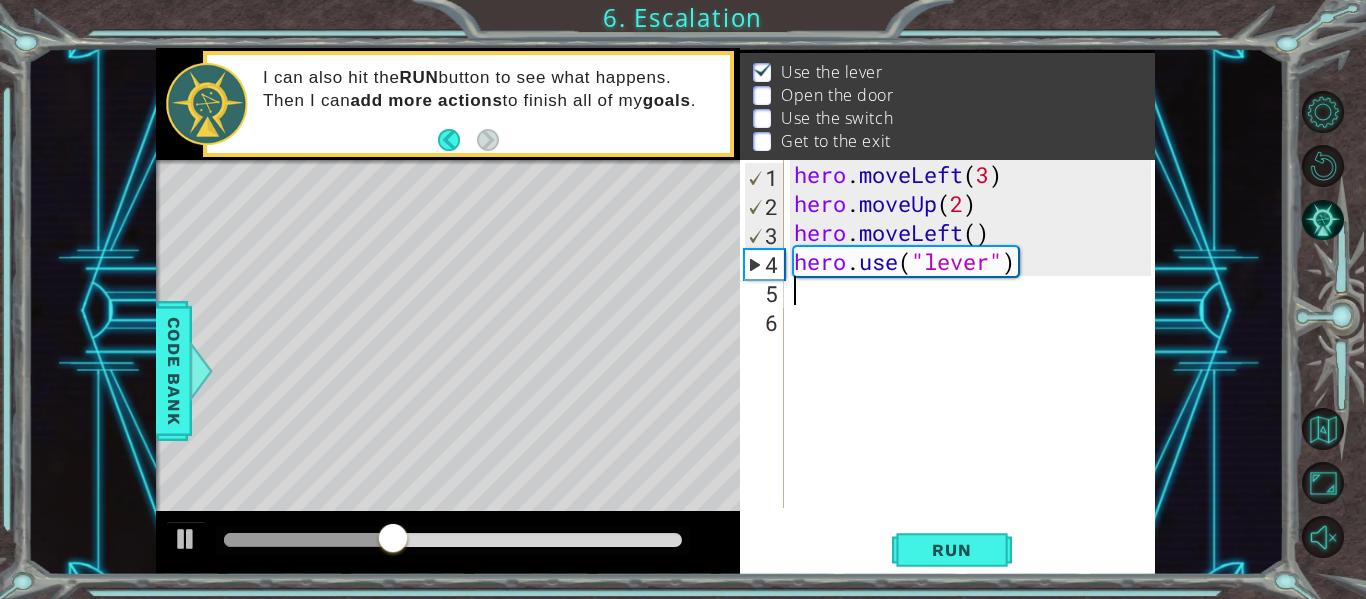 click on "hero . moveLeft ( 3 ) hero . moveUp ( 2 ) hero . moveLeft ( ) hero . use ( "lever" )" at bounding box center [975, 363] 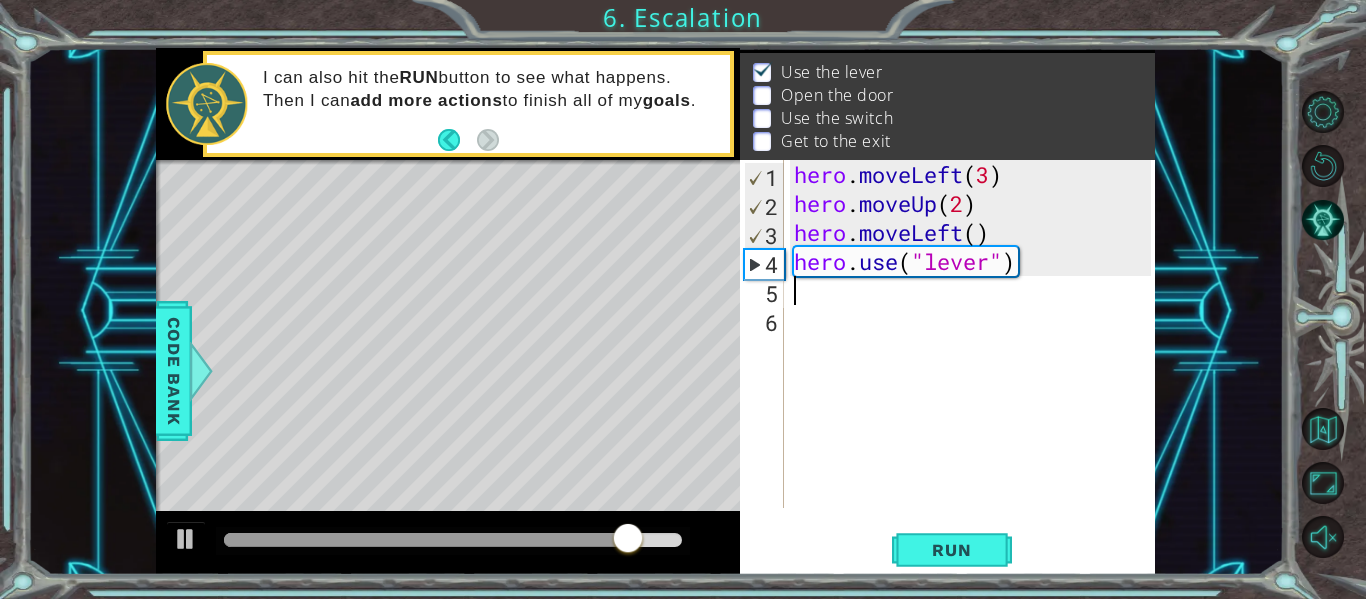 drag, startPoint x: 792, startPoint y: 297, endPoint x: 1043, endPoint y: 401, distance: 271.69284 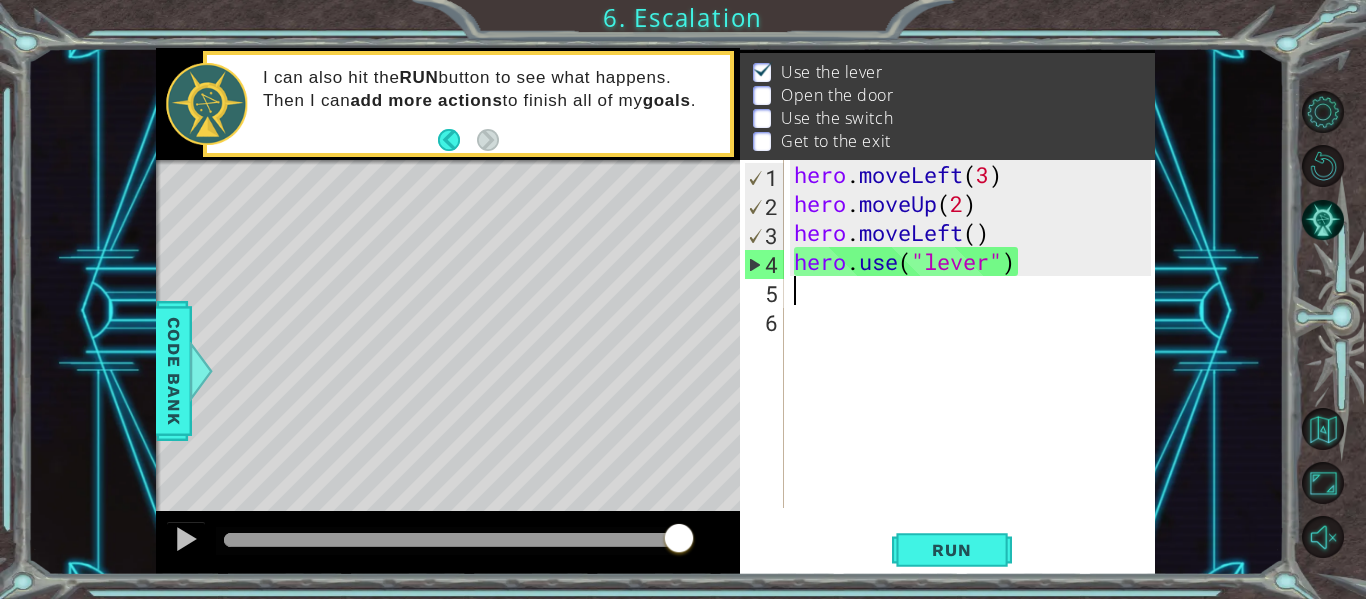 click on "hero . moveLeft ( 3 ) hero . moveUp ( 2 ) hero . moveLeft ( ) hero . use ( "lever" )" at bounding box center [975, 363] 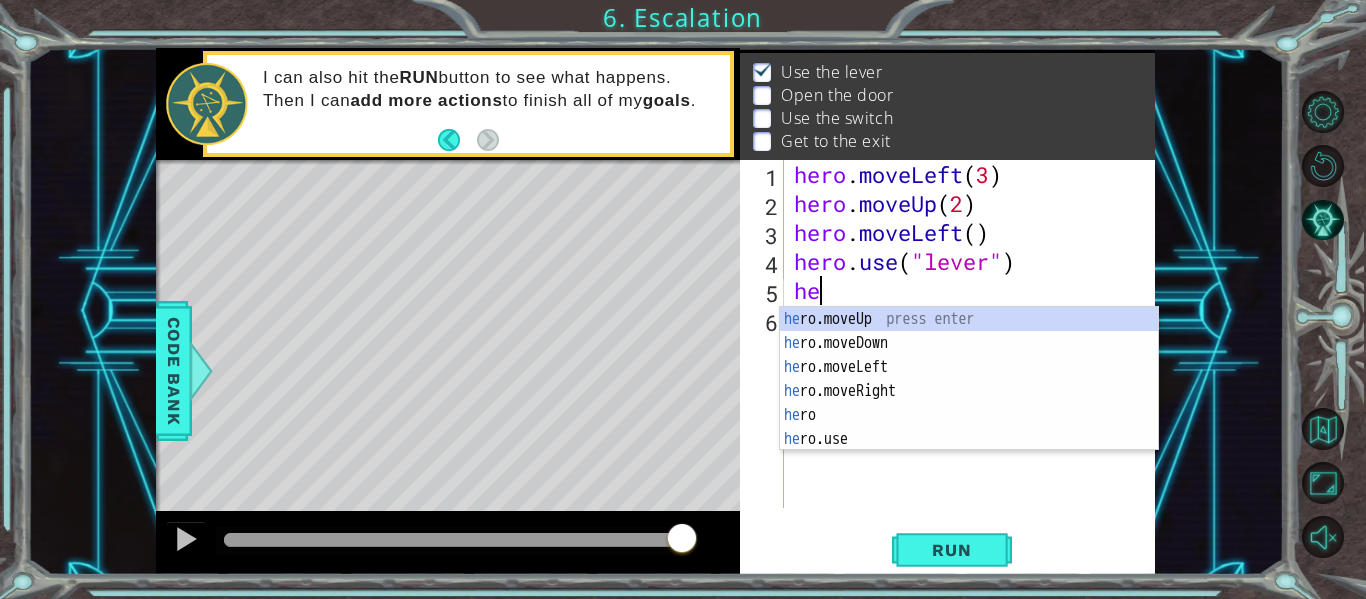 scroll, scrollTop: 0, scrollLeft: 1, axis: horizontal 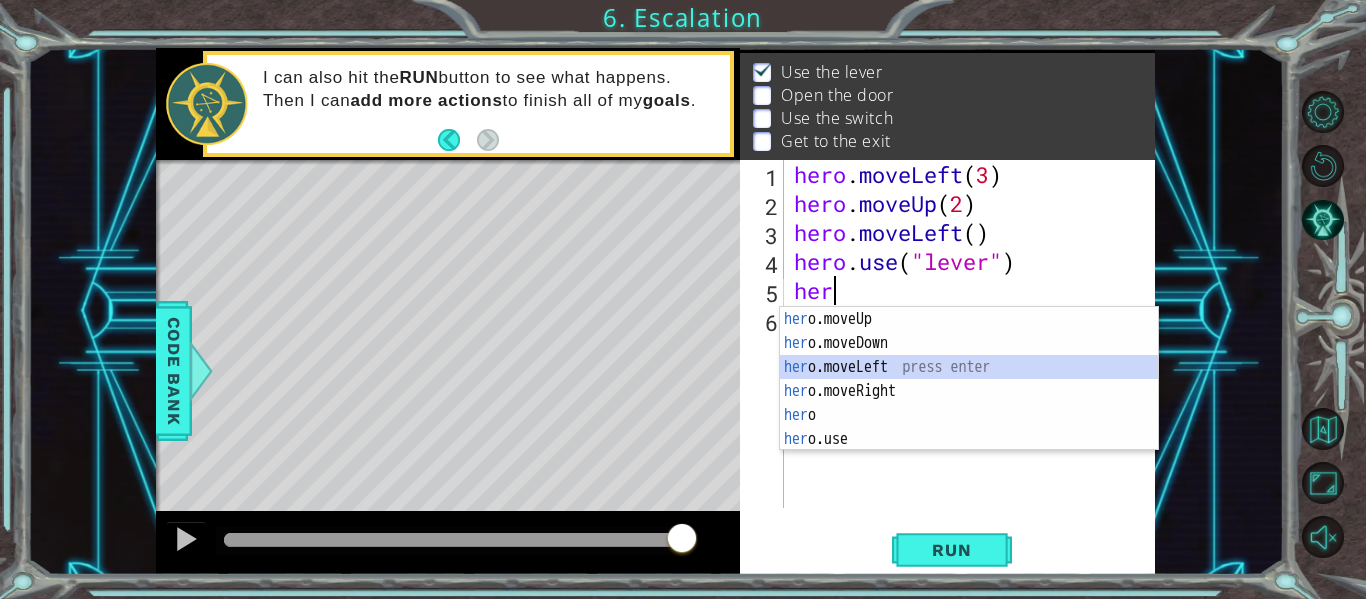 click on "her o.moveUp press enter her o.moveDown press enter her o.moveLeft press enter her o.moveRight press enter her o press enter her o.use press enter" at bounding box center [969, 403] 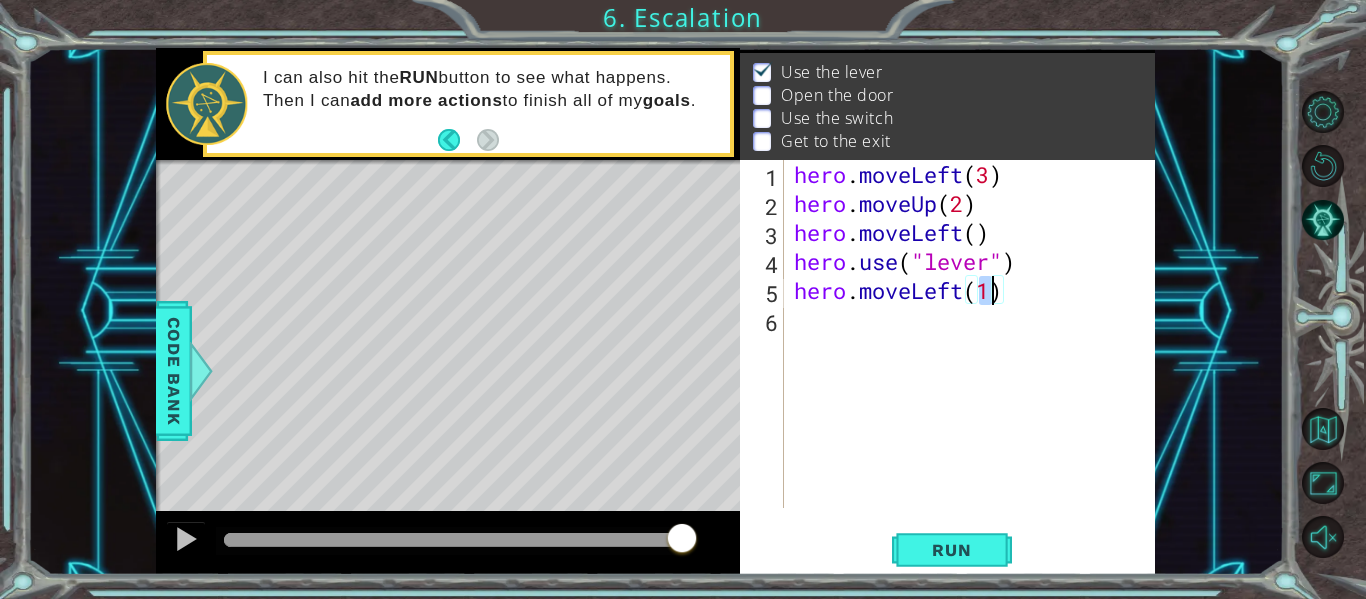click on "hero . moveLeft ( 3 ) hero . moveUp ( 2 ) hero . moveLeft ( ) hero . use ( "lever" ) hero . moveLeft ( 1 )" at bounding box center (975, 363) 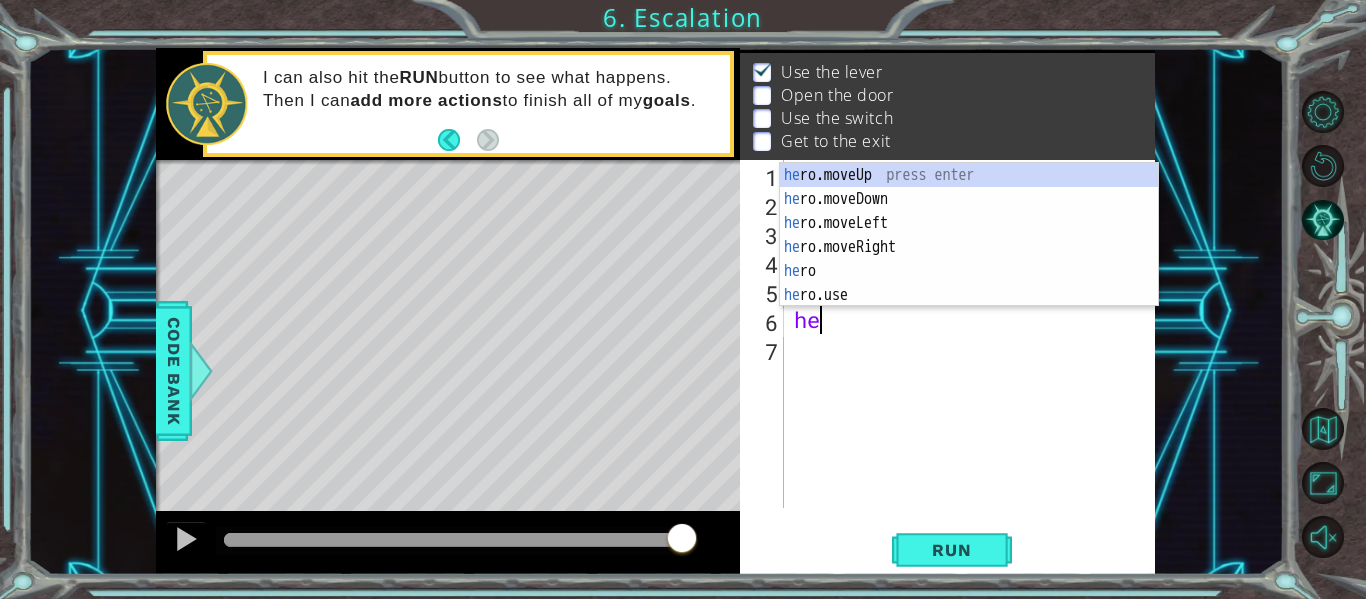 scroll, scrollTop: 0, scrollLeft: 1, axis: horizontal 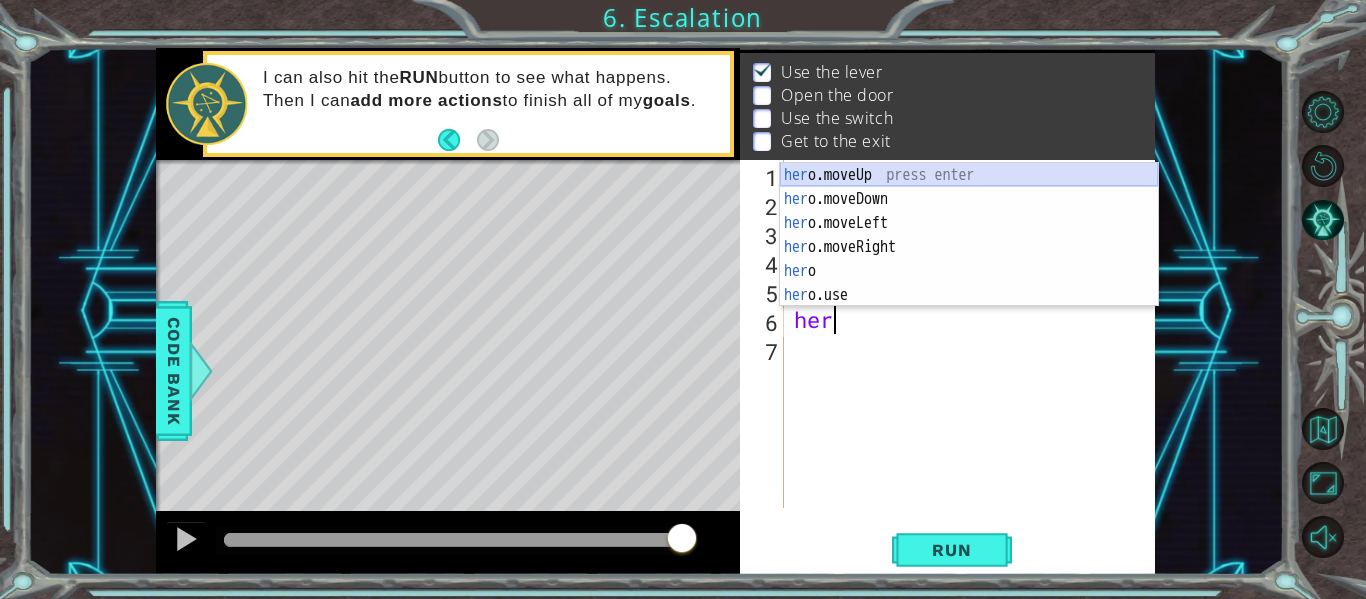 click on "her o.moveUp press enter her o.moveDown press enter her o.moveLeft press enter her o.moveRight press enter her o press enter her o.use press enter" at bounding box center [969, 259] 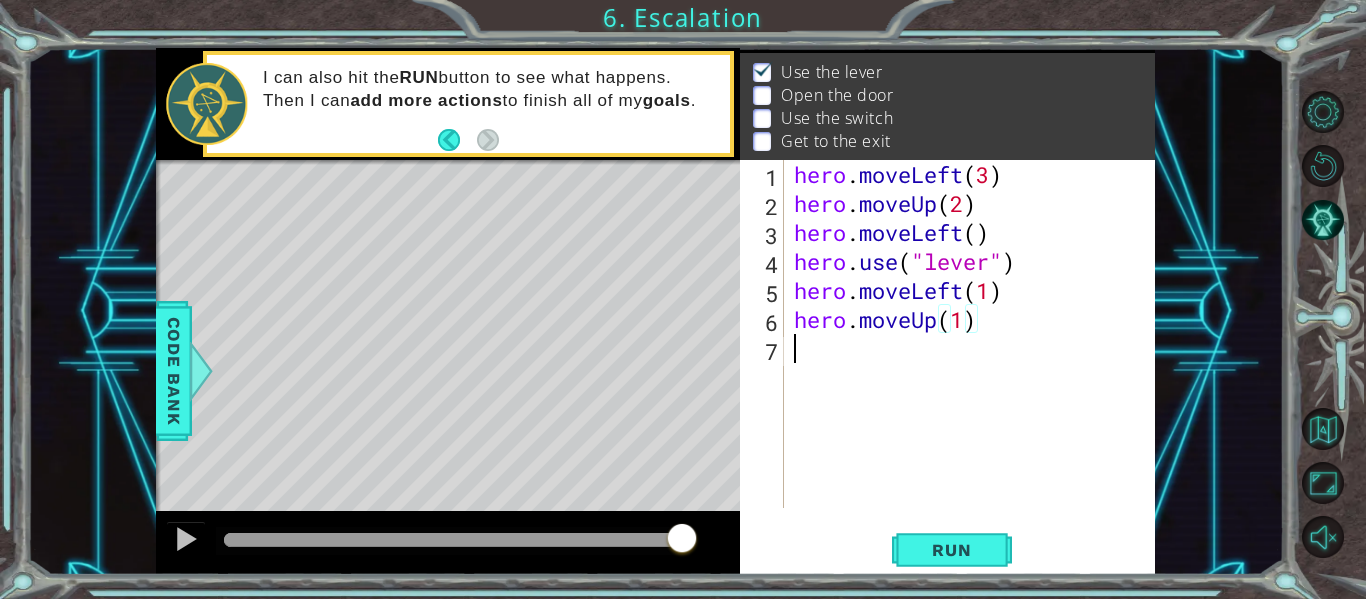 click on "hero . moveLeft ( 3 ) hero . moveUp ( 2 ) hero . moveLeft ( ) hero . use ( "lever" ) hero . moveLeft ( 1 ) hero . moveUp ( 1 )" at bounding box center (975, 363) 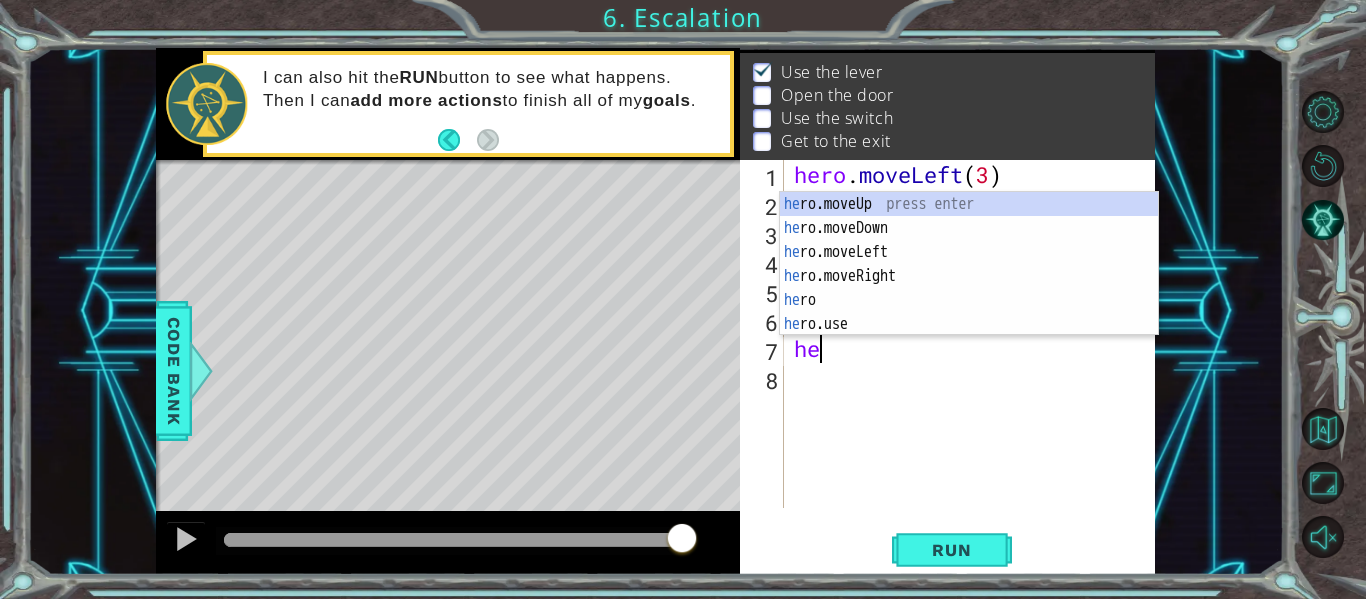 scroll, scrollTop: 0, scrollLeft: 1, axis: horizontal 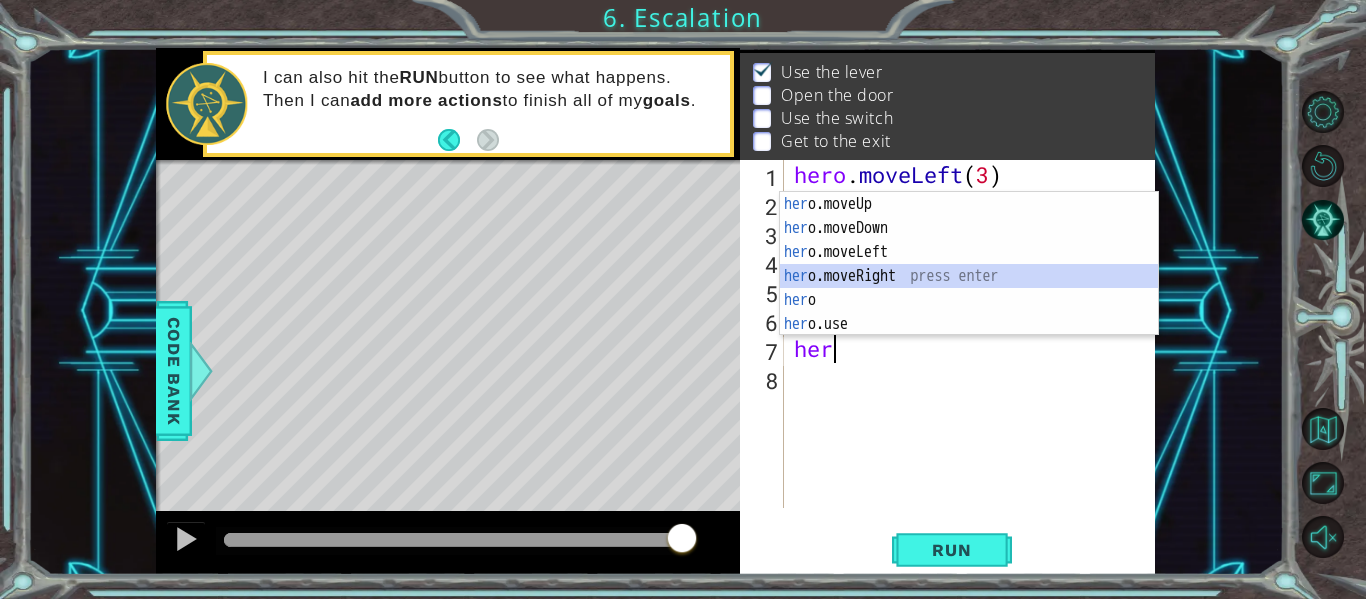 drag, startPoint x: 904, startPoint y: 267, endPoint x: 919, endPoint y: 262, distance: 15.811388 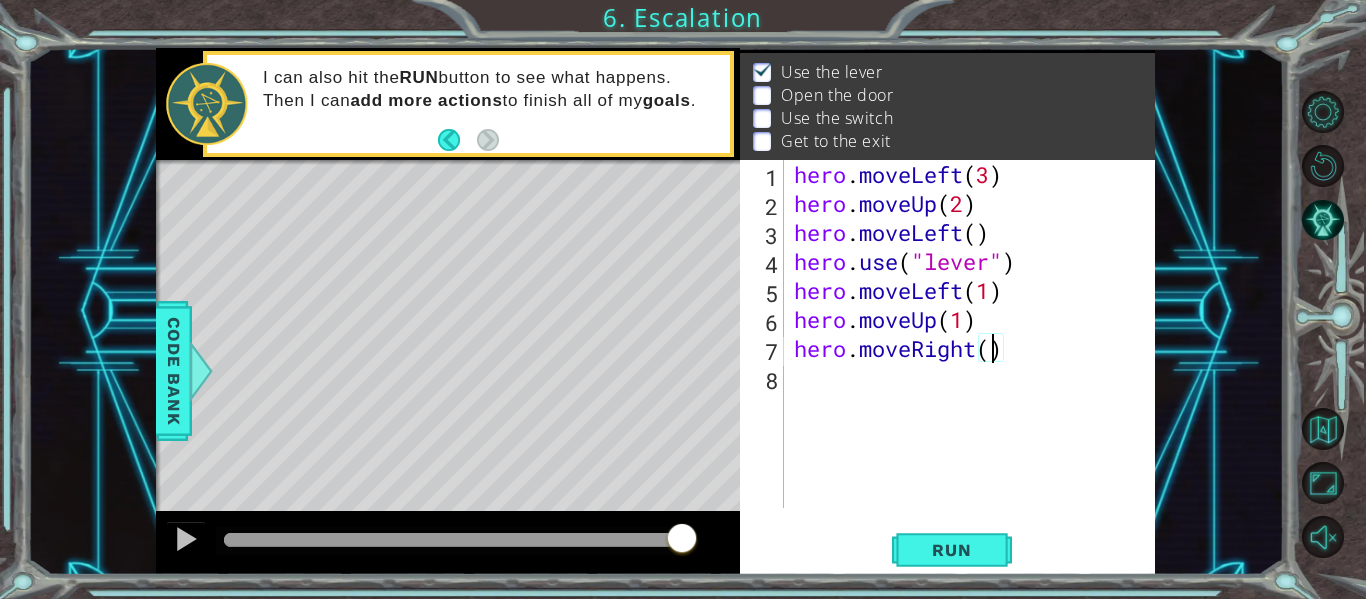 type on "hero.moveRight(3)" 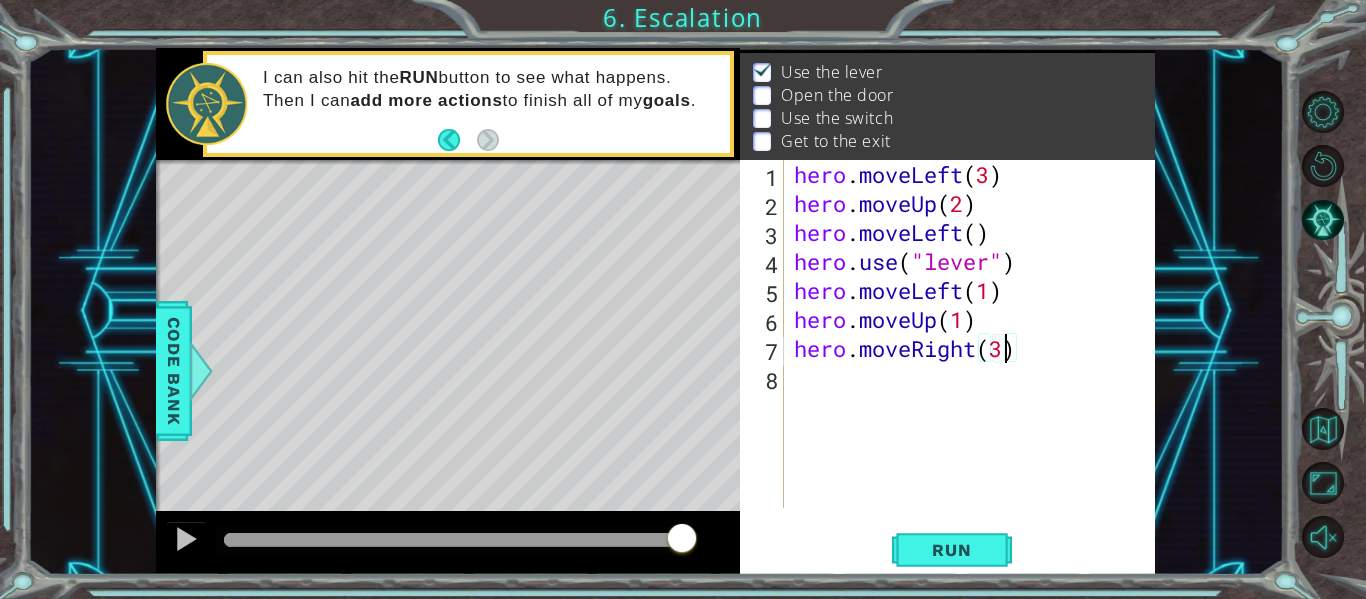 scroll, scrollTop: 0, scrollLeft: 9, axis: horizontal 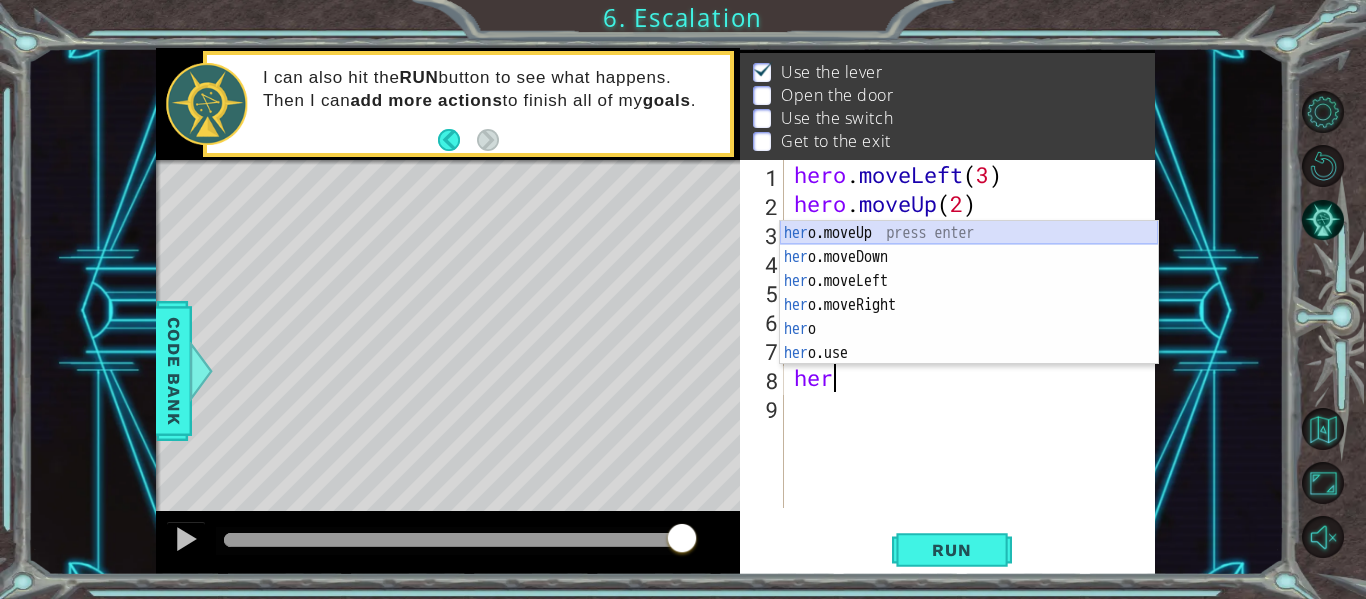 click on "her o.moveUp press enter her o.moveDown press enter her o.moveLeft press enter her o.moveRight press enter her o press enter her o.use press enter" at bounding box center [969, 317] 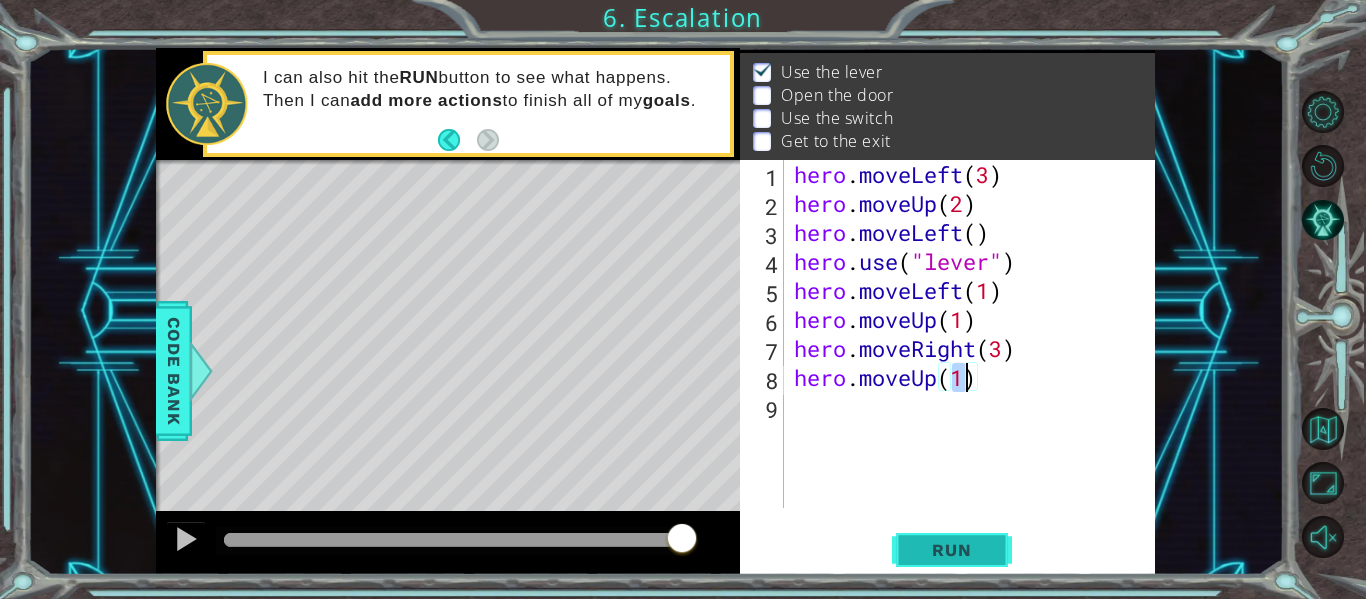 type on "hero.moveUp(1)" 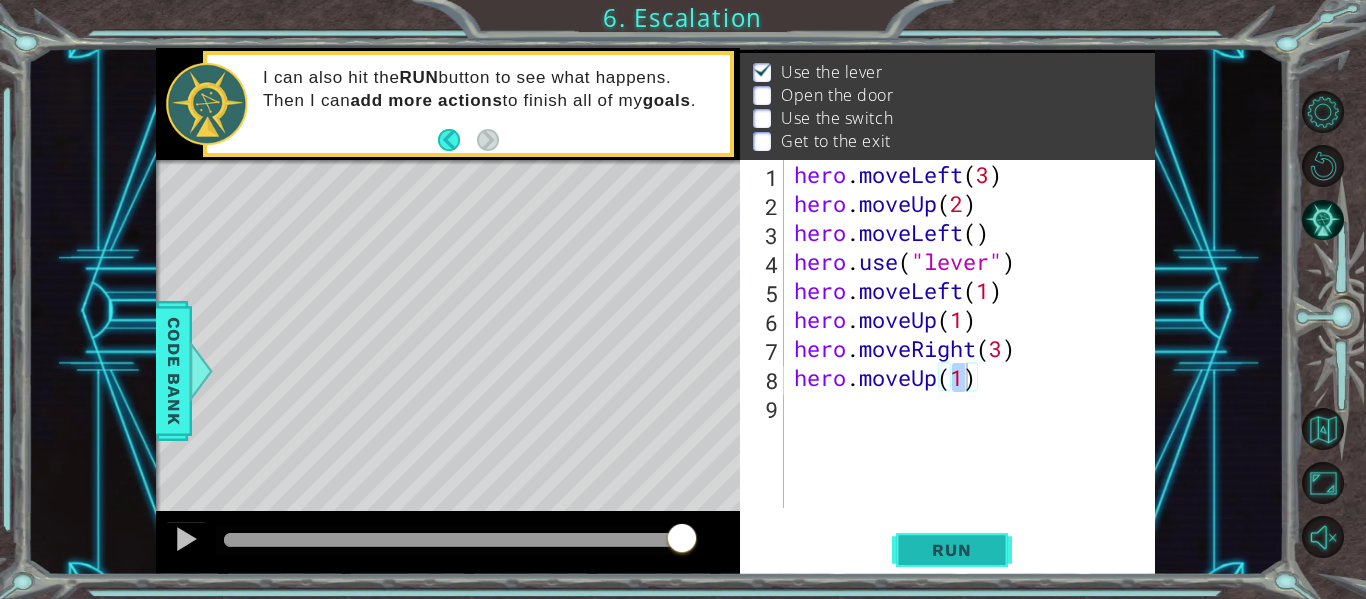 click on "Run" at bounding box center (952, 550) 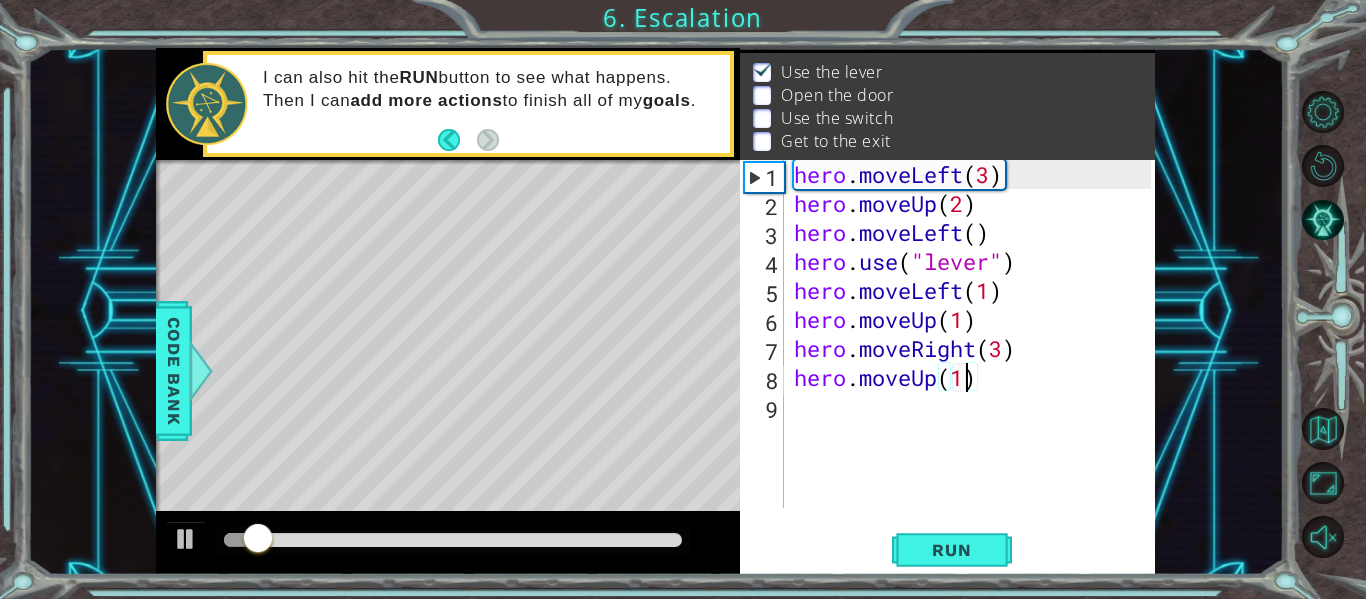 click on "hero . moveLeft ( 3 ) hero . moveUp ( 2 ) hero . moveLeft ( ) hero . use ( "lever" ) hero . moveLeft ( 1 ) hero . moveUp ( 1 ) hero . moveRight ( 3 ) hero . moveUp ( 1 )" at bounding box center (975, 363) 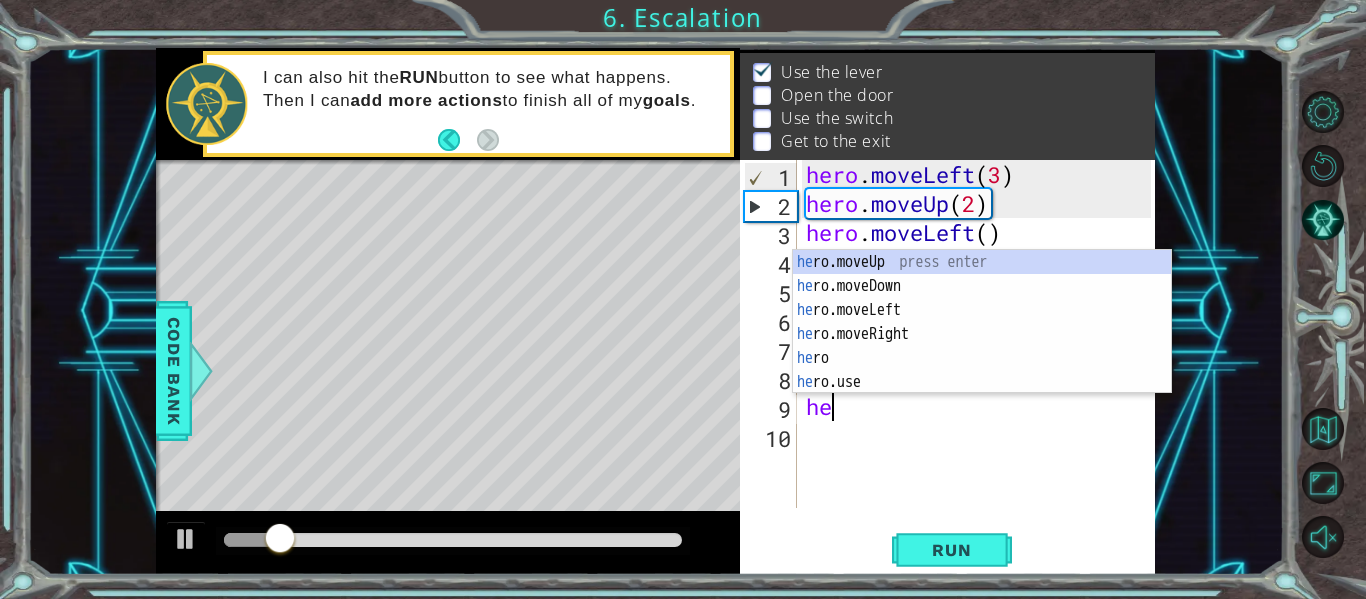 scroll, scrollTop: 0, scrollLeft: 1, axis: horizontal 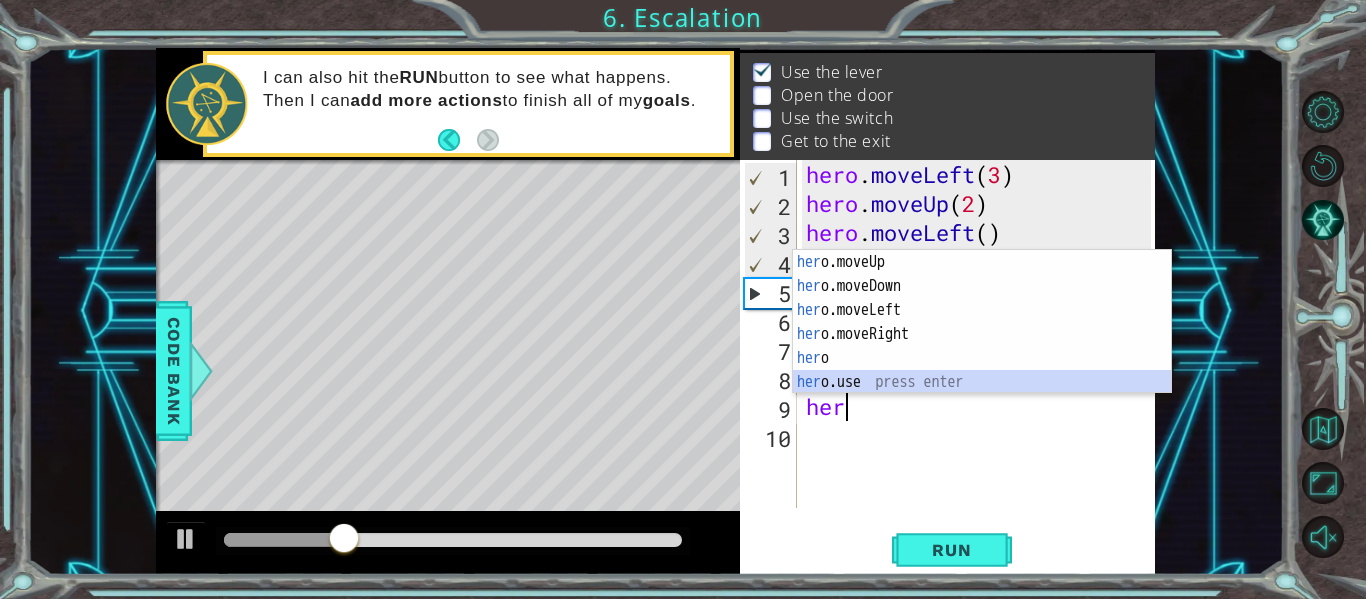 click on "her o.moveUp press enter her o.moveDown press enter her o.moveLeft press enter her o.moveRight press enter her o press enter her o.use press enter" at bounding box center (982, 346) 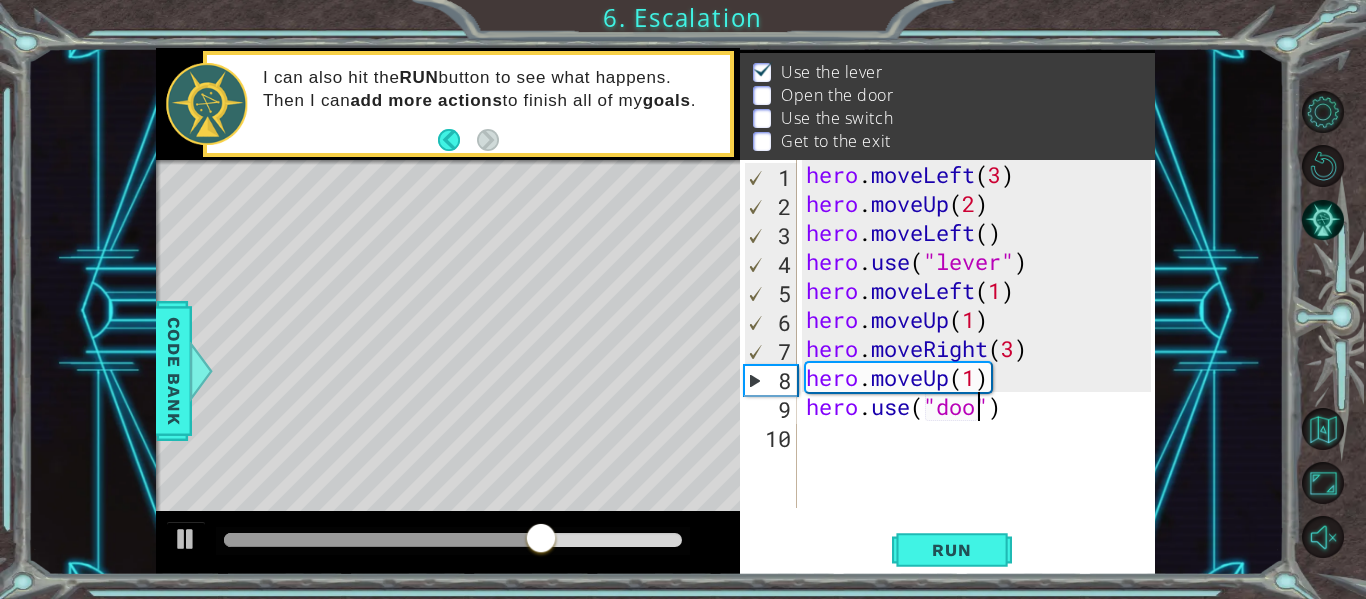 scroll, scrollTop: 0, scrollLeft: 9, axis: horizontal 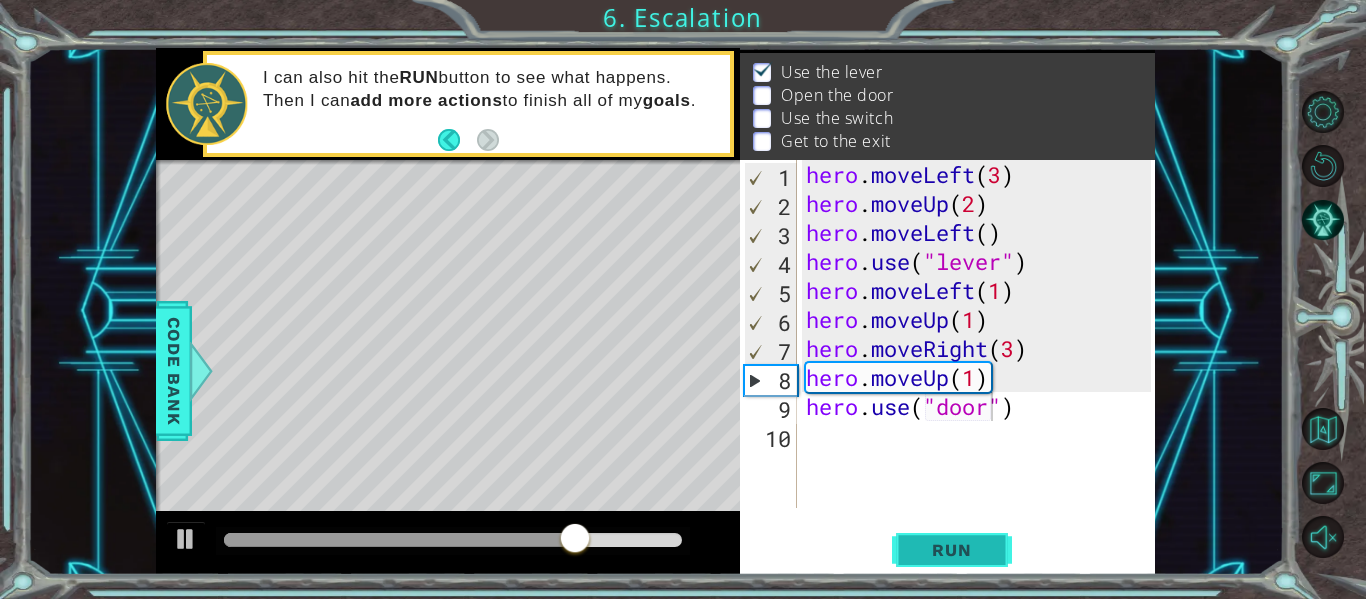click on "Run" at bounding box center [951, 550] 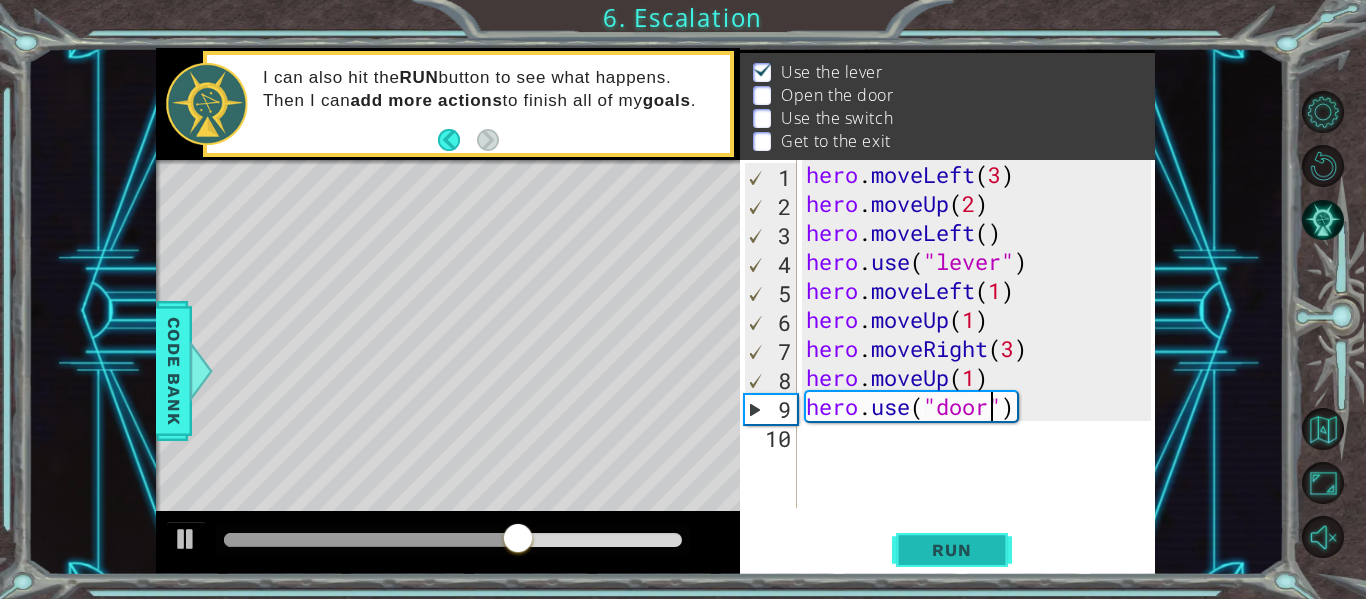 click on "Run" at bounding box center [951, 550] 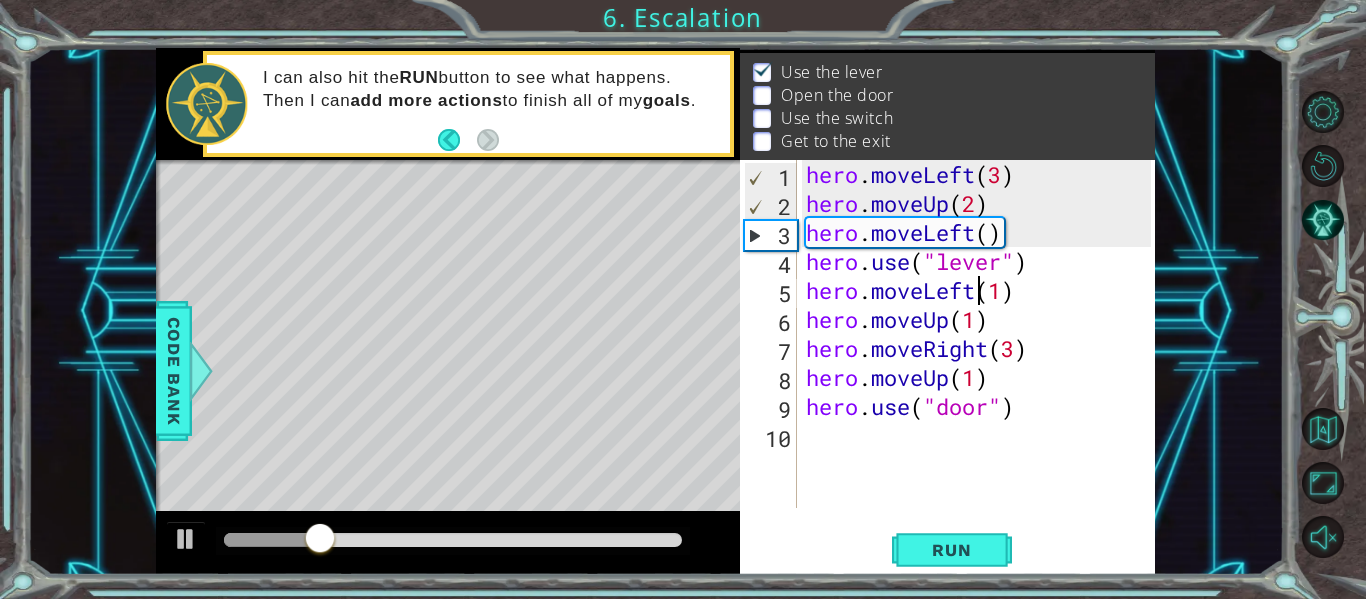 click on "hero . moveLeft ( 3 ) hero . moveUp ( 2 ) hero . moveLeft ( ) hero . use ( "lever" ) hero . moveLeft ( 1 ) hero . moveUp ( 1 ) hero . moveRight ( 3 ) hero . moveUp ( 1 ) hero . use ( "door" )" at bounding box center [981, 363] 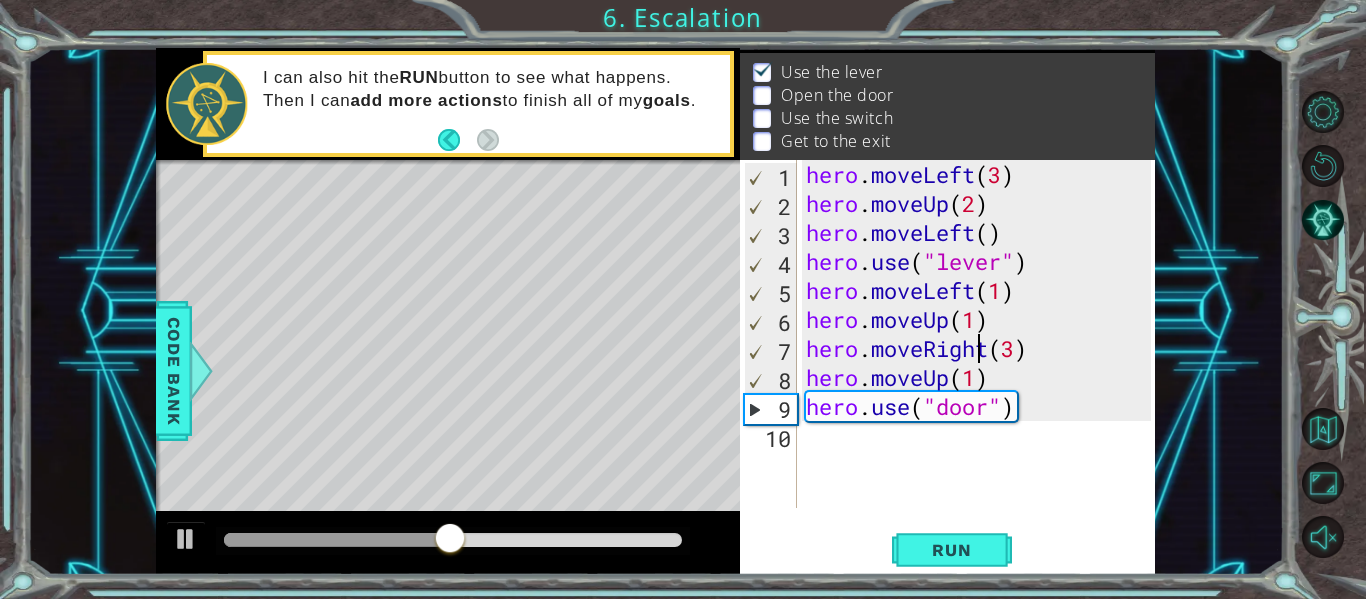 click on "hero . moveLeft ( 3 ) hero . moveUp ( 2 ) hero . moveLeft ( ) hero . use ( "lever" ) hero . moveLeft ( 1 ) hero . moveUp ( 1 ) hero . moveRight ( 3 ) hero . moveUp ( 1 ) hero . use ( "door" )" at bounding box center (981, 363) 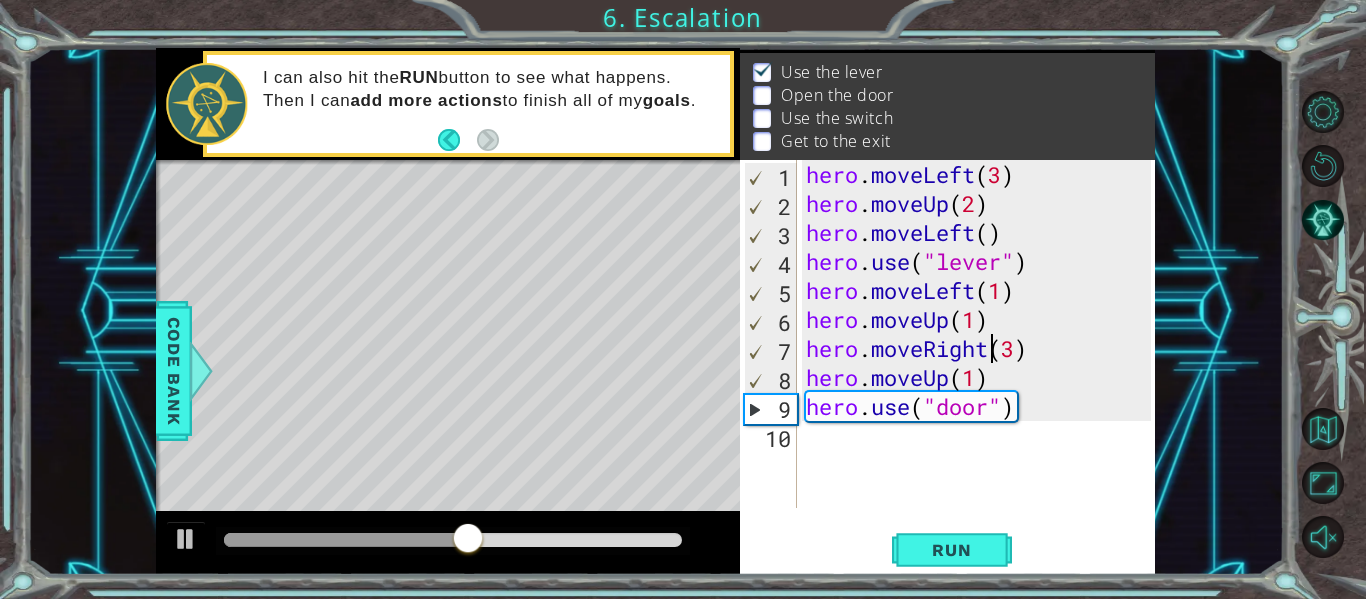 click on "hero . moveLeft ( 3 ) hero . moveUp ( 2 ) hero . moveLeft ( ) hero . use ( "lever" ) hero . moveLeft ( 1 ) hero . moveUp ( 1 ) hero . moveRight ( 3 ) hero . moveUp ( 1 ) hero . use ( "door" )" at bounding box center (981, 363) 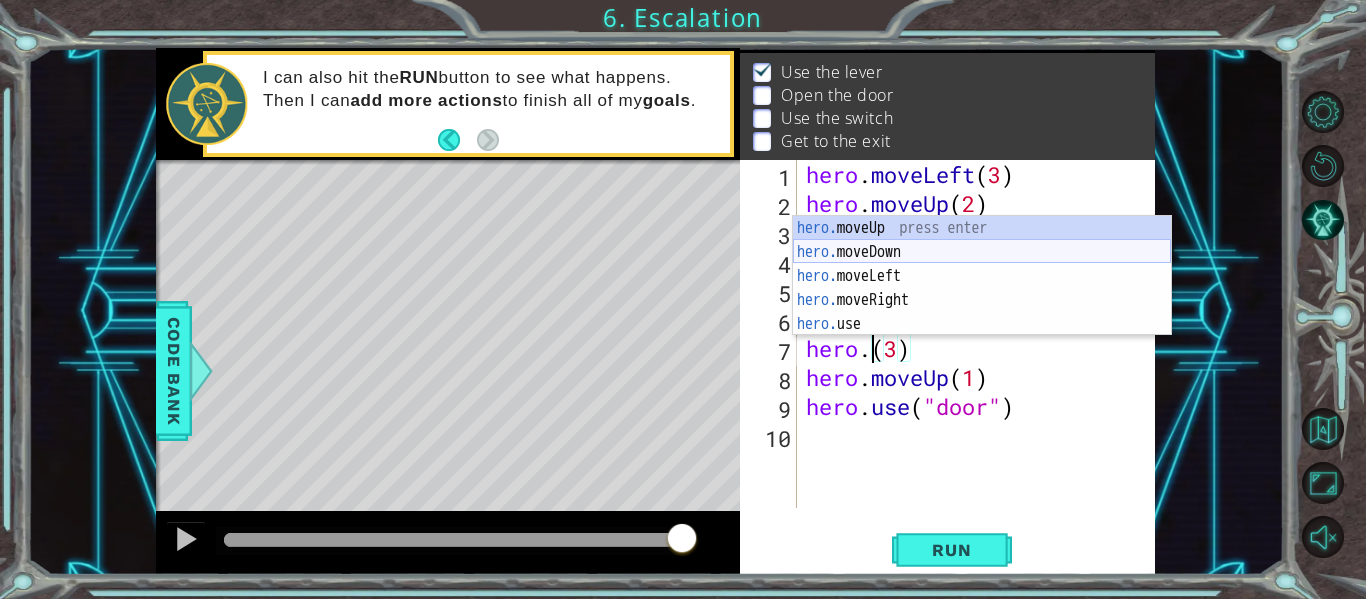 scroll, scrollTop: 0, scrollLeft: 3, axis: horizontal 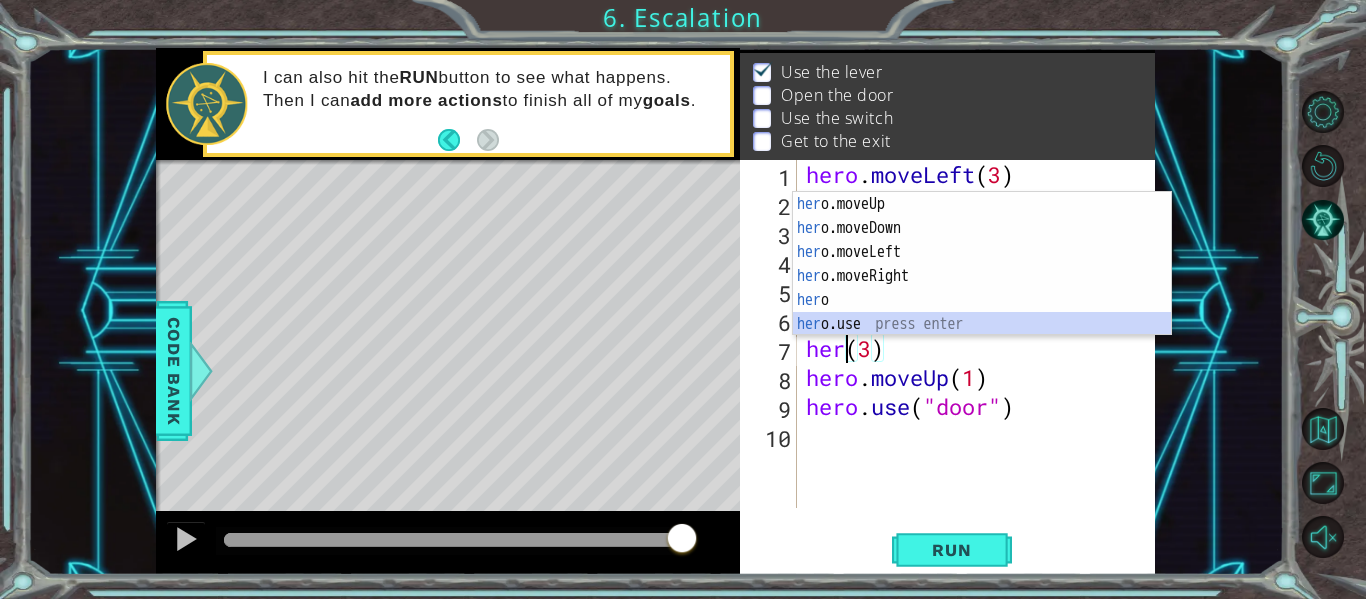 click on "her o.moveUp press enter her o.moveDown press enter her o.moveLeft press enter her o.moveRight press enter her o press enter her o.use press enter" at bounding box center [982, 288] 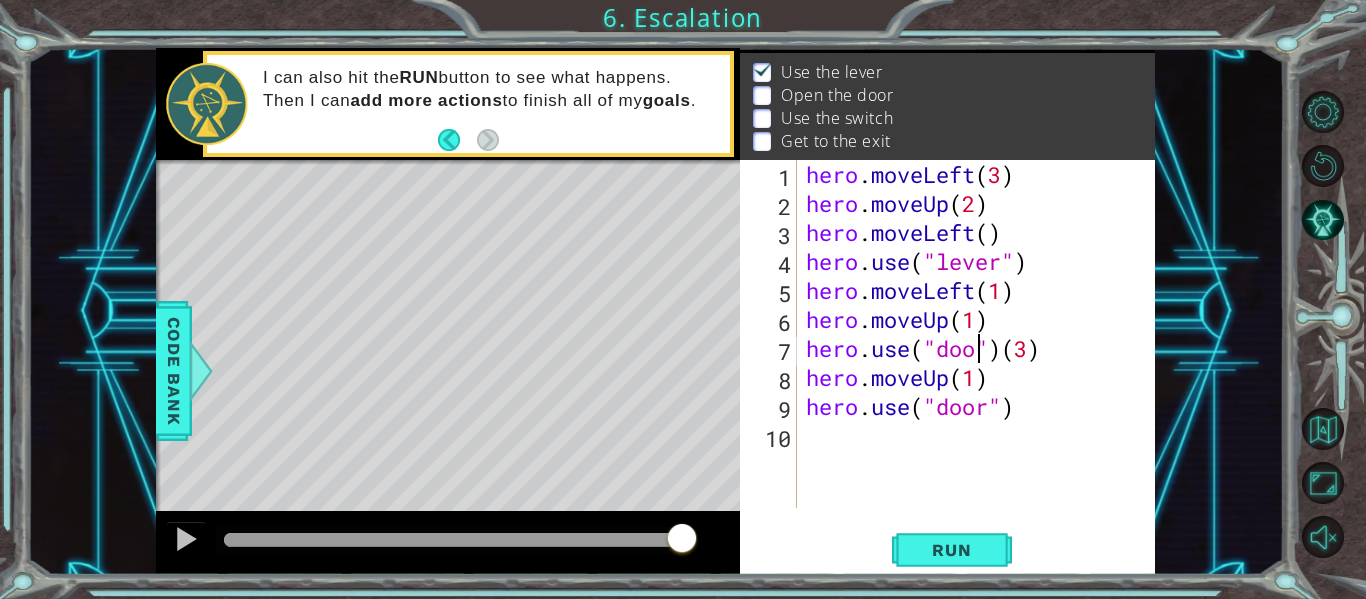 scroll, scrollTop: 0, scrollLeft: 9, axis: horizontal 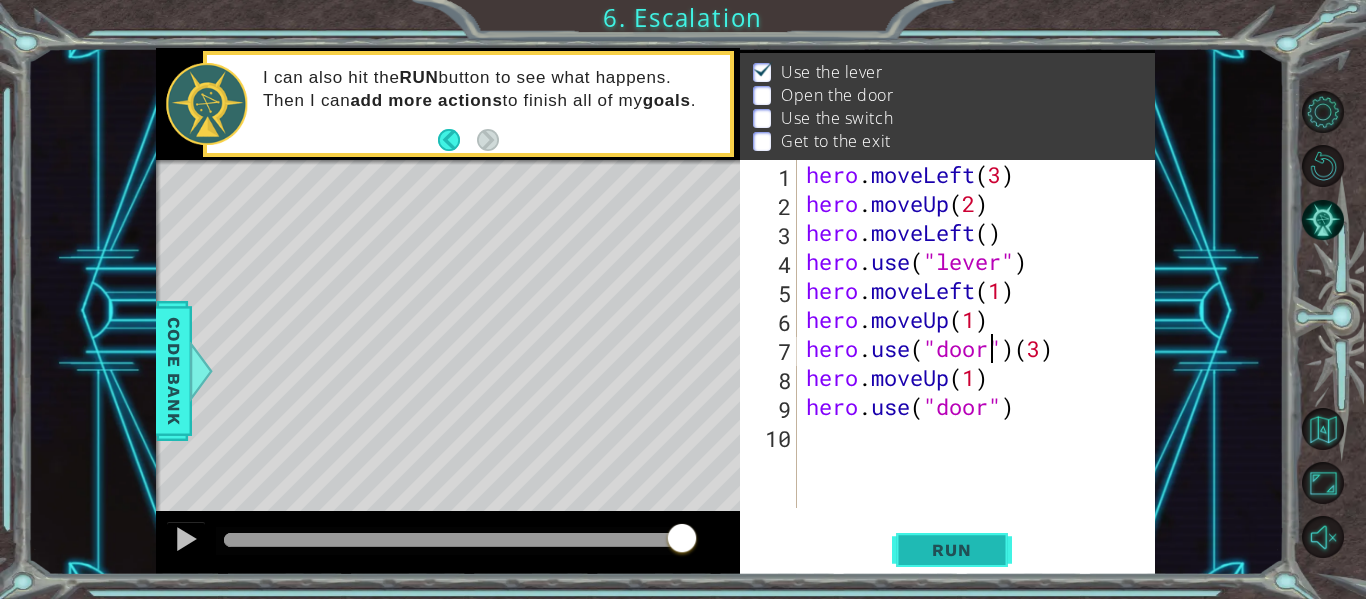 click on "Run" at bounding box center [951, 550] 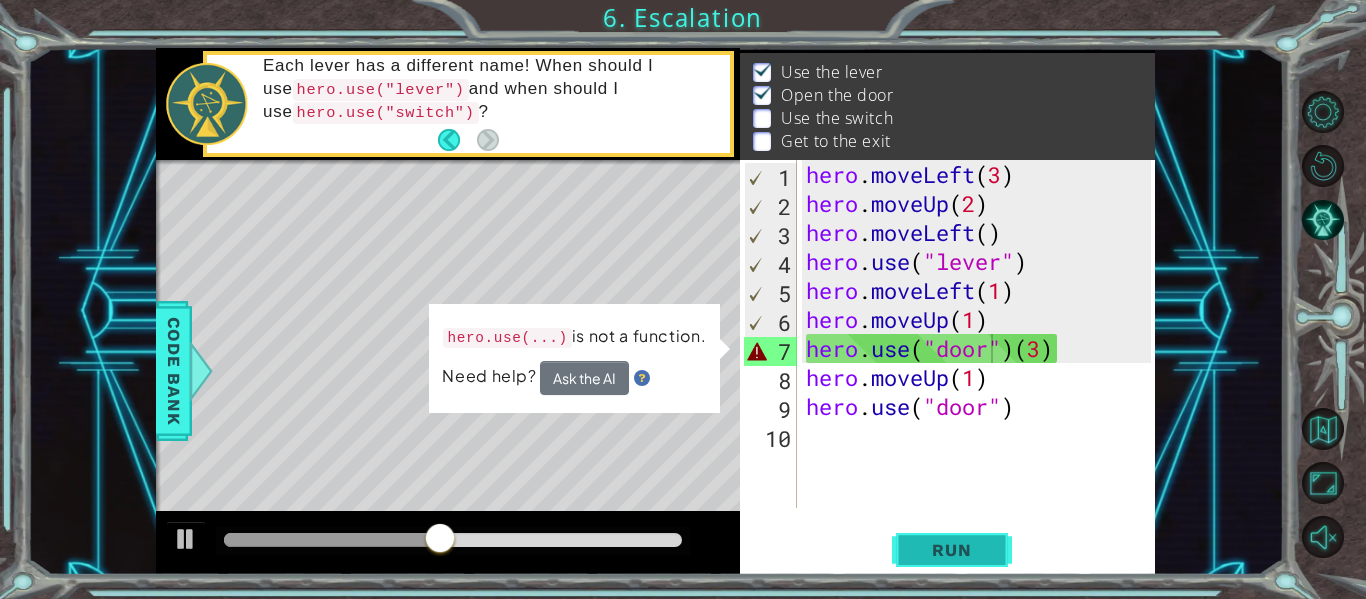 click on "Run" at bounding box center (951, 550) 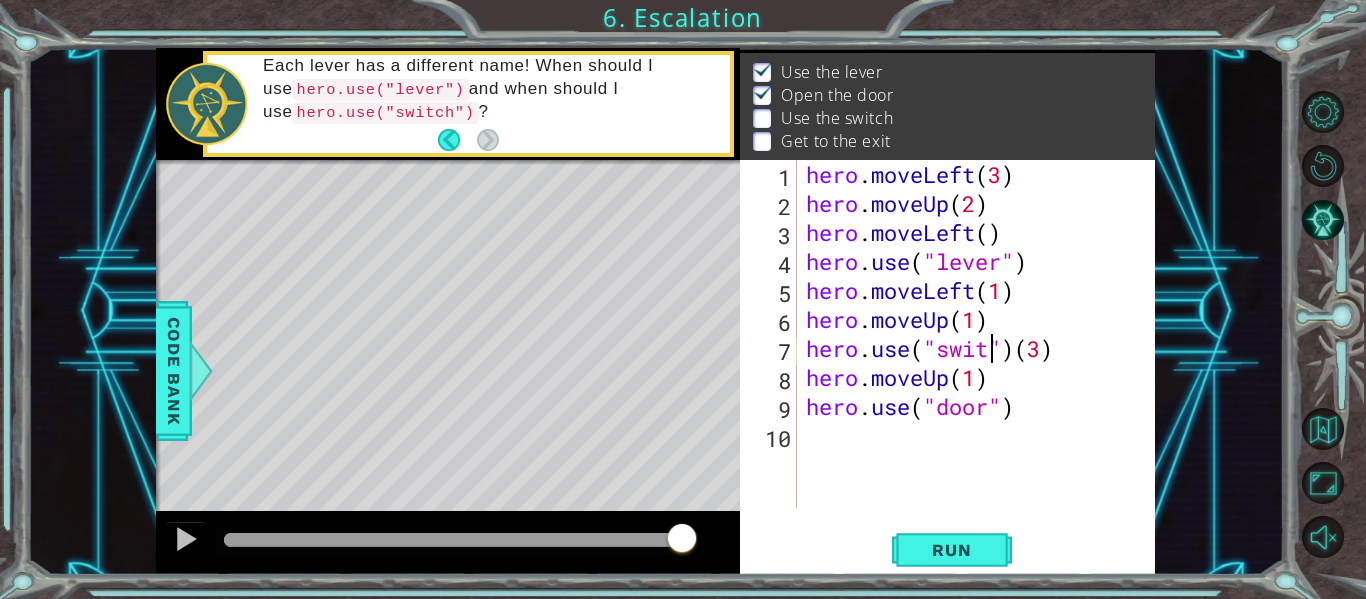 scroll, scrollTop: 0, scrollLeft: 10, axis: horizontal 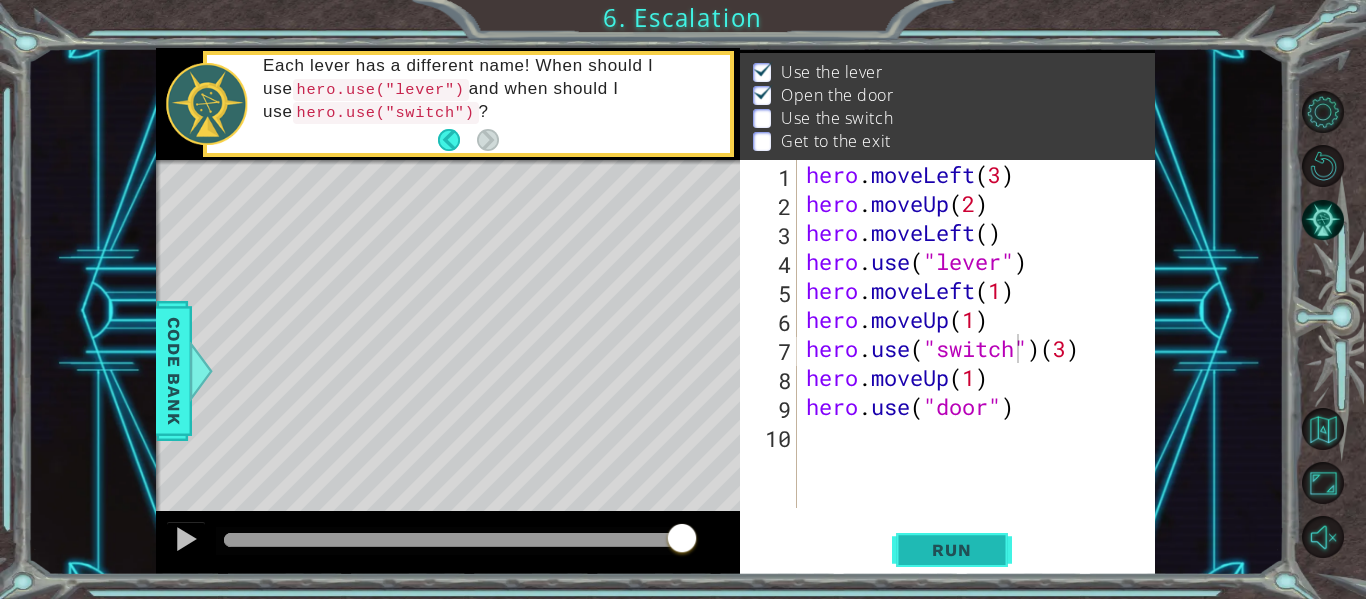 click on "Run" at bounding box center [952, 550] 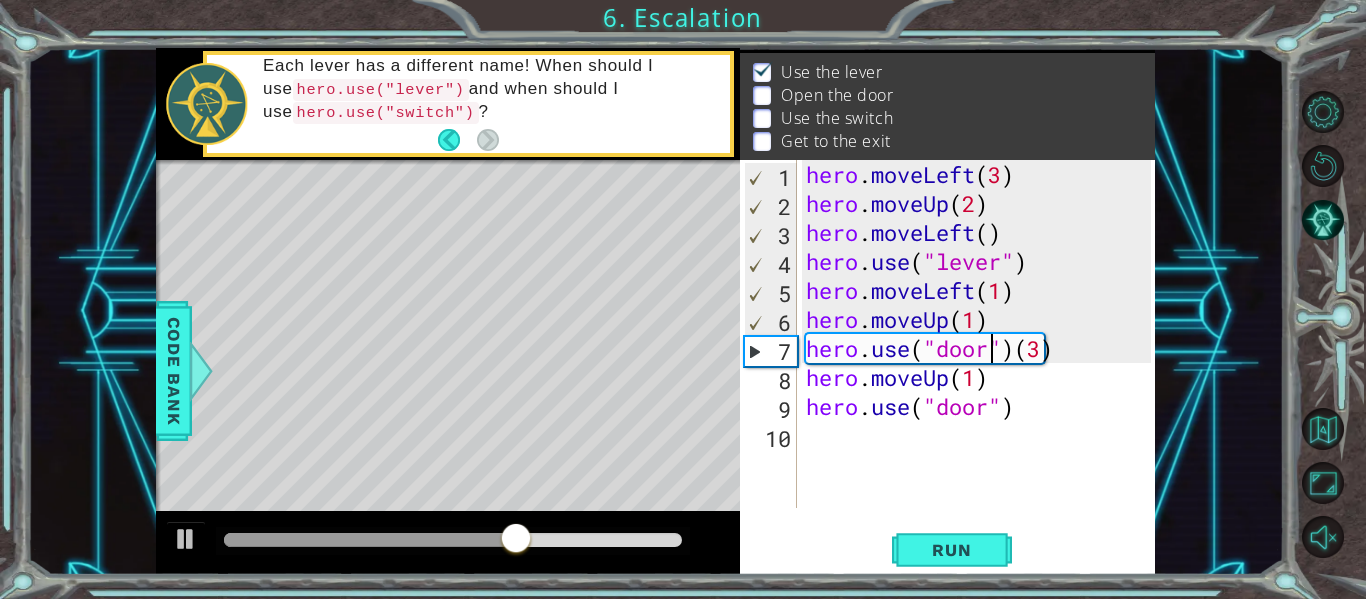 scroll, scrollTop: 0, scrollLeft: 9, axis: horizontal 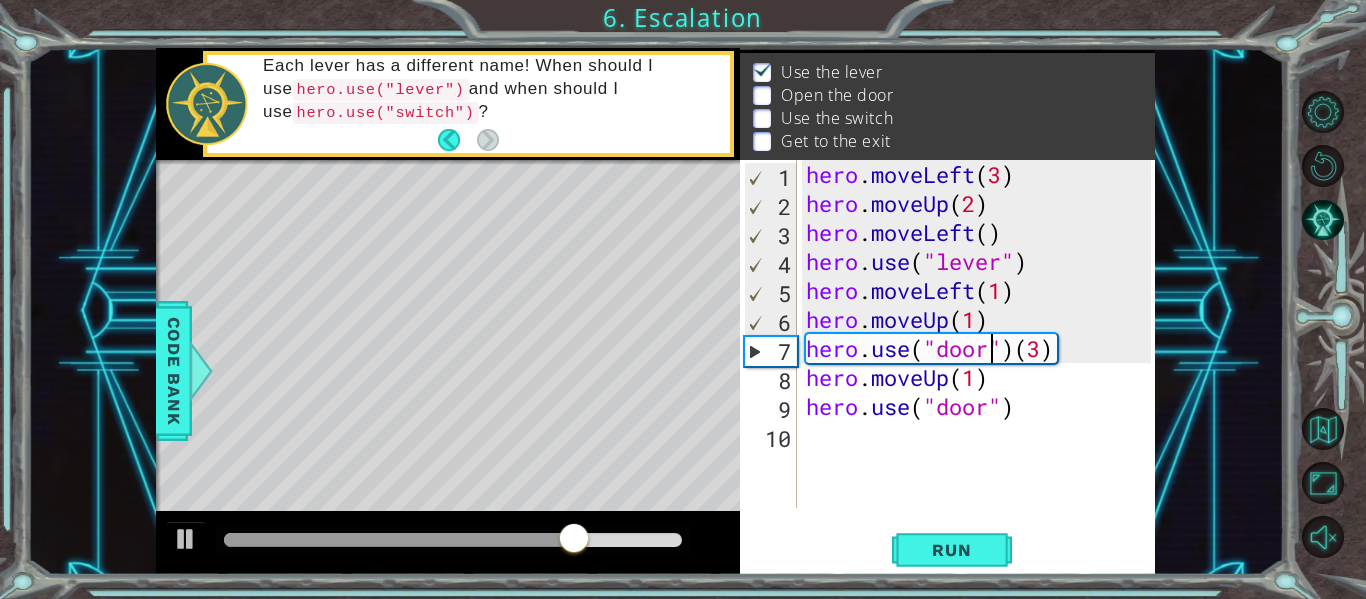 click on "hero . moveLeft ( 3 ) hero . moveUp ( 2 ) hero . moveLeft ( ) hero . use ( "lever" ) hero . moveLeft ( 1 ) hero . moveUp ( 1 ) hero . use ( "door" ) ( 3 ) hero . moveUp ( 1 ) hero . use ( "door" )" at bounding box center [981, 363] 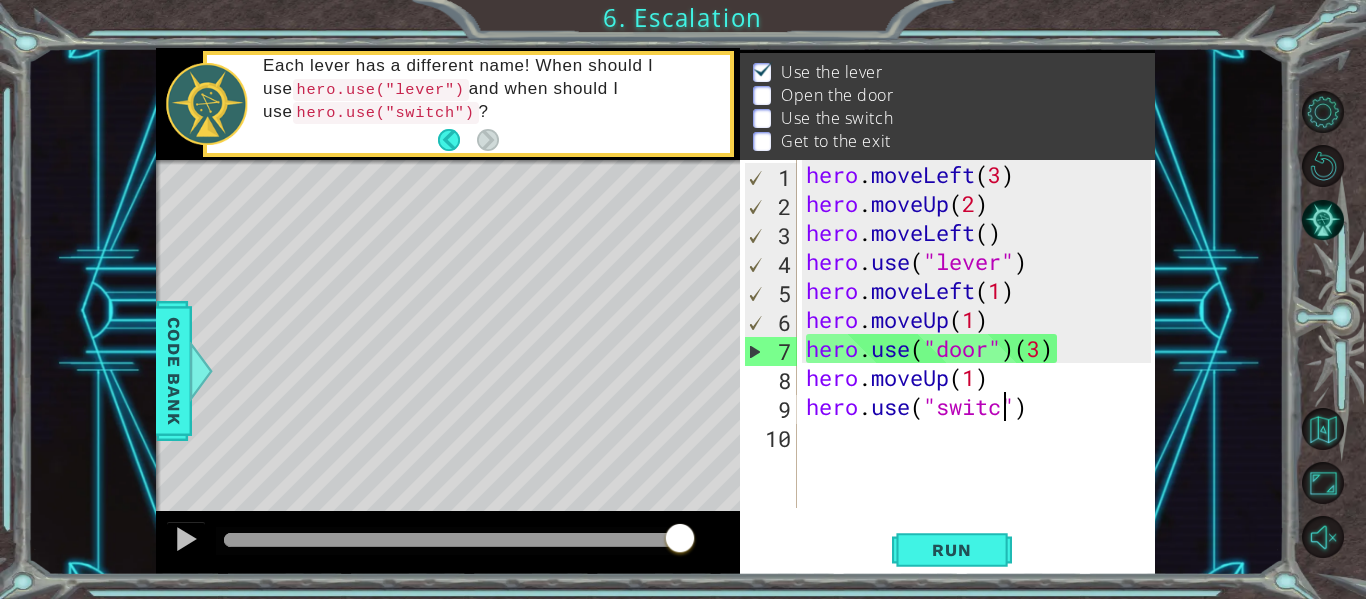 scroll, scrollTop: 0, scrollLeft: 10, axis: horizontal 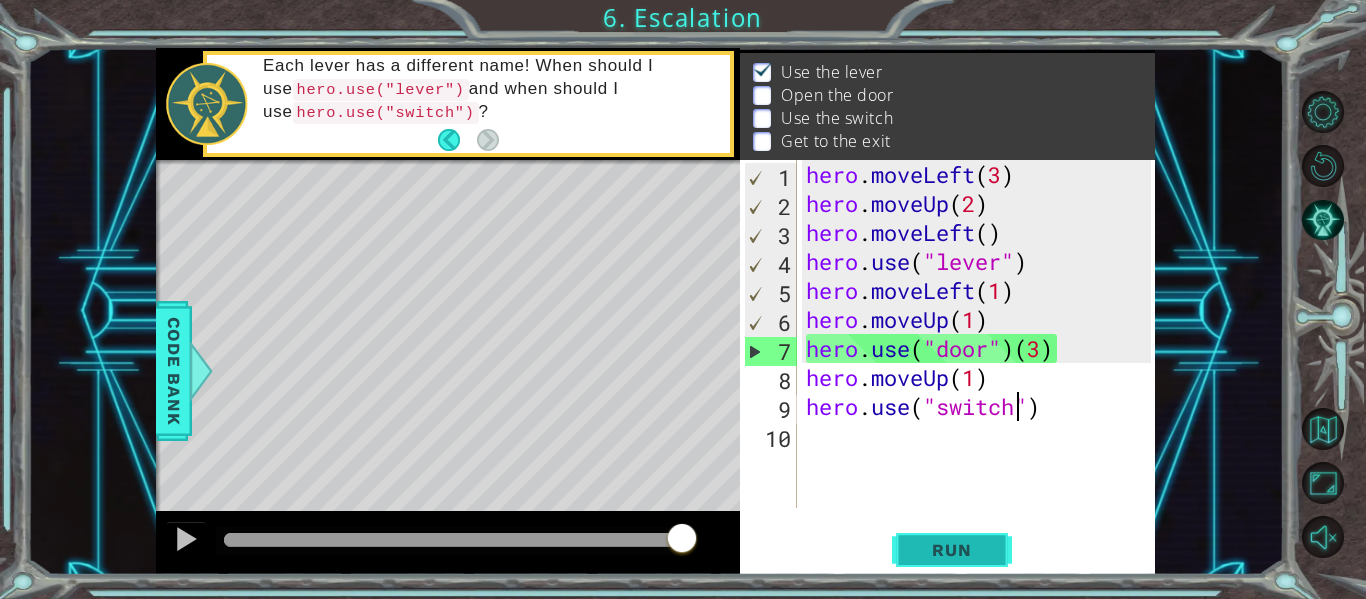 click on "Run" at bounding box center [952, 550] 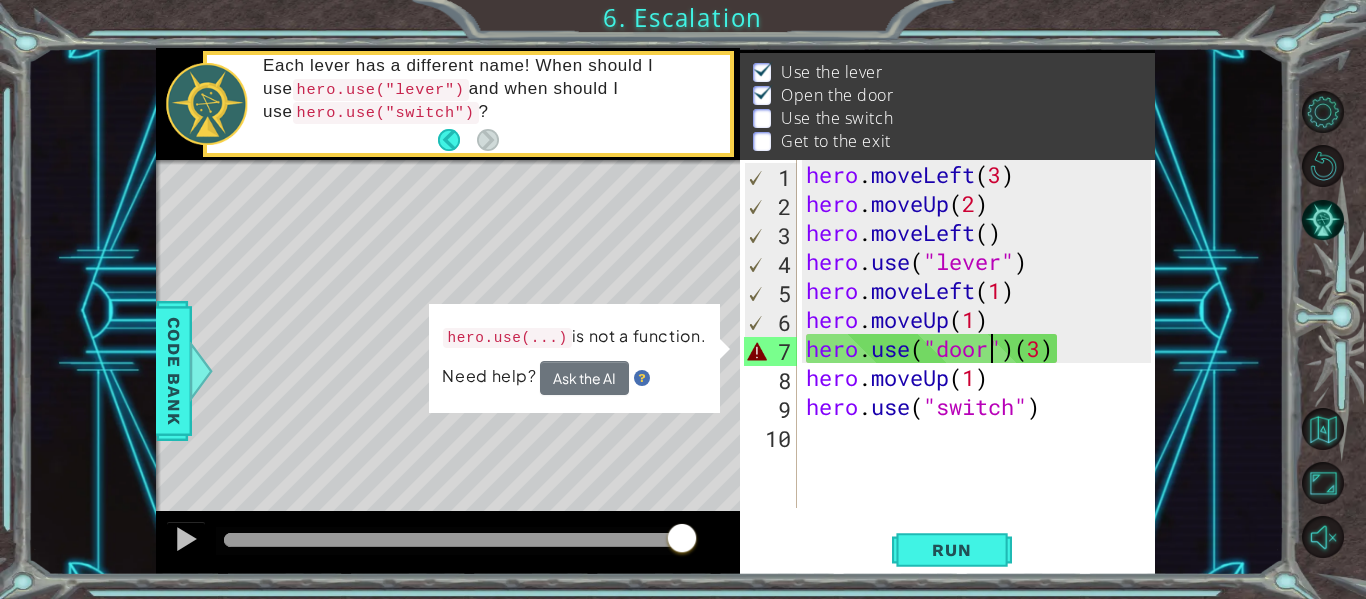 click on "hero . moveLeft ( 3 ) hero . moveUp ( 2 ) hero . moveLeft ( ) hero . use ( "lever" ) hero . moveLeft ( 1 ) hero . moveUp ( 1 ) hero . use ( "door" ) ( 3 ) hero . moveUp ( 1 ) hero . use ( "switch" )" at bounding box center (981, 363) 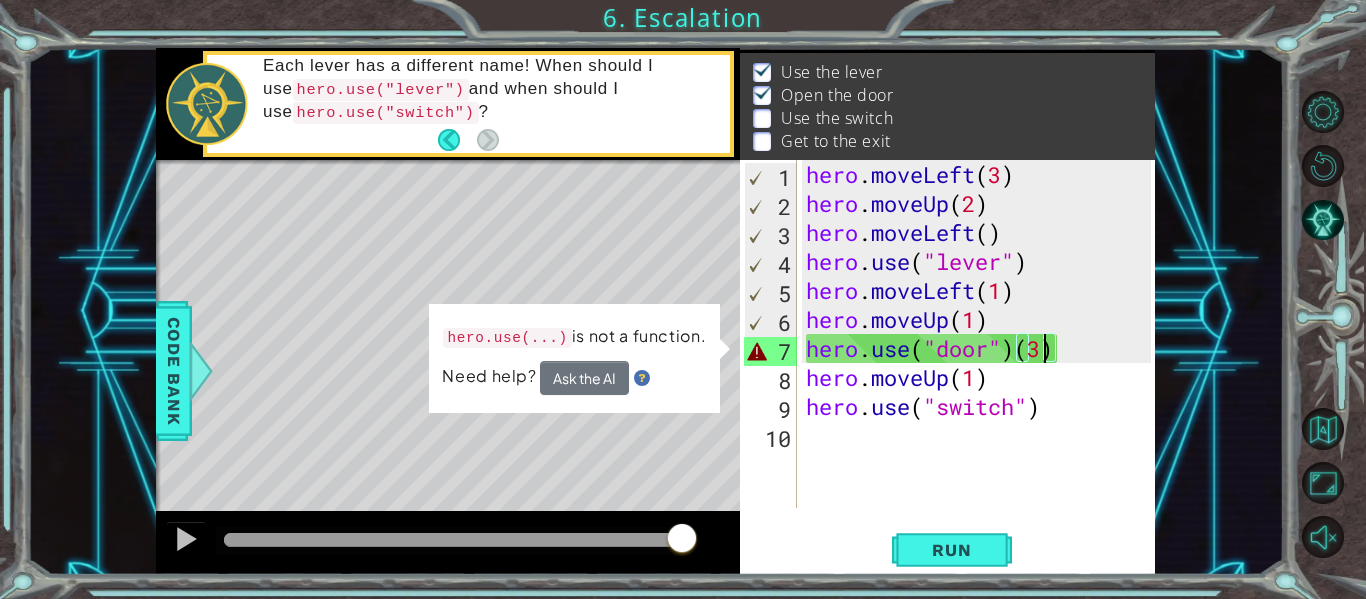 click on "hero . moveLeft ( 3 ) hero . moveUp ( 2 ) hero . moveLeft ( ) hero . use ( "lever" ) hero . moveLeft ( 1 ) hero . moveUp ( 1 ) hero . use ( "door" ) ( 3 ) hero . moveUp ( 1 ) hero . use ( "switch" )" at bounding box center (981, 363) 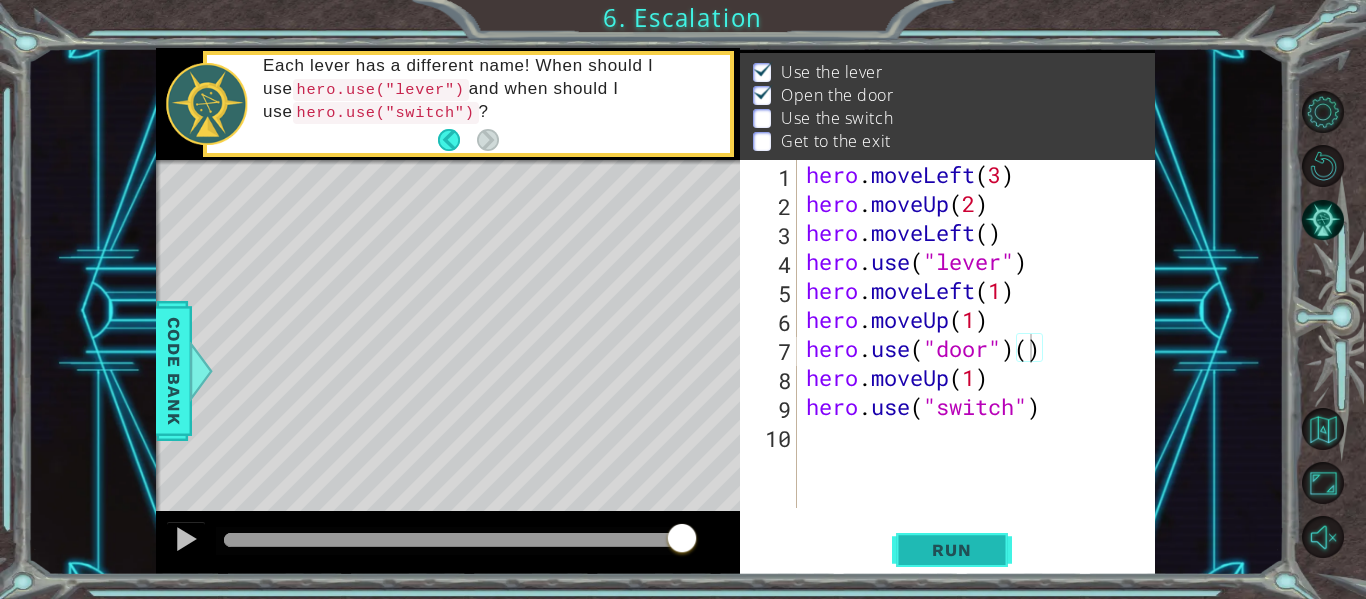 click on "Run" at bounding box center [951, 550] 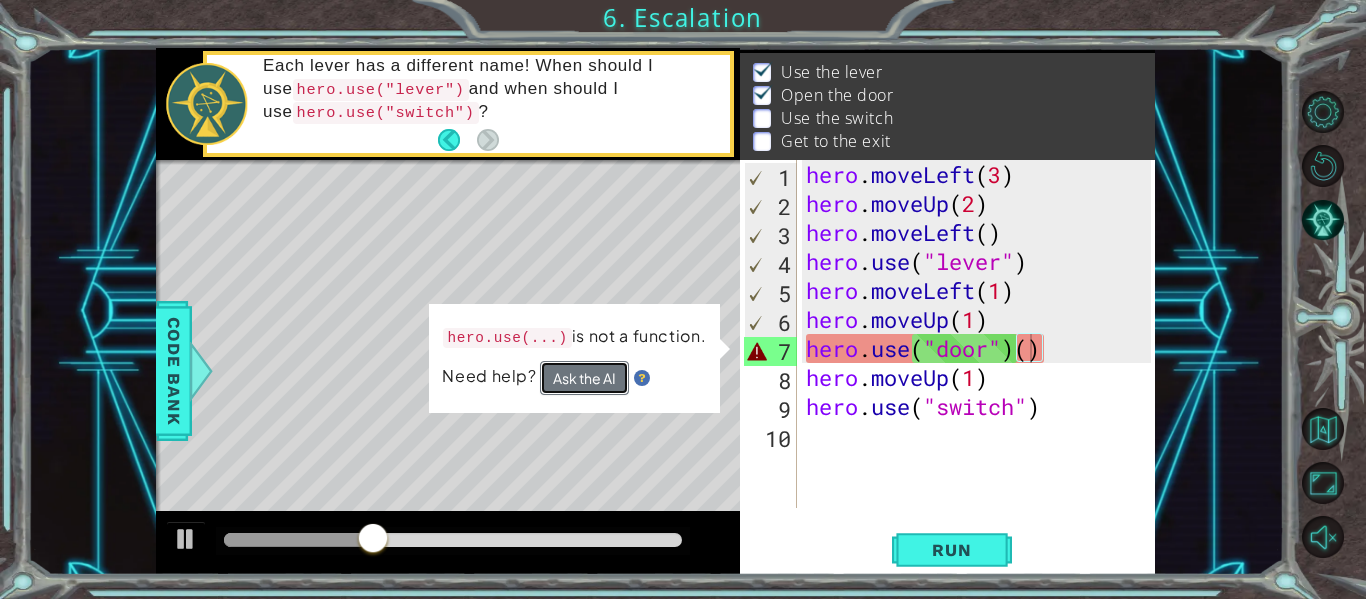 click on "Ask the AI" at bounding box center (584, 378) 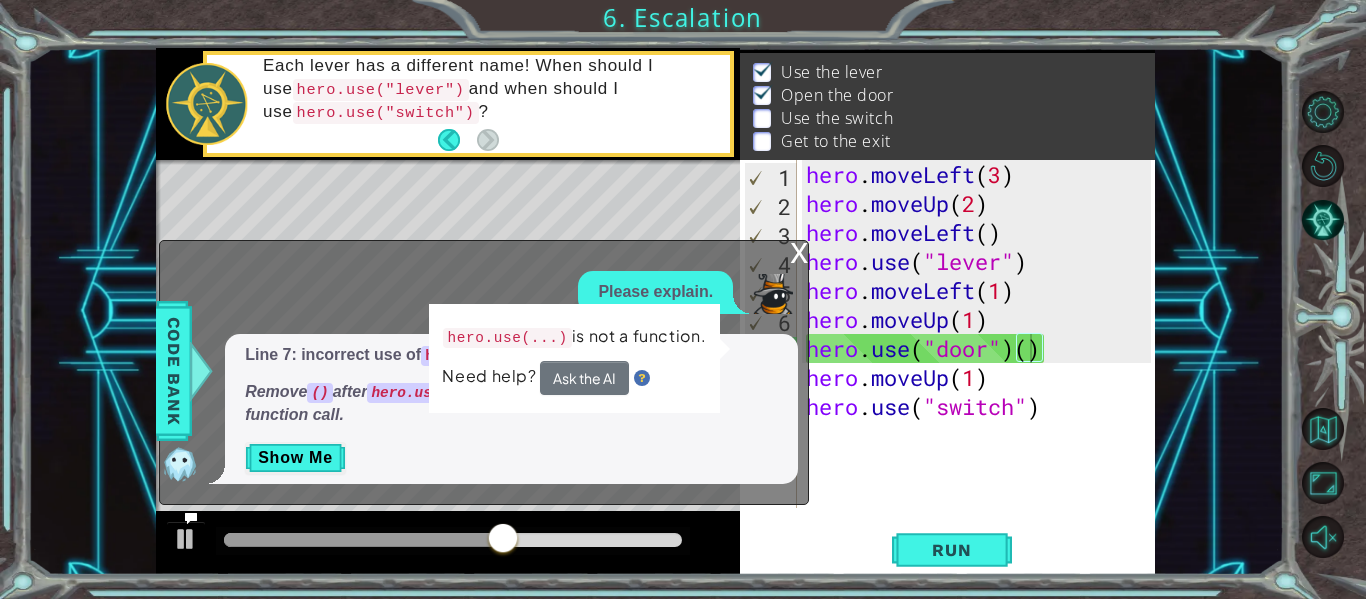 click at bounding box center (618, 454) 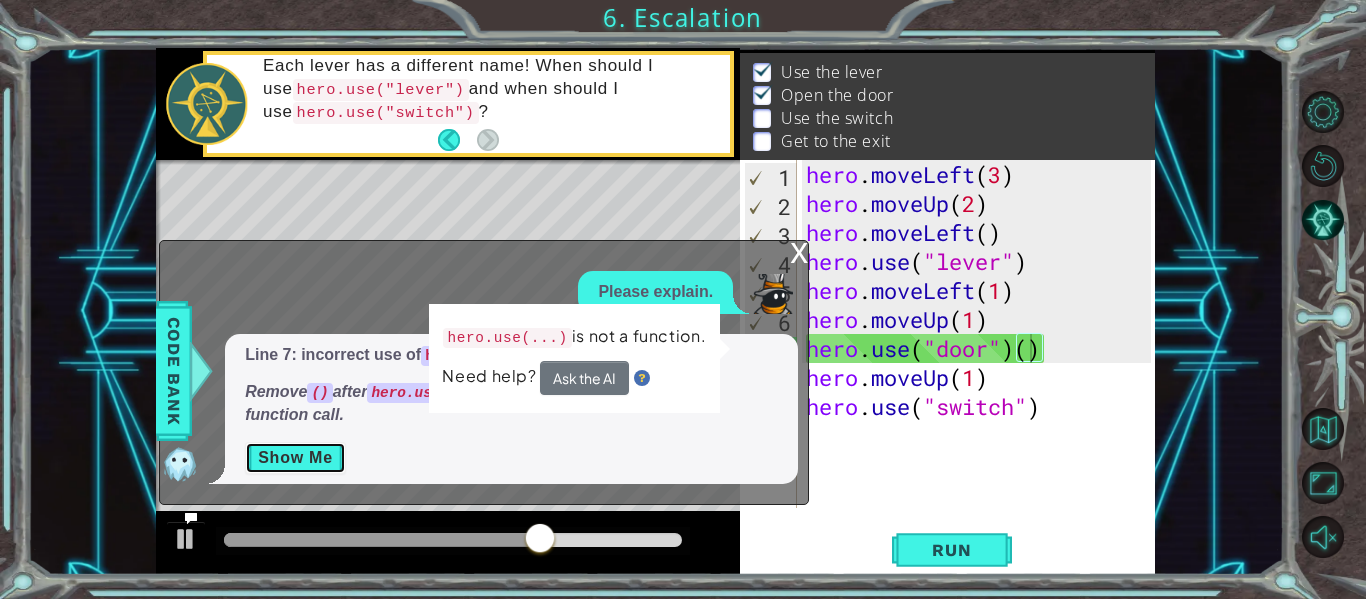 click on "Show Me" at bounding box center [295, 458] 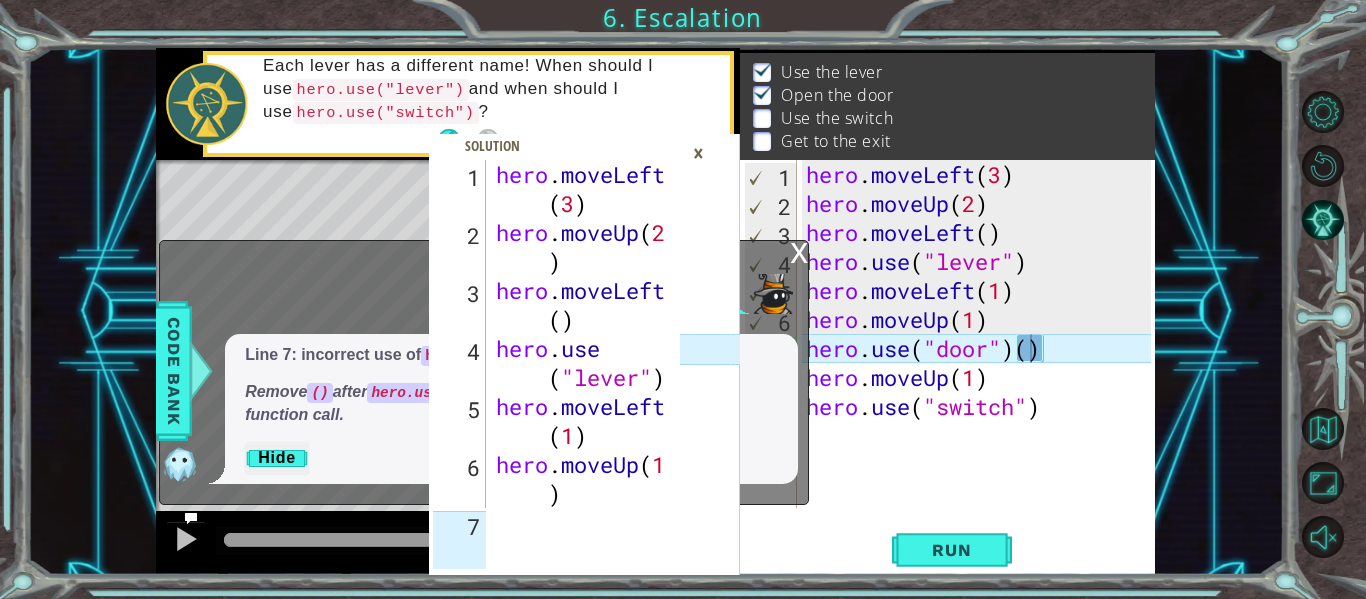 click on "×" at bounding box center (698, 153) 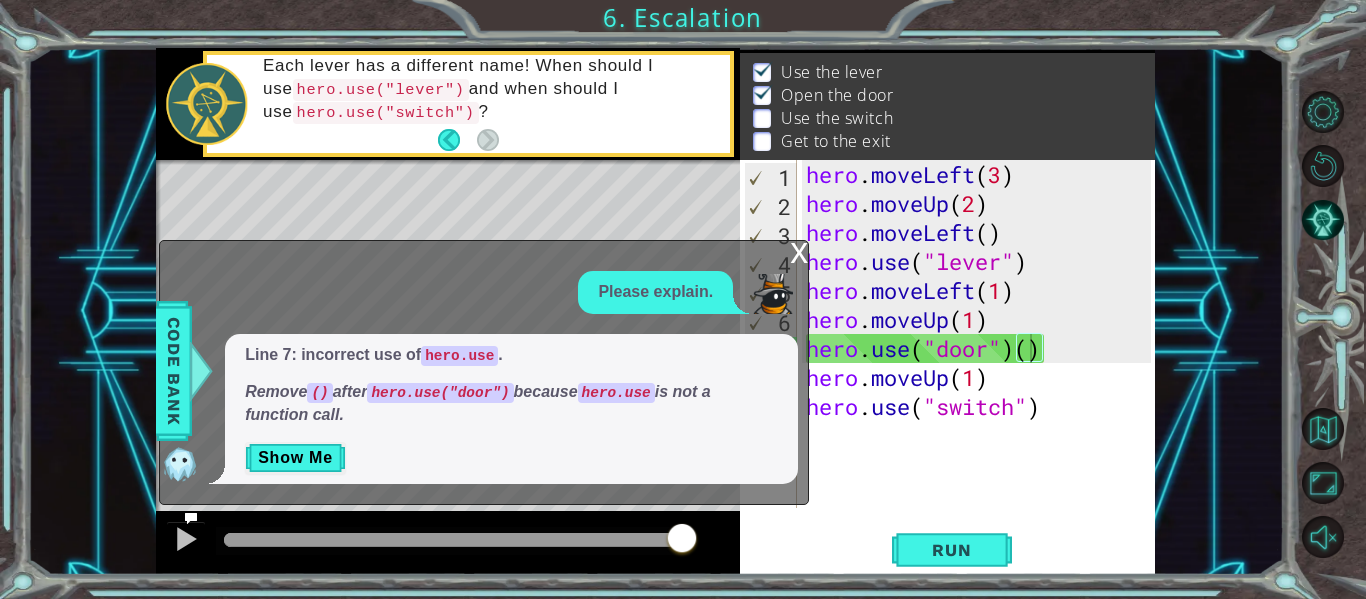 click on "x Please explain.
Line 7: incorrect use of  hero.use .
Remove  ()  after  hero.use("door")  because  hero.use  is not a function call.
Show Me" at bounding box center [484, 372] 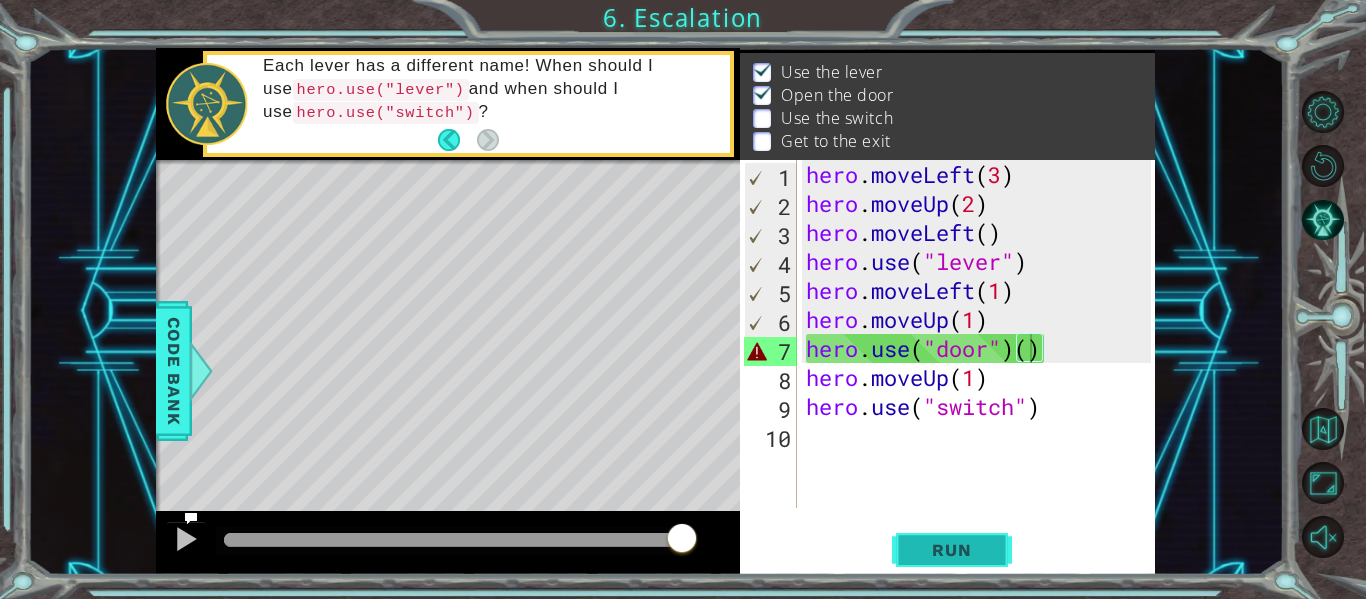 click on "Run" at bounding box center [951, 550] 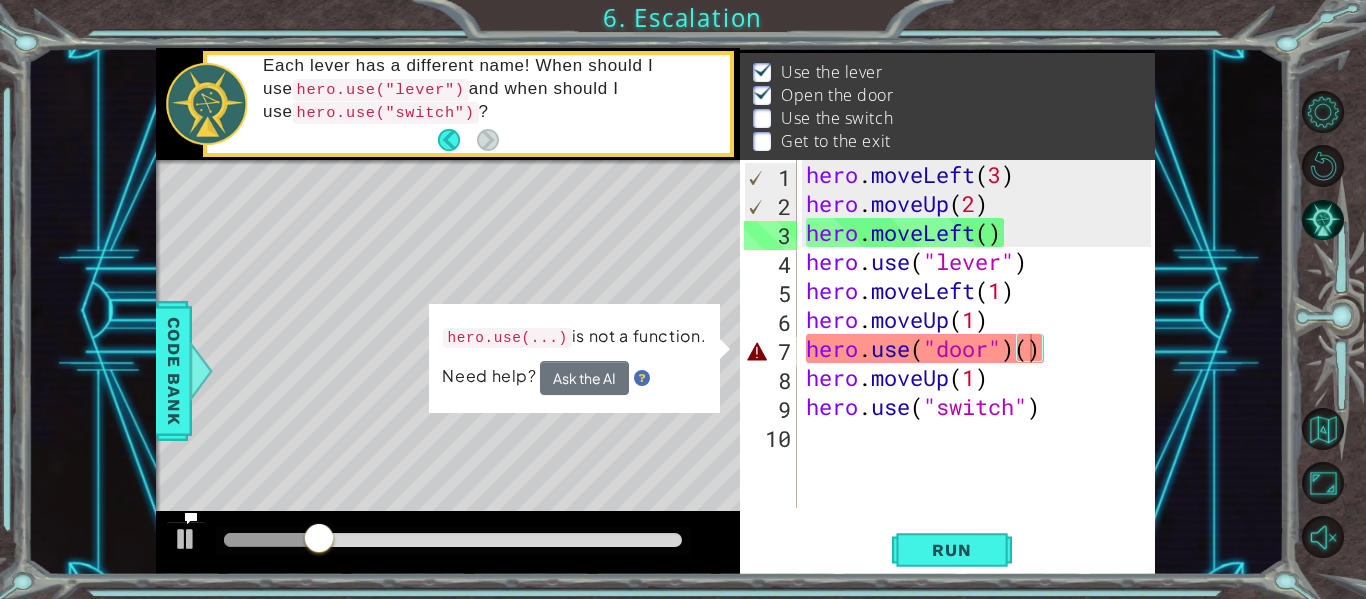 click at bounding box center [618, 454] 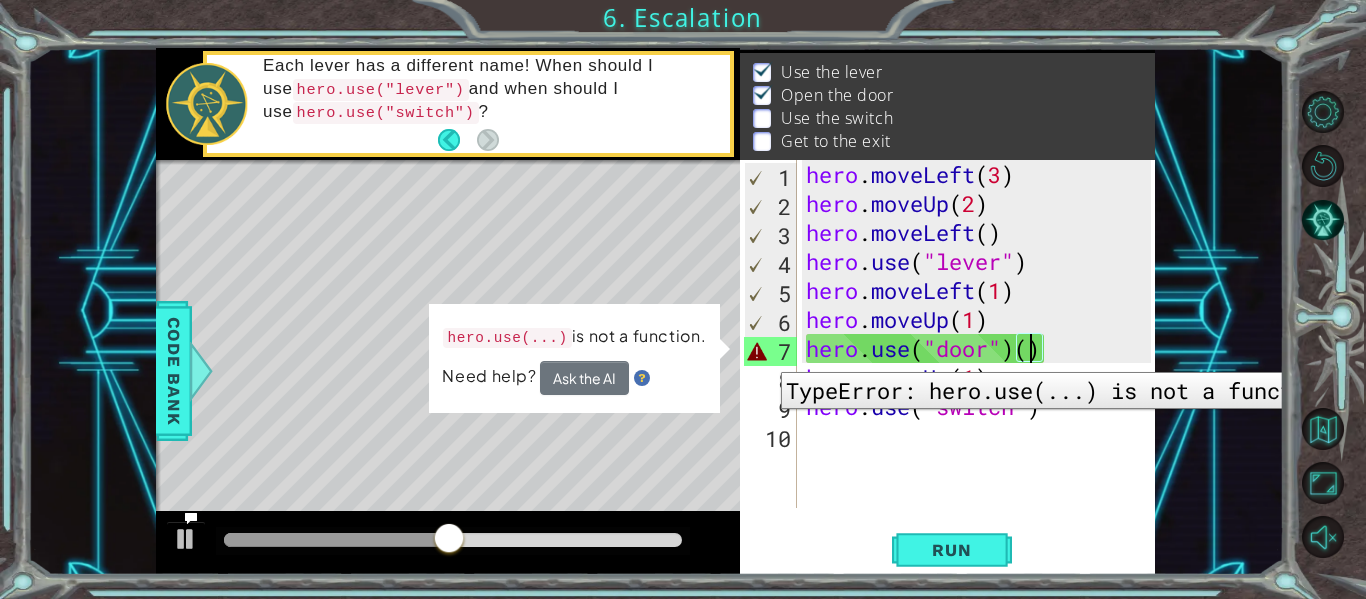 click on "7" at bounding box center (770, 351) 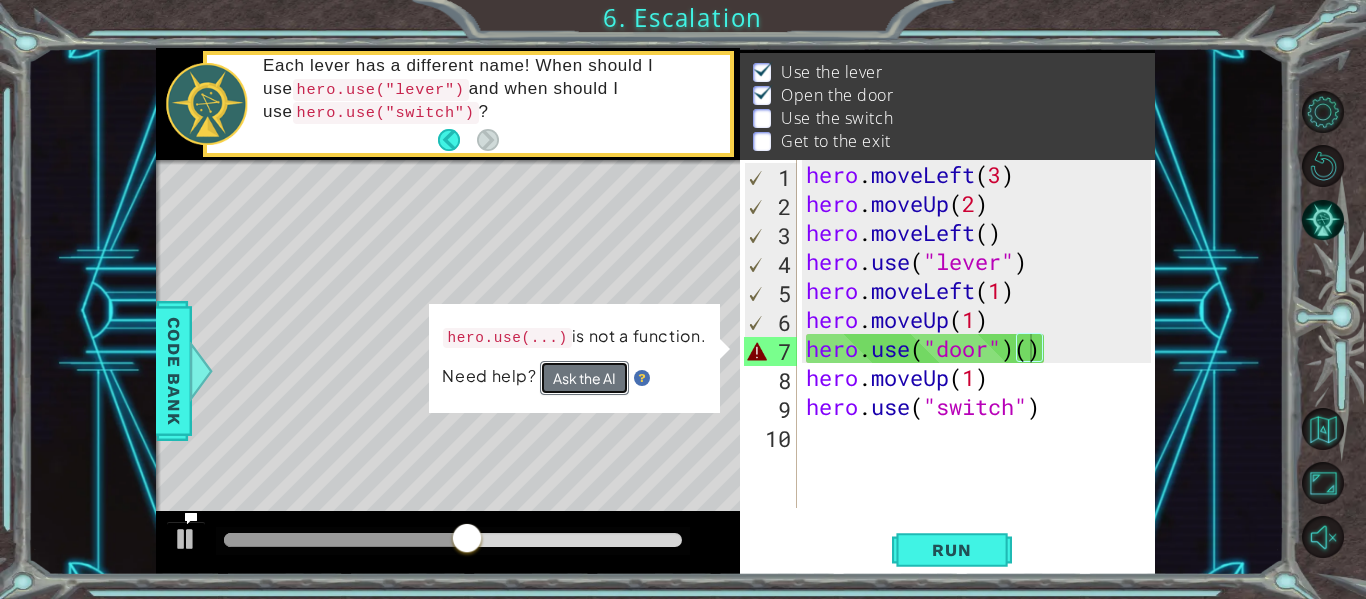 click on "Ask the AI" at bounding box center [585, 377] 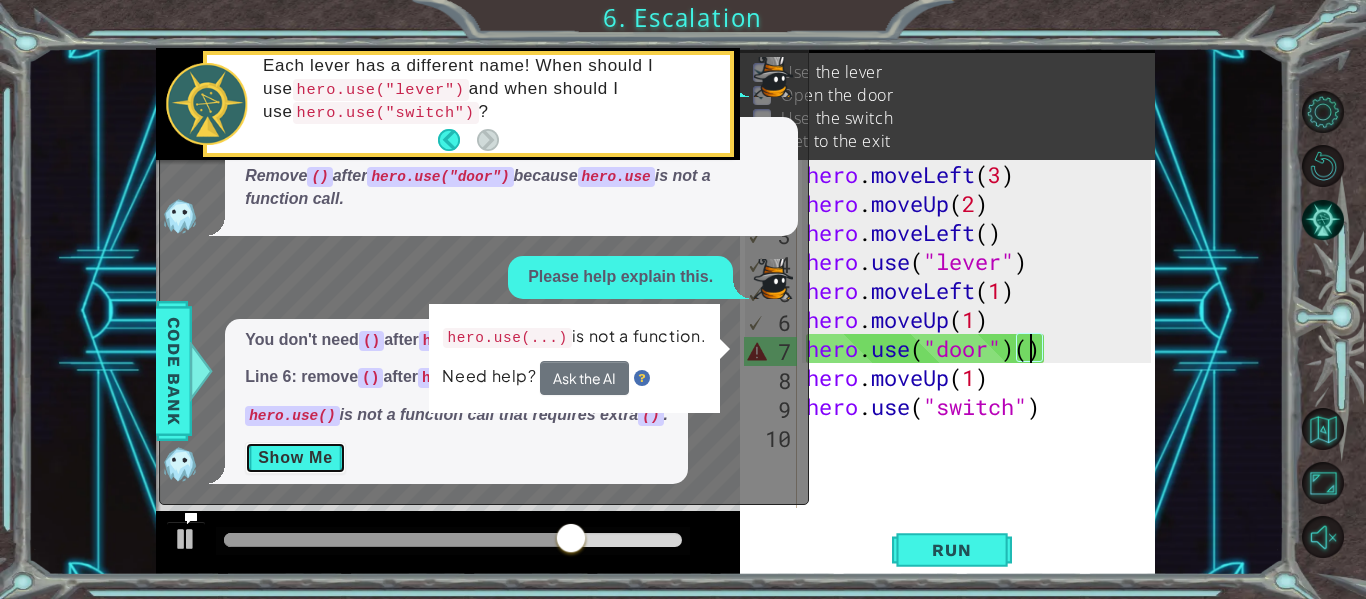 click on "Show Me" at bounding box center [295, 458] 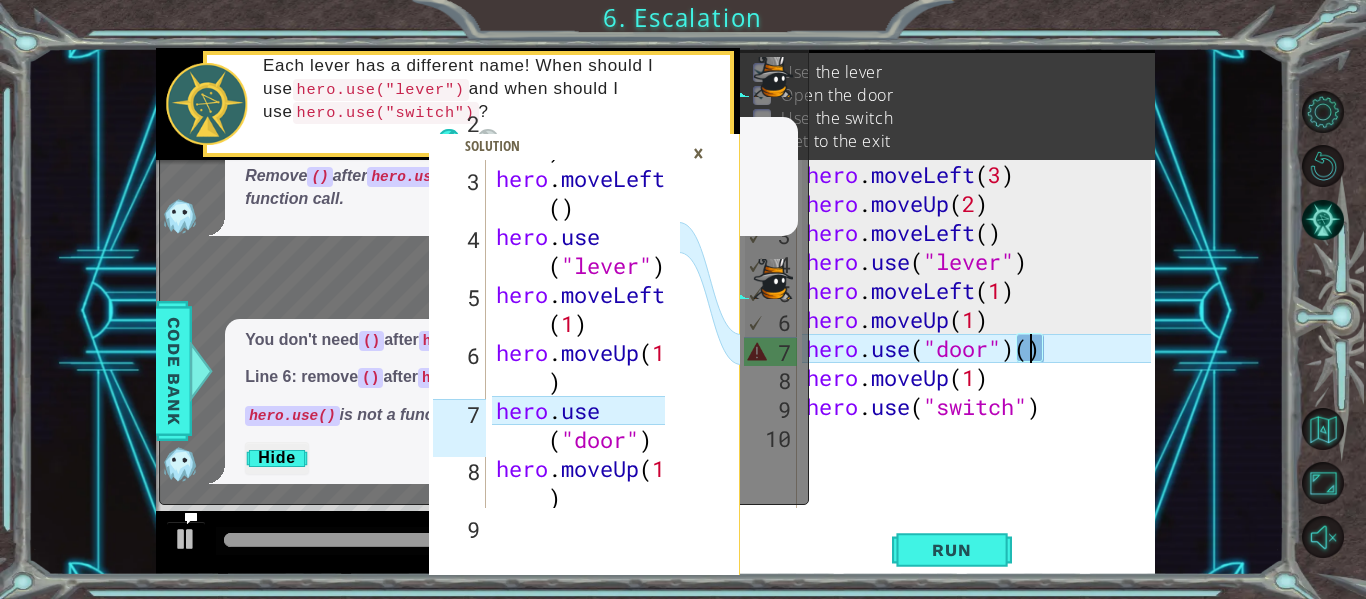 scroll, scrollTop: 0, scrollLeft: 0, axis: both 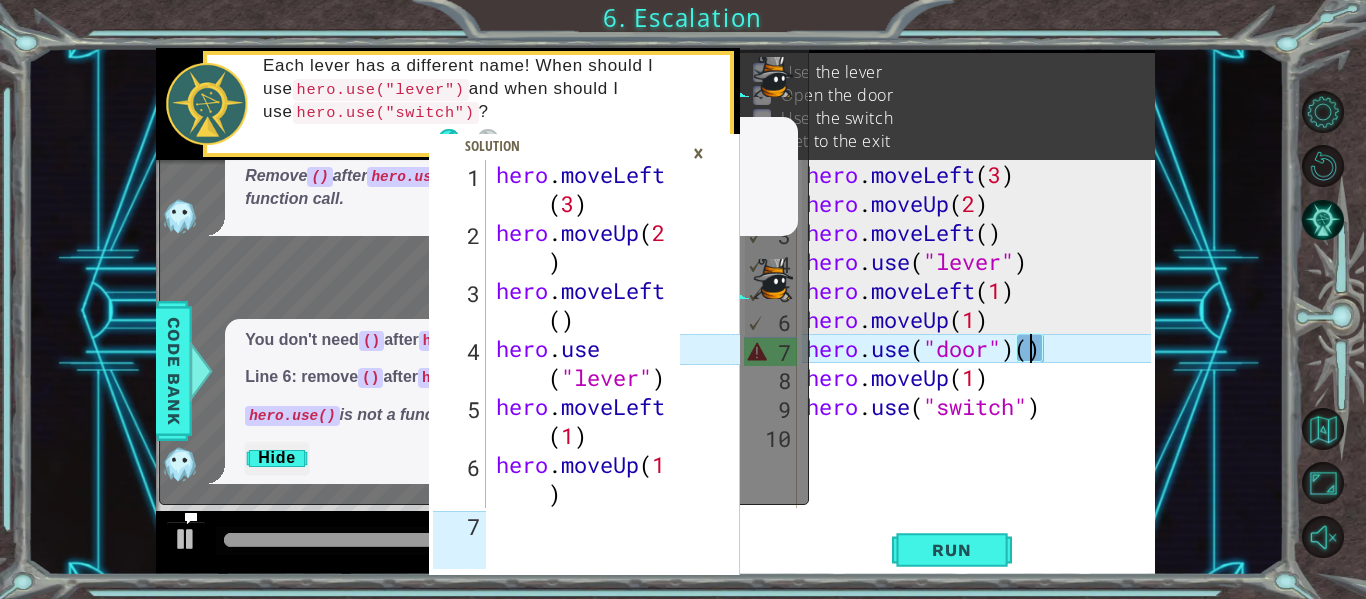 click on "Please help explain this." at bounding box center [479, 277] 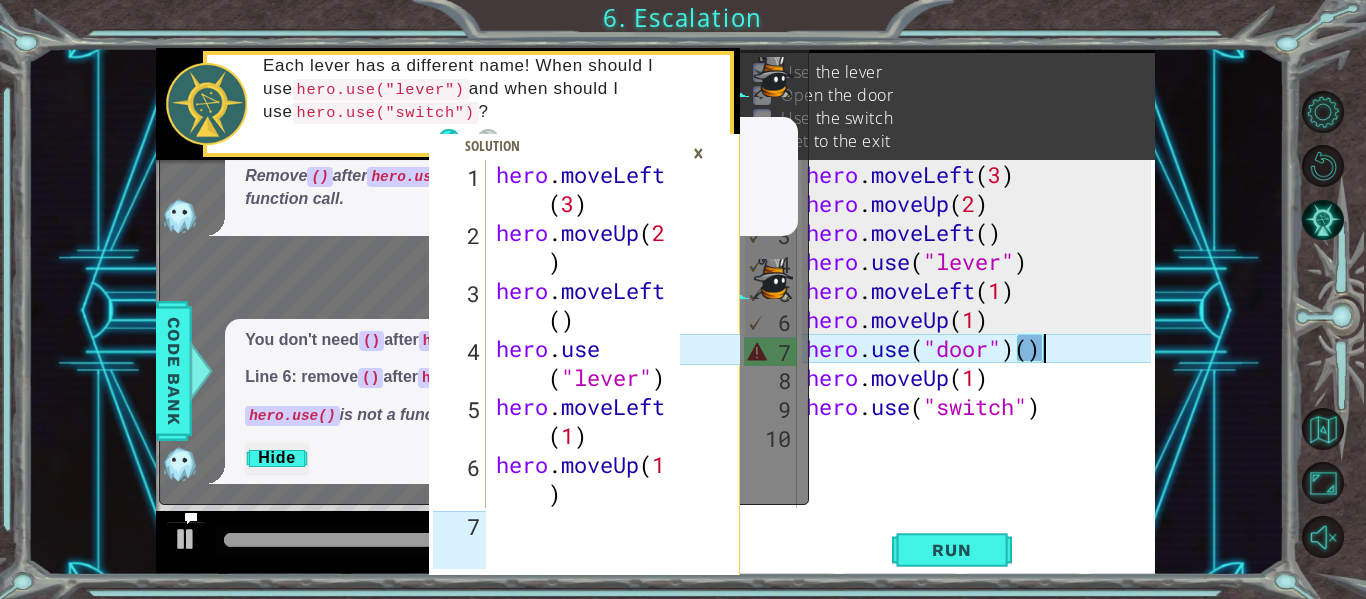 click on "hero . moveLeft ( 3 ) hero . moveUp ( 2 ) hero . moveLeft ( ) hero . use ( "lever" ) hero . moveLeft ( 1 ) hero . moveUp ( 1 ) hero . use ( "door" ) ( ) hero . moveUp ( 1 ) hero . use ( "switch" )" at bounding box center (981, 363) 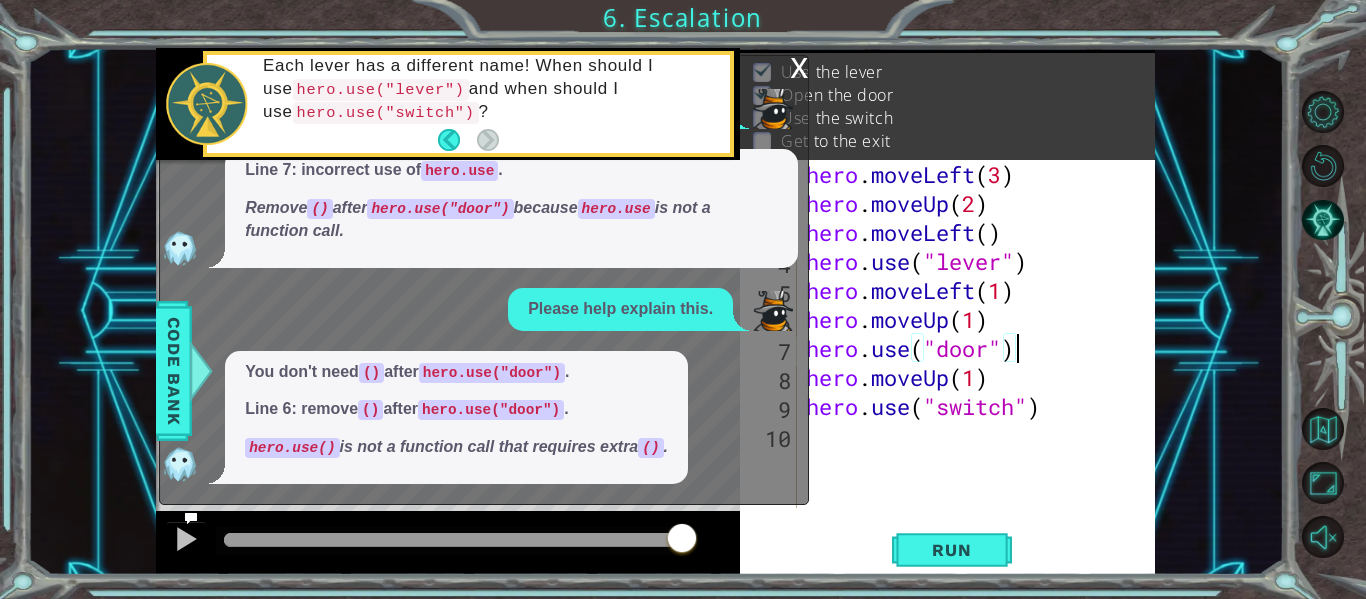 scroll, scrollTop: 0, scrollLeft: 9, axis: horizontal 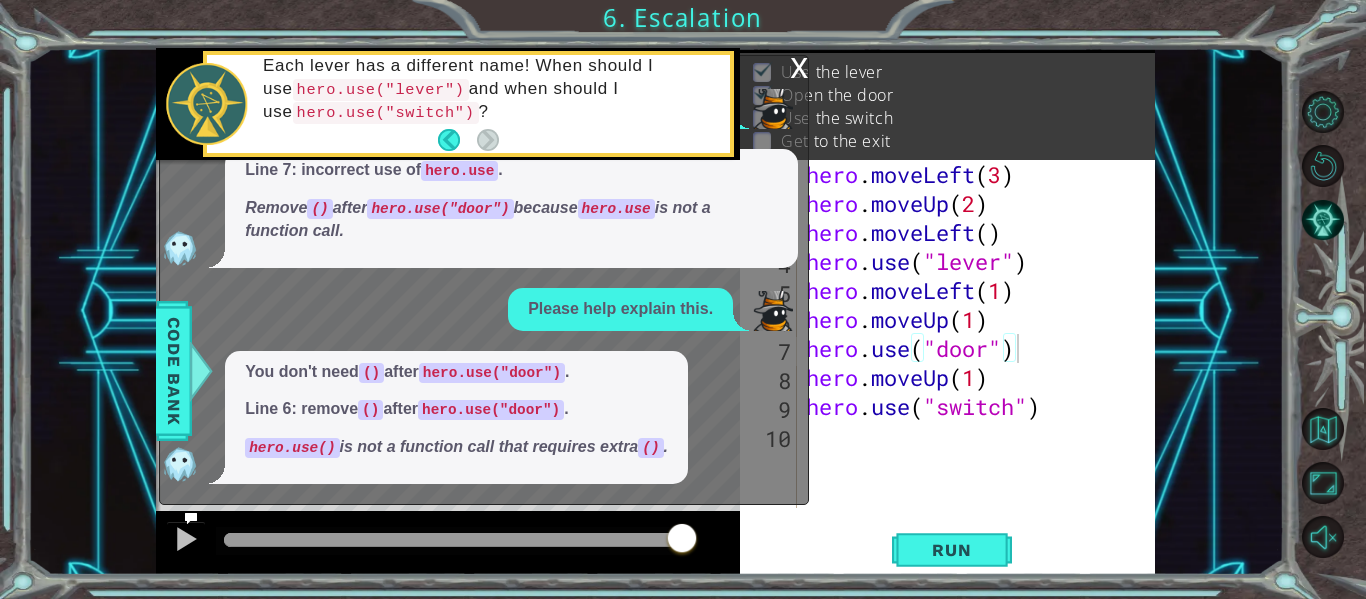 click on "1 2 3 4 5 6 7 hero . moveLeft      ( 3 ) hero . moveUp ( 2      ) hero . moveLeft      ( ) hero . use      ( "lever" ) hero . moveLeft      ( 1 ) hero . moveUp ( 1      ) hero . use      ( "door" )     הההההההההההההההההההההההההההההההההההההההההההההההההההההההההההההההההההההההההההההההההההההההההההההההההההההההההההההההההההההההההההההההההההההההההההההההההההההההההההההההההההההההההההההההההההההההההההההההההההההההההההההההההההההההההההההההההההההההההההההההההההההההההההההההה XXXXXXXXXXXXXXXXXXXXXXXXXXXXXXXXXXXXXXXXXXXXXXXXXXXXXXXXXXXXXXXXXXXXXXXXXXXXXXXXXXXXXXXXXXXXXXXXXXXXXXXXXXXXXXXXXXXXXXXXXXXXXXXXXXXXXXXXXXXXXXXXXXXXXXXXXXXXXXXXXXXXXXXXXXXXXXXXXXXXXXXXXXXXXXXXXXXXXXXXXXXXXXXXXXXXXXXXXXXXXXXXXXXXXXXXXXXXXXXXXXXXXXXXXXXXXXXX Solution × Goals" at bounding box center [655, 311] 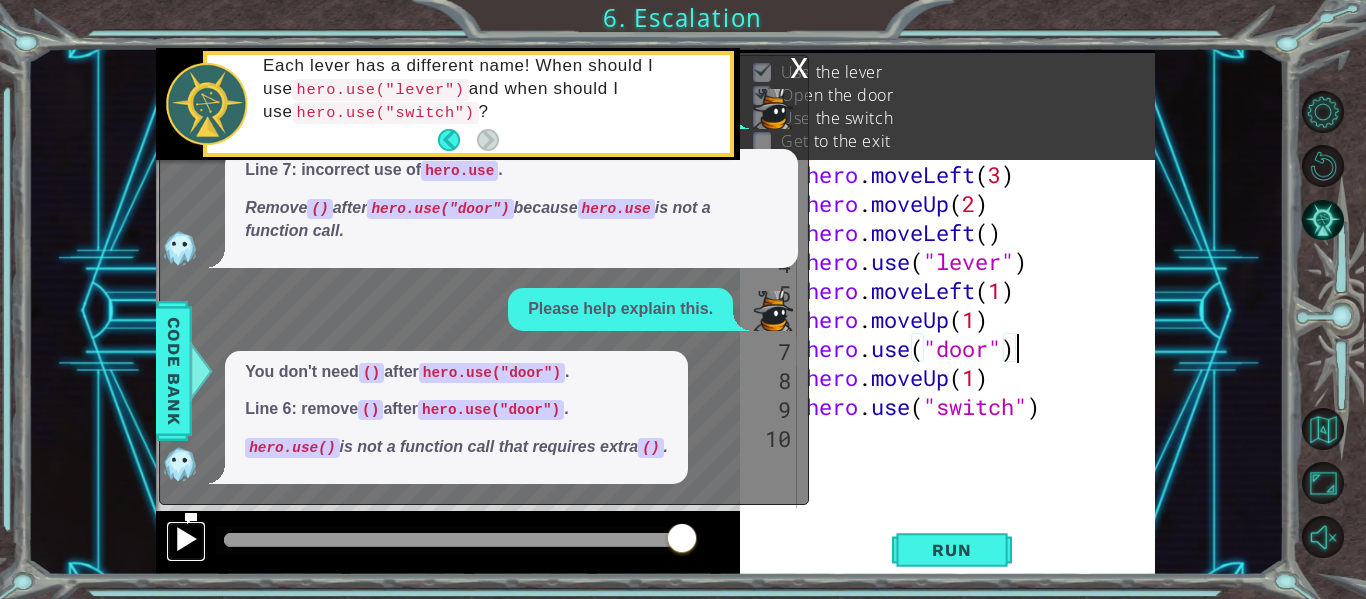 click at bounding box center [186, 539] 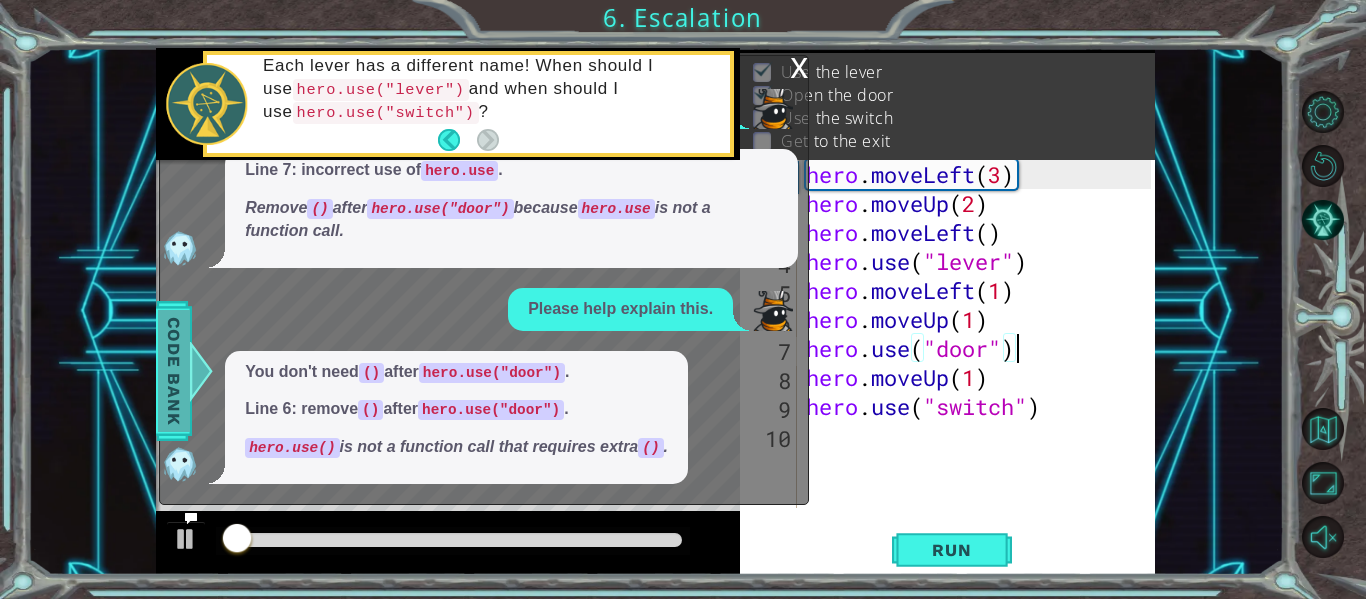 click on "Code Bank" at bounding box center (174, 371) 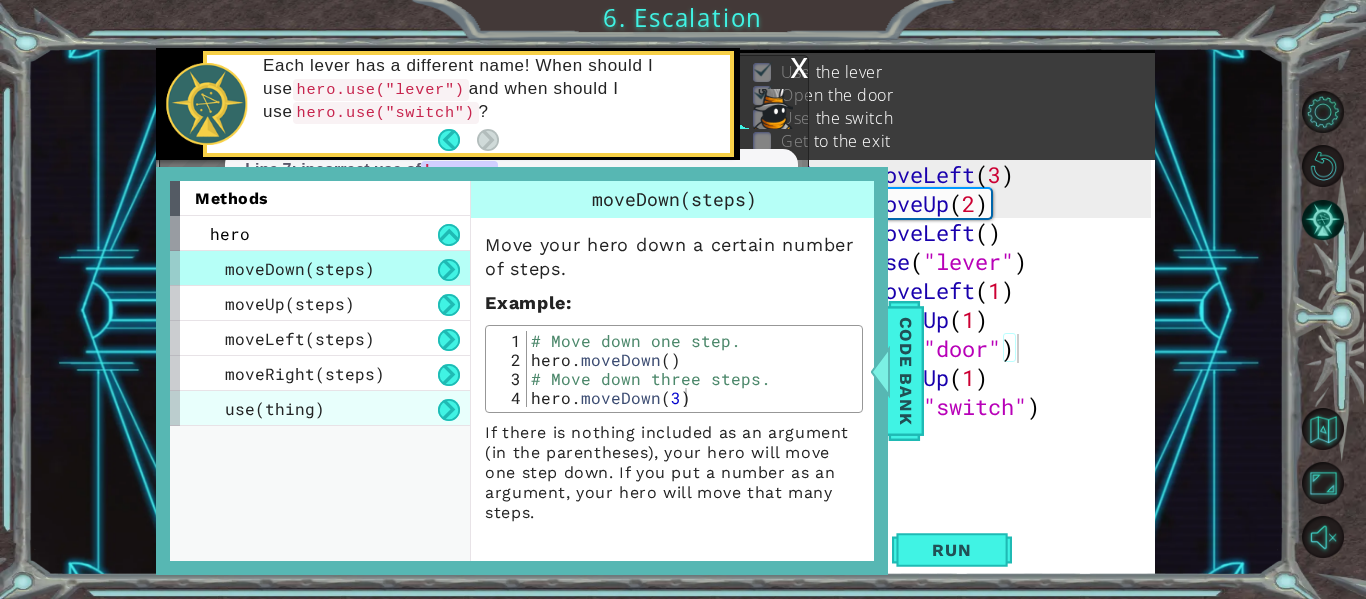 click on "use(thing)" at bounding box center [320, 408] 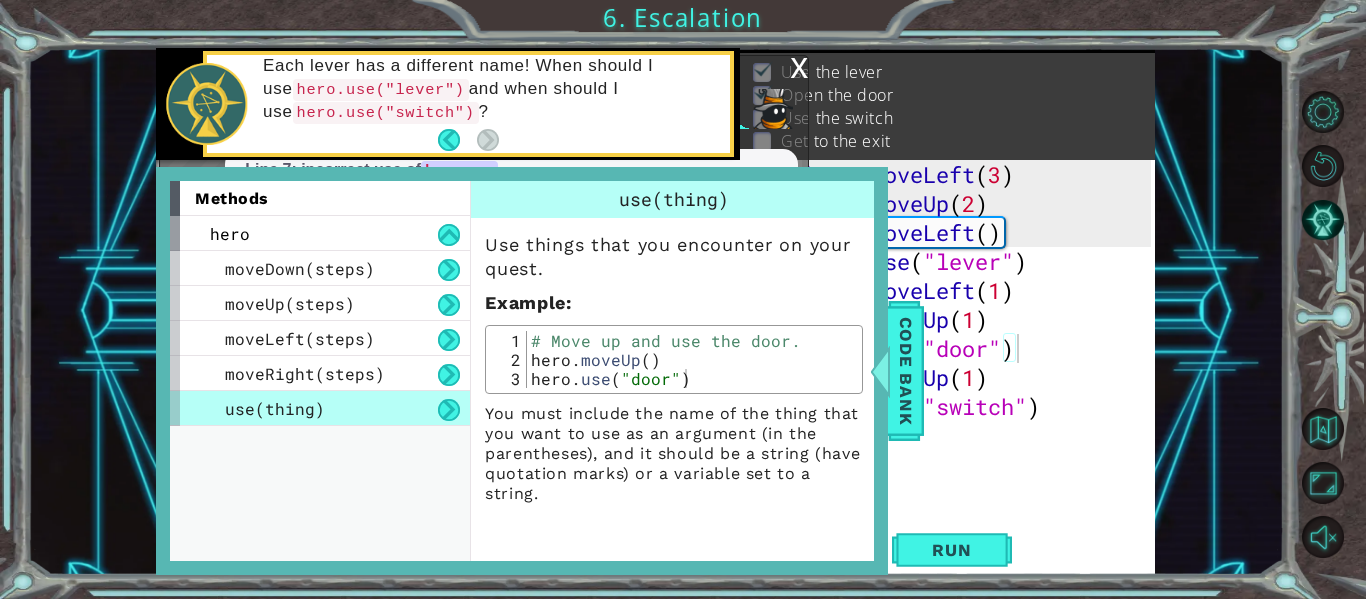 click on "hero.use("door") 1 2 3 4 5 6 7 8 9 10 hero . moveLeft ( 3 ) hero . moveUp ( 2 ) hero . moveLeft ( ) hero . use ( "lever" ) hero . moveLeft ( 1 ) hero . moveUp ( 1 ) hero . use ( "door" ) hero . moveUp ( 1 ) hero . use ( "switch" )     הההההההההההההההההההההההההההההההההההההההההההההההההההההההההההההההההההההההההההההההההההההההההההההההההההההההההההההההההההההההההההההההההההההההההההההההההההההההההההההההההההההההההההההההההההההההההההההההההההההההההההההההההההההההההההההההההההההההההההההההההההההההההההההההה XXXXXXXXXXXXXXXXXXXXXXXXXXXXXXXXXXXXXXXXXXXXXXXXXXXXXXXXXXXXXXXXXXXXXXXXXXXXXXXXXXXXXXXXXXXXXXXXXXXXXXXXXXXXXXXXXXXXXXXXXXXXXXXXXXXXXXXXXXXXXXXXXXXXXXXXXXXXXXXXXXXXXXXXXXXXXXXXXXXXXXXXXXXXXXXXXXXXXXXXXXXXXXXXXXXXXXXXXXXXXXXXXXXXXXXXXXXXXXXXXXXXXXXXXXXXXXXX Code Saved Run" at bounding box center [947, 367] 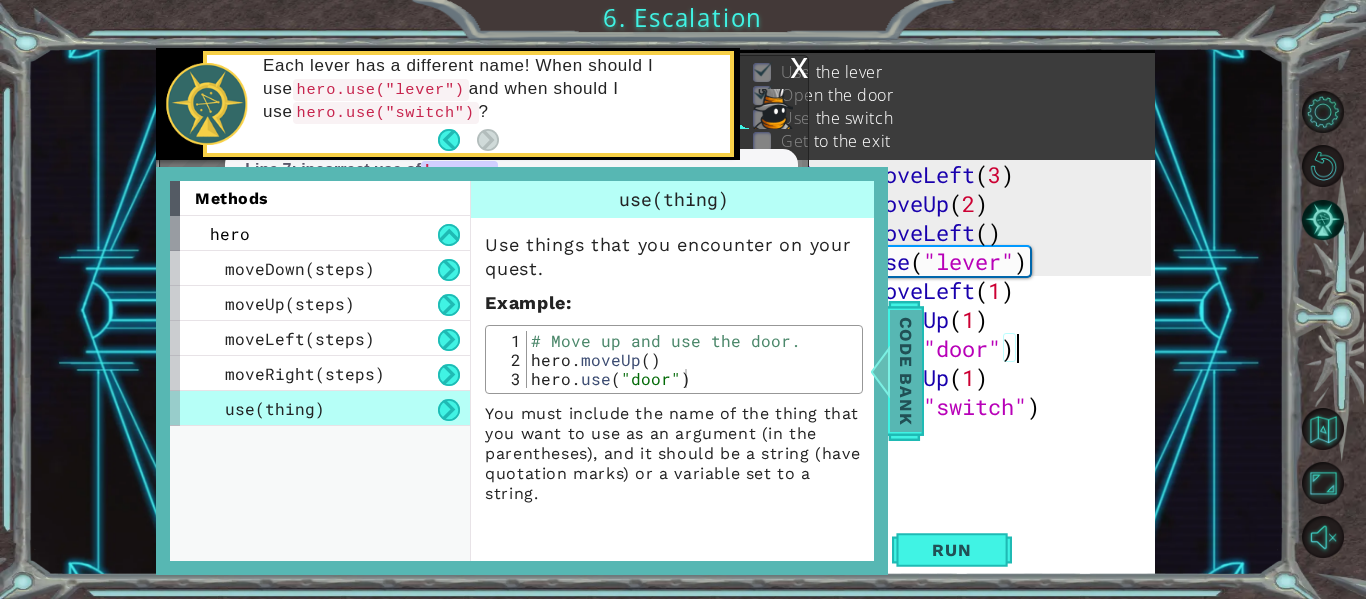 click on "Code Bank" at bounding box center (906, 371) 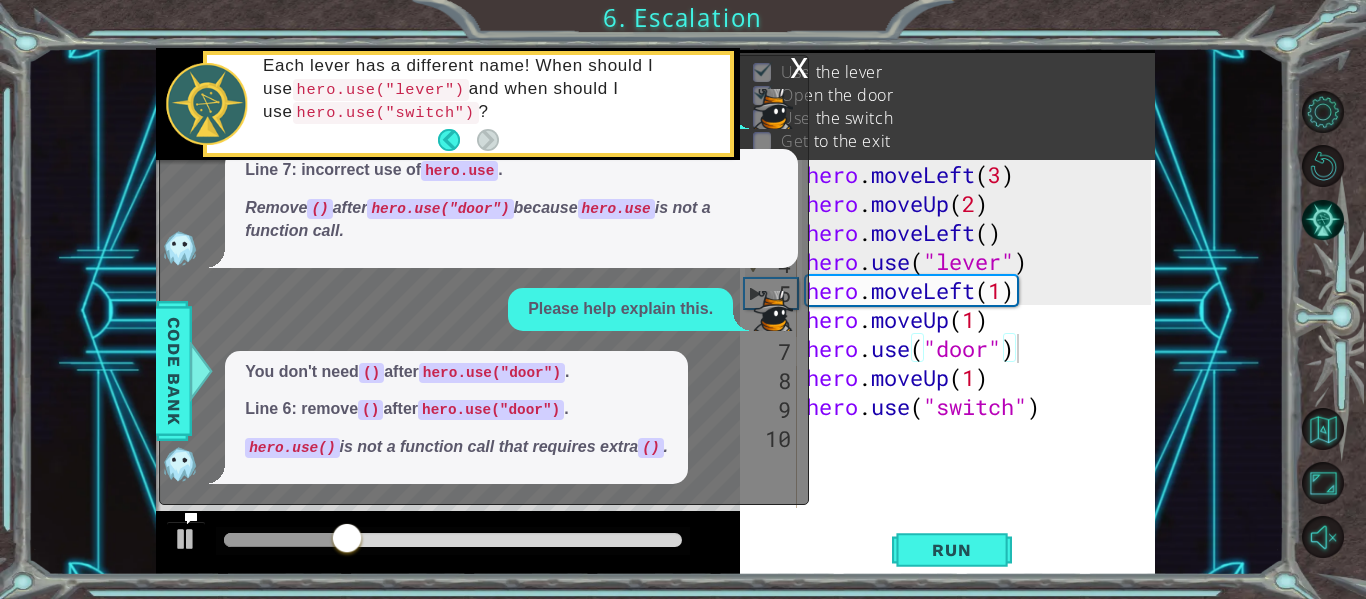 click on "x" at bounding box center (799, 66) 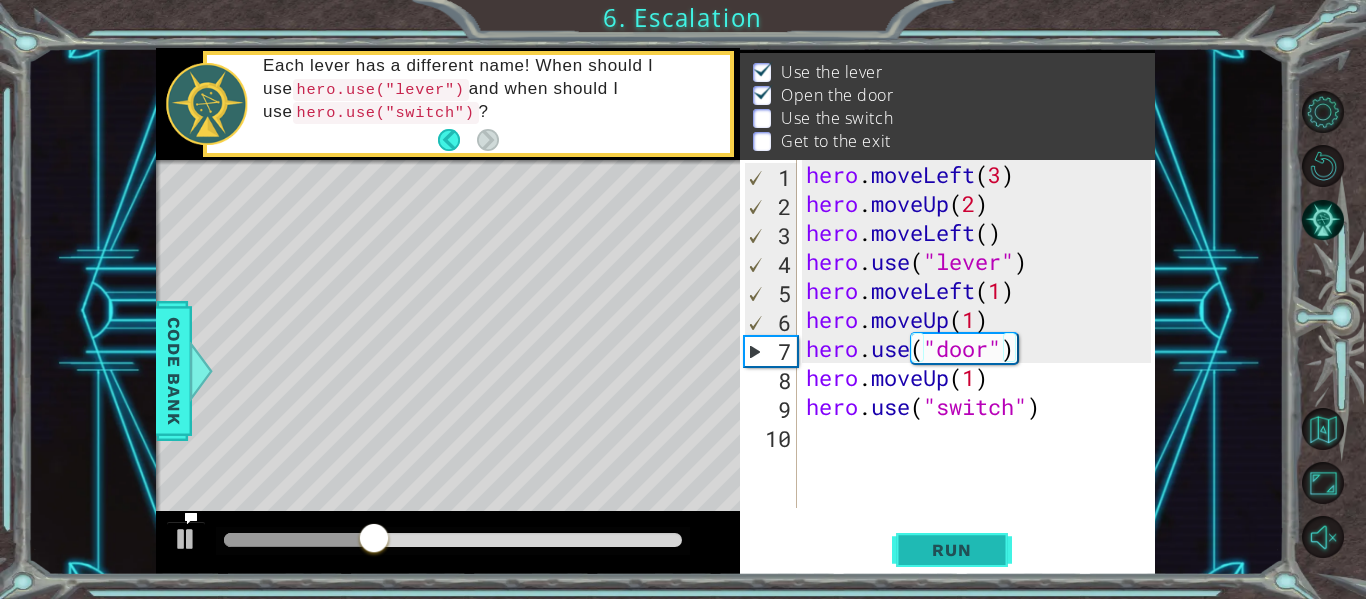 click on "Run" at bounding box center (951, 550) 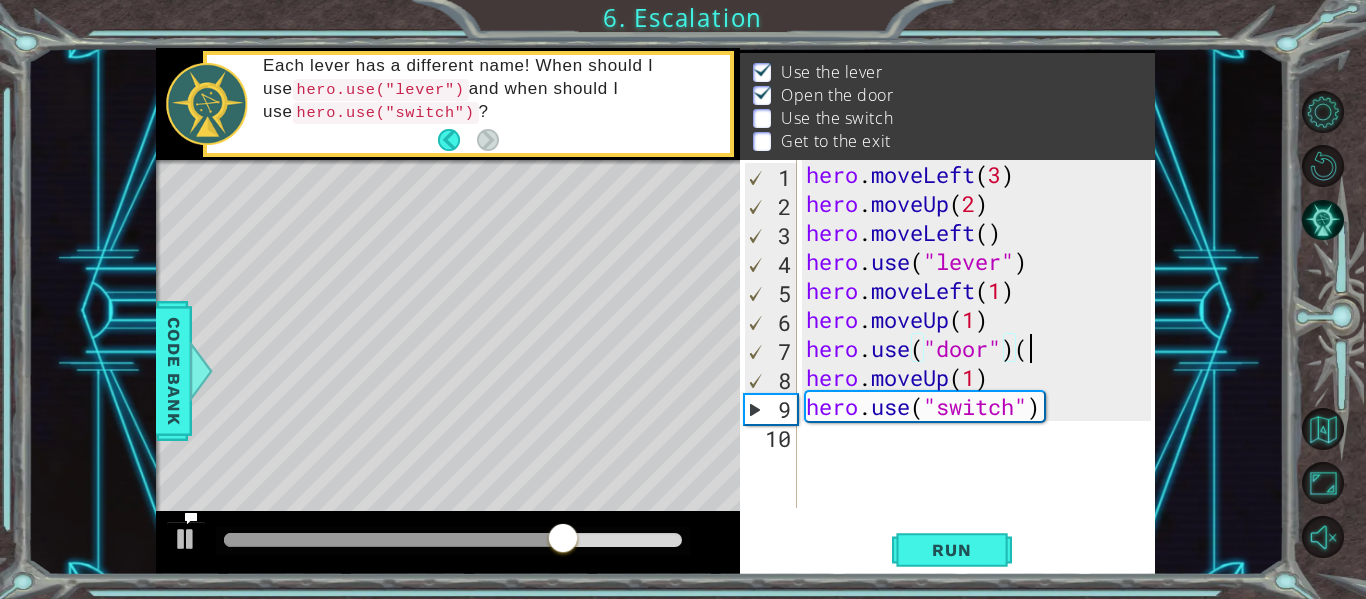 type on "hero.use("door")()" 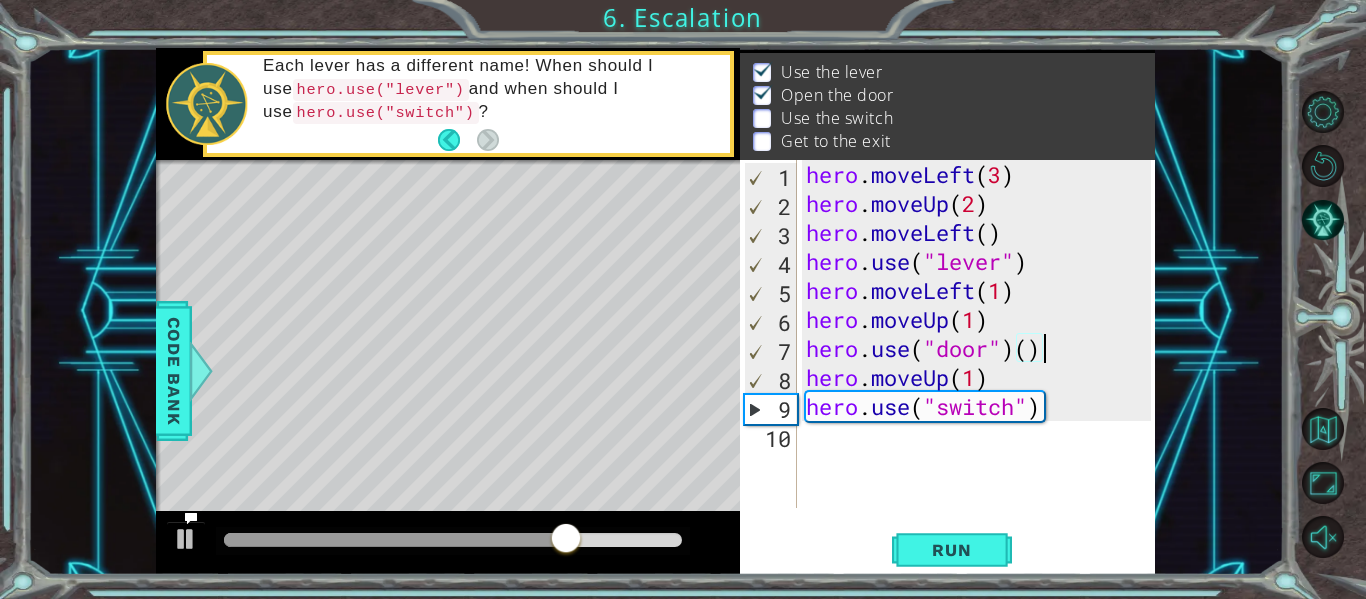 scroll, scrollTop: 0, scrollLeft: 10, axis: horizontal 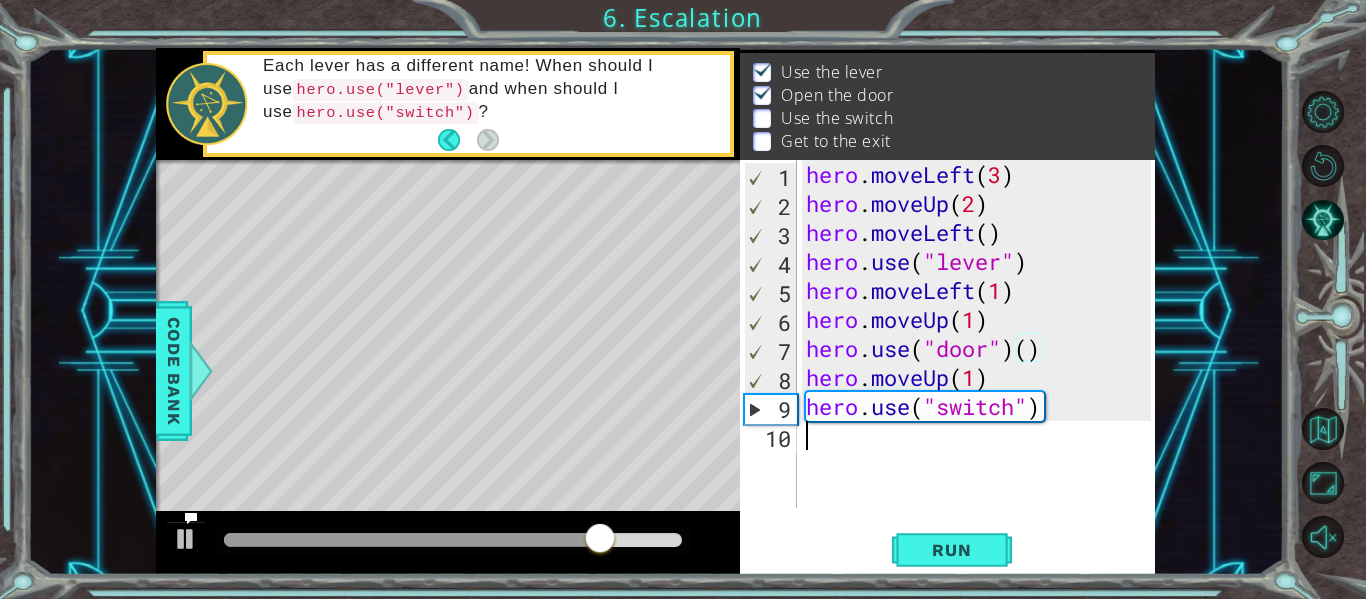 click on "hero . moveLeft ( 3 ) hero . moveUp ( 2 ) hero . moveLeft ( ) hero . use ( "lever" ) hero . moveLeft ( 1 ) hero . moveUp ( 1 ) hero . use ( "door" ) ( ) hero . moveUp ( 1 ) hero . use ( "switch" )" at bounding box center (981, 363) 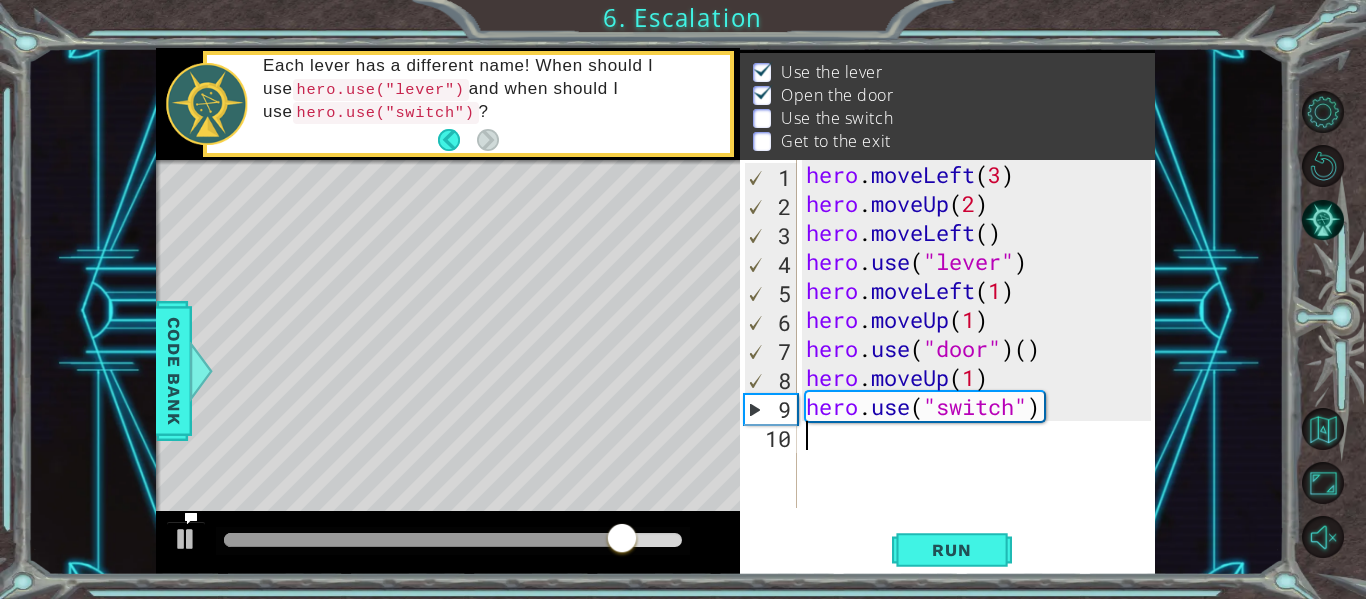 click on "hero . moveLeft ( 3 ) hero . moveUp ( 2 ) hero . moveLeft ( ) hero . use ( "lever" ) hero . moveLeft ( 1 ) hero . moveUp ( 1 ) hero . use ( "door" ) ( ) hero . moveUp ( 1 ) hero . use ( "switch" )" at bounding box center (981, 363) 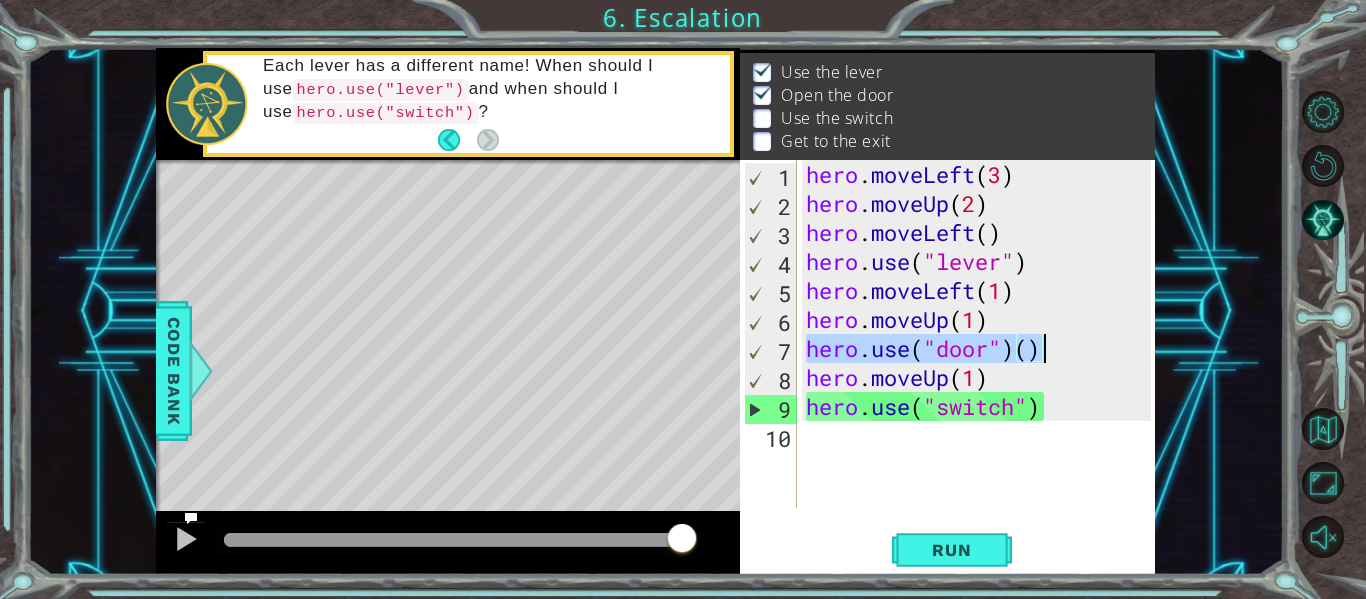 drag, startPoint x: 807, startPoint y: 344, endPoint x: 1051, endPoint y: 363, distance: 244.73863 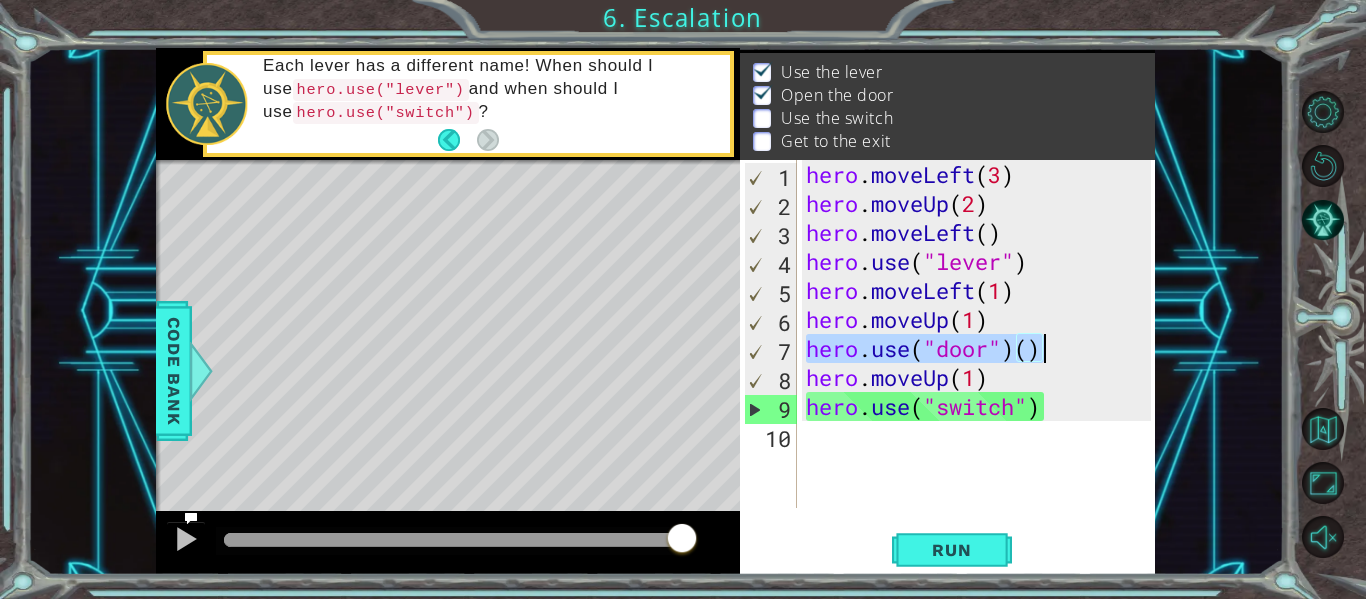 click on "hero . moveLeft ( 3 ) hero . moveUp ( 2 ) hero . moveLeft ( ) hero . use ( "lever" ) hero . moveLeft ( 1 ) hero . moveUp ( 1 ) hero . use ( "door" ) ( ) hero . moveUp ( 1 ) hero . use ( "switch" )" at bounding box center [976, 334] 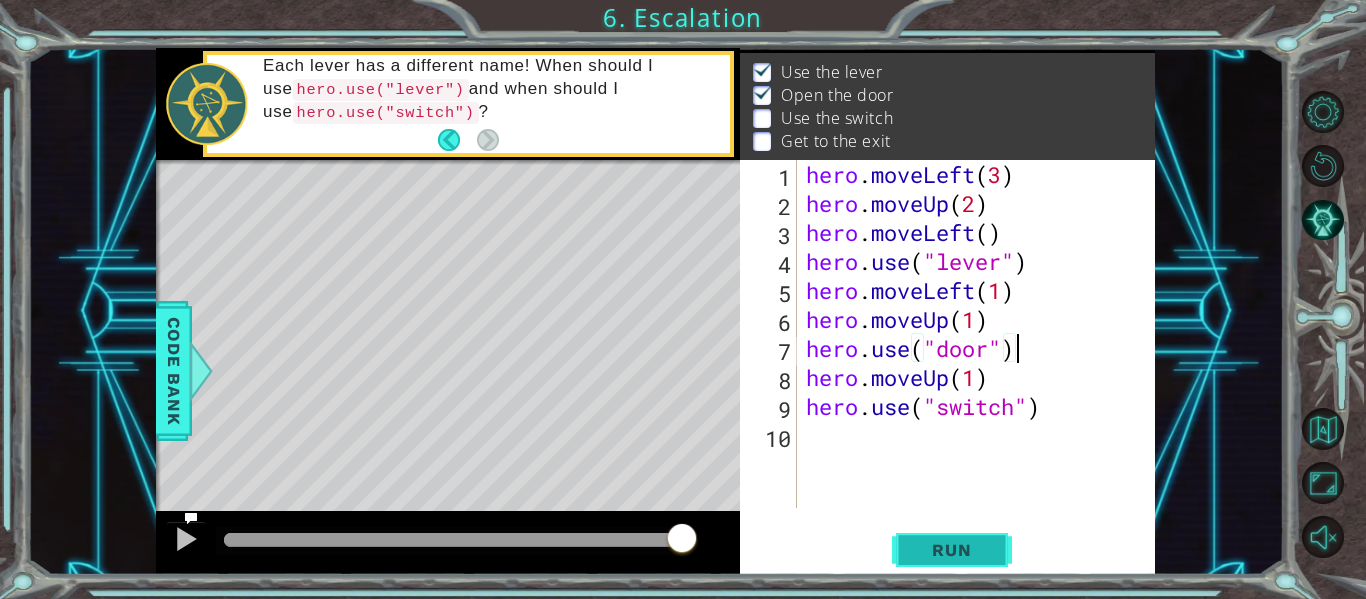 click on "Run" at bounding box center [951, 550] 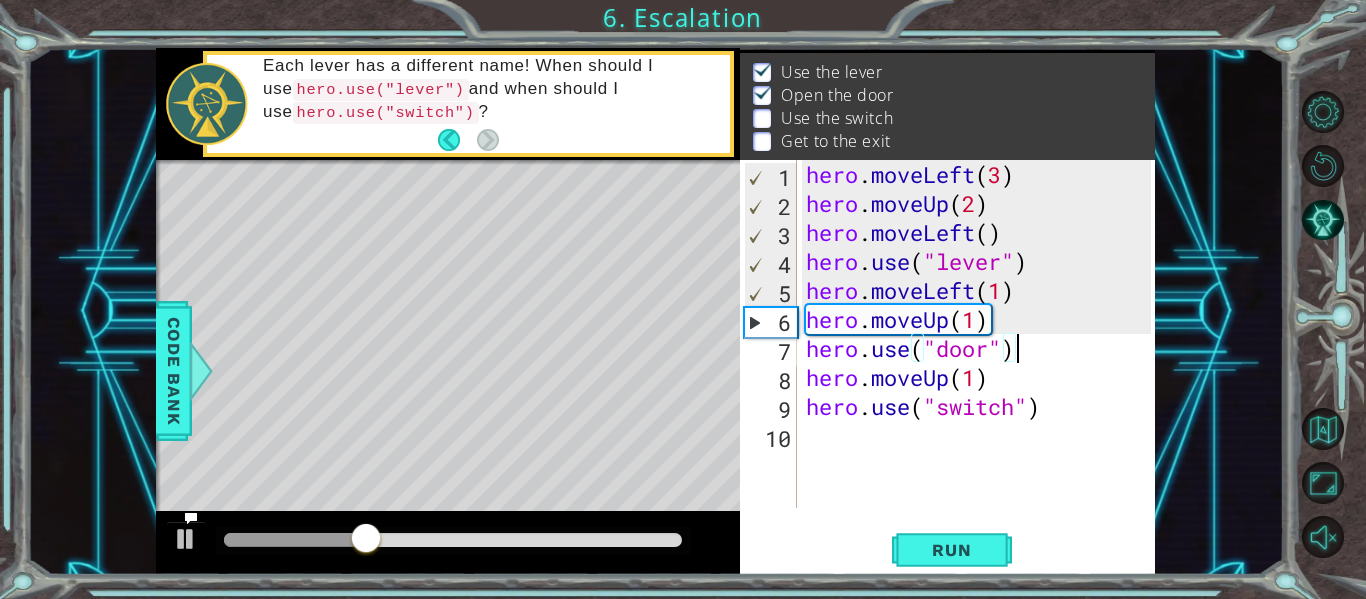 drag, startPoint x: 993, startPoint y: 400, endPoint x: 1009, endPoint y: 388, distance: 20 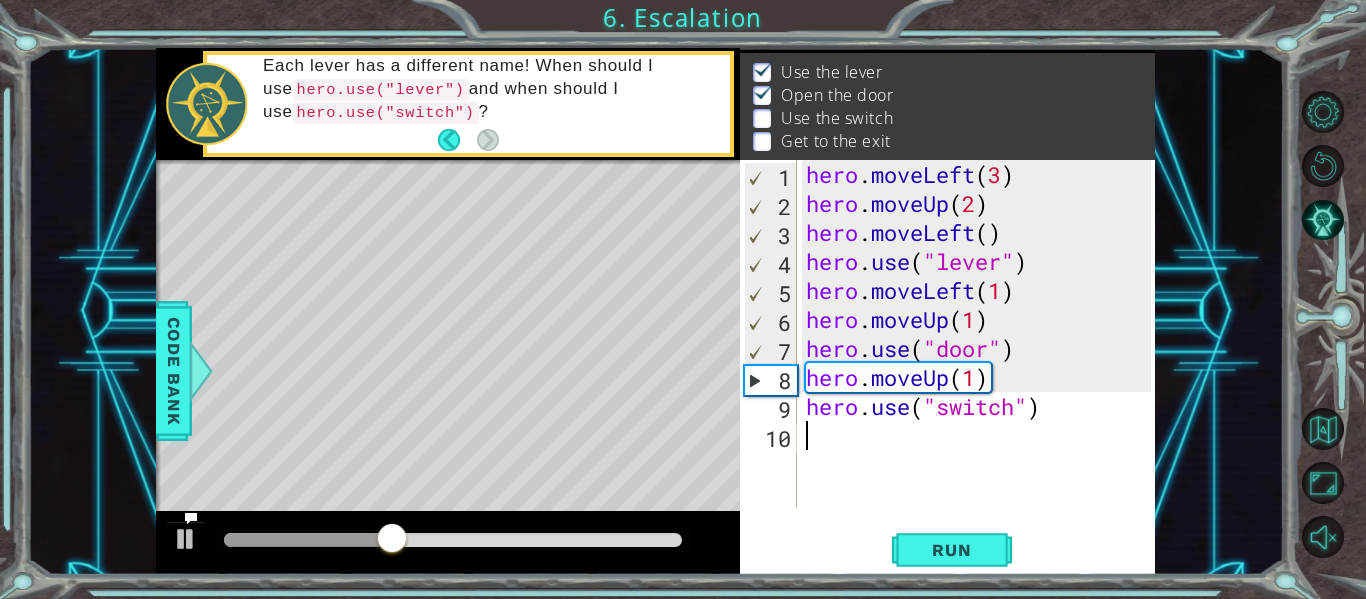 click on "hero . moveLeft ( 3 ) hero . moveUp ( 2 ) hero . moveLeft ( ) hero . use ( "lever" ) hero . moveLeft ( 1 ) hero . moveUp ( 1 ) hero . use ( "door" ) hero . moveUp ( 1 ) hero . use ( "switch" )" at bounding box center (981, 363) 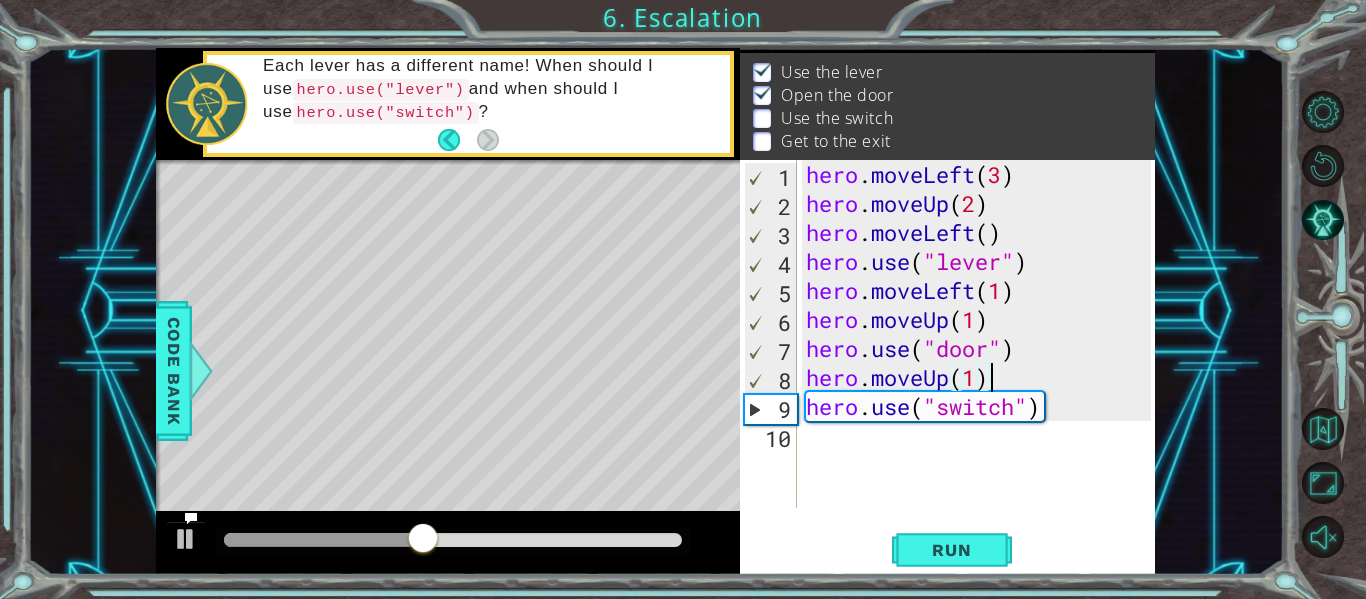 click on "hero . moveLeft ( 3 ) hero . moveUp ( 2 ) hero . moveLeft ( ) hero . use ( "lever" ) hero . moveLeft ( 1 ) hero . moveUp ( 1 ) hero . use ( "door" ) hero . moveUp ( 1 ) hero . use ( "switch" )" at bounding box center [981, 363] 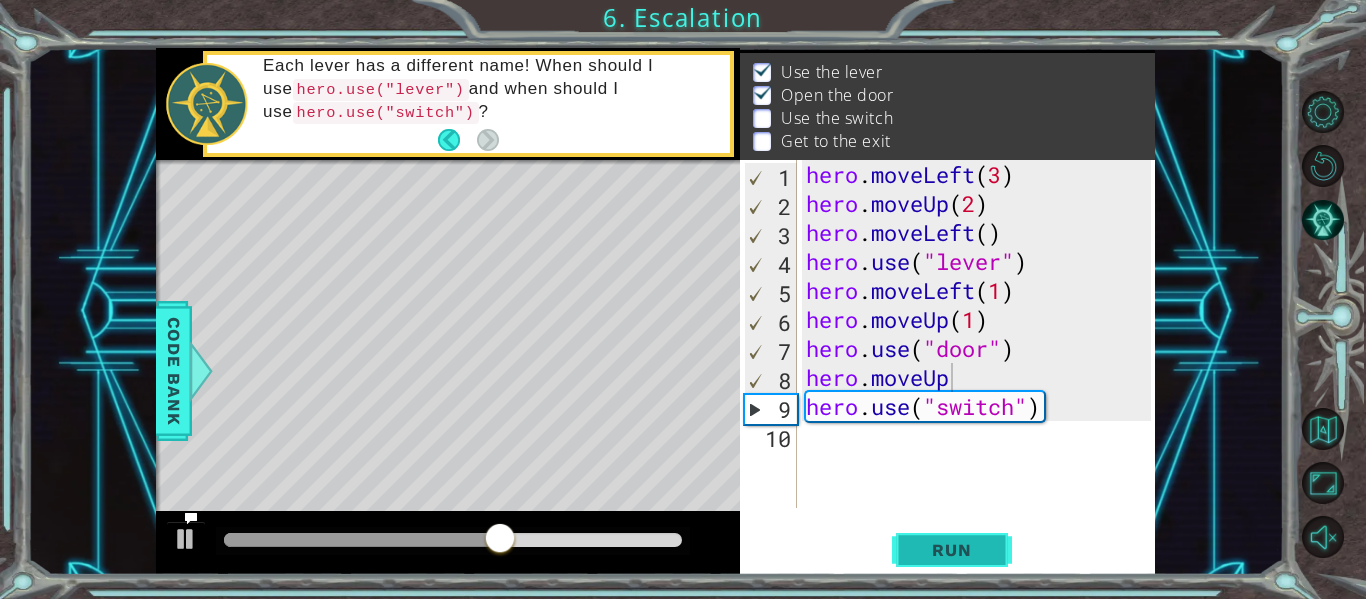 click on "Run" at bounding box center [951, 550] 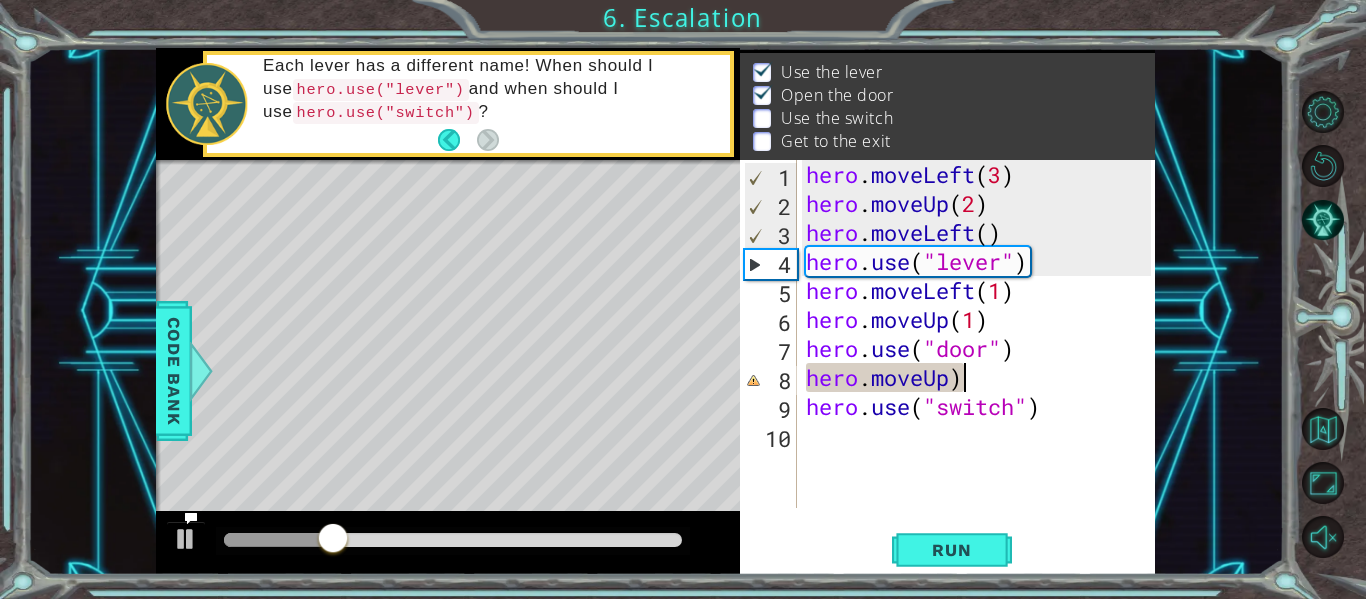 scroll, scrollTop: 0, scrollLeft: 6, axis: horizontal 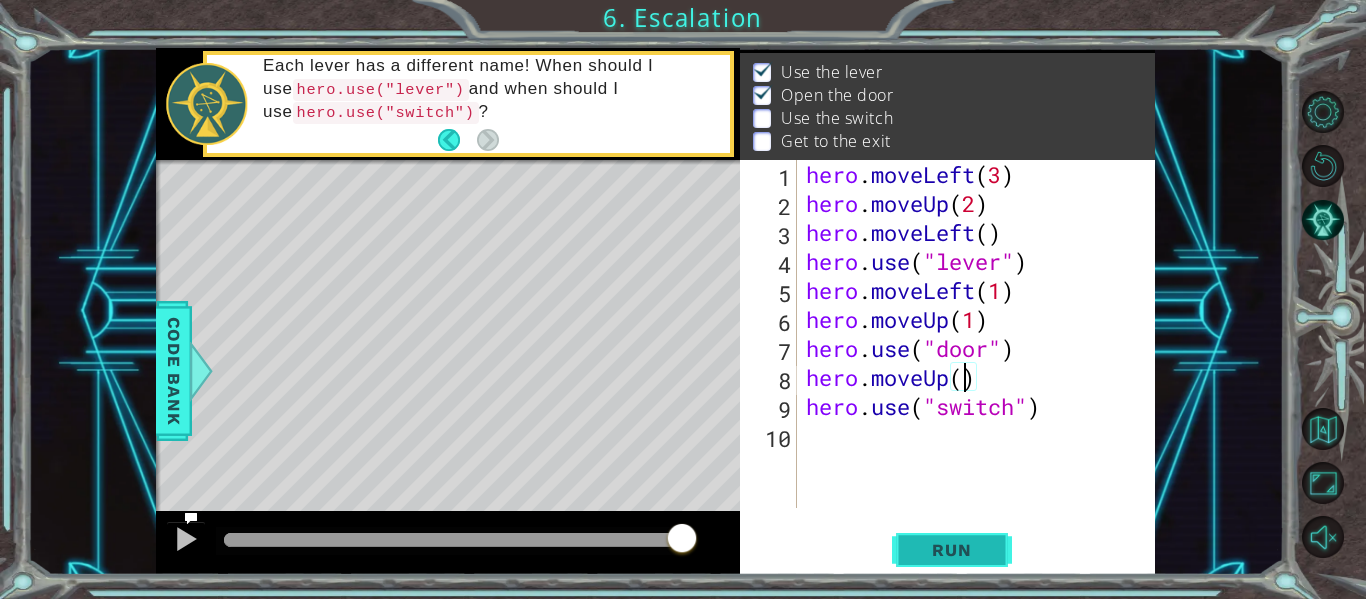 click on "Run" at bounding box center [952, 550] 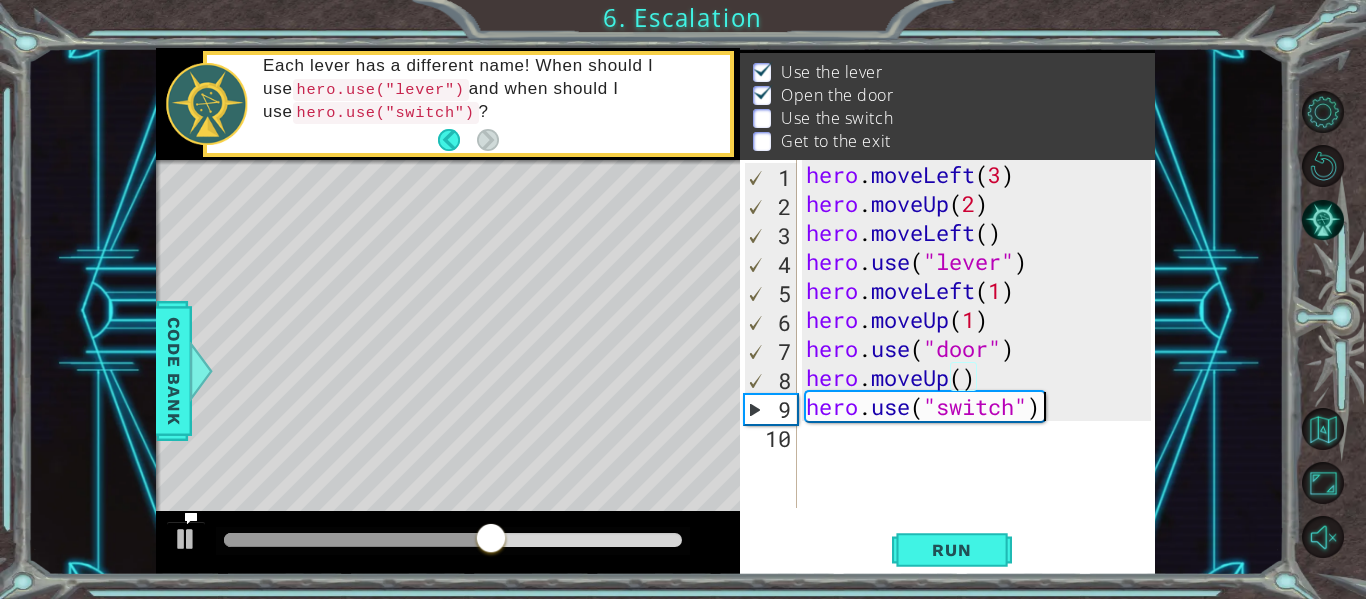 click on "hero . moveLeft ( 3 ) hero . moveUp ( 2 ) hero . moveLeft ( ) hero . use ( "lever" ) hero . moveLeft ( 1 ) hero . moveUp ( 1 ) hero . use ( "door" ) hero . moveUp ( ) hero . use ( "switch" )" at bounding box center [981, 363] 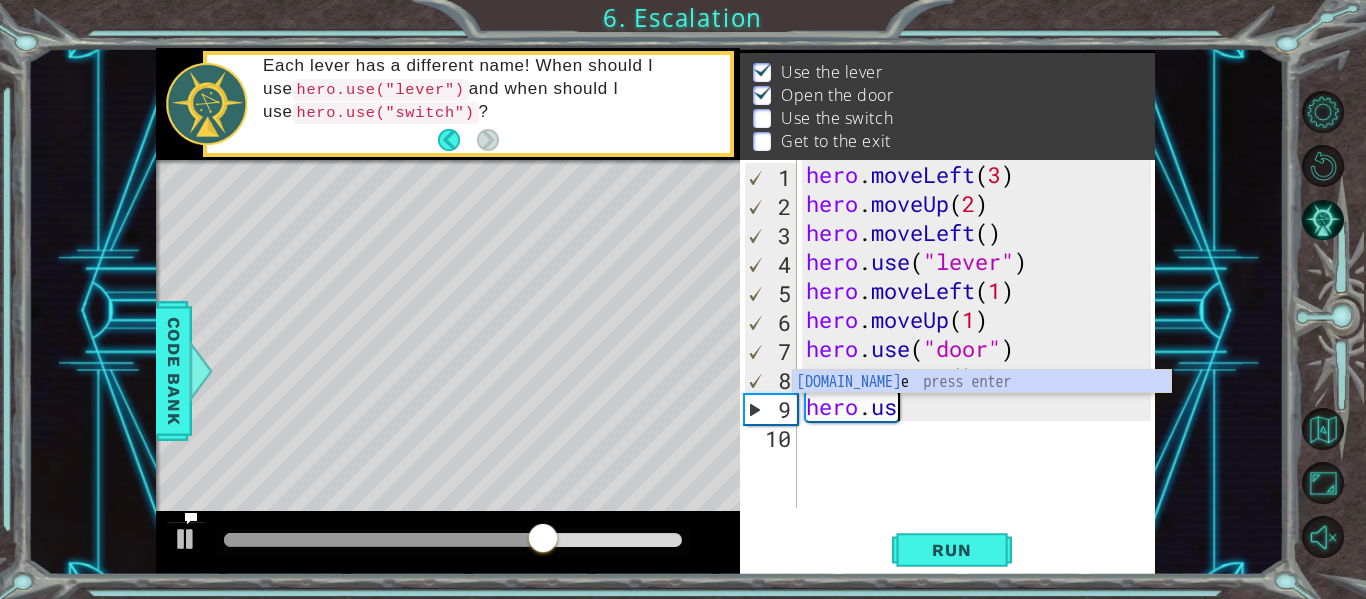 scroll, scrollTop: 0, scrollLeft: 3, axis: horizontal 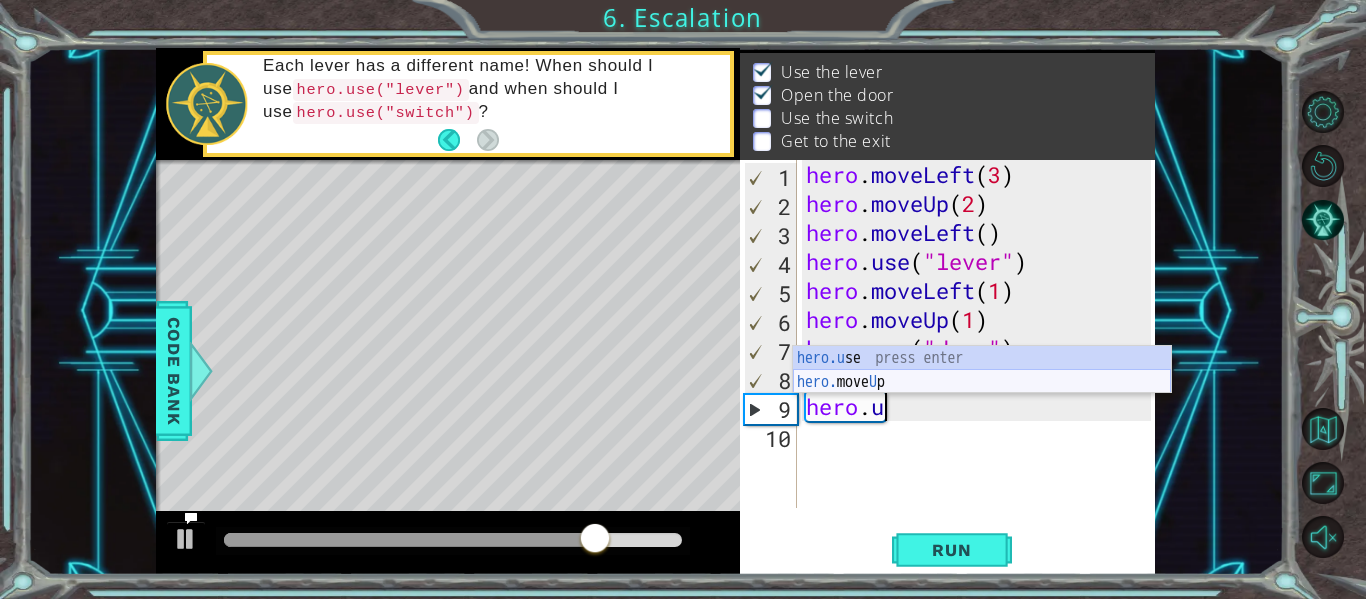 click on "hero.u se press enter hero. move U p press enter" at bounding box center [982, 394] 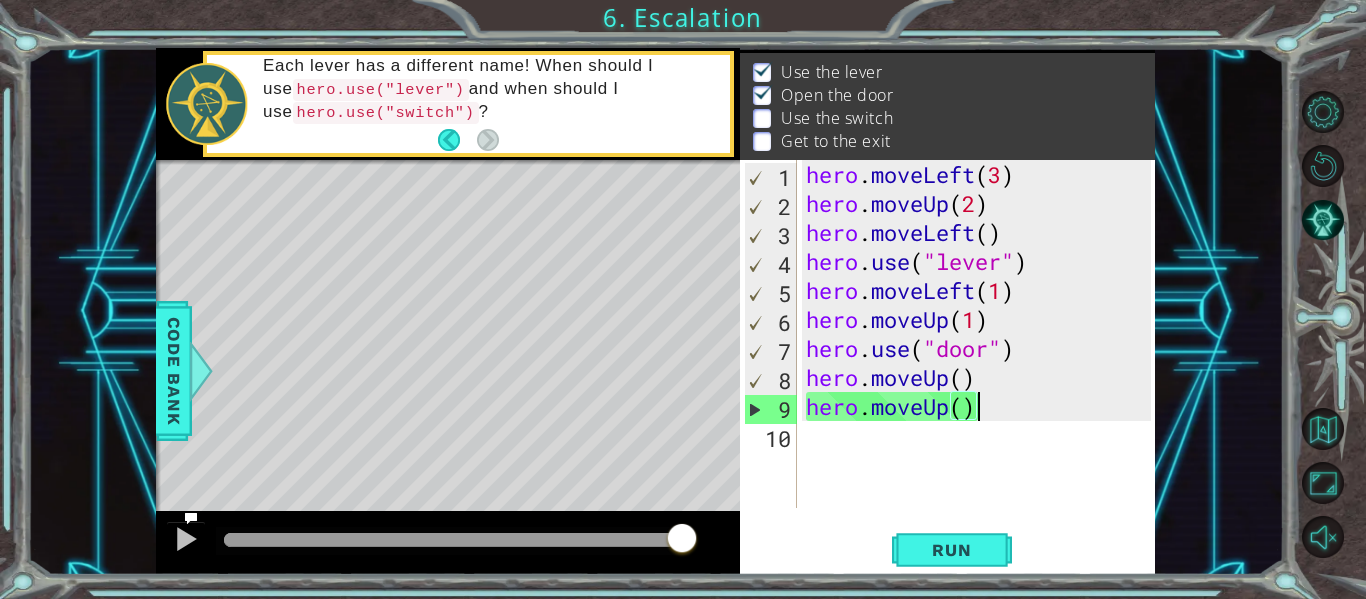 click on "hero . moveLeft ( 3 ) hero . moveUp ( 2 ) hero . moveLeft ( ) hero . use ( "lever" ) hero . moveLeft ( 1 ) hero . moveUp ( 1 ) hero . use ( "door" ) hero . moveUp ( ) hero . moveUp ( )" at bounding box center (981, 363) 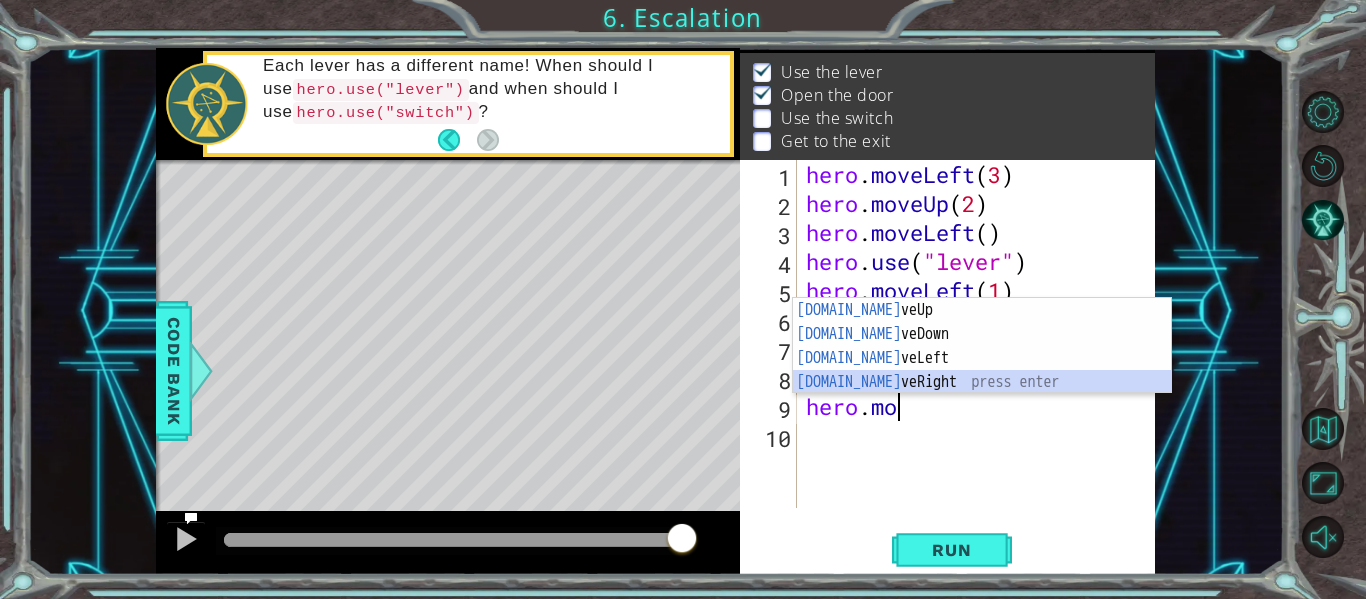 click on "[DOMAIN_NAME] veUp press enter [DOMAIN_NAME] veDown press enter [DOMAIN_NAME] veLeft press enter [DOMAIN_NAME] veRight press enter" at bounding box center [982, 370] 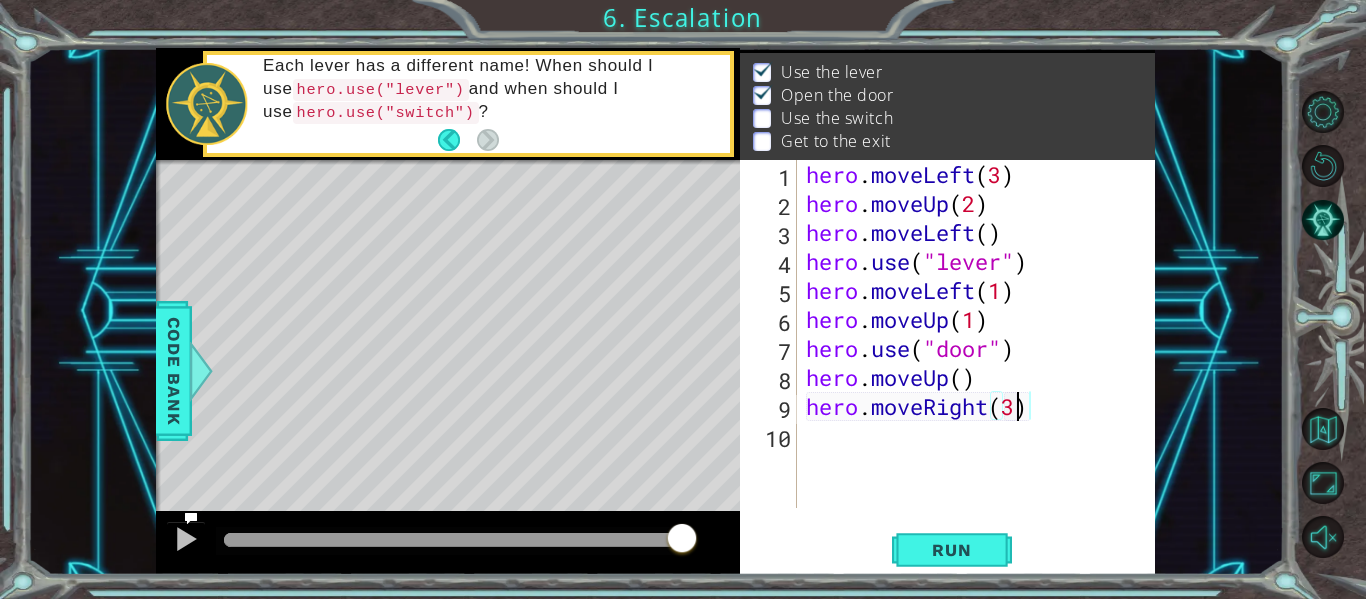 scroll, scrollTop: 0, scrollLeft: 9, axis: horizontal 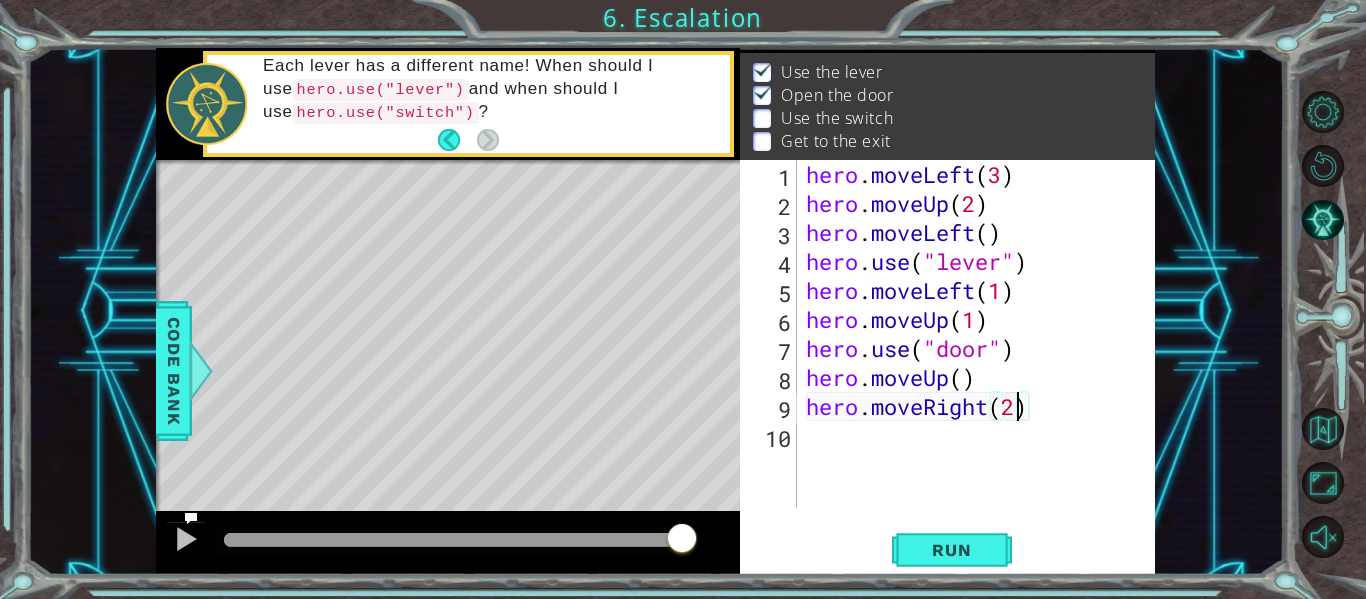 click on "hero . moveLeft ( 3 ) hero . moveUp ( 2 ) hero . moveLeft ( ) hero . use ( "lever" ) hero . moveLeft ( 1 ) hero . moveUp ( 1 ) hero . use ( "door" ) hero . moveUp ( ) hero . moveRight ( 2 )" at bounding box center [981, 363] 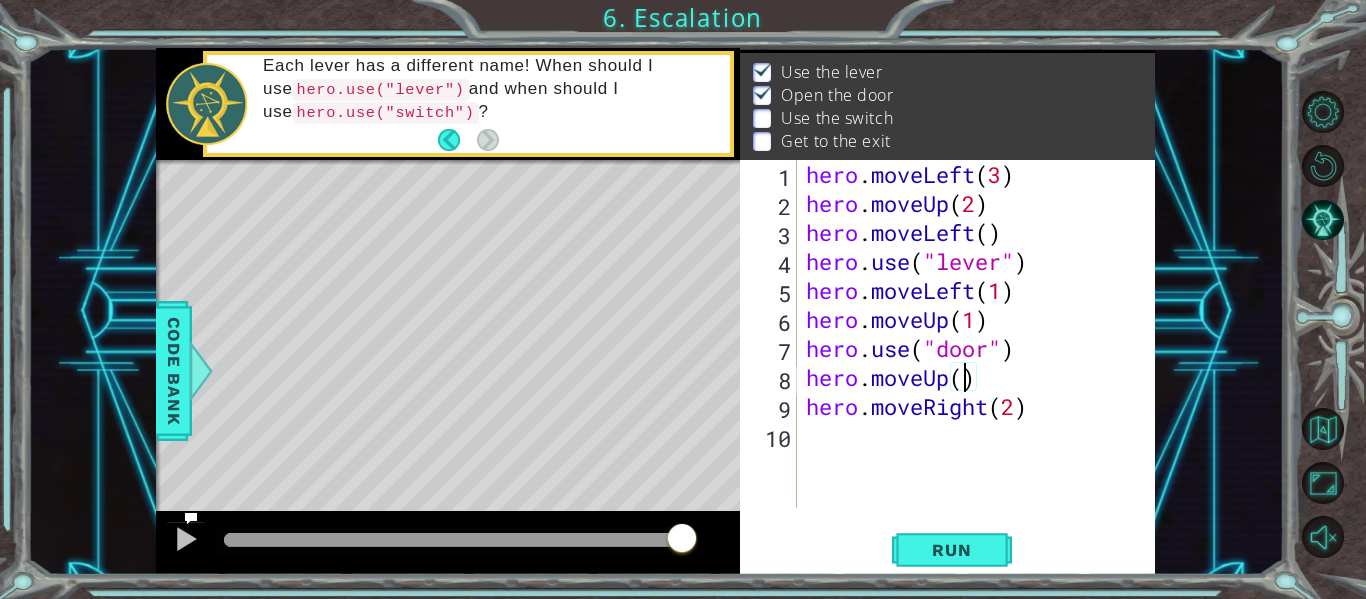 scroll, scrollTop: 0, scrollLeft: 7, axis: horizontal 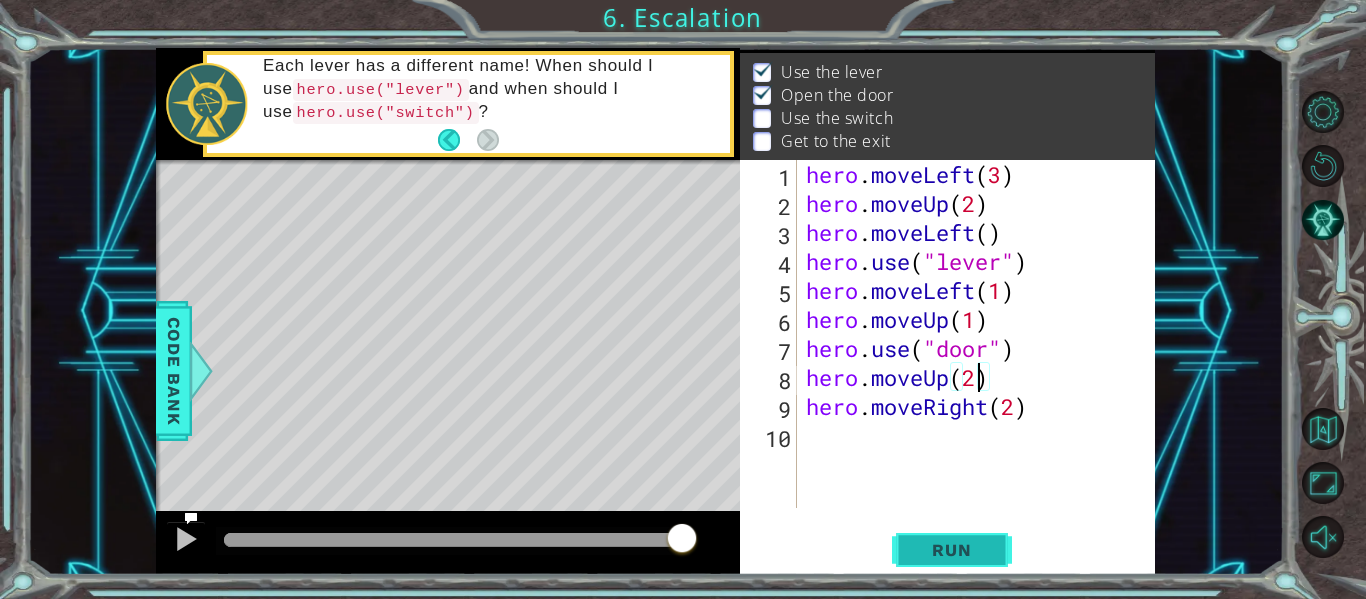 type on "hero.moveUp(2)" 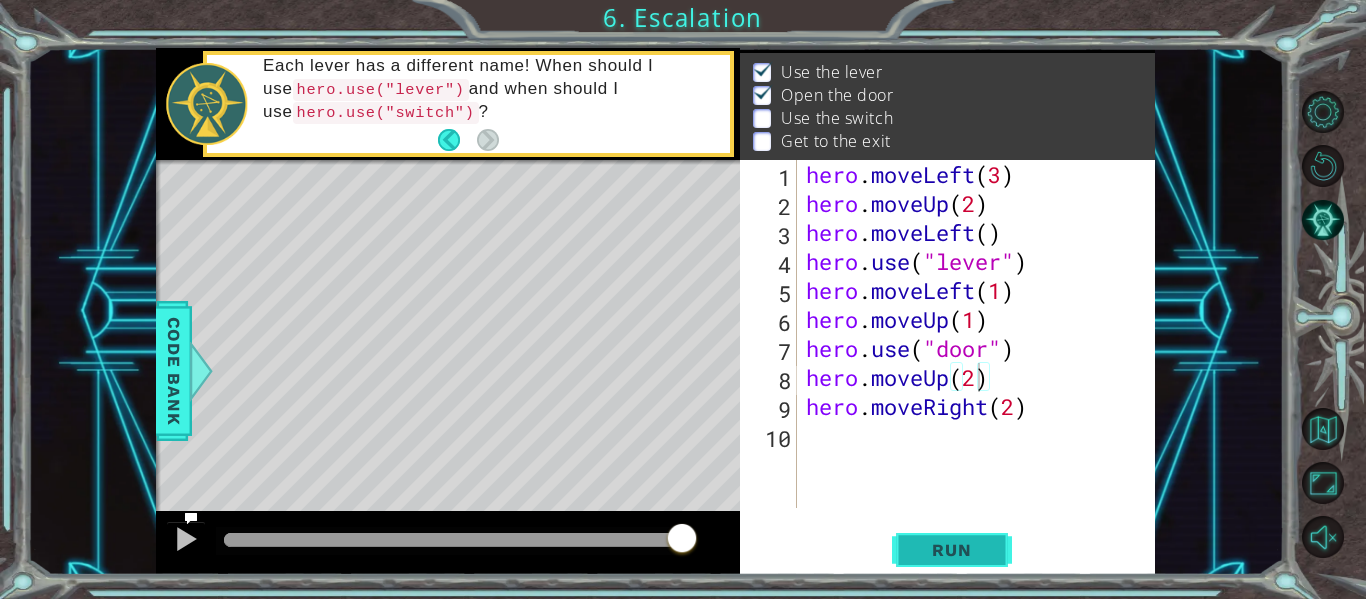 click on "Run" at bounding box center [951, 550] 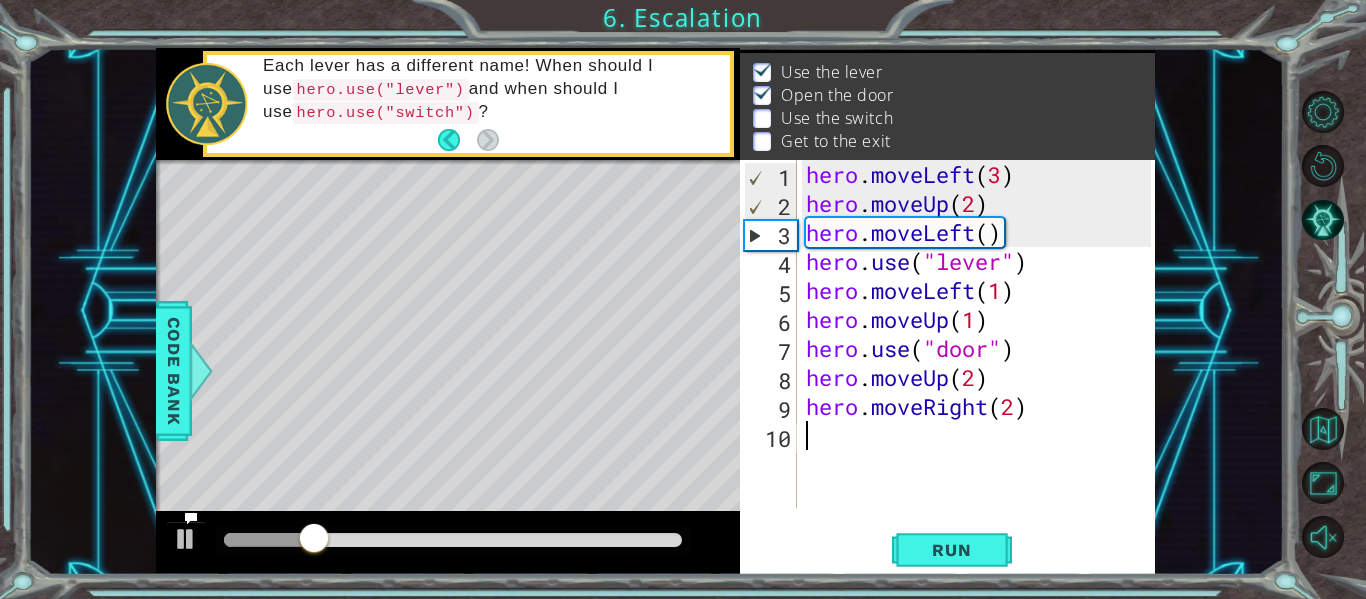 click on "hero . moveLeft ( 3 ) hero . moveUp ( 2 ) hero . moveLeft ( ) hero . use ( "lever" ) hero . moveLeft ( 1 ) hero . moveUp ( 1 ) hero . use ( "door" ) hero . moveUp ( 2 ) hero . moveRight ( 2 )" at bounding box center [981, 363] 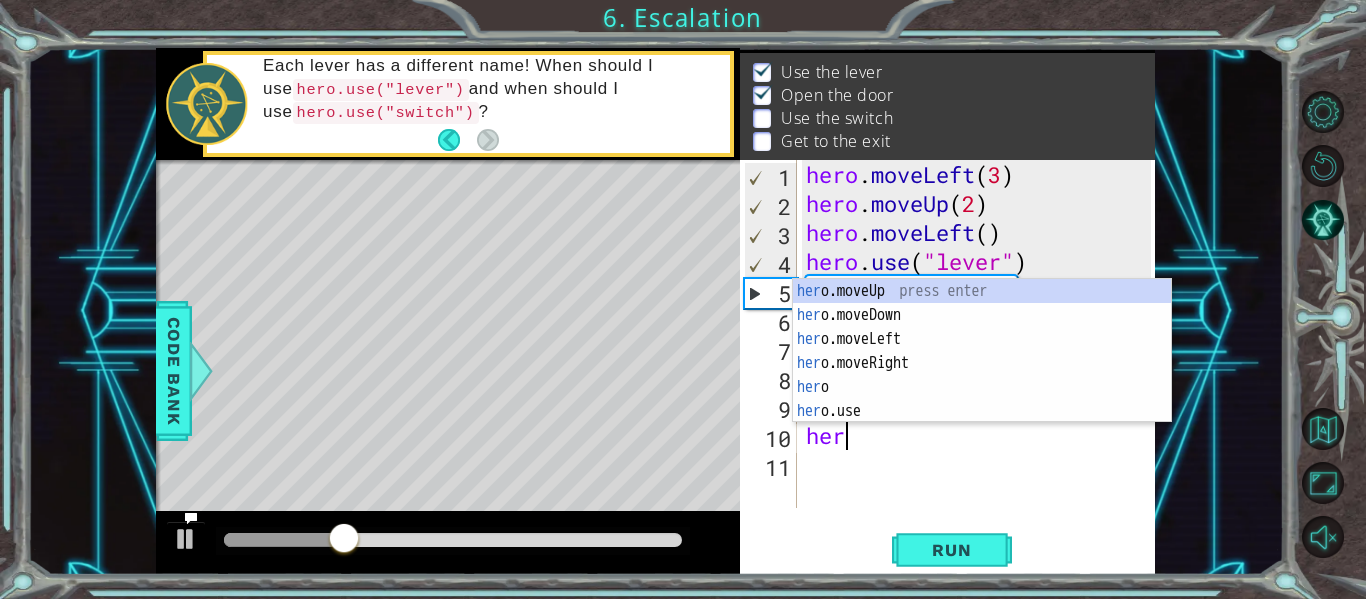 scroll, scrollTop: 0, scrollLeft: 1, axis: horizontal 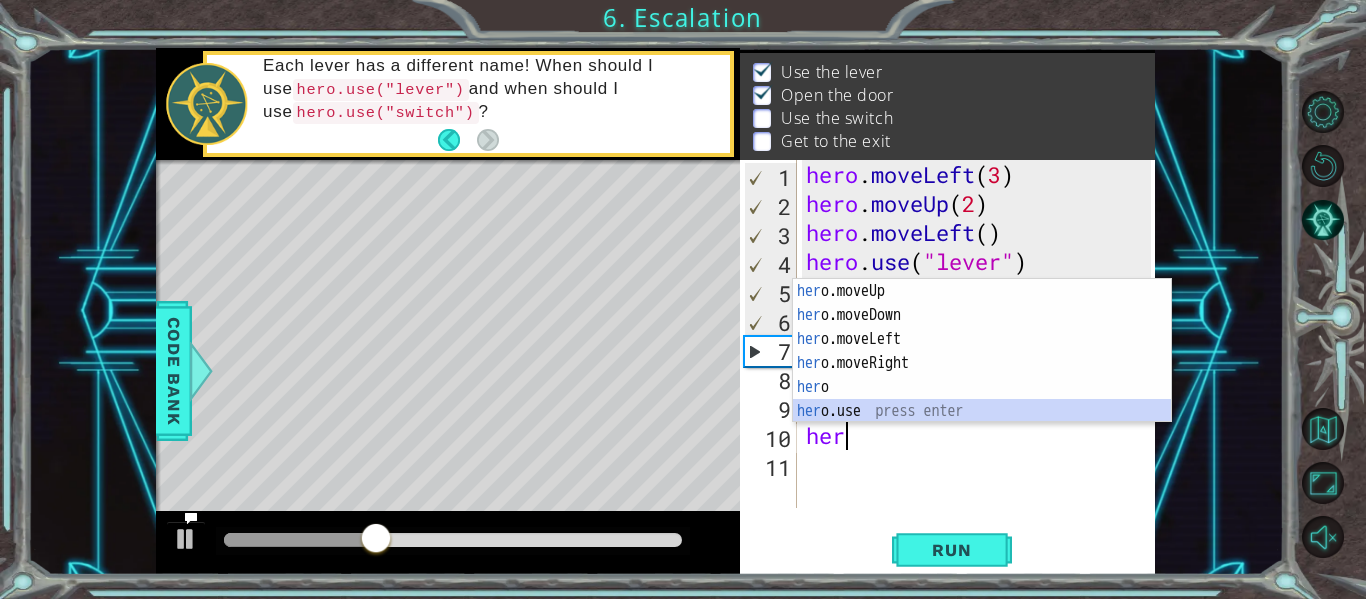 click on "her o.moveUp press enter her o.moveDown press enter her o.moveLeft press enter her o.moveRight press enter her o press enter her o.use press enter" at bounding box center (982, 375) 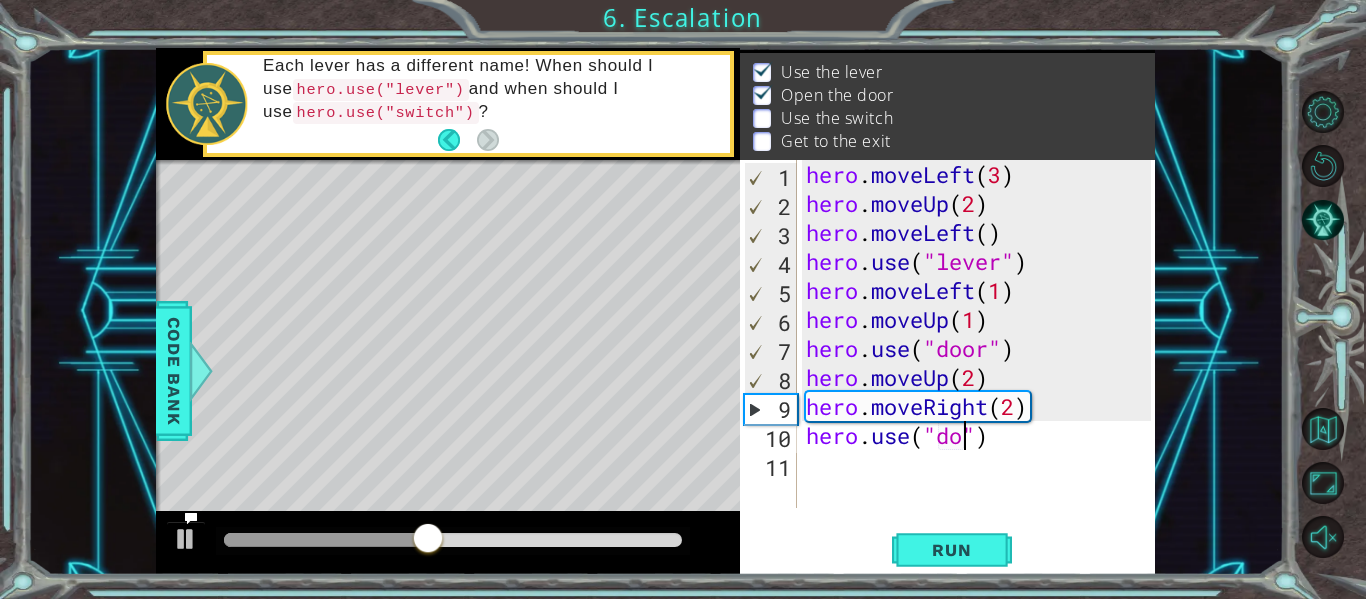 scroll, scrollTop: 0, scrollLeft: 8, axis: horizontal 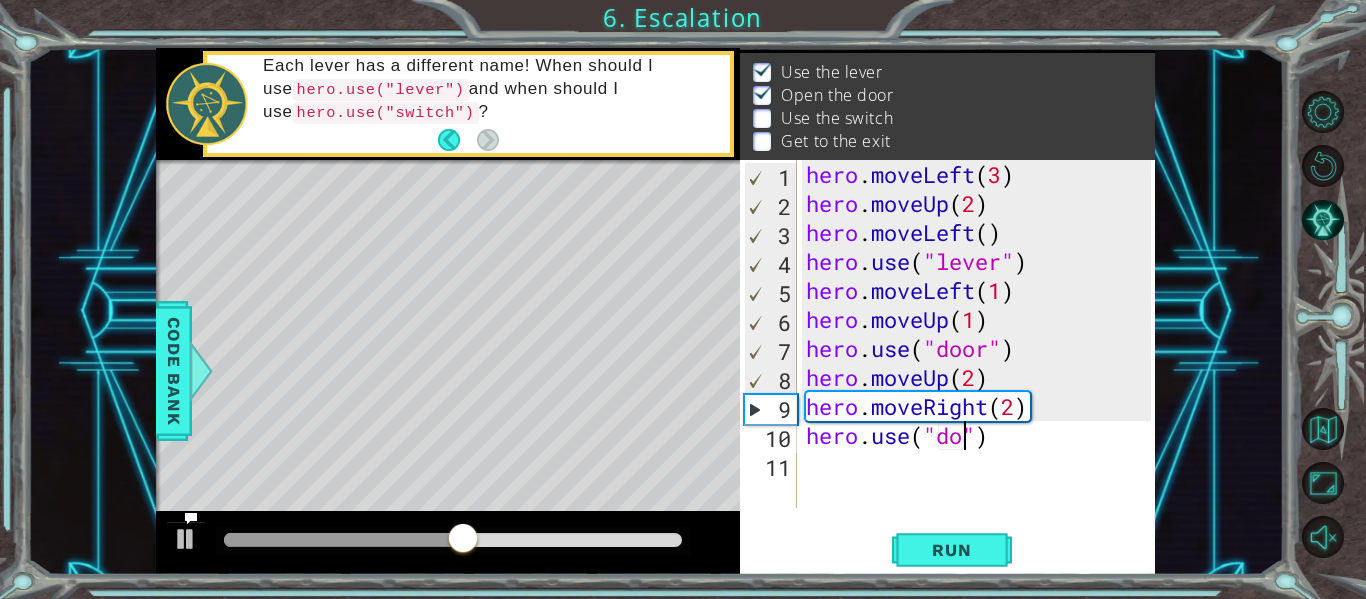 type on "hero.use("doo")" 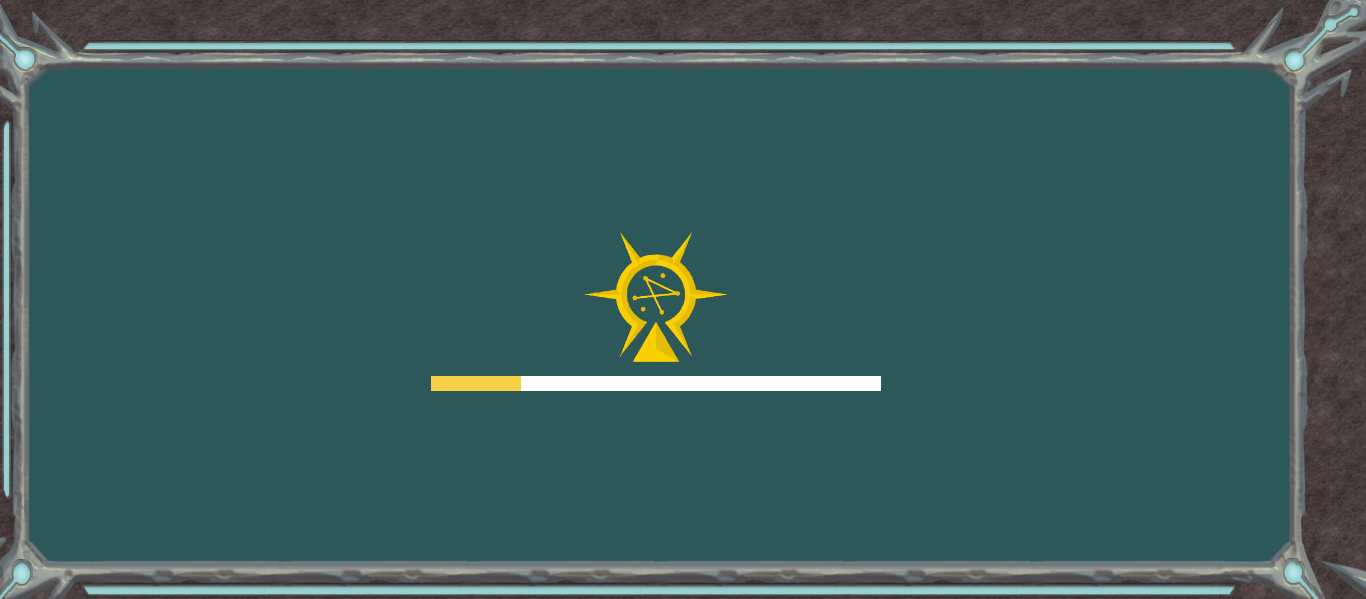 scroll, scrollTop: 0, scrollLeft: 0, axis: both 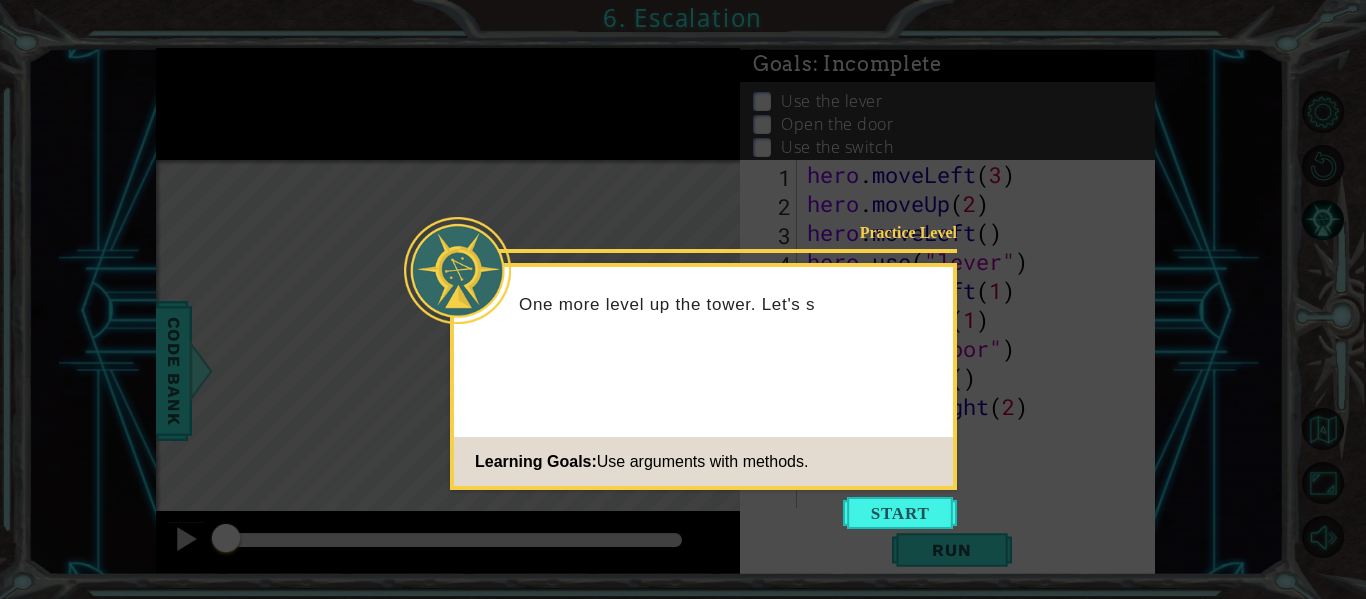 drag, startPoint x: 911, startPoint y: 507, endPoint x: 901, endPoint y: 511, distance: 10.770329 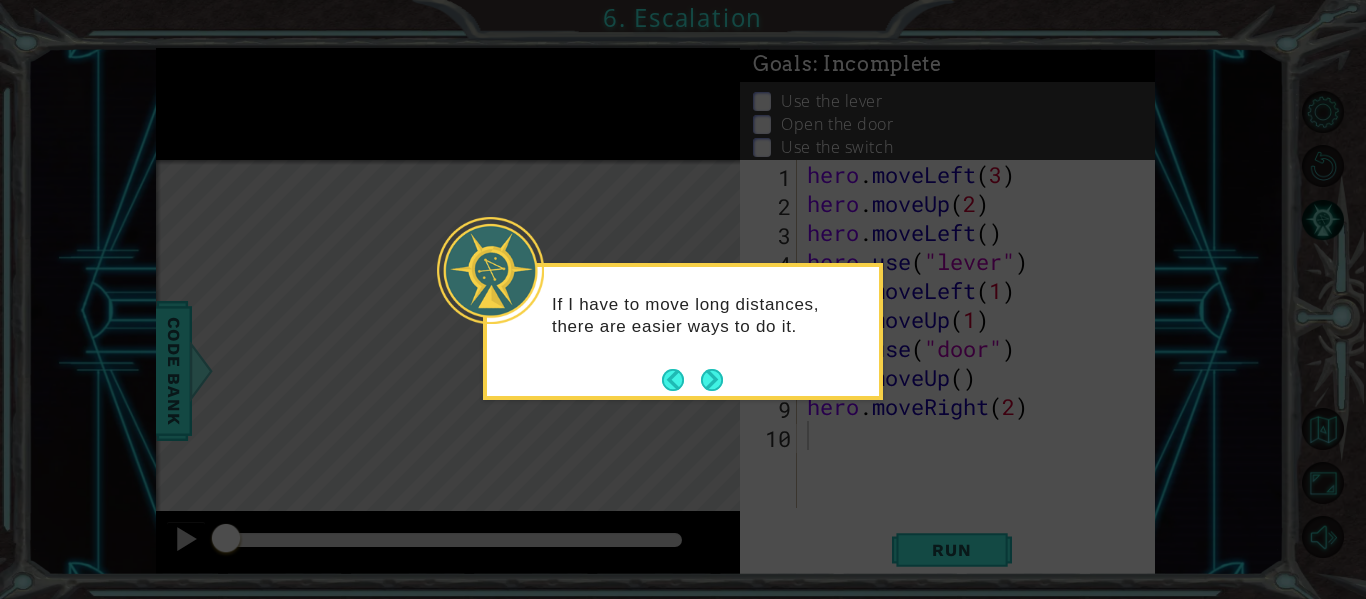 click on "If I have to move long distances, there are easier ways to do it." at bounding box center (683, 325) 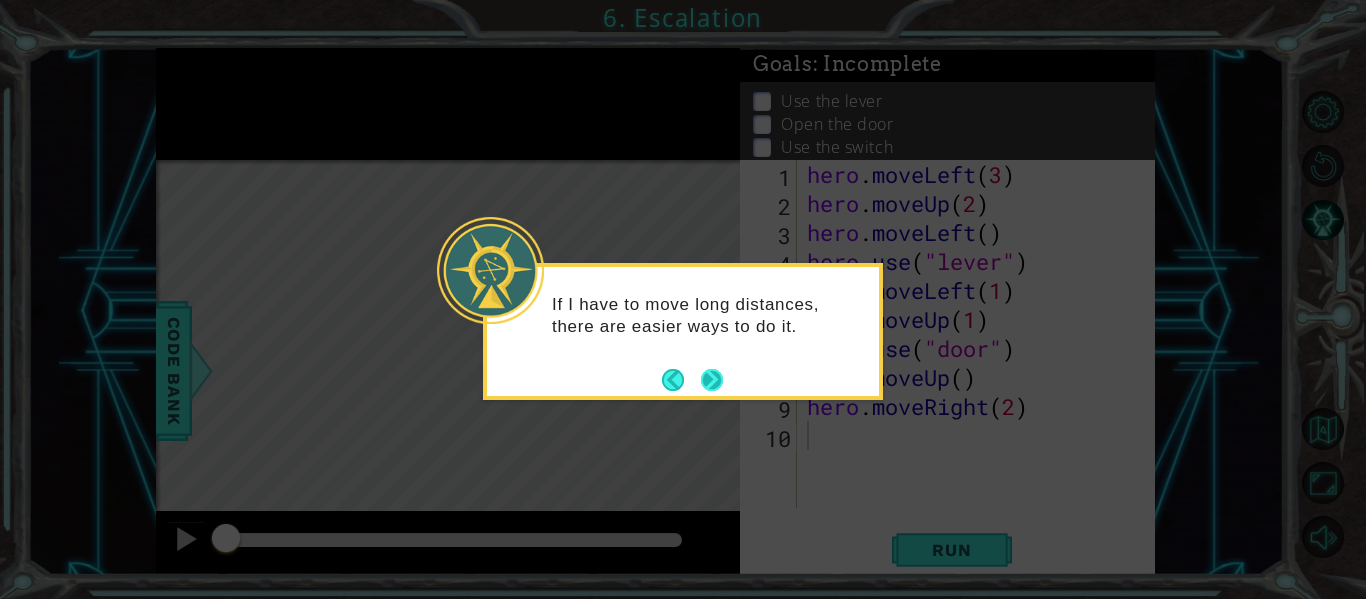 click at bounding box center (712, 380) 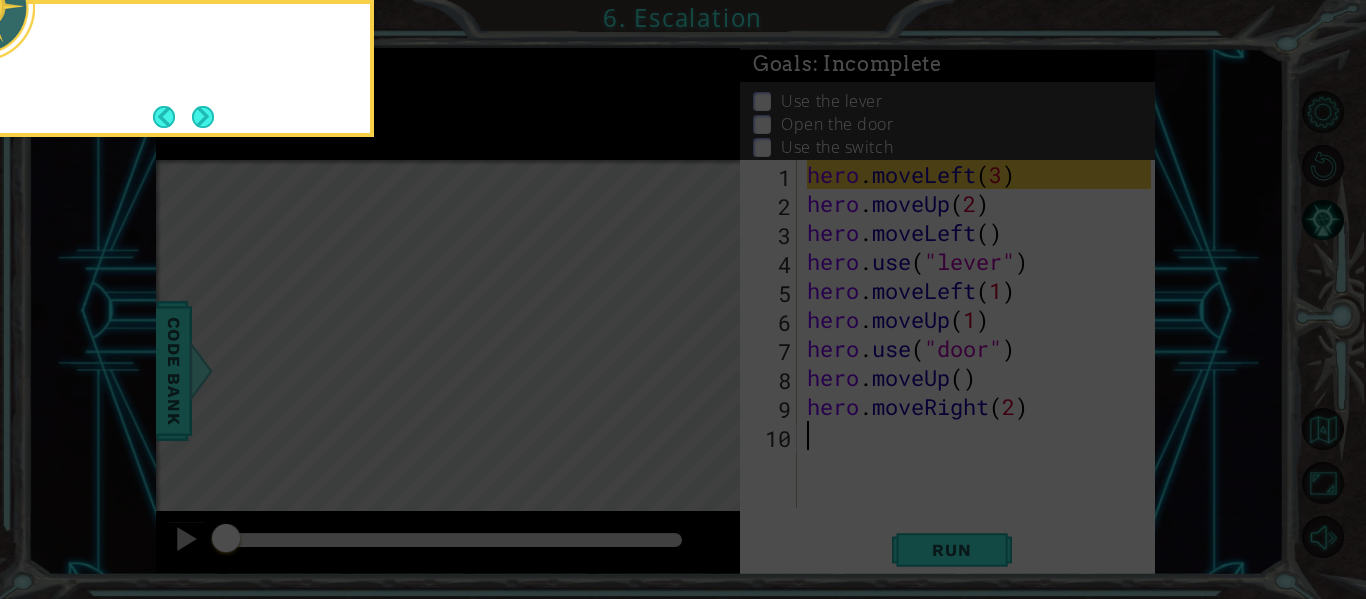 drag, startPoint x: 707, startPoint y: 368, endPoint x: 709, endPoint y: 379, distance: 11.18034 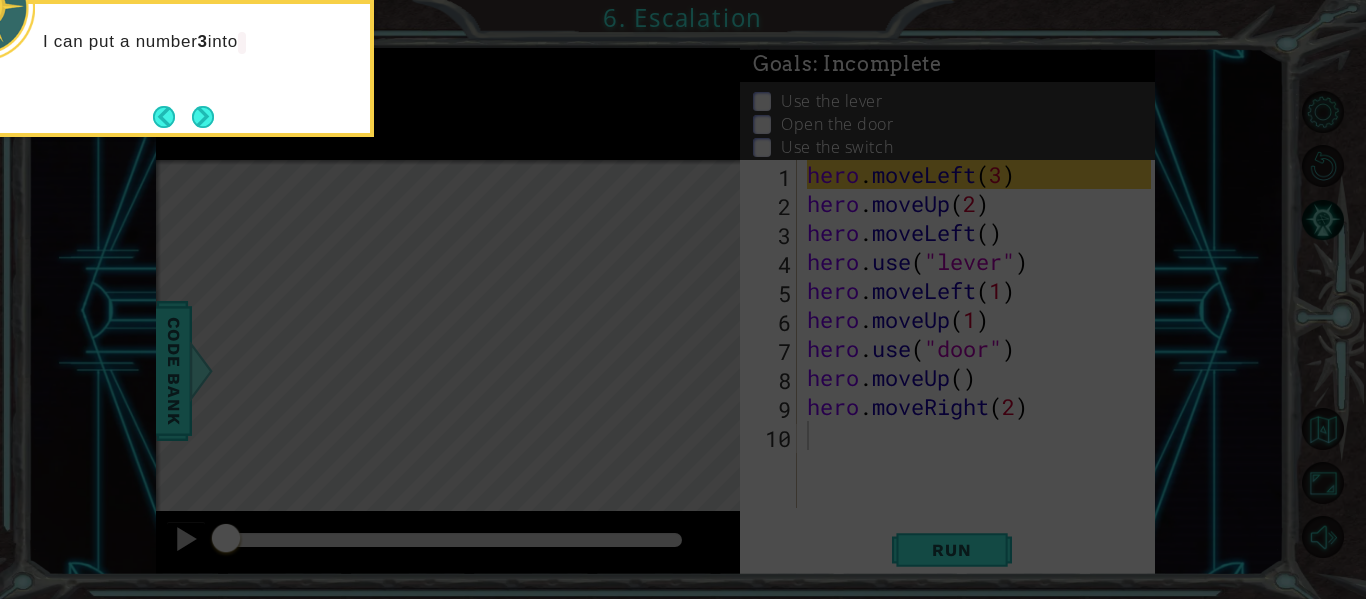 drag, startPoint x: 1302, startPoint y: 546, endPoint x: 1237, endPoint y: 454, distance: 112.64546 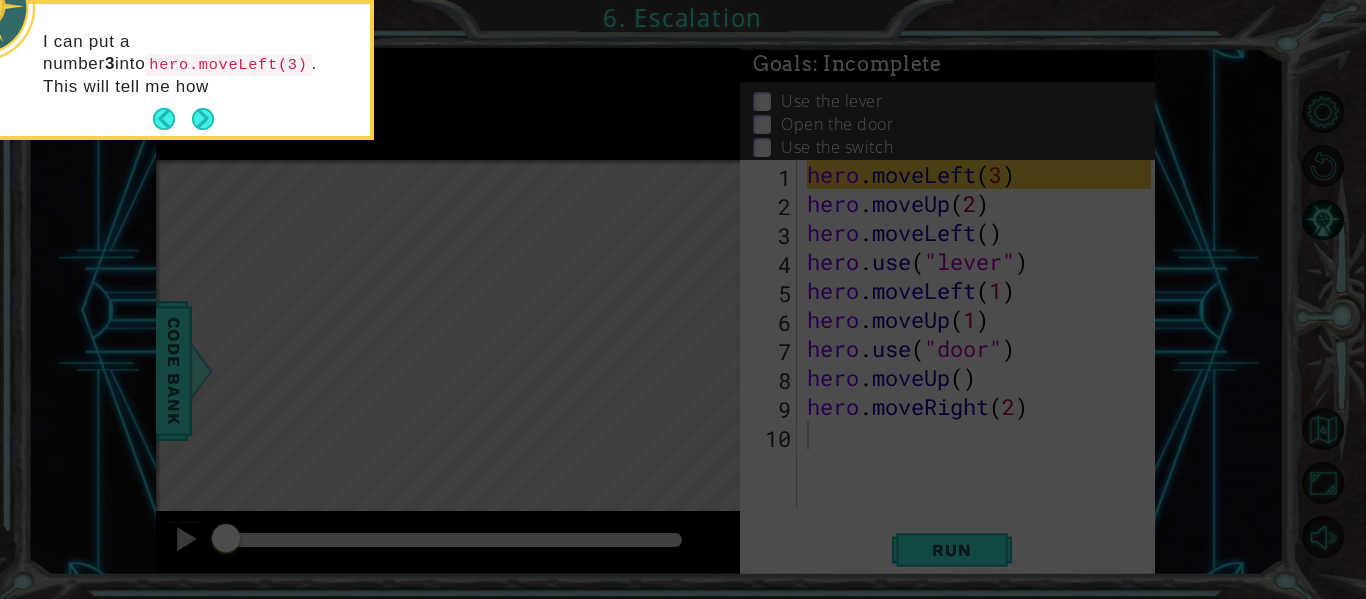 drag, startPoint x: 734, startPoint y: 333, endPoint x: 798, endPoint y: 378, distance: 78.23682 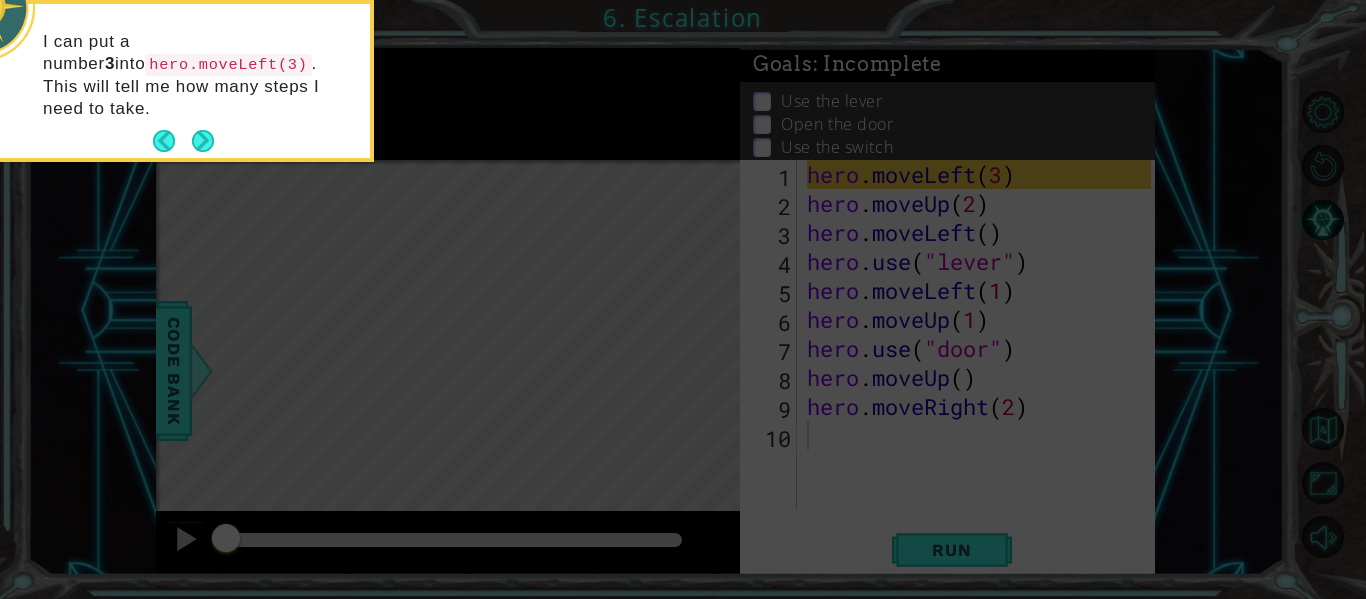 click 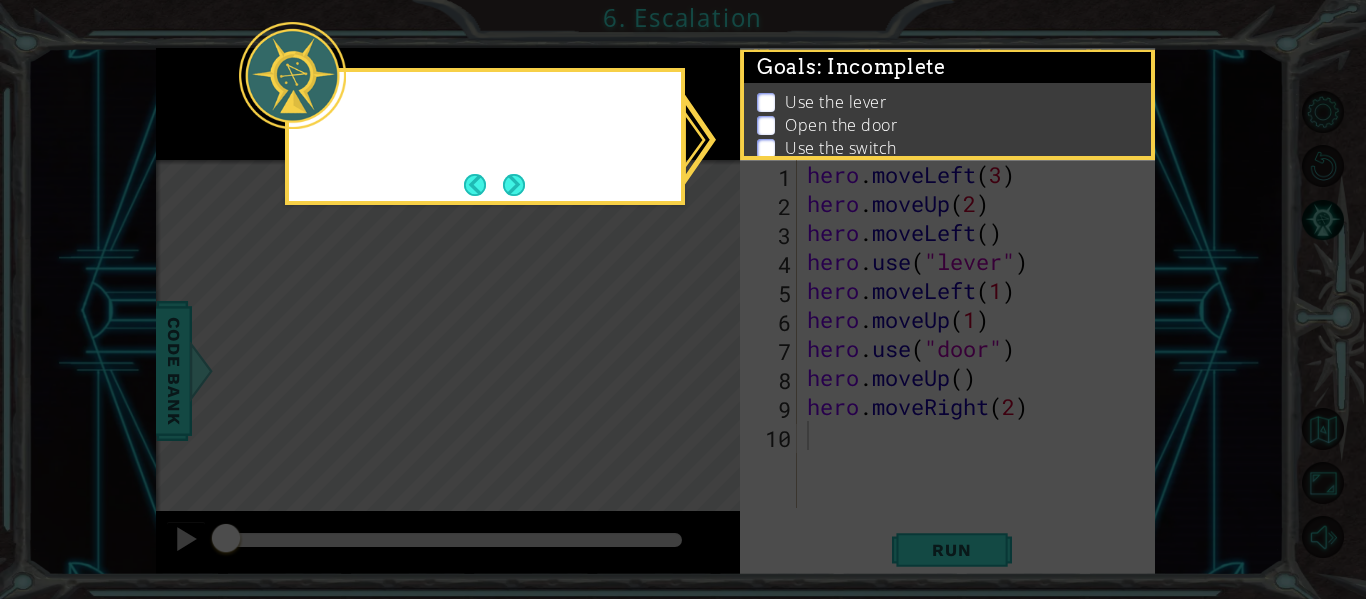 click 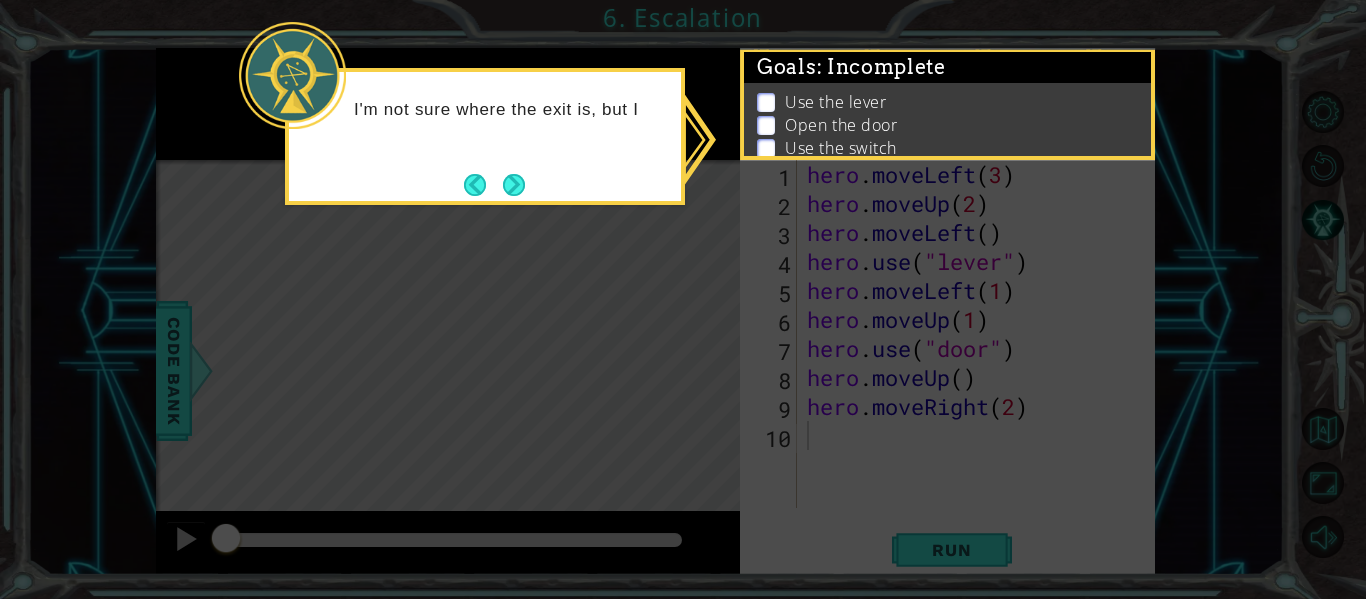 click on "I'm not sure where the exit is, but I" at bounding box center (485, 136) 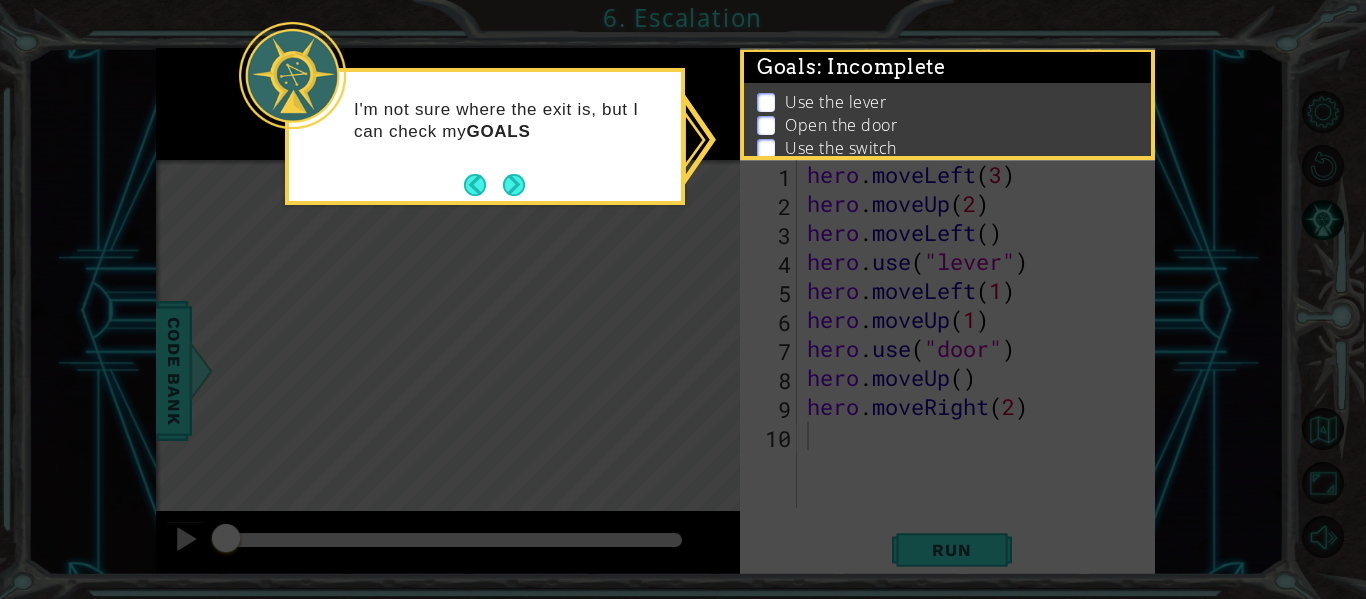 click on "I'm not sure where the exit is, but I can check my  GOALS" at bounding box center (485, 126) 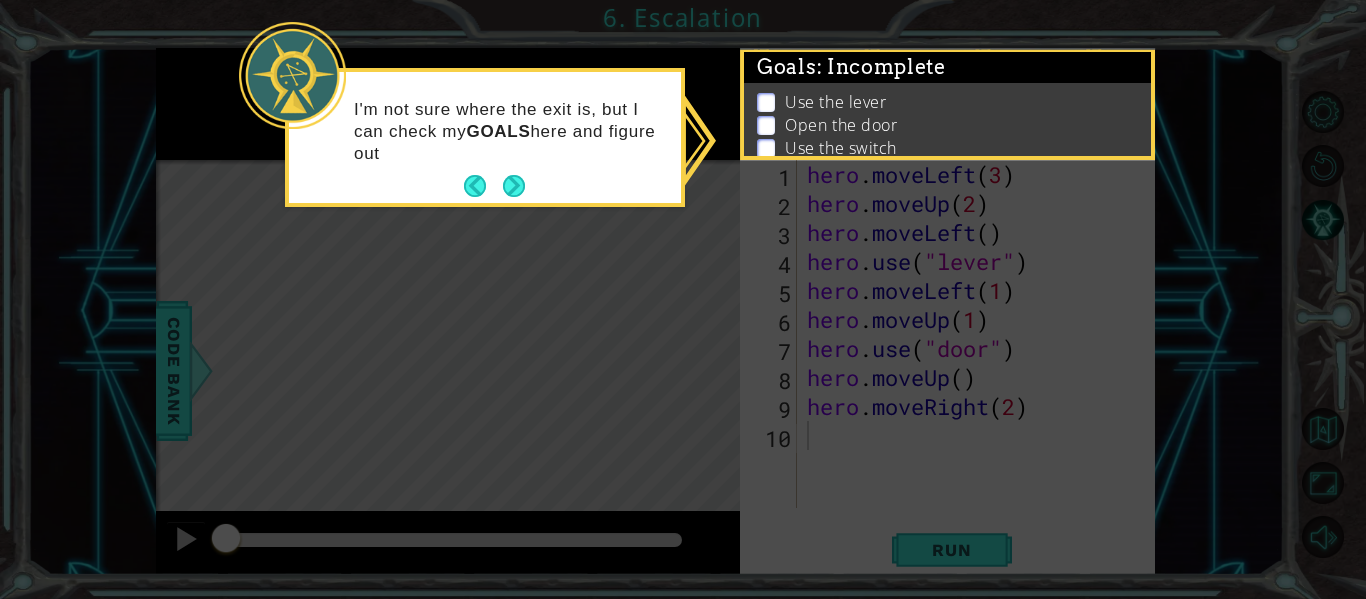 drag, startPoint x: 522, startPoint y: 175, endPoint x: 541, endPoint y: 169, distance: 19.924858 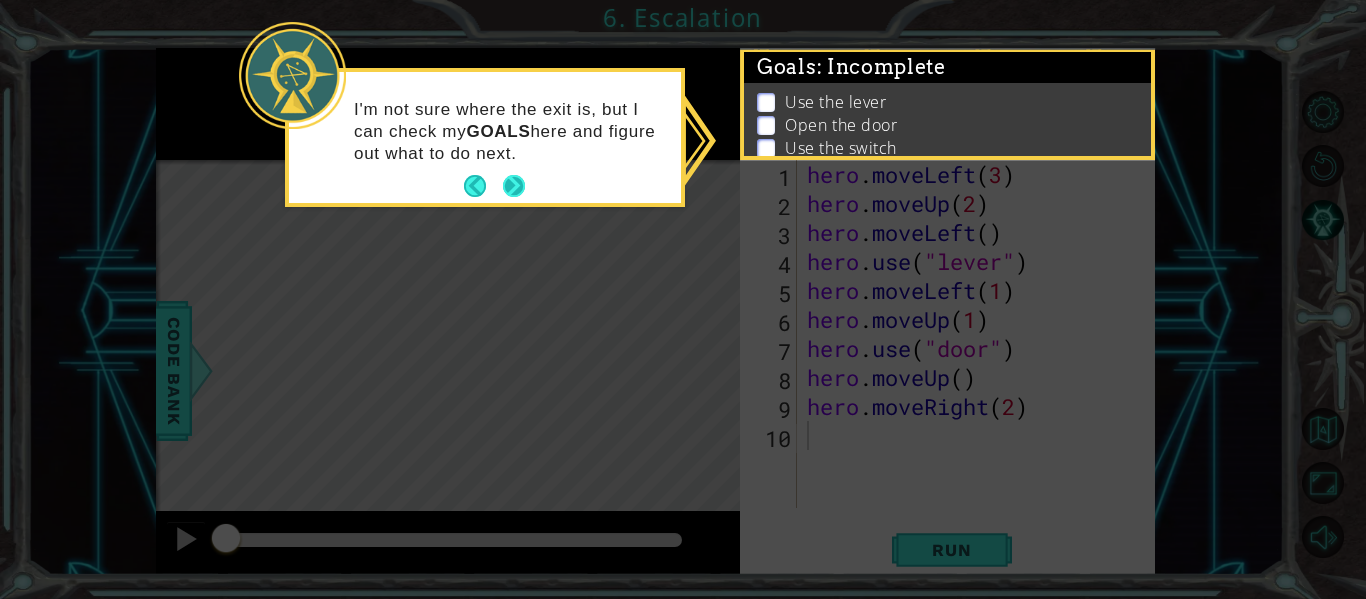 click at bounding box center [514, 186] 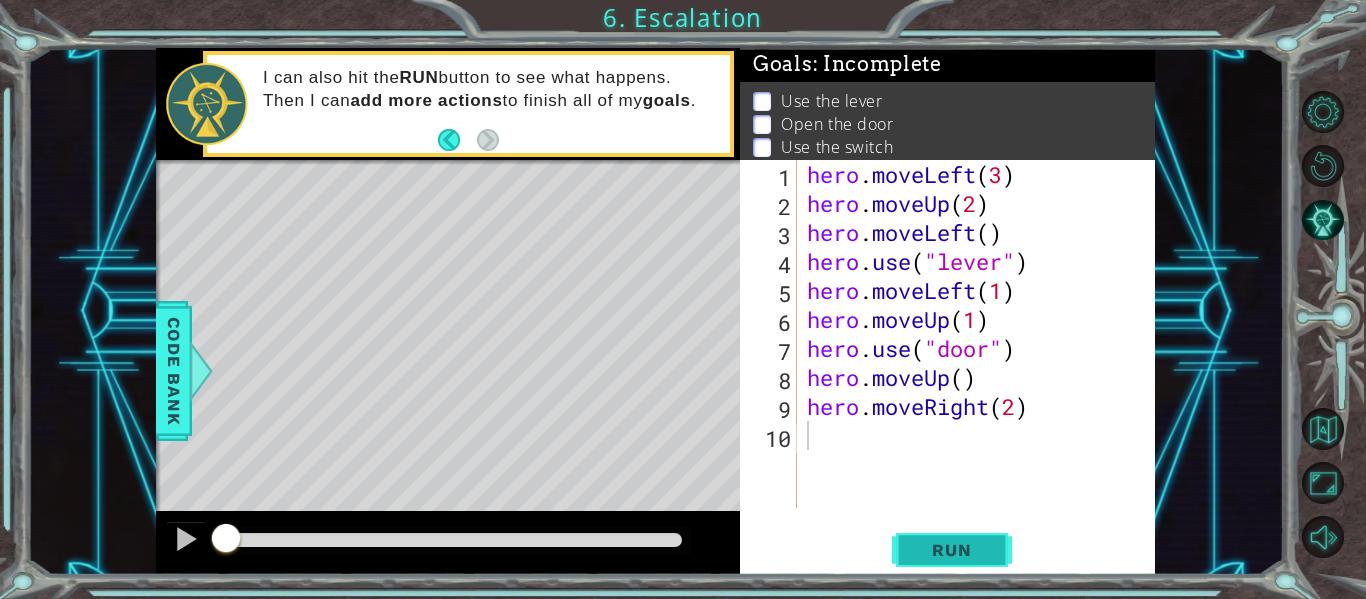 click on "Run" at bounding box center [951, 550] 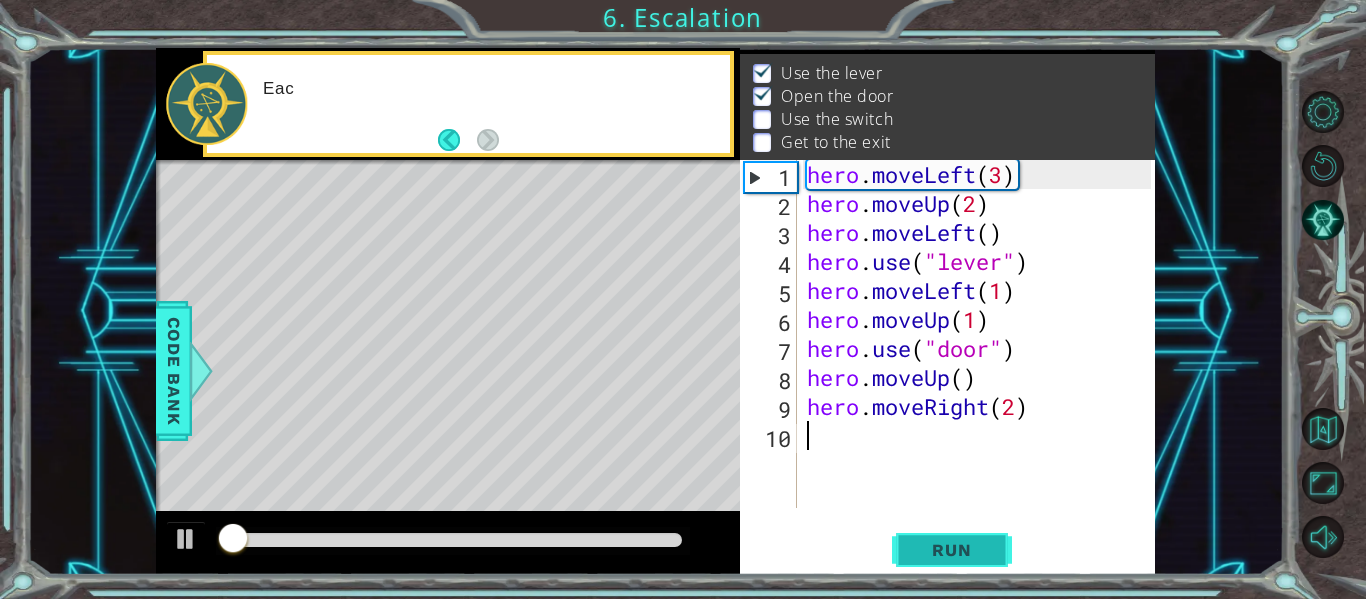 scroll, scrollTop: 29, scrollLeft: 0, axis: vertical 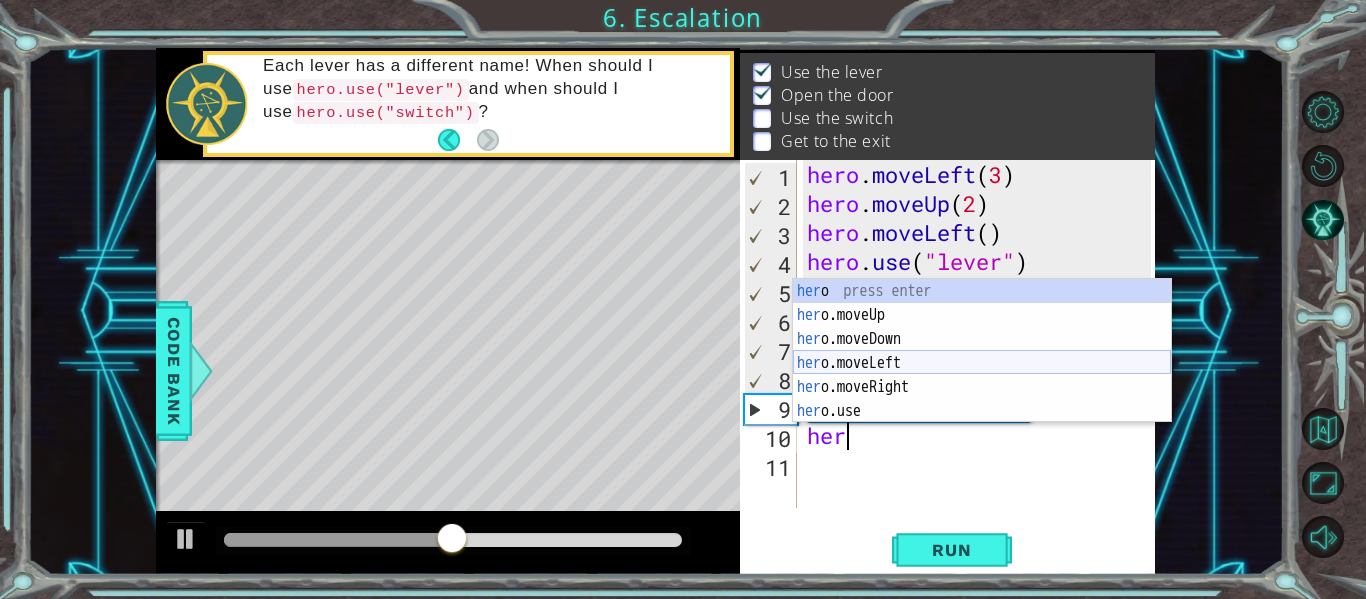 click on "her o press enter her o.moveUp press enter her o.moveDown press enter her o.moveLeft press enter her o.moveRight press enter her o.use press enter" at bounding box center [982, 375] 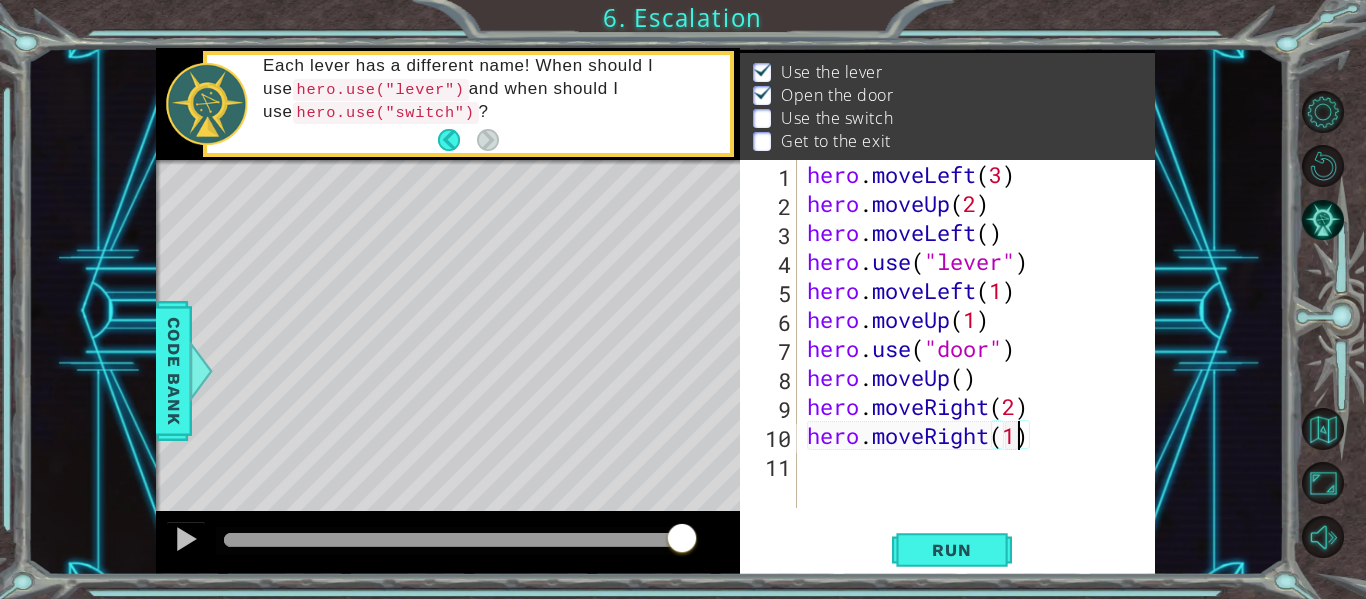 scroll, scrollTop: 0, scrollLeft: 9, axis: horizontal 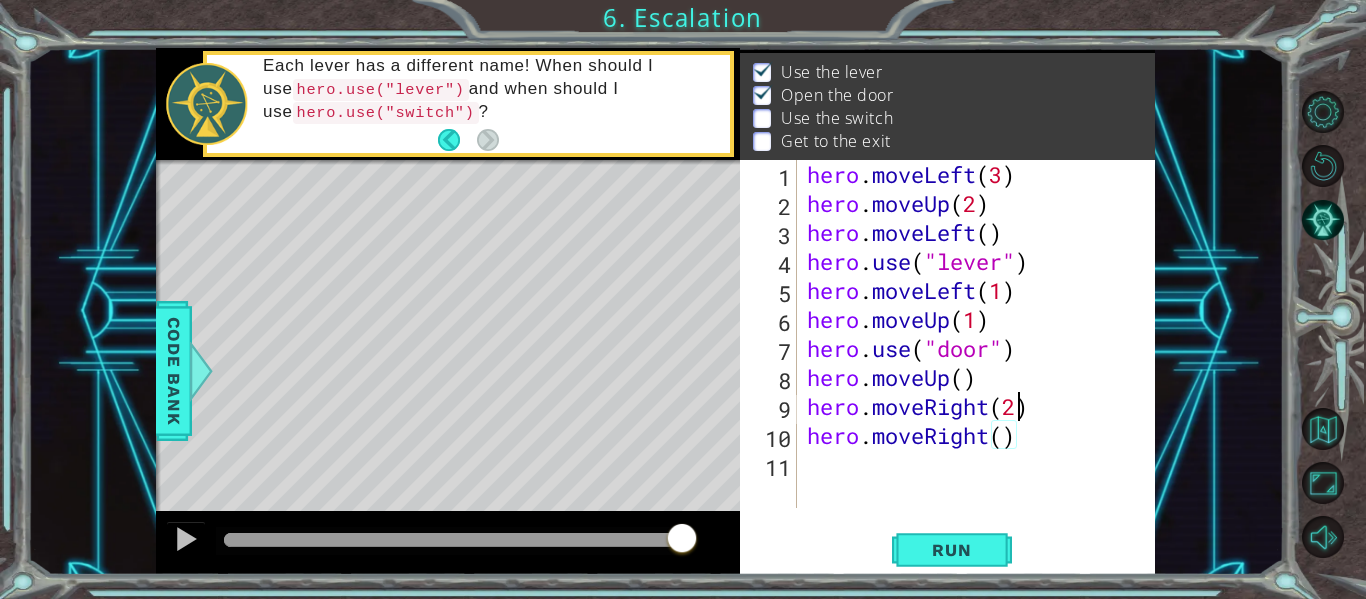 click on "hero . moveLeft ( 3 ) hero . moveUp ( 2 ) hero . moveLeft ( ) hero . use ( "lever" ) hero . moveLeft ( 1 ) hero . moveUp ( 1 ) hero . use ( "door" ) hero . moveUp ( ) hero . moveRight ( 2 ) hero . moveRight ( )" at bounding box center (982, 363) 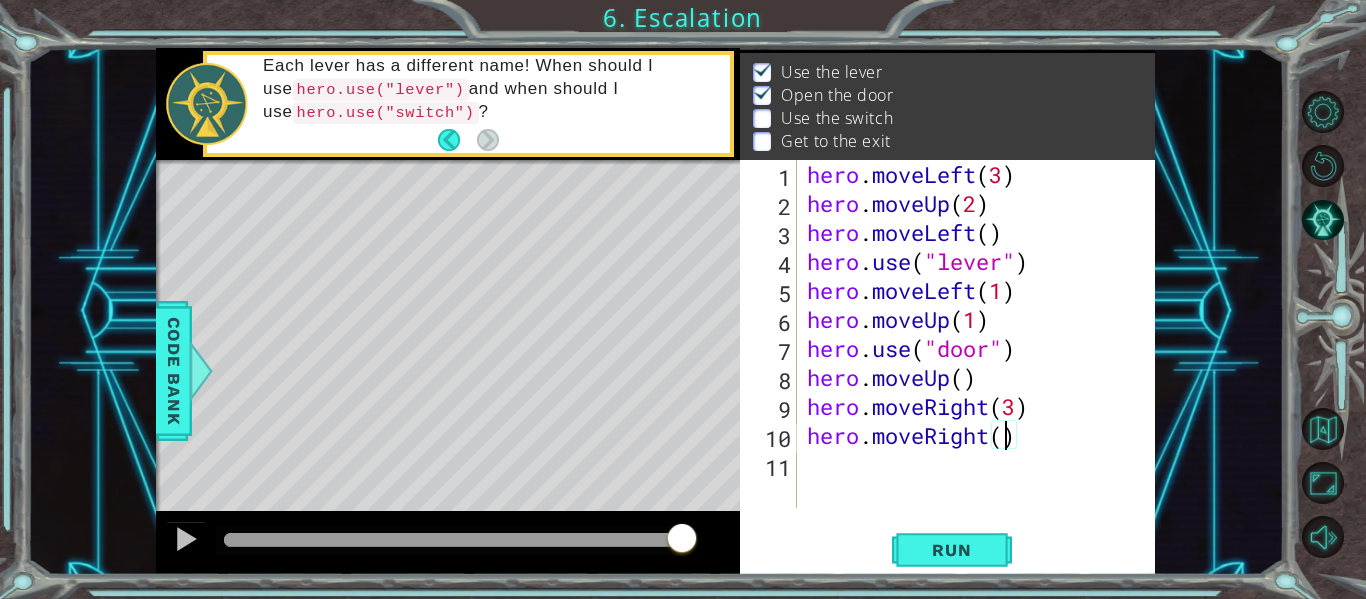 click on "hero . moveLeft ( 3 ) hero . moveUp ( 2 ) hero . moveLeft ( ) hero . use ( "lever" ) hero . moveLeft ( 1 ) hero . moveUp ( 1 ) hero . use ( "door" ) hero . moveUp ( ) hero . moveRight ( 3 ) hero . moveRight ( )" at bounding box center [982, 363] 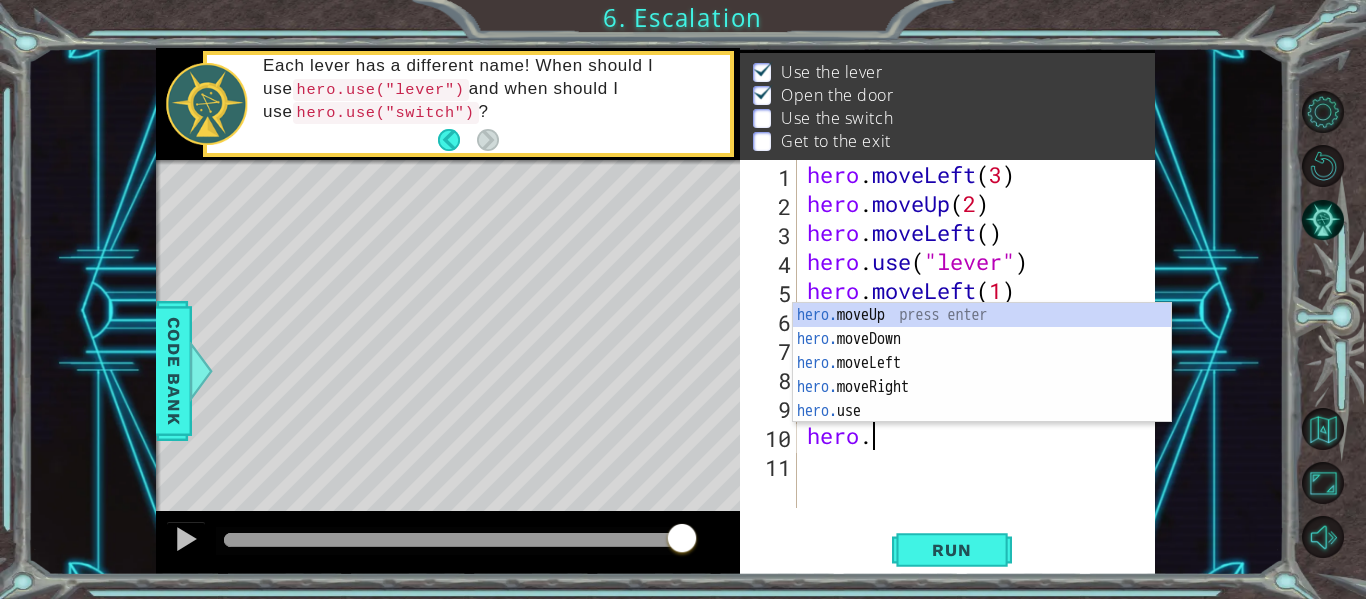 scroll, scrollTop: 0, scrollLeft: 1, axis: horizontal 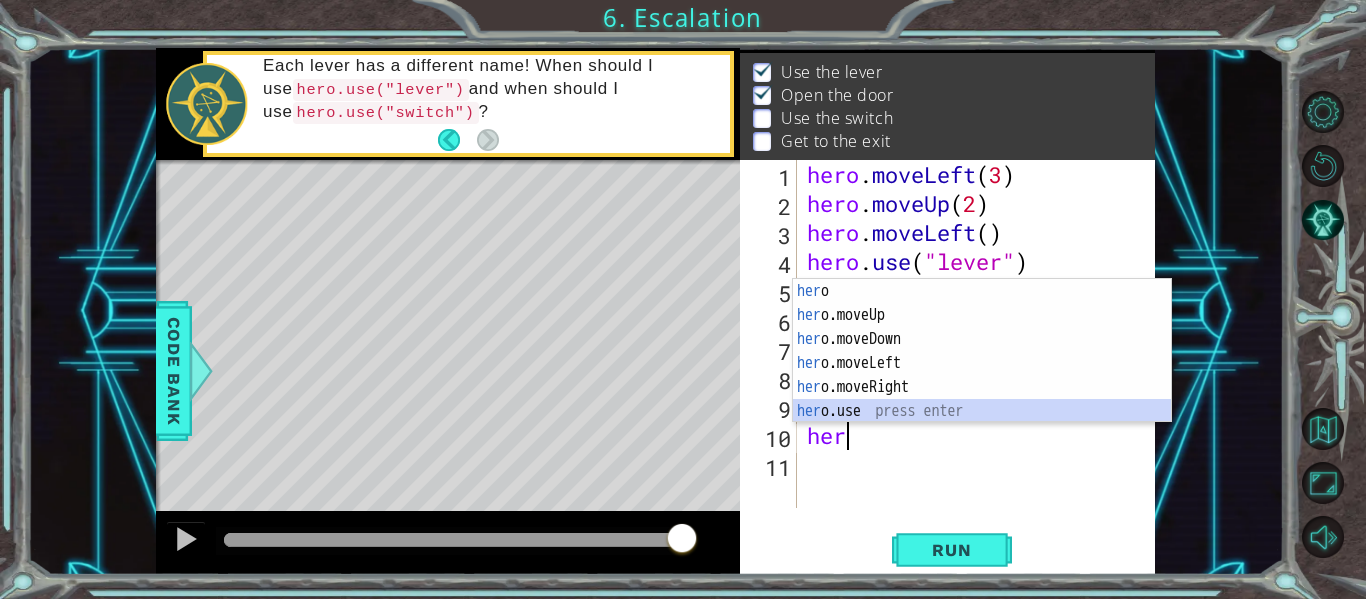 click on "her o press enter her o.moveUp press enter her o.moveDown press enter her o.moveLeft press enter her o.moveRight press enter her o.use press enter" at bounding box center [982, 375] 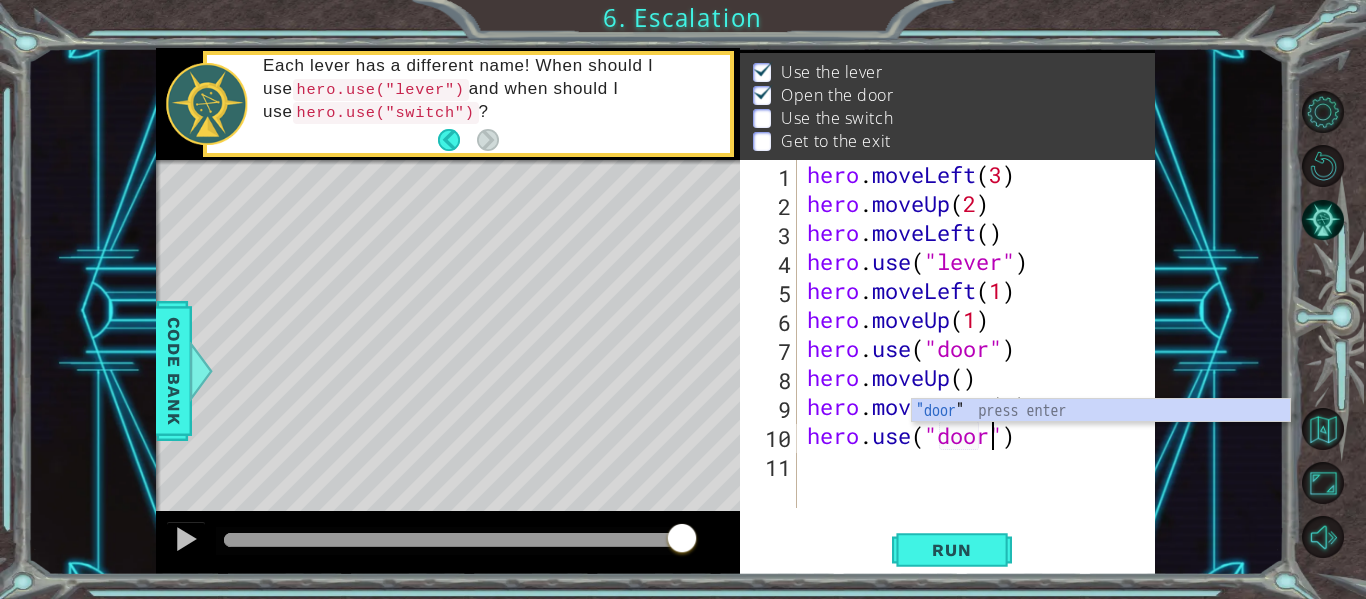 scroll, scrollTop: 0, scrollLeft: 9, axis: horizontal 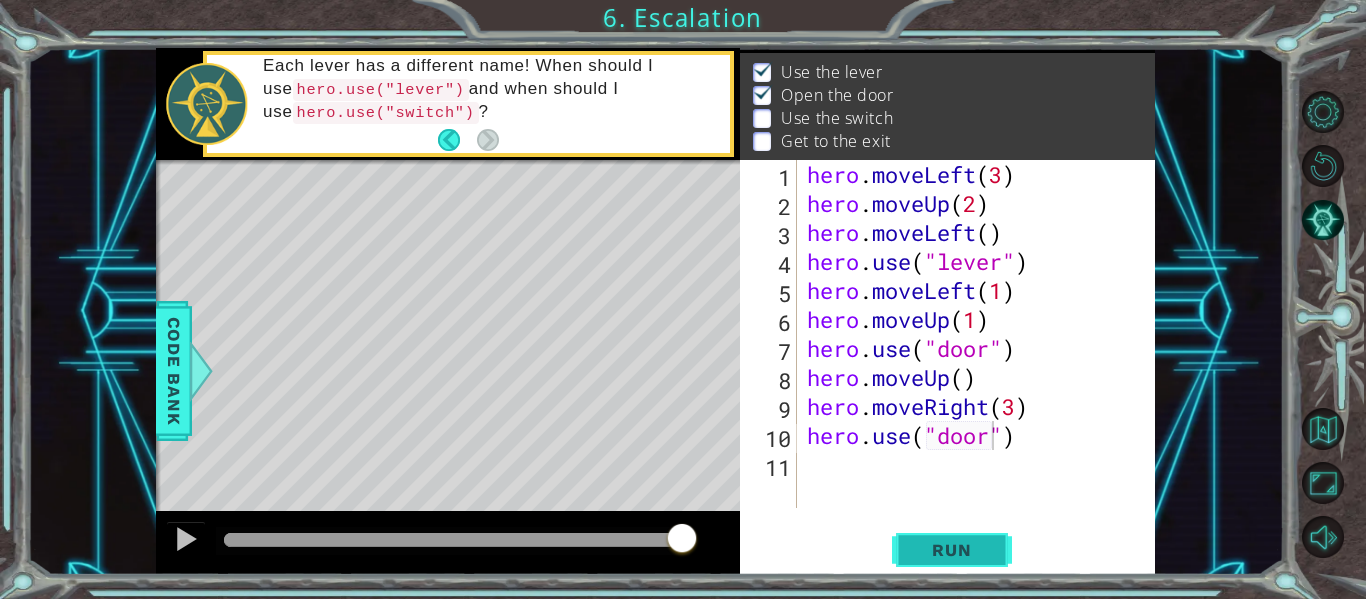 click on "Run" at bounding box center (952, 550) 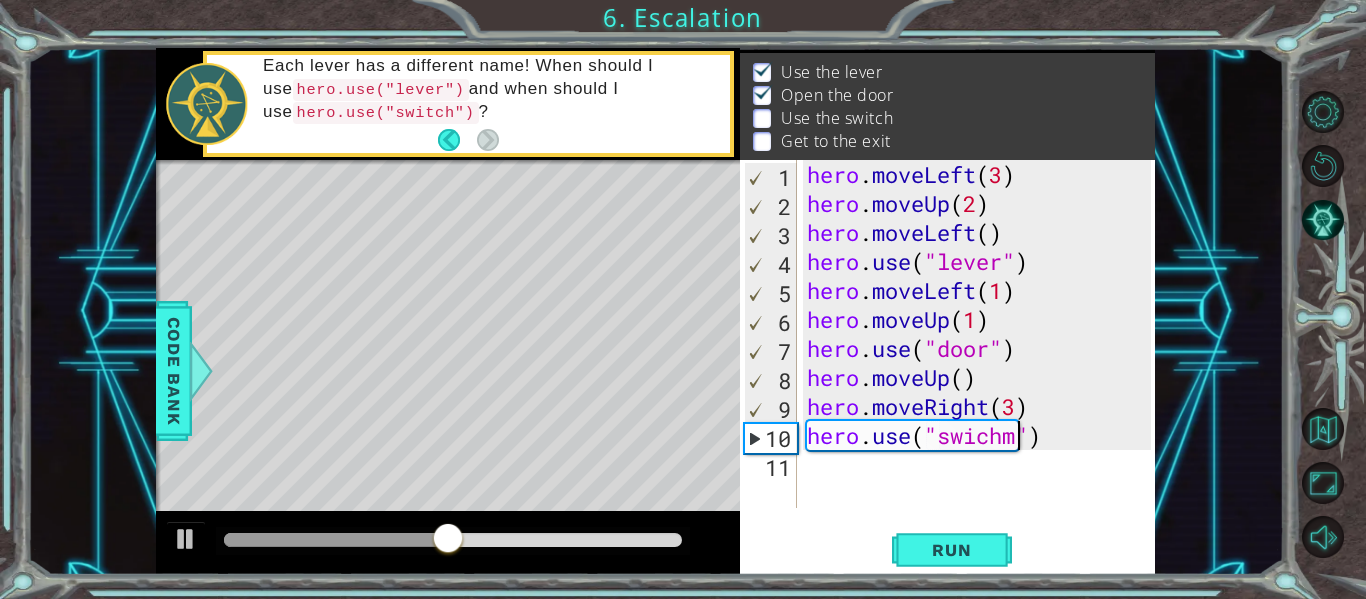 scroll, scrollTop: 0, scrollLeft: 9, axis: horizontal 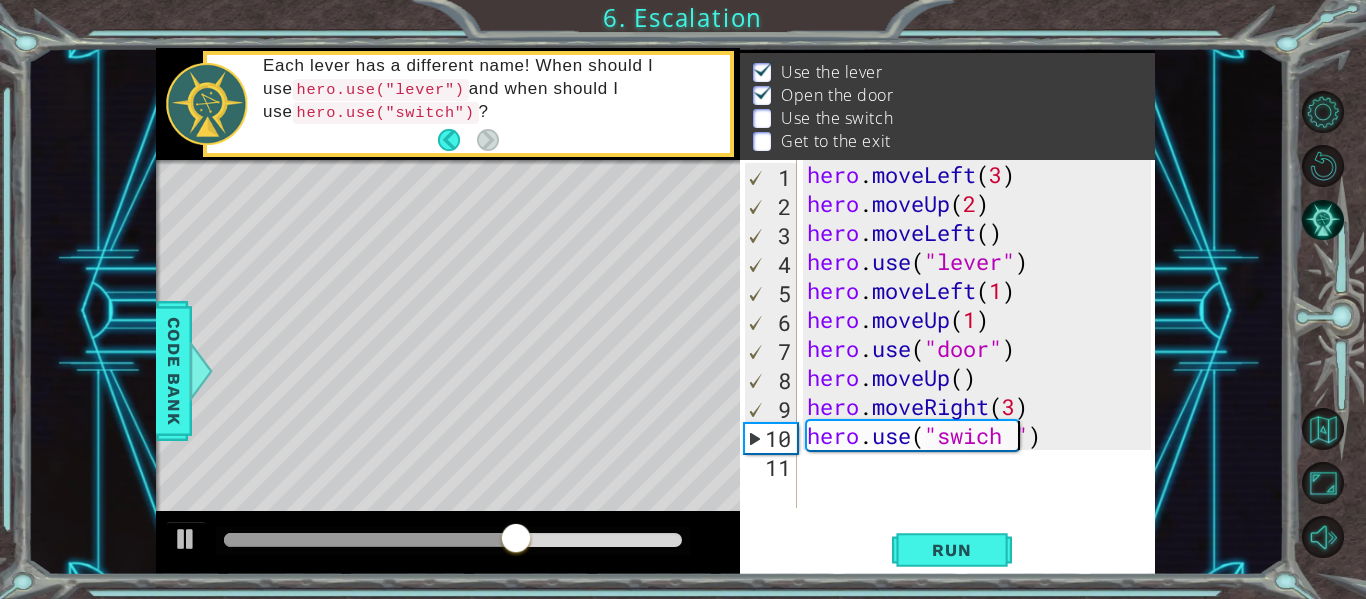type on "hero.use("swich ")" 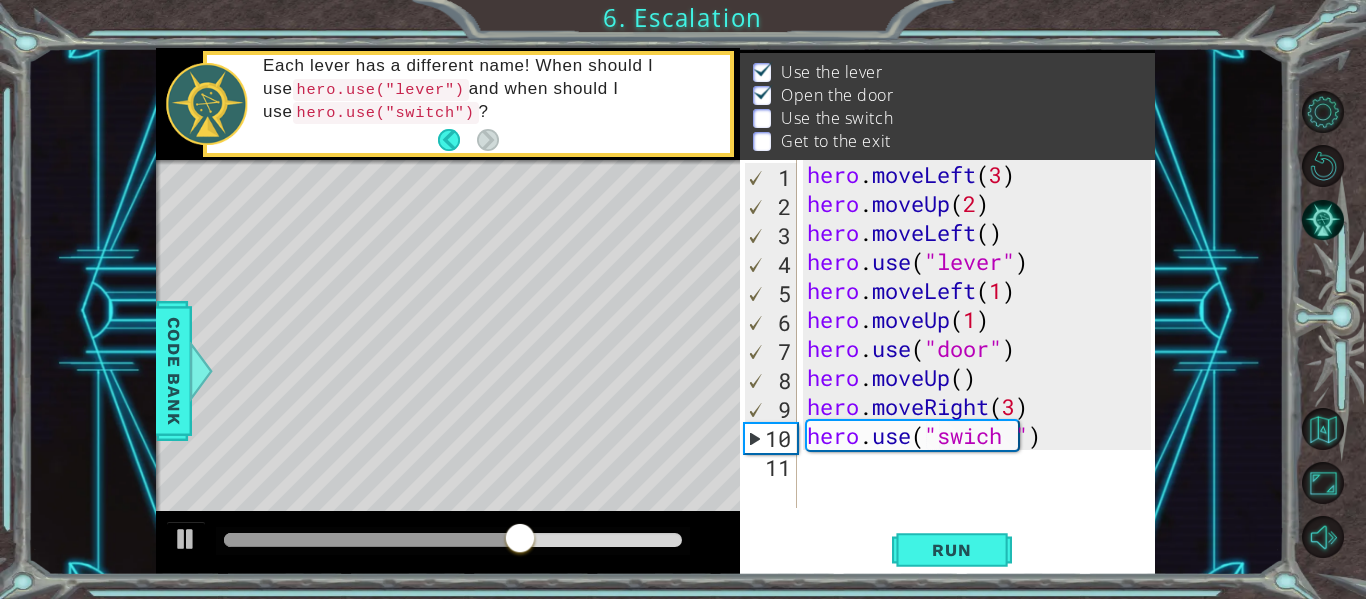 click on "hero.use("swich ") 1 2 3 4 5 6 7 8 9 10 11 hero . moveLeft ( 3 ) hero . moveUp ( 2 ) hero . moveLeft ( ) hero . use ( "lever" ) hero . moveLeft ( 1 ) hero . moveUp ( 1 ) hero . use ( "door" ) hero . moveUp ( ) hero . moveRight ( 3 ) hero . use ( "swich " )     הההההההההההההההההההההההההההההההההההההההההההההההההההההההההההההההההההההההההההההההההההההההההההההההההההההההההההההההההההההההההההההההההההההההההההההההההההההההההההההההההההההההההההההההההההההההההההההההההההההההההההההההההההההההההההההההההההההההההההההההההההההההההההההההה" at bounding box center (945, 334) 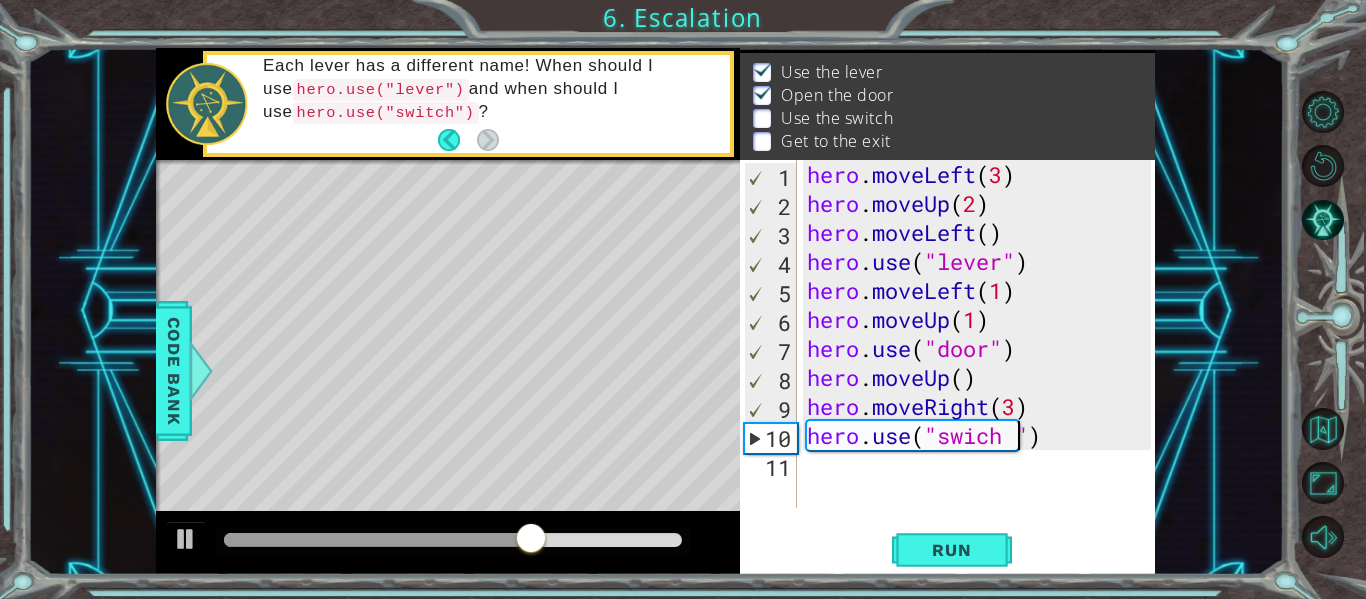 drag, startPoint x: 806, startPoint y: 465, endPoint x: 807, endPoint y: 479, distance: 14.035668 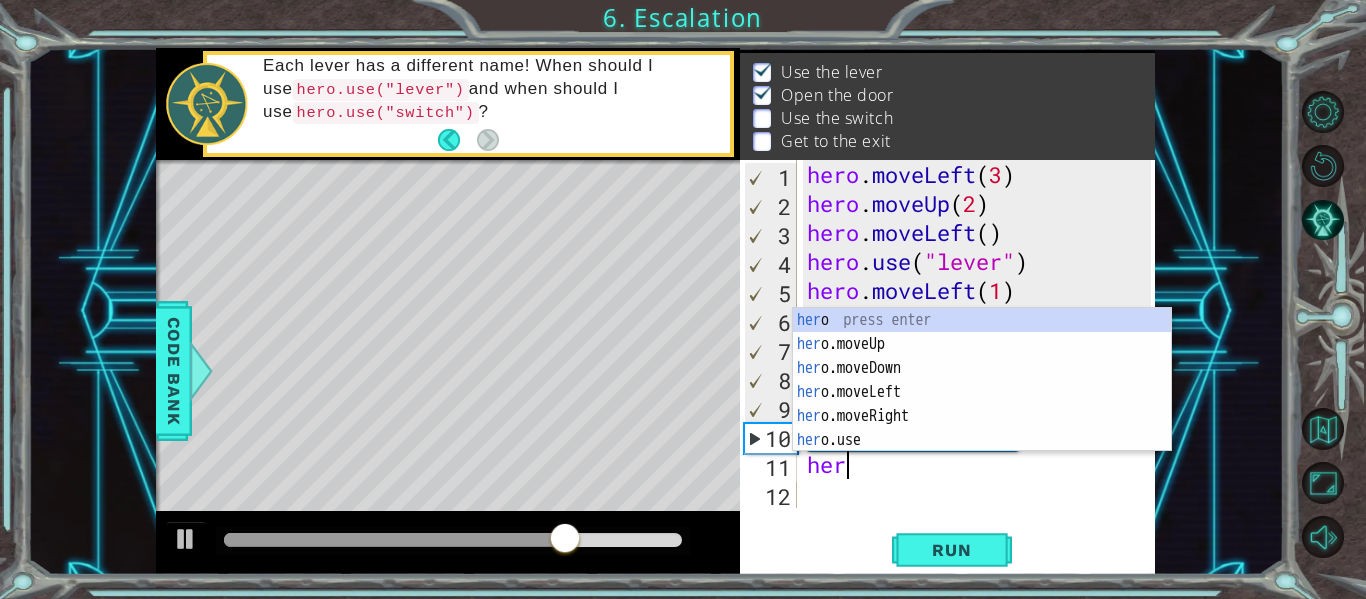 scroll, scrollTop: 0, scrollLeft: 1, axis: horizontal 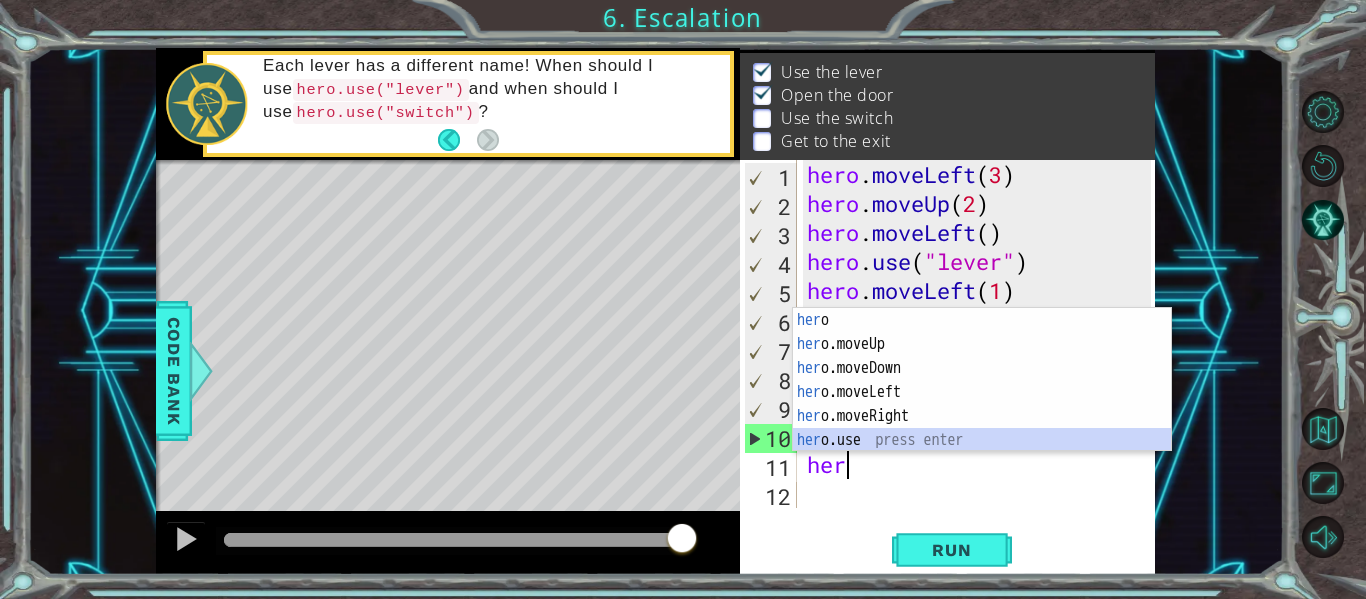 click on "her o press enter her o.moveUp press enter her o.moveDown press enter her o.moveLeft press enter her o.moveRight press enter her o.use press enter" at bounding box center (982, 404) 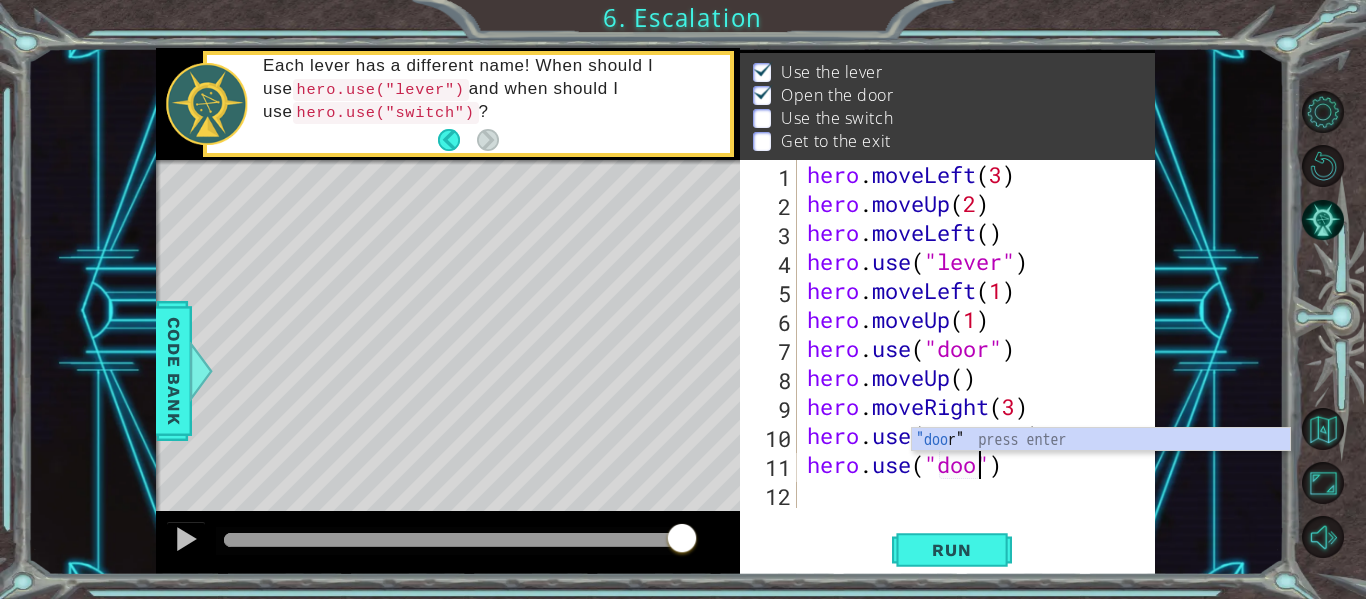 scroll, scrollTop: 0, scrollLeft: 9, axis: horizontal 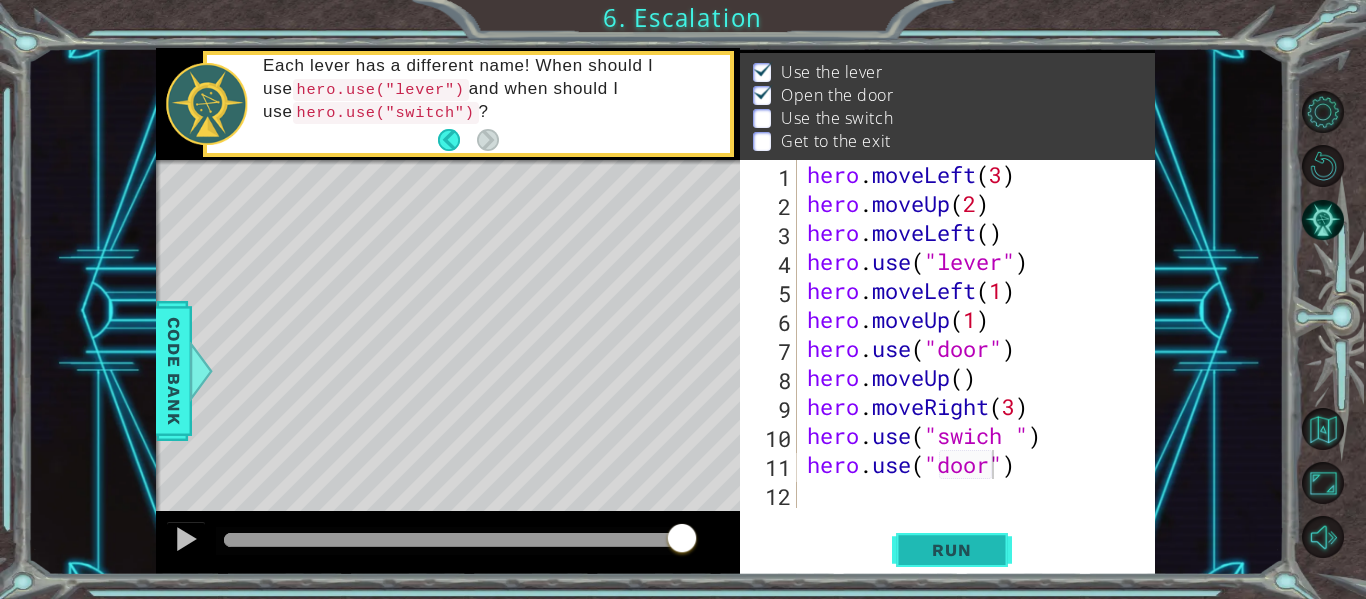click on "Run" at bounding box center (951, 550) 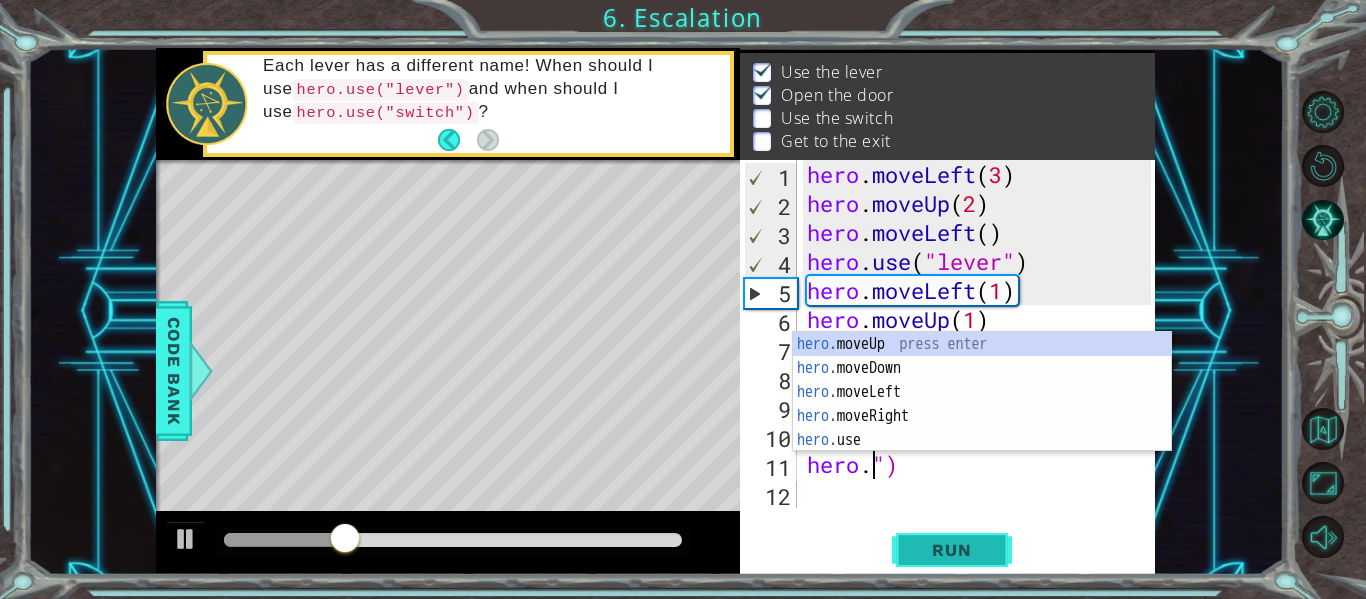scroll, scrollTop: 0, scrollLeft: 3, axis: horizontal 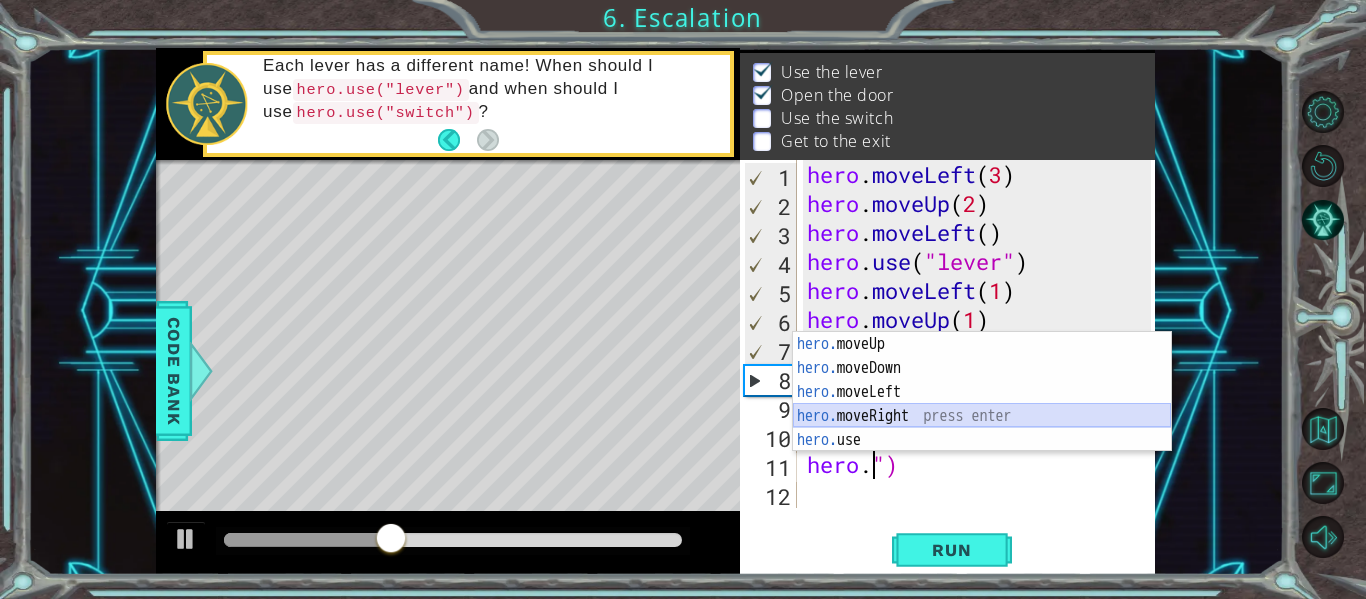 click on "hero. moveUp press enter hero. moveDown press enter hero. moveLeft press enter hero. moveRight press enter hero. use press enter" at bounding box center (982, 416) 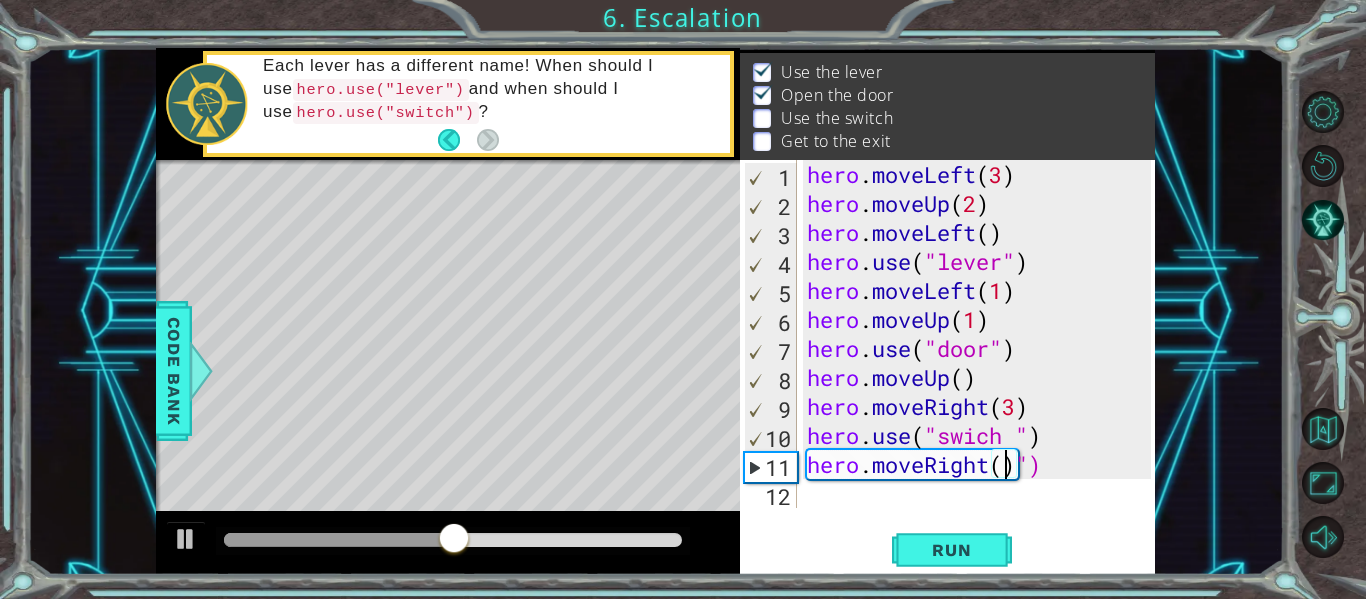 type on "hero.moveRight(2)")" 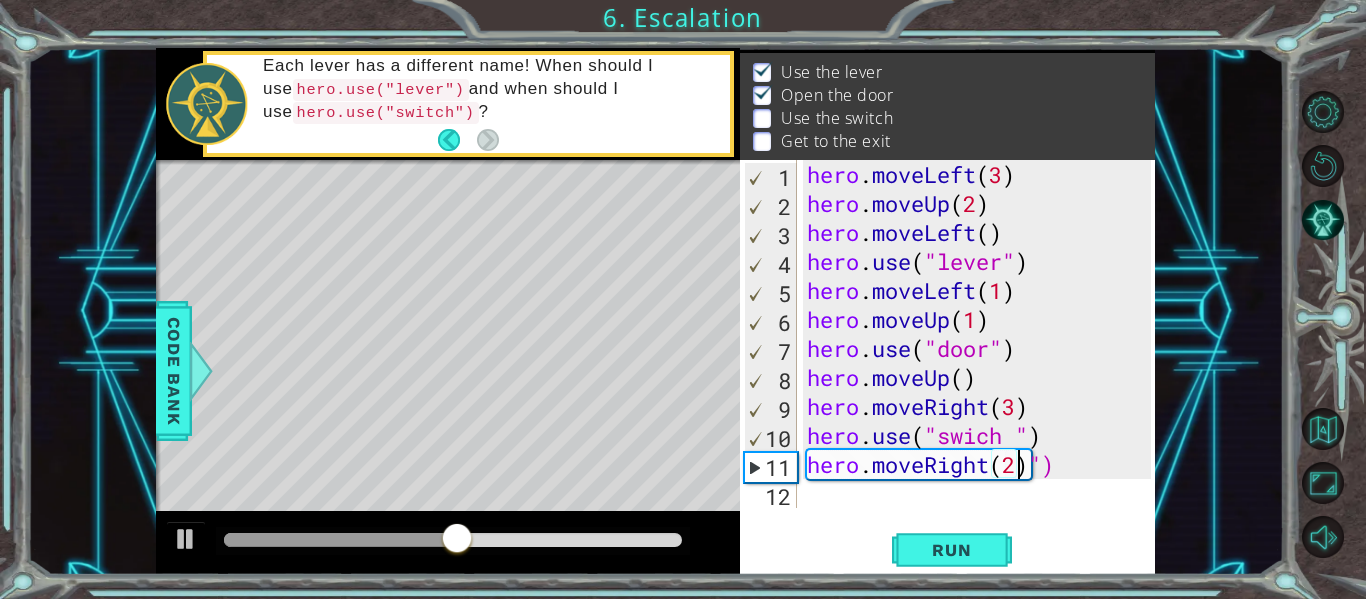 scroll, scrollTop: 0, scrollLeft: 10, axis: horizontal 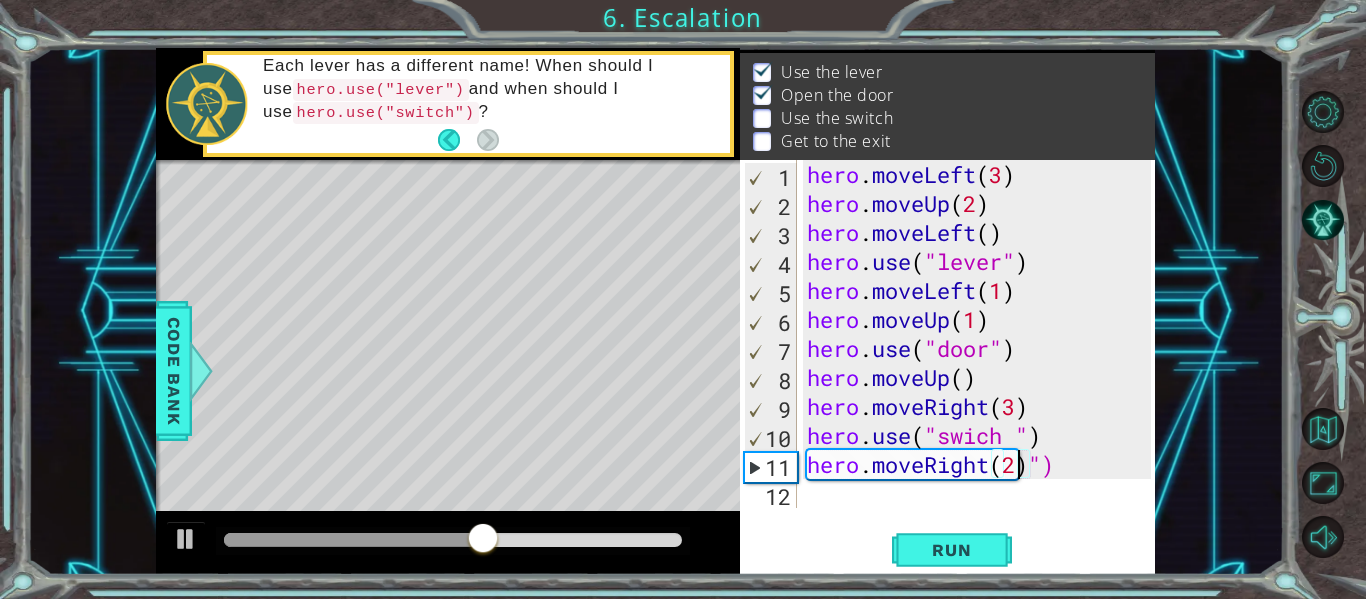 click on "hero . moveLeft ( 3 ) hero . moveUp ( 2 ) hero . moveLeft ( ) hero . use ( "lever" ) hero . moveLeft ( 1 ) hero . moveUp ( 1 ) hero . use ( "door" ) hero . moveUp ( ) hero . moveRight ( 3 ) hero . use ( "swich " ) hero . moveRight ( 2 ) ")" at bounding box center [982, 363] 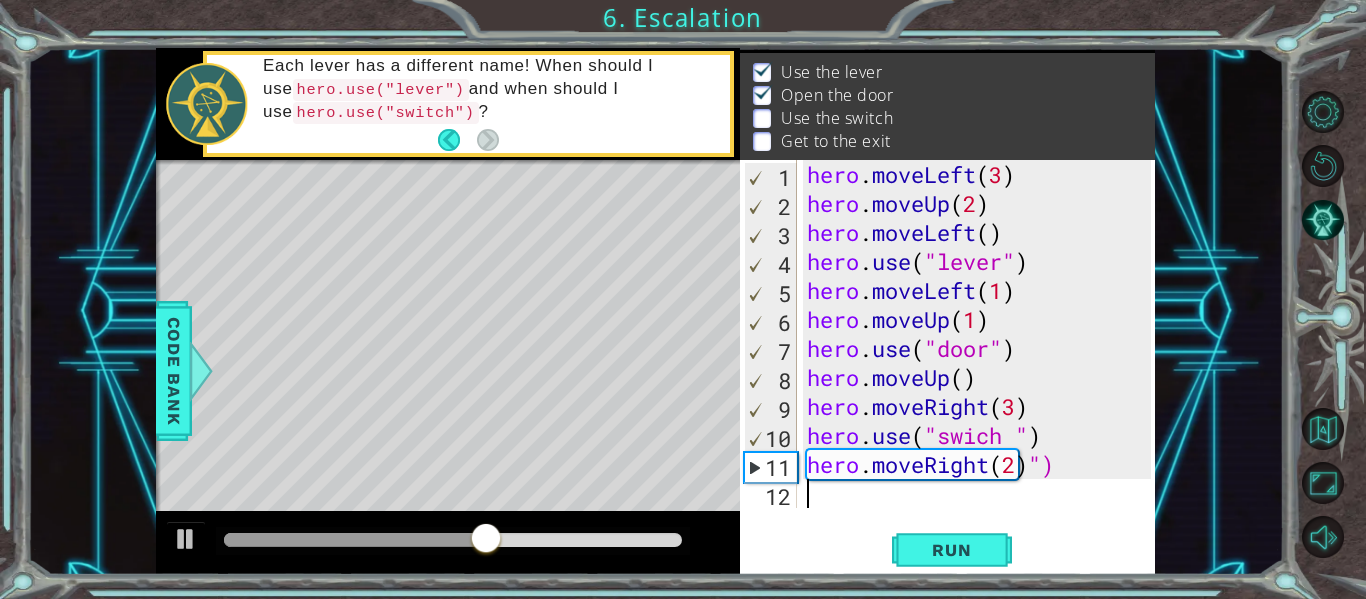 scroll, scrollTop: 0, scrollLeft: 0, axis: both 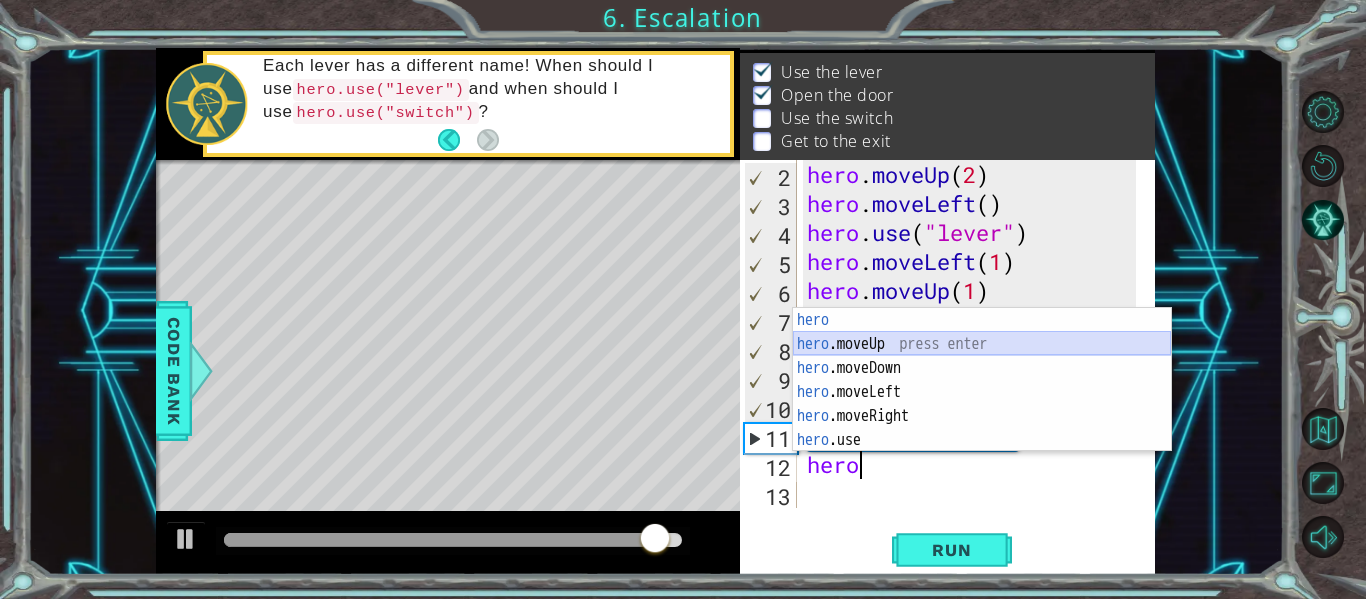 drag, startPoint x: 940, startPoint y: 341, endPoint x: 954, endPoint y: 341, distance: 14 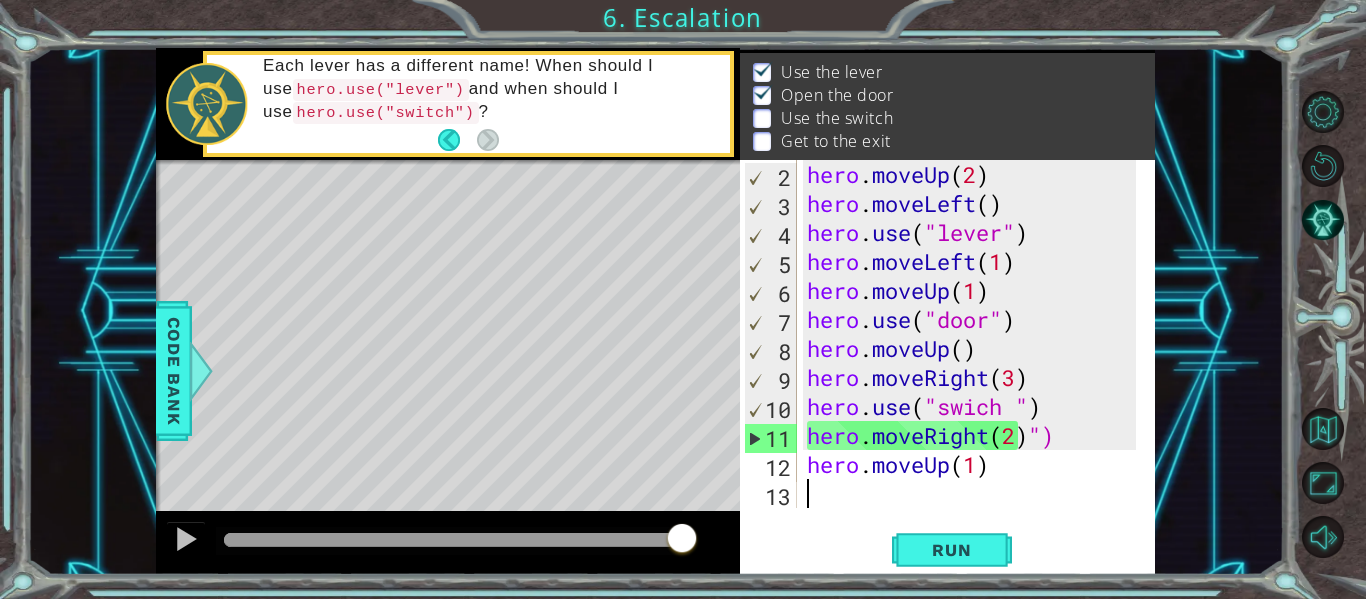 click on "hero . moveUp ( 2 ) hero . moveLeft ( ) hero . use ( "lever" ) hero . moveLeft ( 1 ) hero . moveUp ( 1 ) hero . use ( "door" ) hero . moveUp ( ) hero . moveRight ( 3 ) hero . use ( "swich " ) hero . moveRight ( 2 ) ") hero . moveUp ( 1 )" at bounding box center (974, 363) 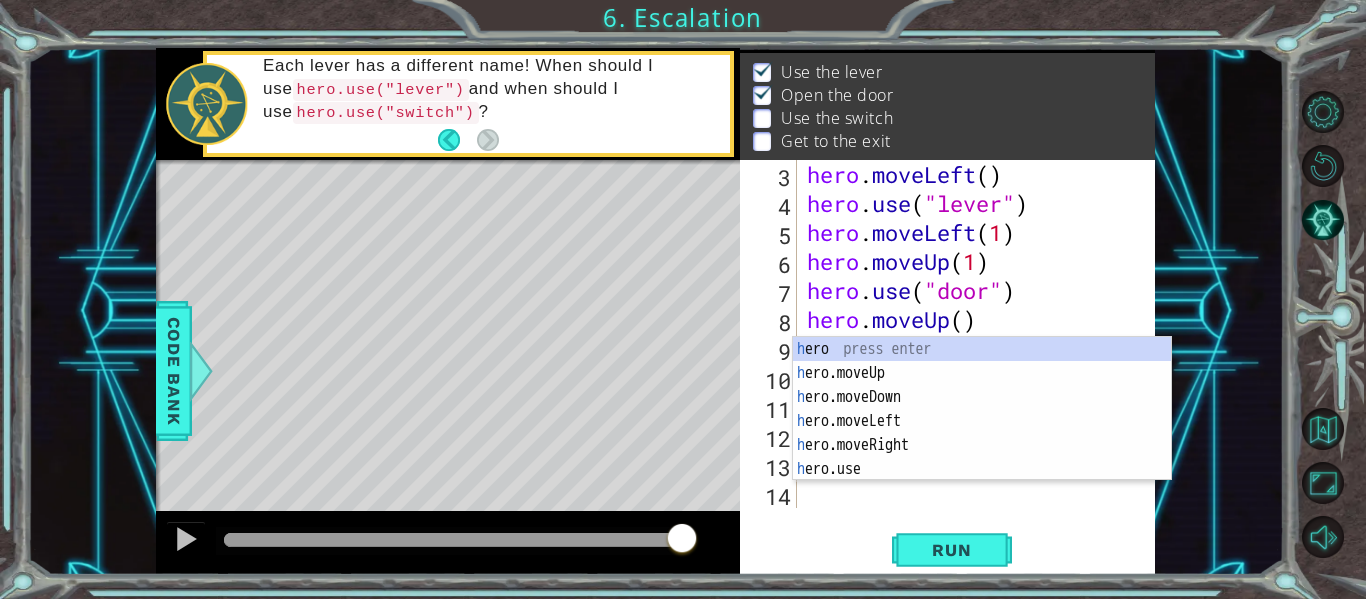 scroll, scrollTop: 58, scrollLeft: 0, axis: vertical 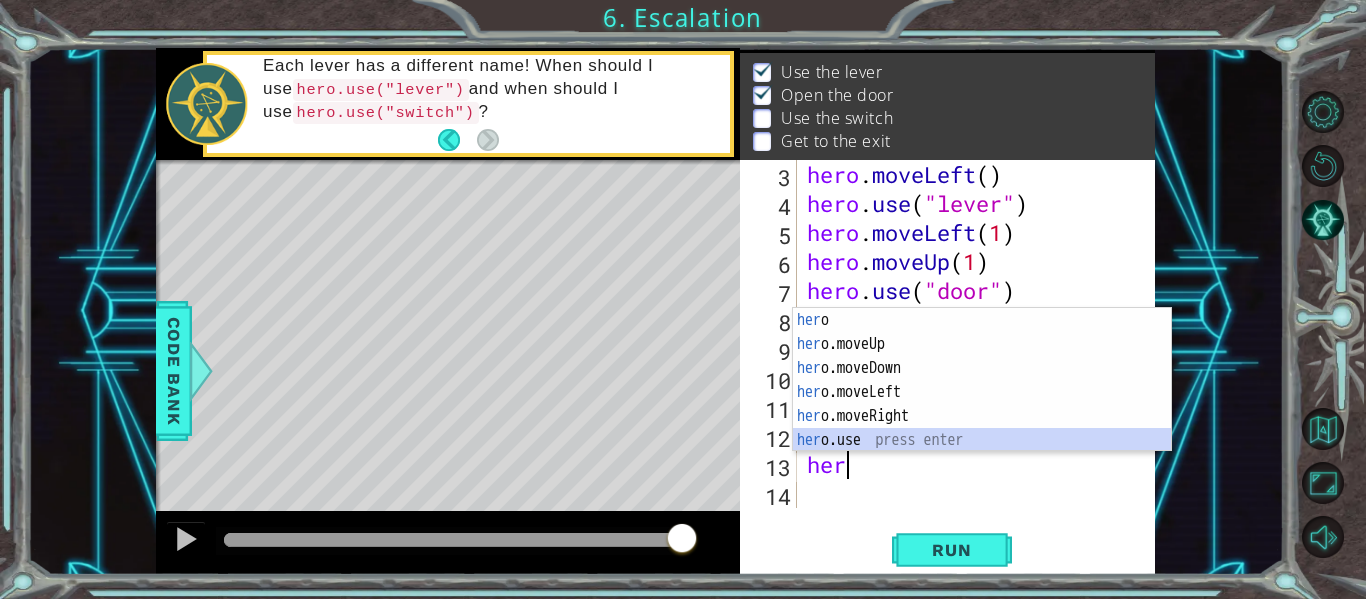 click on "her o press enter her o.moveUp press enter her o.moveDown press enter her o.moveLeft press enter her o.moveRight press enter her o.use press enter" at bounding box center (982, 404) 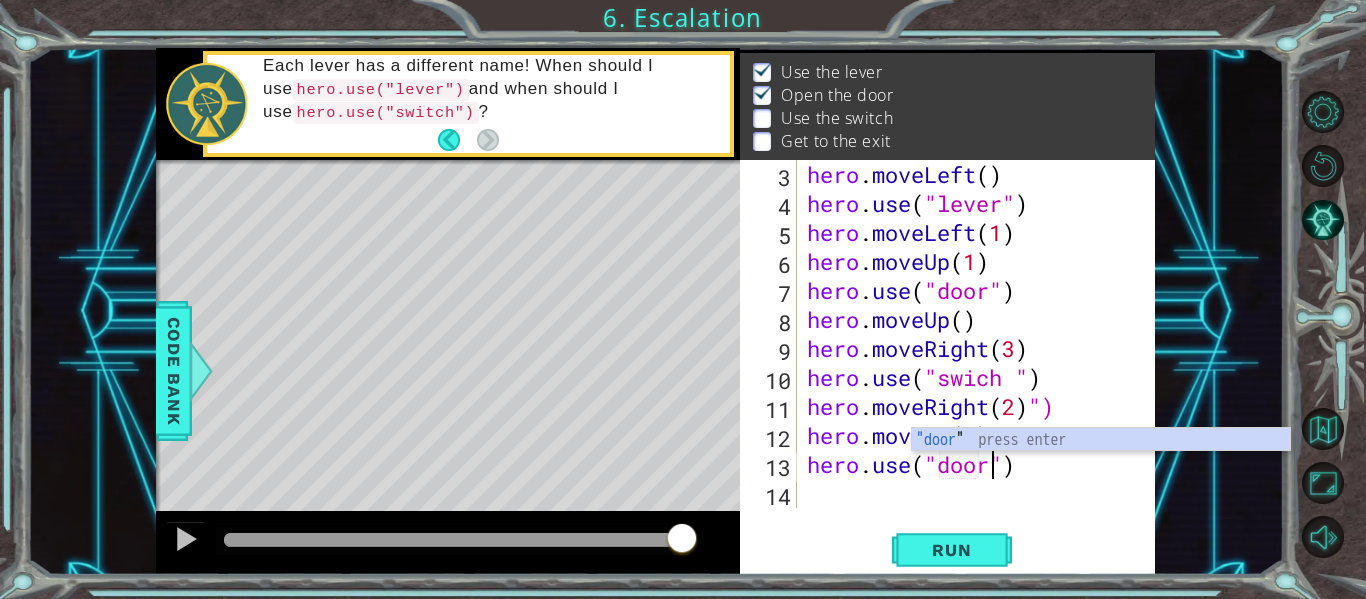 scroll, scrollTop: 0, scrollLeft: 9, axis: horizontal 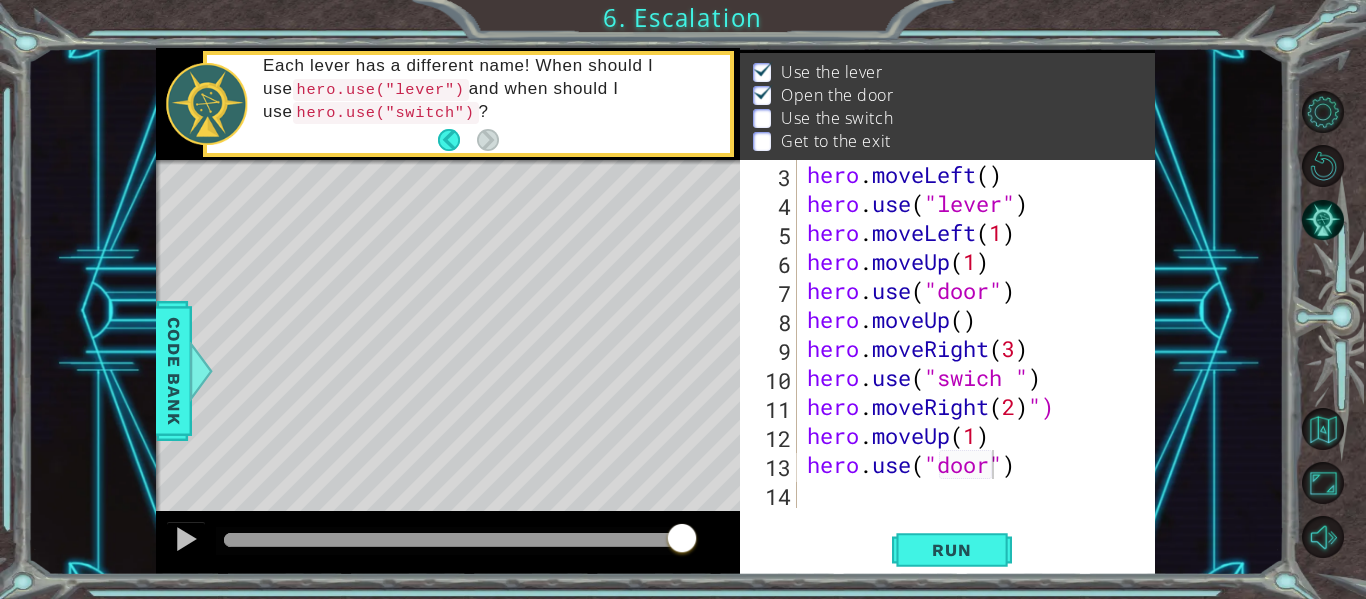 click on "hero.use("door") 3 4 5 6 7 8 9 10 11 12 13 14 hero . moveLeft ( ) hero . use ( "lever" ) hero . moveLeft ( 1 ) hero . moveUp ( 1 ) hero . use ( "door" ) hero . moveUp ( ) hero . moveRight ( 3 ) hero . use ( "swich " ) hero . moveRight ( 2 ) ") hero . moveUp ( 1 ) hero . use ( "door" )     הההההההההההההההההההההההההההההההההההההההההההההההההההההההההההההההההההההההההההההההההההההההההההההההההההההההההההההההההההההההההההההההההההההההההההההההההההההההההההההההההההההההההההההההההההההההההההההההההההההההההההההההההההההההההההההההההההההההההההההההההההההההההההההההה Code Saved Run Statement   /  Call   /" at bounding box center [947, 367] 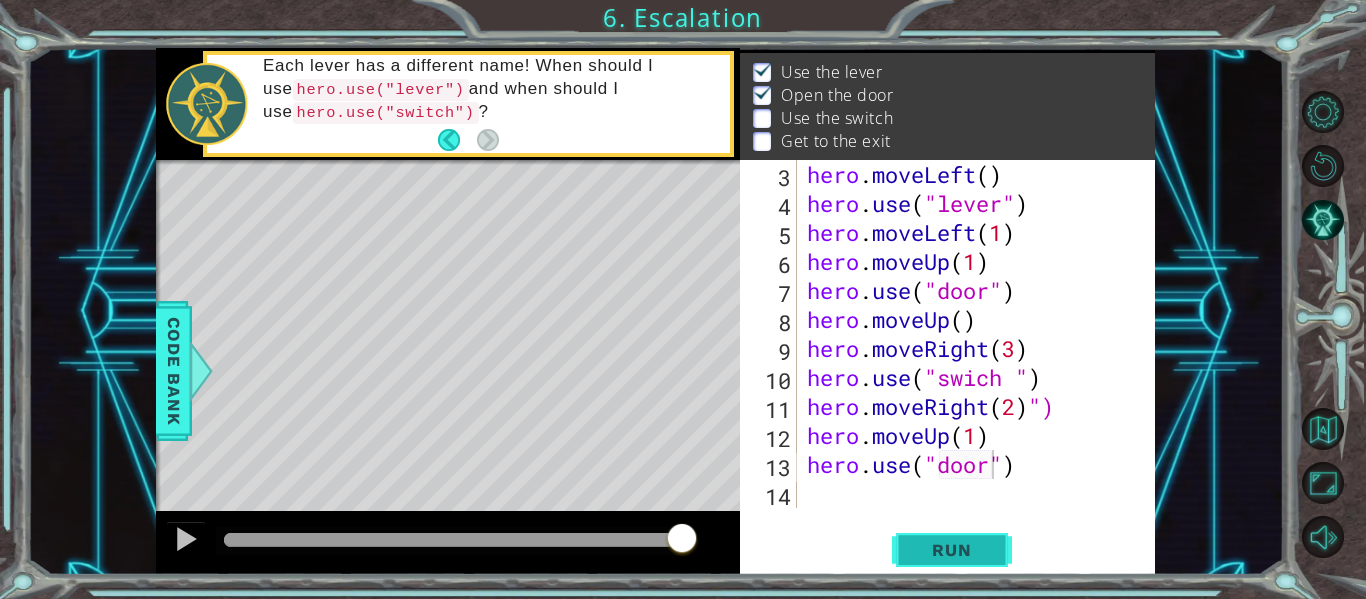 click on "Run" at bounding box center [951, 550] 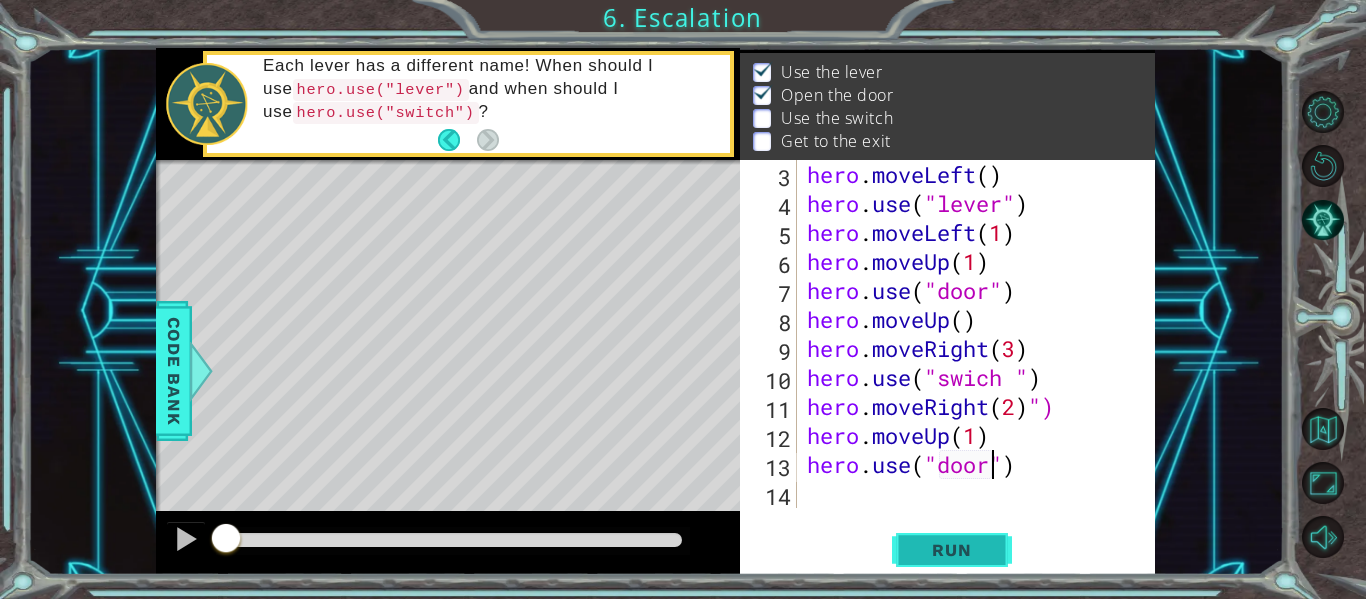 scroll, scrollTop: 0, scrollLeft: 0, axis: both 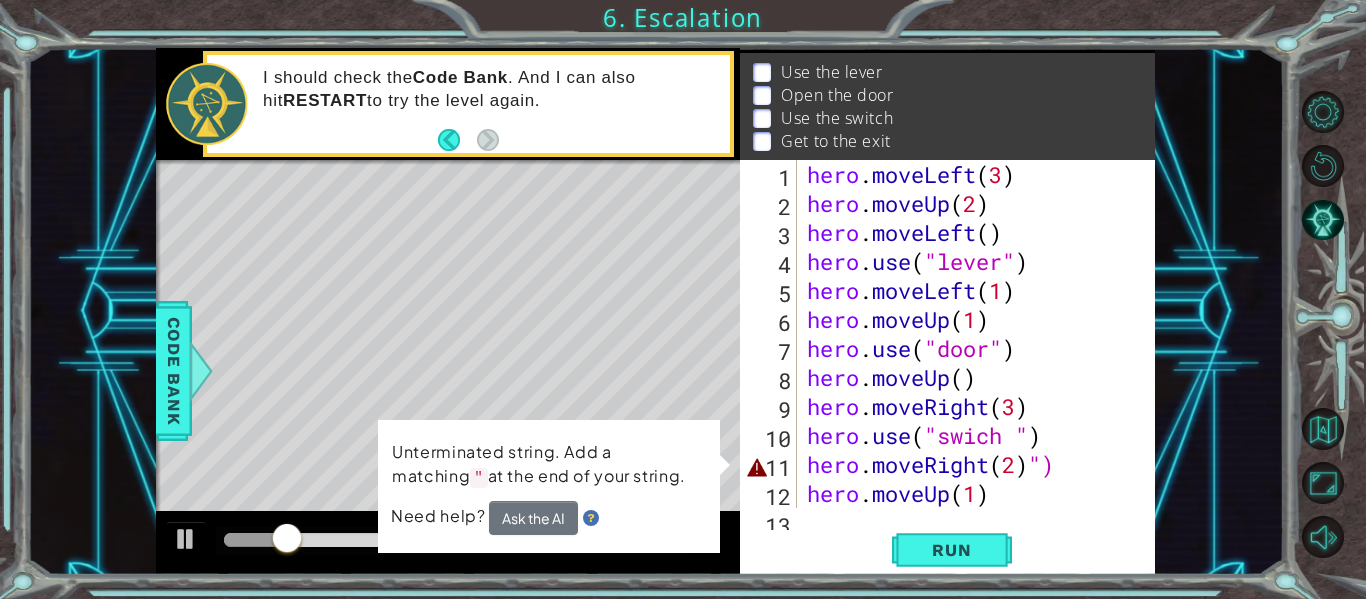 click on "hero . moveLeft ( 3 ) hero . moveUp ( 2 ) hero . moveLeft ( ) hero . use ( "lever" ) hero . moveLeft ( 1 ) hero . moveUp ( 1 ) hero . use ( "door" ) hero . moveUp ( ) hero . moveRight ( 3 ) hero . use ( "swich " ) hero . moveRight ( 2 ) ") hero . moveUp ( 1 ) hero . use ( "door" )" at bounding box center (974, 363) 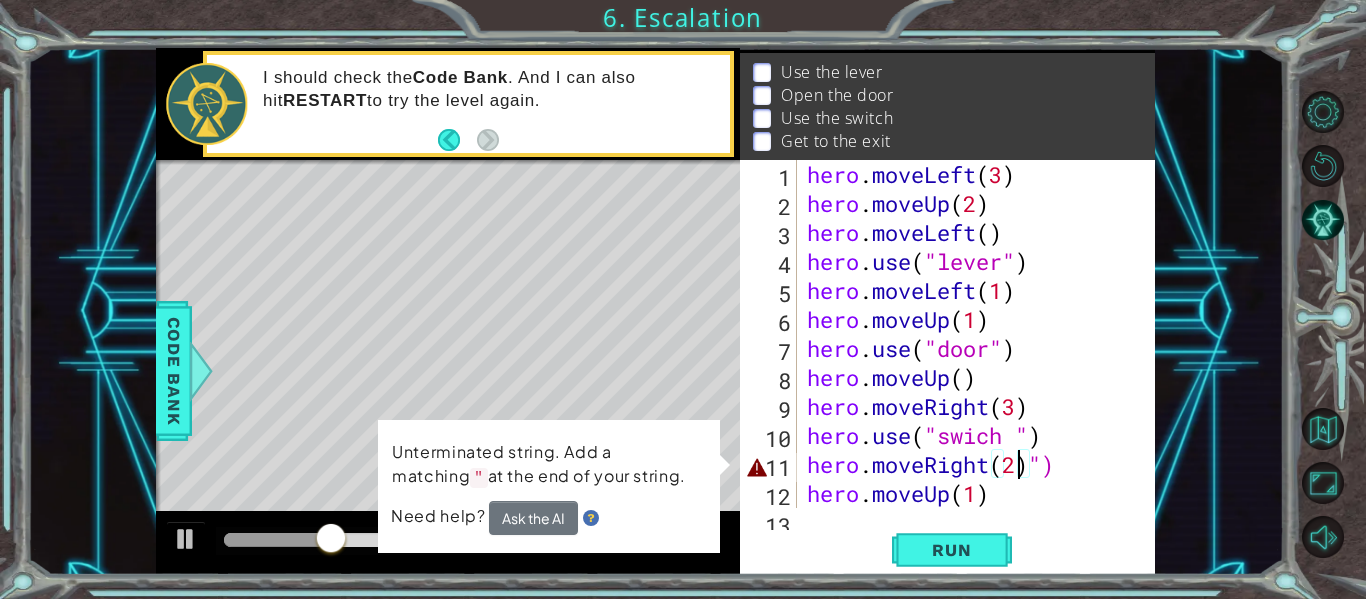 click on "hero . moveLeft ( 3 ) hero . moveUp ( 2 ) hero . moveLeft ( ) hero . use ( "lever" ) hero . moveLeft ( 1 ) hero . moveUp ( 1 ) hero . use ( "door" ) hero . moveUp ( ) hero . moveRight ( 3 ) hero . use ( "swich " ) hero . moveRight ( 2 ) ") hero . moveUp ( 1 ) hero . use ( "door" )" at bounding box center (974, 363) 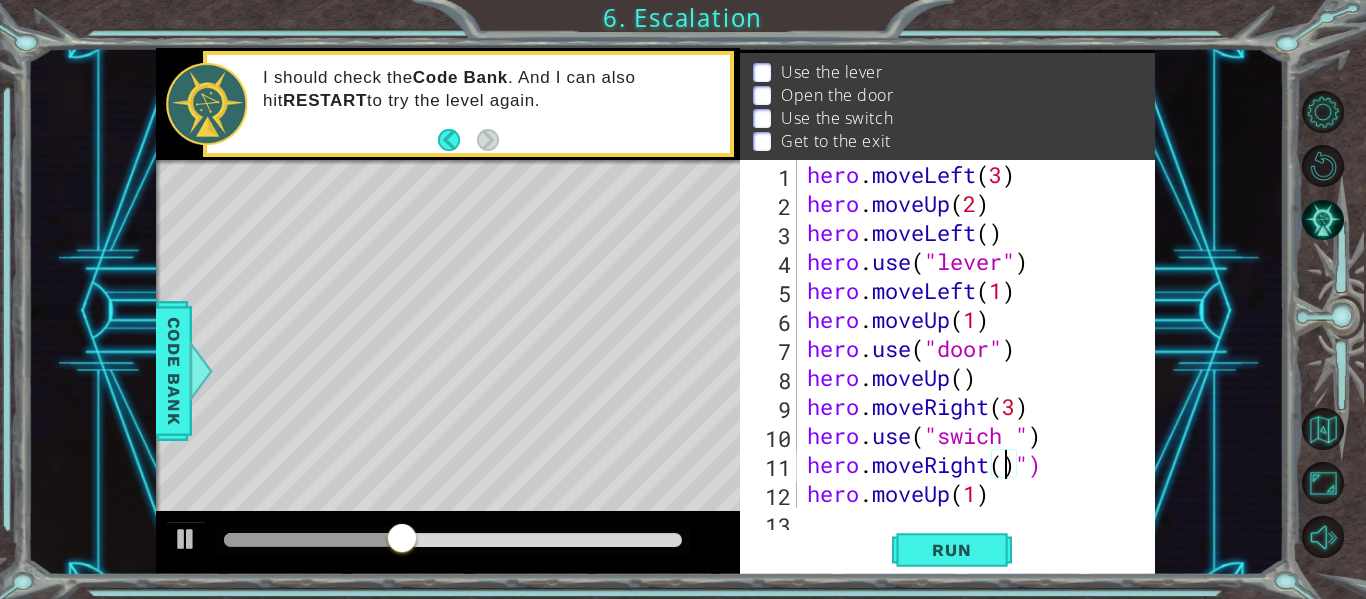 scroll, scrollTop: 0, scrollLeft: 10, axis: horizontal 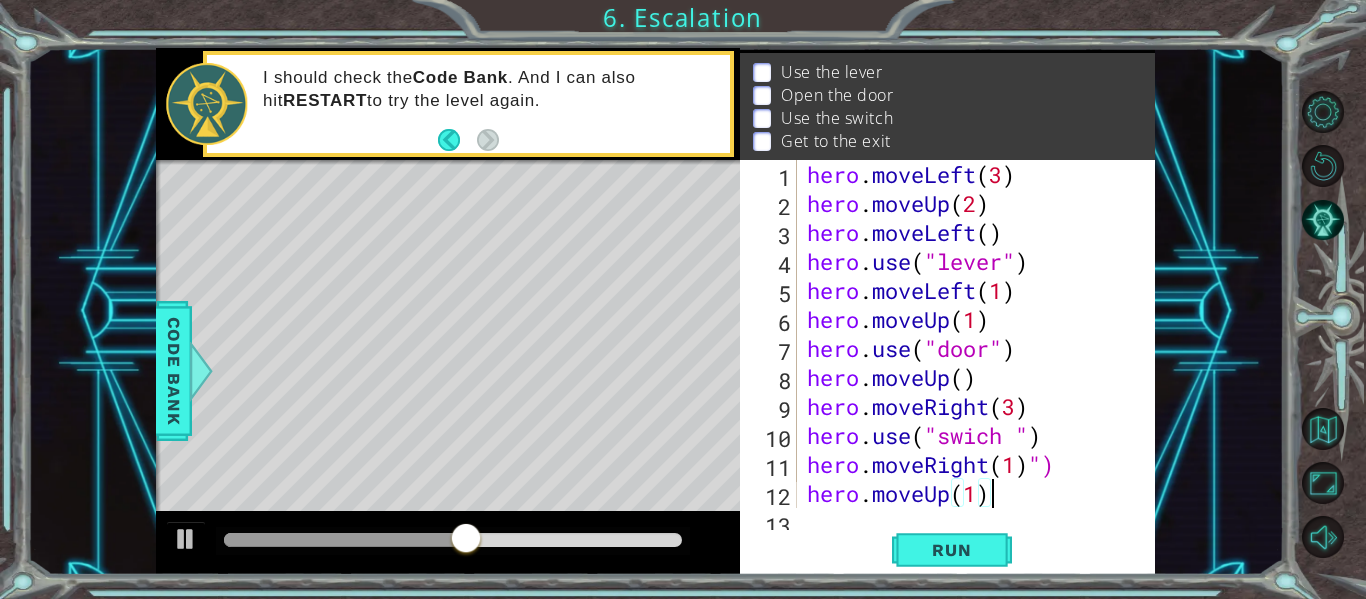 click on "hero . moveLeft ( 3 ) hero . moveUp ( 2 ) hero . moveLeft ( ) hero . use ( "lever" ) hero . moveLeft ( 1 ) hero . moveUp ( 1 ) hero . use ( "door" ) hero . moveUp ( ) hero . moveRight ( 3 ) hero . use ( "swich " ) hero . moveRight ( 1 ) ") hero . moveUp ( 1 ) hero . use ( "door" )" at bounding box center [974, 363] 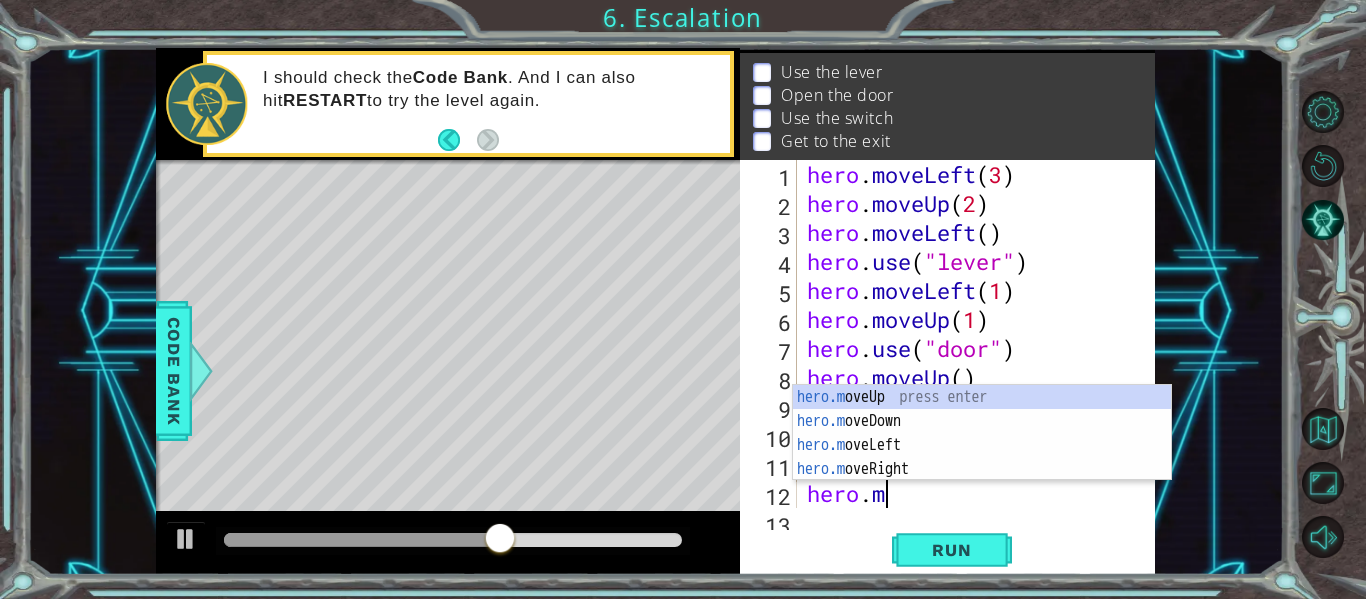 scroll, scrollTop: 0, scrollLeft: 2, axis: horizontal 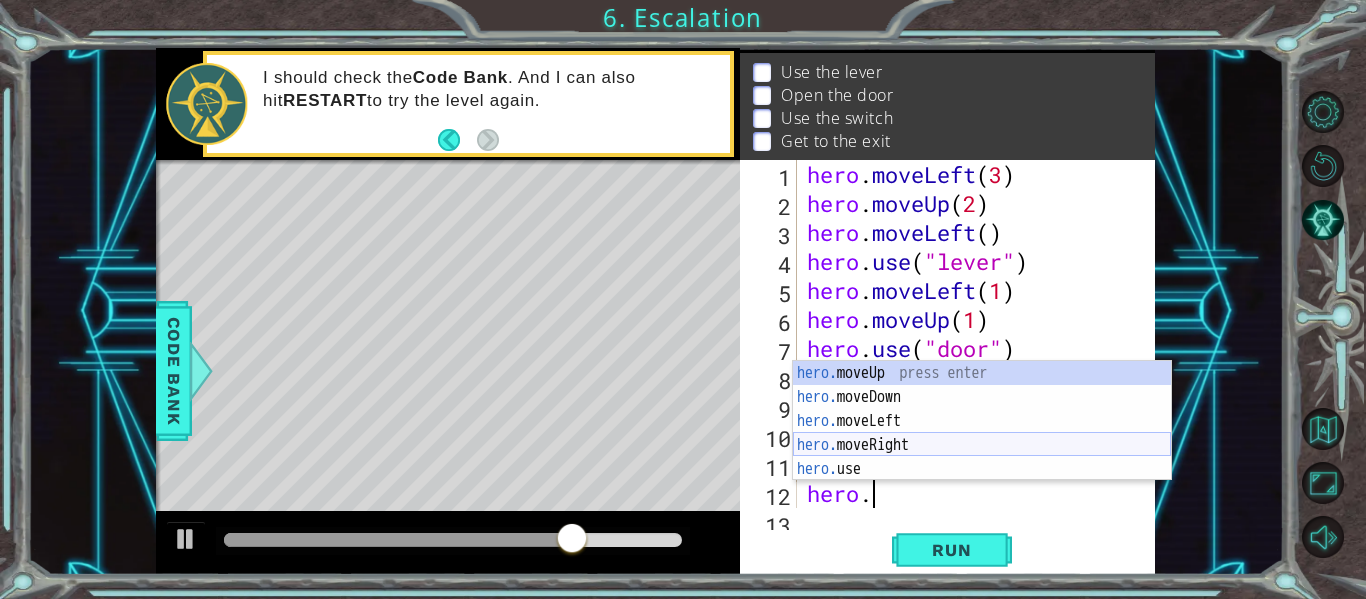 click on "hero. moveUp press enter hero. moveDown press enter hero. moveLeft press enter hero. moveRight press enter hero. use press enter" at bounding box center (982, 445) 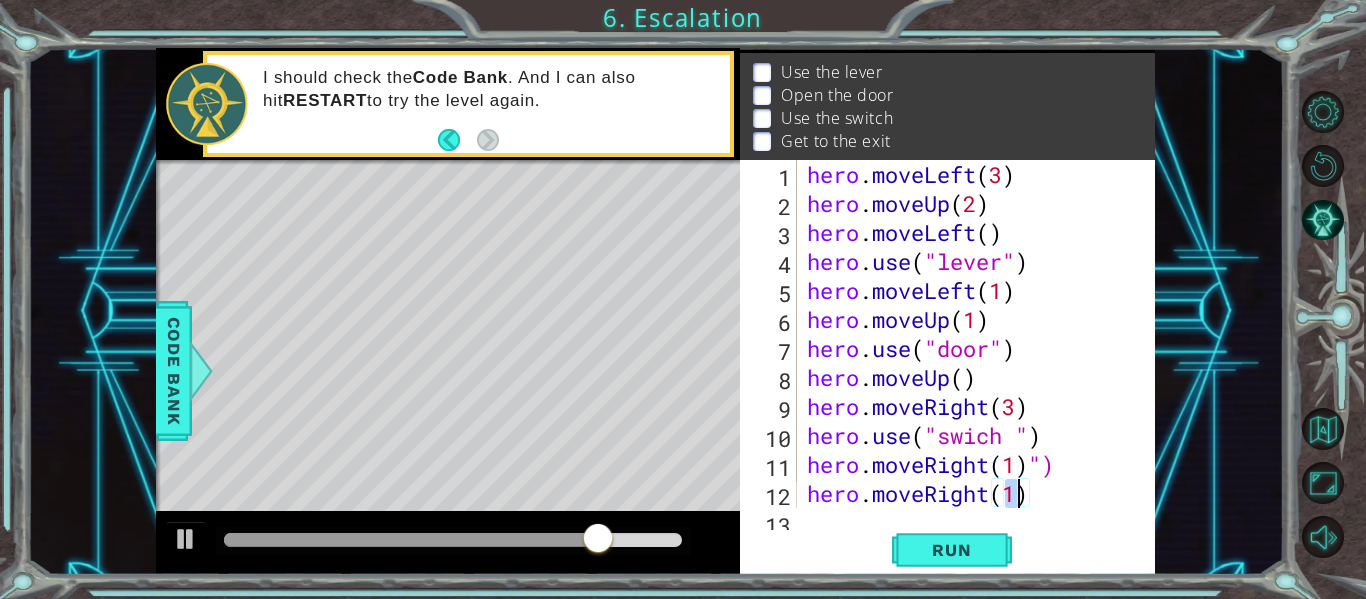 type on "hero.moveRight(1)" 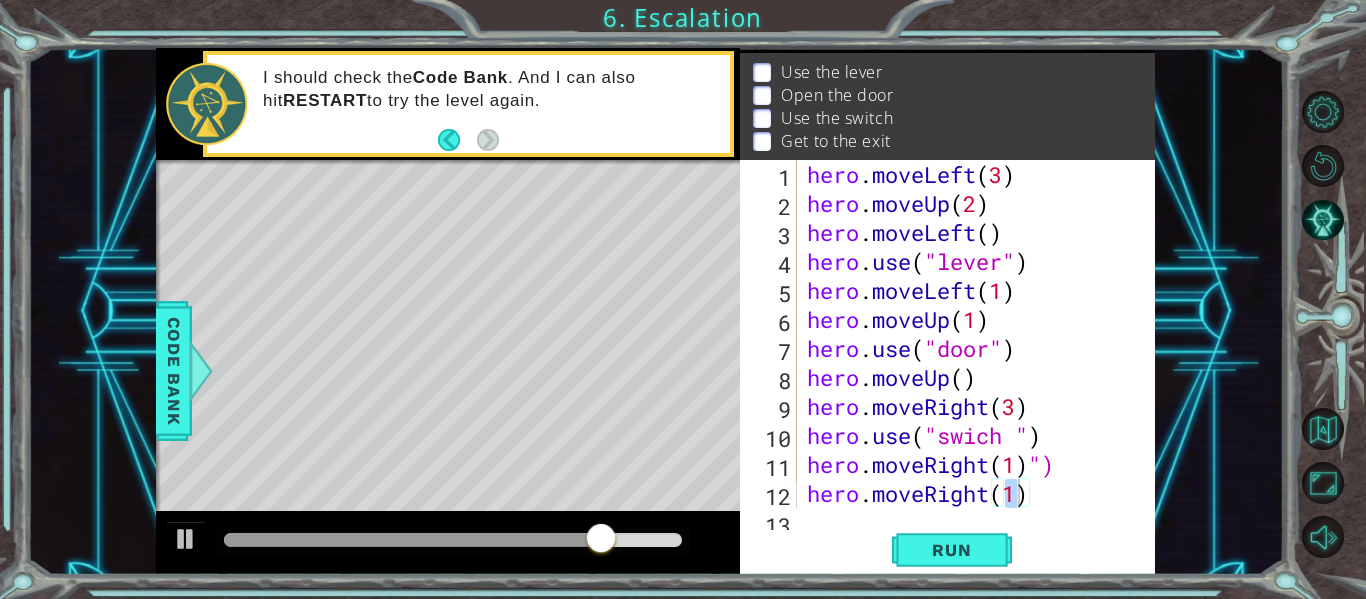 drag, startPoint x: 824, startPoint y: 516, endPoint x: 828, endPoint y: 501, distance: 15.524175 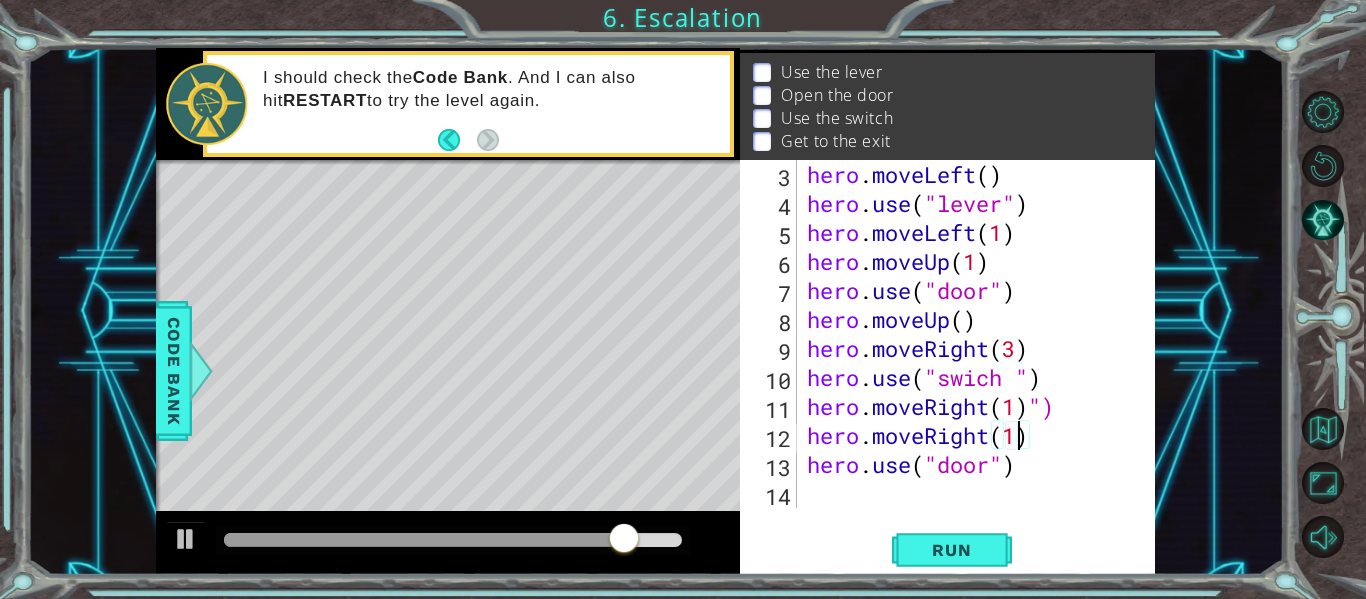 scroll, scrollTop: 58, scrollLeft: 0, axis: vertical 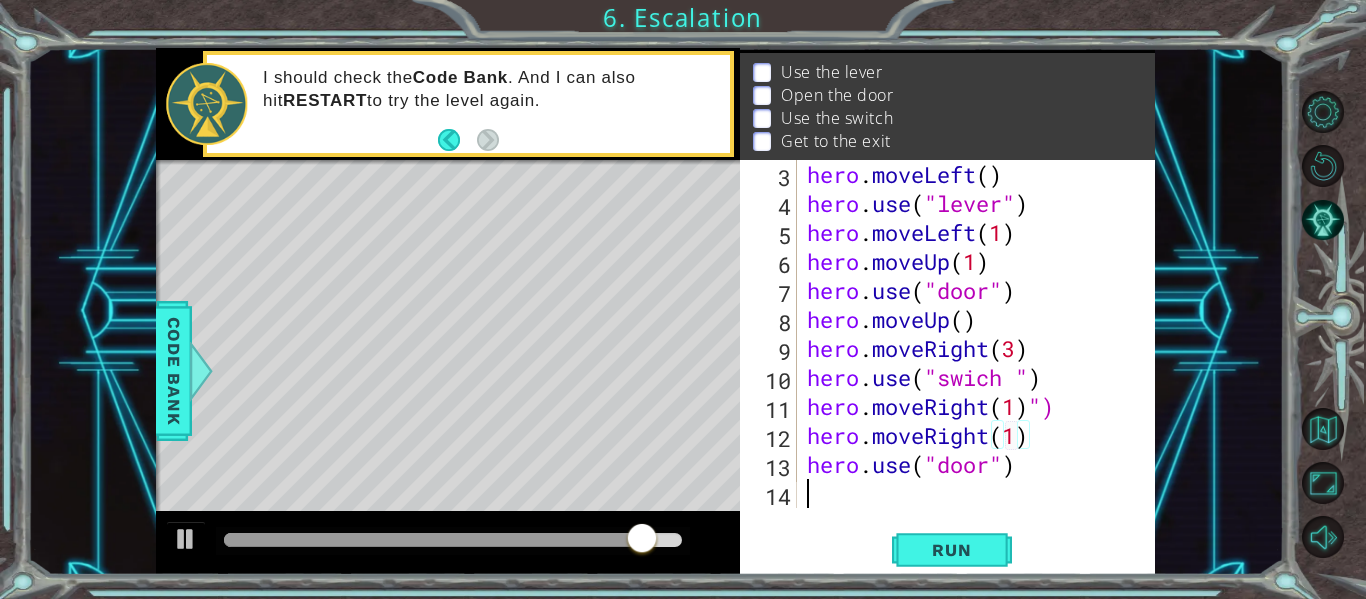 click on "hero . moveLeft ( ) hero . use ( "lever" ) hero . moveLeft ( 1 ) hero . moveUp ( 1 ) hero . use ( "door" ) hero . moveUp ( ) hero . moveRight ( 3 ) hero . use ( "swich " ) hero . moveRight ( 1 ) ") hero . moveRight ( 1 ) hero . use ( "door" )" at bounding box center (974, 363) 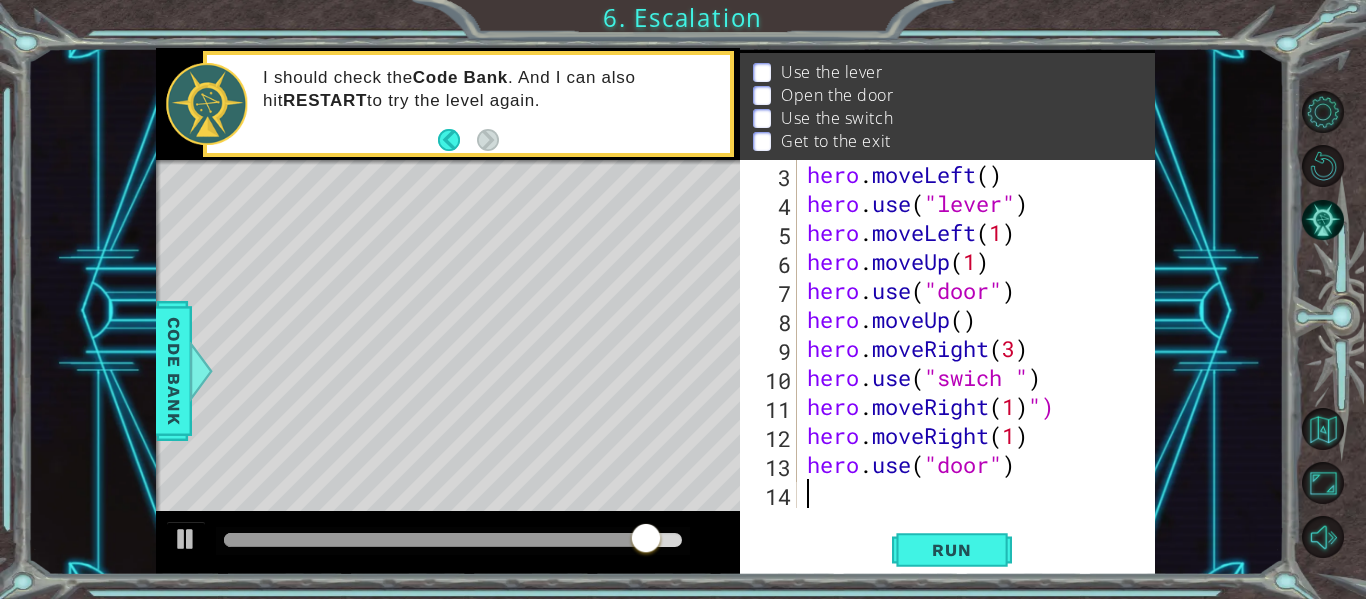 scroll, scrollTop: 0, scrollLeft: 0, axis: both 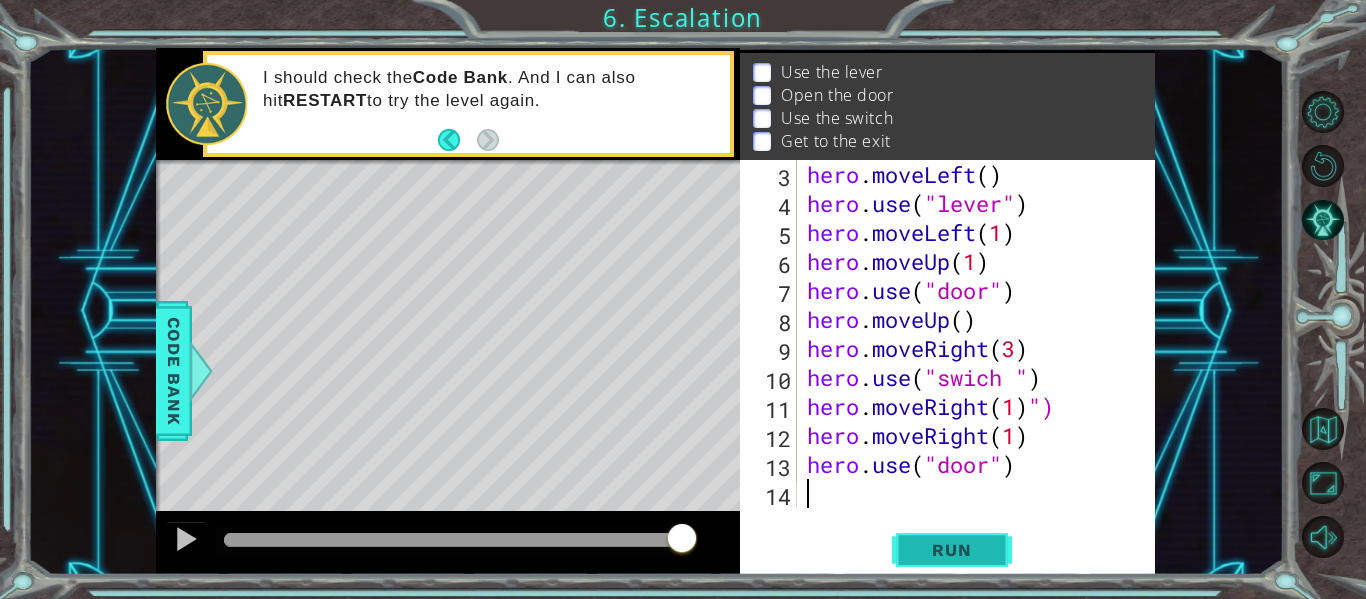 click on "Run" at bounding box center (951, 550) 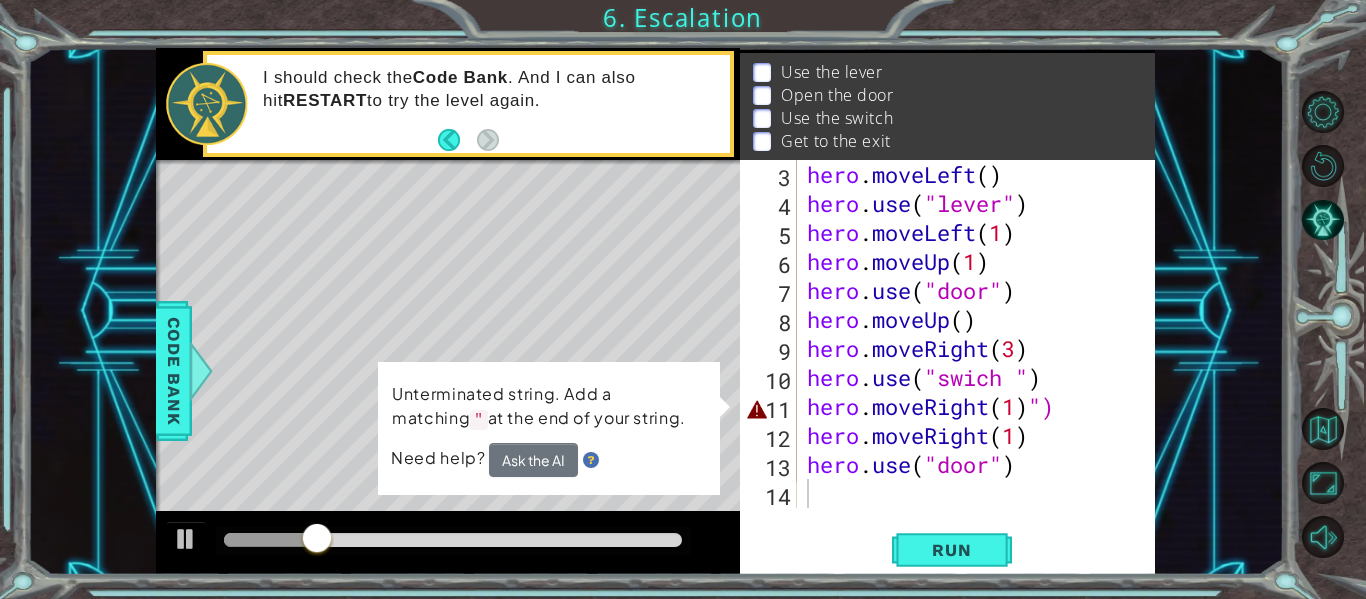 drag, startPoint x: 616, startPoint y: 207, endPoint x: 600, endPoint y: 277, distance: 71.80529 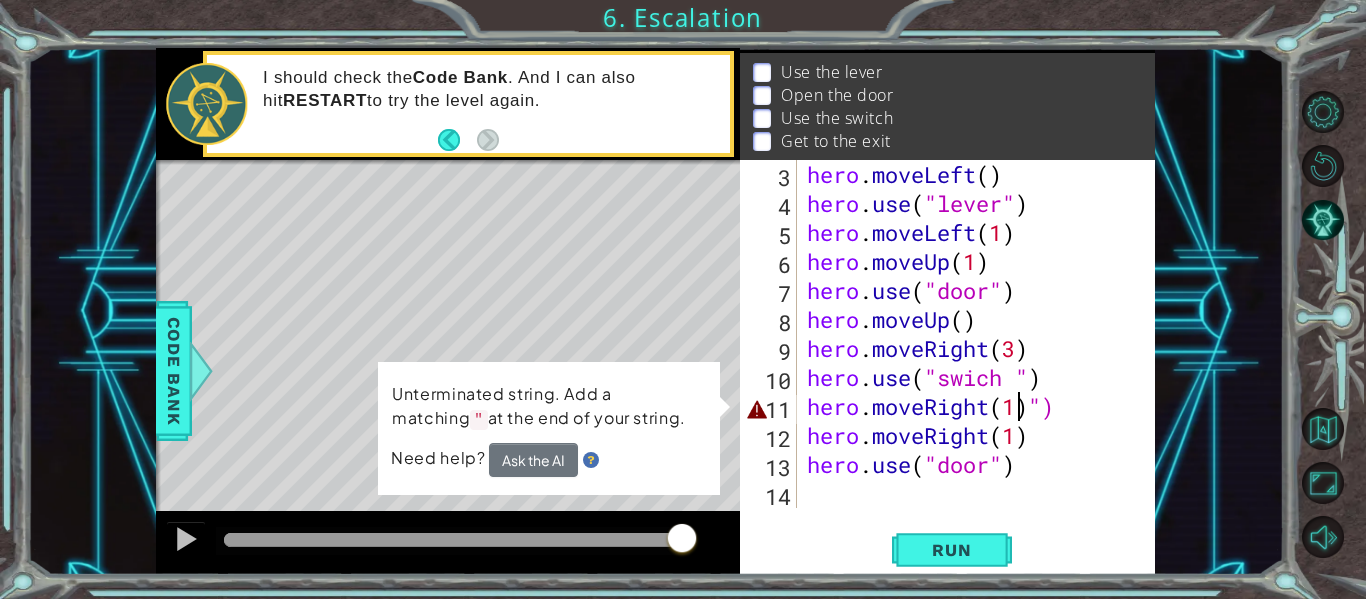 click on "hero . moveLeft ( ) hero . use ( "lever" ) hero . moveLeft ( 1 ) hero . moveUp ( 1 ) hero . use ( "door" ) hero . moveUp ( ) hero . moveRight ( 3 ) hero . use ( "swich " ) hero . moveRight ( 1 ) ") hero . moveRight ( 1 ) hero . use ( "door" )" at bounding box center (974, 363) 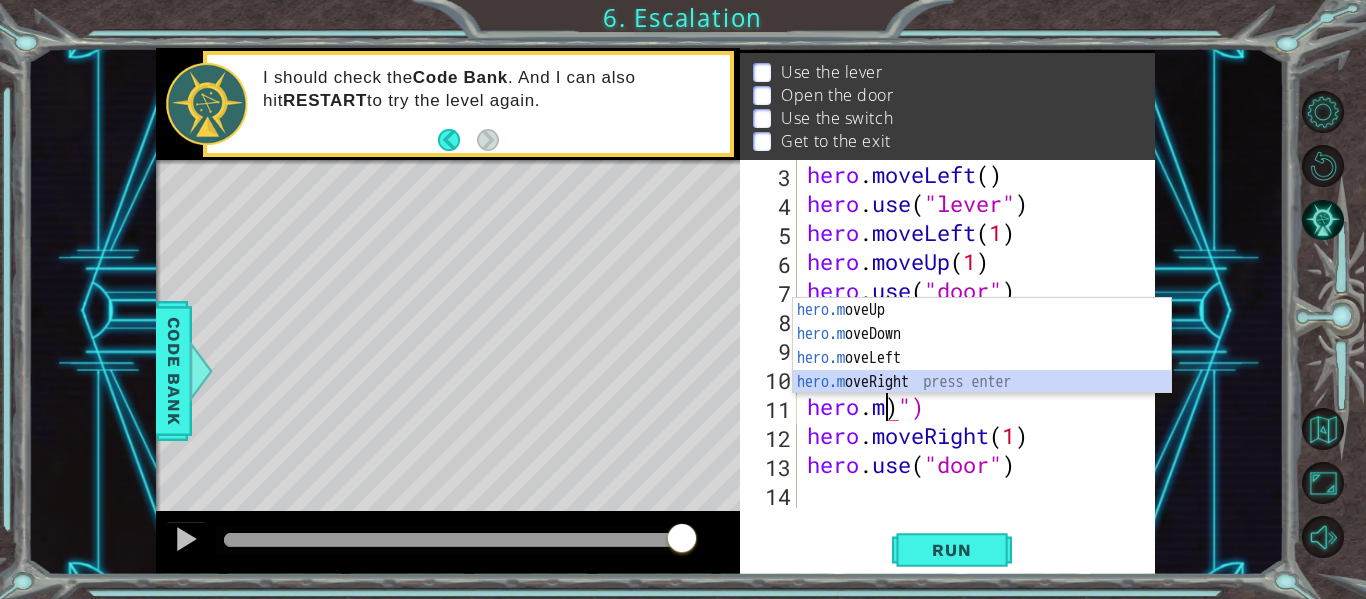 click on "hero.m oveUp press enter hero.m oveDown press enter hero.m oveLeft press enter hero.m oveRight press enter" at bounding box center [982, 370] 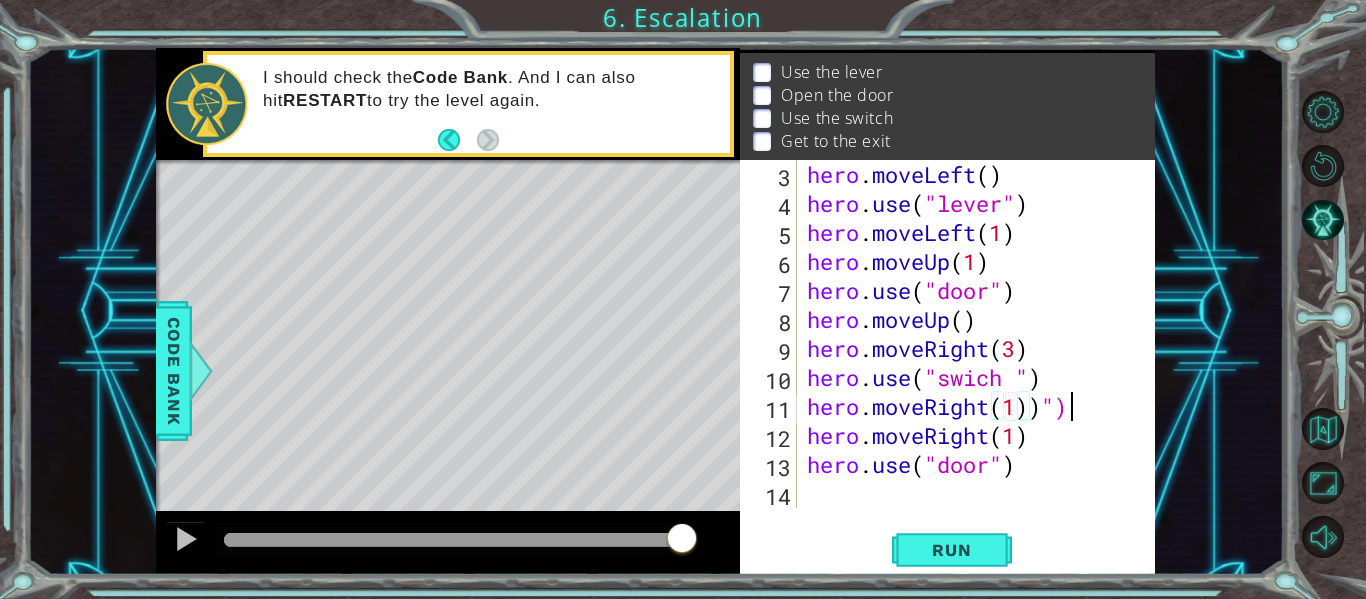 click on "hero . moveLeft ( ) hero . use ( "lever" ) hero . moveLeft ( 1 ) hero . moveUp ( 1 ) hero . use ( "door" ) hero . moveUp ( ) hero . moveRight ( 3 ) hero . use ( "swich " ) hero . moveRight ( 1 )) ") hero . moveRight ( 1 ) hero . use ( "door" )" at bounding box center [974, 363] 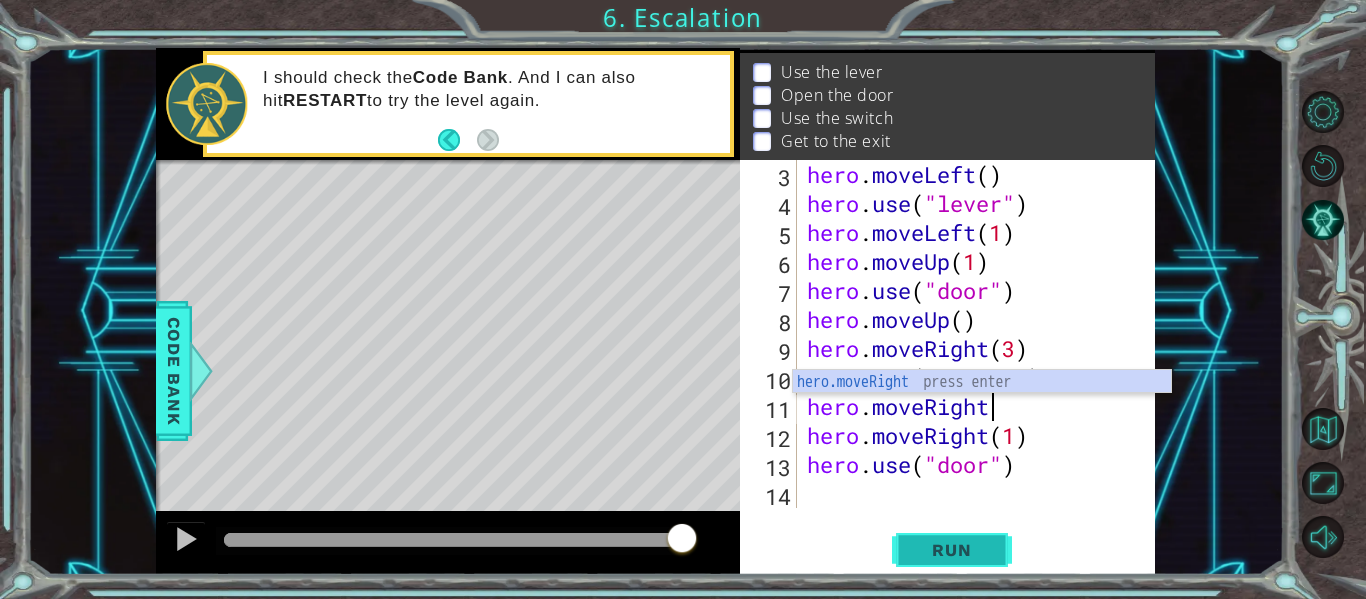 click on "Run" at bounding box center [951, 550] 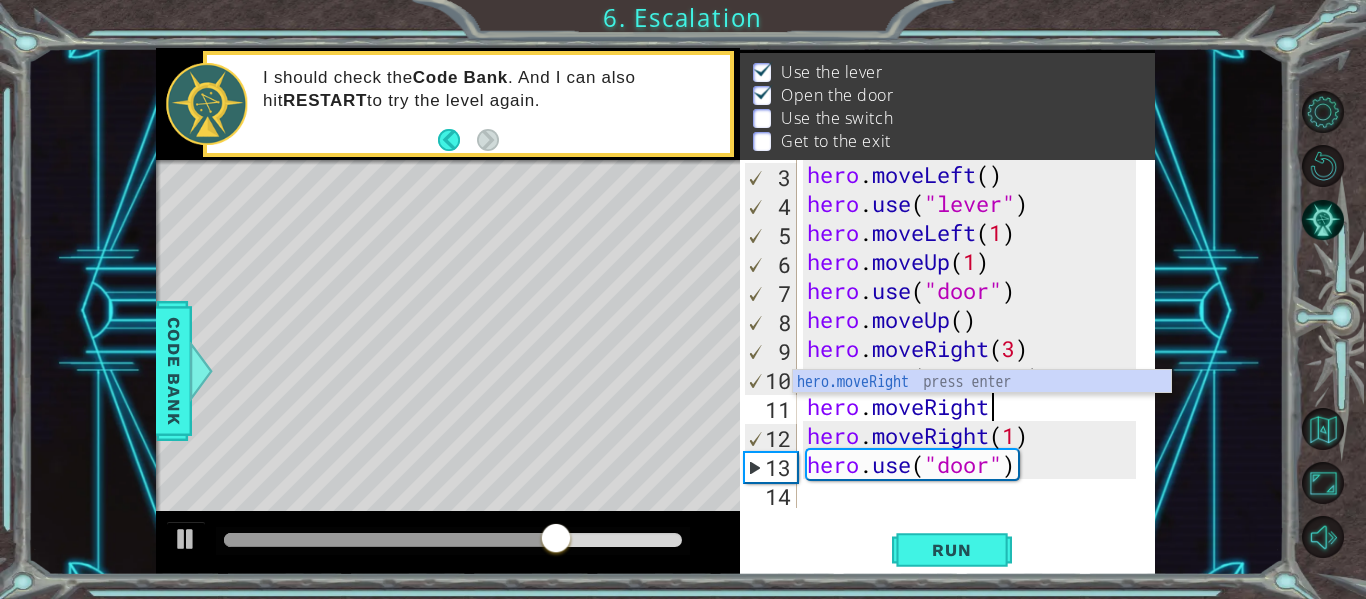 scroll, scrollTop: 0, scrollLeft: 8, axis: horizontal 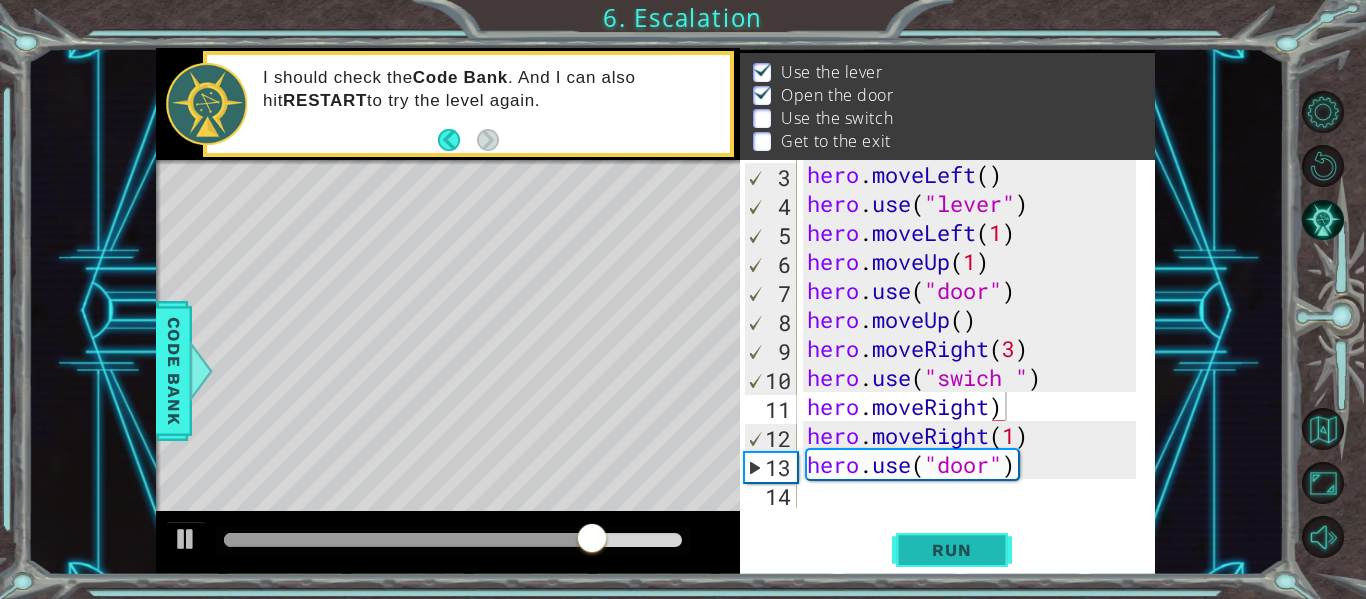 click on "Run" at bounding box center (952, 550) 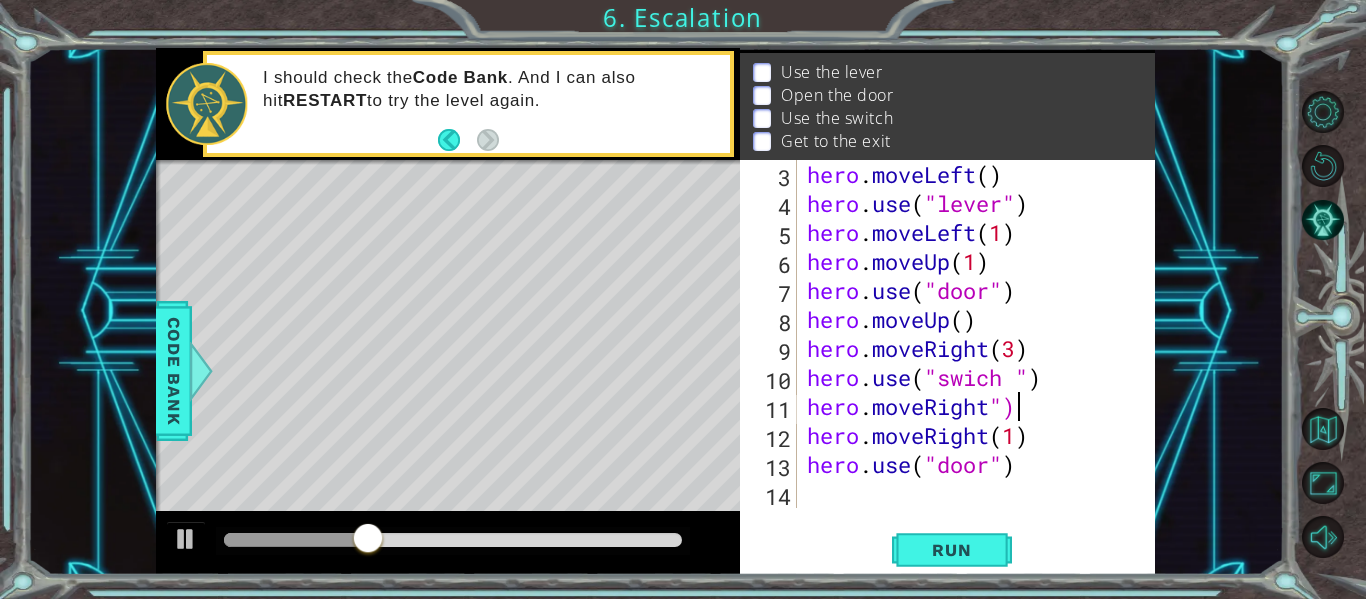 scroll, scrollTop: 0, scrollLeft: 9, axis: horizontal 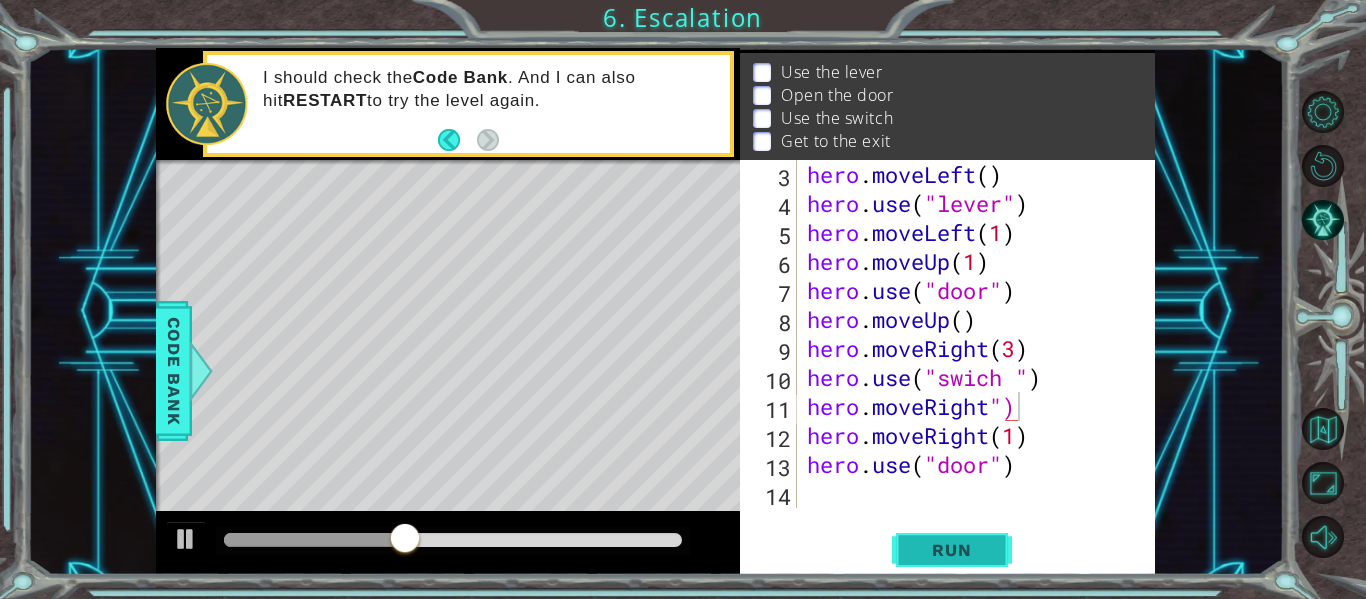 click on "Run" at bounding box center (951, 550) 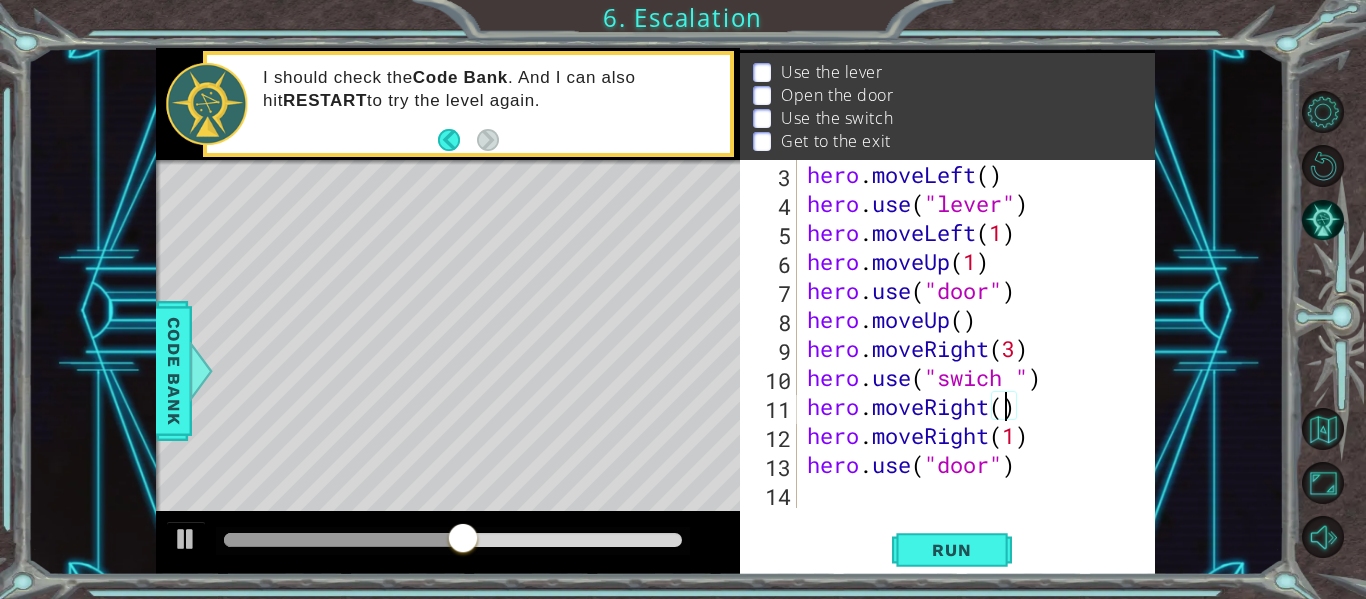 scroll, scrollTop: 0, scrollLeft: 9, axis: horizontal 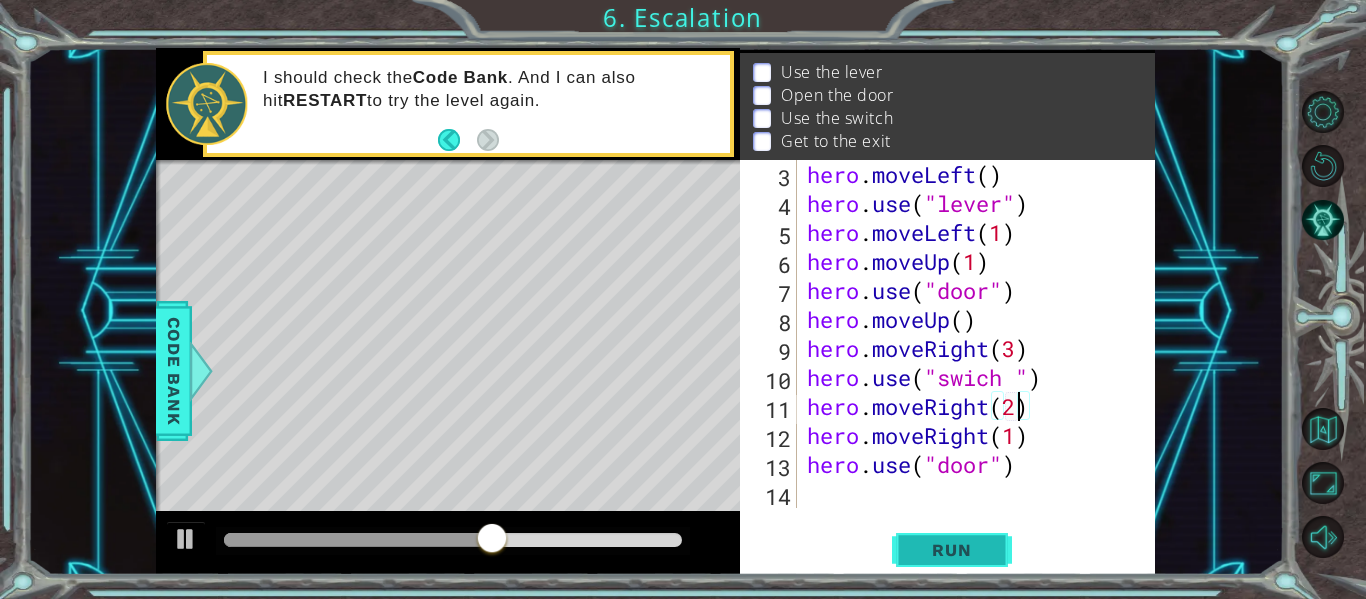 click on "Run" at bounding box center [951, 550] 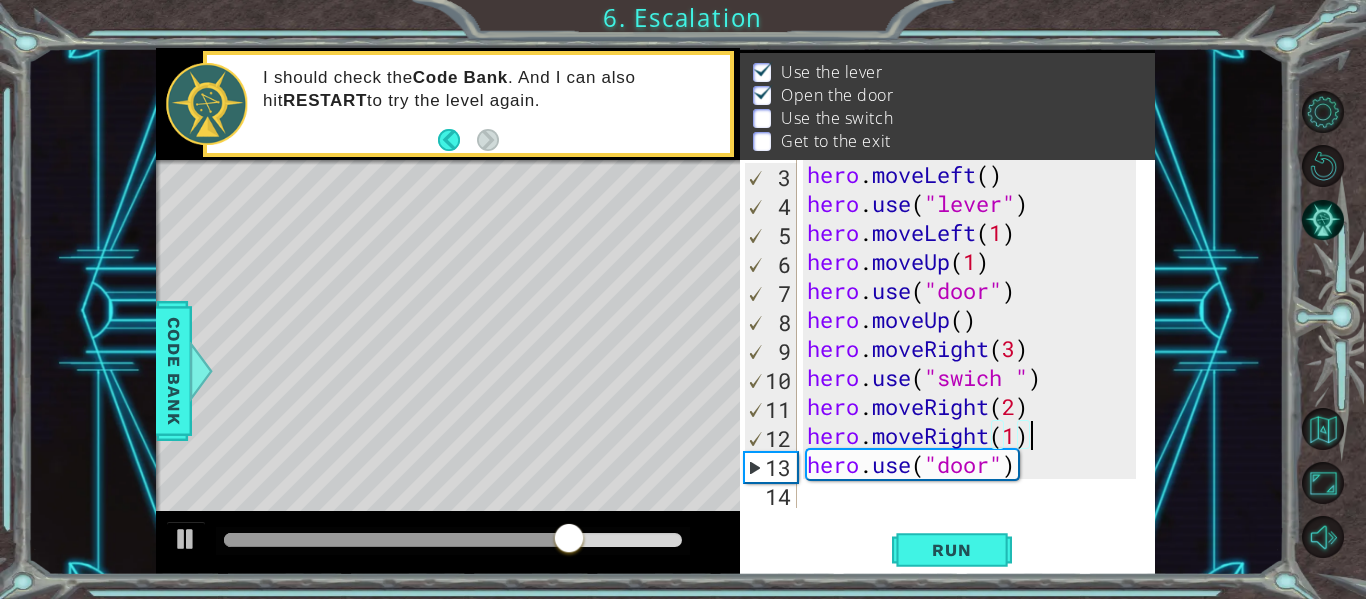 click on "hero . moveLeft ( ) hero . use ( "lever" ) hero . moveLeft ( 1 ) hero . moveUp ( 1 ) hero . use ( "door" ) hero . moveUp ( ) hero . moveRight ( 3 ) hero . use ( "swich " ) hero . moveRight ( 2 ) hero . moveRight ( 1 ) hero . use ( "door" )" at bounding box center [974, 363] 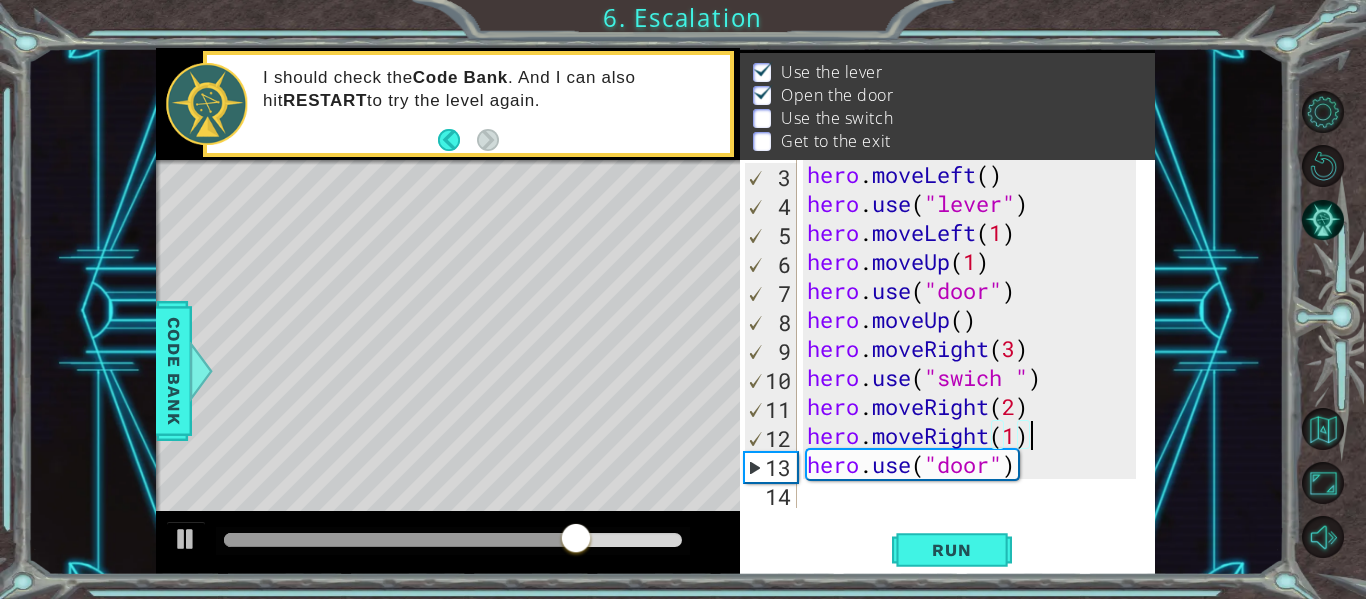 click on "hero . moveLeft ( ) hero . use ( "lever" ) hero . moveLeft ( 1 ) hero . moveUp ( 1 ) hero . use ( "door" ) hero . moveUp ( ) hero . moveRight ( 3 ) hero . use ( "swich " ) hero . moveRight ( 2 ) hero . moveRight ( 1 ) hero . use ( "door" )" at bounding box center (974, 363) 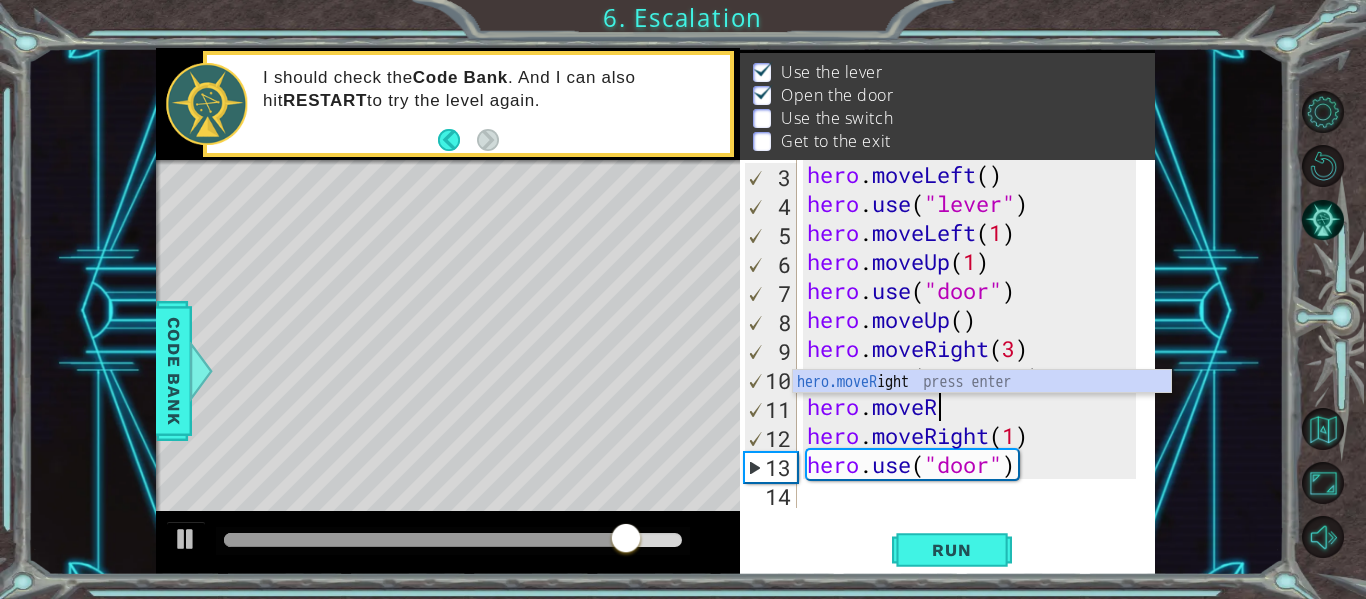 scroll, scrollTop: 0, scrollLeft: 4, axis: horizontal 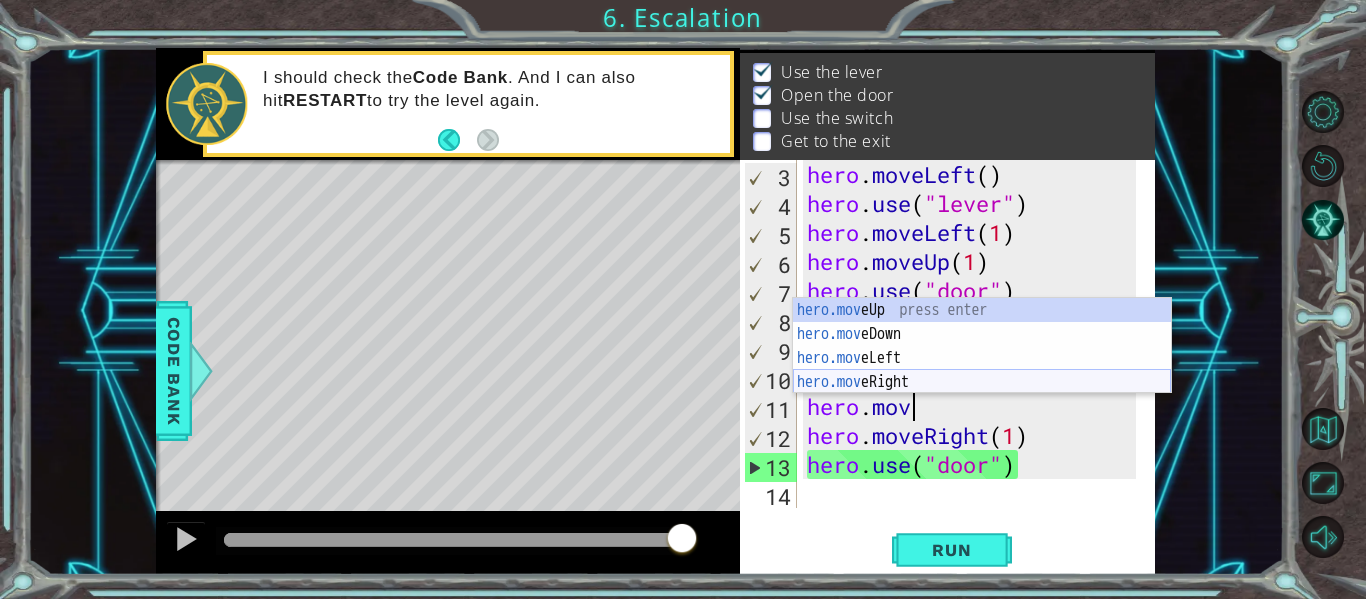 drag, startPoint x: 891, startPoint y: 379, endPoint x: 882, endPoint y: 370, distance: 12.727922 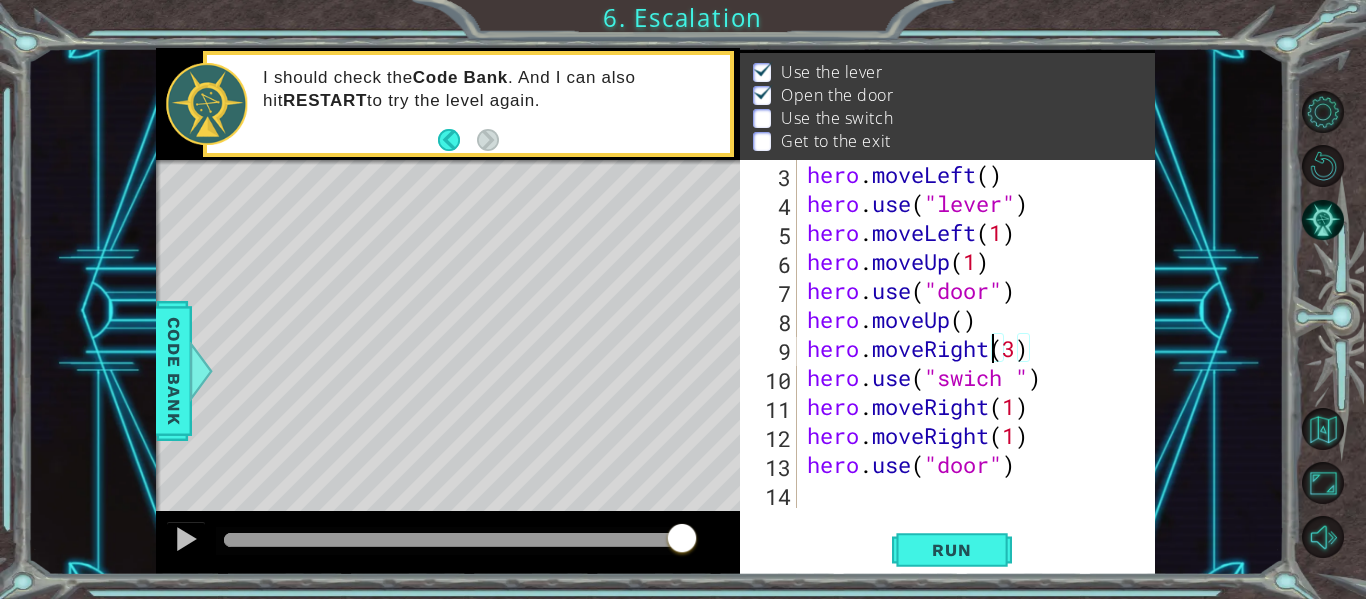 click on "hero . moveLeft ( ) hero . use ( "lever" ) hero . moveLeft ( 1 ) hero . moveUp ( 1 ) hero . use ( "door" ) hero . moveUp ( ) hero . moveRight ( 3 ) hero . use ( "swich " ) hero . moveRight ( 1 ) hero . moveRight ( 1 ) hero . use ( "door" )" at bounding box center [974, 363] 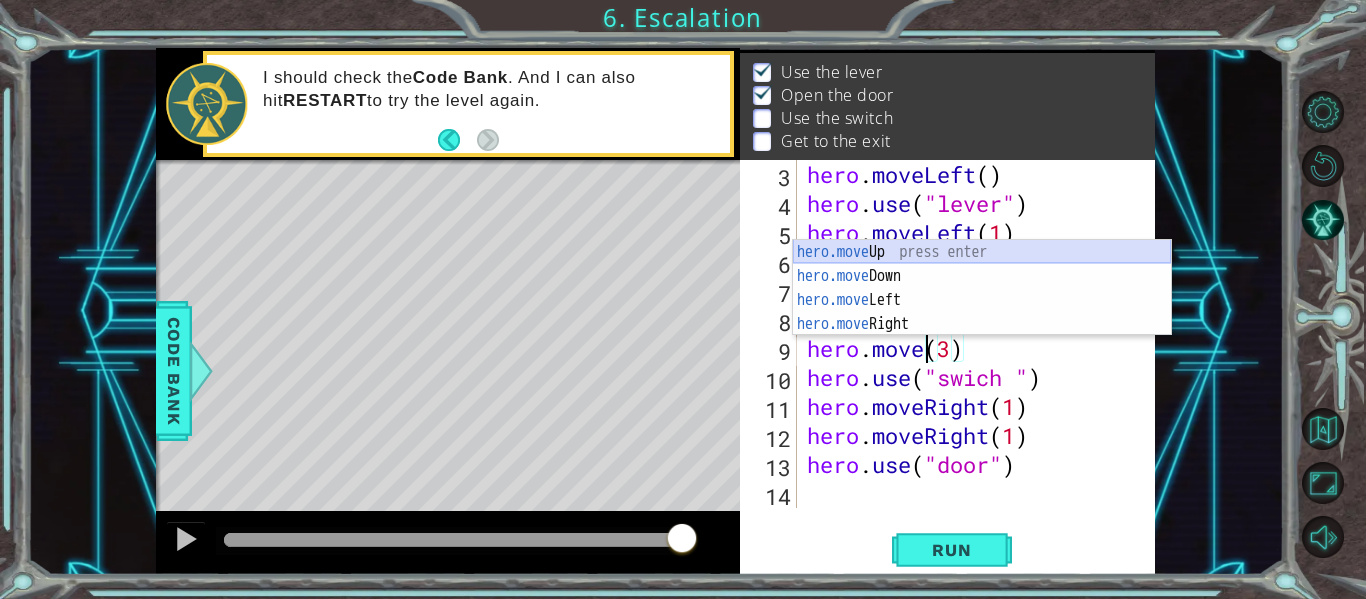 click on "hero.move Up press enter hero.move Down press enter hero.move Left press enter hero.move Right press enter" at bounding box center [982, 312] 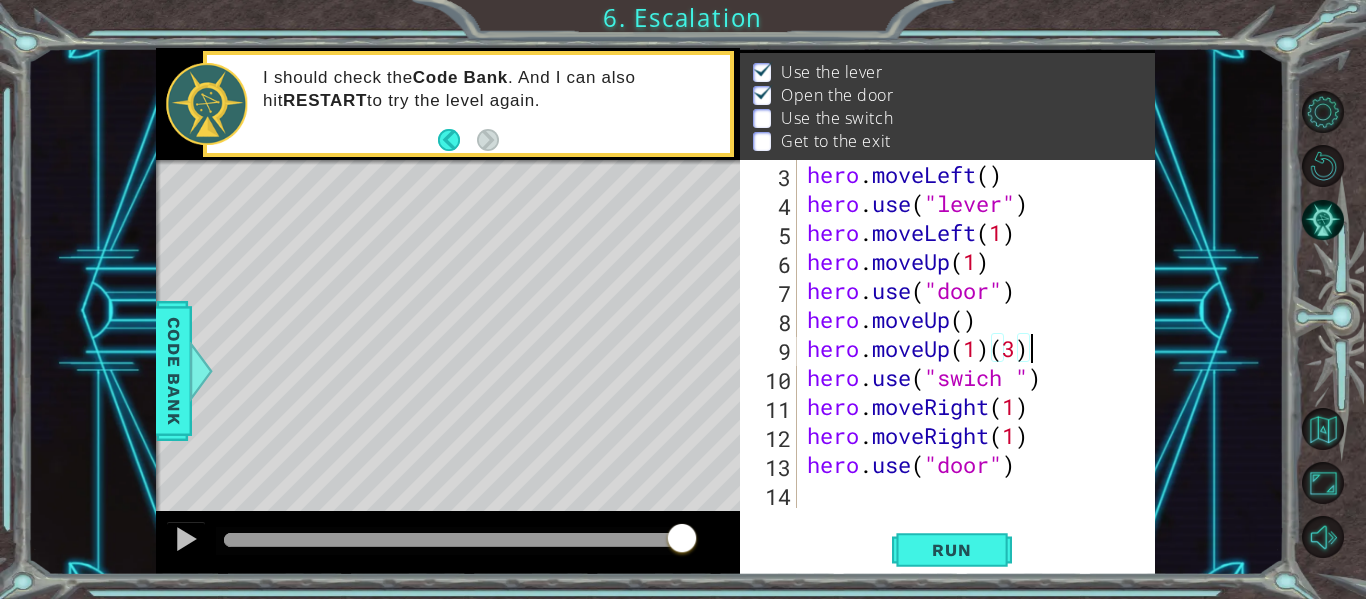 click on "hero . moveLeft ( ) hero . use ( "lever" ) hero . moveLeft ( 1 ) hero . moveUp ( 1 ) hero . use ( "door" ) hero . moveUp ( ) hero . moveUp ( 1 ) ( 3 ) hero . use ( "swich " ) hero . moveRight ( 1 ) hero . moveRight ( 1 ) hero . use ( "door" )" at bounding box center (974, 363) 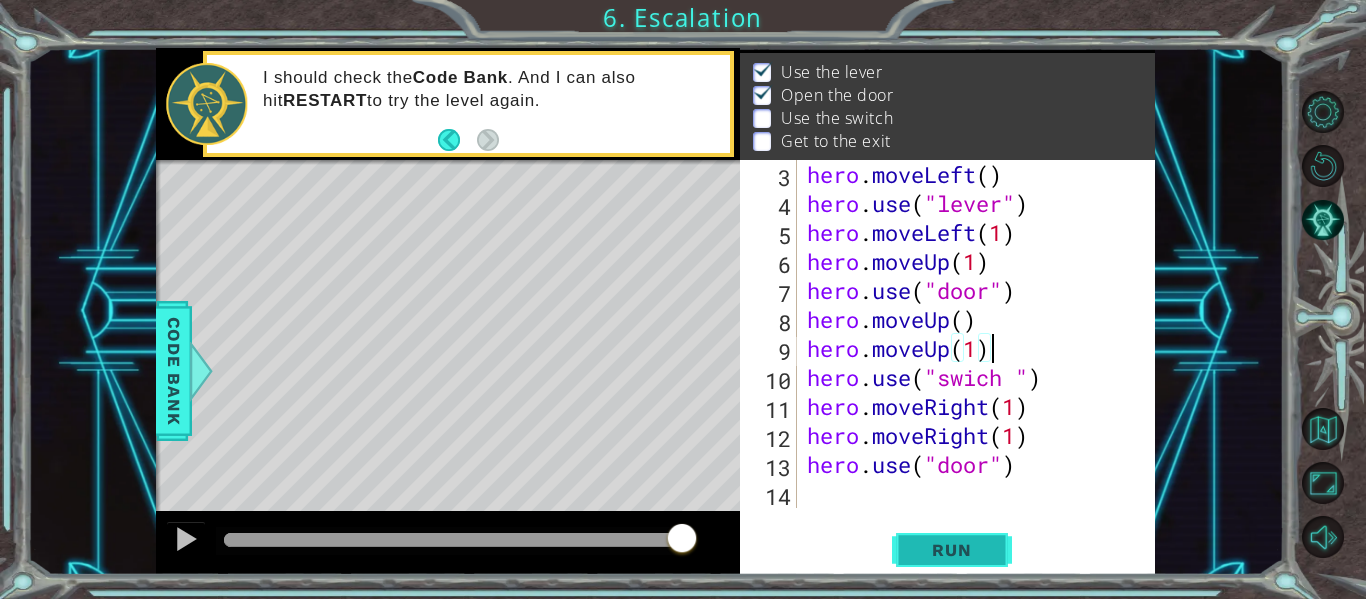 click on "Run" at bounding box center (951, 550) 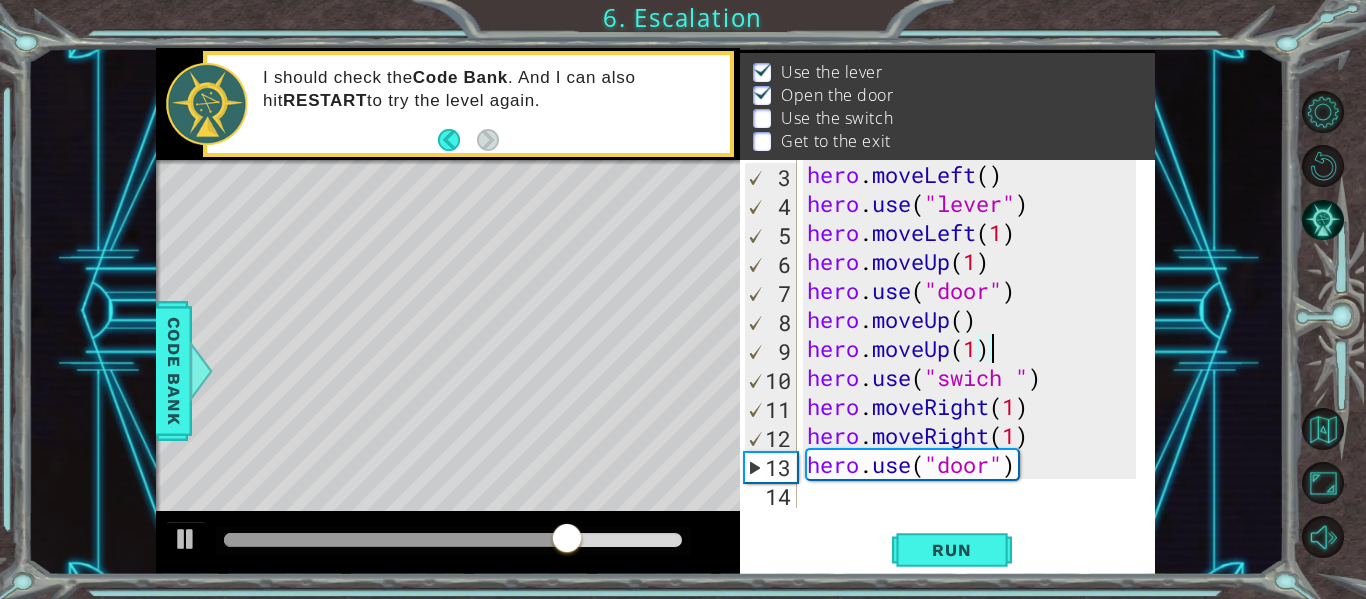 click on "hero . moveLeft ( ) hero . use ( "lever" ) hero . moveLeft ( 1 ) hero . moveUp ( 1 ) hero . use ( "door" ) hero . moveUp ( ) hero . moveUp ( 1 ) hero . use ( "swich " ) hero . moveRight ( 1 ) hero . moveRight ( 1 ) hero . use ( "door" )" at bounding box center [974, 363] 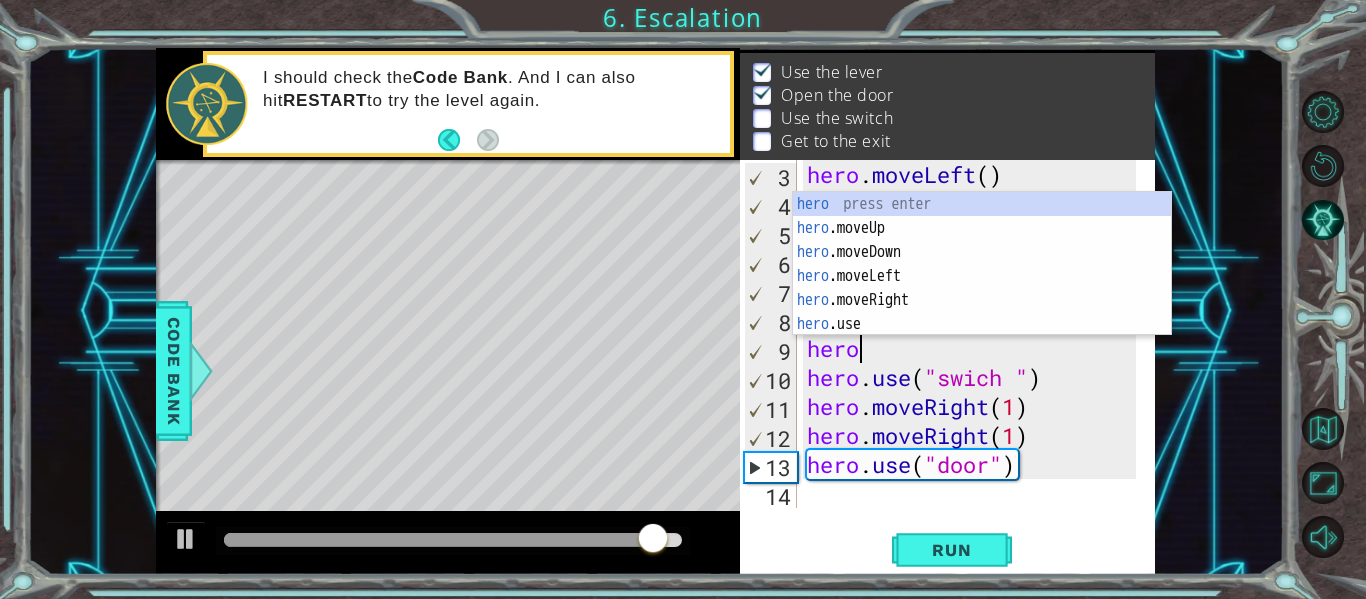 scroll, scrollTop: 0, scrollLeft: 1, axis: horizontal 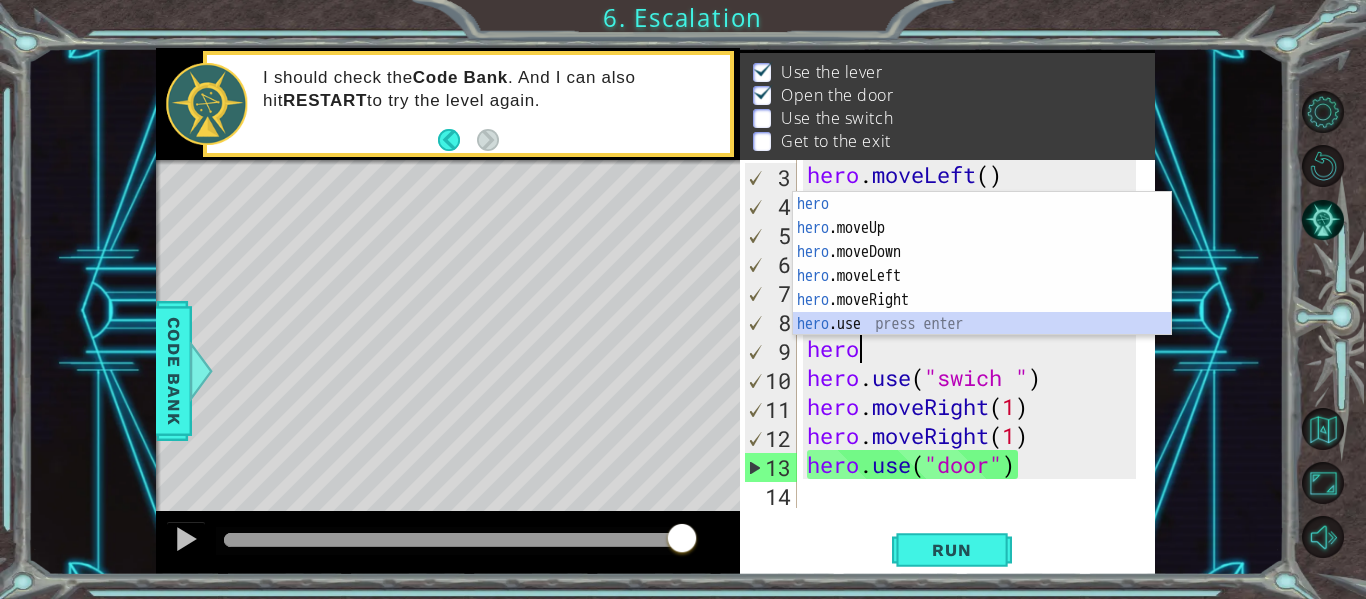 click on "hero press enter hero .moveUp press enter hero .moveDown press enter hero .moveLeft press enter hero .moveRight press enter hero .use press enter" at bounding box center [982, 288] 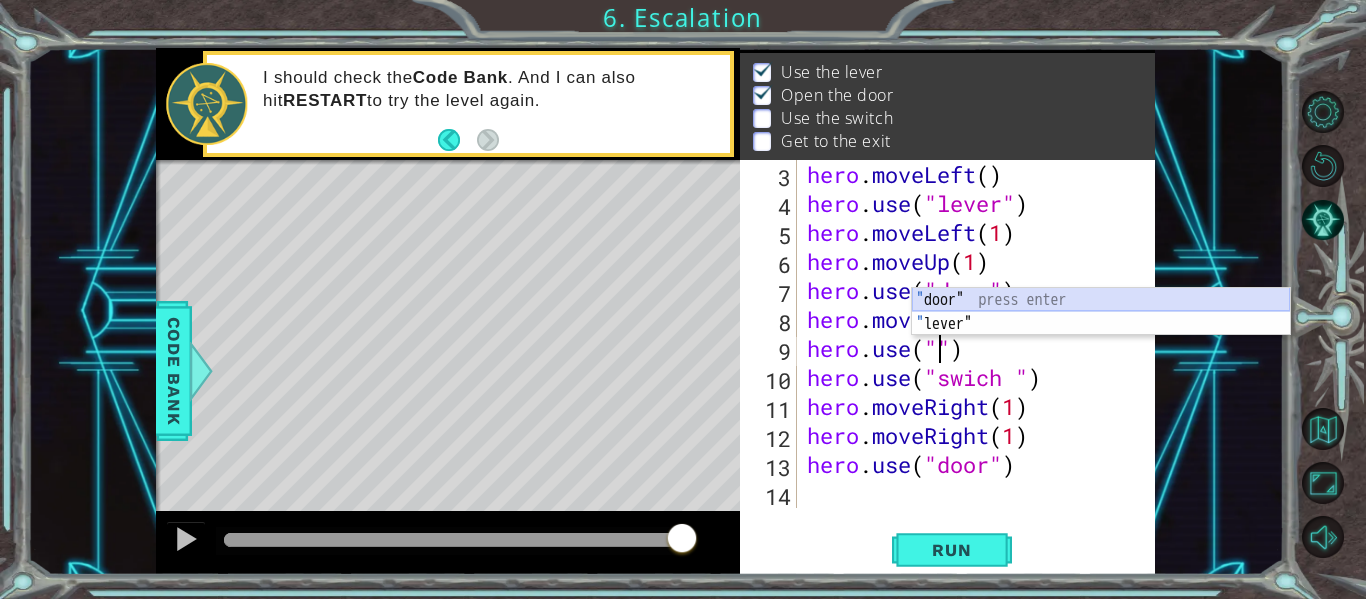 drag, startPoint x: 1113, startPoint y: 304, endPoint x: 1117, endPoint y: 274, distance: 30.265491 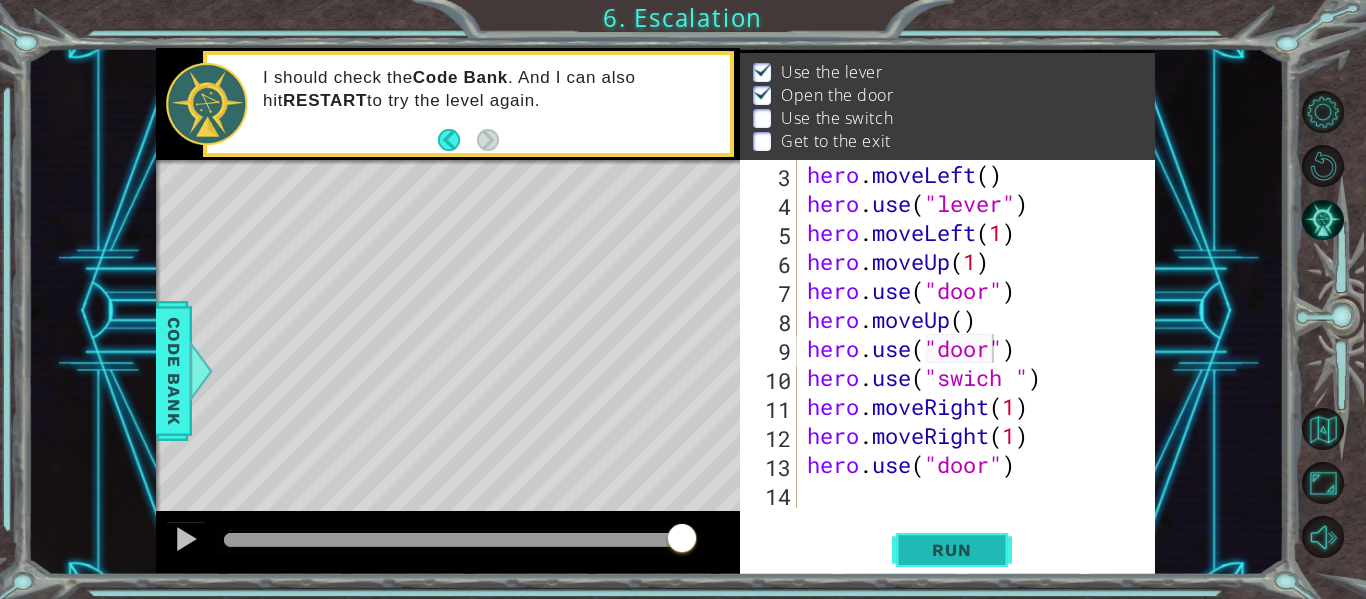 click on "Run" at bounding box center [951, 550] 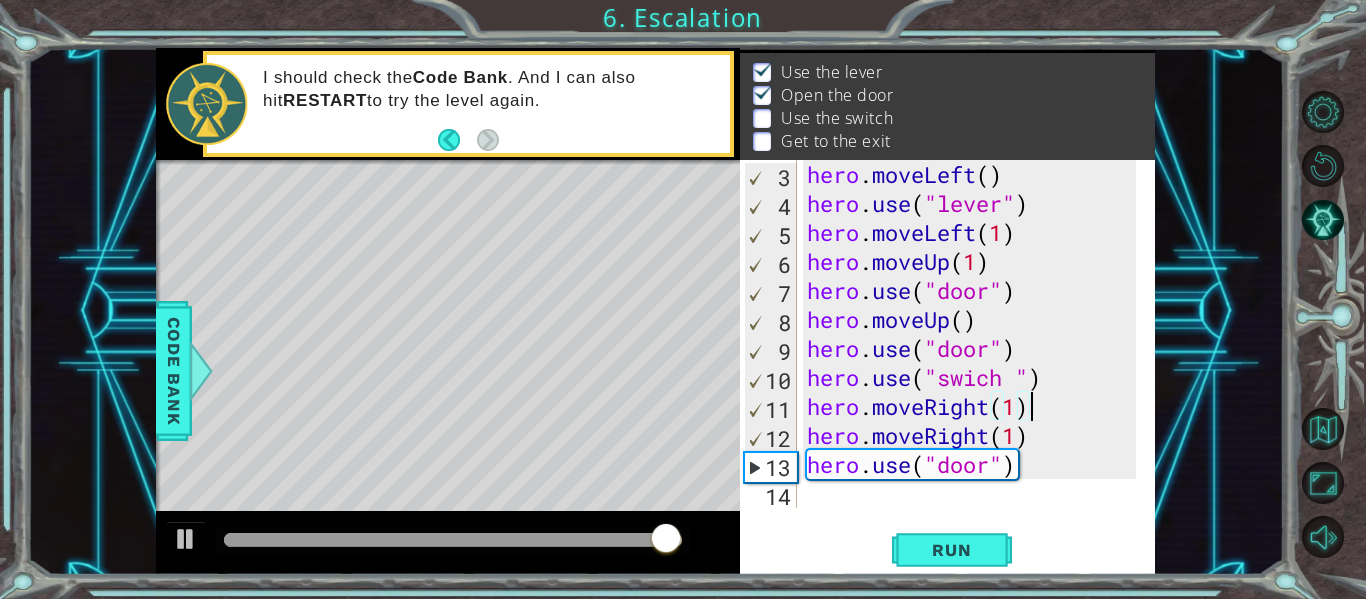 click on "hero . moveLeft ( ) hero . use ( "lever" ) hero . moveLeft ( 1 ) hero . moveUp ( 1 ) hero . use ( "door" ) hero . moveUp ( ) hero . use ( "door" ) hero . use ( "swich " ) hero . moveRight ( 1 ) hero . moveRight ( 1 ) hero . use ( "door" )" at bounding box center [974, 363] 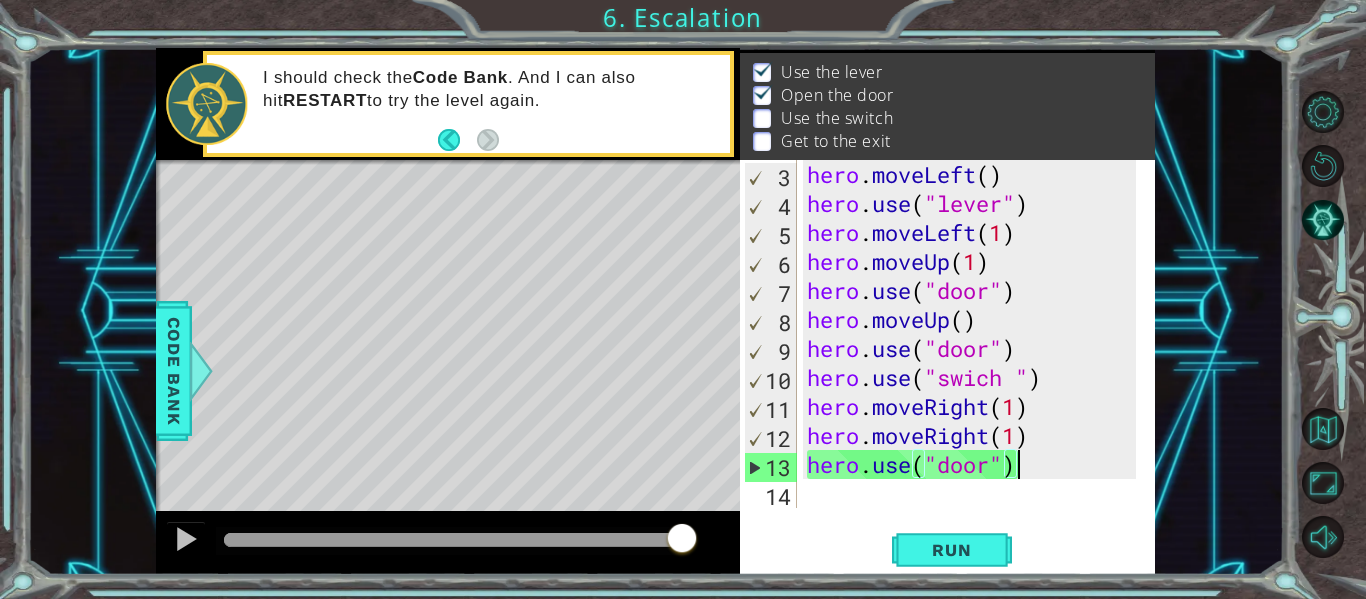 click on "hero . moveLeft ( ) hero . use ( "lever" ) hero . moveLeft ( 1 ) hero . moveUp ( 1 ) hero . use ( "door" ) hero . moveUp ( ) hero . use ( "door" ) hero . use ( "swich " ) hero . moveRight ( 1 ) hero . moveRight ( 1 ) hero . use ( "door" )" at bounding box center (974, 363) 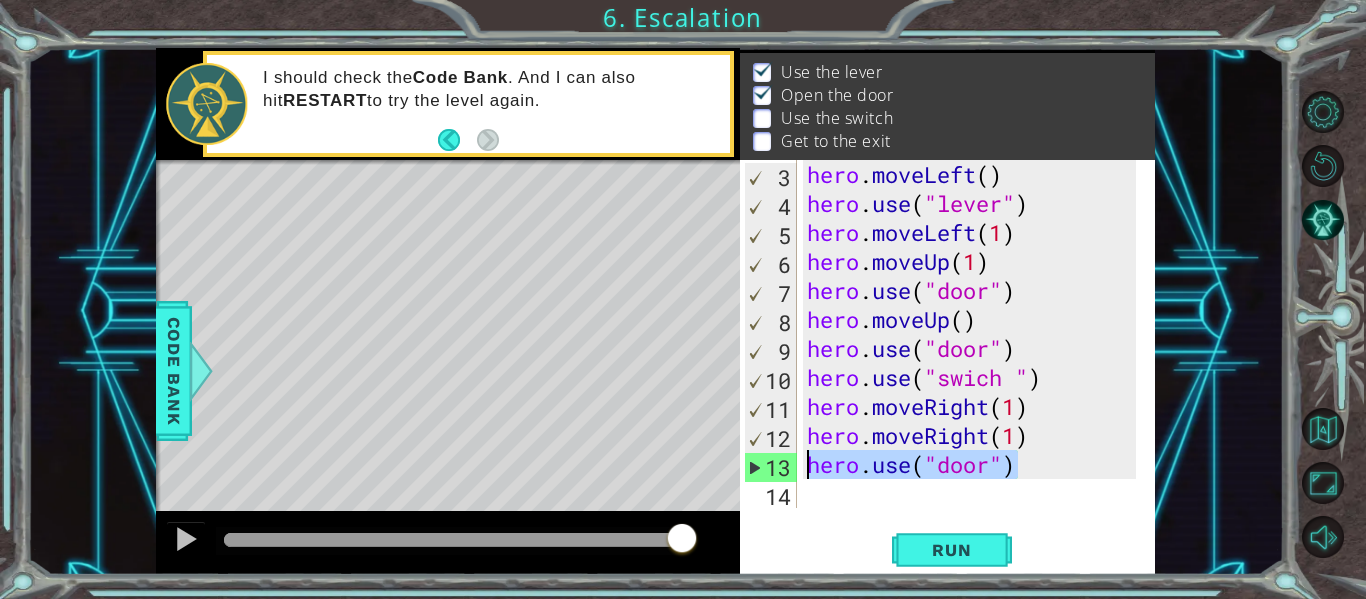 drag, startPoint x: 1026, startPoint y: 469, endPoint x: 796, endPoint y: 452, distance: 230.62741 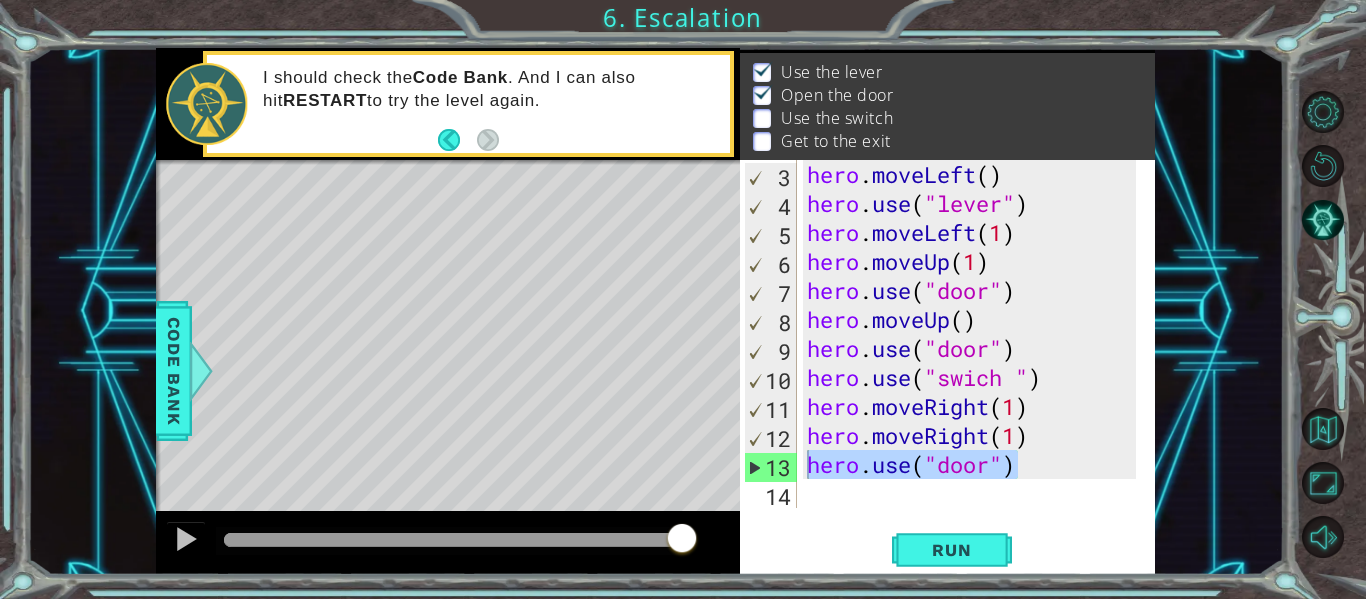 click on "hero.use("door") 3 4 5 6 7 8 9 10 11 12 13 14 hero . moveLeft ( ) hero . use ( "lever" ) hero . moveLeft ( 1 ) hero . moveUp ( 1 ) hero . use ( "door" ) hero . moveUp ( ) hero . use ( "door" ) hero . use ( "swich " ) hero . moveRight ( 1 ) hero . moveRight ( 1 ) hero . use ( "door" )     הההההההההההההההההההההההההההההההההההההההההההההההההההההההההההההההההההההההההההההההההההההההההההההההההההההההההההההההההההההההההההההההההההההההההההההההההההההההההההההההההההההההההההההההההההההההההההההההההההההההההההההההההההההההההההההההההההההההההההההההההההההההההההההההה" at bounding box center [945, 334] 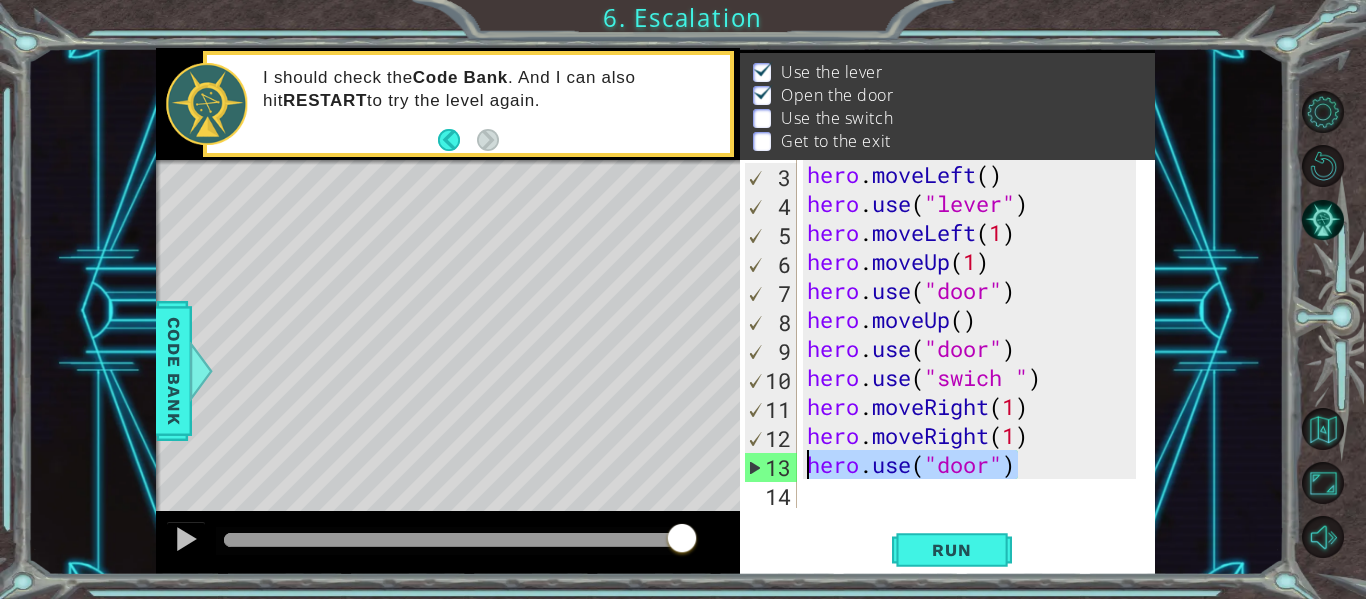 drag, startPoint x: 1020, startPoint y: 462, endPoint x: 812, endPoint y: 464, distance: 208.00961 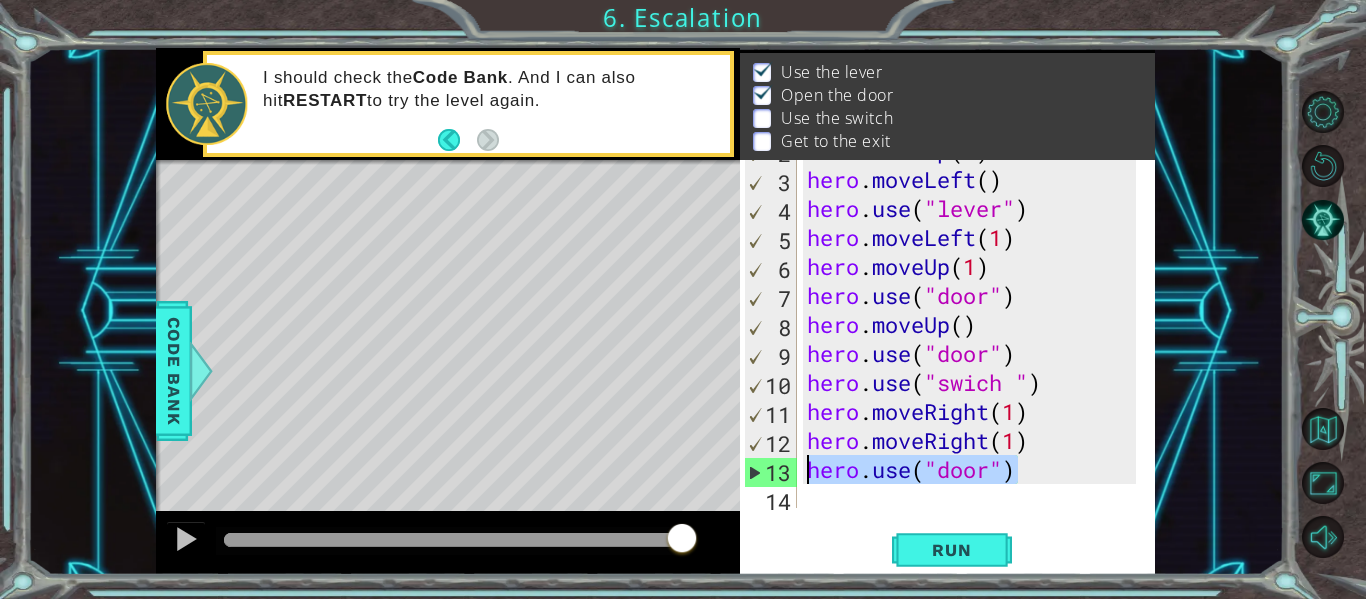 scroll, scrollTop: 54, scrollLeft: 0, axis: vertical 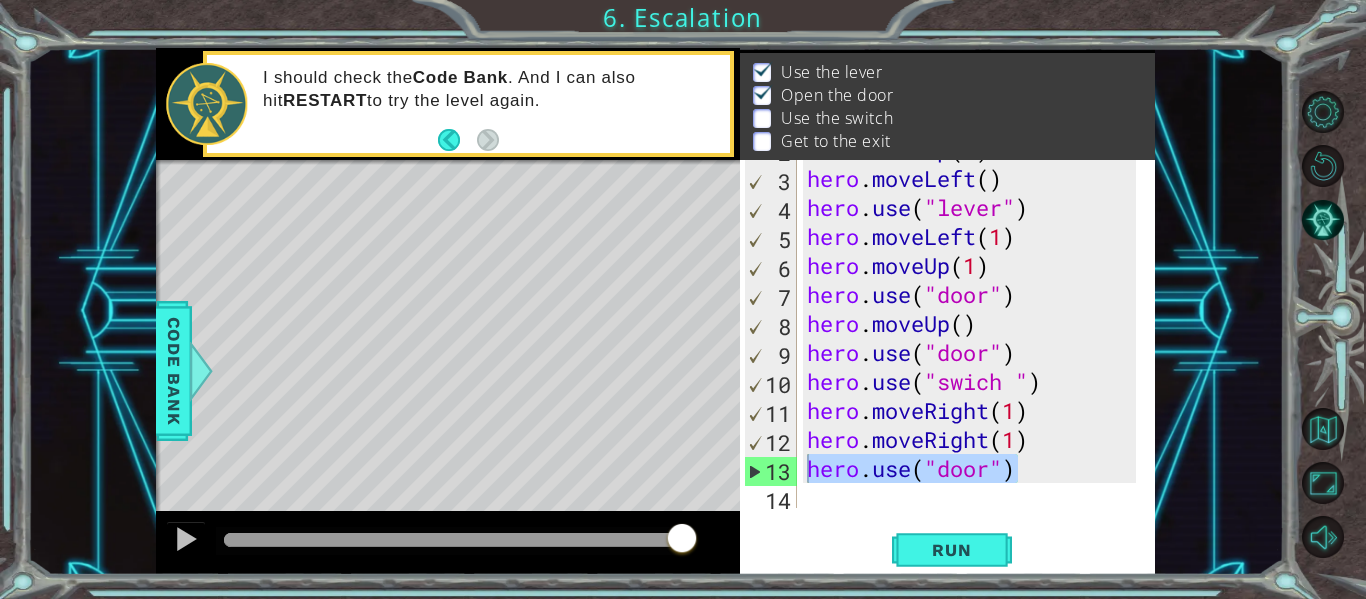 click on "hero.use("door") 2 3 4 5 6 7 8 9 10 11 12 13 14 hero . moveUp ( 2 ) hero . moveLeft ( ) hero . use ( "lever" ) hero . moveLeft ( 1 ) hero . moveUp ( 1 ) hero . use ( "door" ) hero . moveUp ( ) hero . use ( "door" ) hero . use ( "swich " ) hero . moveRight ( 1 ) hero . moveRight ( 1 ) hero . use ( "door" )     הההההההההההההההההההההההההההההההההההההההההההההההההההההההההההההההההההההההההההההההההההההההההההההההההההההההההההההההההההההההההההההההההההההההההההההההההההההההההההההההההההההההההההההההההההההההההההההההההההההההההההההההההההההההההההההההההההההההההההההההההההההההההההההההה Code Saved Run Statement   /  Call   /" at bounding box center [947, 367] 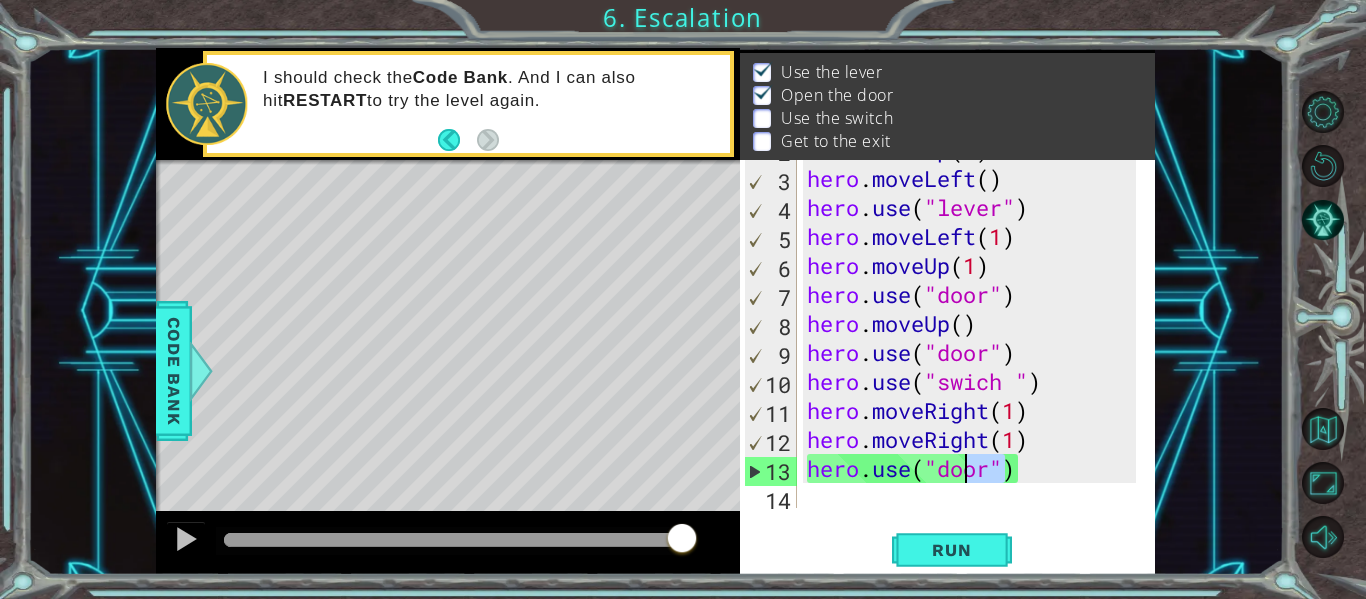 drag, startPoint x: 1009, startPoint y: 467, endPoint x: 959, endPoint y: 476, distance: 50.803543 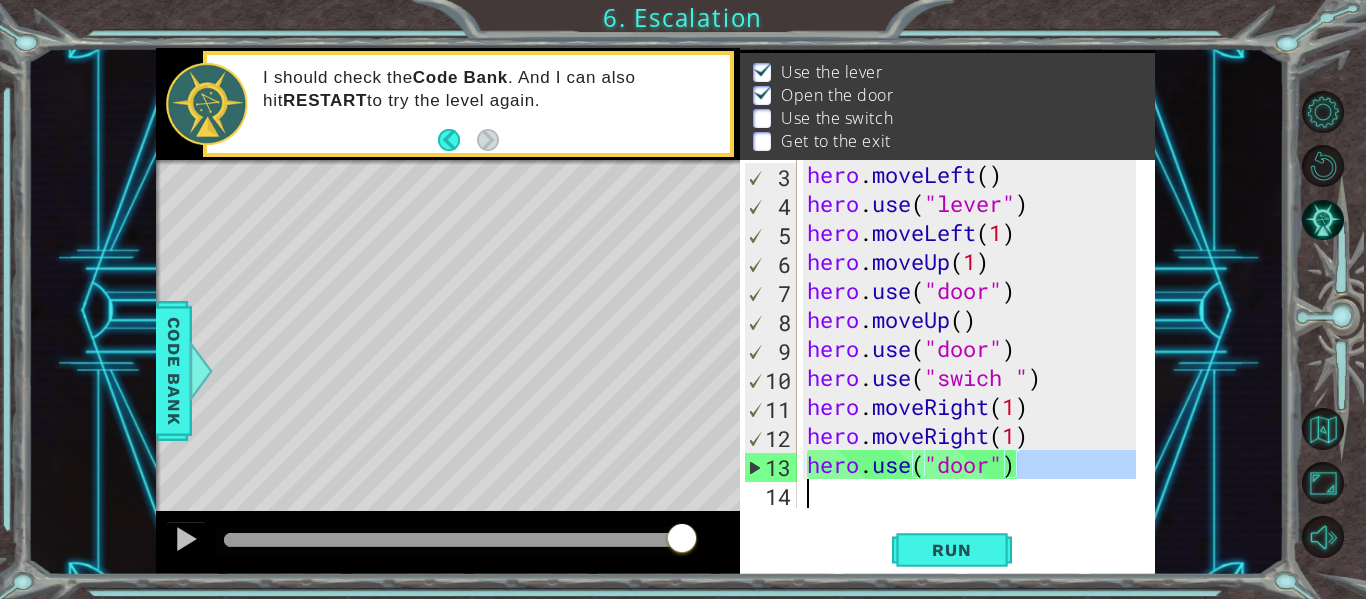 scroll, scrollTop: 58, scrollLeft: 0, axis: vertical 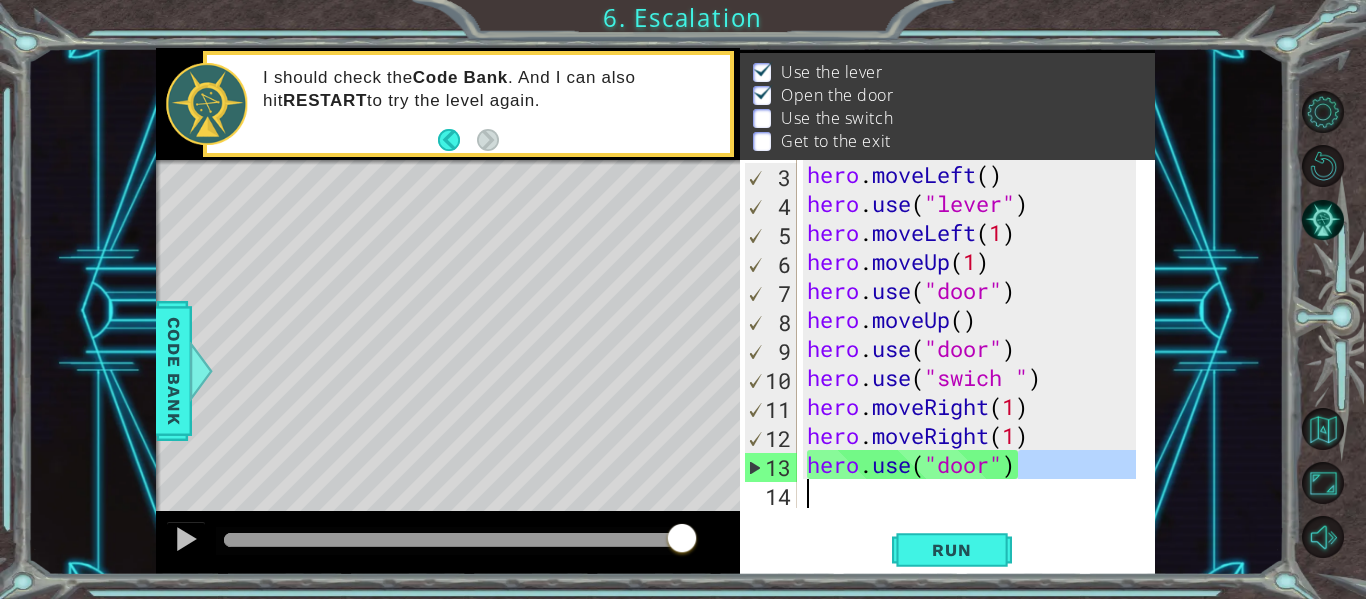 drag, startPoint x: 1027, startPoint y: 482, endPoint x: 935, endPoint y: 490, distance: 92.34717 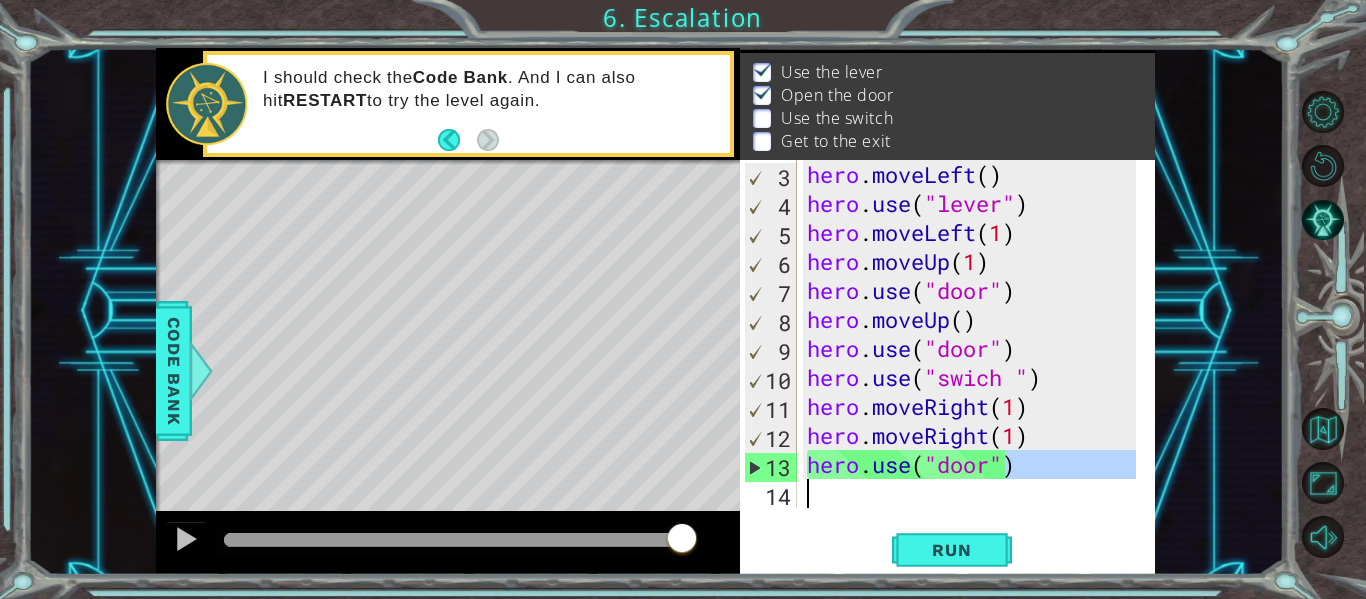 drag, startPoint x: 1011, startPoint y: 467, endPoint x: 997, endPoint y: 487, distance: 24.41311 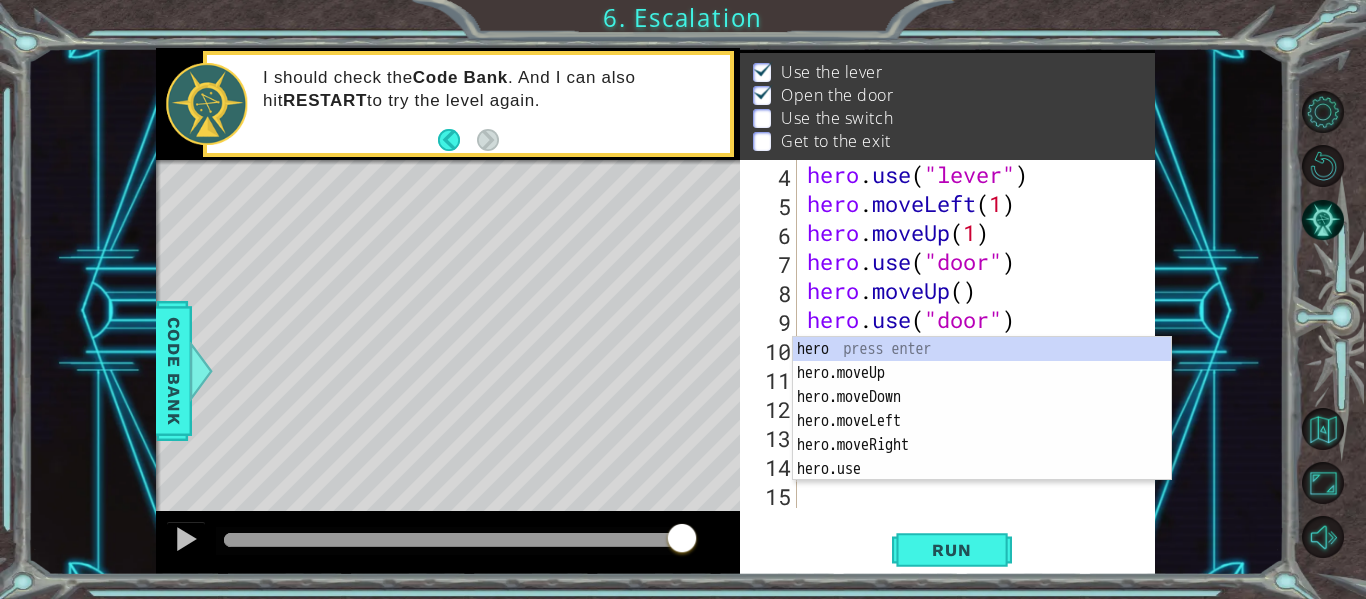 scroll, scrollTop: 87, scrollLeft: 0, axis: vertical 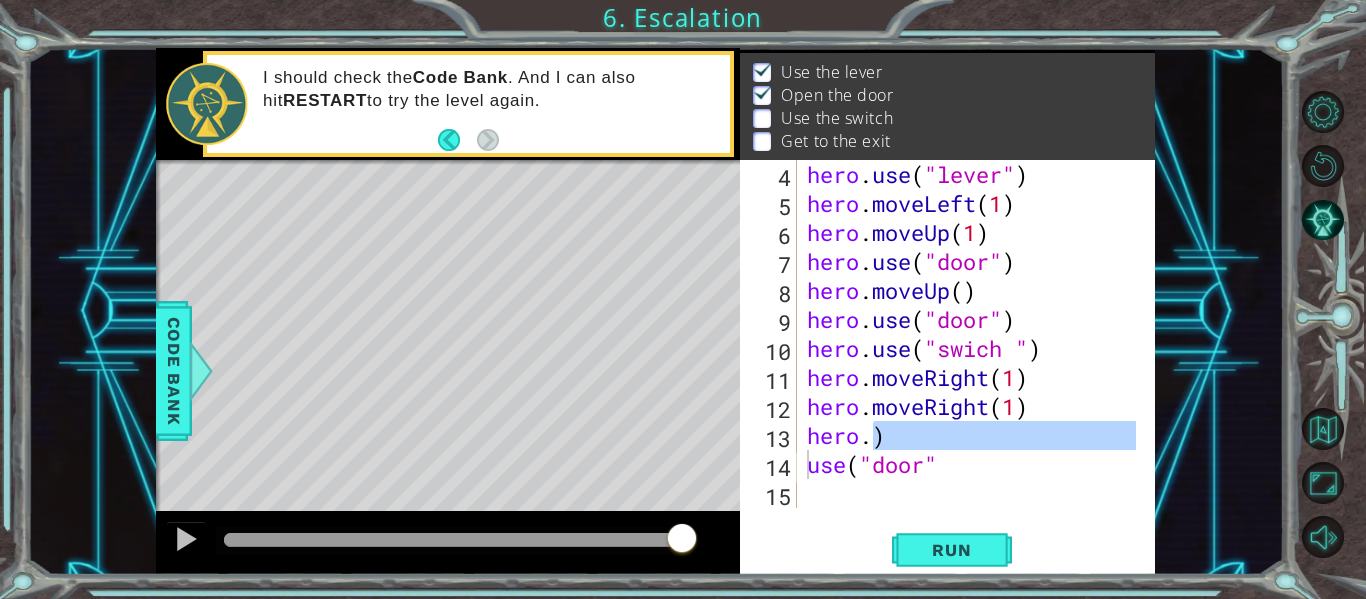 click on "hero.)
use("door" 4 5 6 7 8 9 10 11 12 13 14 15 hero . use ( "lever" ) hero . moveLeft ( 1 ) hero . moveUp ( 1 ) hero . use ( "door" ) hero . moveUp ( ) hero . use ( "door" ) hero . use ( "swich " ) hero . moveRight ( 1 ) hero . moveRight ( 1 ) hero . ) use ( "door"     הההההההההההההההההההההההההההההההההההההההההההההההההההההההההההההההההההההההההההההההההההההההההההההההההההההההההההההההההההההההההההההההההההההההההההההההההההההההההההההההההההההההההההההההההההההההההההההההההההההההההההההההההההההההההההההההההההההההההההההההההההההההההההההההה Code Saved Run Statement   /  Call   /" at bounding box center [947, 367] 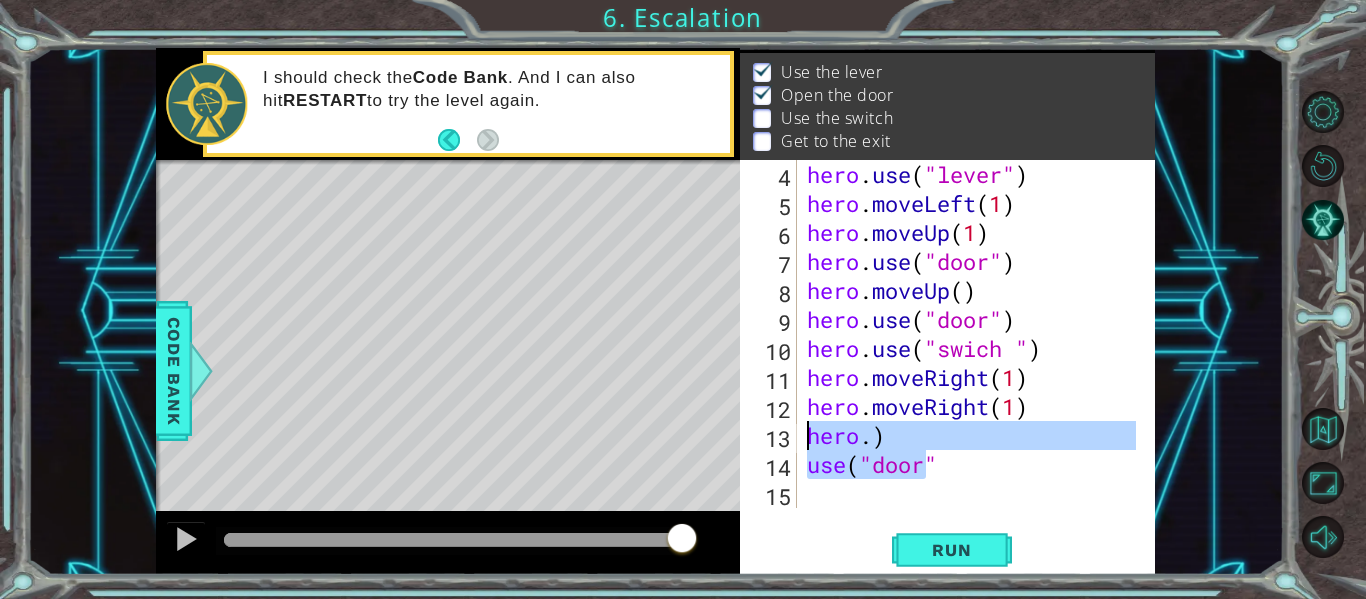 drag, startPoint x: 930, startPoint y: 473, endPoint x: 810, endPoint y: 438, distance: 125 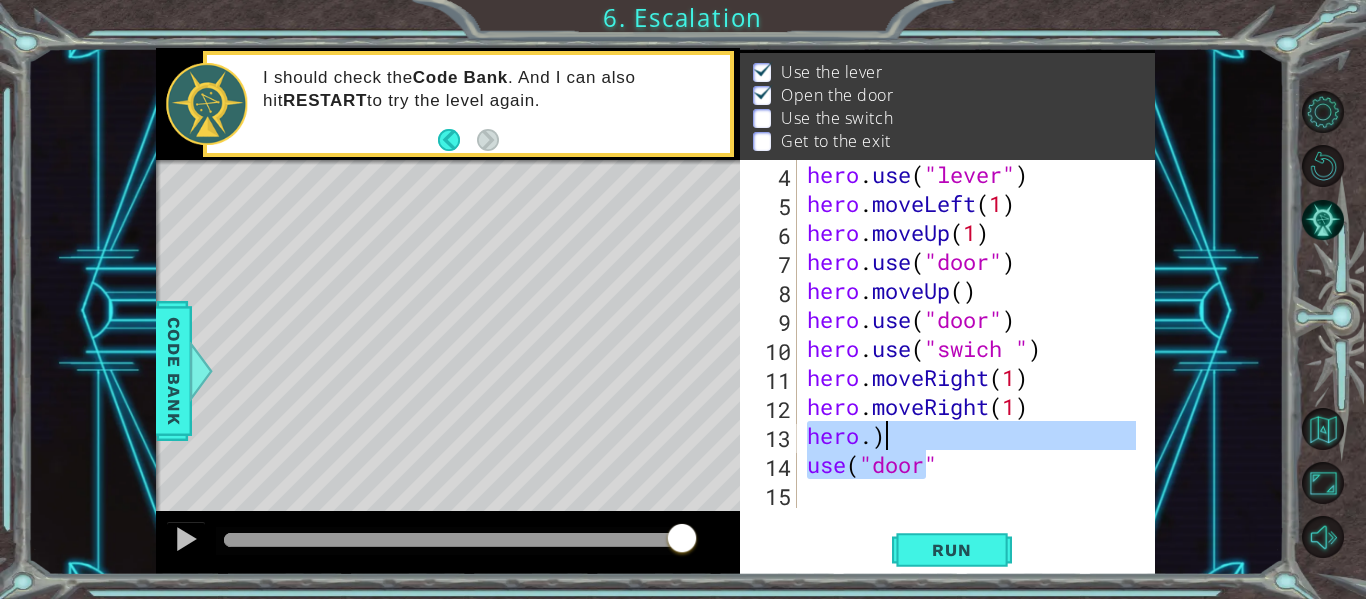 type on "use("door"" 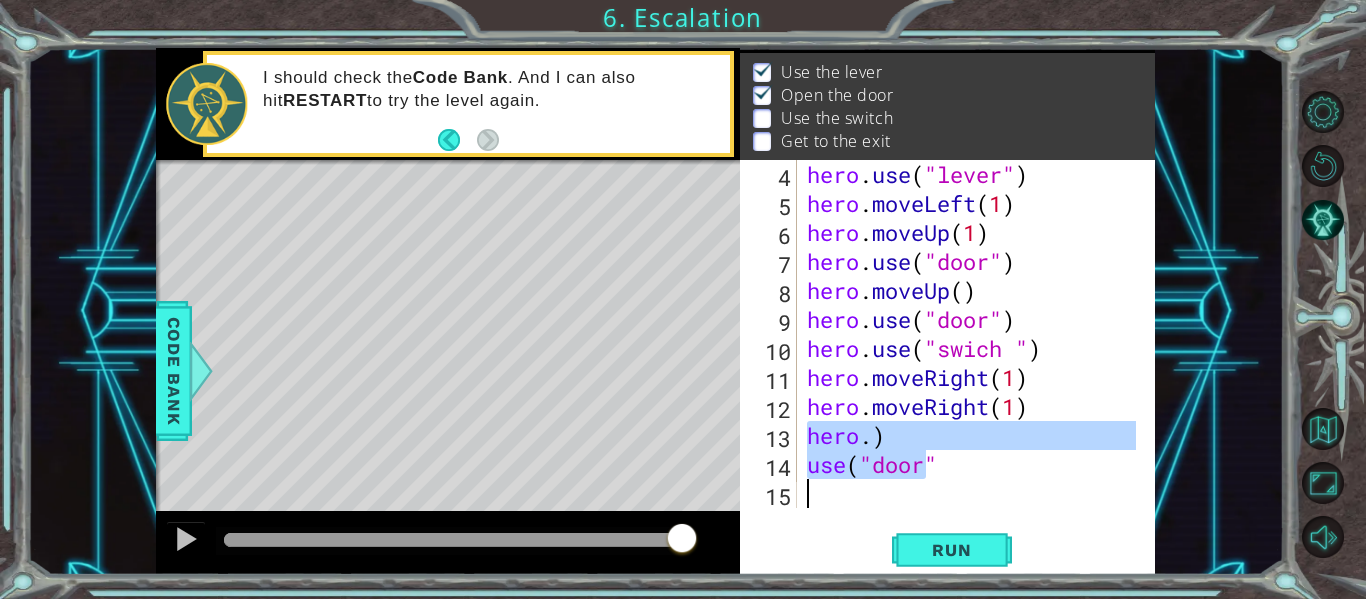 scroll, scrollTop: 0, scrollLeft: 0, axis: both 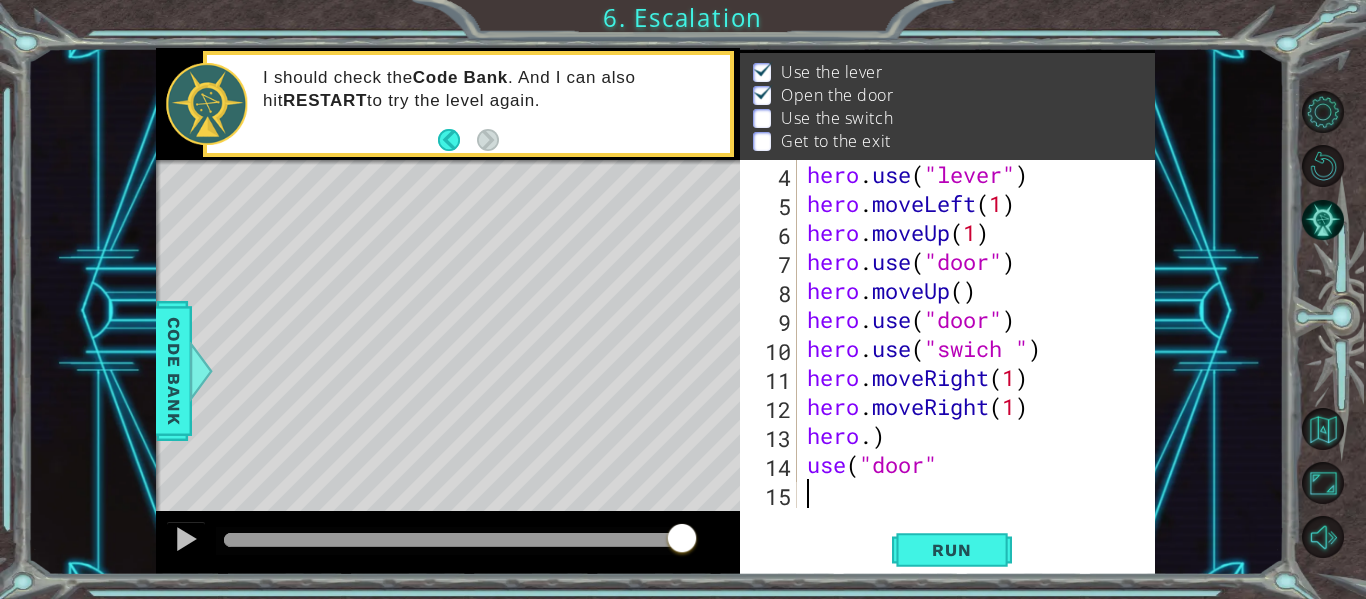 click on "hero . use ( "lever" ) hero . moveLeft ( 1 ) hero . moveUp ( 1 ) hero . use ( "door" ) hero . moveUp ( ) hero . use ( "door" ) hero . use ( "swich " ) hero . moveRight ( 1 ) hero . moveRight ( 1 ) hero . ) use ( "door"" at bounding box center (974, 363) 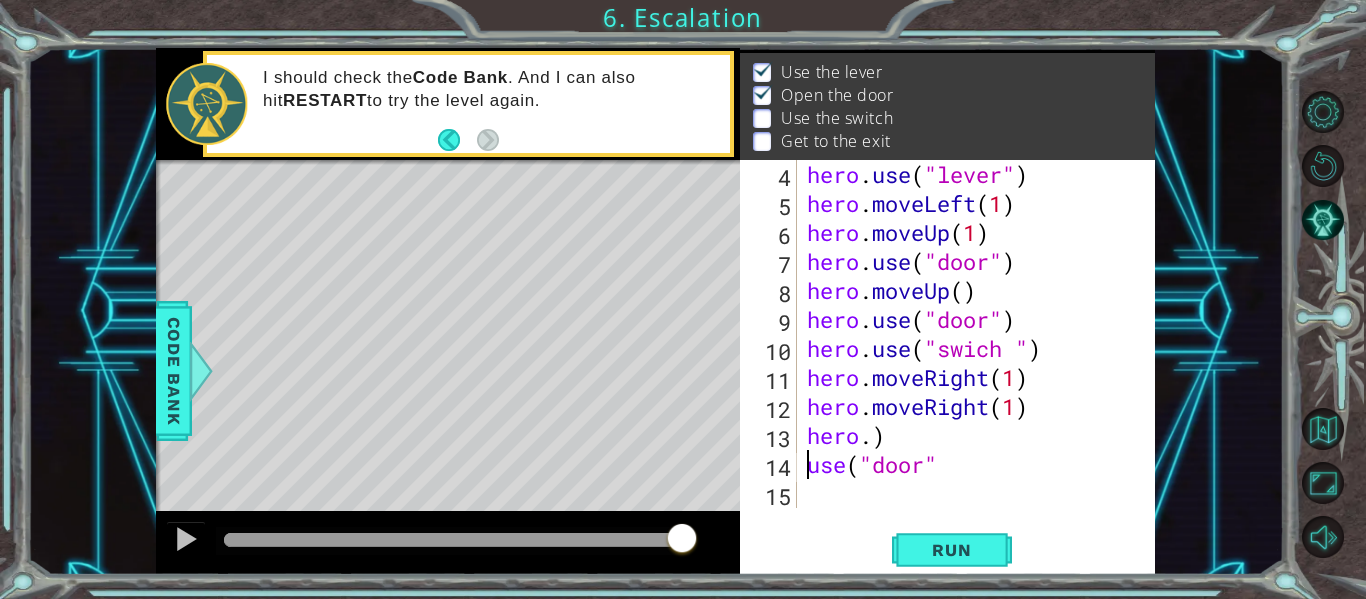 click on "hero . use ( "lever" ) hero . moveLeft ( 1 ) hero . moveUp ( 1 ) hero . use ( "door" ) hero . moveUp ( ) hero . use ( "door" ) hero . use ( "swich " ) hero . moveRight ( 1 ) hero . moveRight ( 1 ) hero . ) use ( "door"" at bounding box center [974, 363] 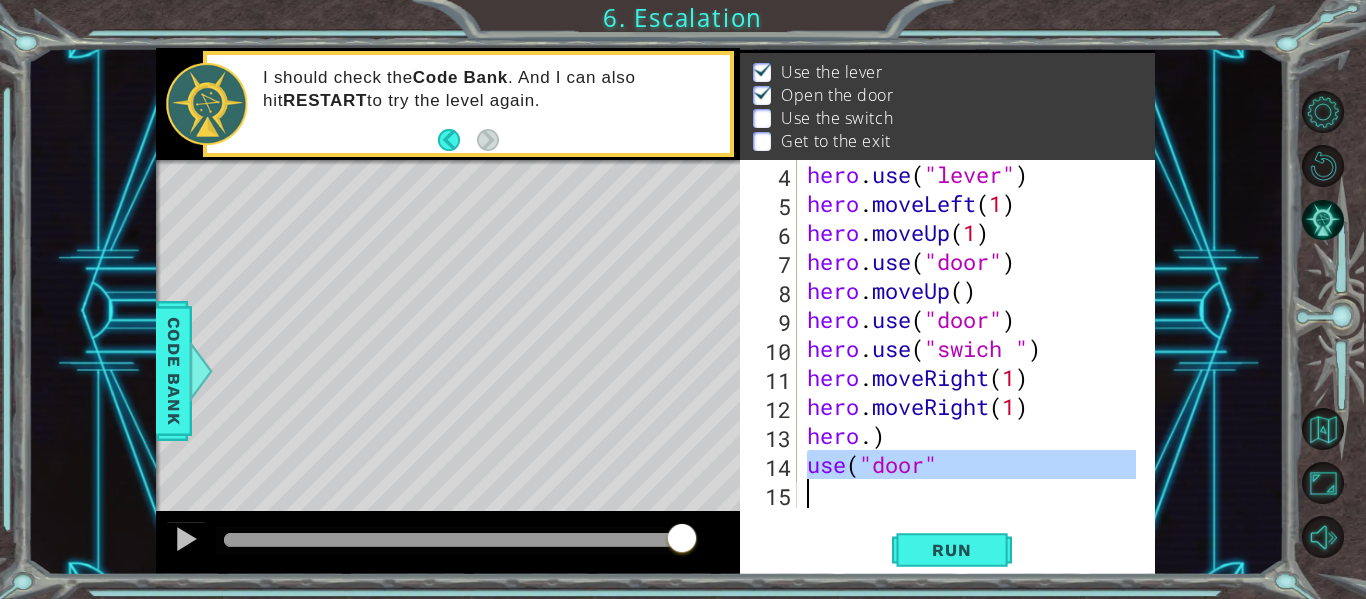 drag, startPoint x: 804, startPoint y: 467, endPoint x: 946, endPoint y: 494, distance: 144.54411 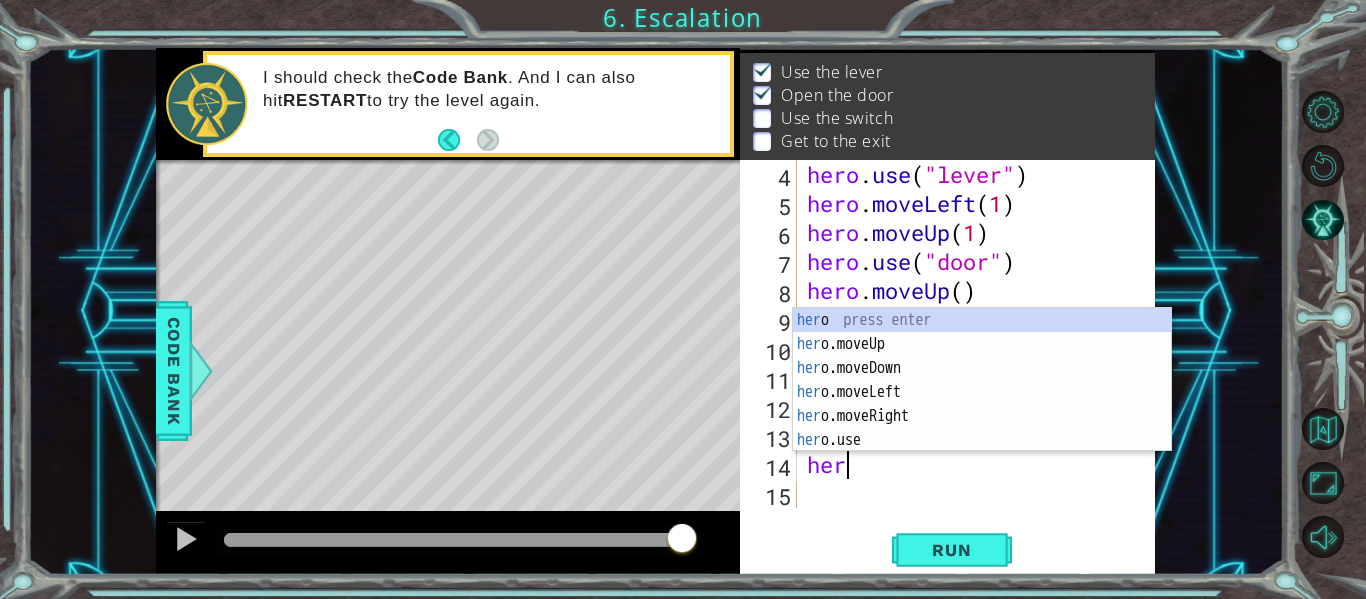 scroll, scrollTop: 0, scrollLeft: 1, axis: horizontal 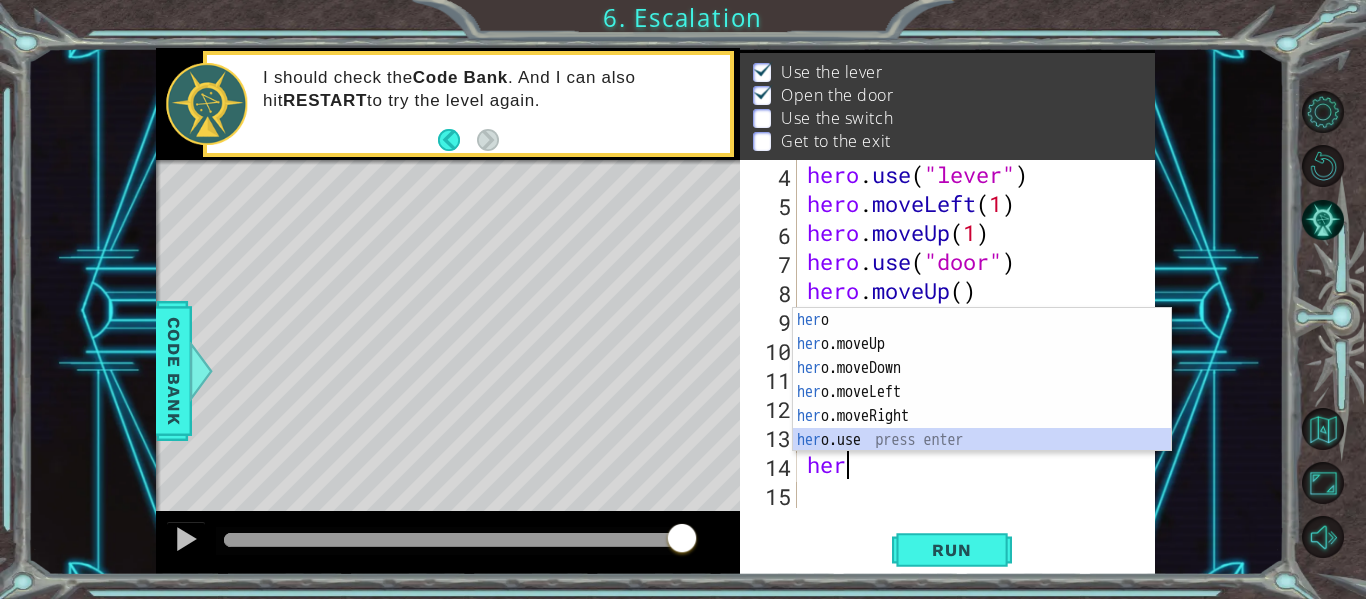 click on "her o press enter her o.moveUp press enter her o.moveDown press enter her o.moveLeft press enter her o.moveRight press enter her o.use press enter" at bounding box center (982, 404) 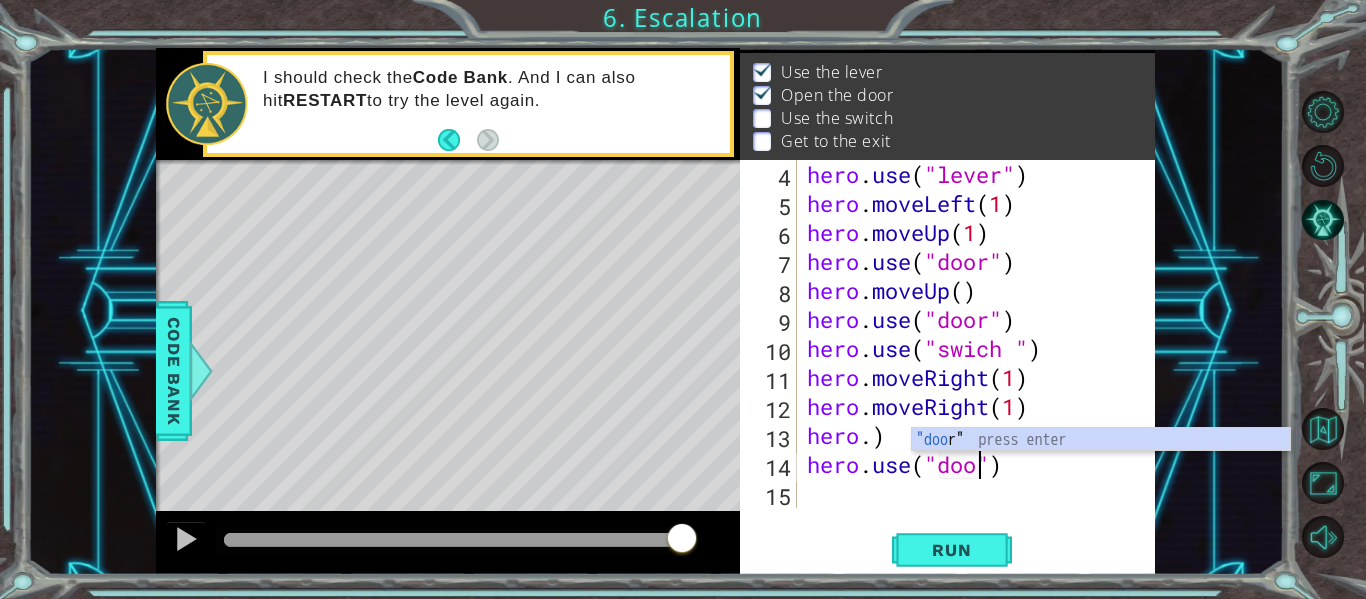 scroll, scrollTop: 0, scrollLeft: 9, axis: horizontal 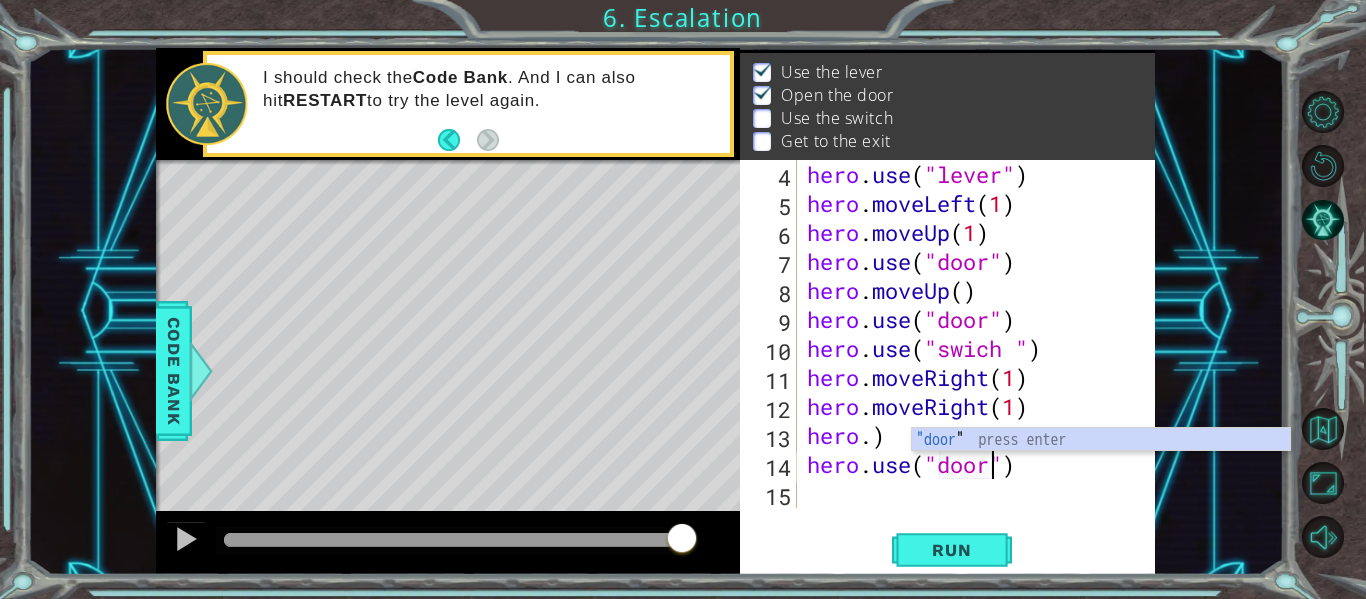 drag, startPoint x: 830, startPoint y: 407, endPoint x: 925, endPoint y: 521, distance: 148.39474 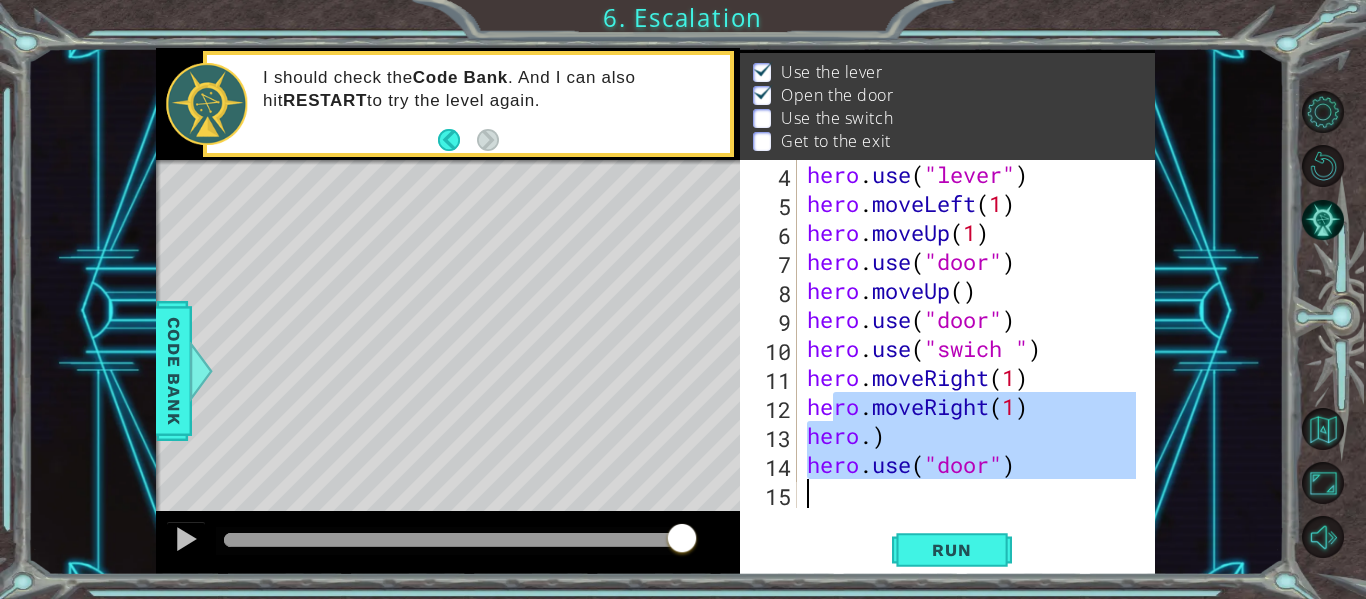 type on "hero.use("door")" 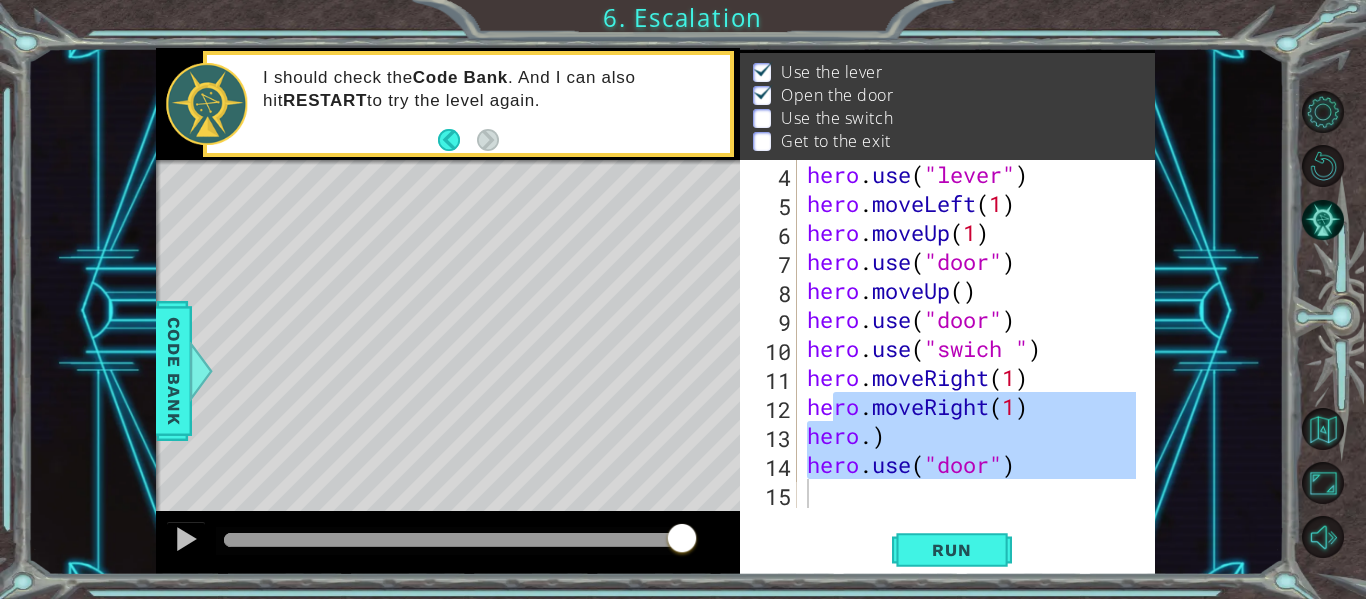 click on "hero.use("door") 4 5 6 7 8 9 10 11 12 13 14 15 hero . use ( "lever" ) hero . moveLeft ( 1 ) hero . moveUp ( 1 ) hero . use ( "door" ) hero . moveUp ( ) hero . use ( "door" ) hero . use ( "swich " ) hero . moveRight ( 1 ) hero . moveRight ( 1 ) hero . ) hero . use ( "door" )     הההההההההההההההההההההההההההההההההההההההההההההההההההההההההההההההההההההההההההההההההההההההההההההההההההההההההההההההההההההההההההההההההההההההההההההההההההההההההההההההההההההההההההההההההההההההההההההההההההההההההההההההההההההההההההההההההההההההההההההההההההההההההההההההה Code Saved Run Statement   /  Call   /" at bounding box center (947, 367) 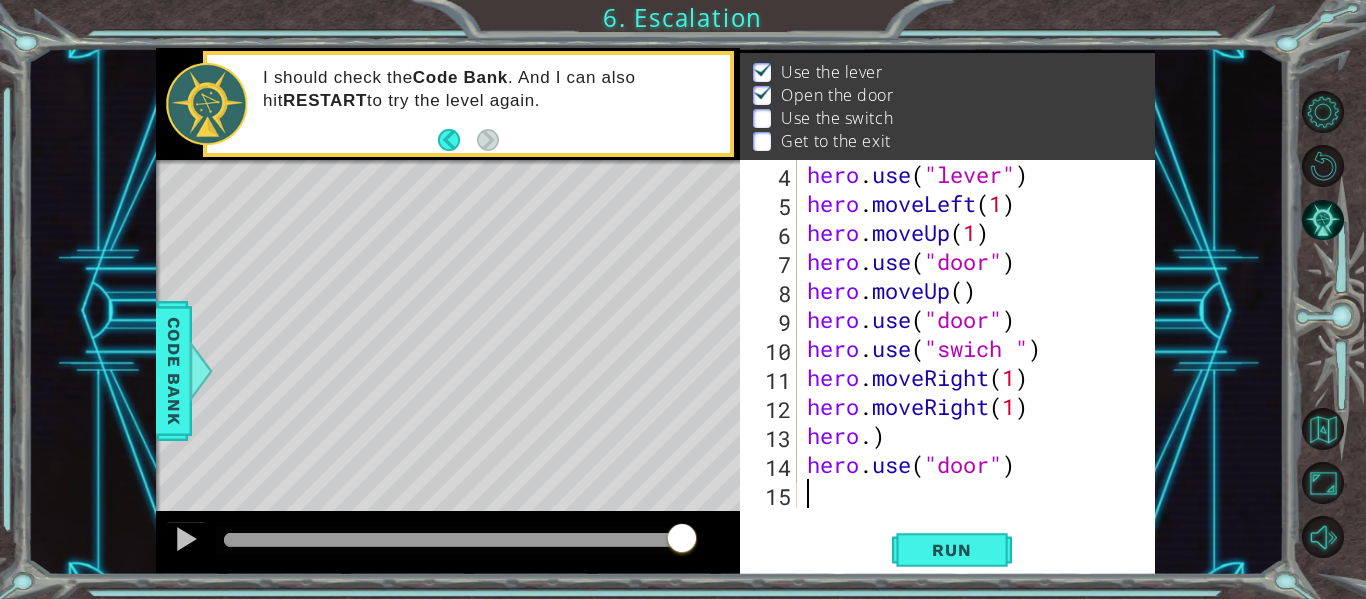 scroll, scrollTop: 0, scrollLeft: 0, axis: both 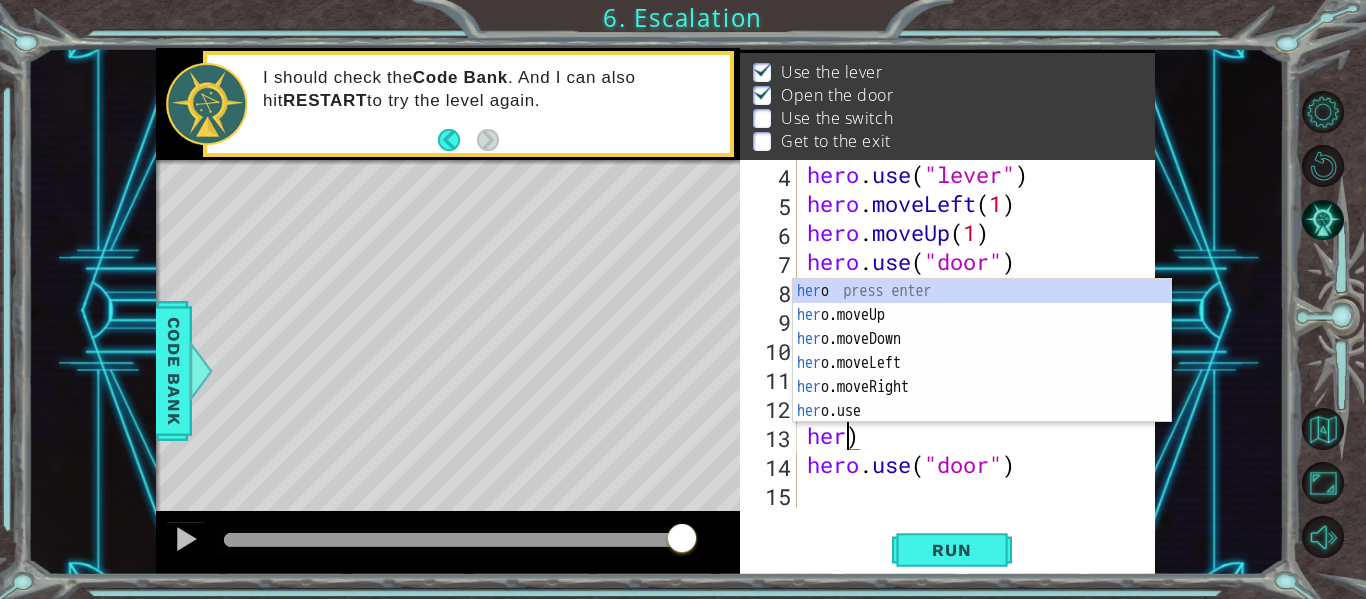 click on "hero . use ( "lever" ) hero . moveLeft ( 1 ) hero . moveUp ( 1 ) hero . use ( "door" ) hero . moveUp ( ) hero . use ( "door" ) hero . use ( "swich " ) hero . moveRight ( 1 ) hero . moveRight ( 1 ) her ) hero . use ( "door" )" at bounding box center (974, 363) 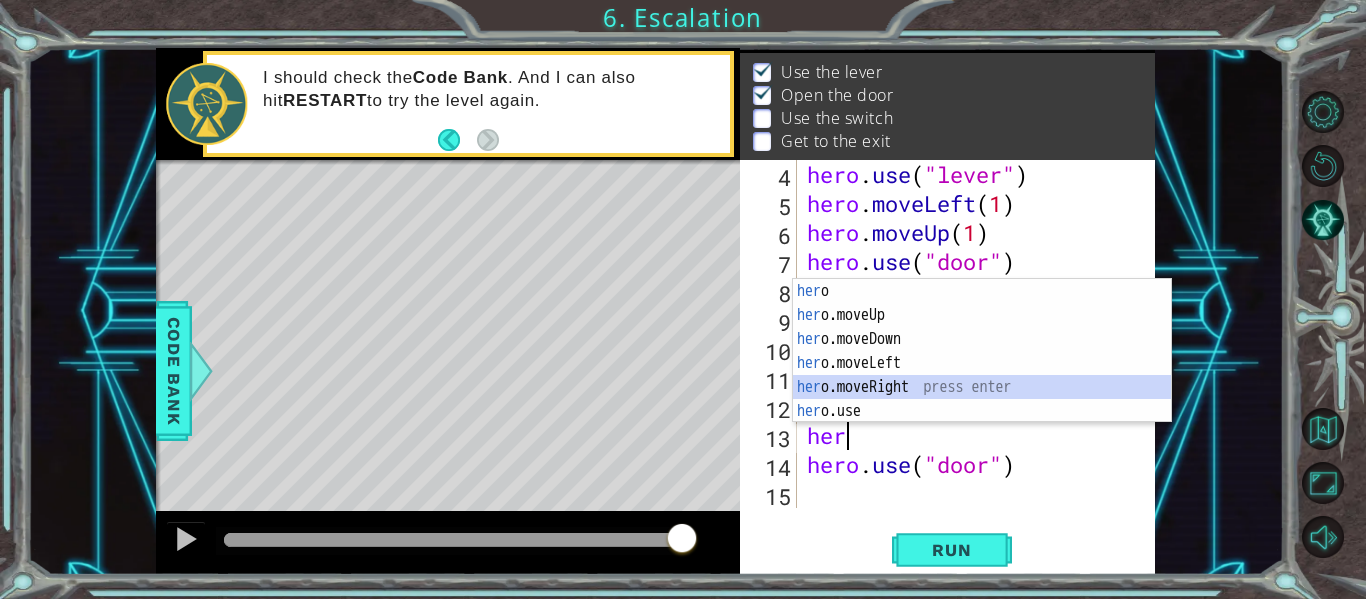 click on "her o press enter her o.moveUp press enter her o.moveDown press enter her o.moveLeft press enter her o.moveRight press enter her o.use press enter" at bounding box center (982, 375) 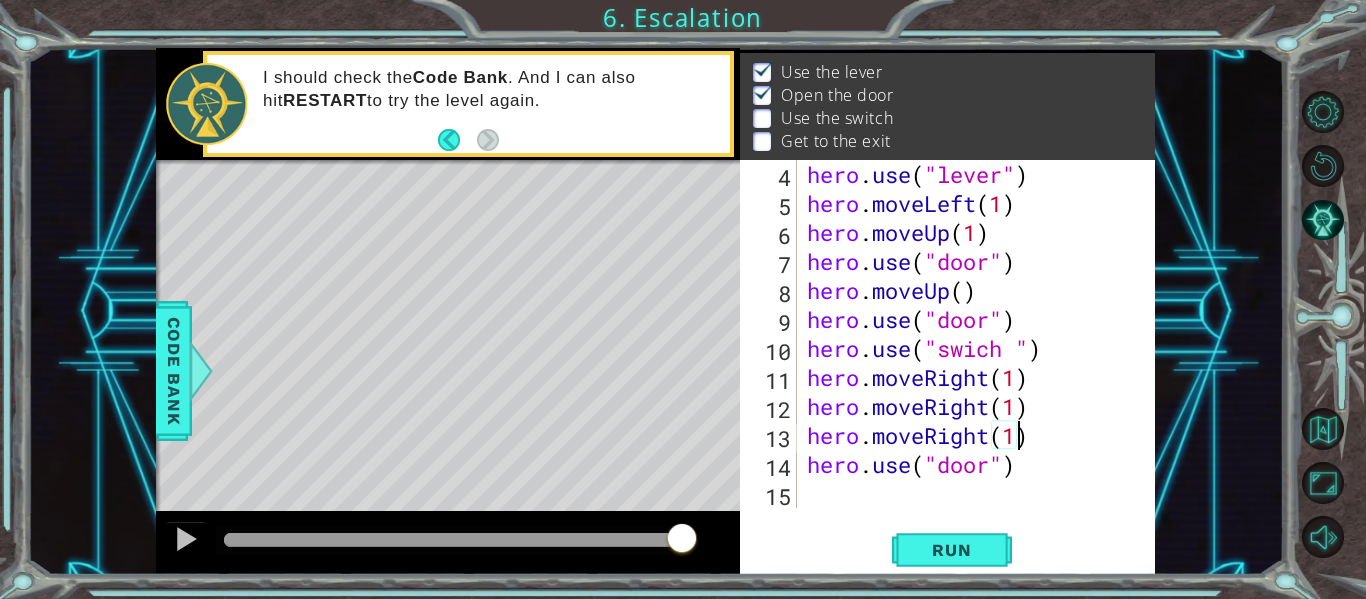 scroll, scrollTop: 0, scrollLeft: 9, axis: horizontal 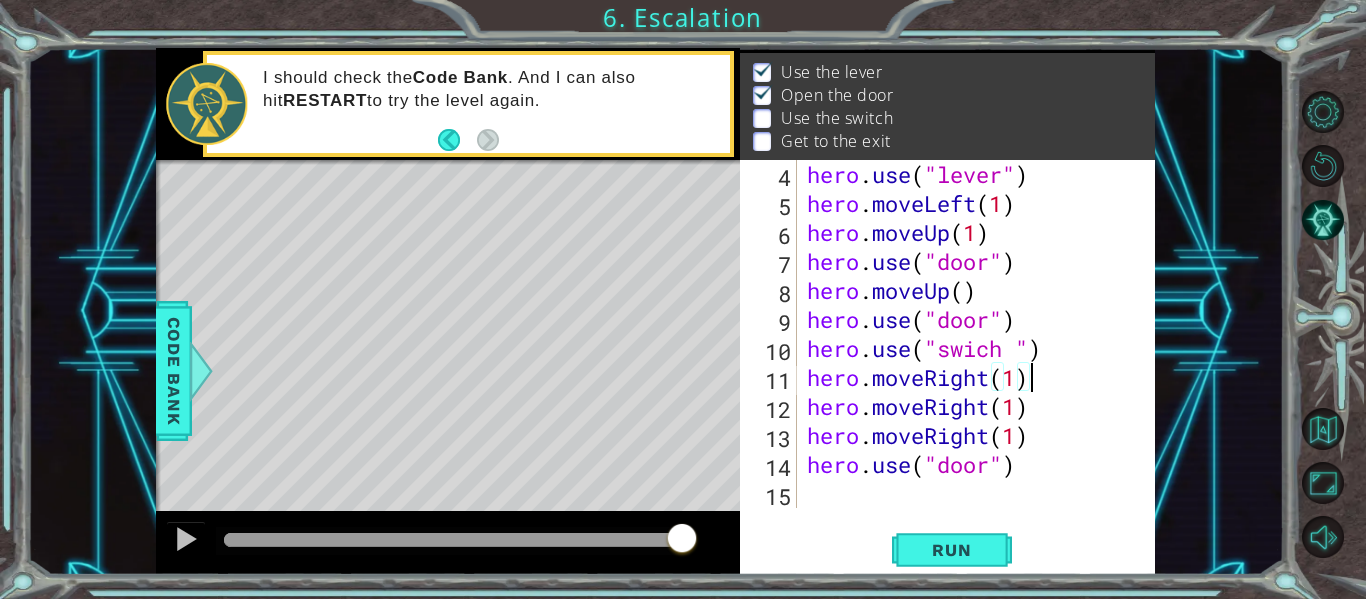 click on "hero . use ( "lever" ) hero . moveLeft ( 1 ) hero . moveUp ( 1 ) hero . use ( "door" ) hero . moveUp ( ) hero . use ( "door" ) hero . use ( "swich " ) hero . moveRight ( 1 ) hero . moveRight ( 1 ) hero . moveRight ( 1 ) hero . use ( "door" )" at bounding box center [974, 363] 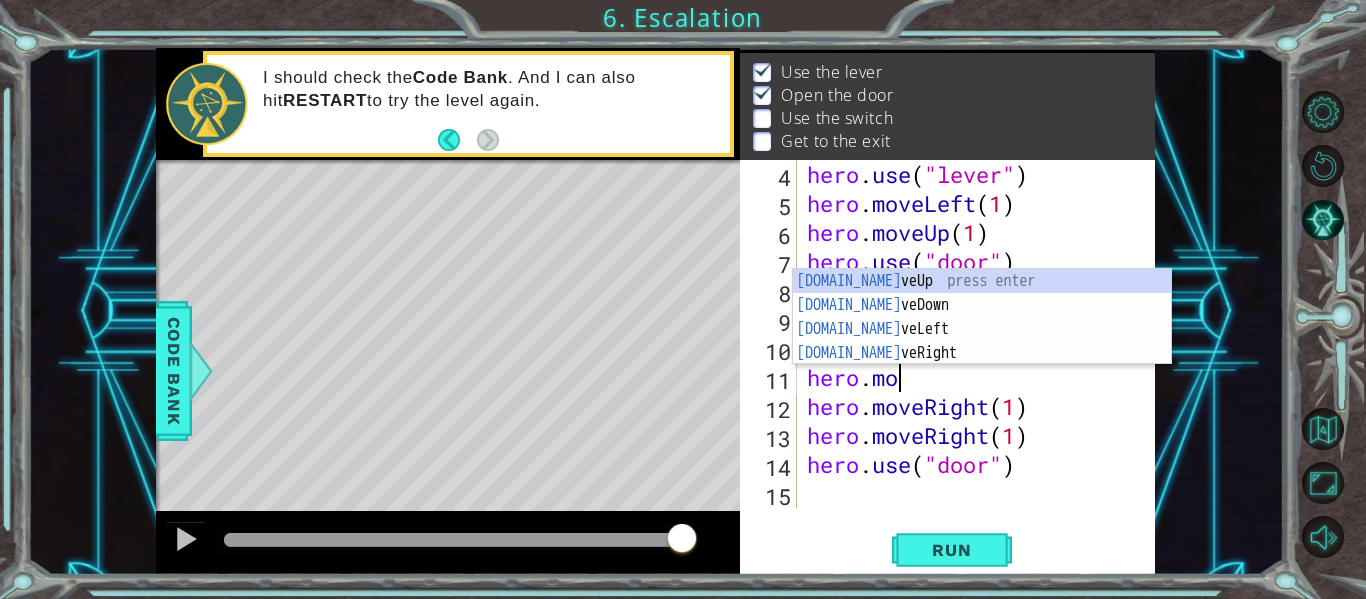 scroll, scrollTop: 0, scrollLeft: 3, axis: horizontal 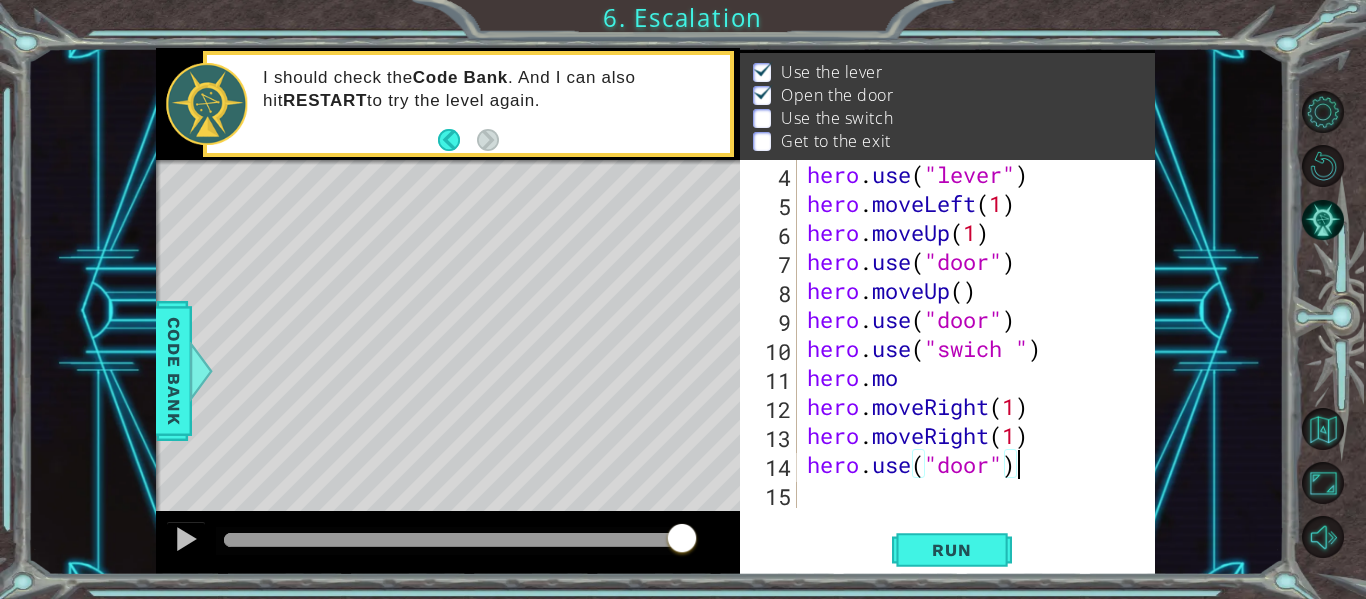 click on "hero . use ( "lever" ) hero . moveLeft ( 1 ) hero . moveUp ( 1 ) hero . use ( "door" ) hero . moveUp ( ) hero . use ( "door" ) hero . use ( "swich " ) hero . mo hero . moveRight ( 1 ) hero . moveRight ( 1 ) hero . use ( "door" )" at bounding box center [974, 363] 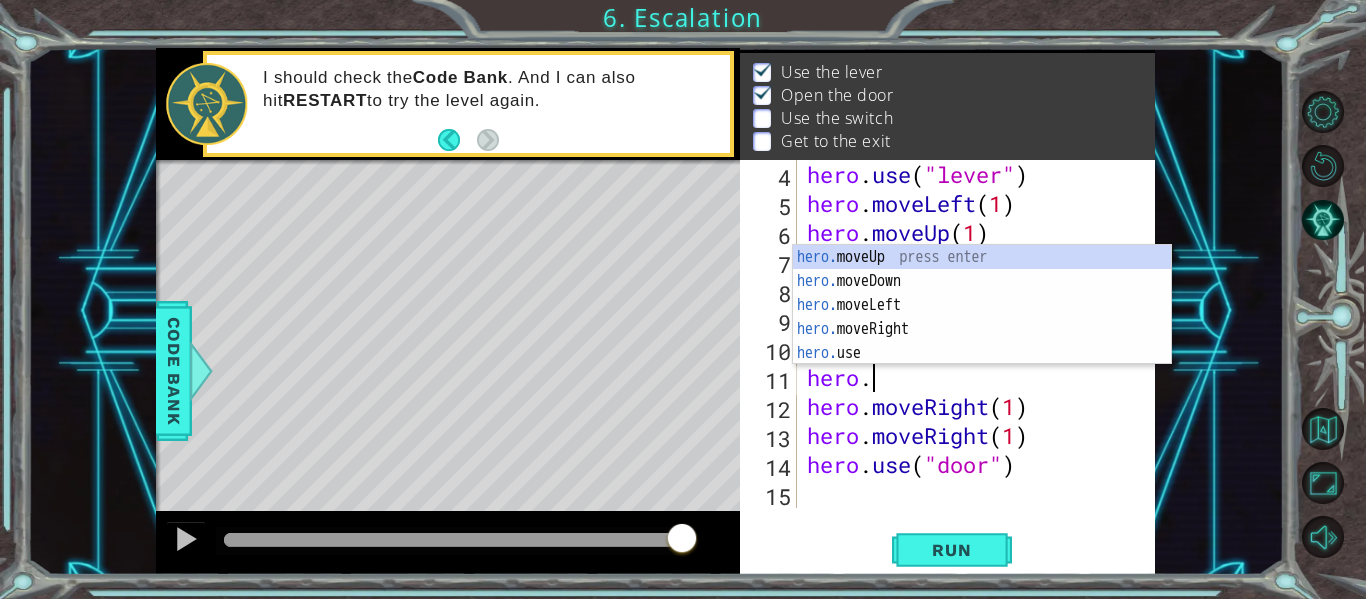scroll, scrollTop: 0, scrollLeft: 2, axis: horizontal 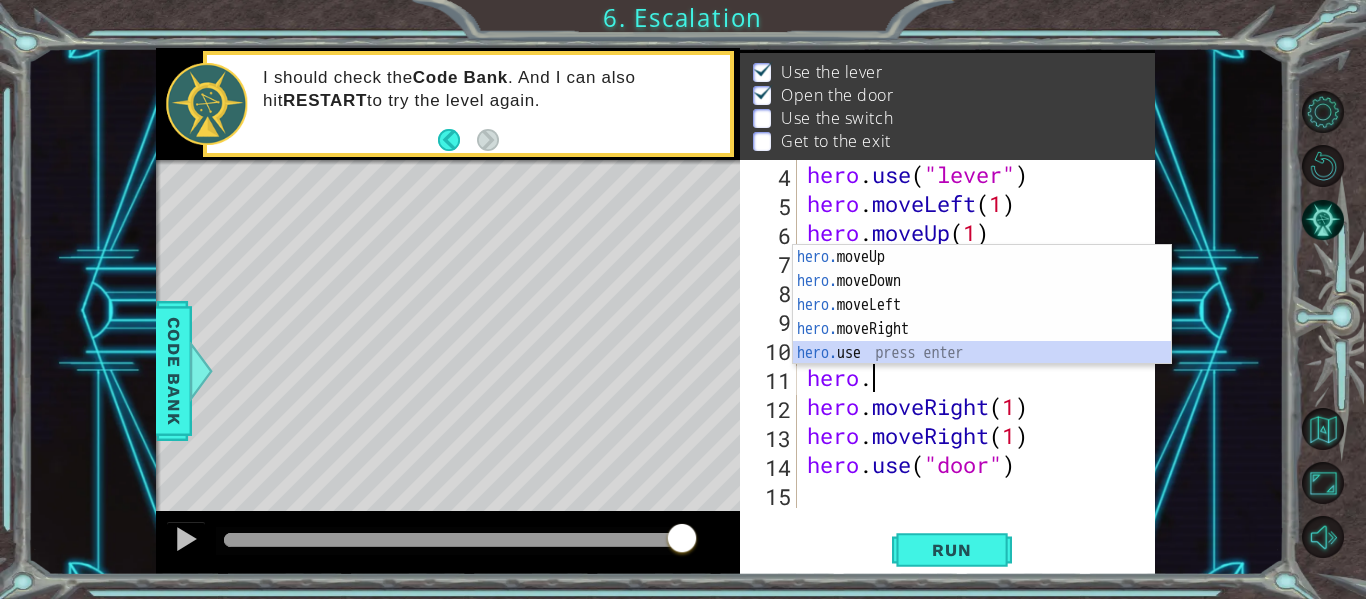 click on "hero. moveUp press enter hero. moveDown press enter hero. moveLeft press enter hero. moveRight press enter hero. use press enter" at bounding box center (982, 329) 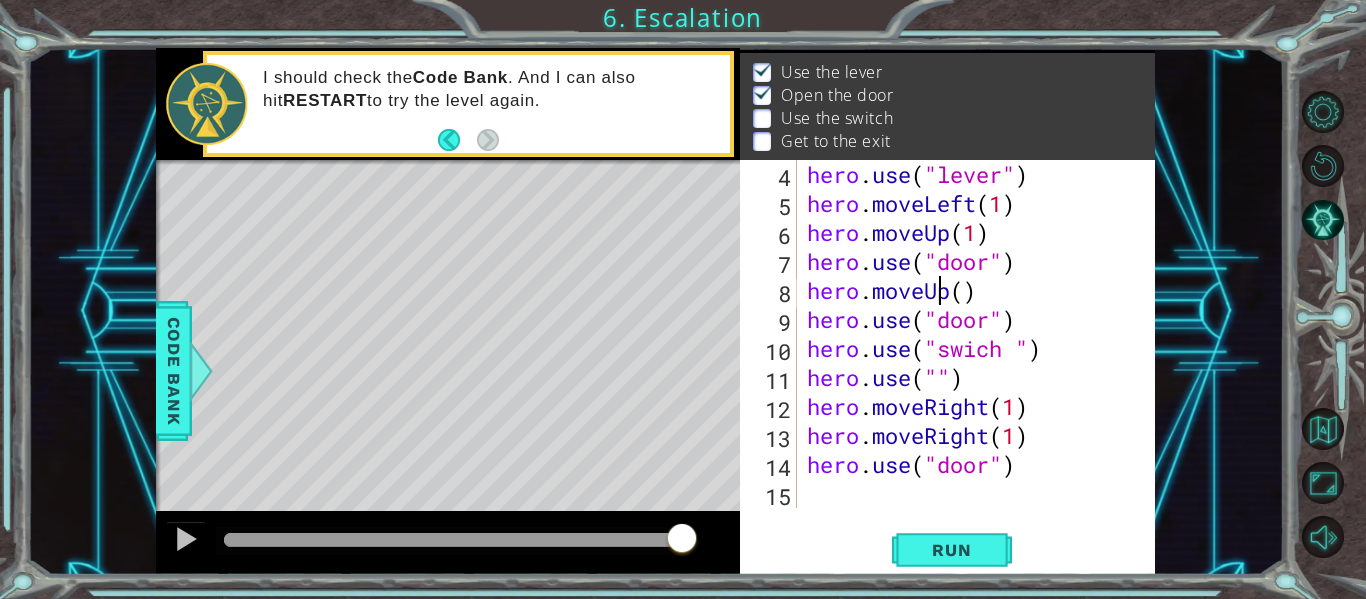 click on "hero . use ( "lever" ) hero . moveLeft ( 1 ) hero . moveUp ( 1 ) hero . use ( "door" ) hero . moveUp ( ) hero . use ( "door" ) hero . use ( "swich " ) hero . use ( "" ) hero . moveRight ( 1 ) hero . moveRight ( 1 ) hero . use ( "door" )" at bounding box center [974, 363] 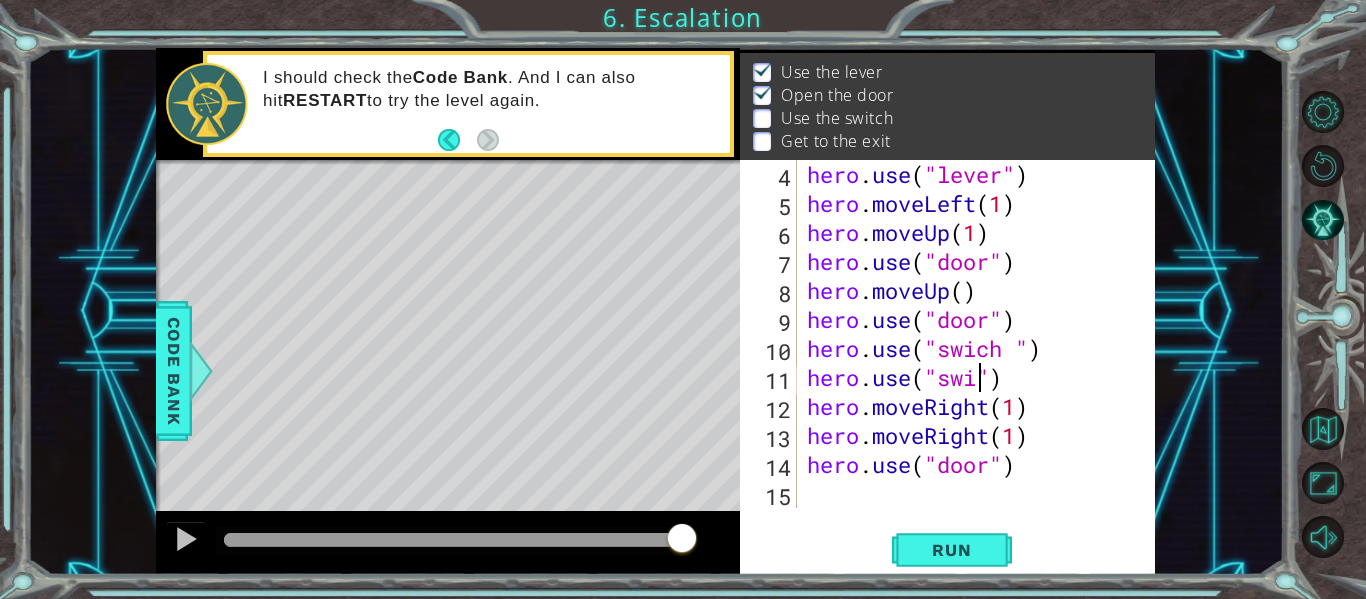scroll, scrollTop: 0, scrollLeft: 9, axis: horizontal 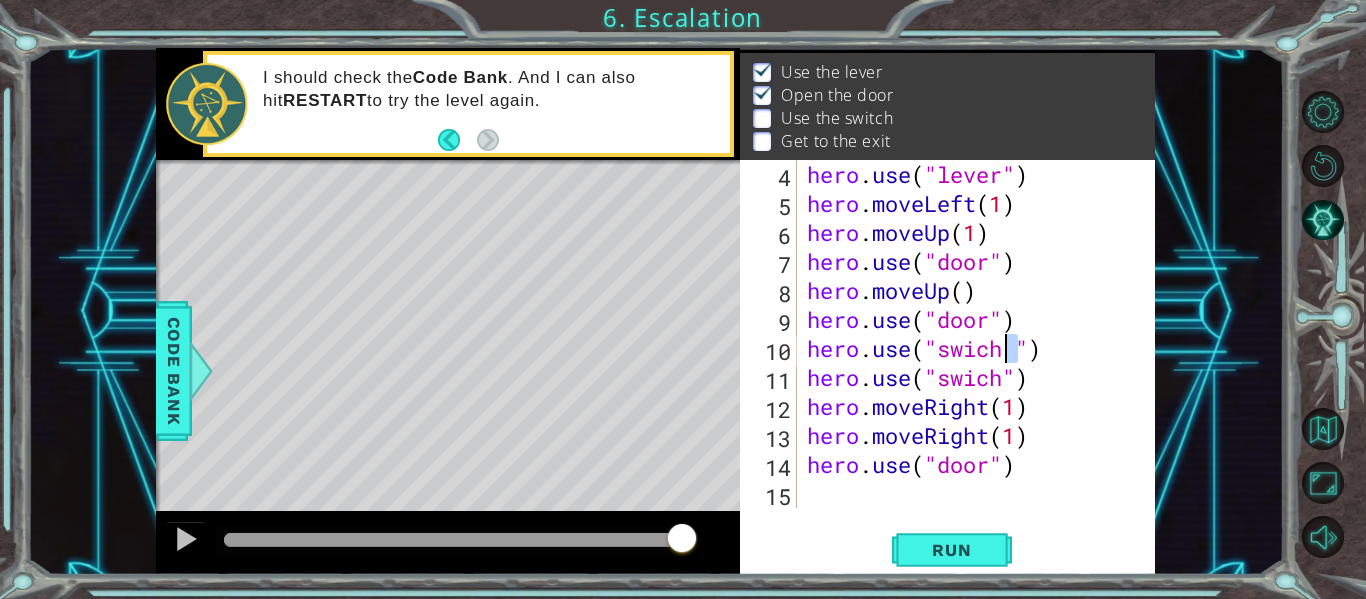 click on "hero . use ( "lever" ) hero . moveLeft ( 1 ) hero . moveUp ( 1 ) hero . use ( "door" ) hero . moveUp ( ) hero . use ( "door" ) hero . use ( "swich " ) hero . use ( "swich" ) hero . moveRight ( 1 ) hero . moveRight ( 1 ) hero . use ( "door" )" at bounding box center (974, 363) 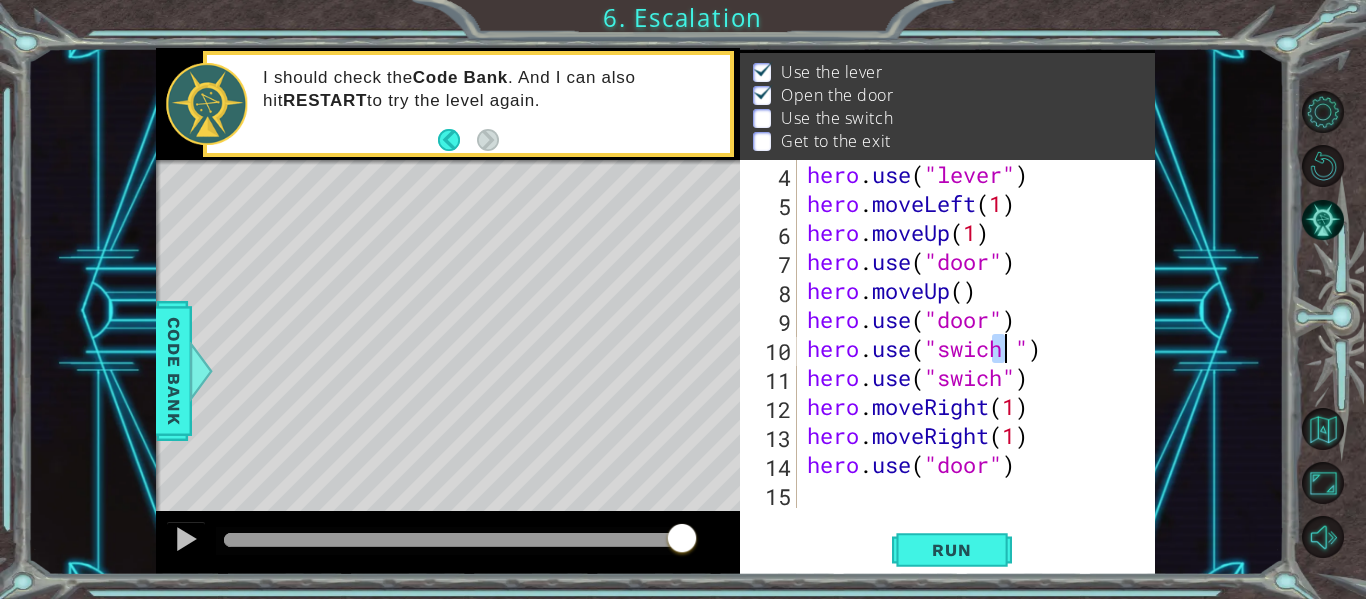 click on "hero . use ( "lever" ) hero . moveLeft ( 1 ) hero . moveUp ( 1 ) hero . use ( "door" ) hero . moveUp ( ) hero . use ( "door" ) hero . use ( "swich " ) hero . use ( "swich" ) hero . moveRight ( 1 ) hero . moveRight ( 1 ) hero . use ( "door" )" at bounding box center [974, 363] 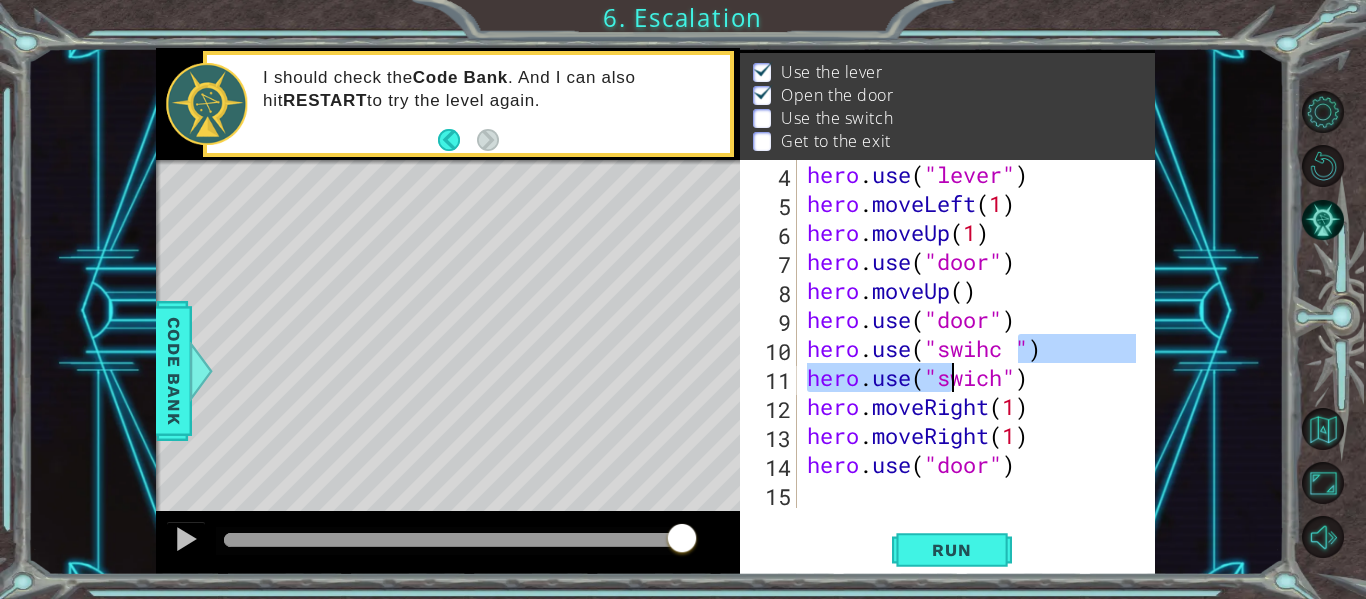 drag, startPoint x: 1024, startPoint y: 357, endPoint x: 947, endPoint y: 372, distance: 78.44743 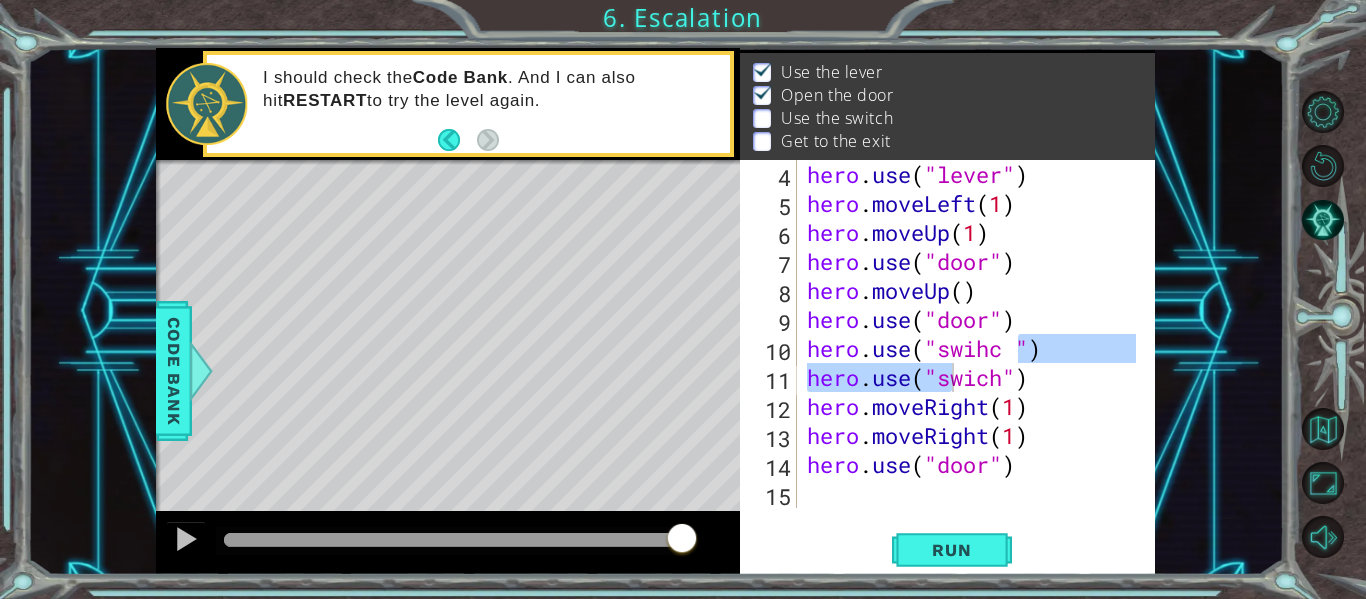 click on "Run" at bounding box center [951, 550] 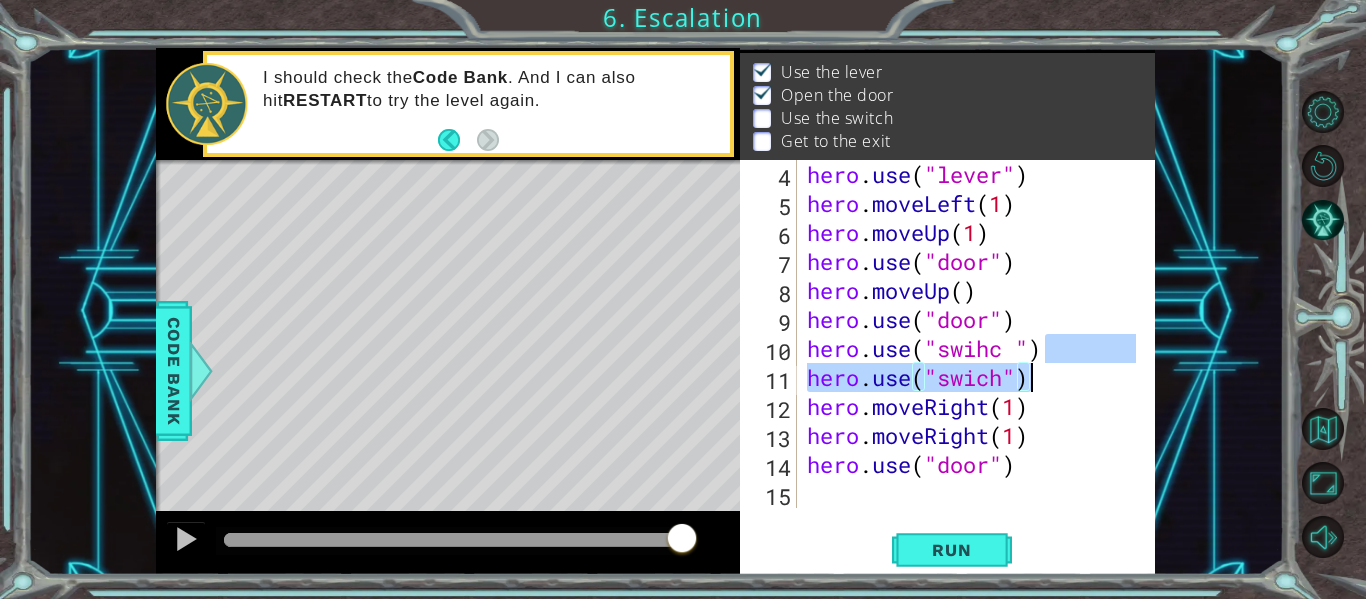 drag, startPoint x: 1056, startPoint y: 338, endPoint x: 1116, endPoint y: 461, distance: 136.85394 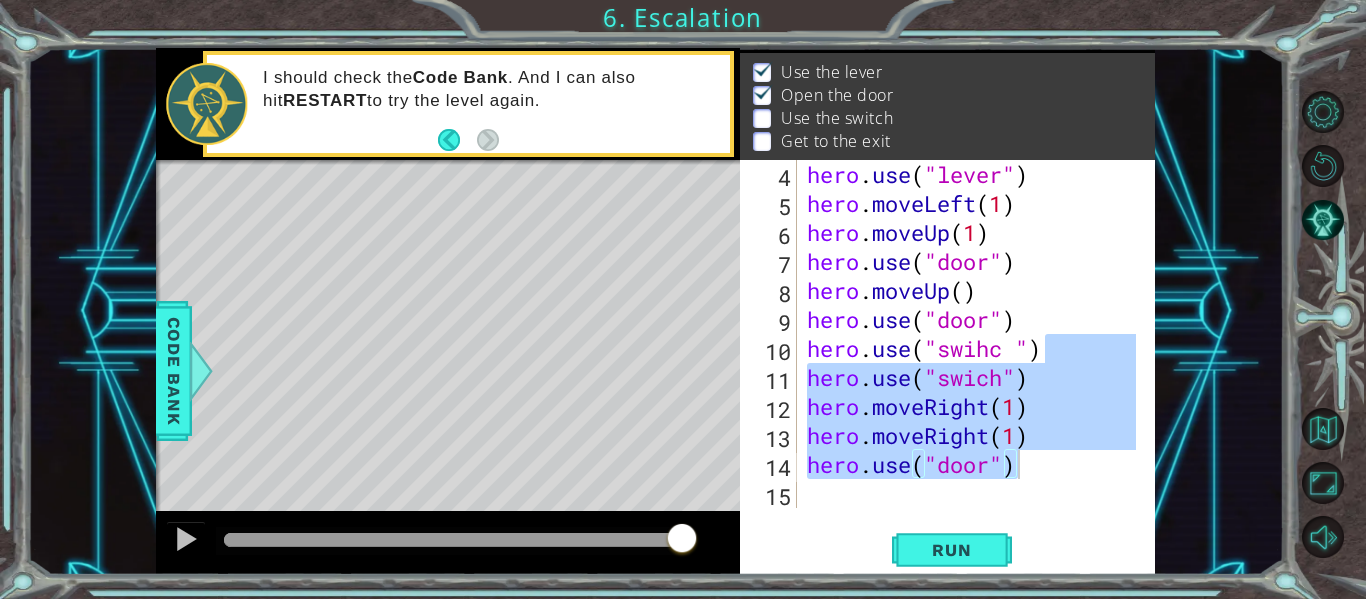 click on "1     הההההההההההההההההההההההההההההההההההההההההההההההההההההההההההההההההההההההההההההההההההההההההההההההההההההההההההההההההההההההההההההההההההההההההההההההההההההההההההההההההההההההההההההההההההההההההההההההההההההההההההההההההההההההההההההההההההההההההההההההההההההההההההההההה XXXXXXXXXXXXXXXXXXXXXXXXXXXXXXXXXXXXXXXXXXXXXXXXXXXXXXXXXXXXXXXXXXXXXXXXXXXXXXXXXXXXXXXXXXXXXXXXXXXXXXXXXXXXXXXXXXXXXXXXXXXXXXXXXXXXXXXXXXXXXXXXXXXXXXXXXXXXXXXXXXXXXXXXXXXXXXXXXXXXXXXXXXXXXXXXXXXXXXXXXXXXXXXXXXXXXXXXXXXXXXXXXXXXXXXXXXXXXXXXXXXXXXXXXXXXXXXX Solution × Goals : Incomplete       Use the lever
Open the door
Use the switch
Get to the exit
hero.moveRight(1)
hero.use("door") 4 5 6 7 8 9 10 11 12 13 14 15 hero . use ( "lever" ) hero . moveLeft ( 1 ) hero . moveUp (" at bounding box center (683, 299) 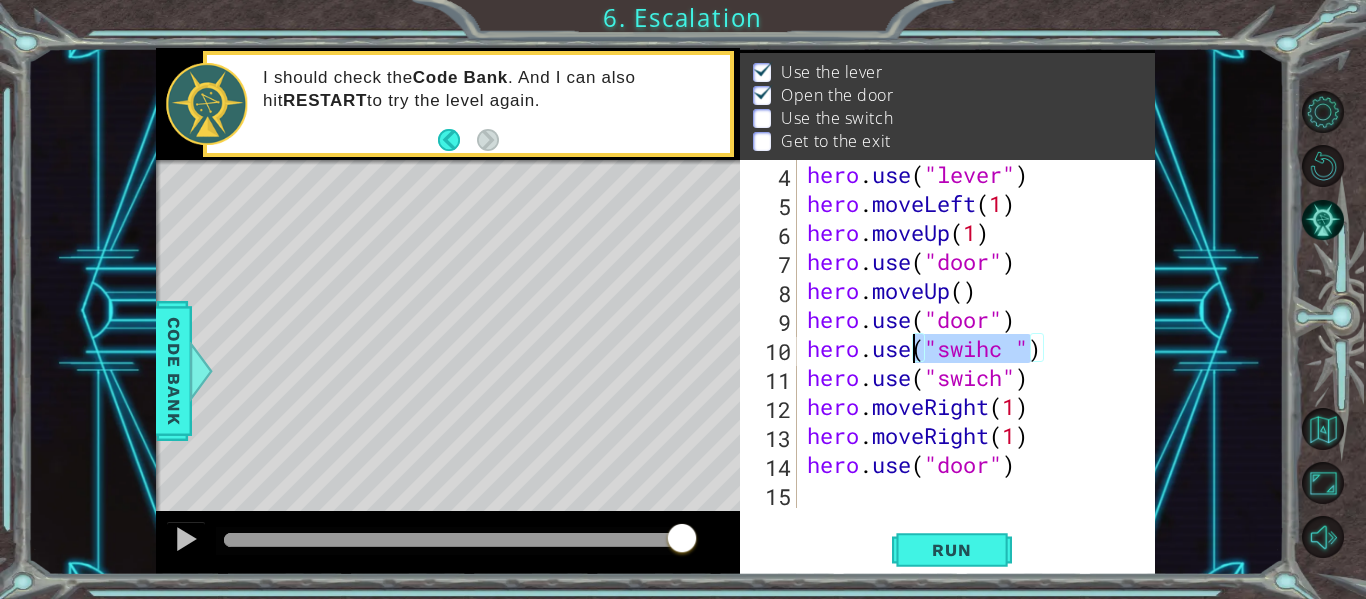 drag, startPoint x: 1038, startPoint y: 348, endPoint x: 919, endPoint y: 353, distance: 119.104996 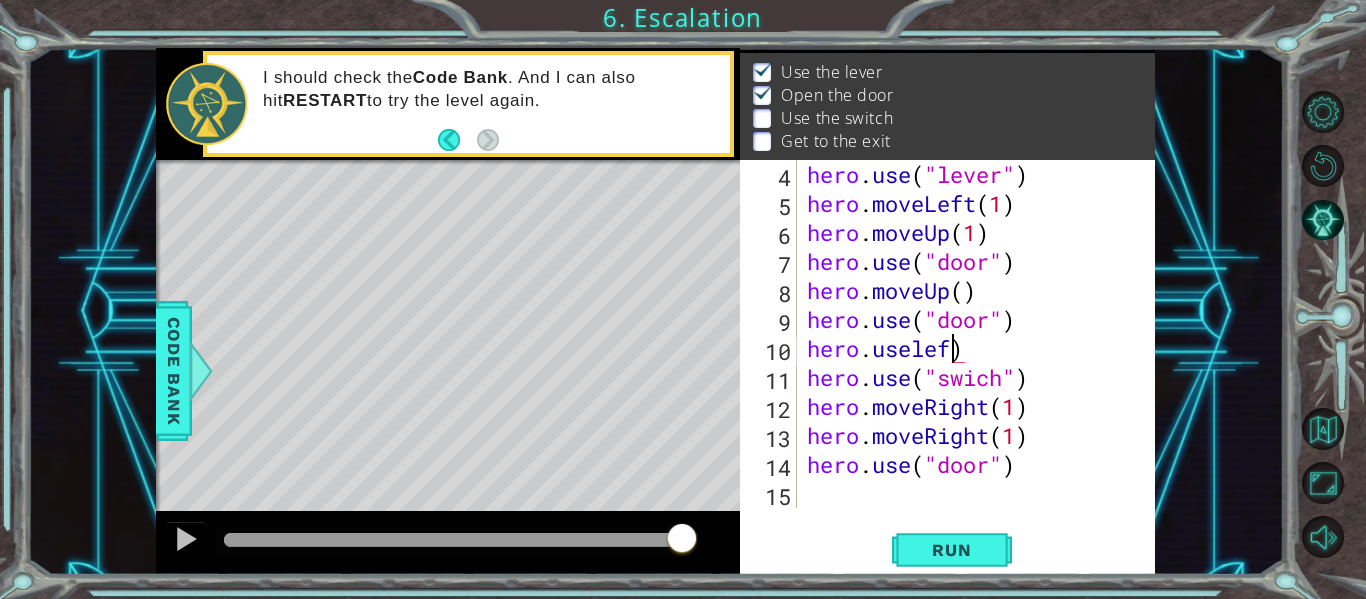scroll, scrollTop: 0, scrollLeft: 7, axis: horizontal 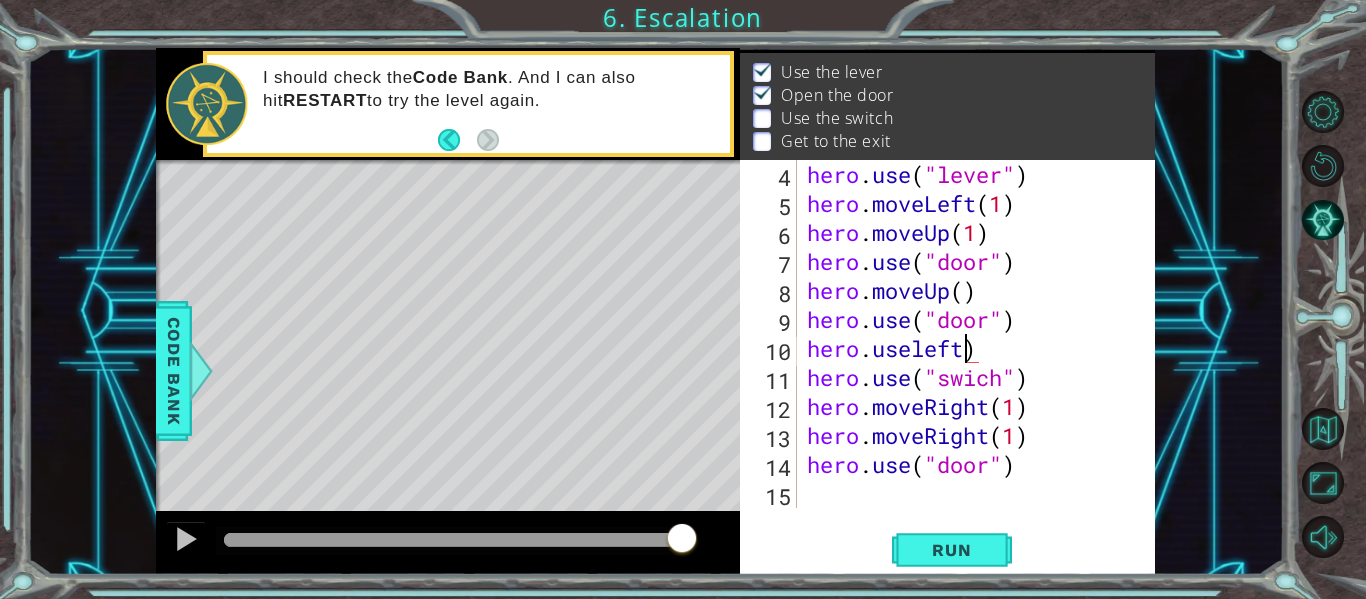 click on "hero . use ( "lever" ) hero . moveLeft ( 1 ) hero . moveUp ( 1 ) hero . use ( "door" ) hero . moveUp ( ) hero . use ( "door" ) hero . useleft ) hero . use ( "swich" ) hero . moveRight ( 1 ) hero . moveRight ( 1 ) hero . use ( "door" )" at bounding box center (974, 363) 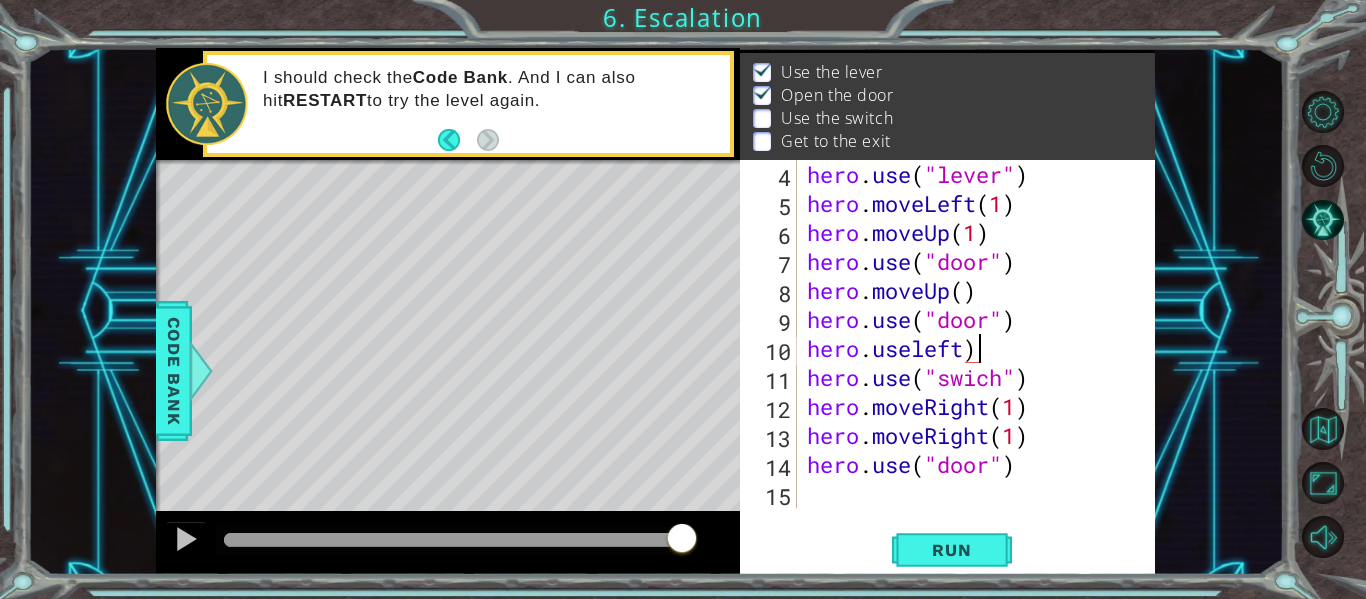 click on "hero . use ( "lever" ) hero . moveLeft ( 1 ) hero . moveUp ( 1 ) hero . use ( "door" ) hero . moveUp ( ) hero . use ( "door" ) hero . useleft ) hero . use ( "swich" ) hero . moveRight ( 1 ) hero . moveRight ( 1 ) hero . use ( "door" )" at bounding box center [974, 363] 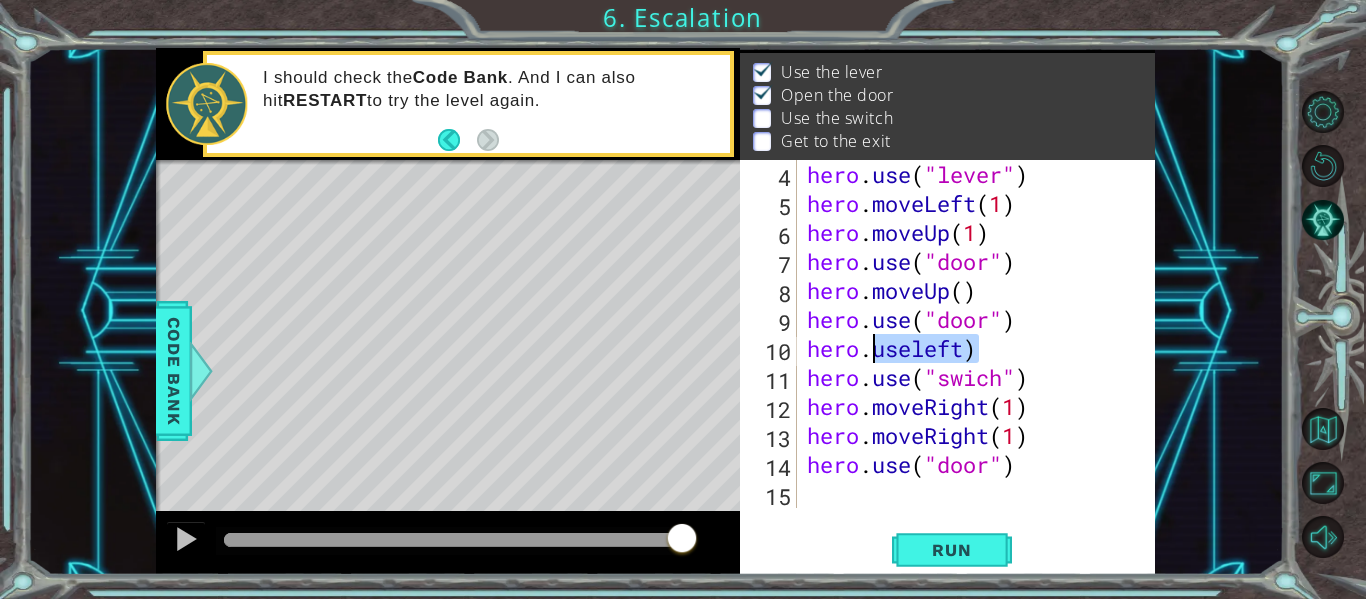 drag, startPoint x: 978, startPoint y: 349, endPoint x: 872, endPoint y: 339, distance: 106.47065 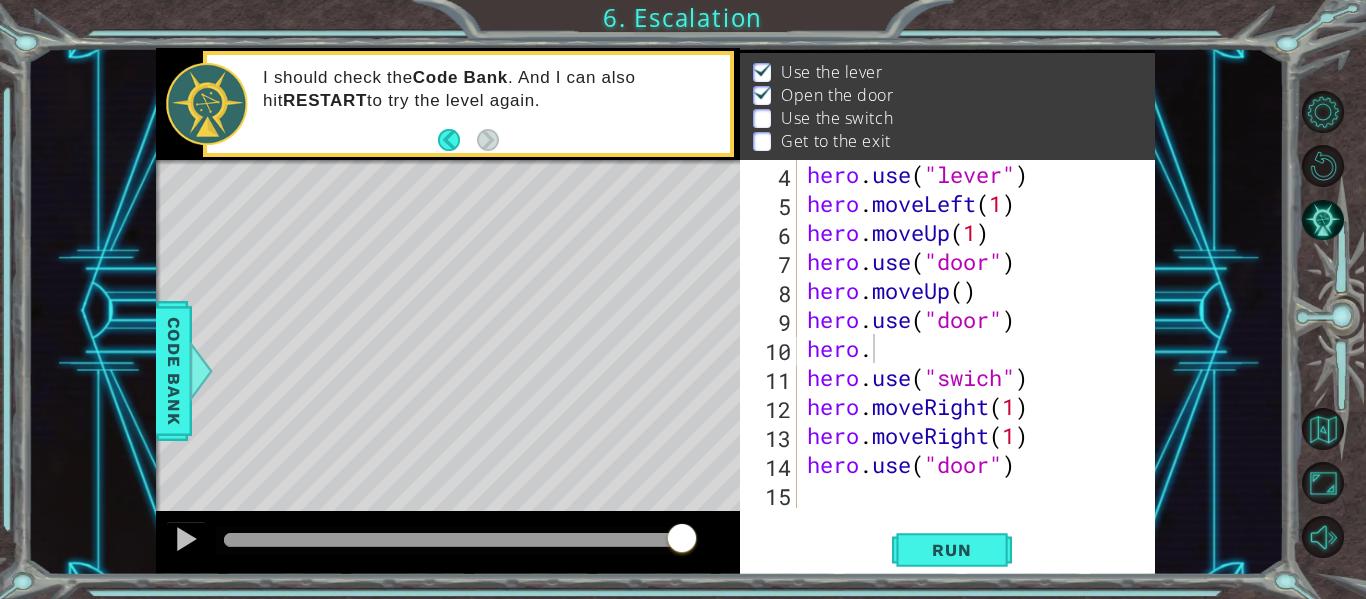 drag, startPoint x: 1297, startPoint y: 246, endPoint x: 316, endPoint y: 482, distance: 1008.9881 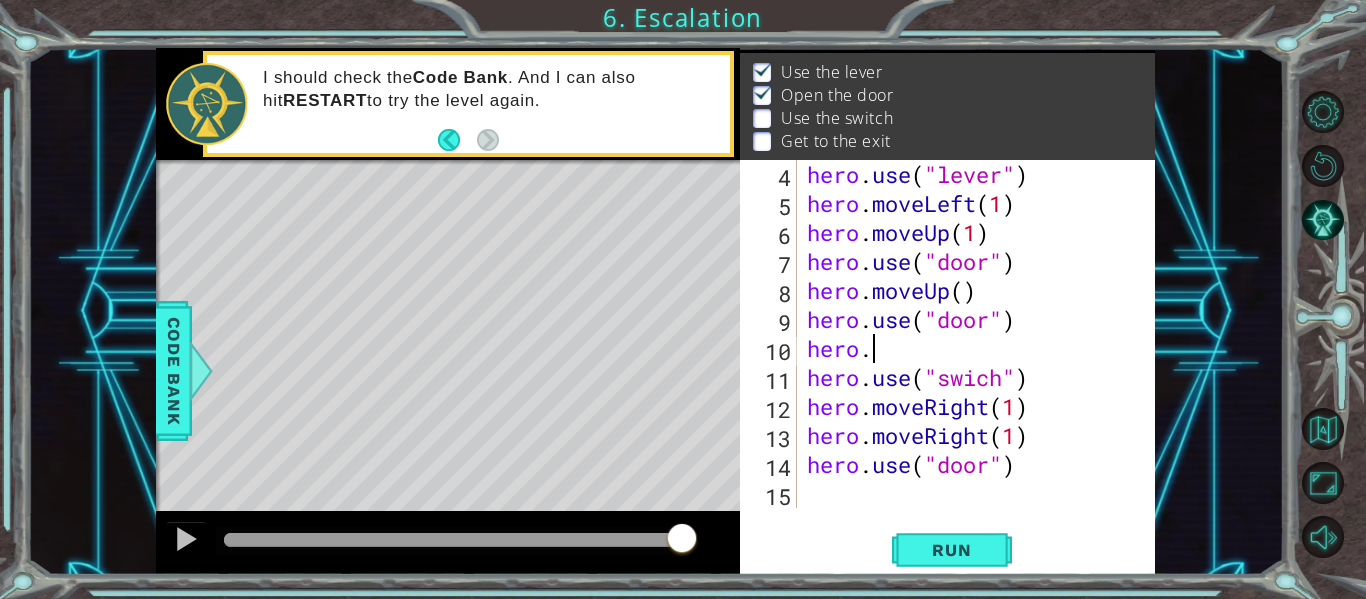 click on "hero . use ( "lever" ) hero . moveLeft ( 1 ) hero . moveUp ( 1 ) hero . use ( "door" ) hero . moveUp ( ) hero . use ( "door" ) hero . hero . use ( "swich" ) hero . moveRight ( 1 ) hero . moveRight ( 1 ) hero . use ( "door" )" at bounding box center (974, 363) 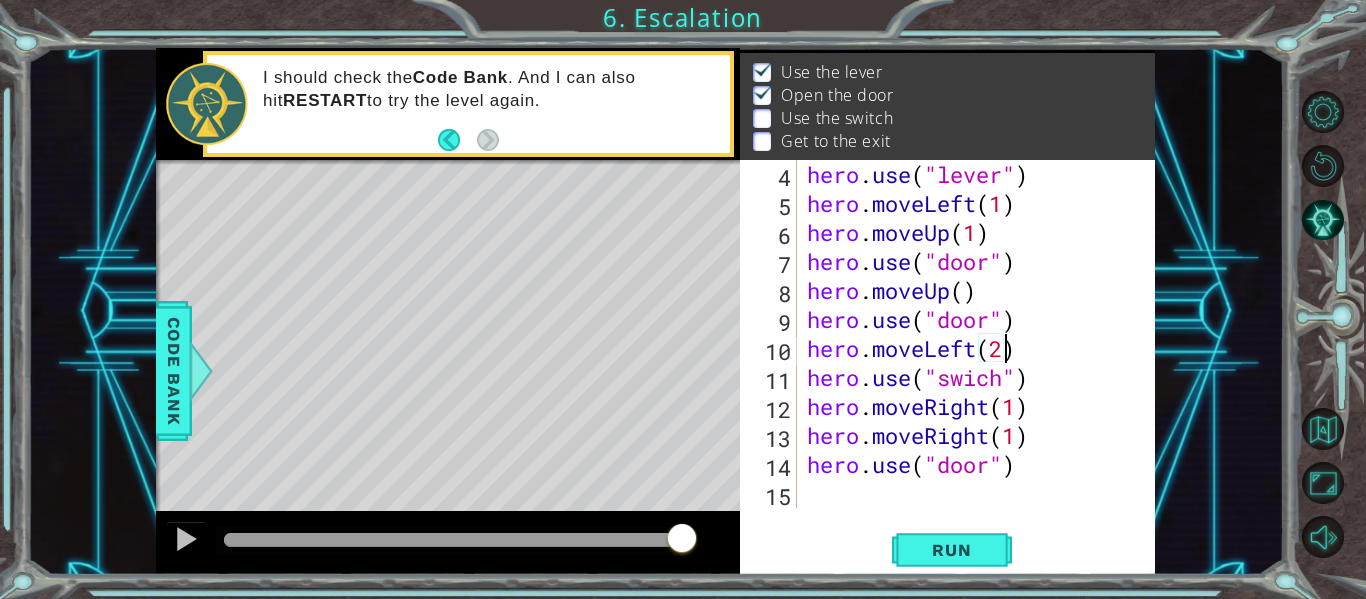 scroll, scrollTop: 0, scrollLeft: 9, axis: horizontal 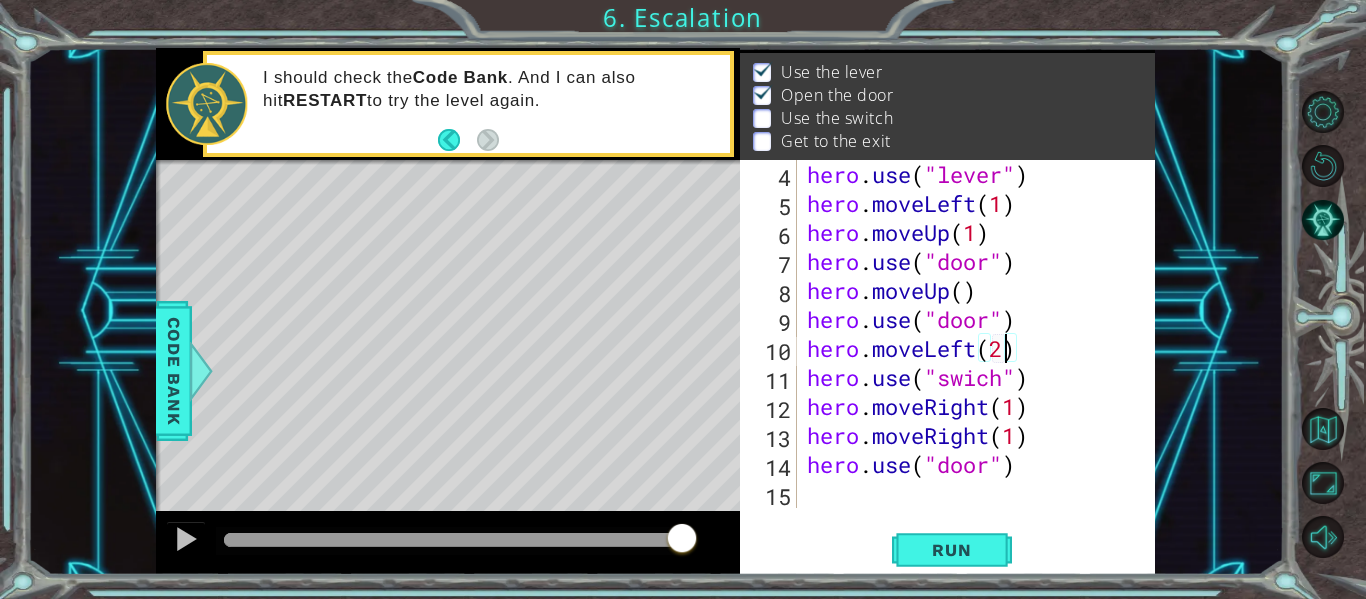 type on "hero.moveLeft(2)" 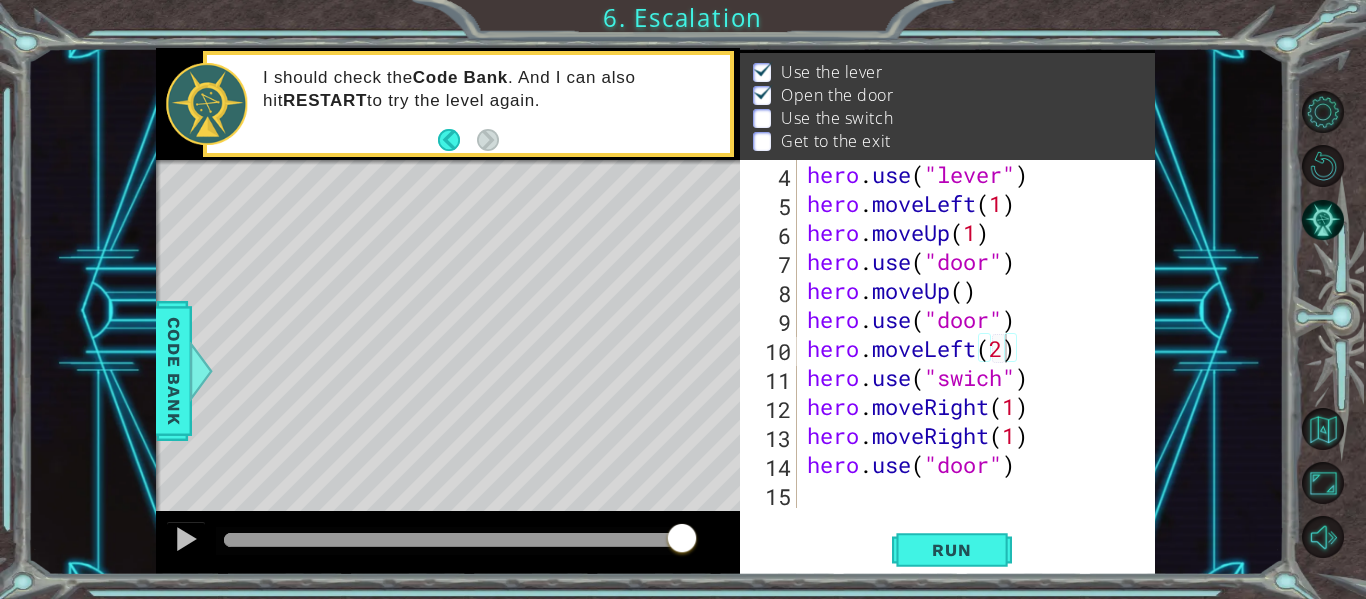 click on "hero.moveLeft(2) 4 5 6 7 8 9 10 11 12 13 14 15 hero . use ( "lever" ) hero . moveLeft ( 1 ) hero . moveUp ( 1 ) hero . use ( "door" ) hero . moveUp ( ) hero . use ( "door" ) hero . moveLeft ( 2 ) hero . use ( "swich" ) hero . moveRight ( 1 ) hero . moveRight ( 1 ) hero . use ( "door" )     הההההההההההההההההההההההההההההההההההההההההההההההההההההההההההההההההההההההההההההההההההההההההההההההההההההההההההההההההההההההההההההההההההההההההההההההההההההההההההההההההההההההההההההההההההההההההההההההההההההההההההההההההההההההההההההההההההההההההההההההההההההההההההההההה Code Saved Run Statement   /  Call   /" at bounding box center (947, 367) 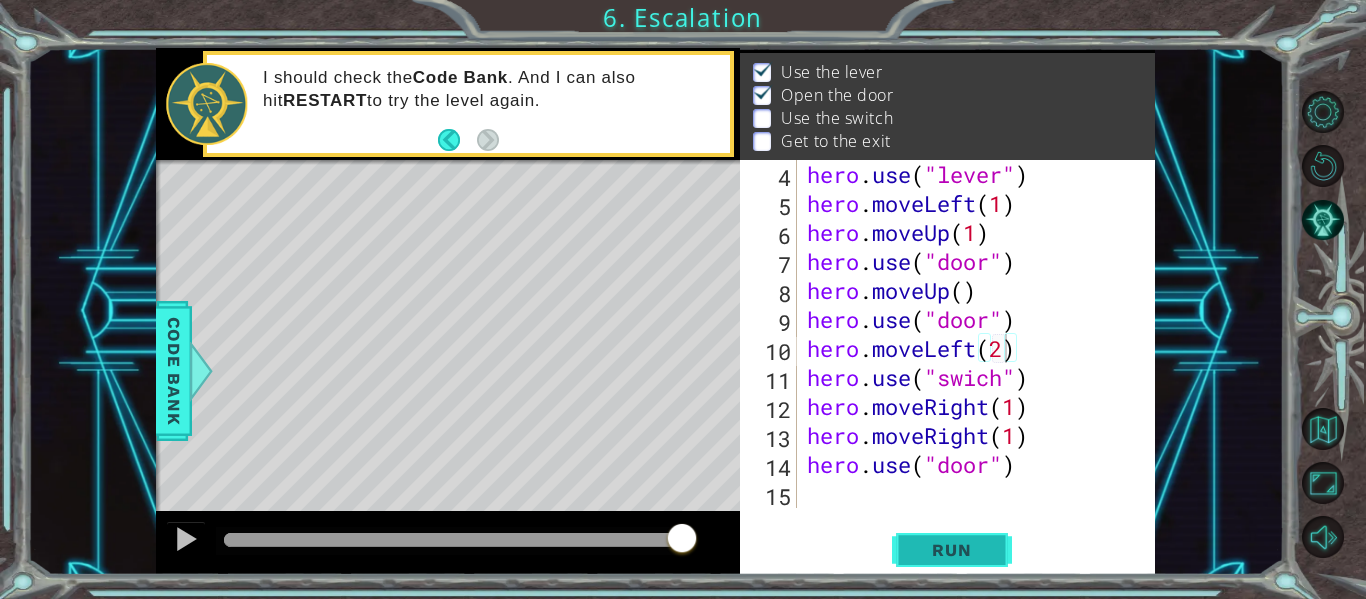 click on "Run" at bounding box center [951, 550] 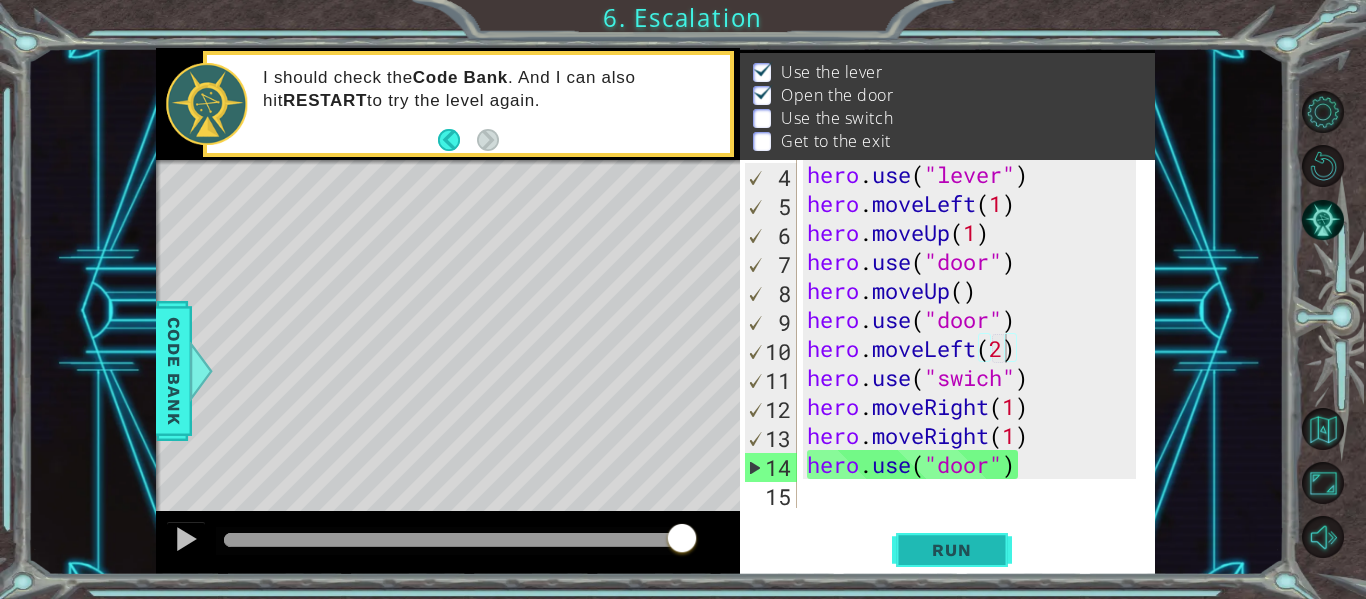 click on "Run" at bounding box center (952, 550) 